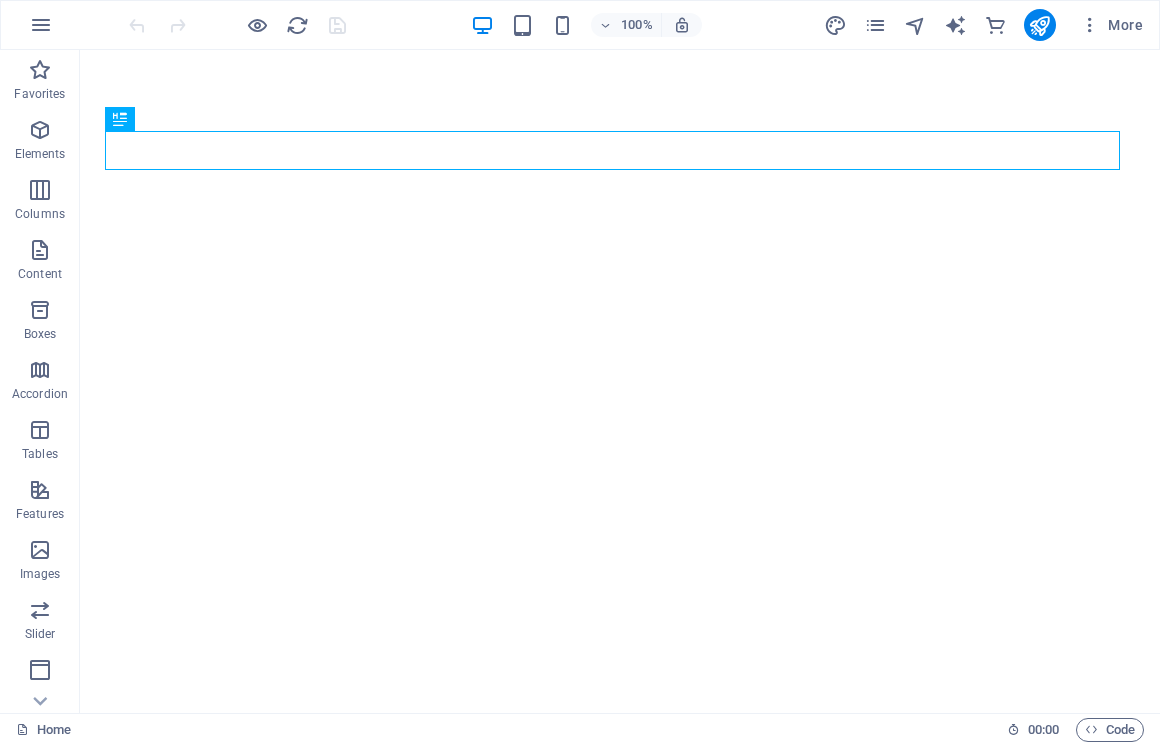 scroll, scrollTop: 0, scrollLeft: 0, axis: both 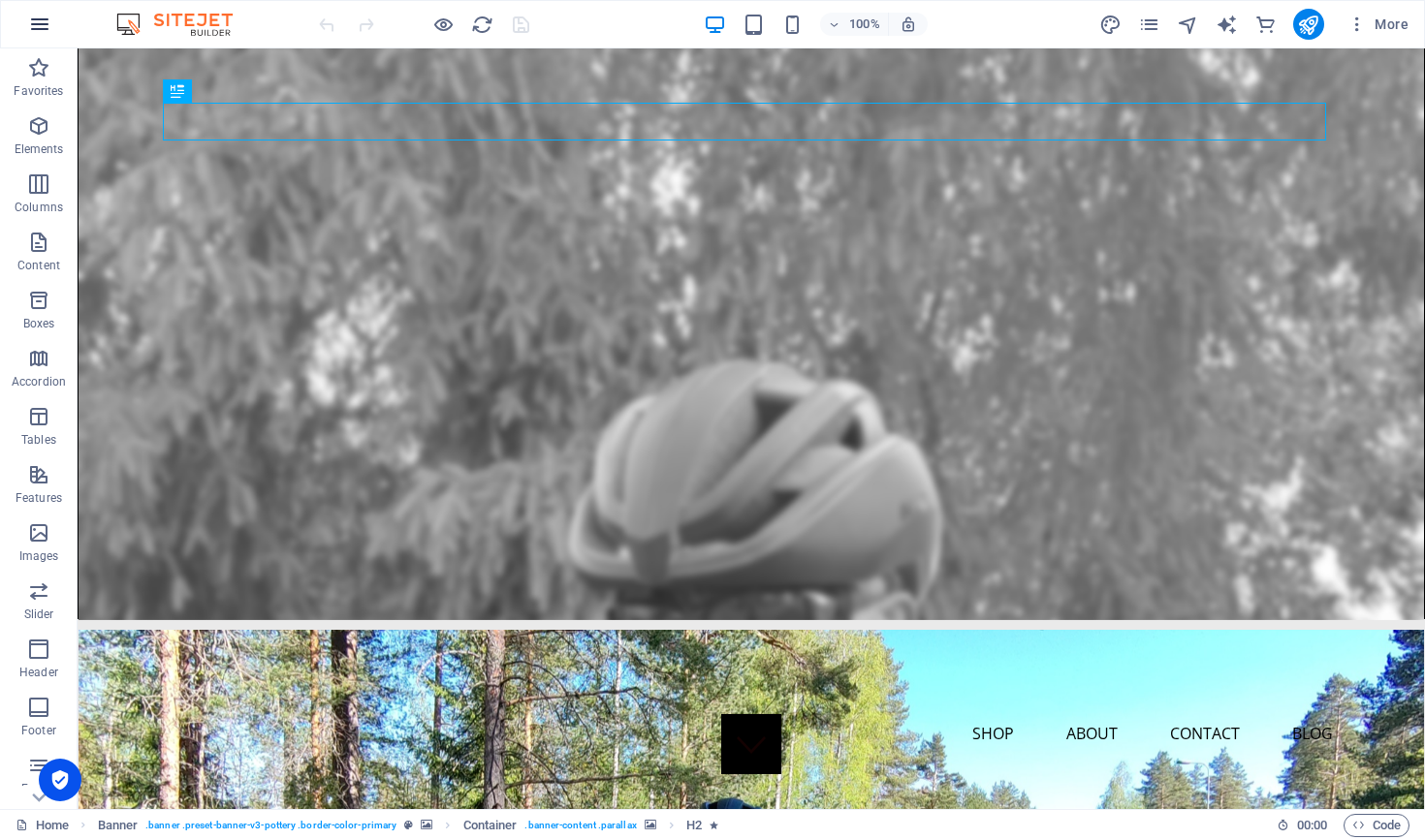 click at bounding box center [40, 24] 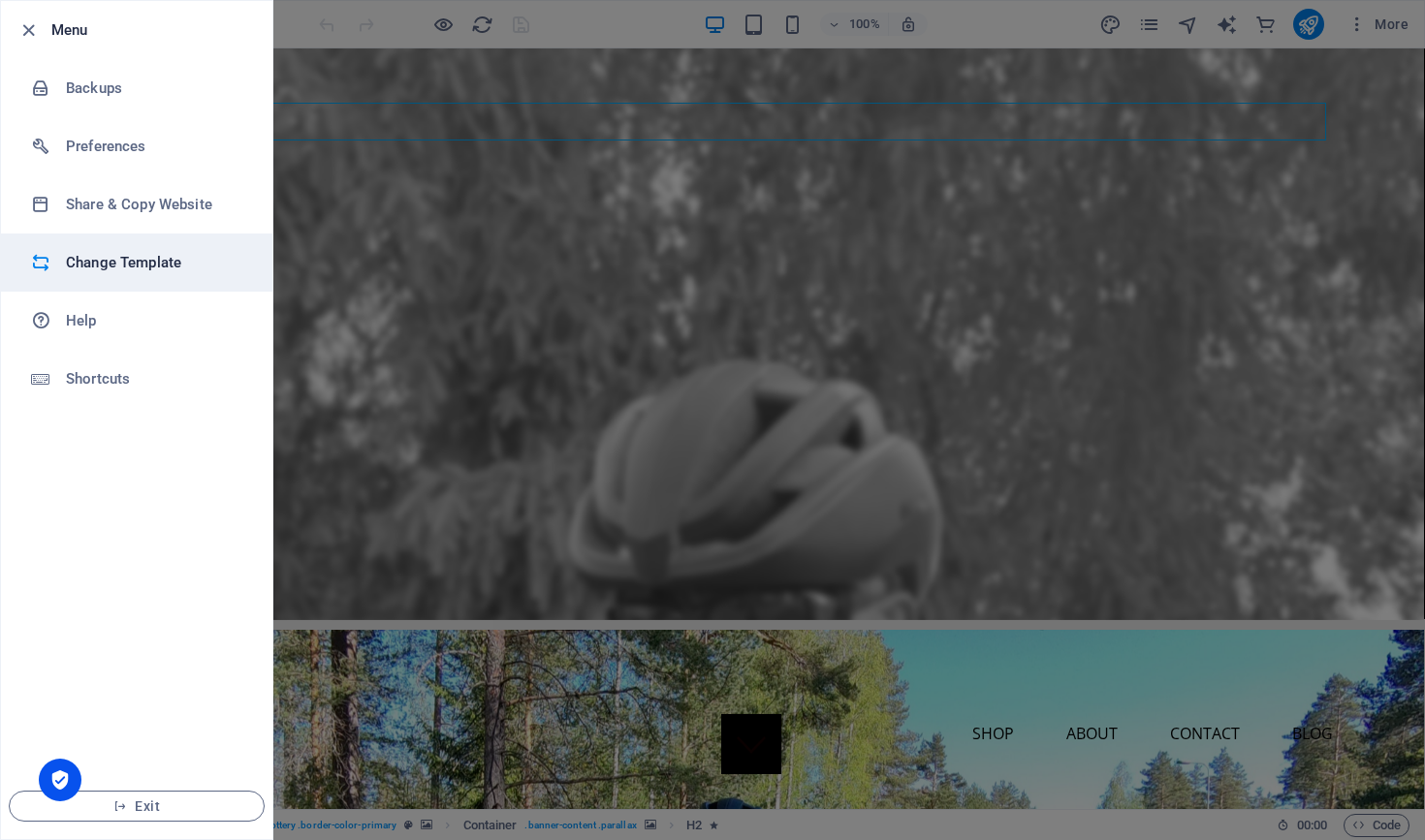 click on "Change Template" at bounding box center [155, 263] 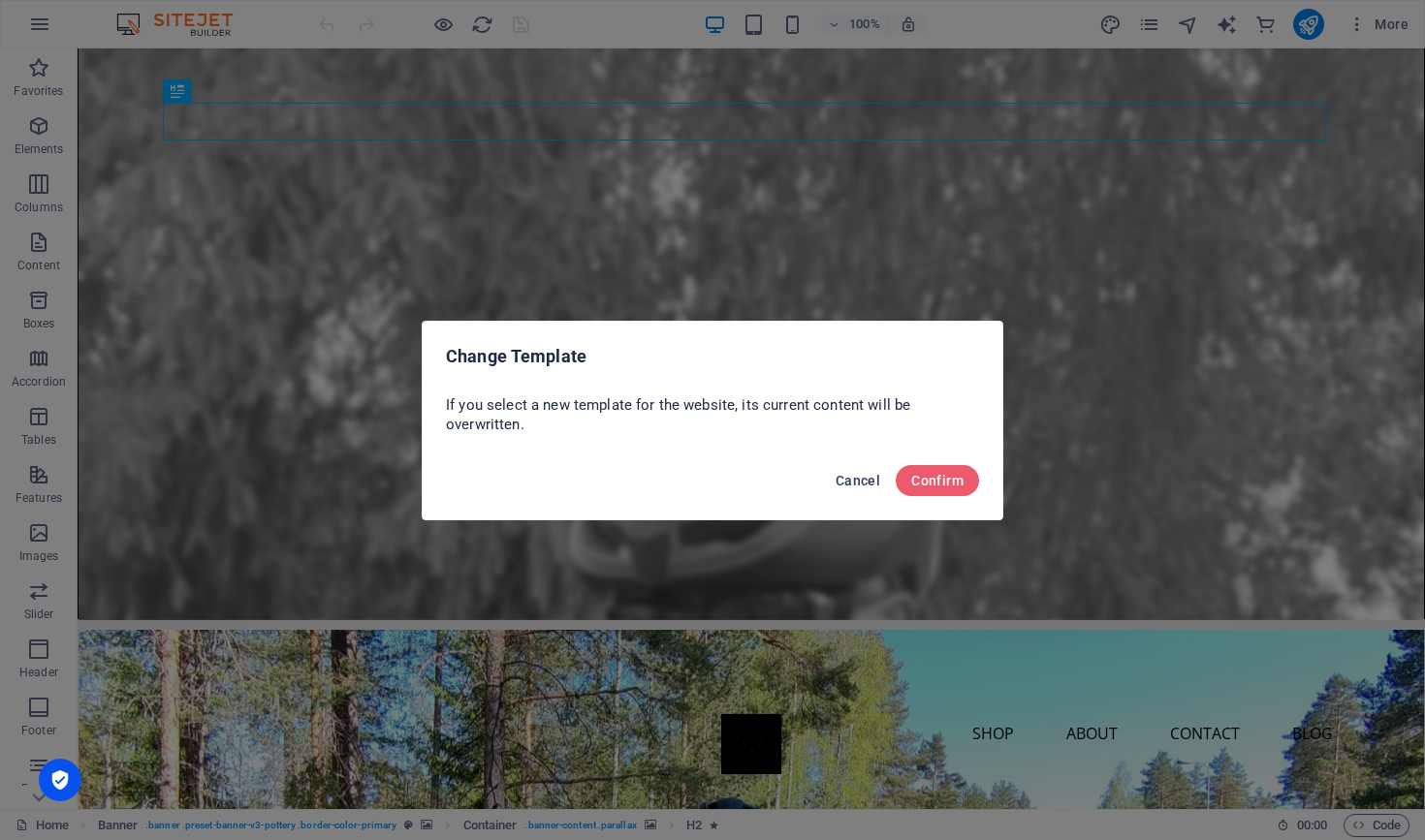 click on "Cancel" at bounding box center [858, 481] 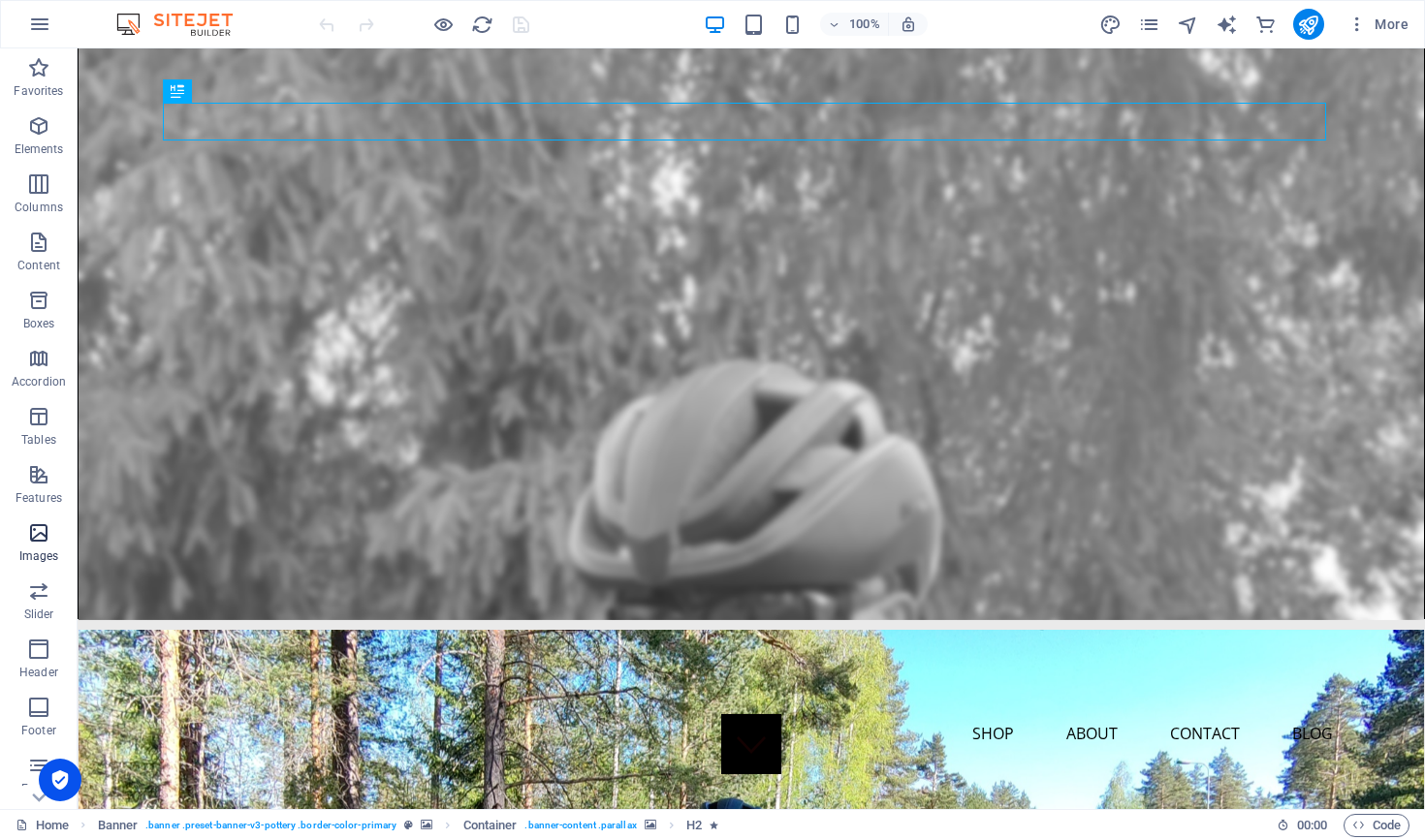click at bounding box center (39, 533) 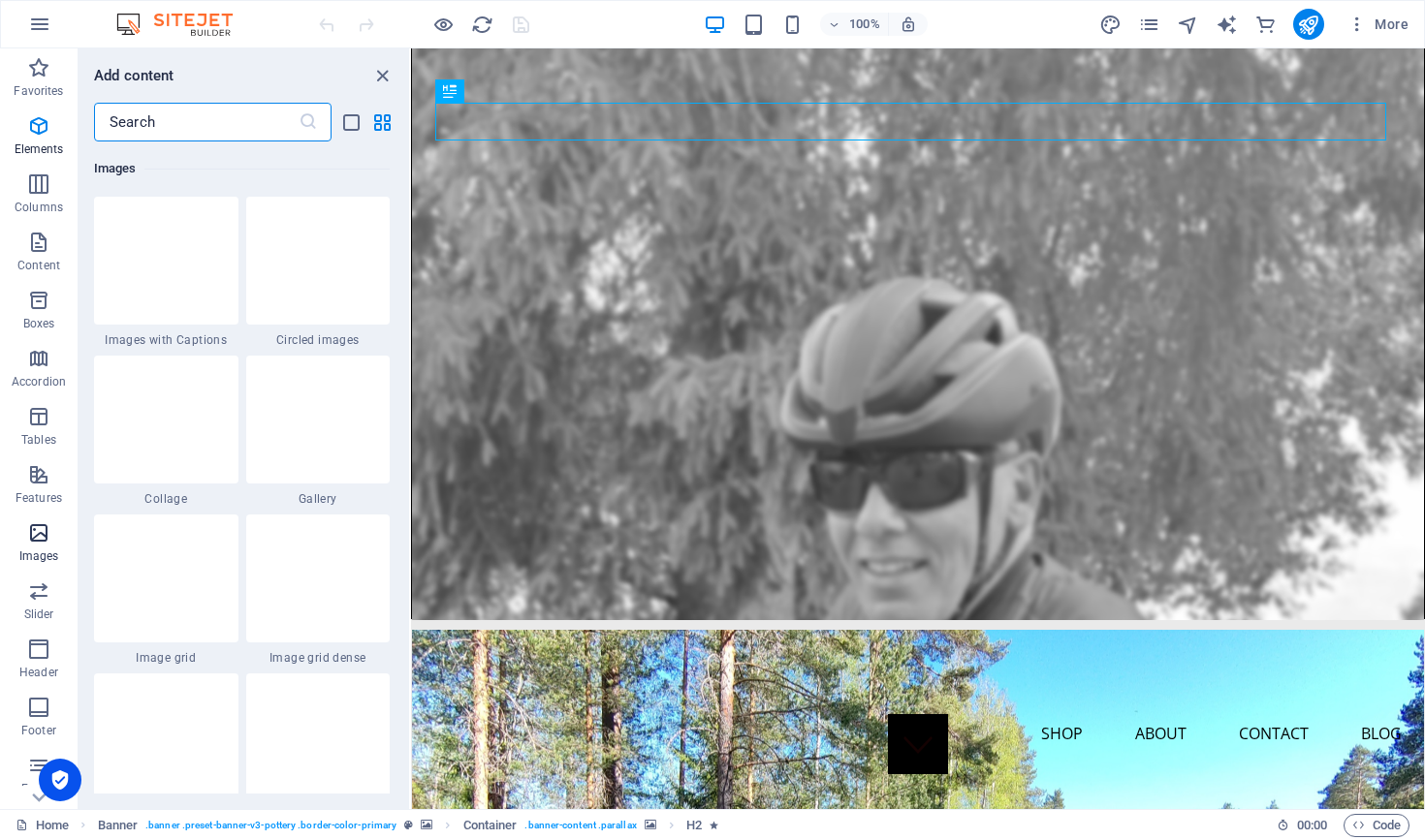 scroll, scrollTop: 9665, scrollLeft: 0, axis: vertical 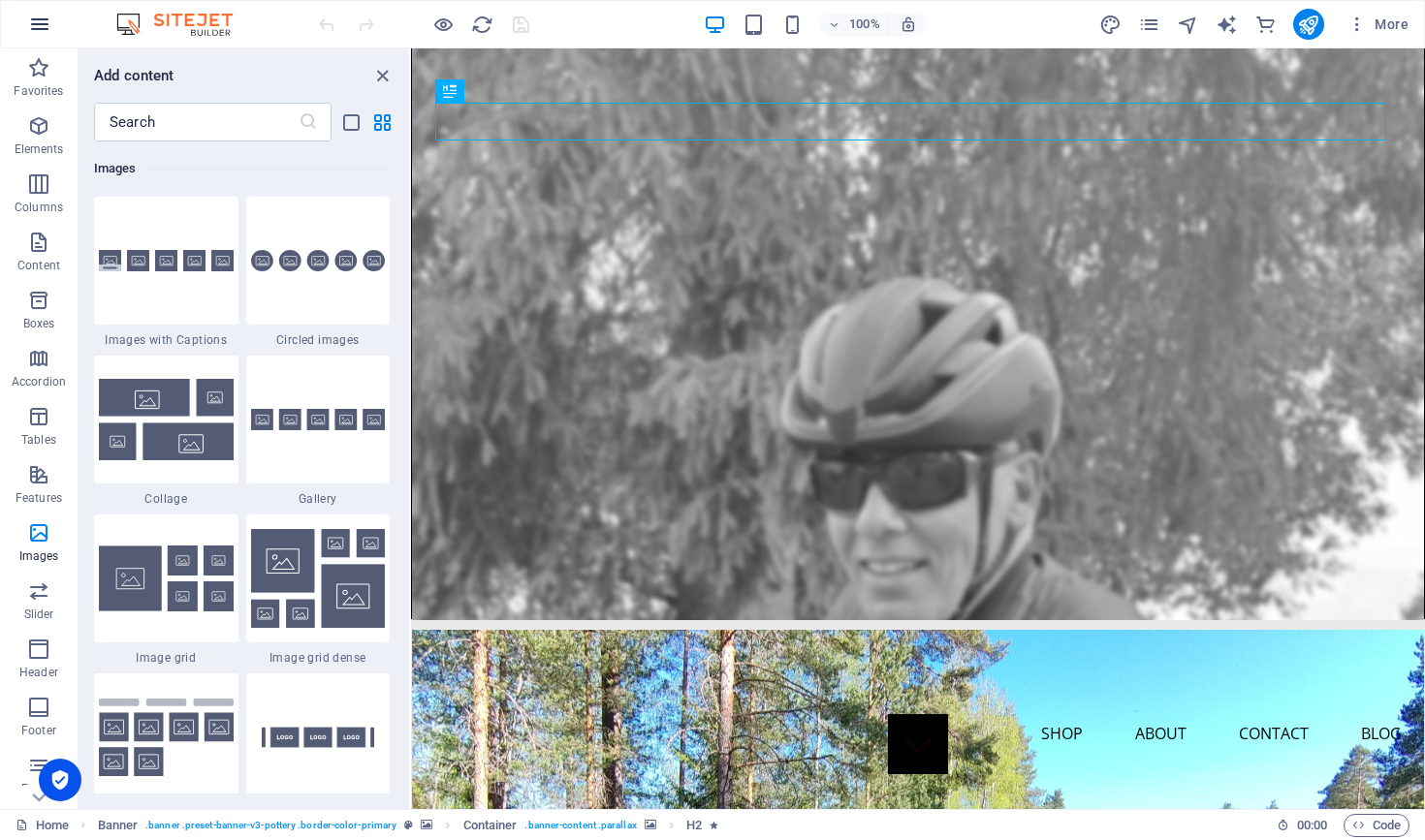 click at bounding box center (40, 24) 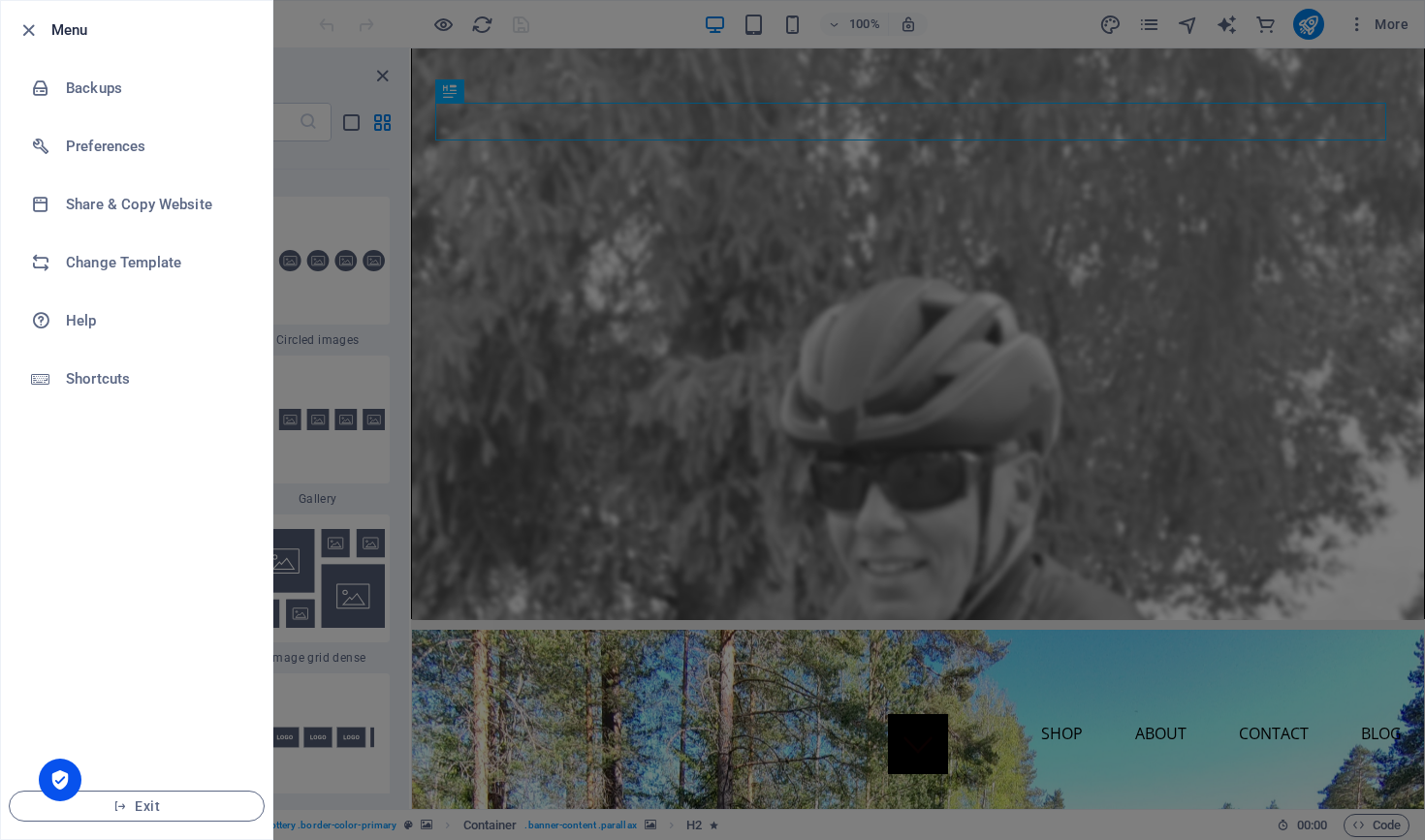 click at bounding box center [712, 420] 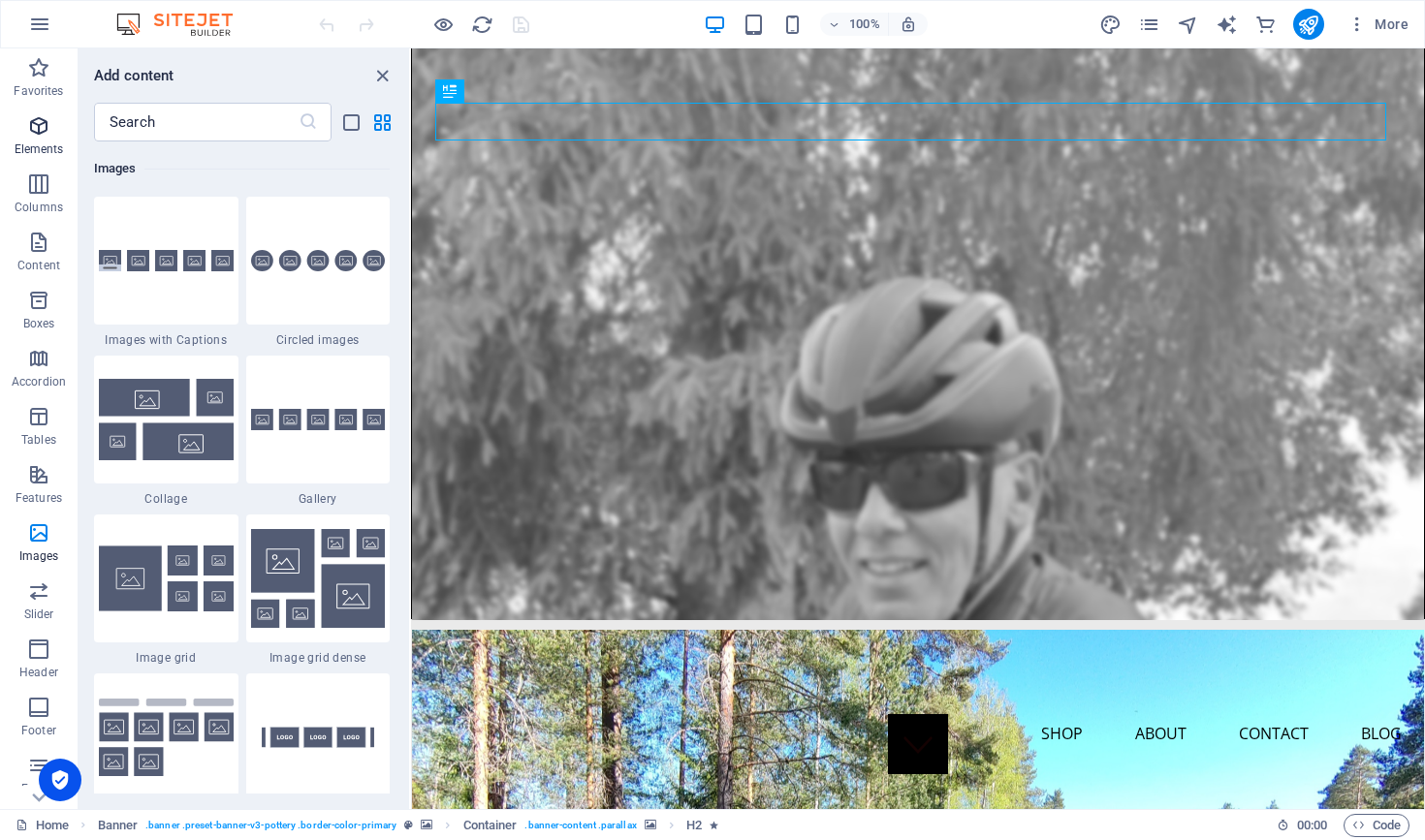click at bounding box center (39, 126) 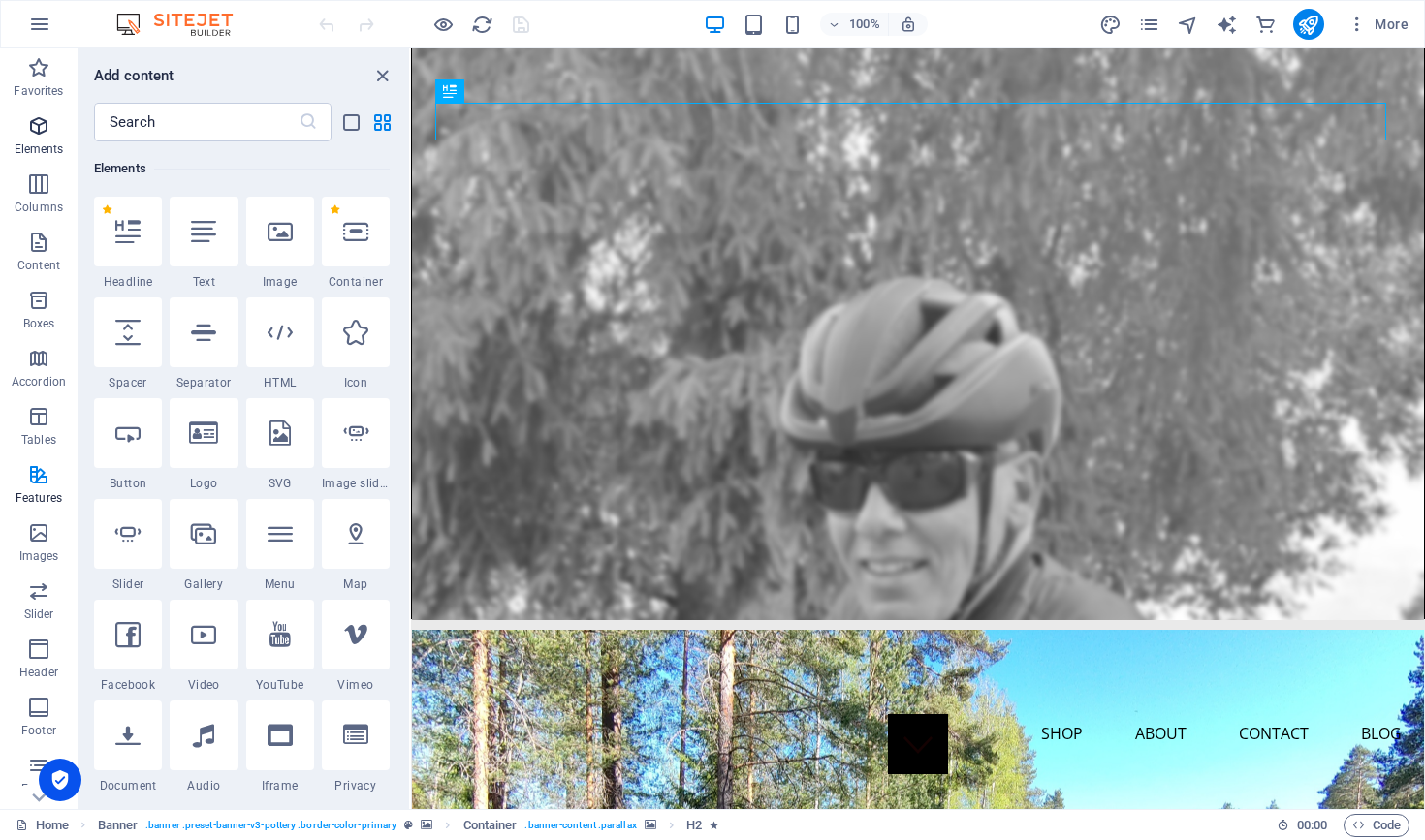 scroll, scrollTop: 206, scrollLeft: 0, axis: vertical 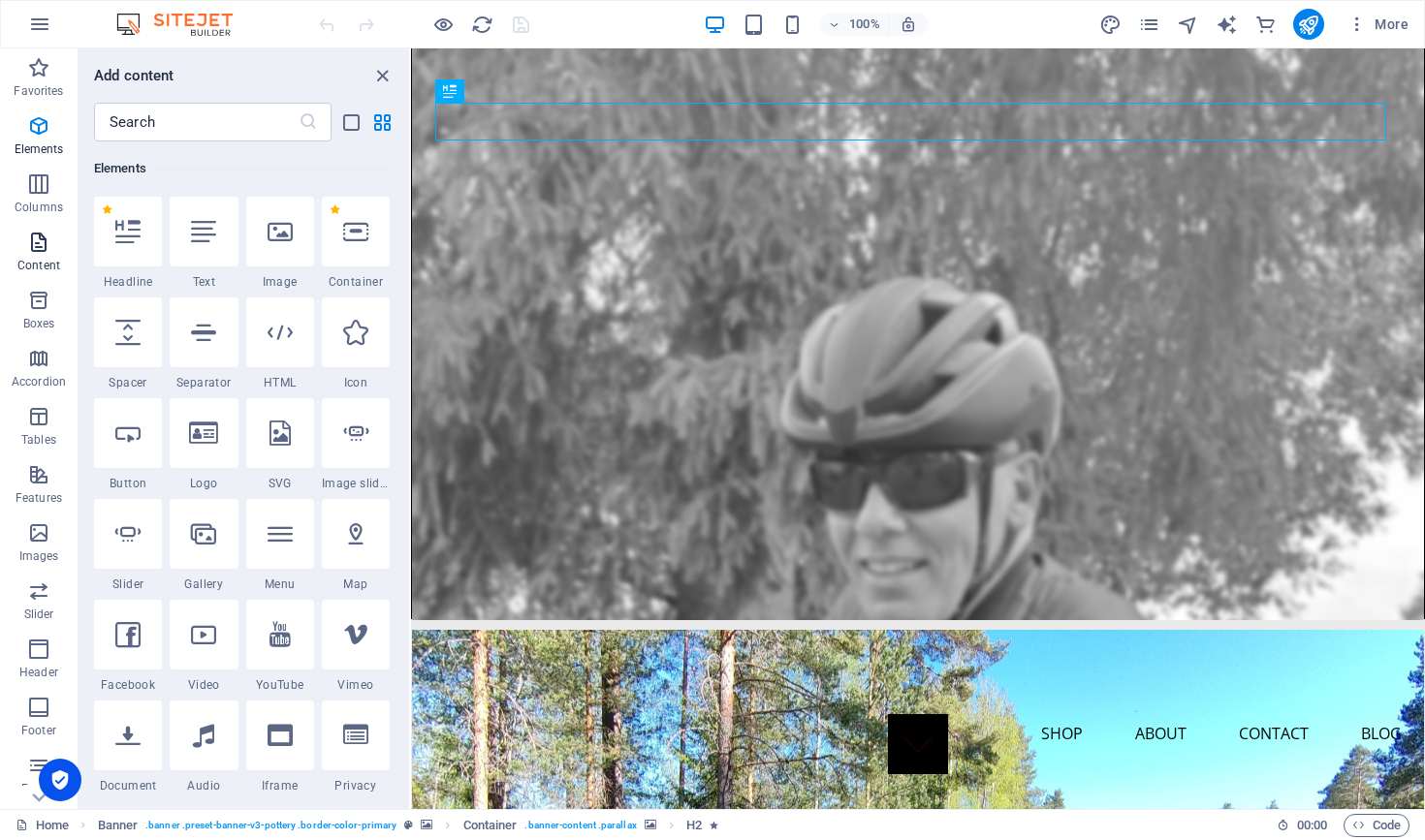 click at bounding box center [39, 242] 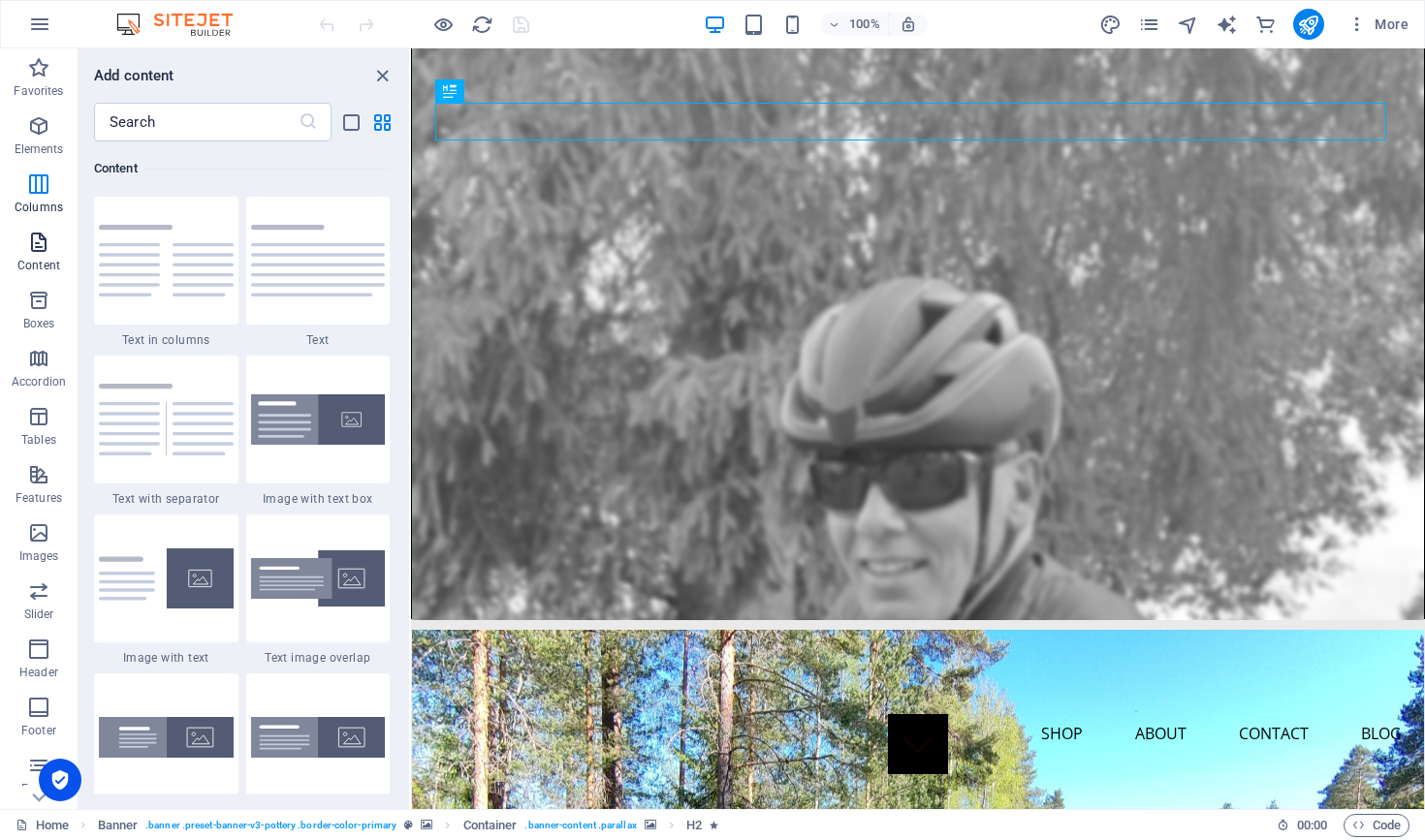 scroll, scrollTop: 3390, scrollLeft: 0, axis: vertical 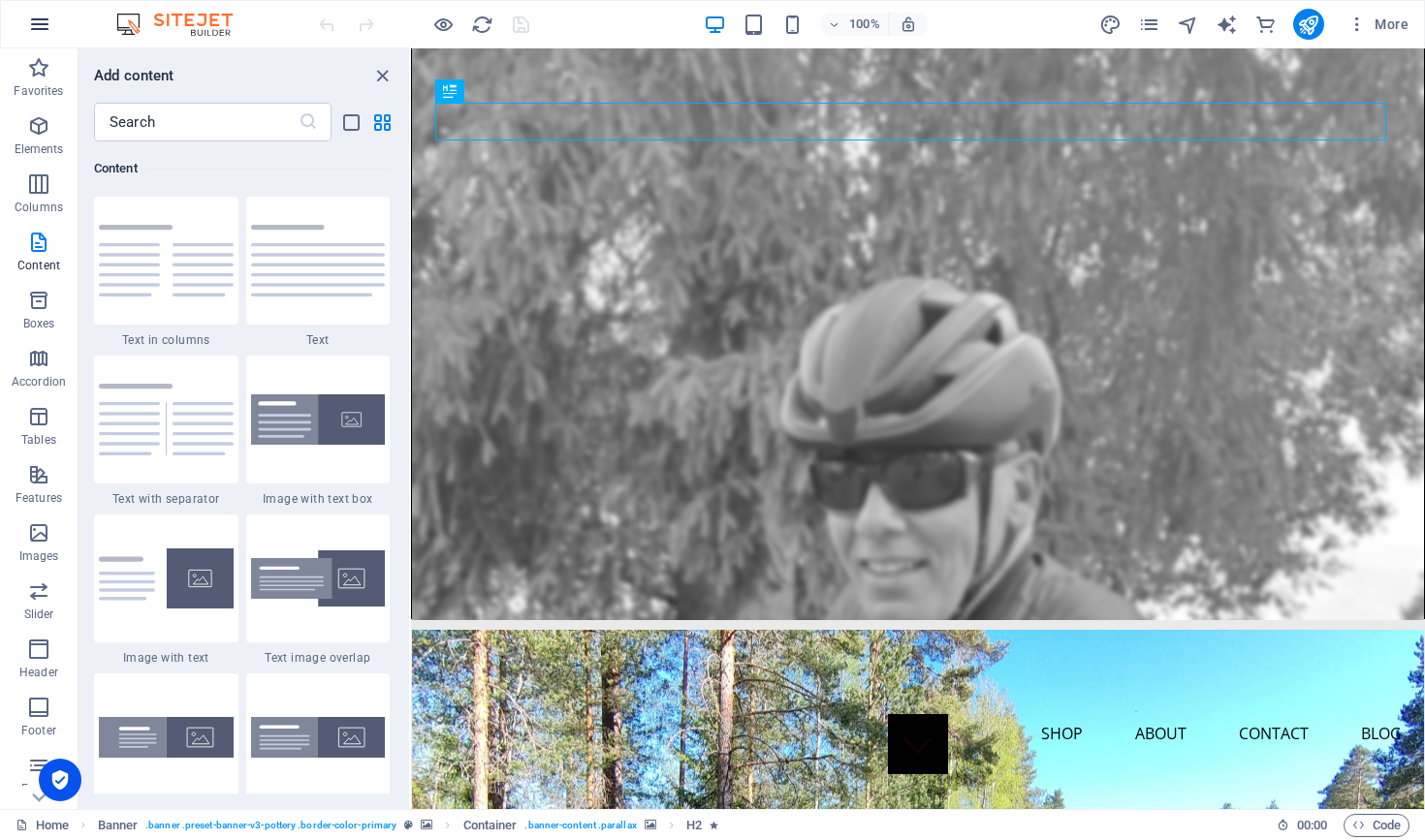 click at bounding box center (40, 24) 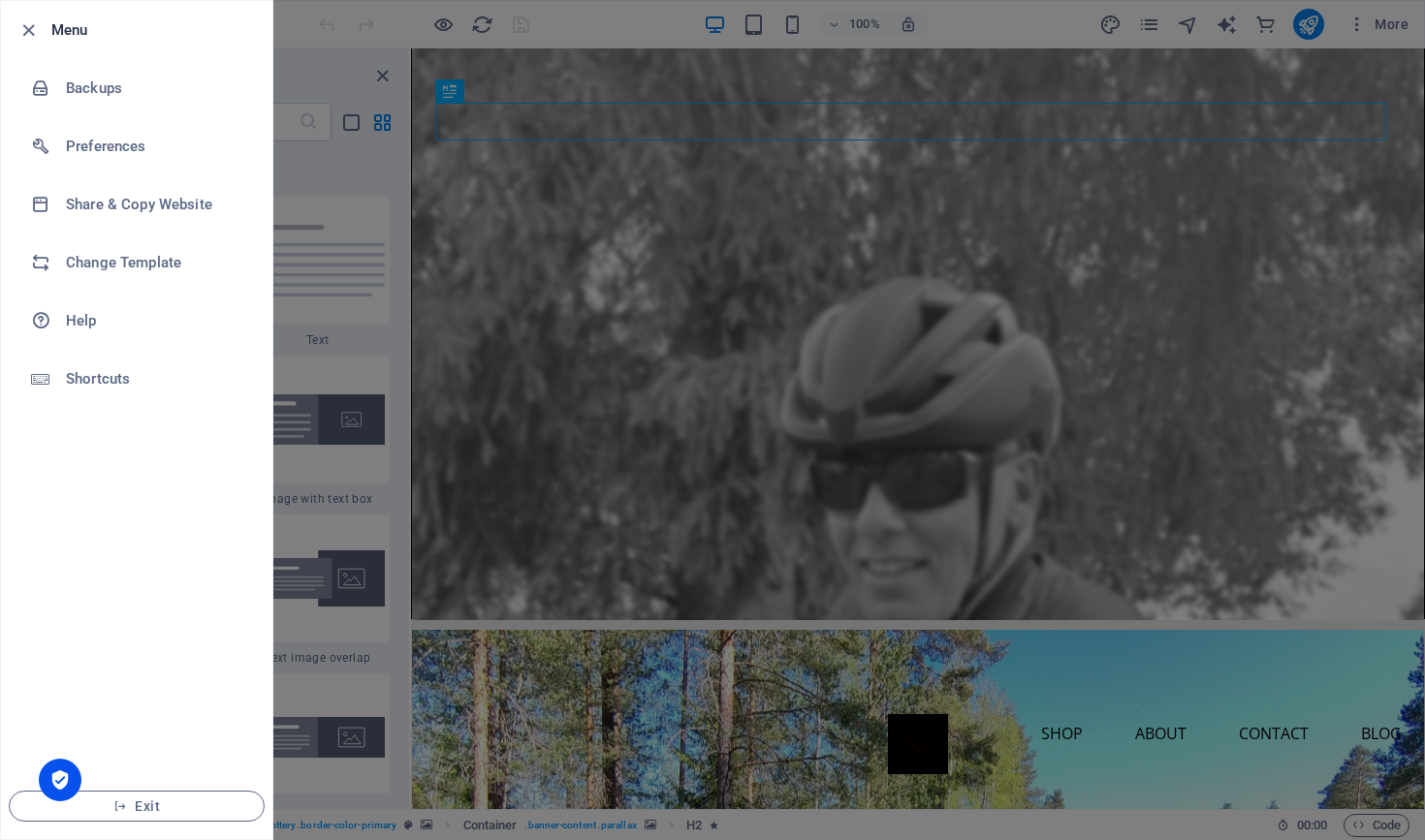 click at bounding box center [712, 420] 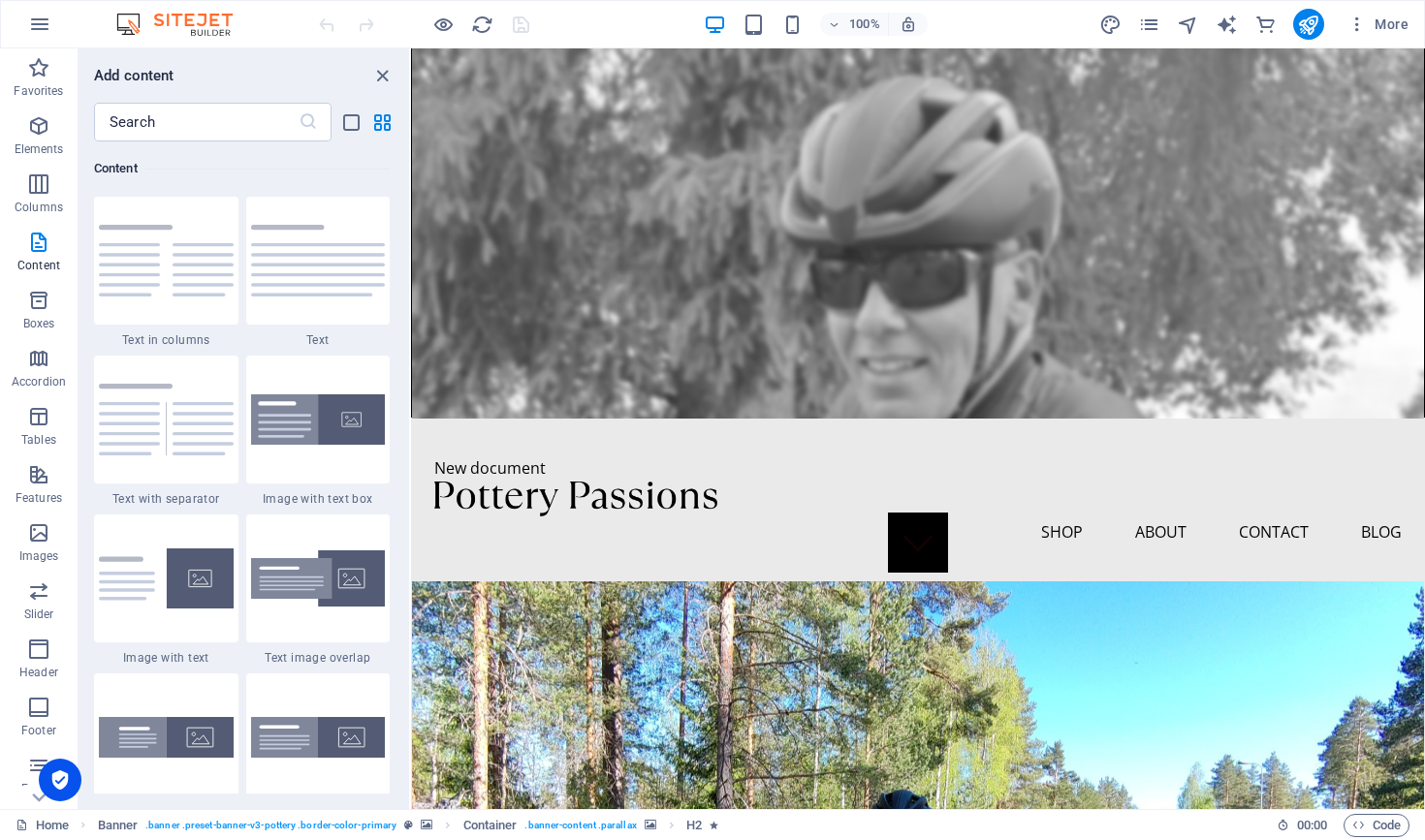 scroll, scrollTop: 672, scrollLeft: 0, axis: vertical 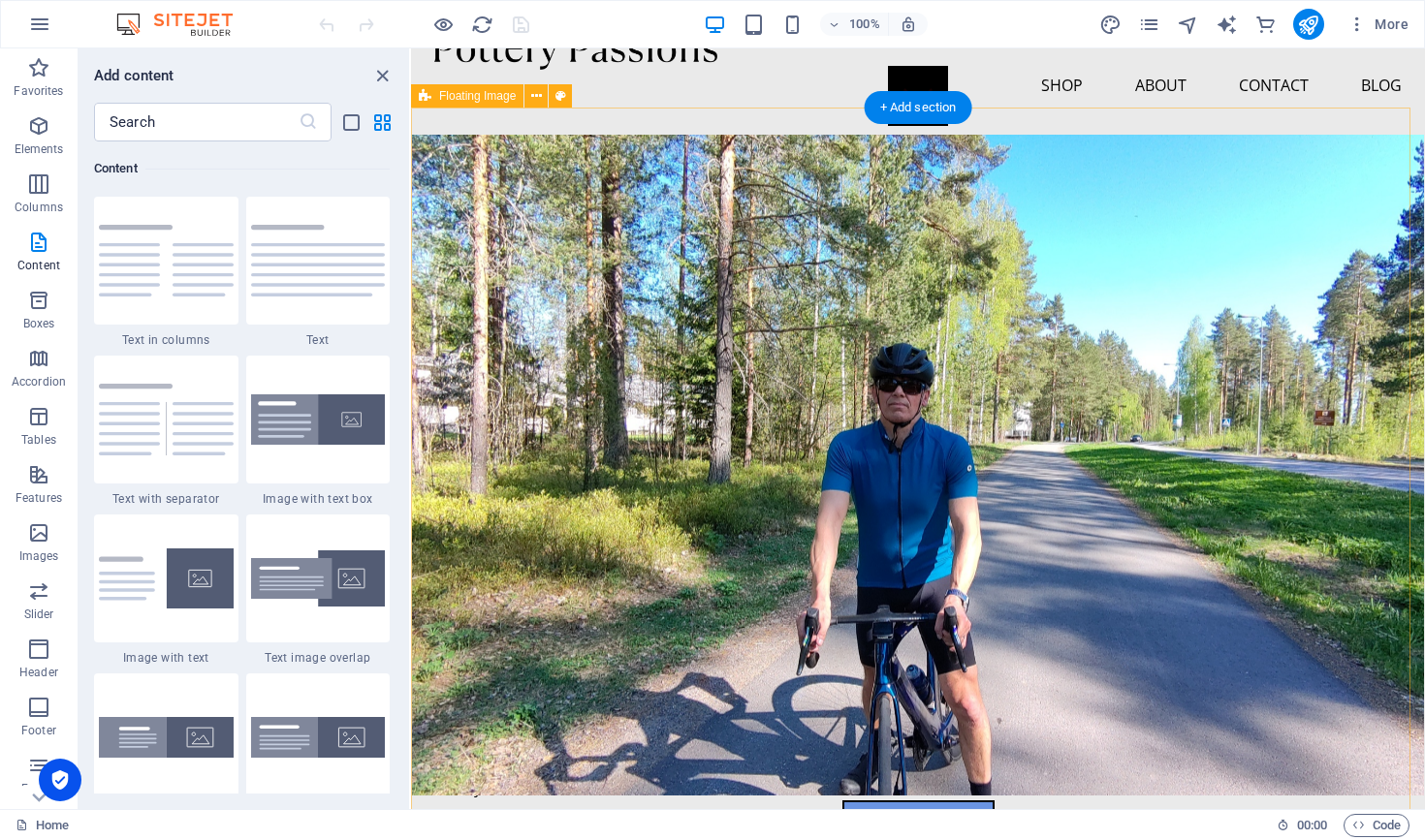click on "New document What is behind this? Staying active has always been a part of who I am. From the gym to the open road, I’ve spent decades moving, exploring, and challenging myself — not just for medals, but for the joy, energy, and clarity it brings. Cycling is where it all comes together: freedom, rhythm, and that deep satisfaction of pushing just a little further. Whether it’s enjoying the silence of a solo ride, or sharing a laugh with friends after a sweaty session — this lifestyle keeps me young at heart and full of life. Through my content, I want to spread that same feeling. I share practical tips, gear  recommendations, and positive energy with a twist of humor,   because movement should feel good, inside and out. Through my content, I want to pass that energy forward. Hopefully, you’ll find something that sparks your own journey — a new idea, a fresh dose of motivation, or simply a concrete tip that makes your ride smoother or your day a little brighter. it's not about being the fastest," at bounding box center (918, 534) 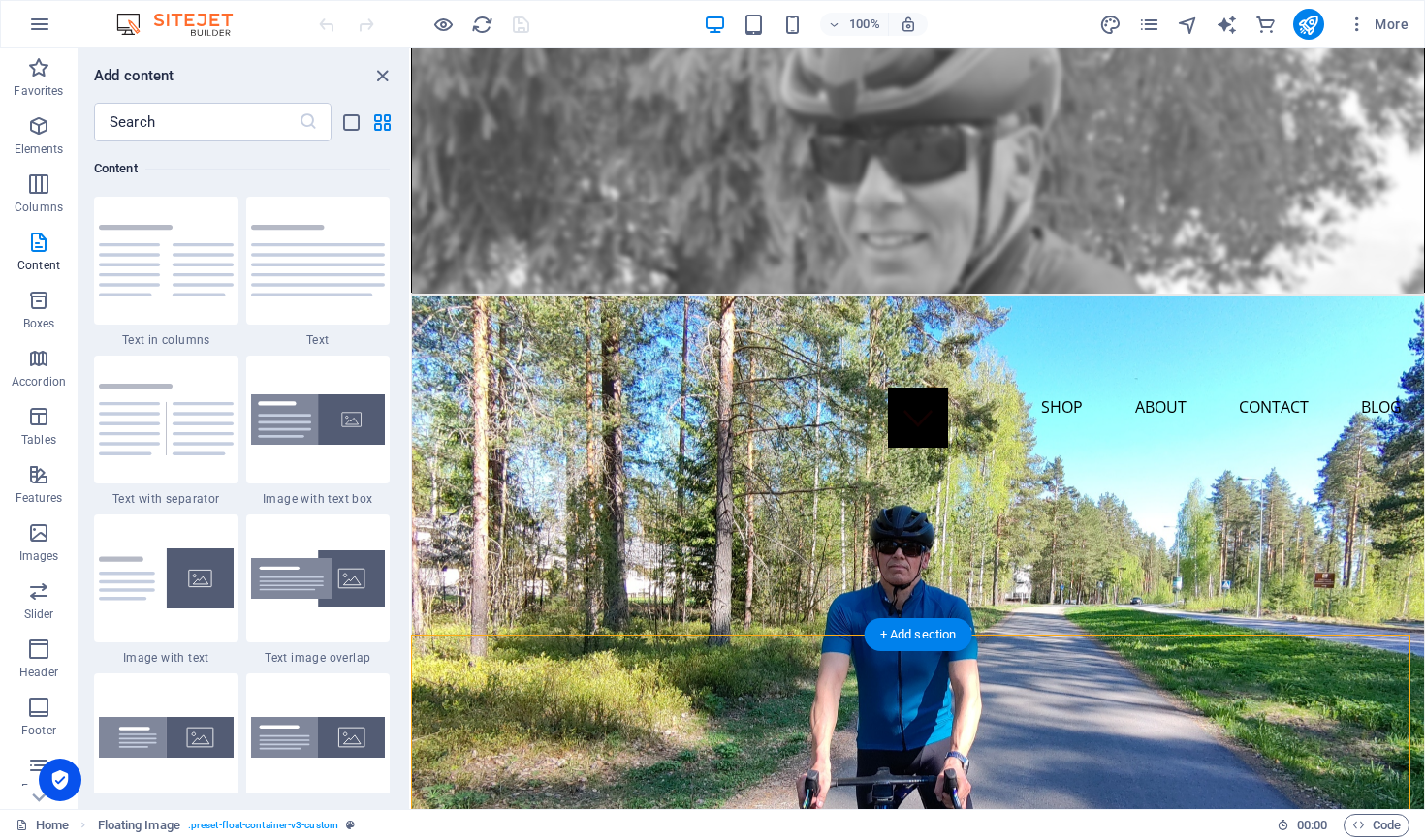 scroll, scrollTop: 9, scrollLeft: 0, axis: vertical 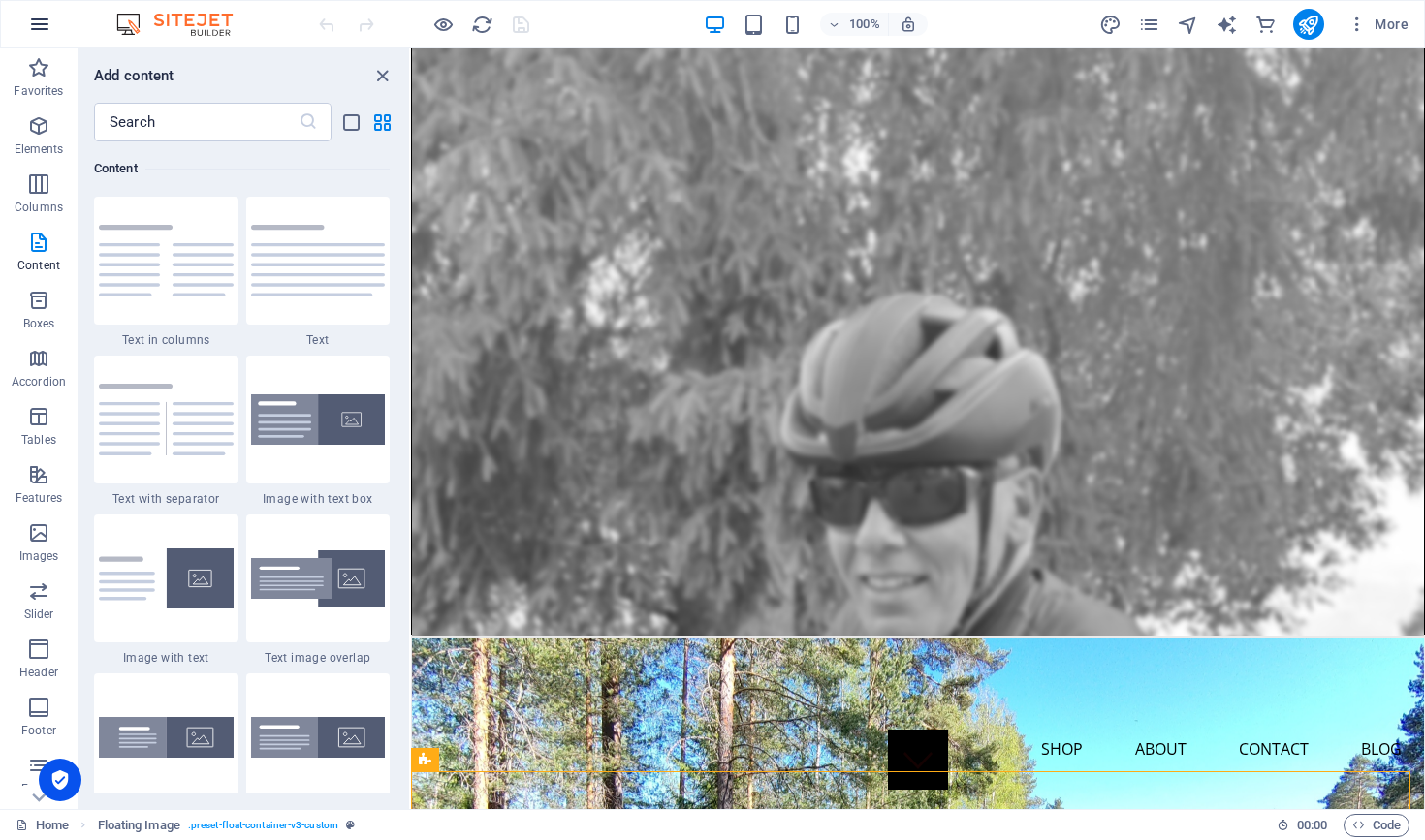 click at bounding box center (40, 24) 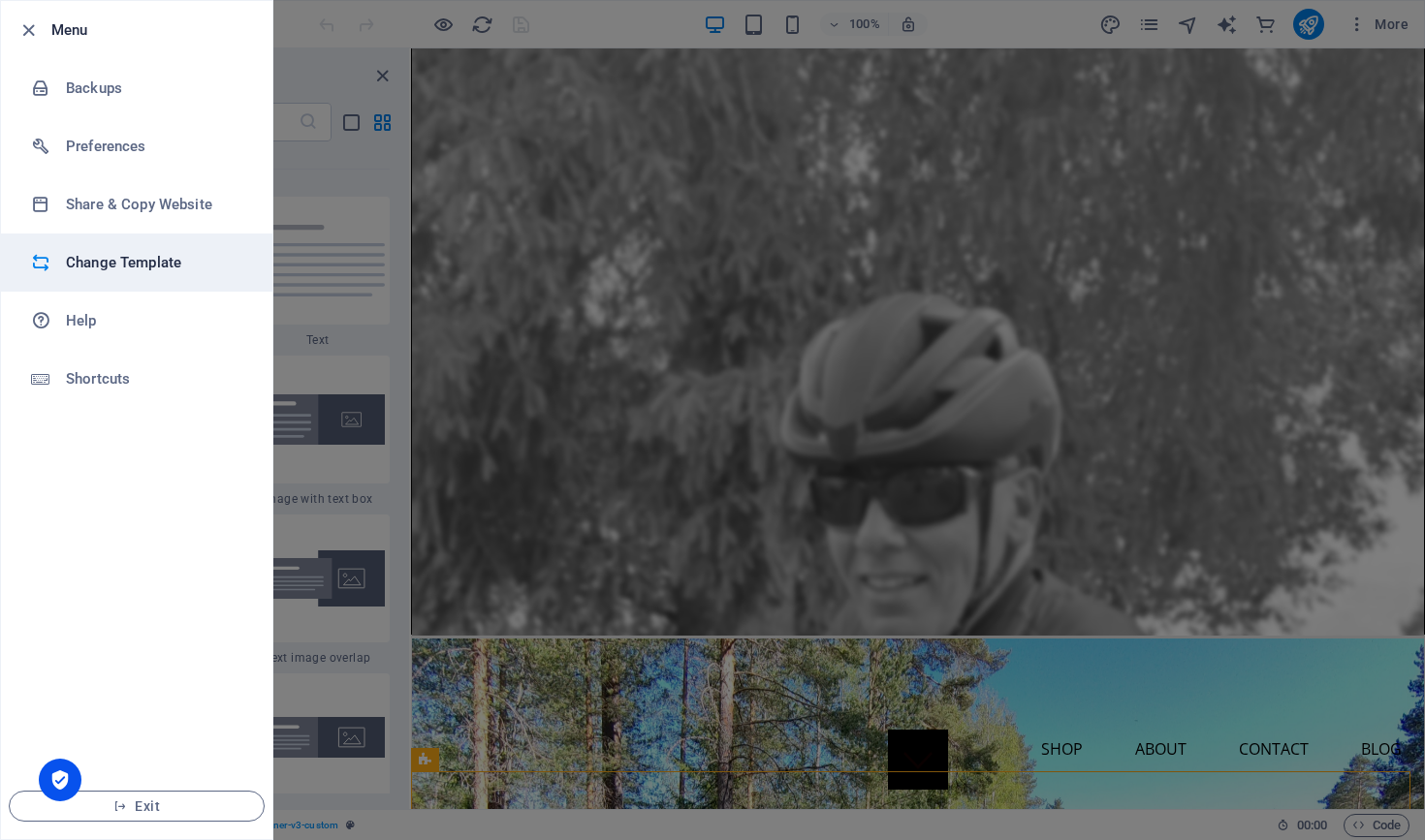 click on "Change Template" at bounding box center [155, 263] 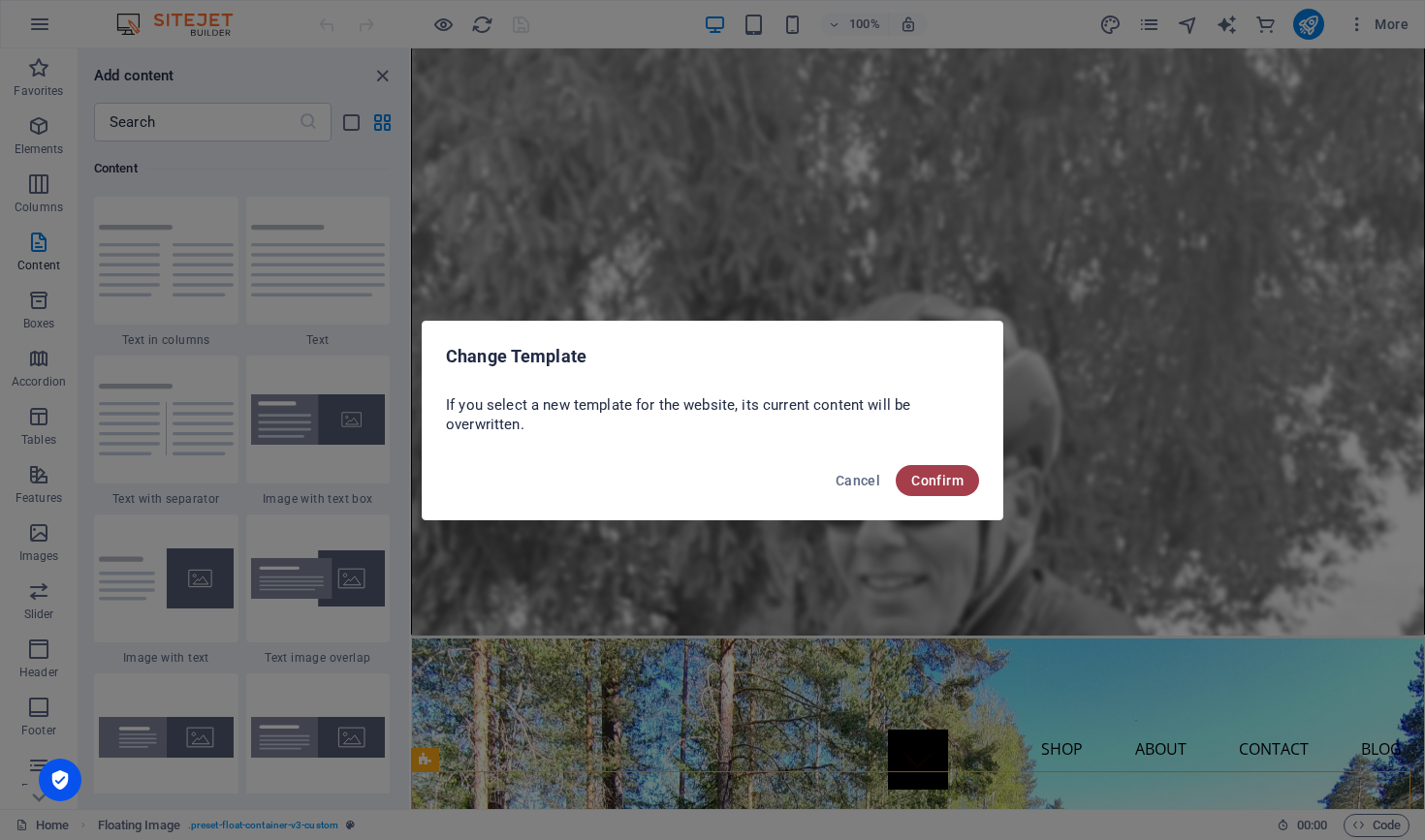 click on "Confirm" at bounding box center [937, 481] 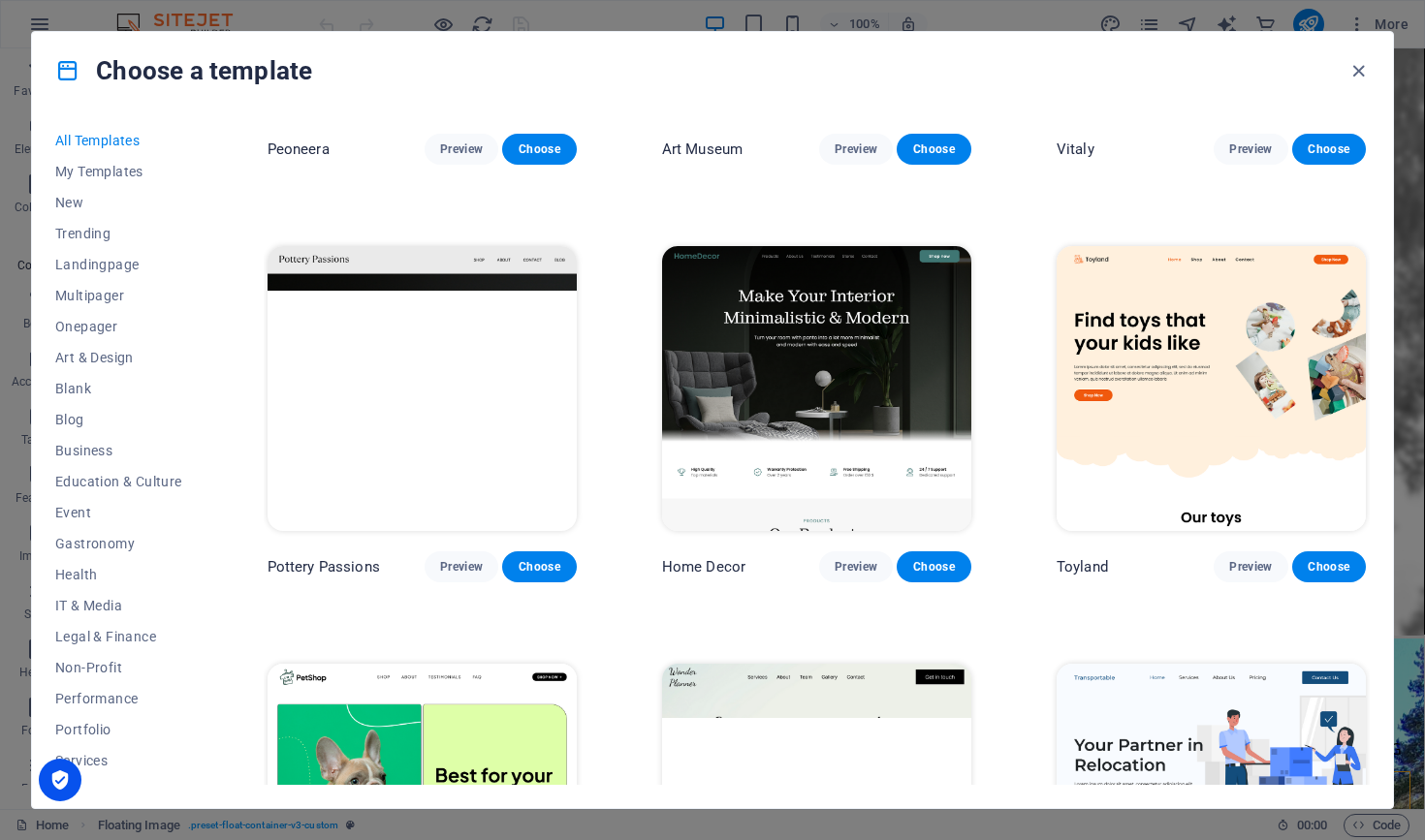 scroll, scrollTop: 304, scrollLeft: 0, axis: vertical 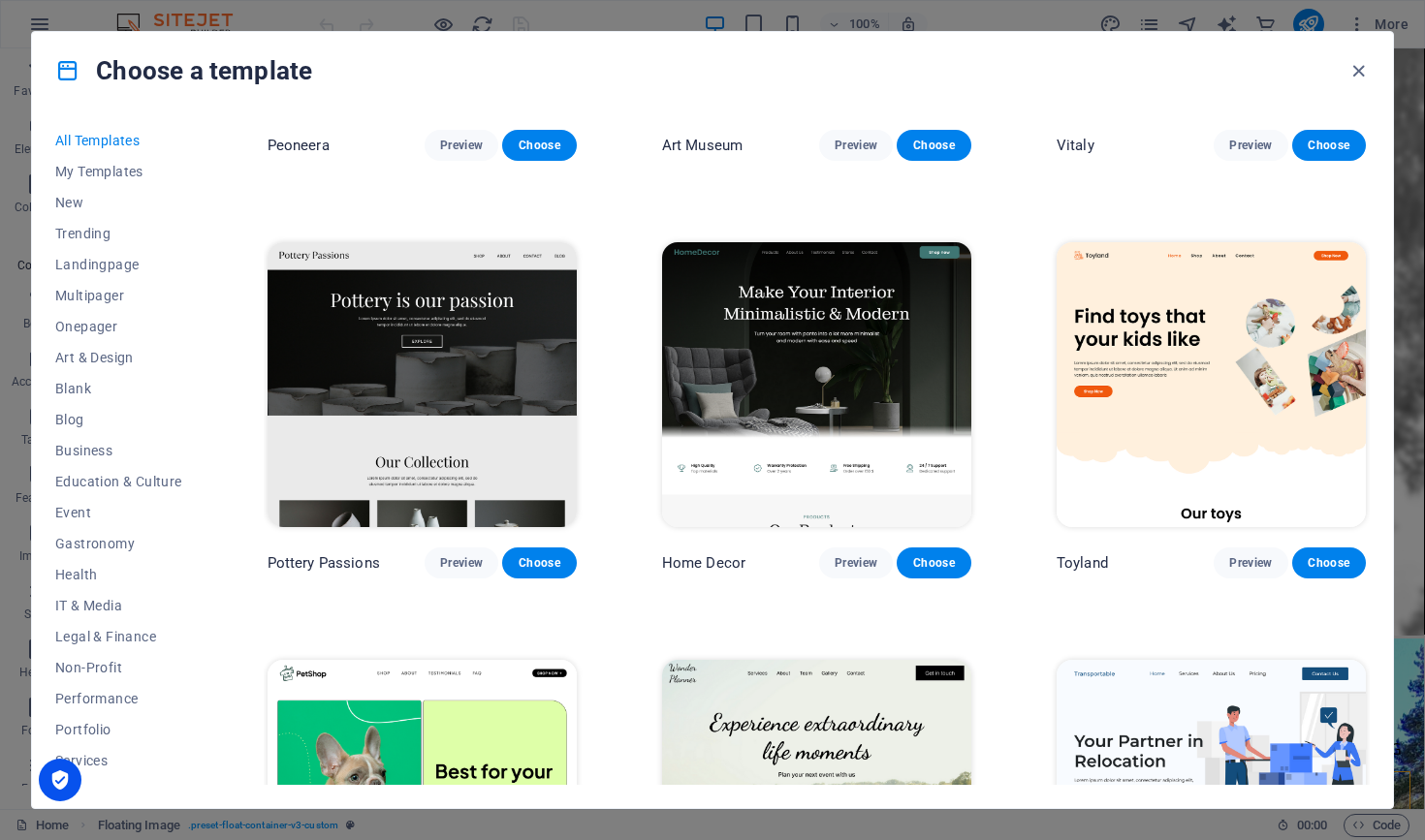 click at bounding box center (816, 385) 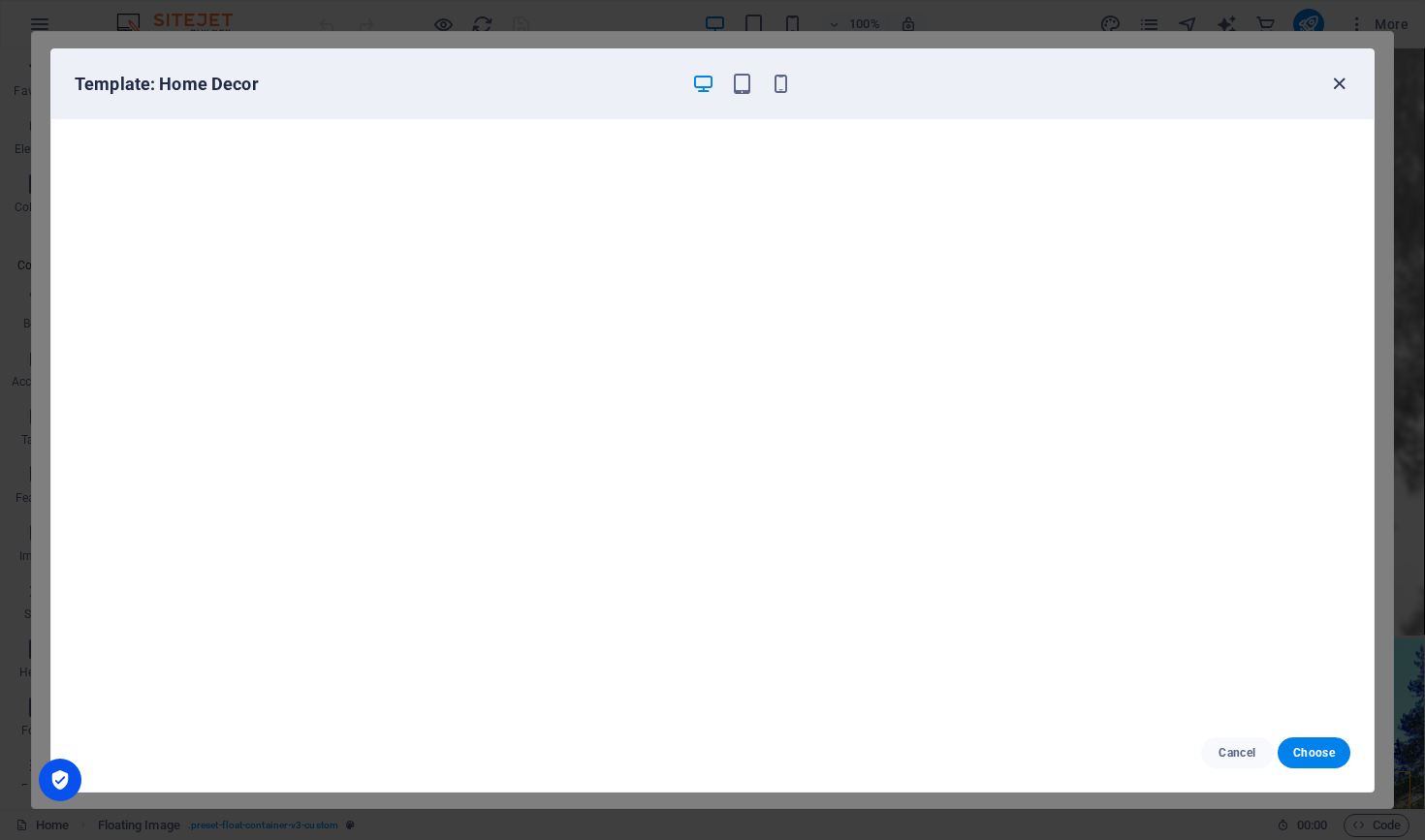 click at bounding box center (1339, 83) 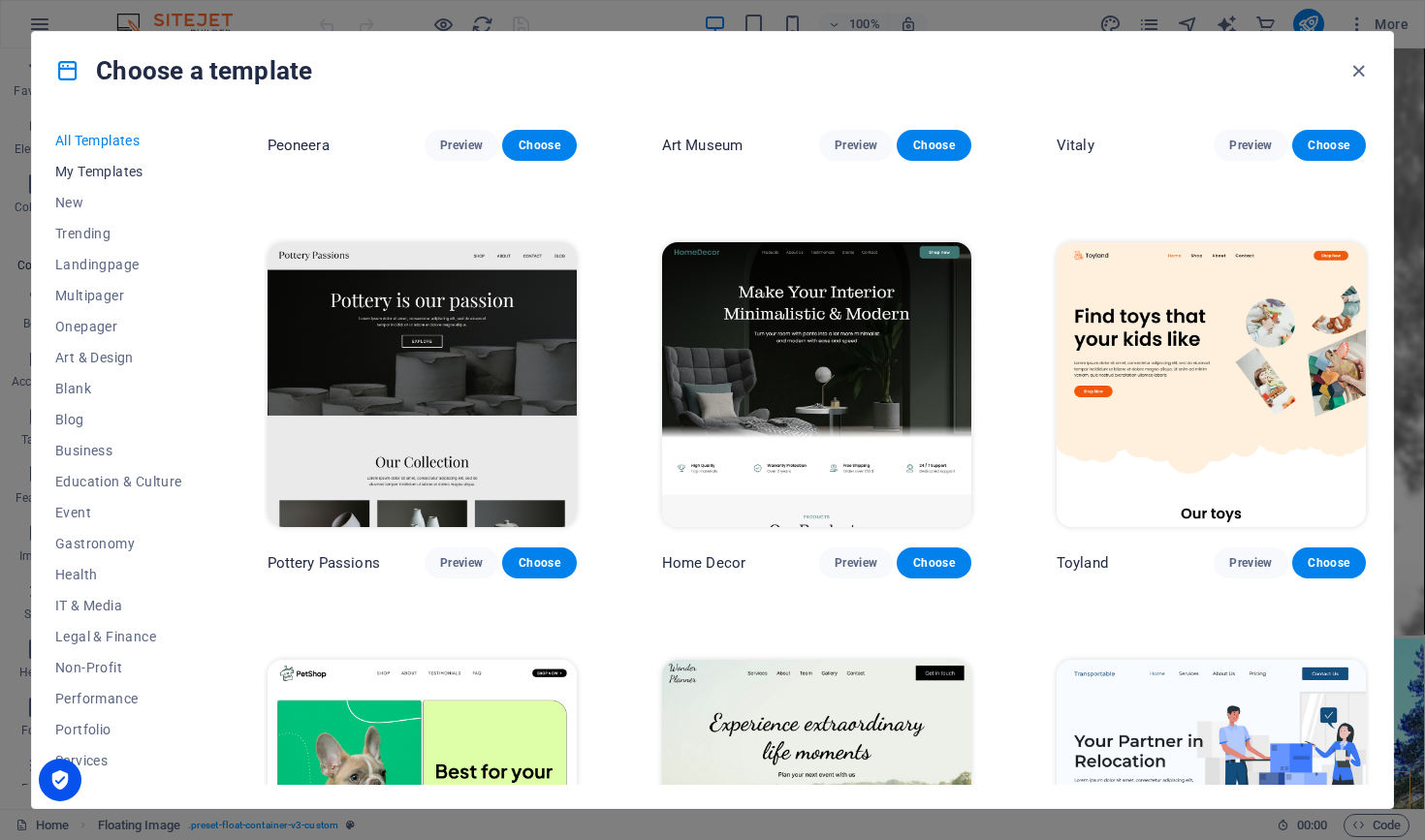 click on "My Templates" at bounding box center (118, 171) 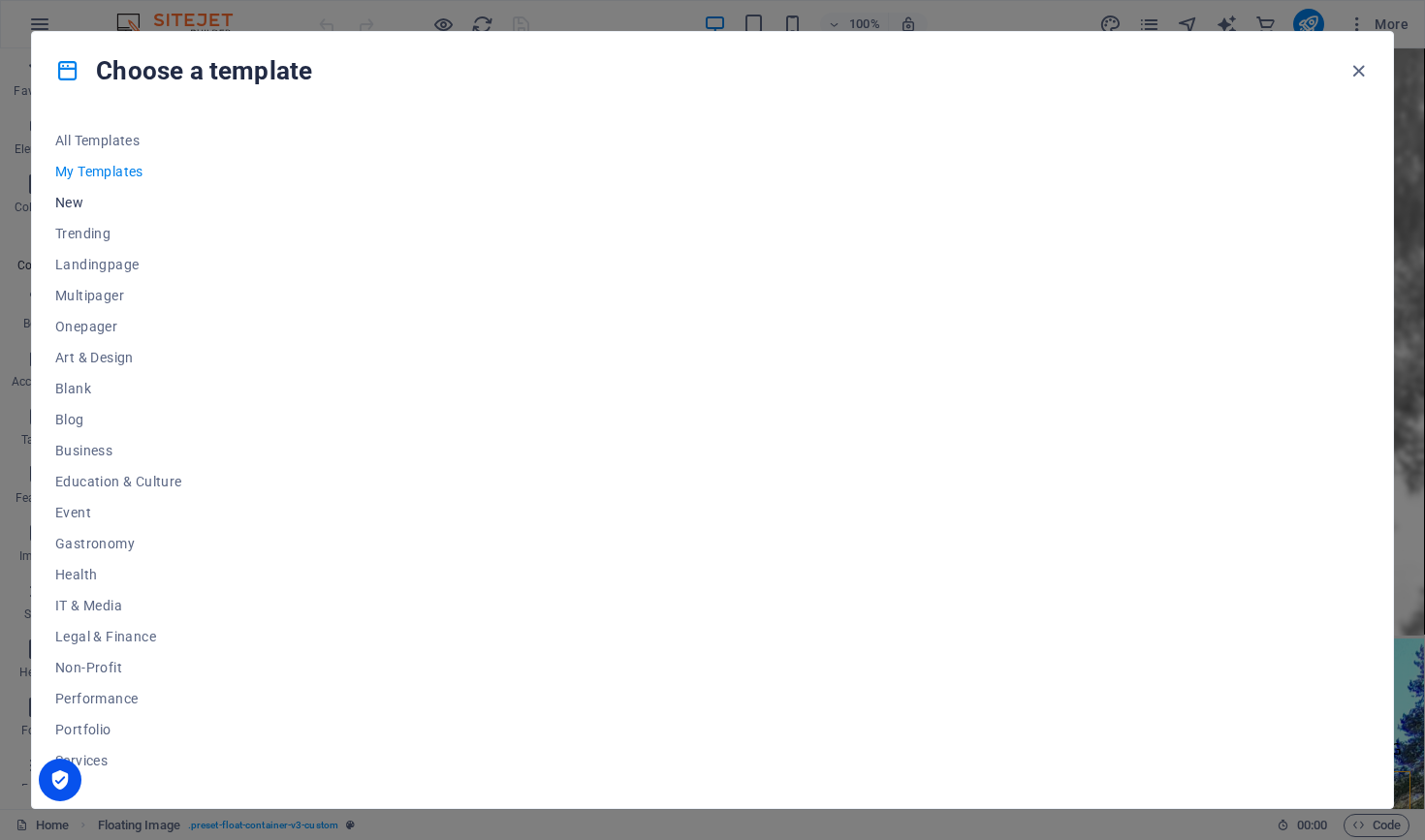 click on "New" at bounding box center (118, 202) 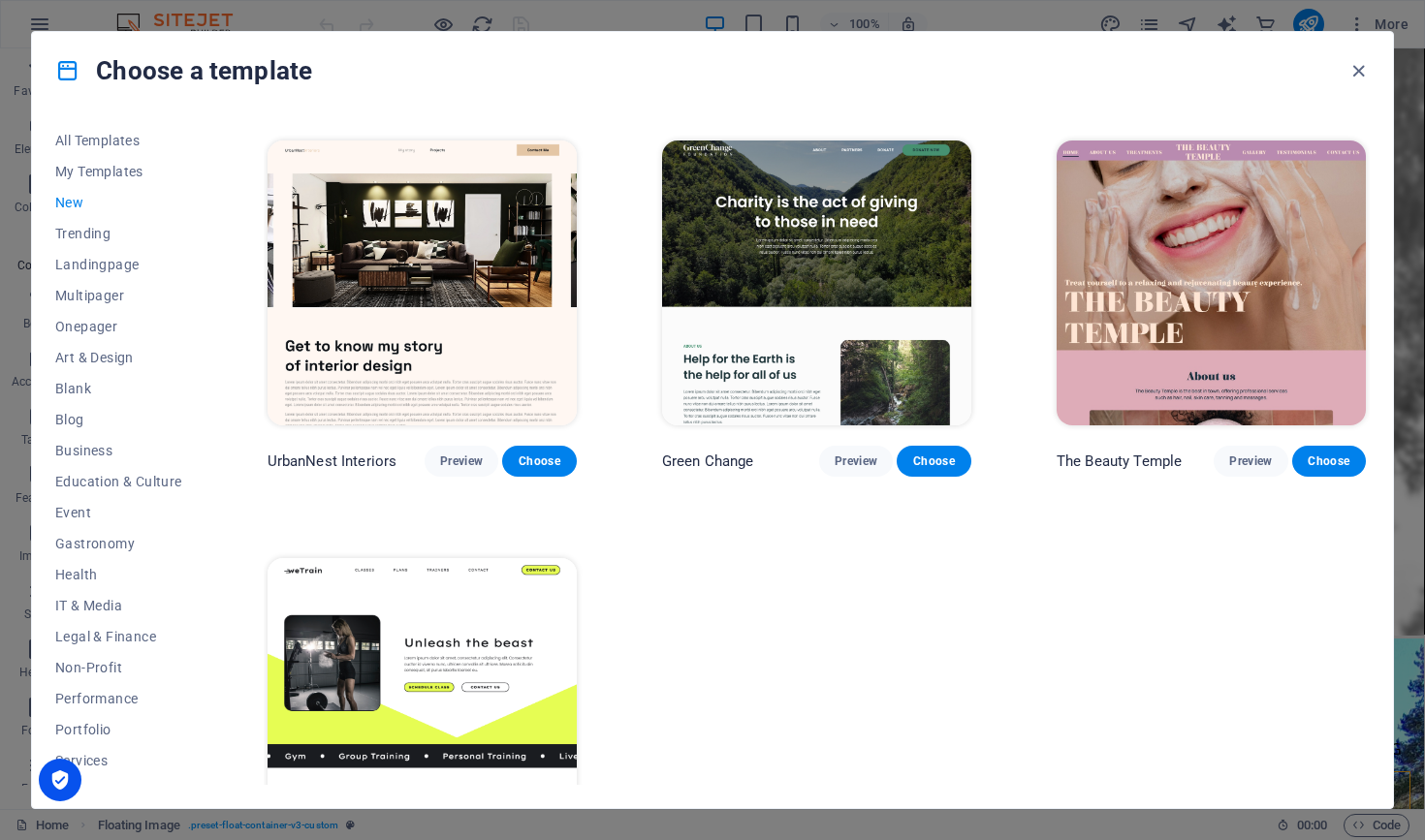 scroll, scrollTop: 2504, scrollLeft: 0, axis: vertical 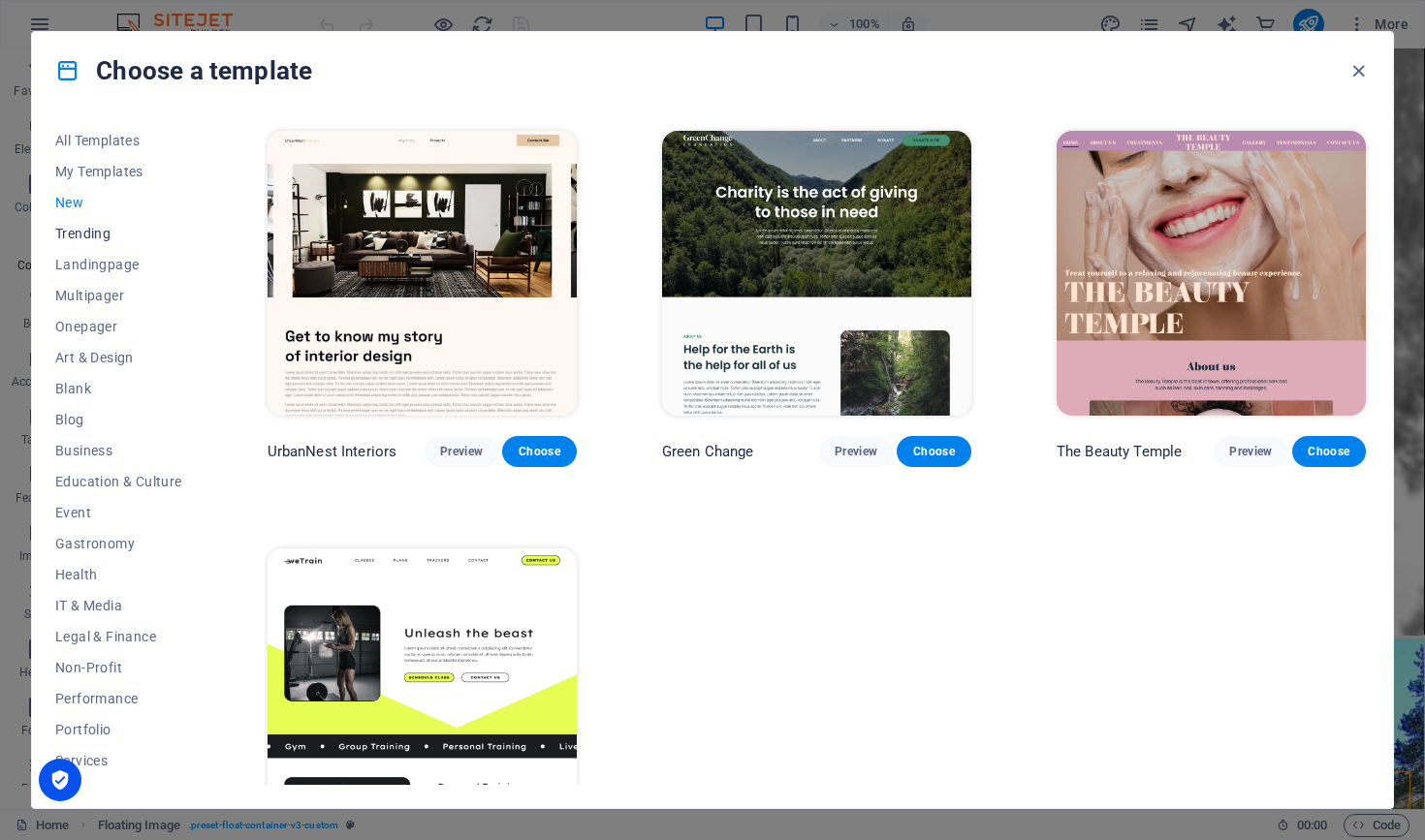 click on "Trending" at bounding box center [118, 233] 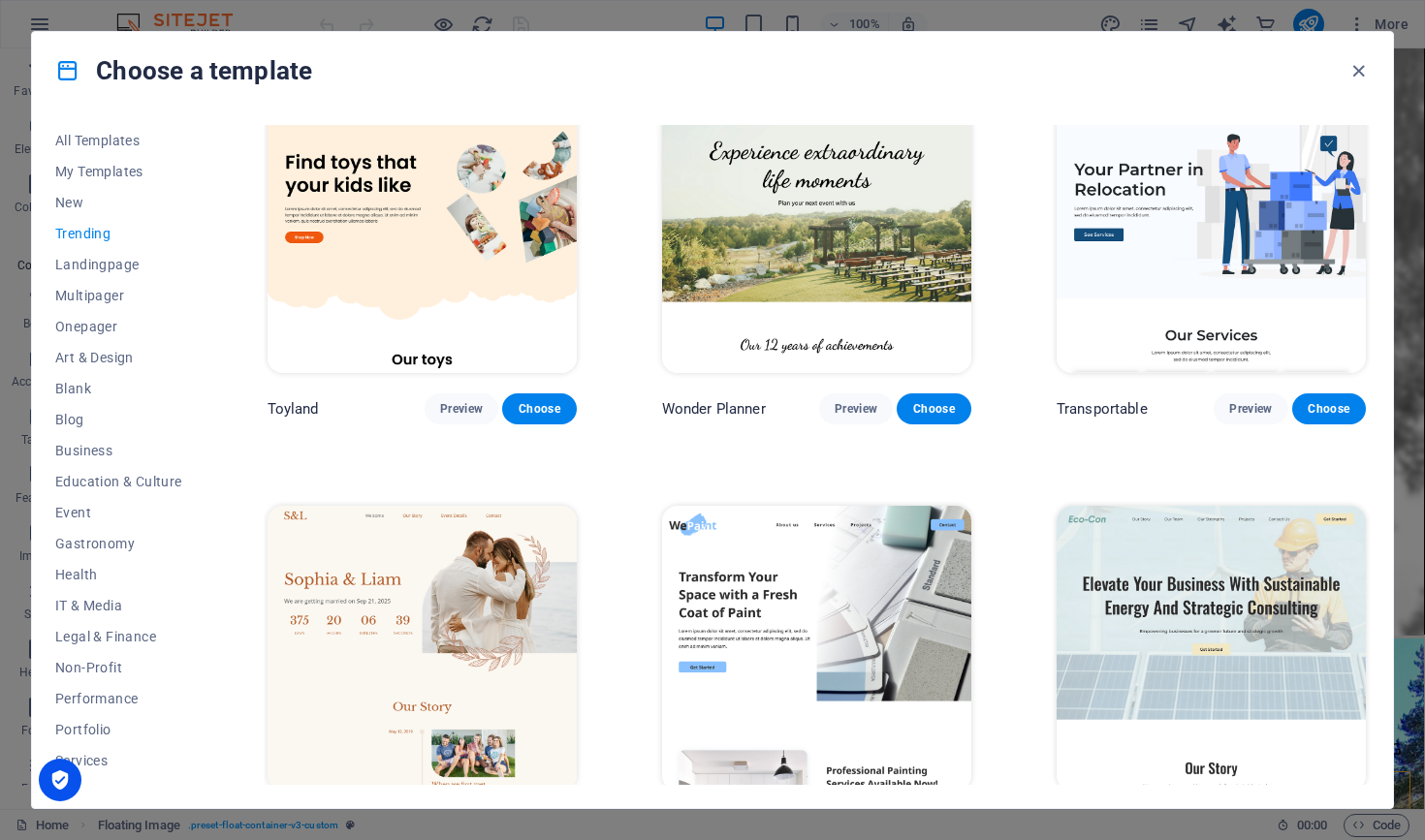 scroll, scrollTop: 0, scrollLeft: 0, axis: both 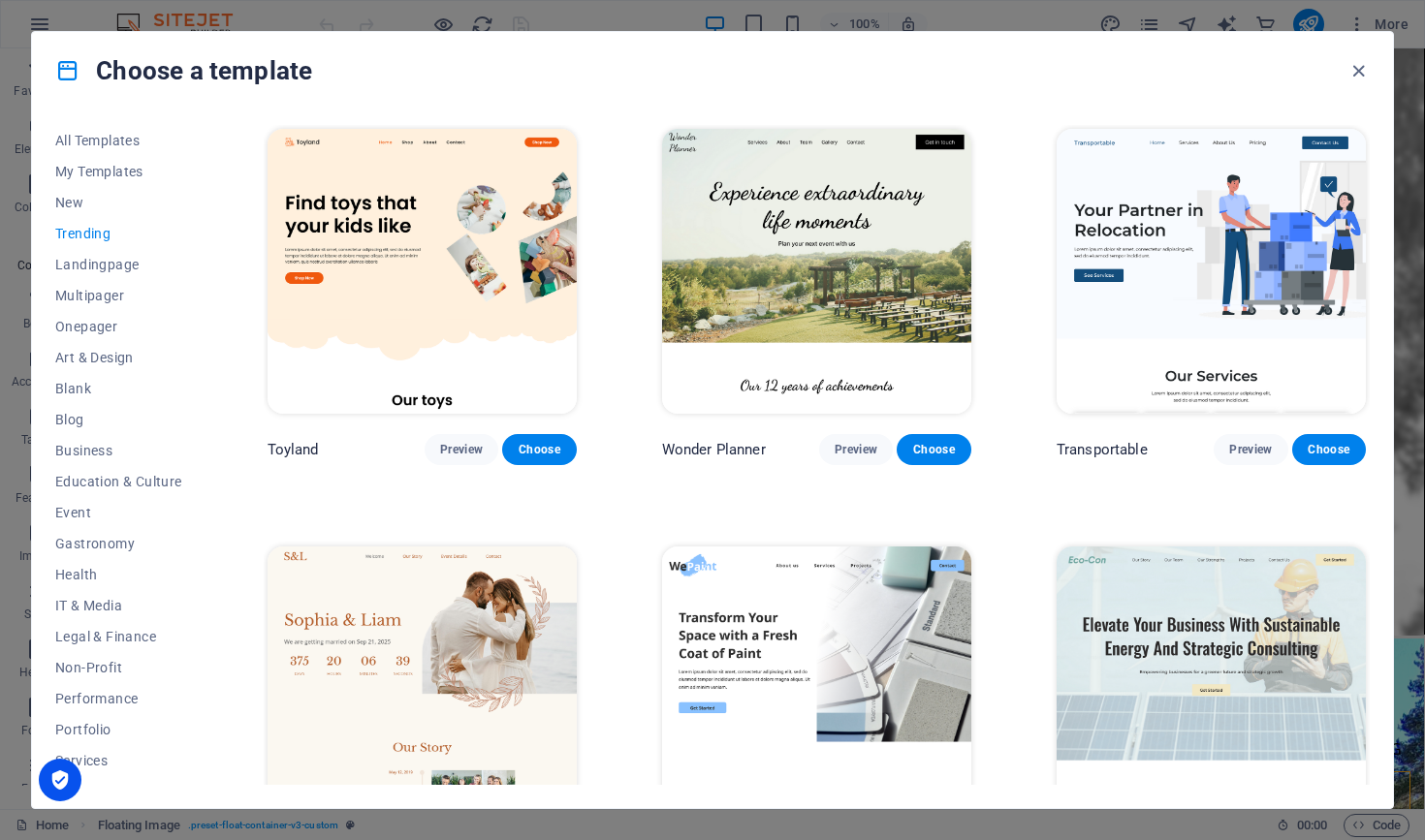 click at bounding box center (816, 271) 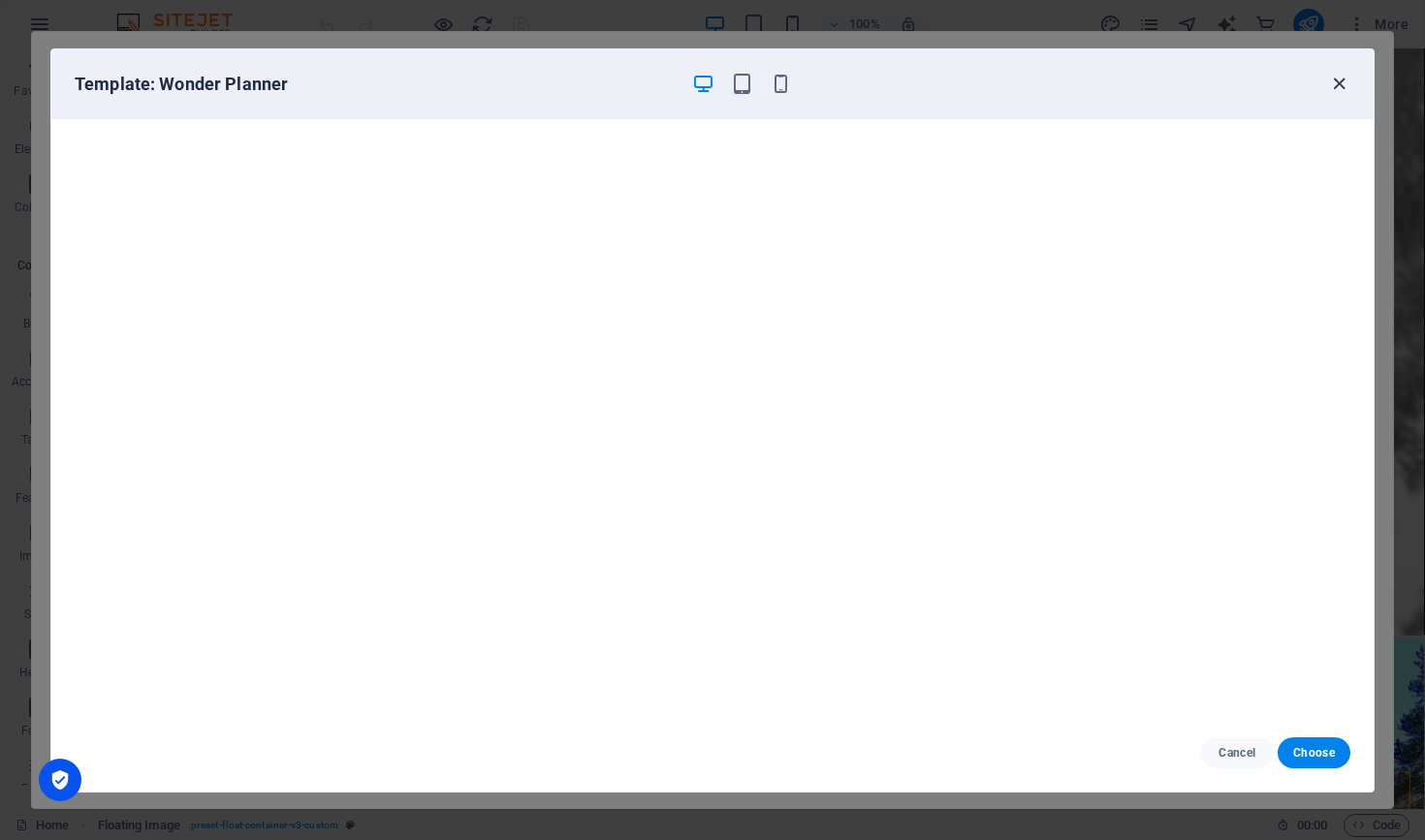 click at bounding box center [1339, 83] 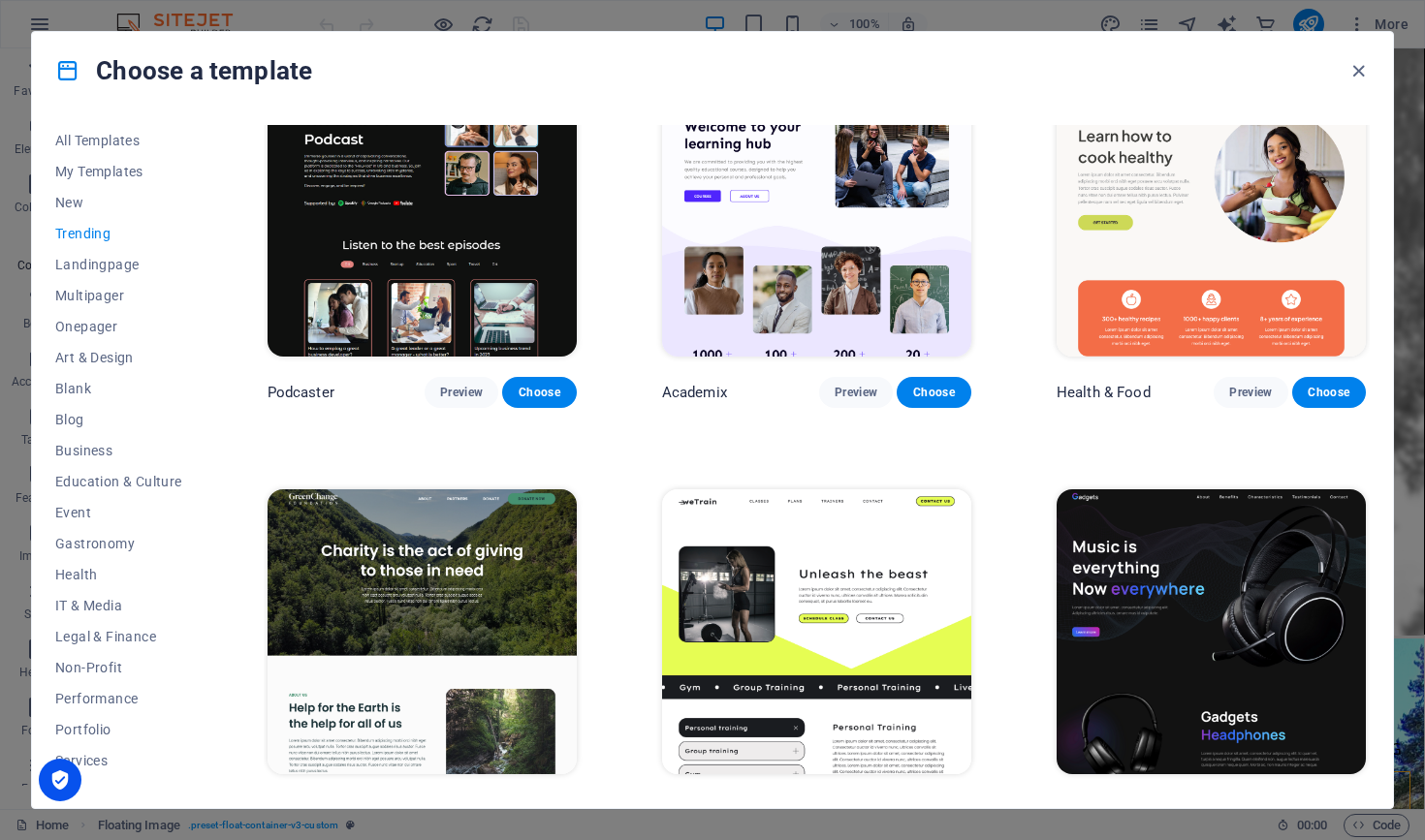 scroll, scrollTop: 888, scrollLeft: 0, axis: vertical 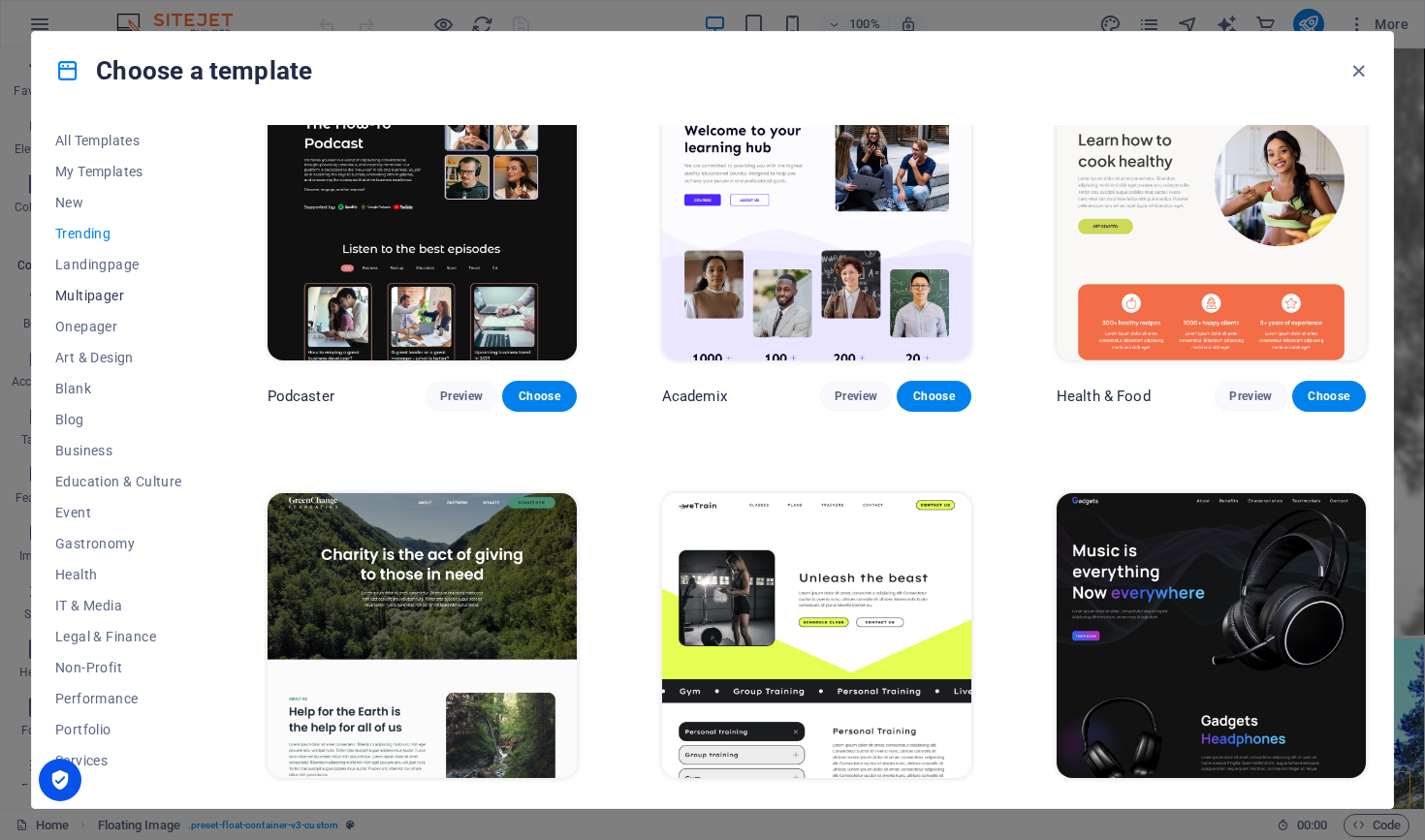 click on "Multipager" at bounding box center (118, 296) 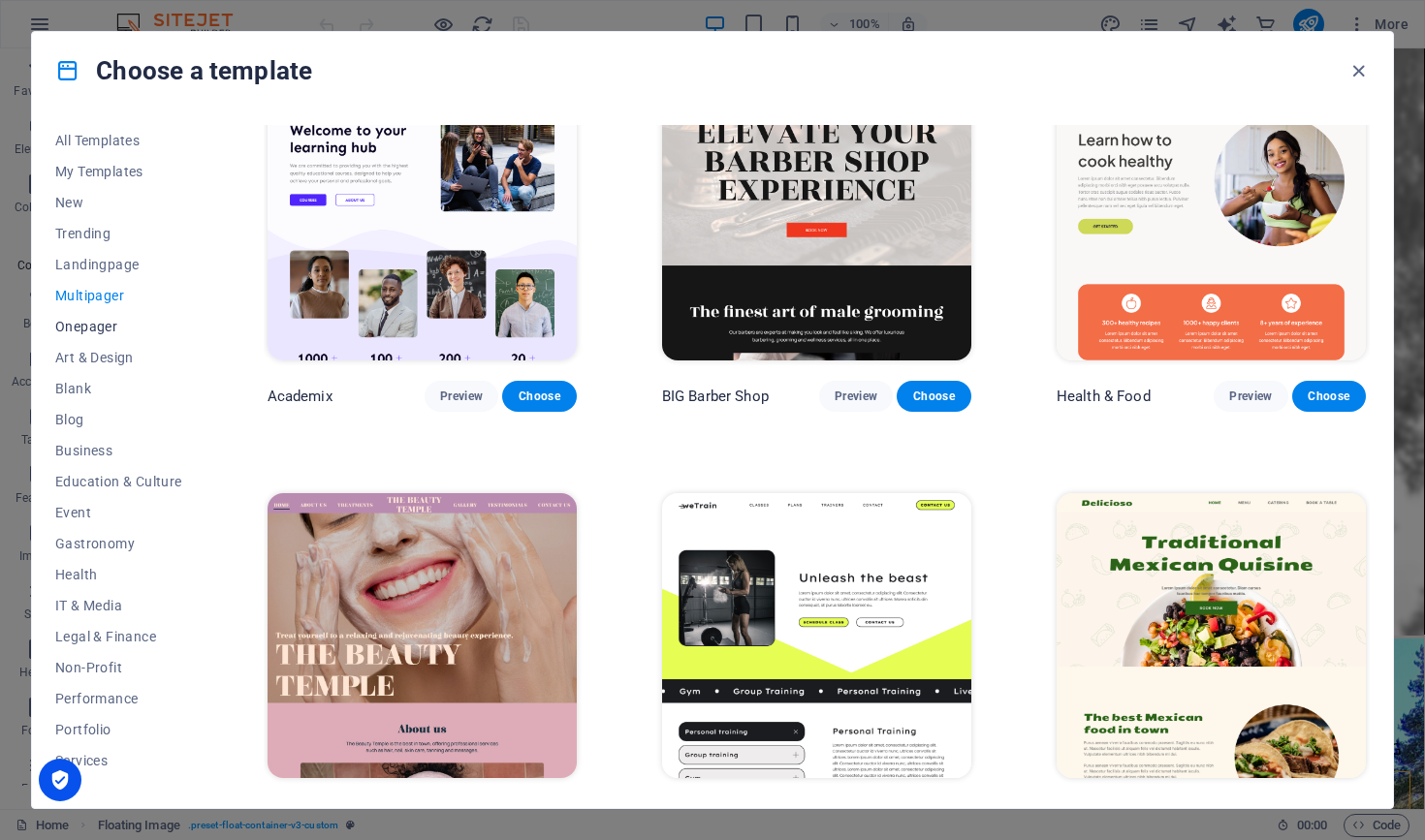 click on "Onepager" at bounding box center [118, 327] 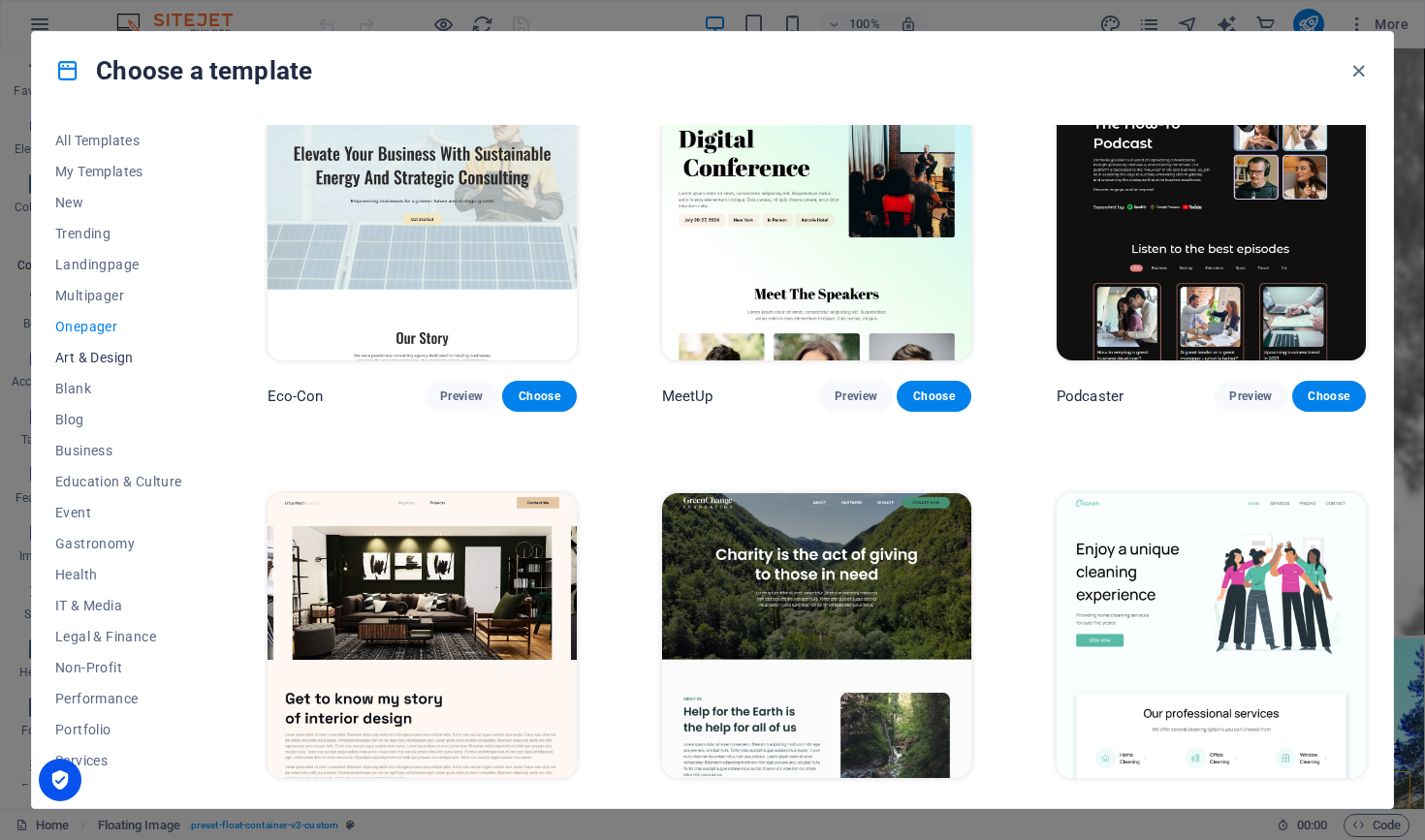 click on "Art & Design" at bounding box center (118, 358) 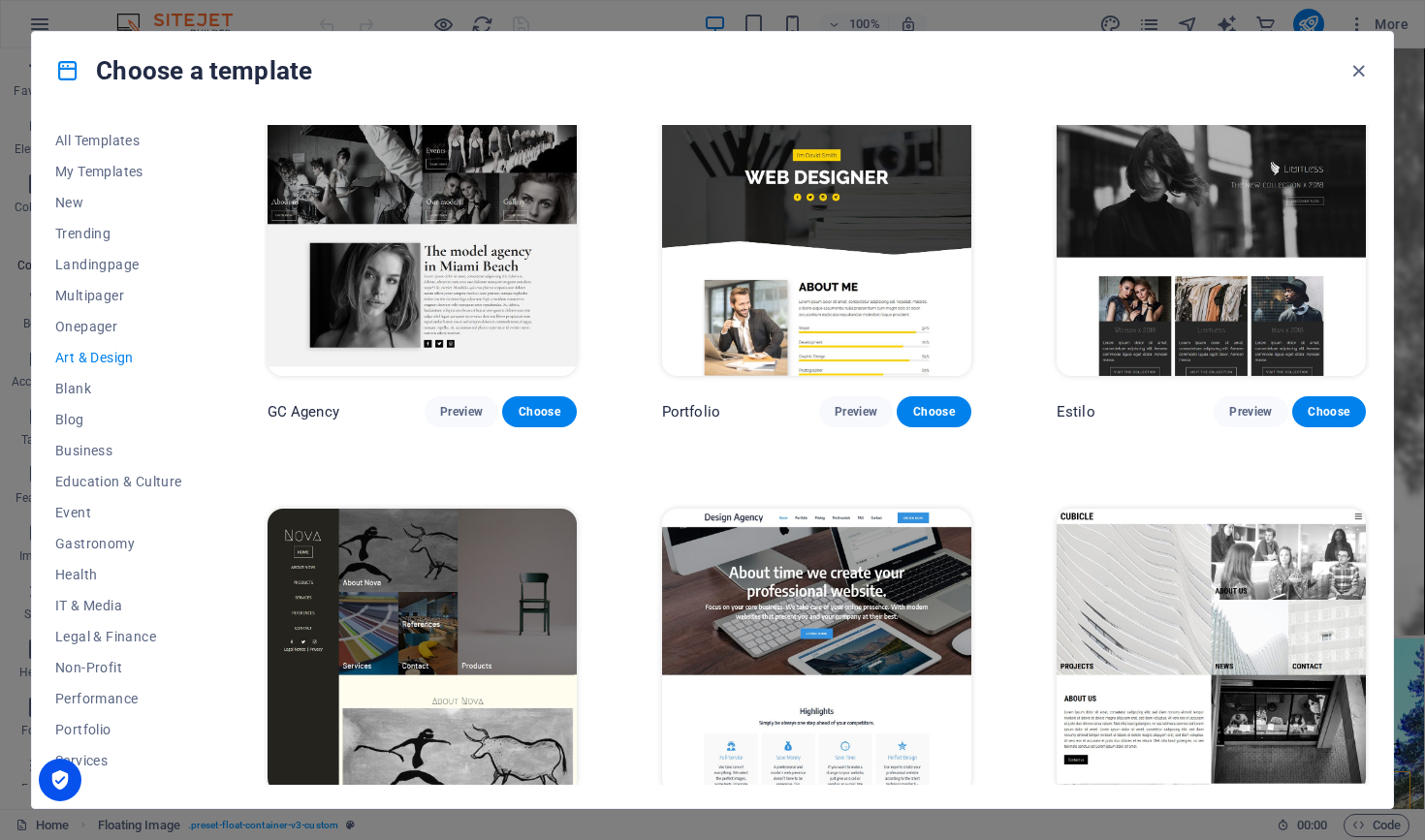 scroll, scrollTop: 1518, scrollLeft: 0, axis: vertical 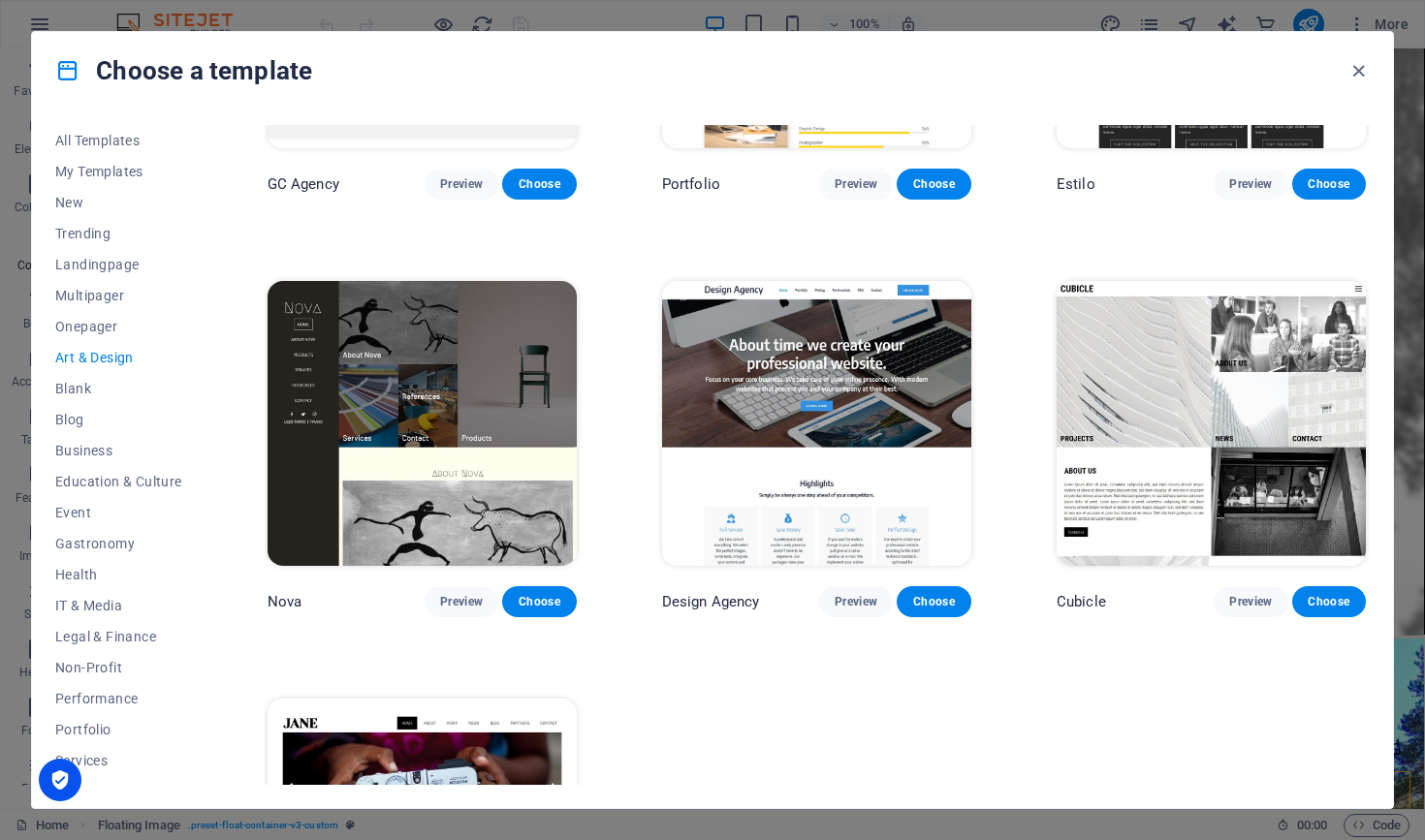 click at bounding box center (816, 423) 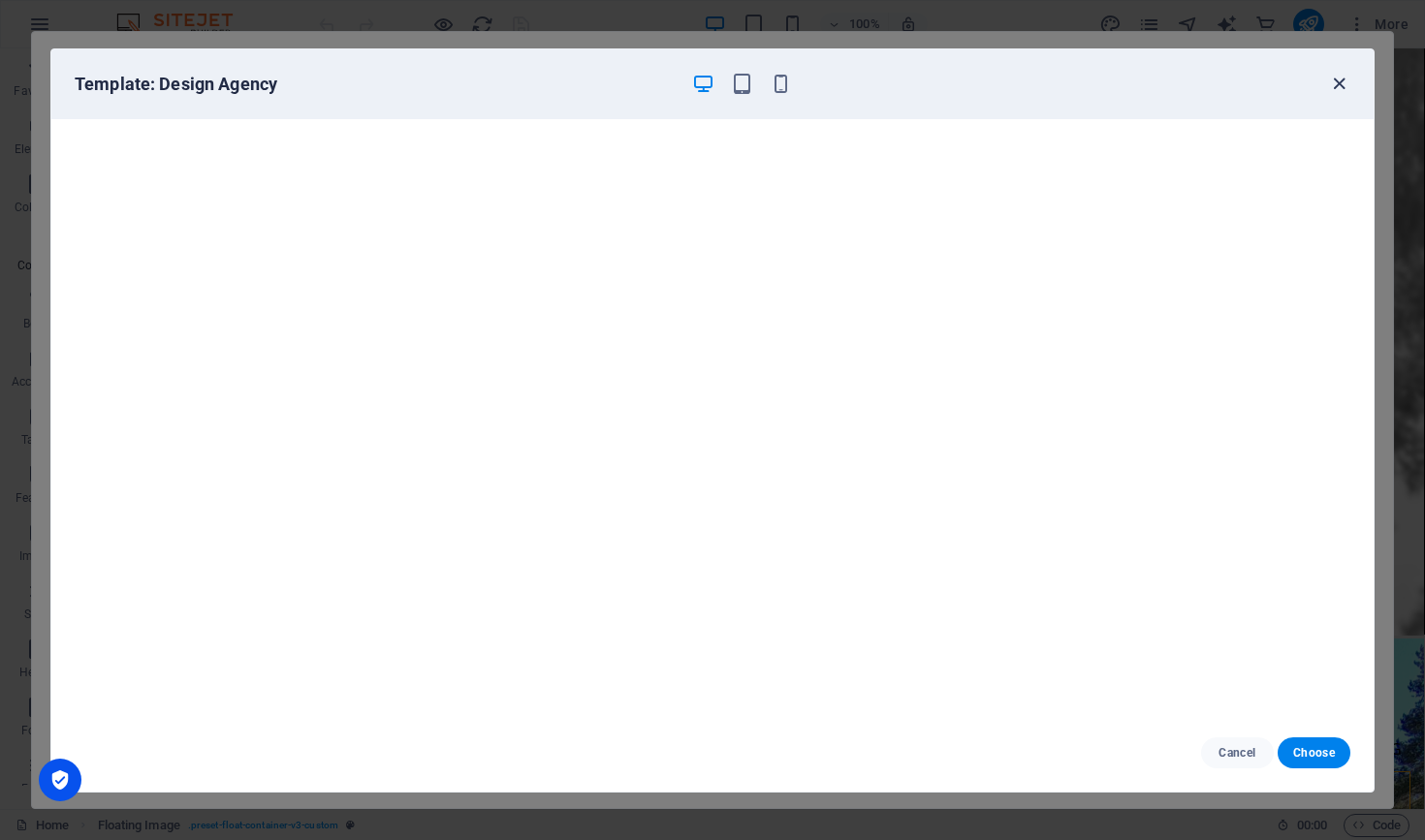 click at bounding box center (1339, 83) 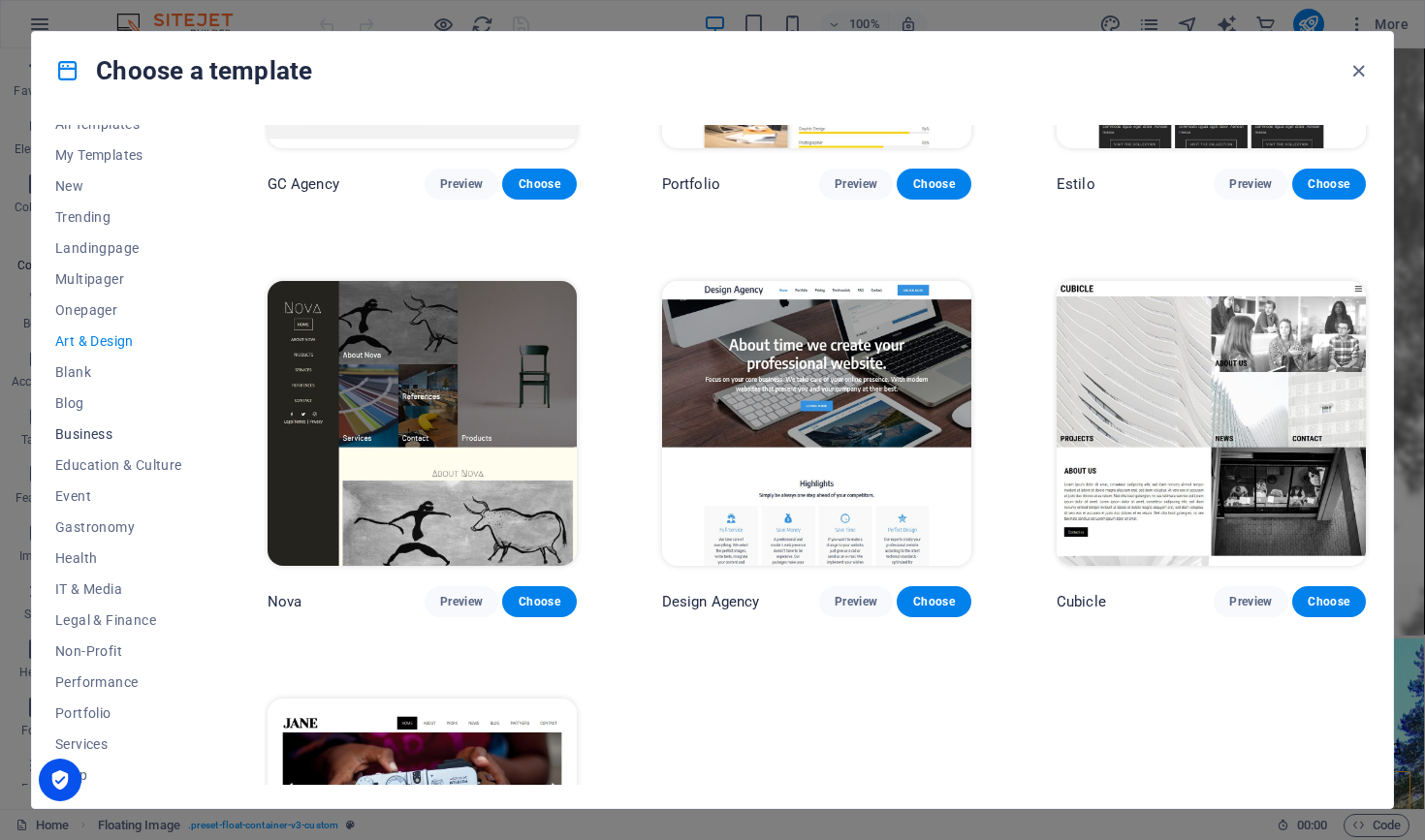 scroll, scrollTop: 146, scrollLeft: 0, axis: vertical 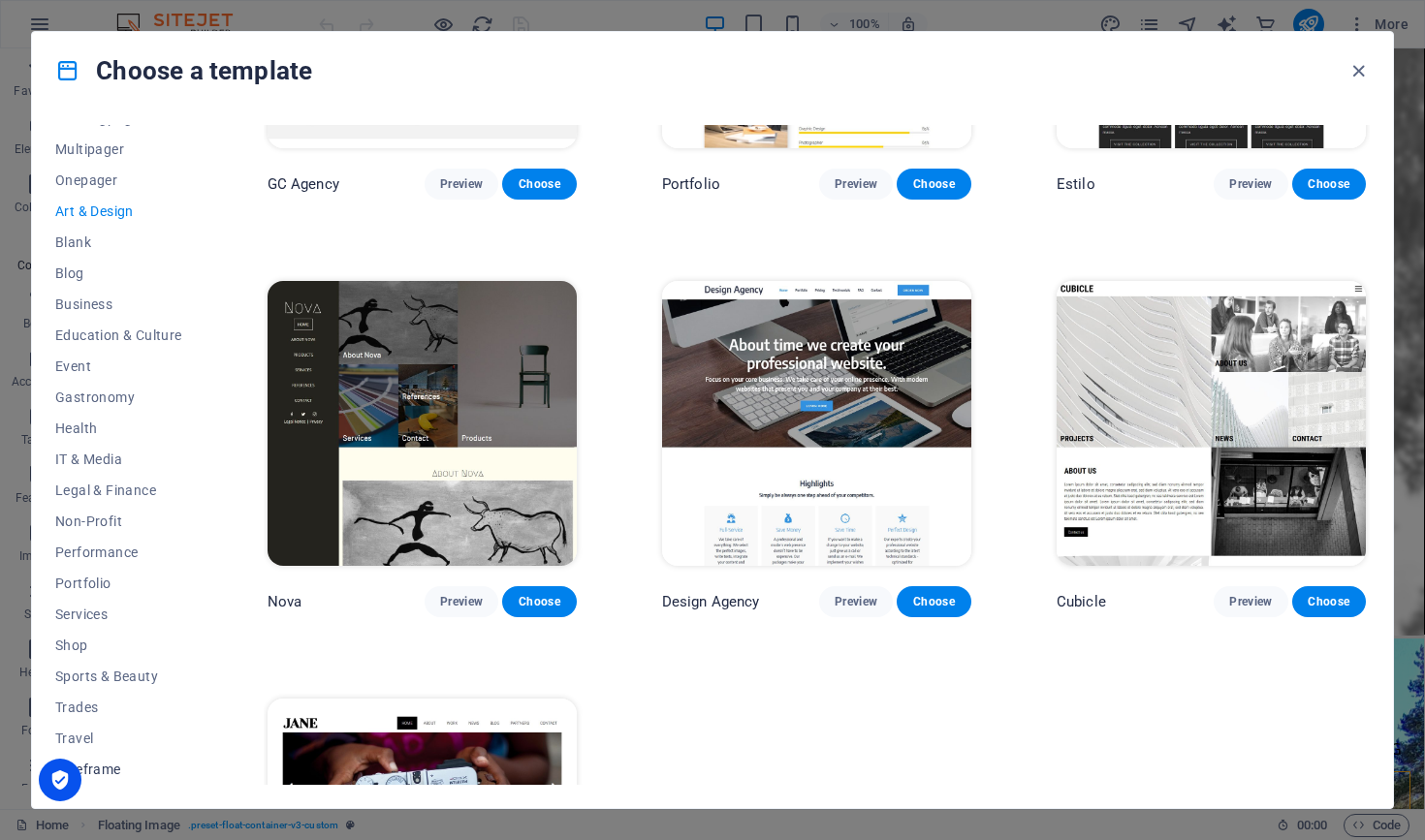 click on "Wireframe" at bounding box center [118, 769] 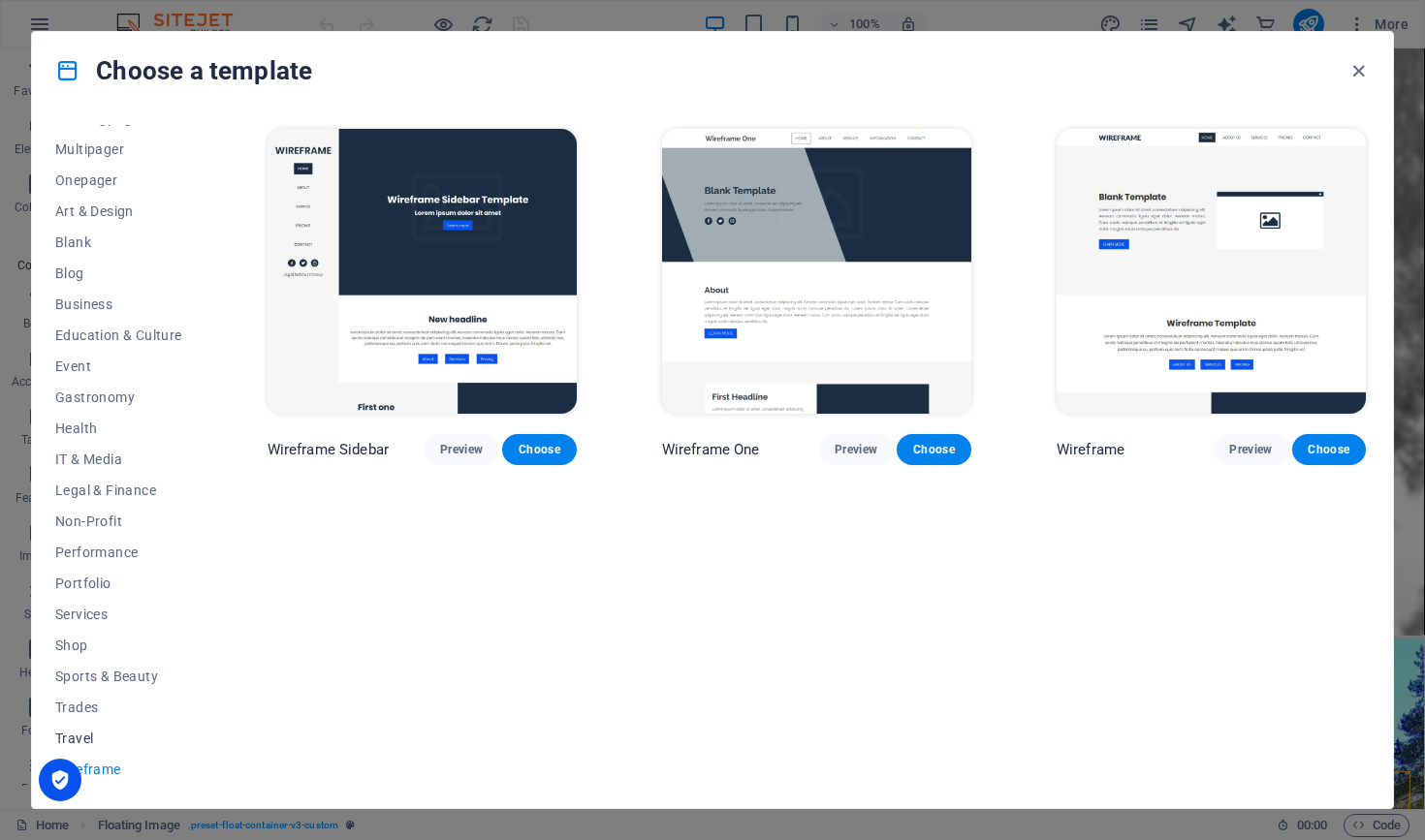 click on "Travel" at bounding box center (118, 738) 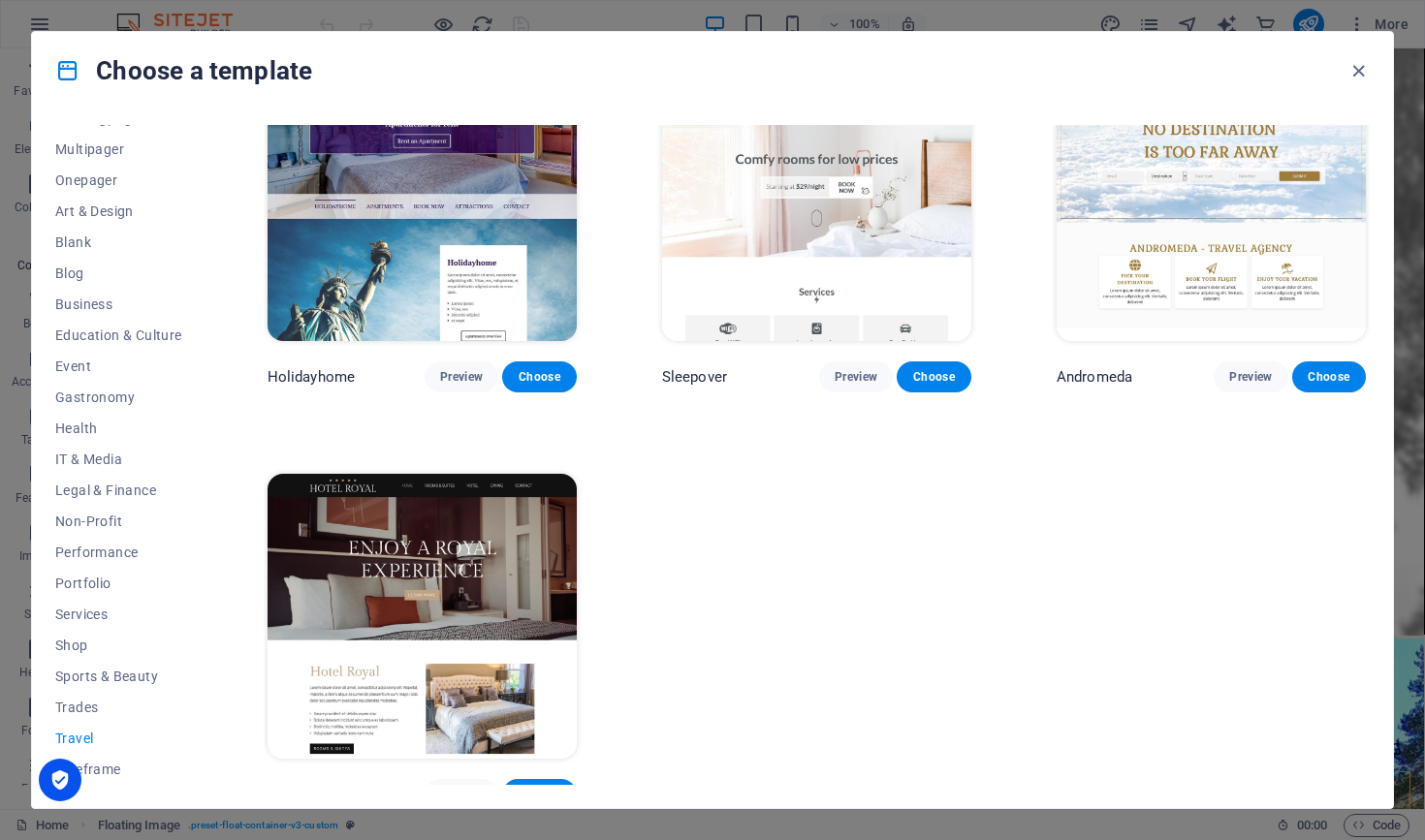 scroll, scrollTop: 494, scrollLeft: 0, axis: vertical 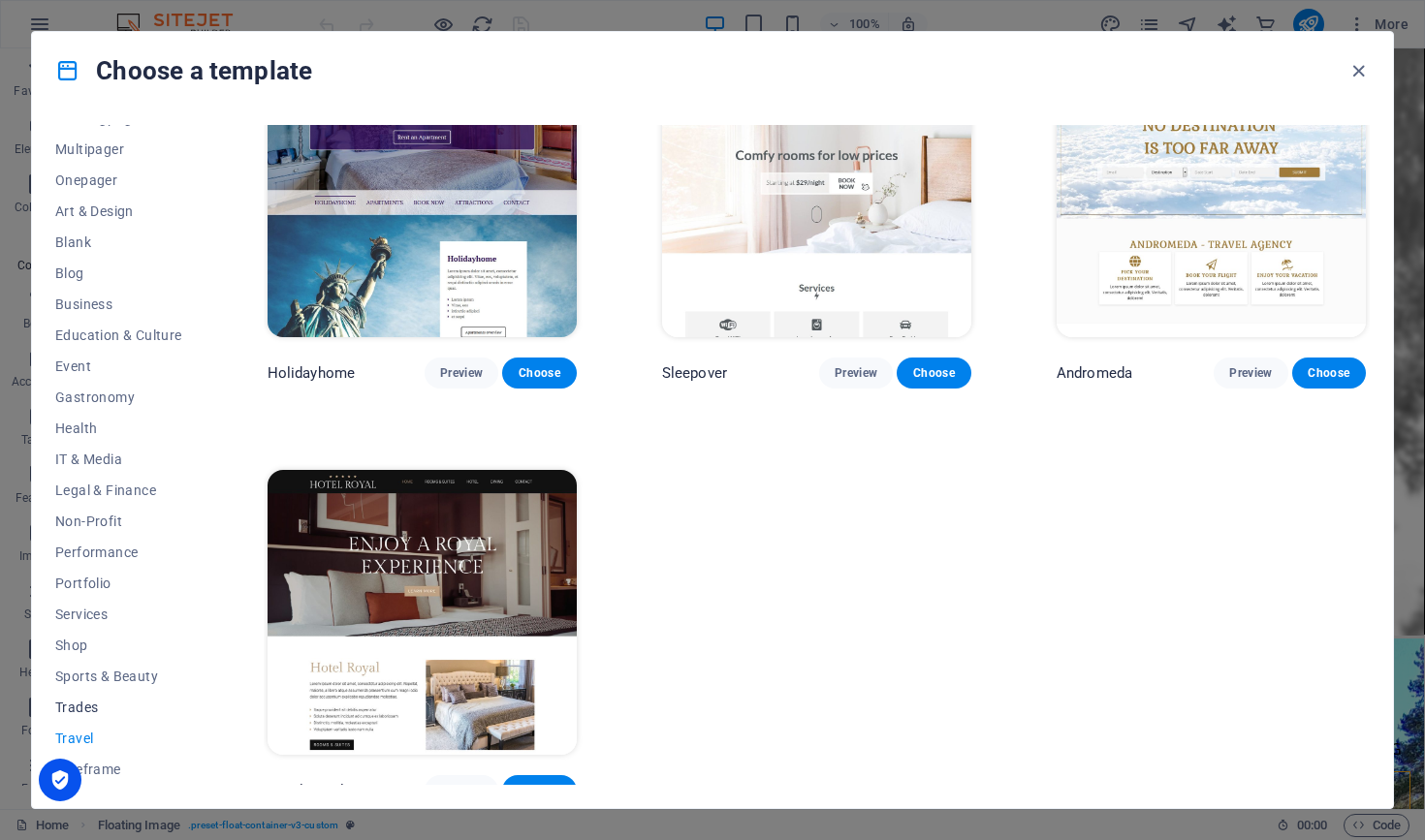 click on "Trades" at bounding box center [118, 707] 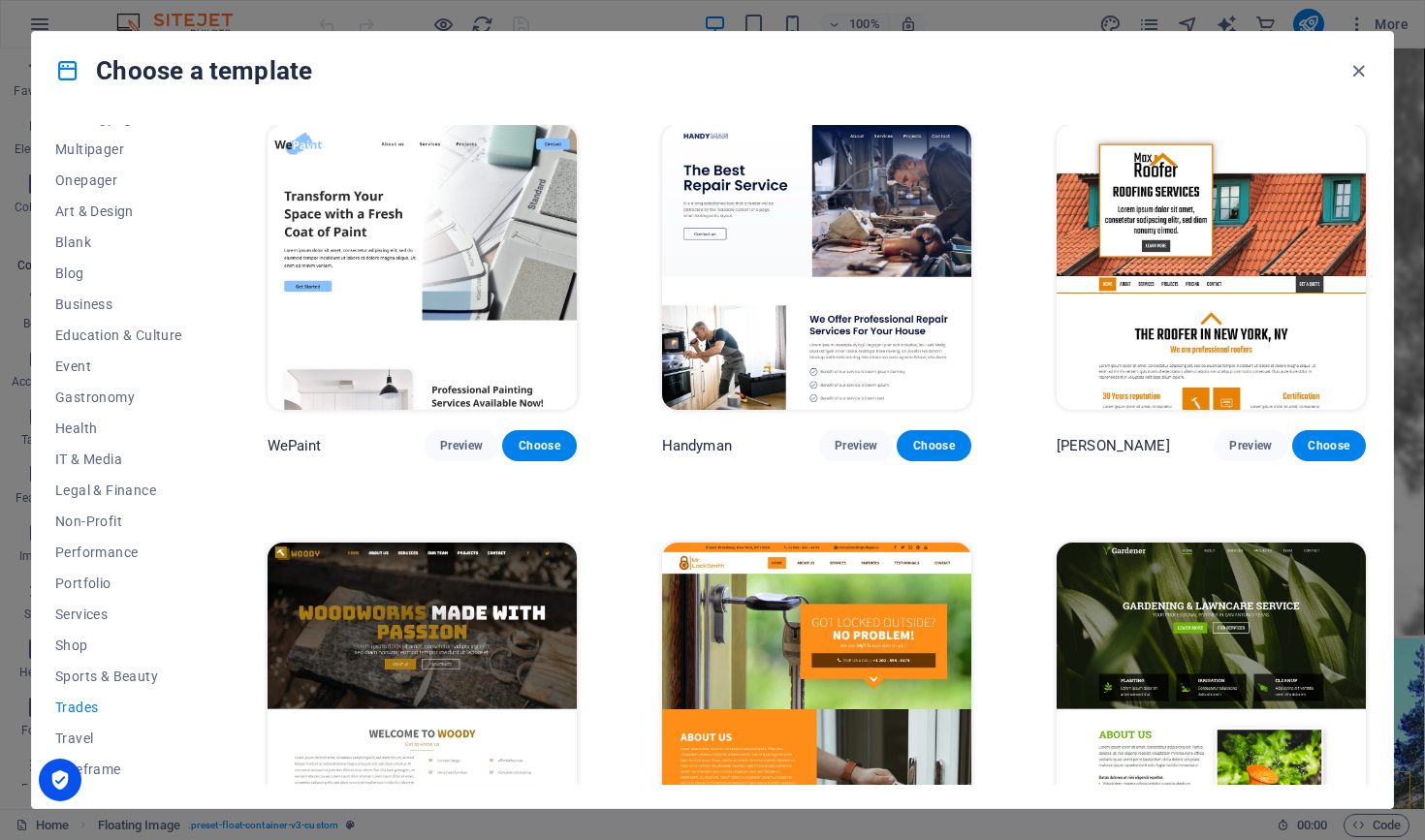 scroll, scrollTop: 0, scrollLeft: 0, axis: both 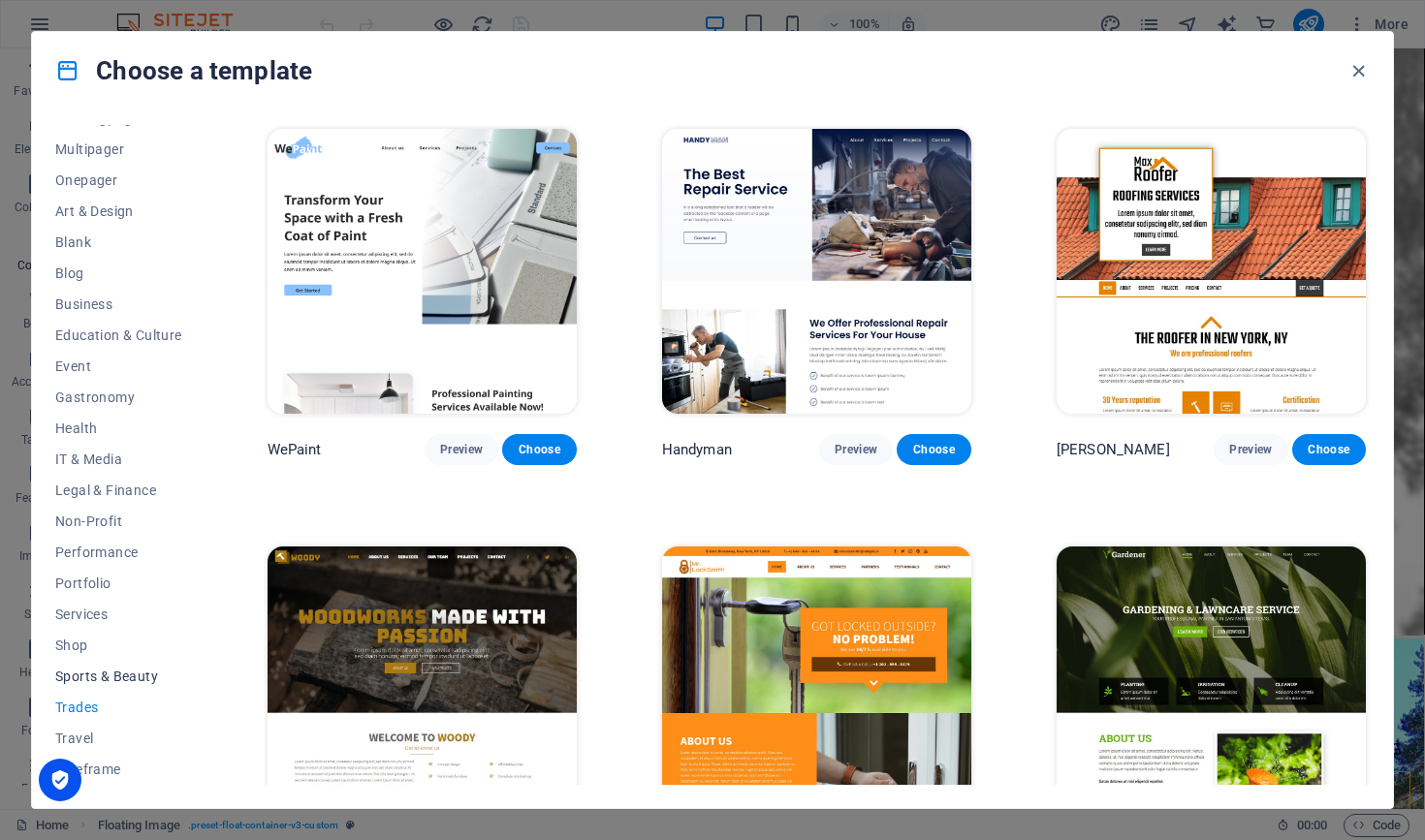 click on "Sports & Beauty" at bounding box center (118, 676) 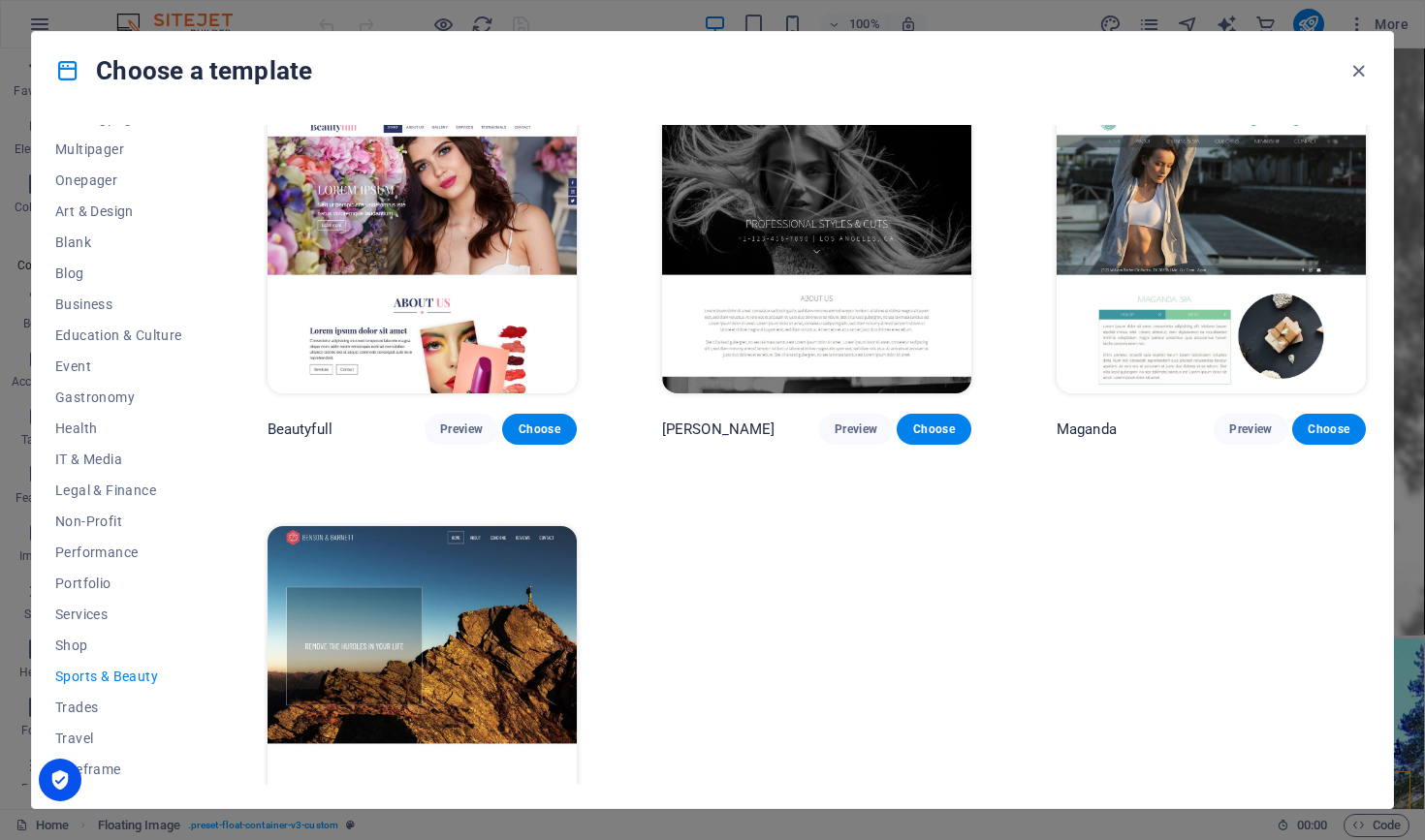 scroll, scrollTop: 1764, scrollLeft: 0, axis: vertical 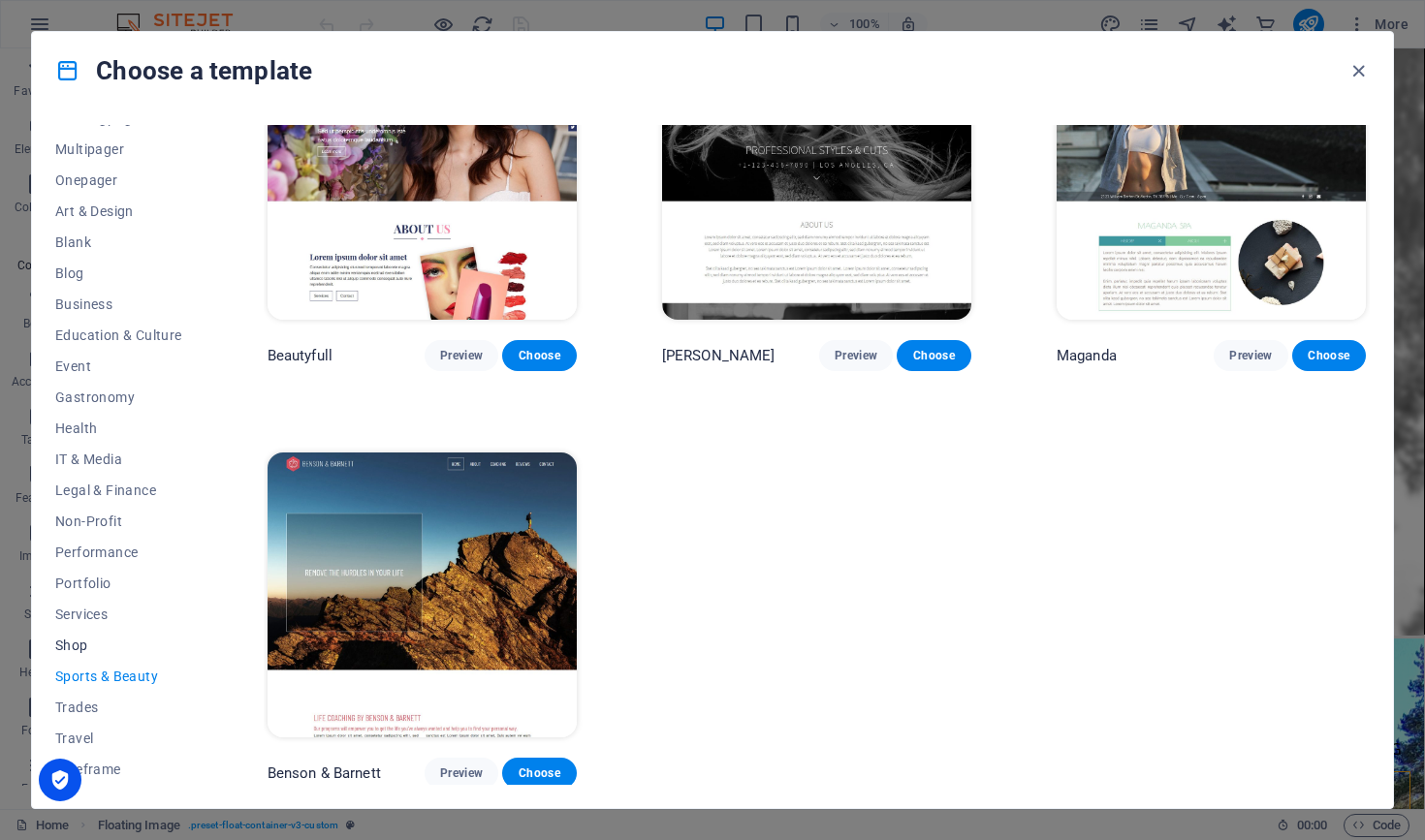 click on "Shop" at bounding box center (118, 645) 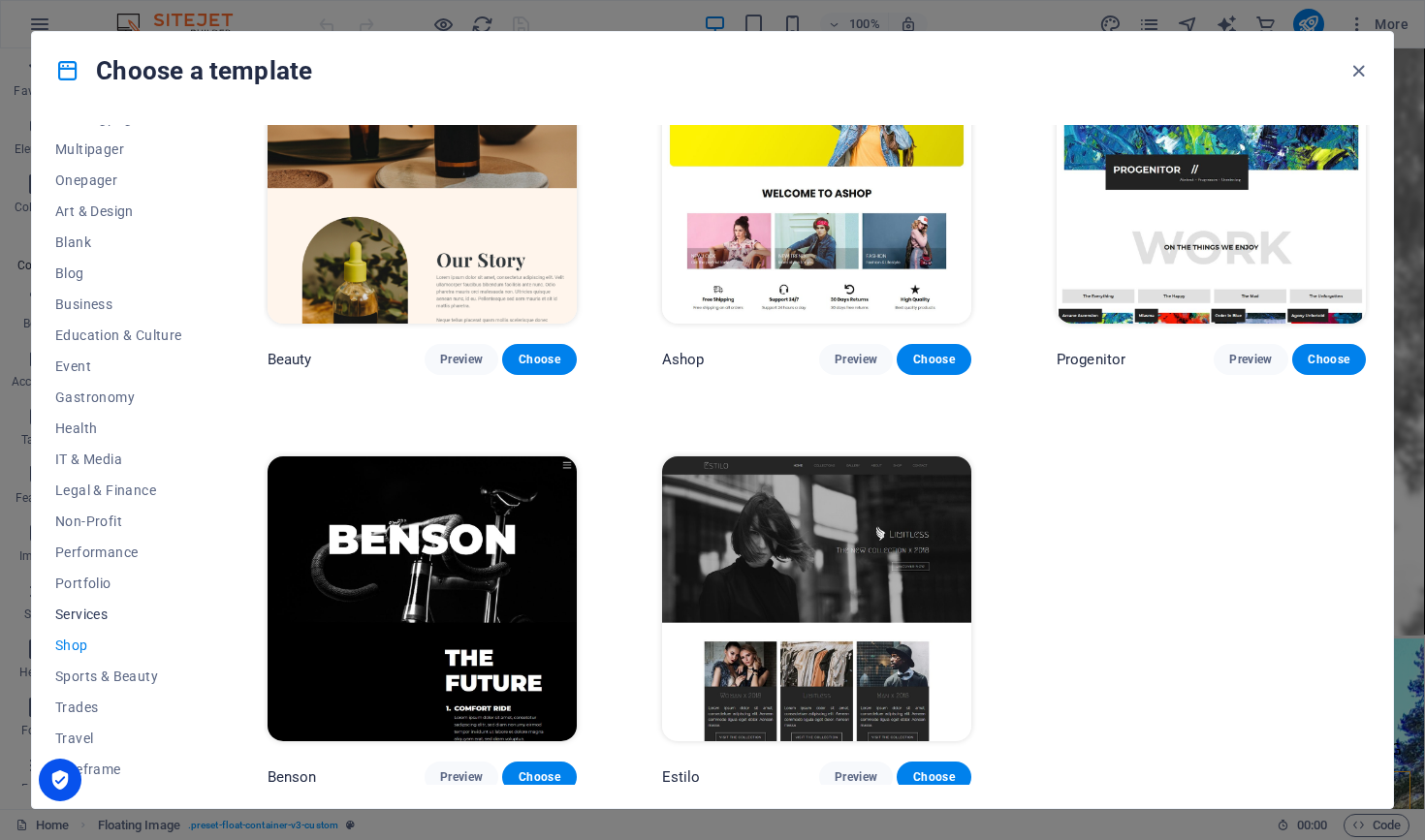 click on "Services" at bounding box center [118, 614] 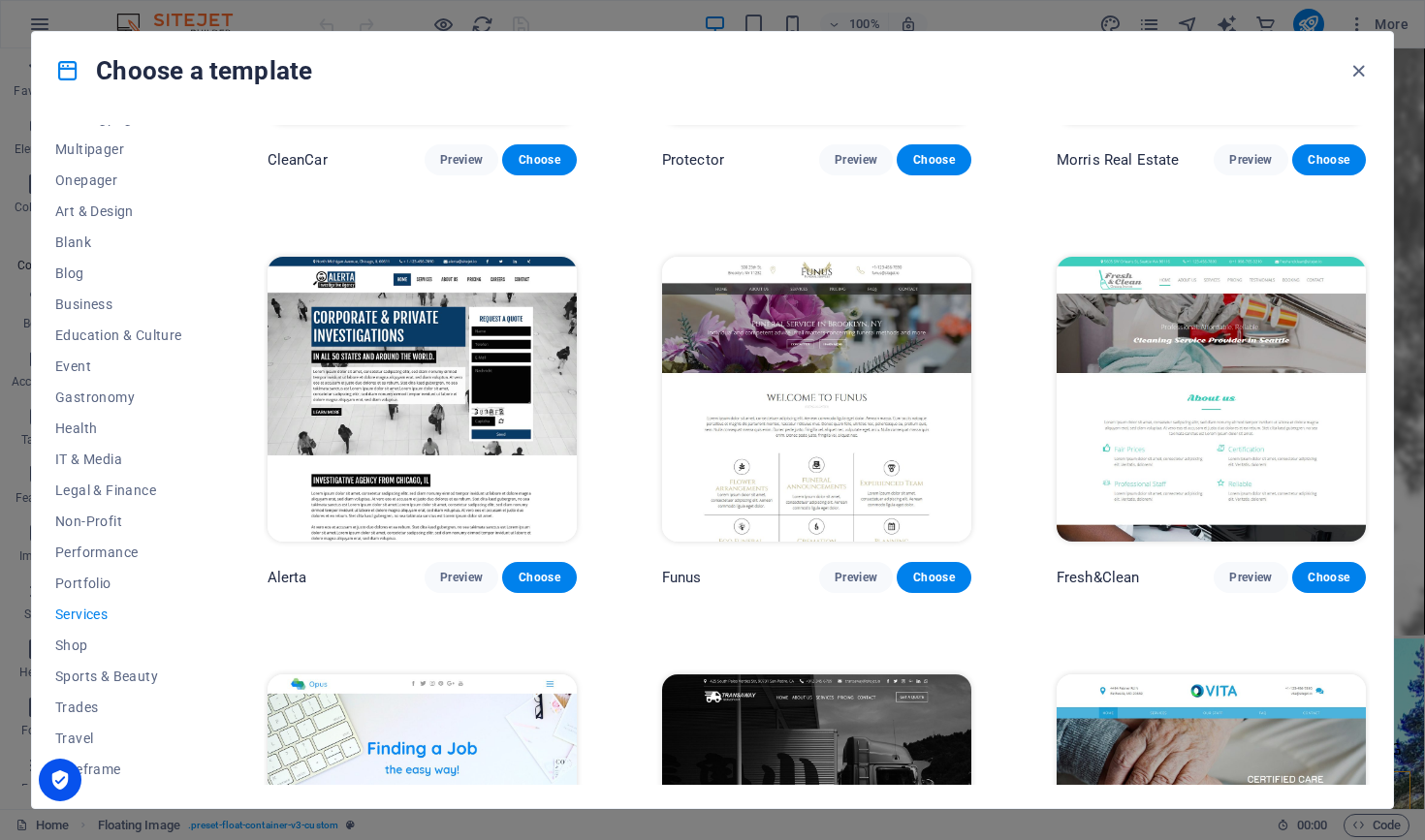 scroll, scrollTop: 1546, scrollLeft: 0, axis: vertical 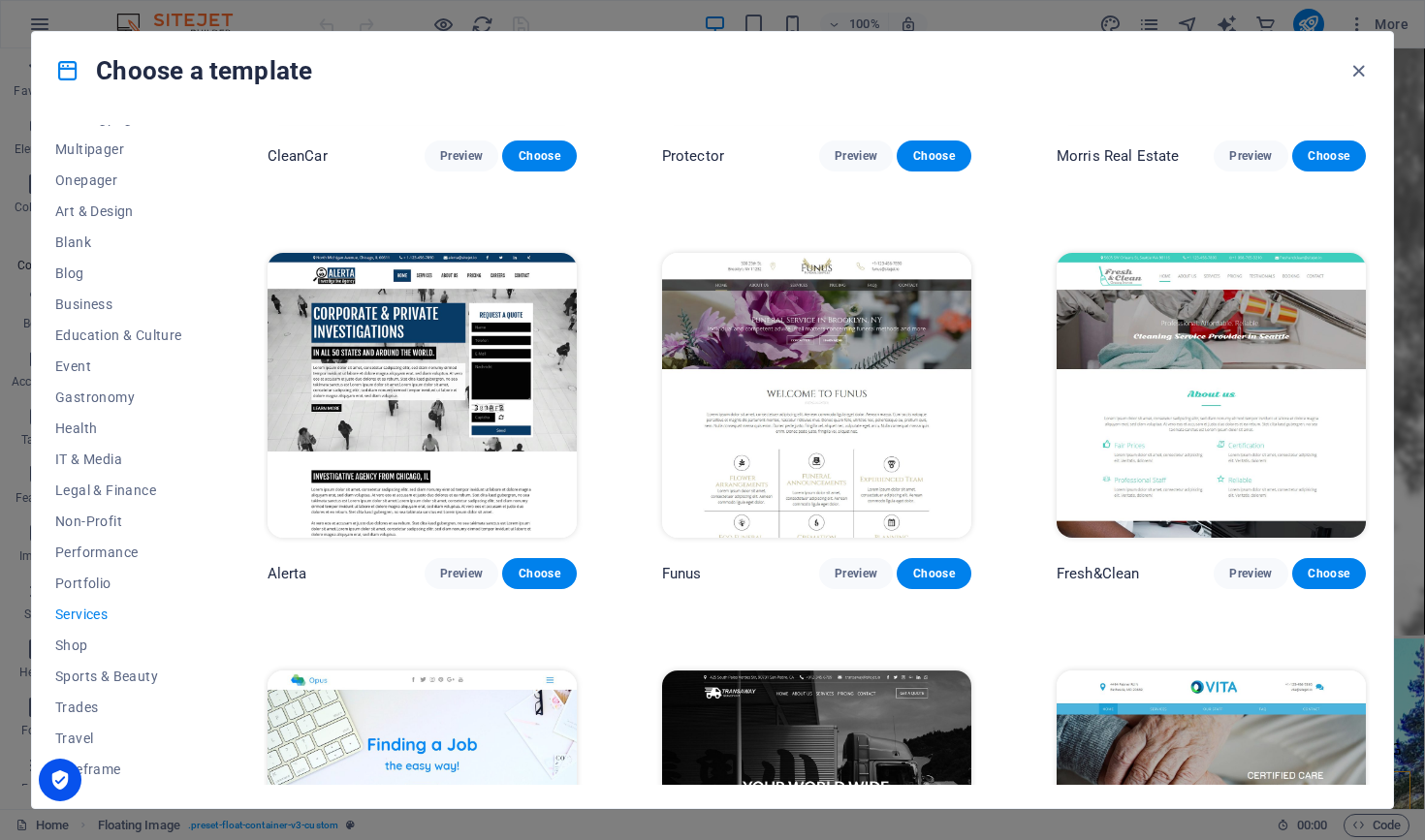 click at bounding box center (1211, 395) 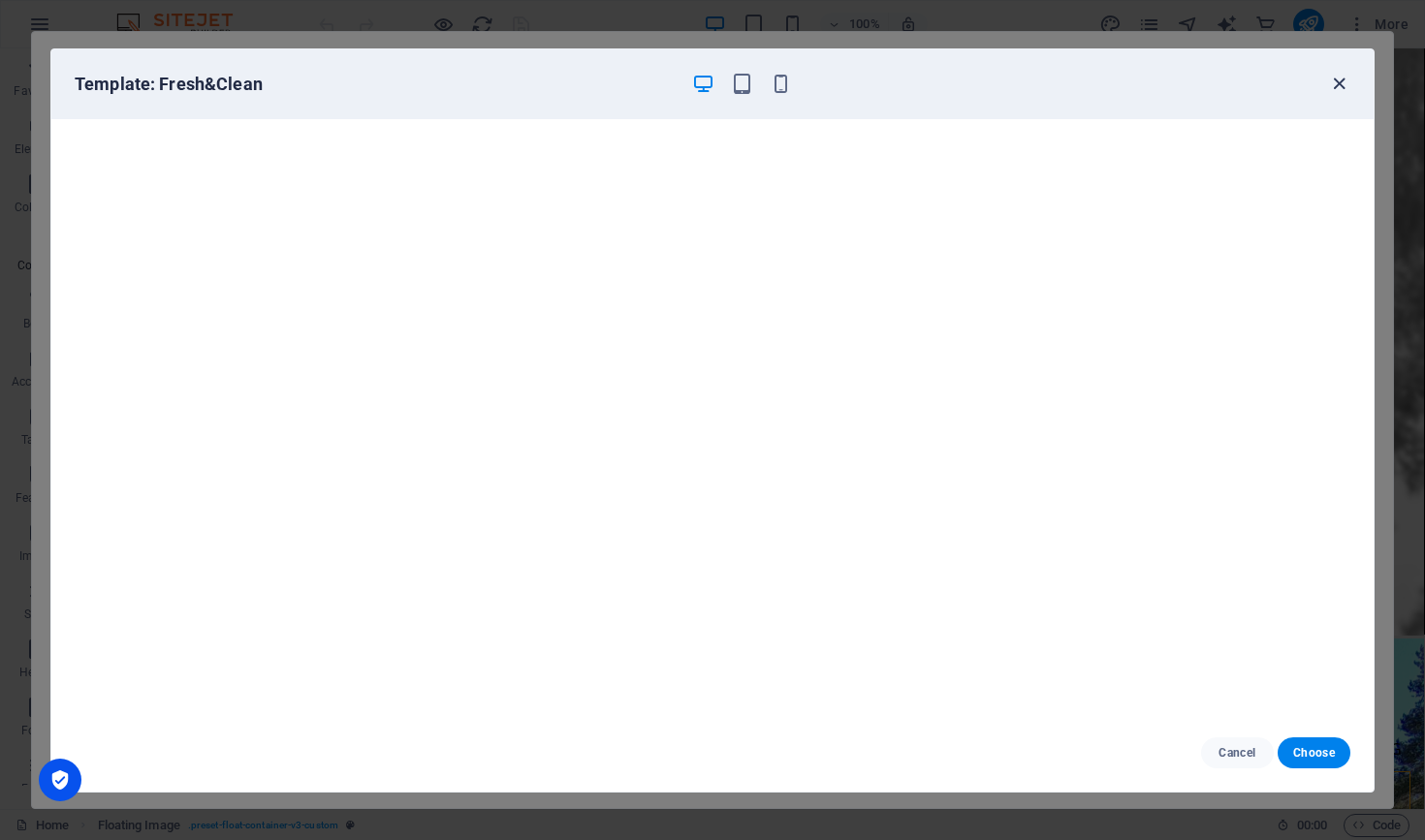 click at bounding box center [1339, 83] 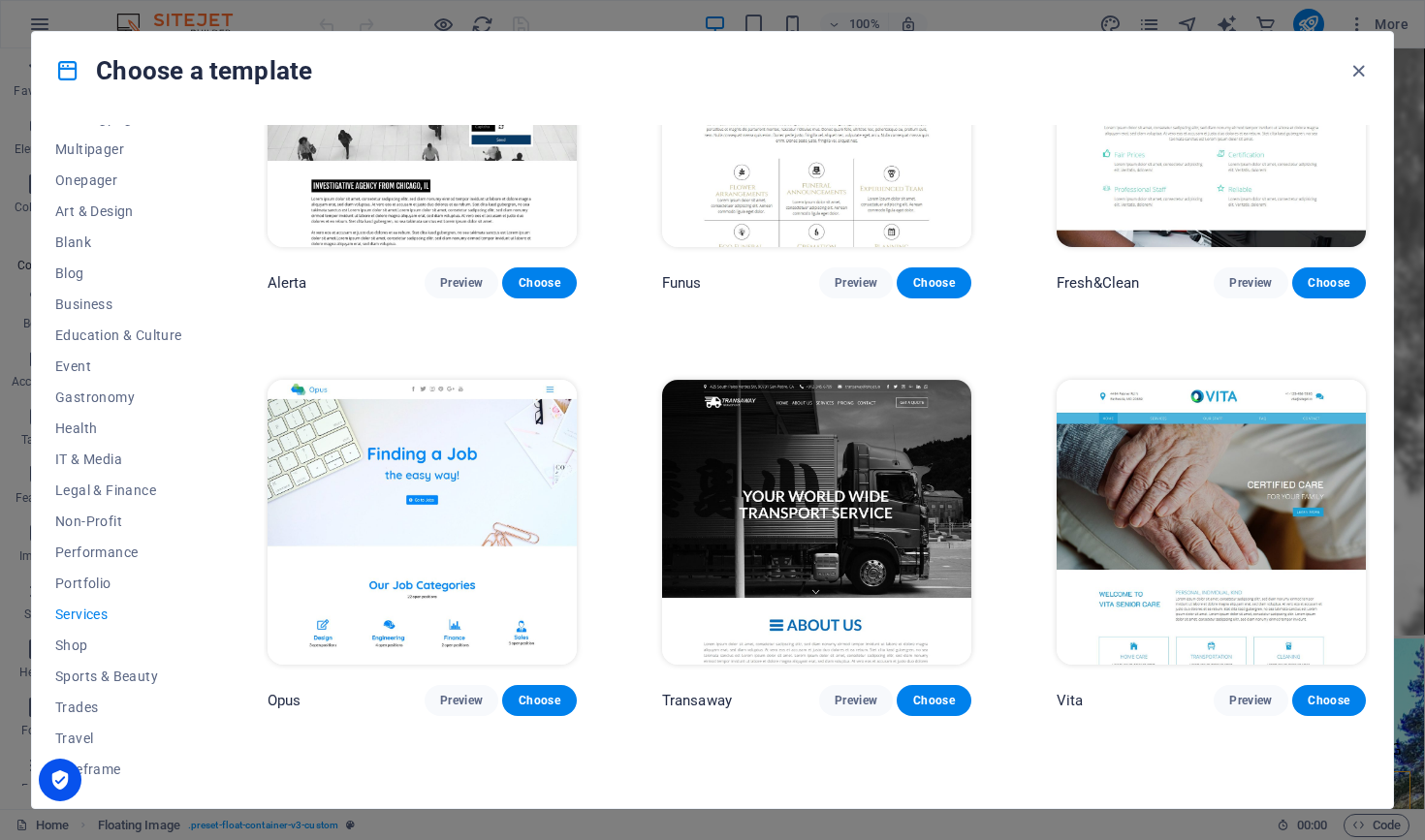 scroll, scrollTop: 2172, scrollLeft: 0, axis: vertical 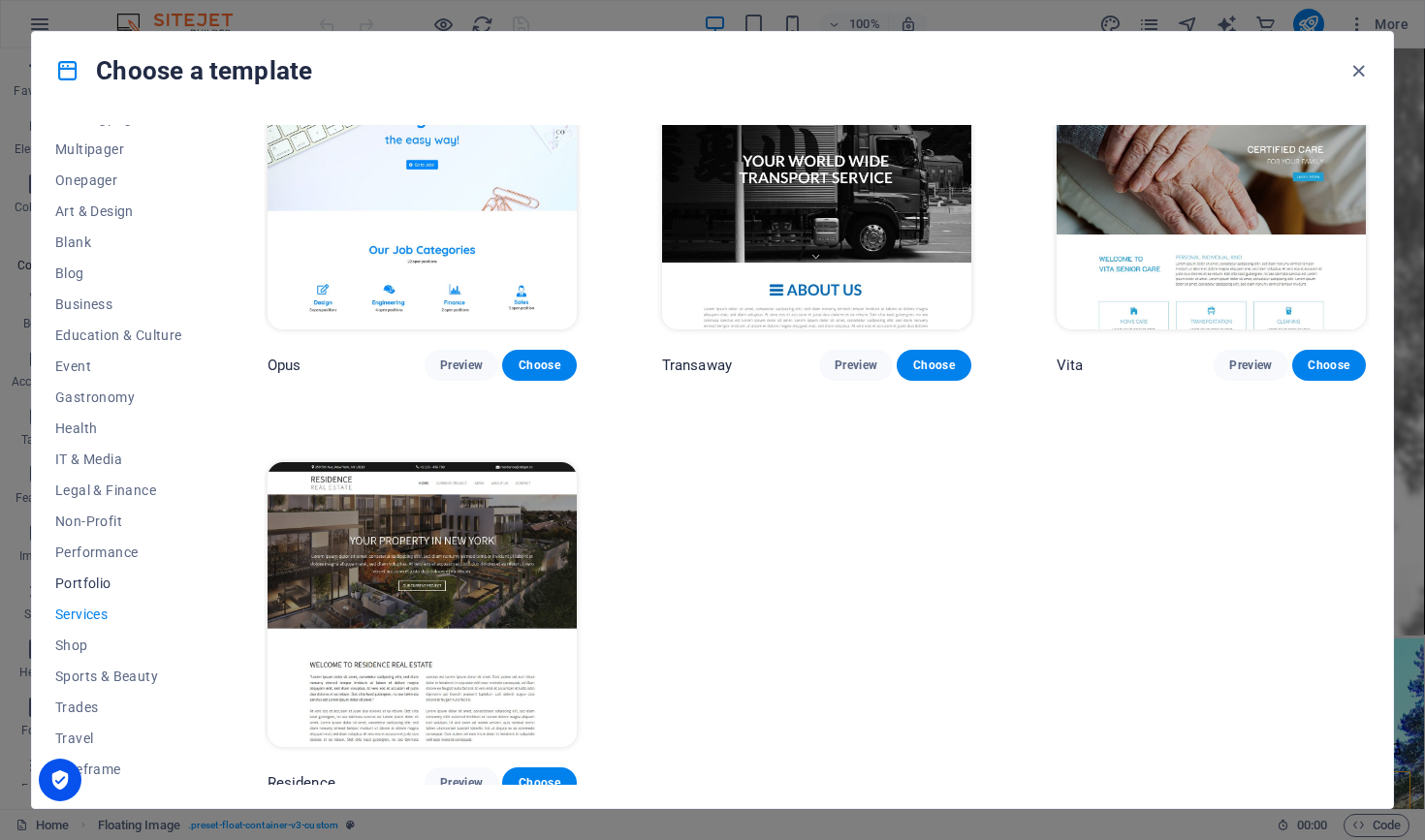 click on "Portfolio" at bounding box center (118, 583) 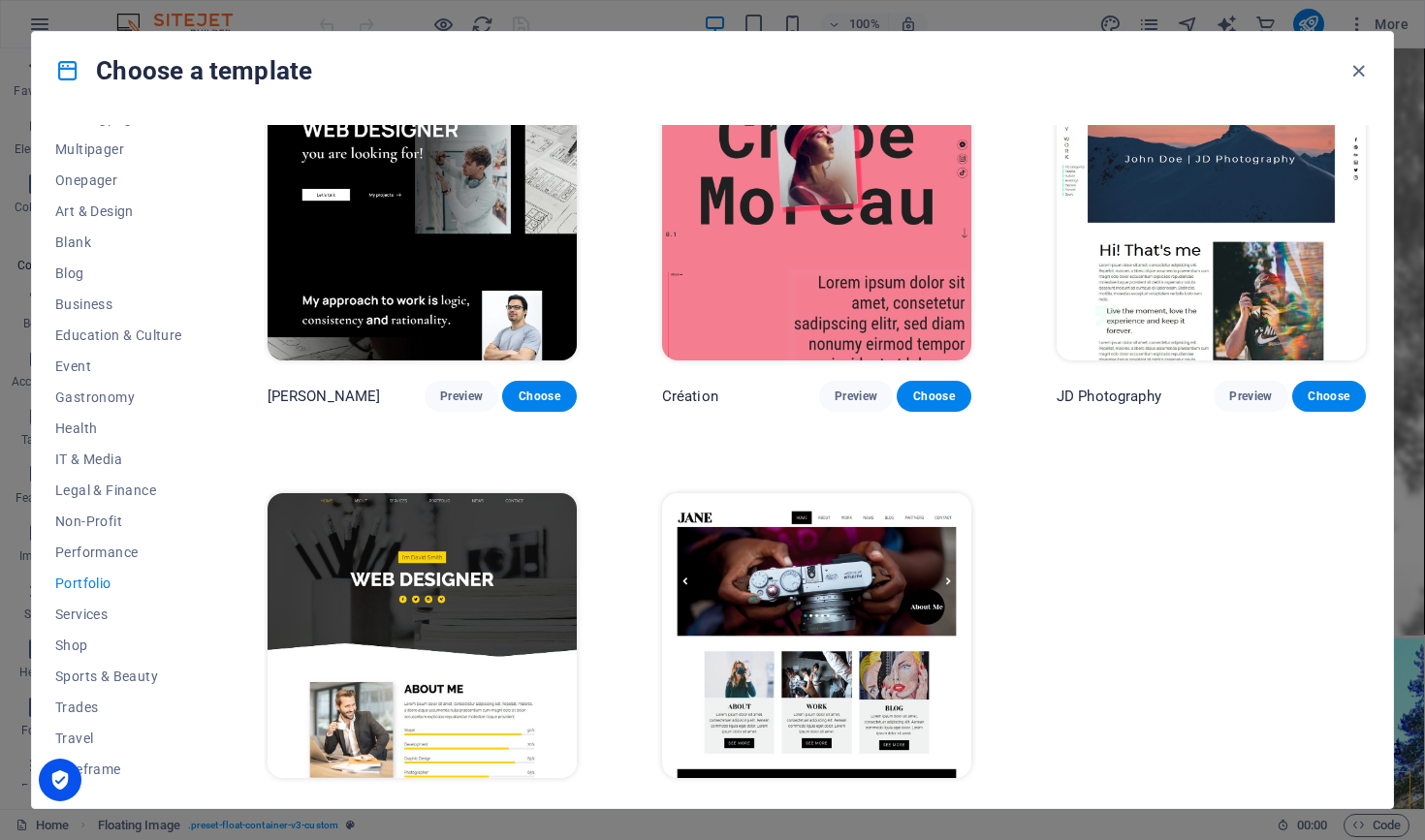 scroll, scrollTop: 0, scrollLeft: 0, axis: both 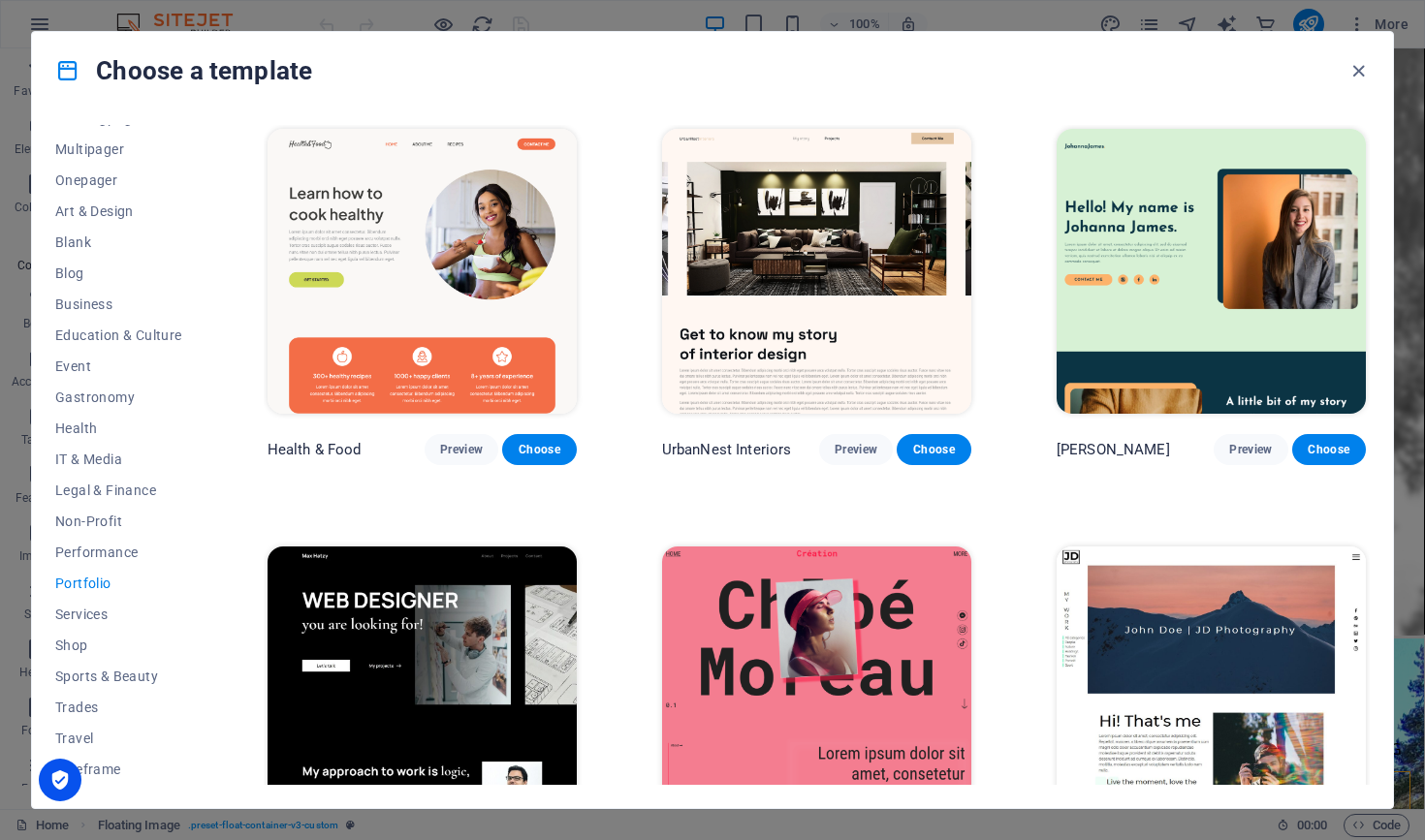 click at bounding box center (816, 271) 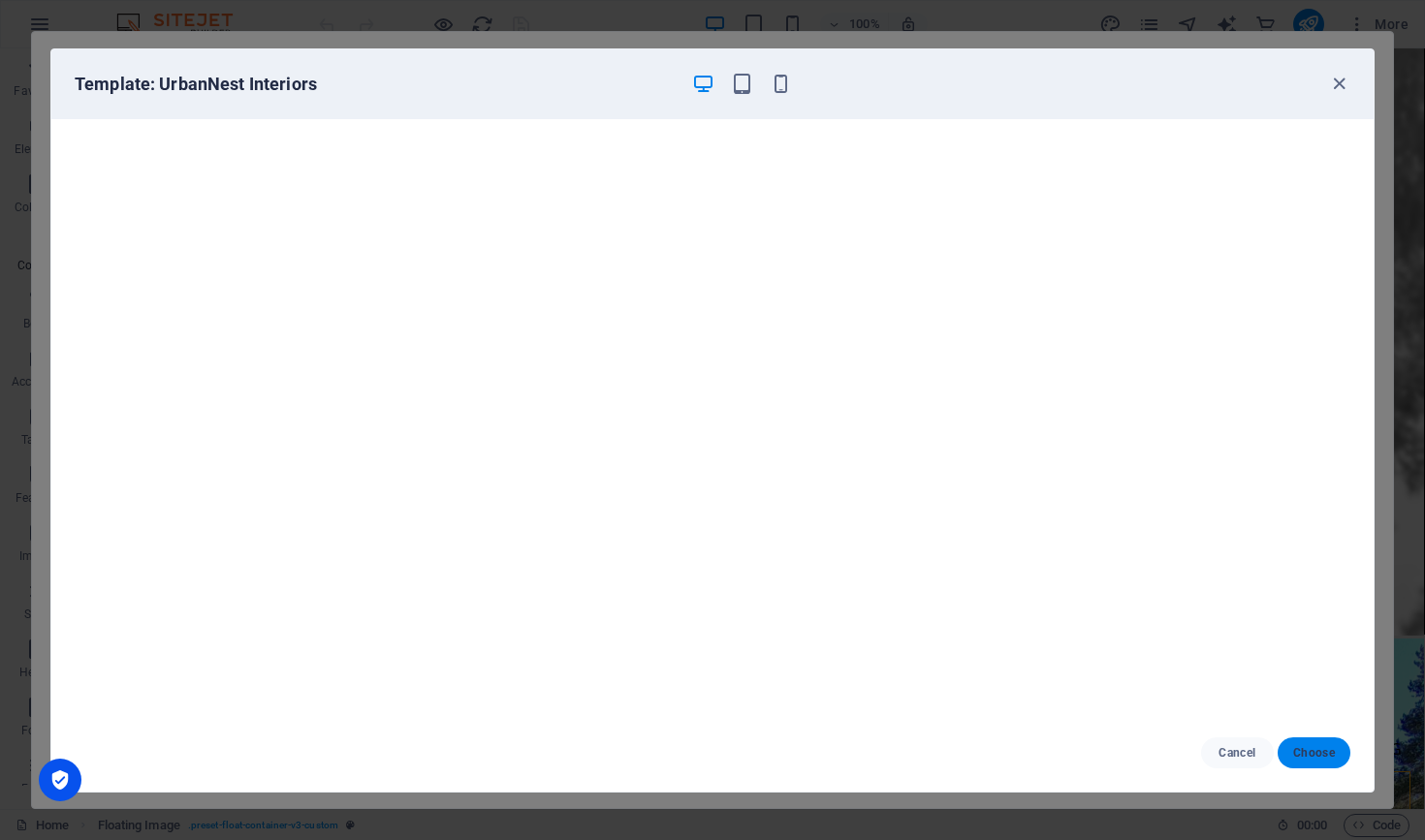 click on "Choose" at bounding box center (1314, 753) 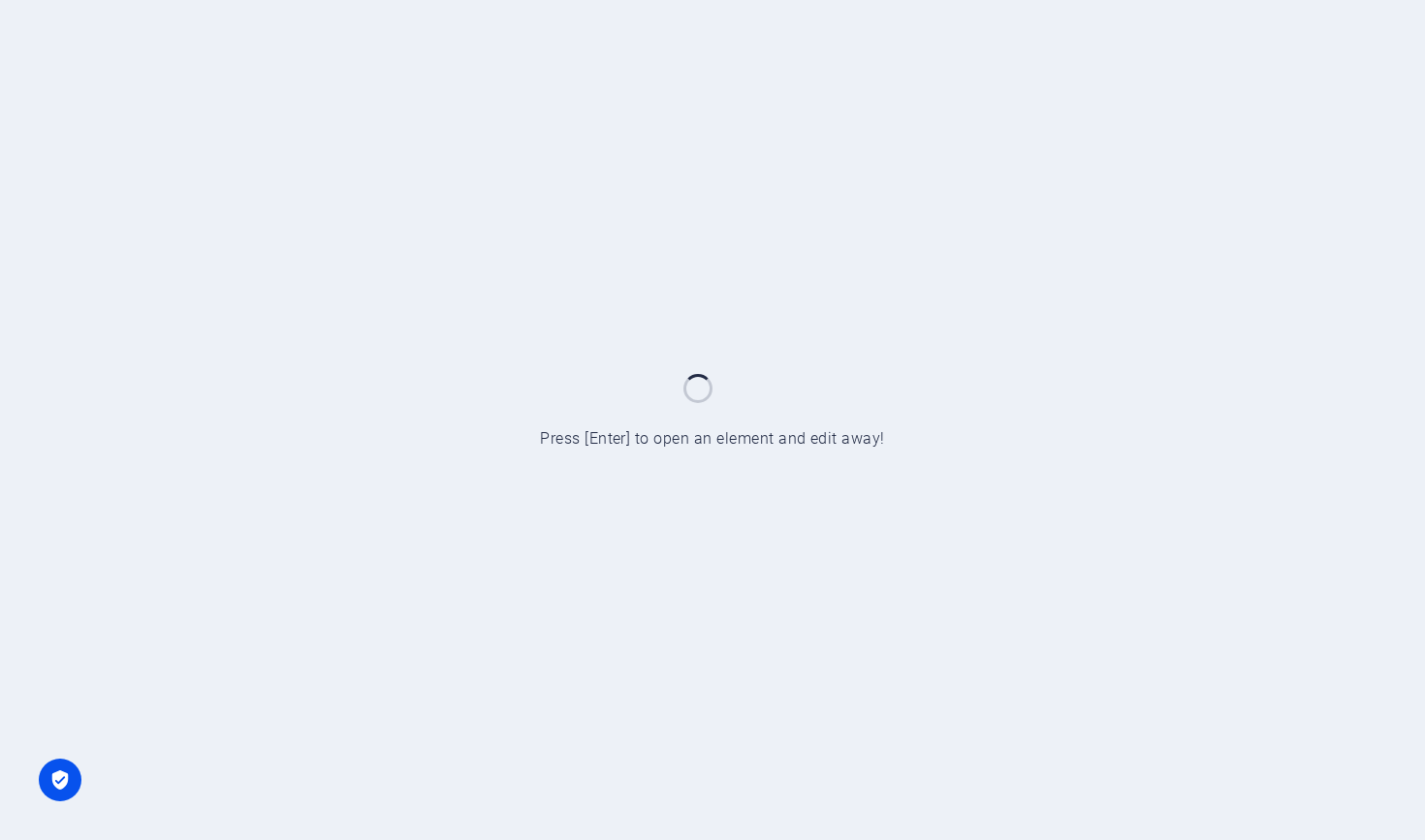 scroll, scrollTop: 0, scrollLeft: 0, axis: both 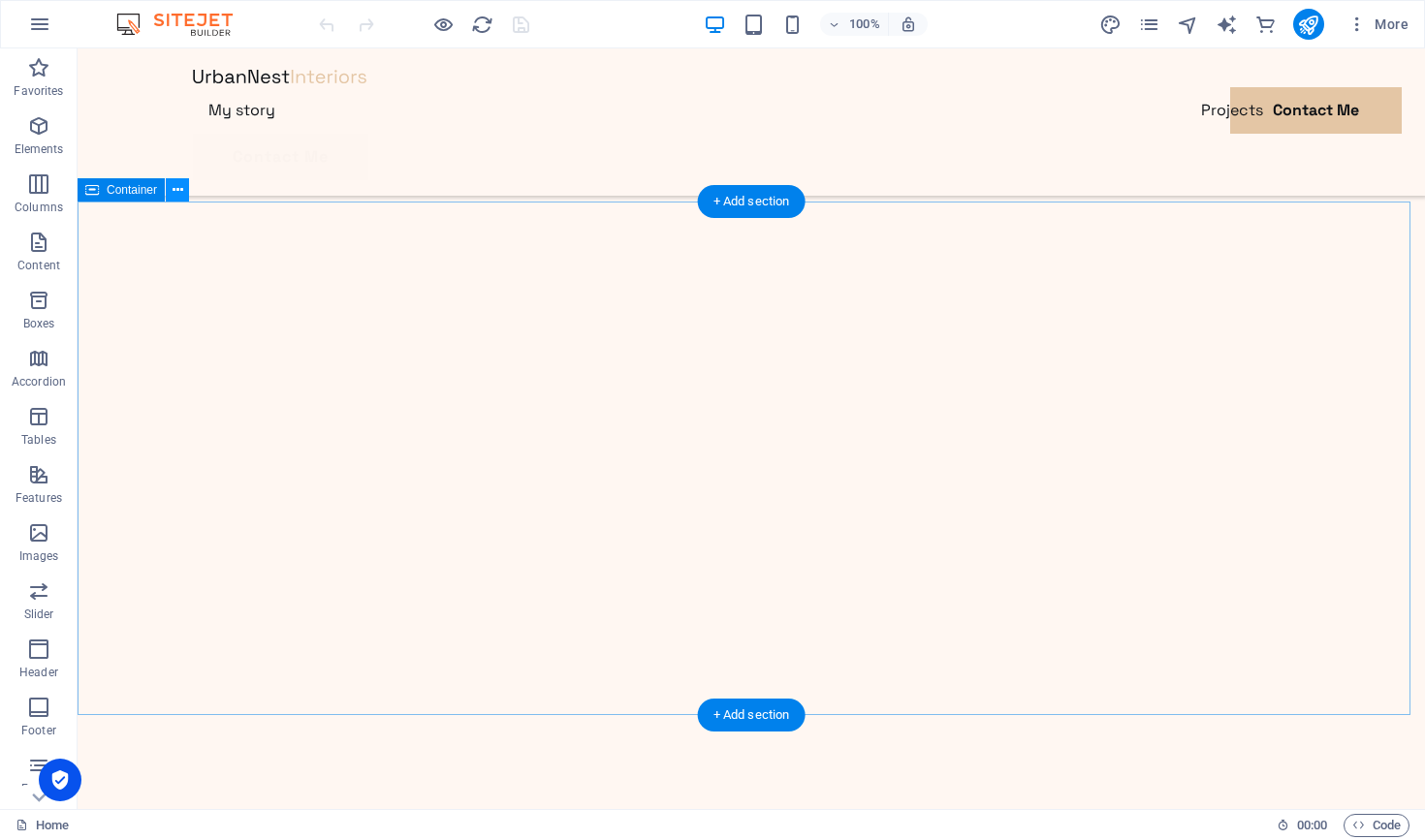 click at bounding box center (177, 190) 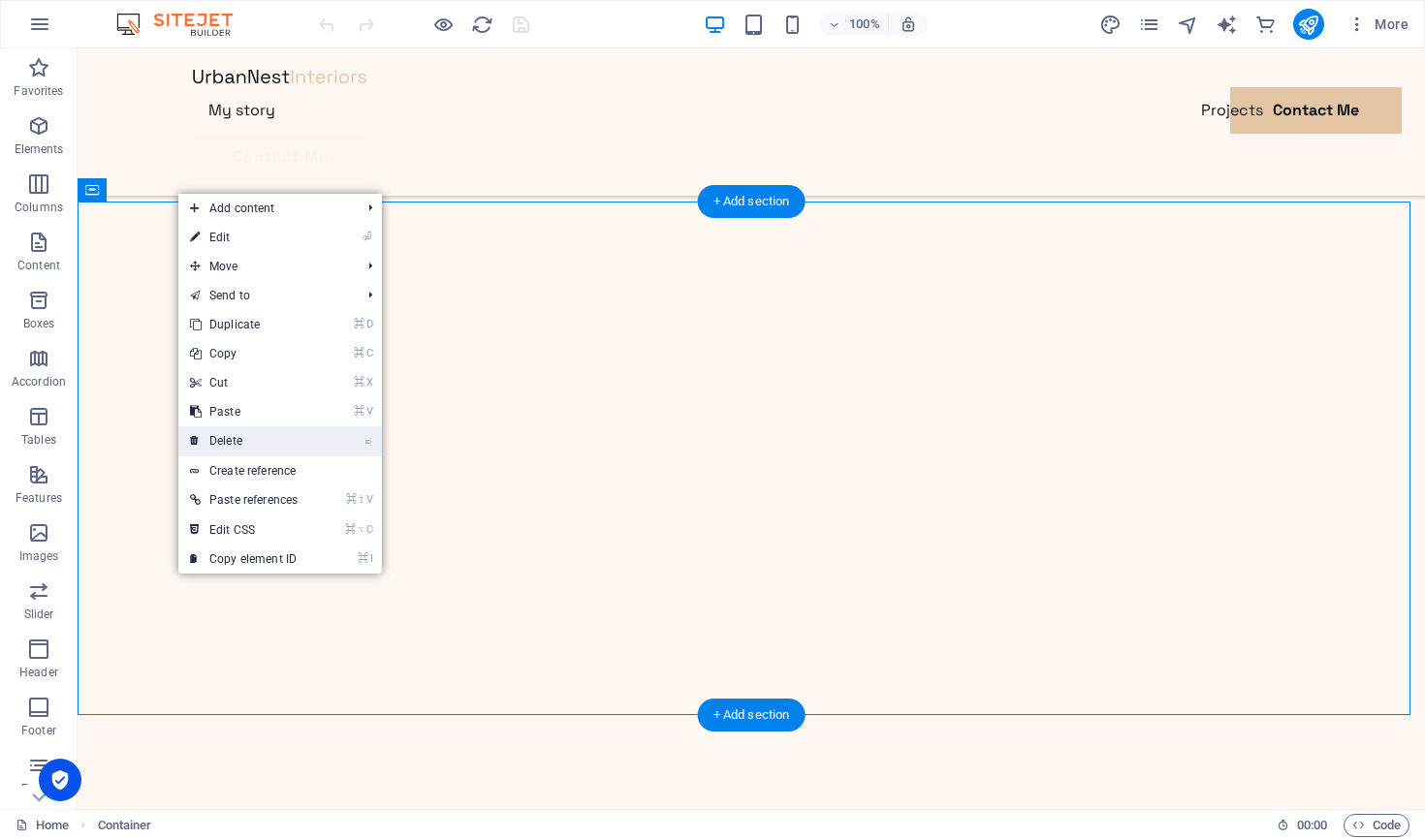 click on "⌦  Delete" at bounding box center [243, 441] 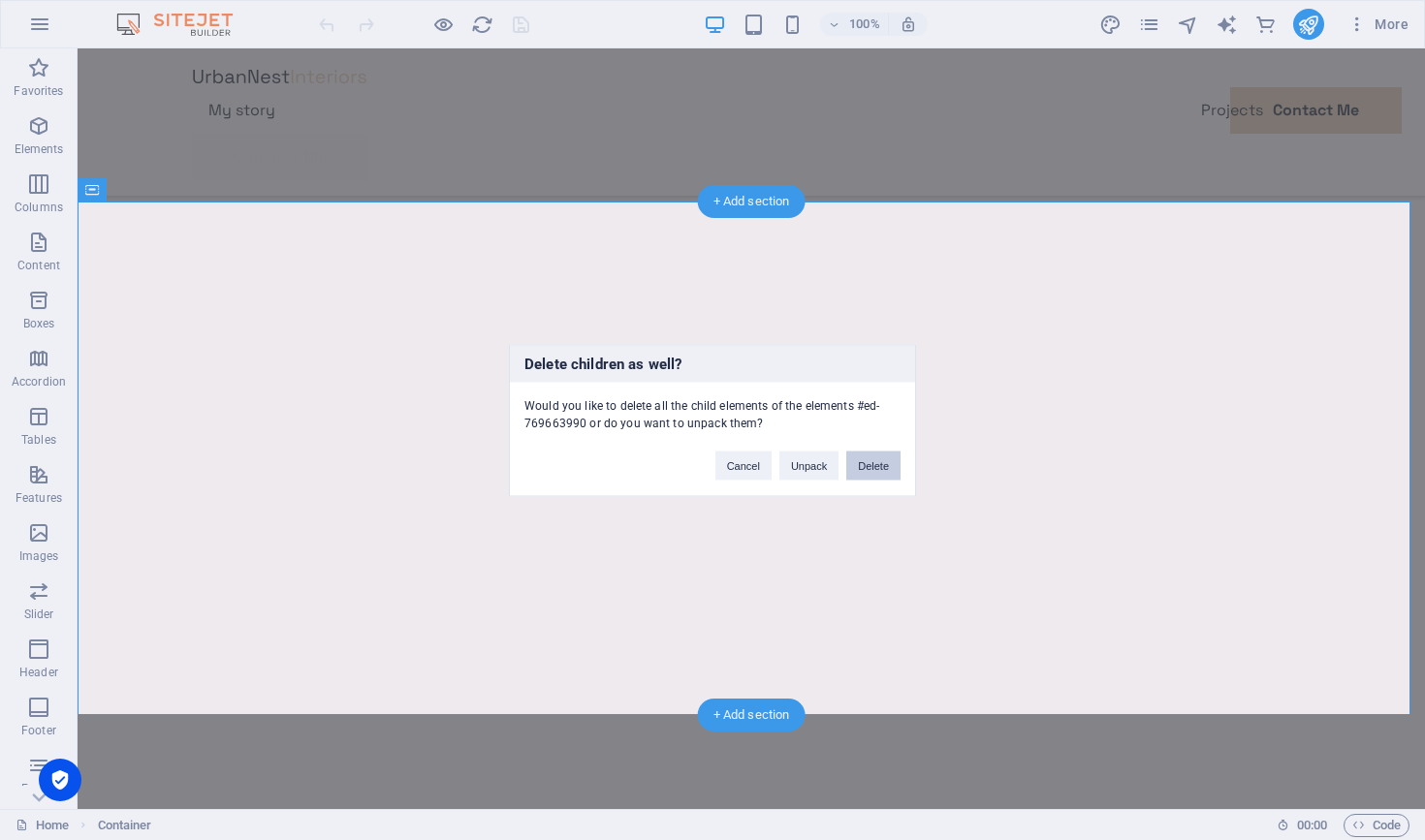 click on "Delete" at bounding box center [873, 465] 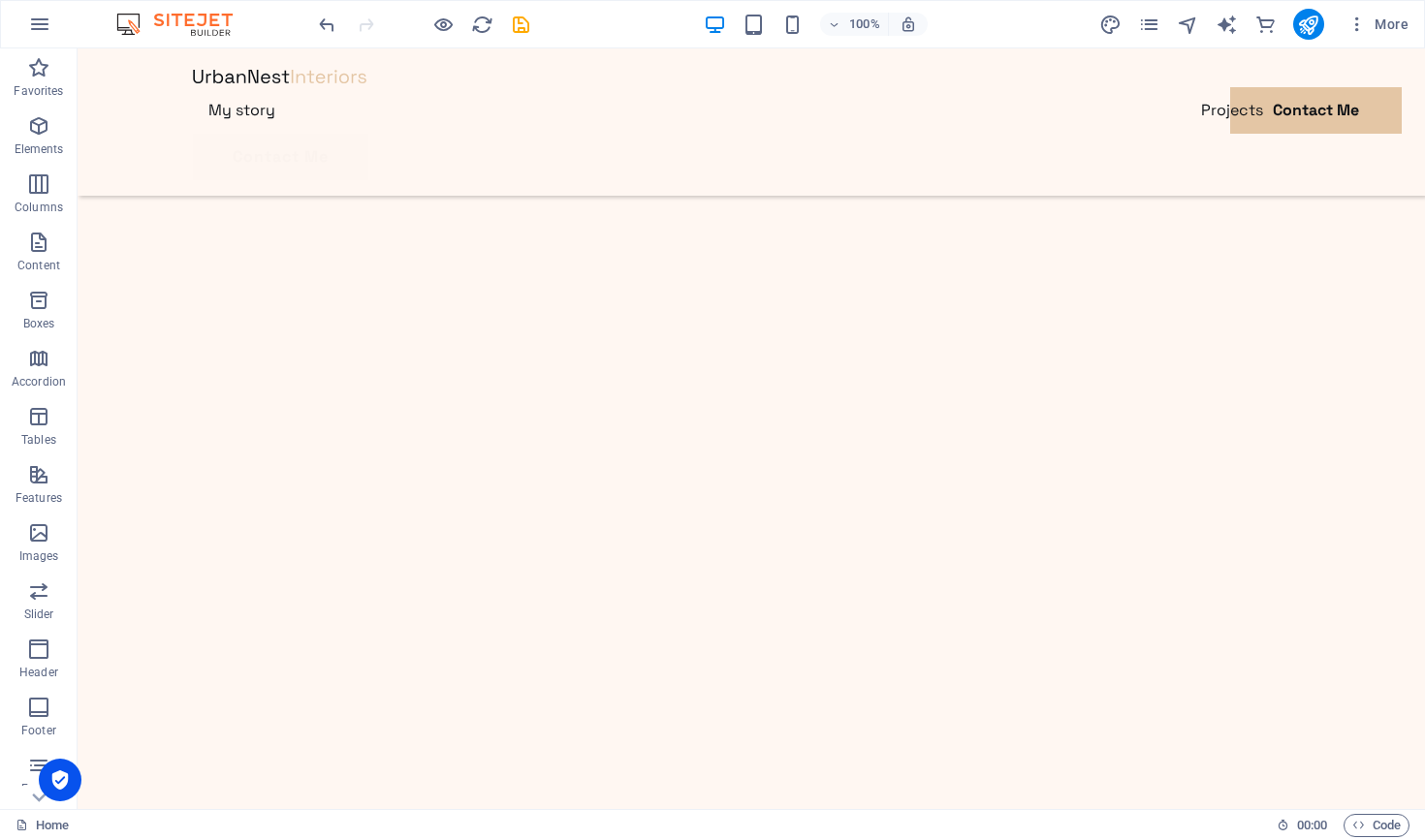 scroll, scrollTop: 640, scrollLeft: 0, axis: vertical 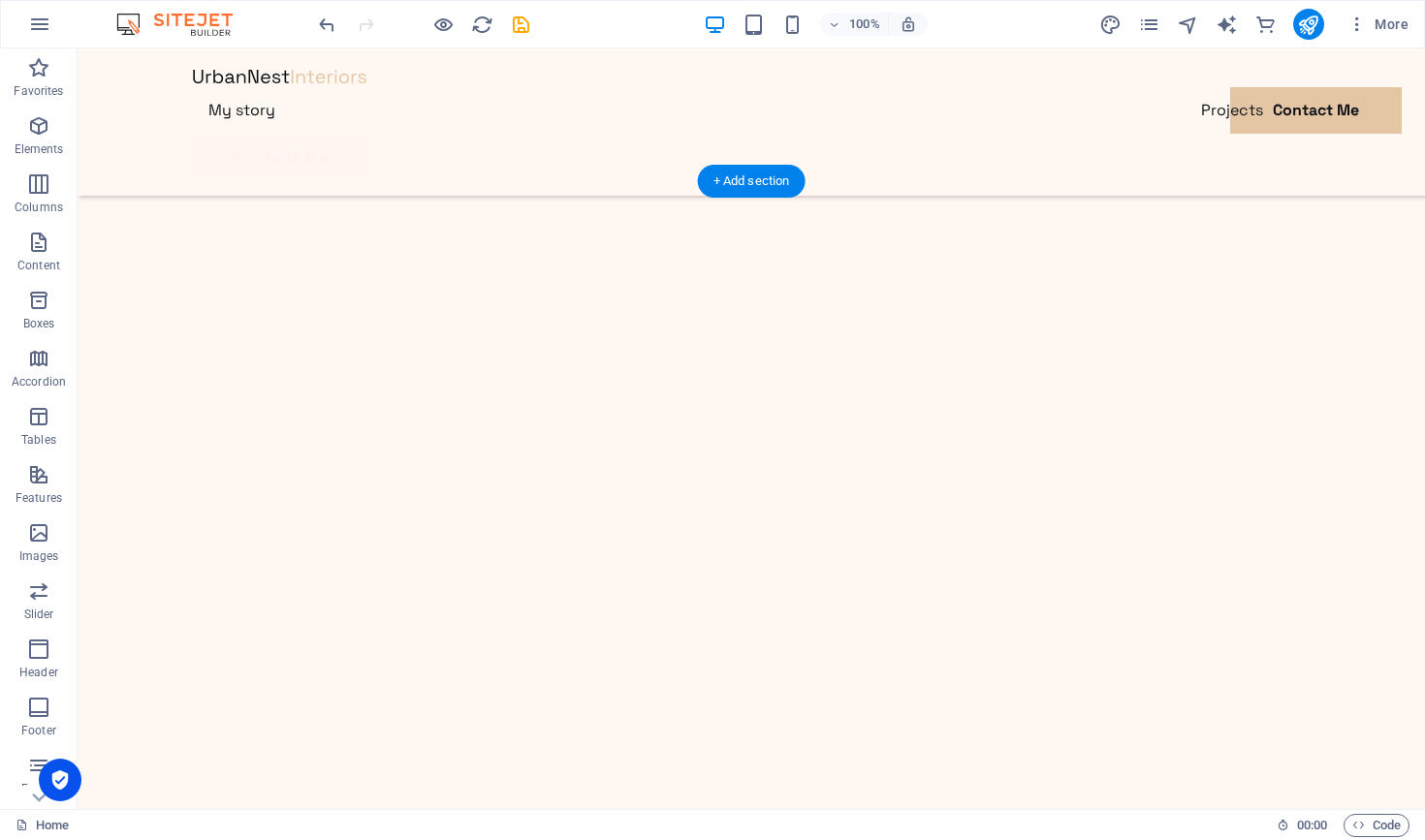 click at bounding box center (751, 4802) 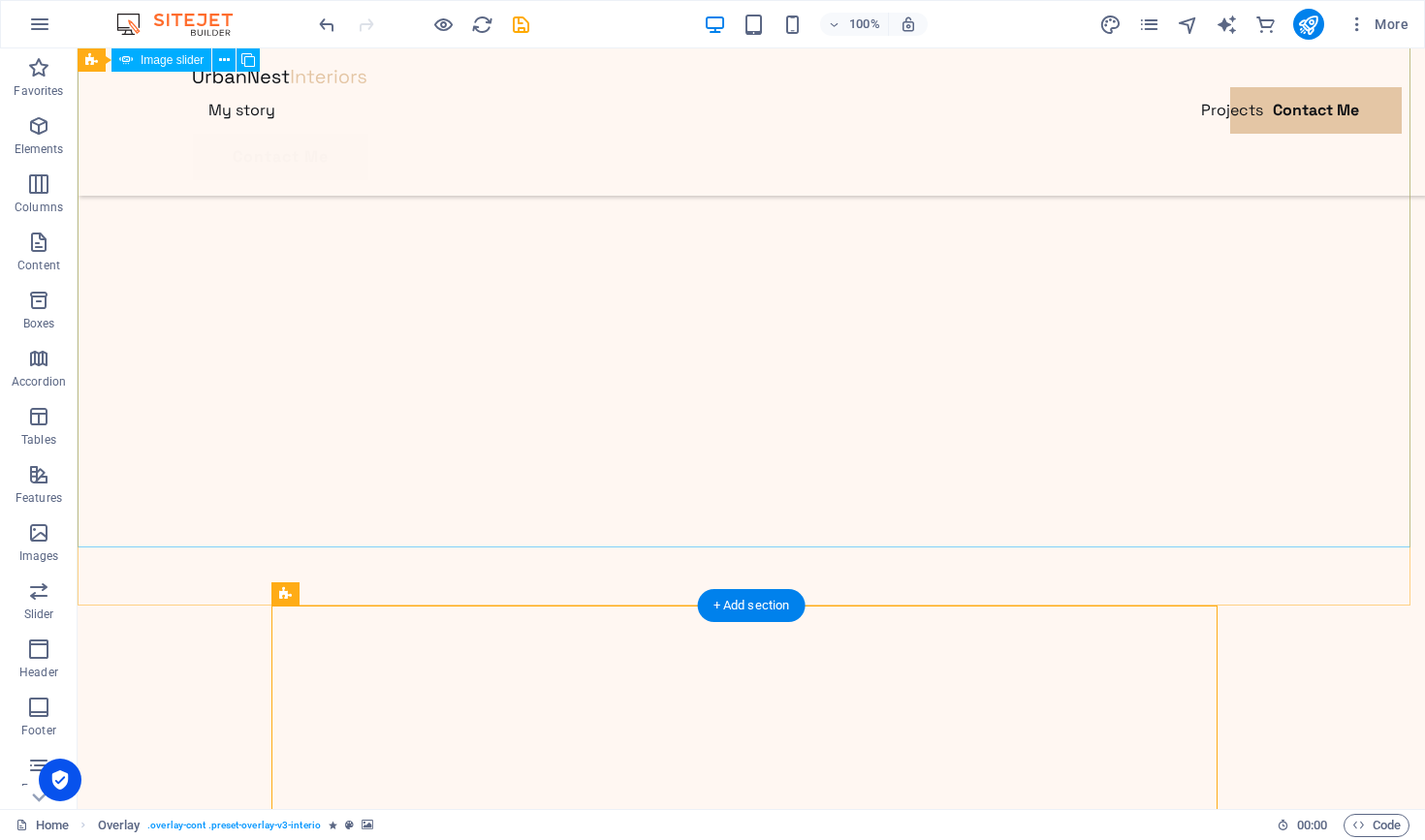 scroll, scrollTop: 389, scrollLeft: 0, axis: vertical 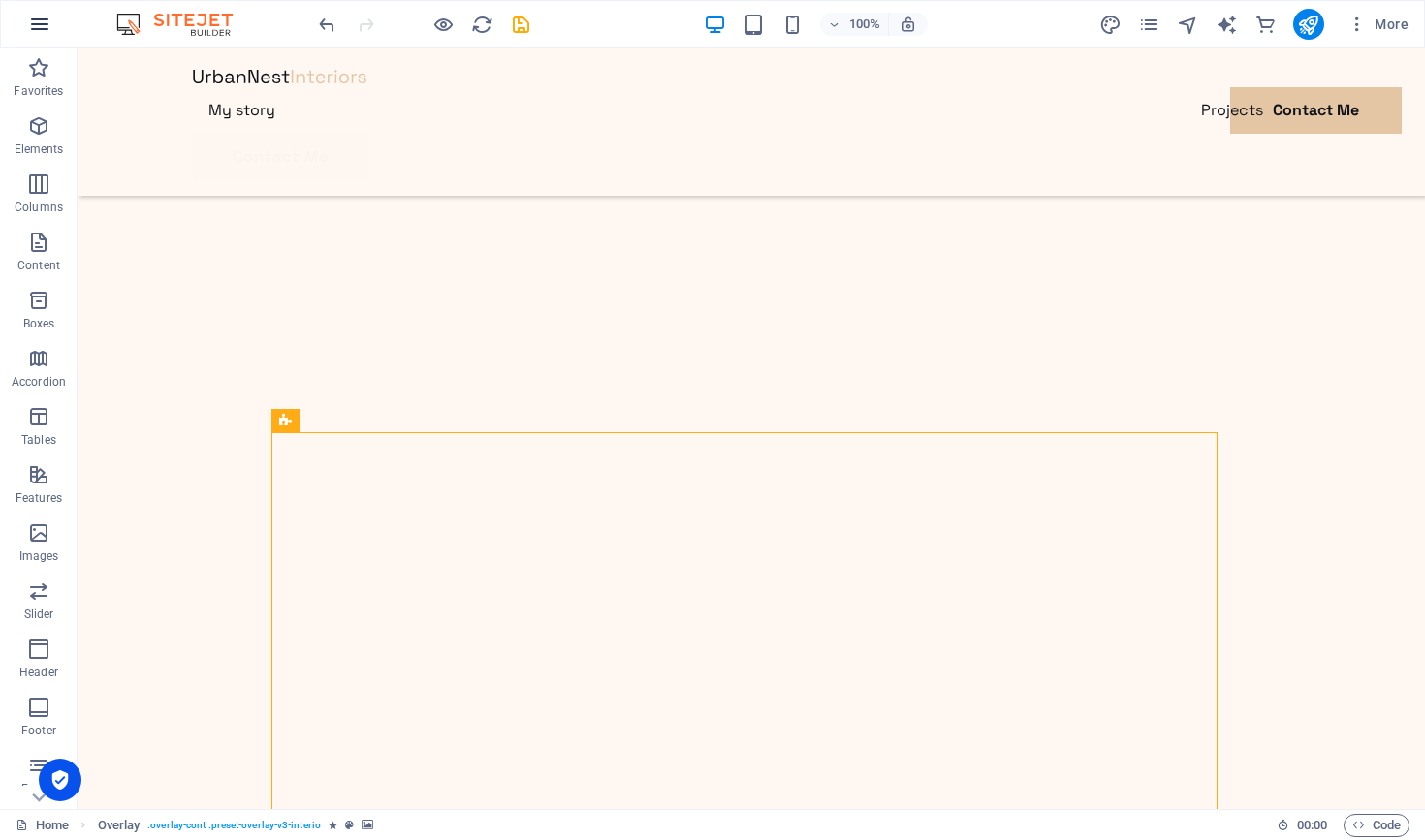 click at bounding box center [40, 24] 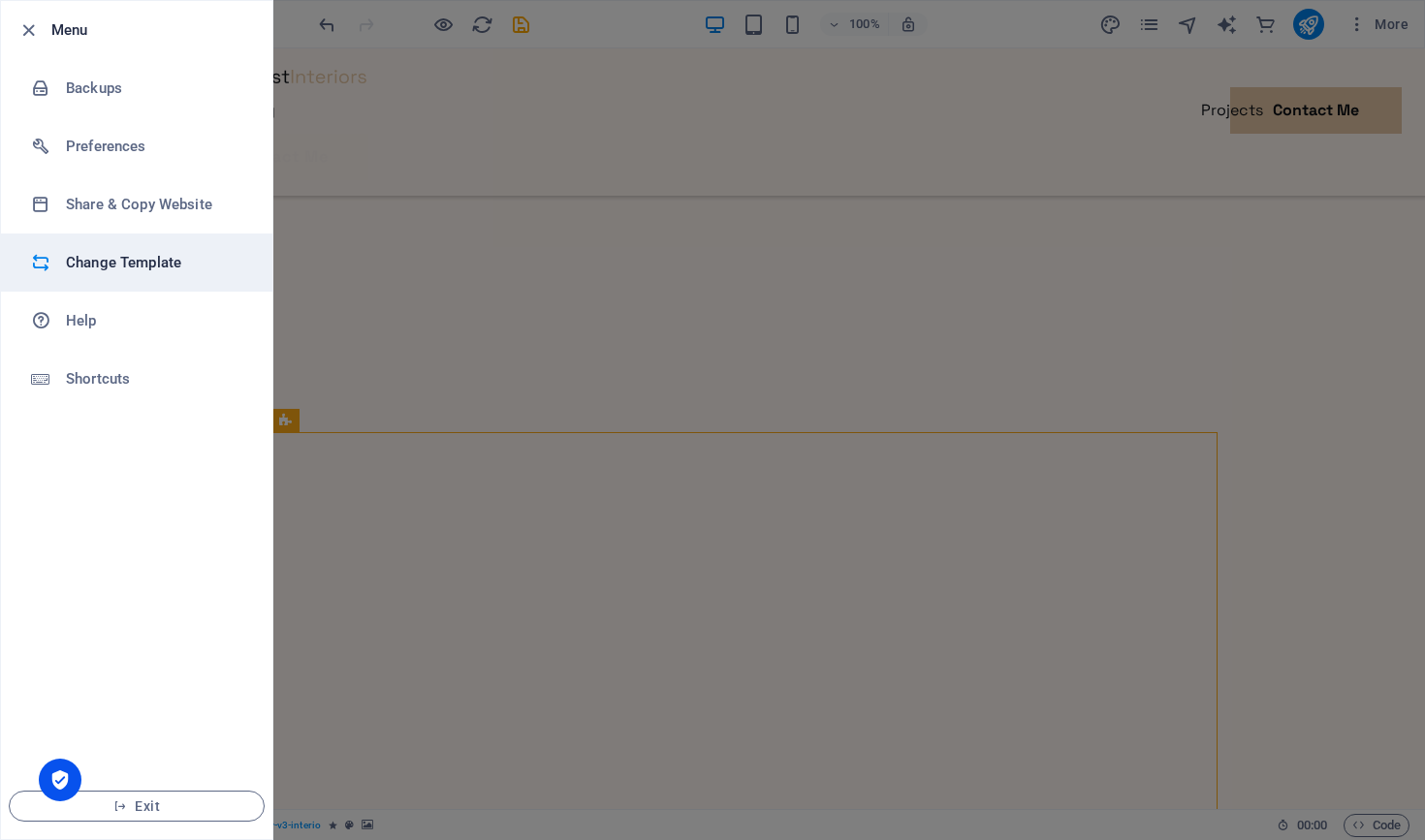 click on "Change Template" at bounding box center [155, 263] 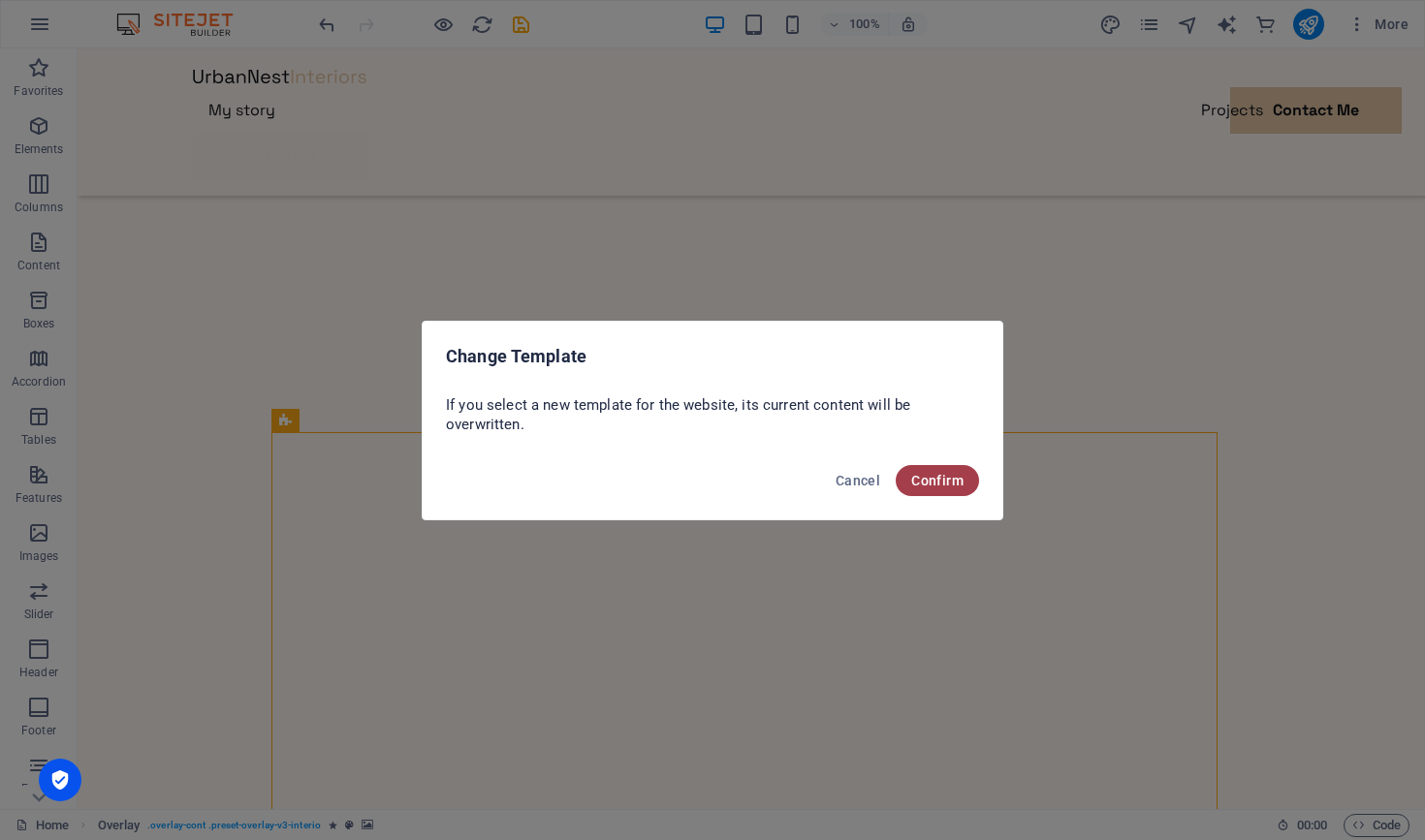 click on "Confirm" at bounding box center (937, 481) 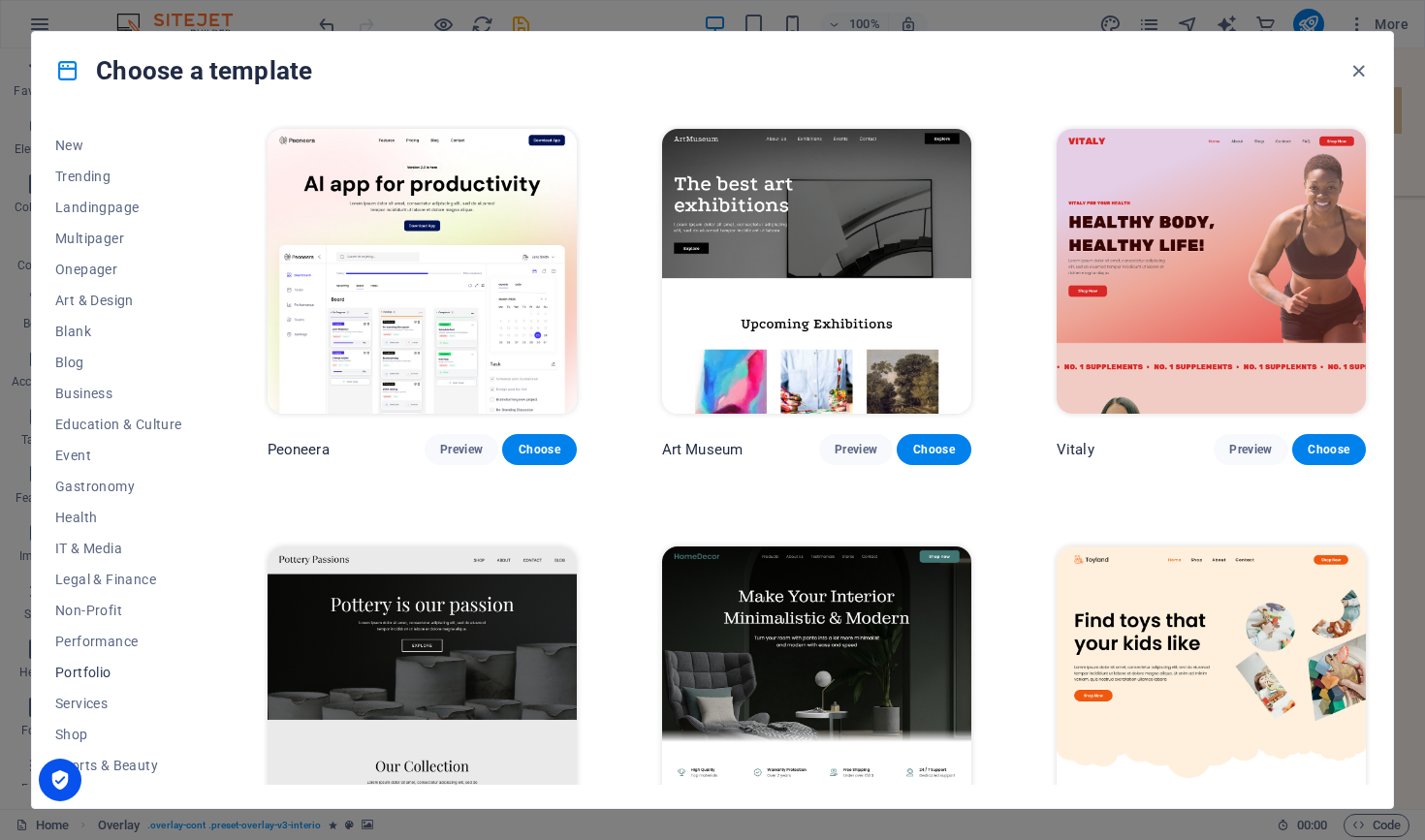 scroll, scrollTop: 146, scrollLeft: 0, axis: vertical 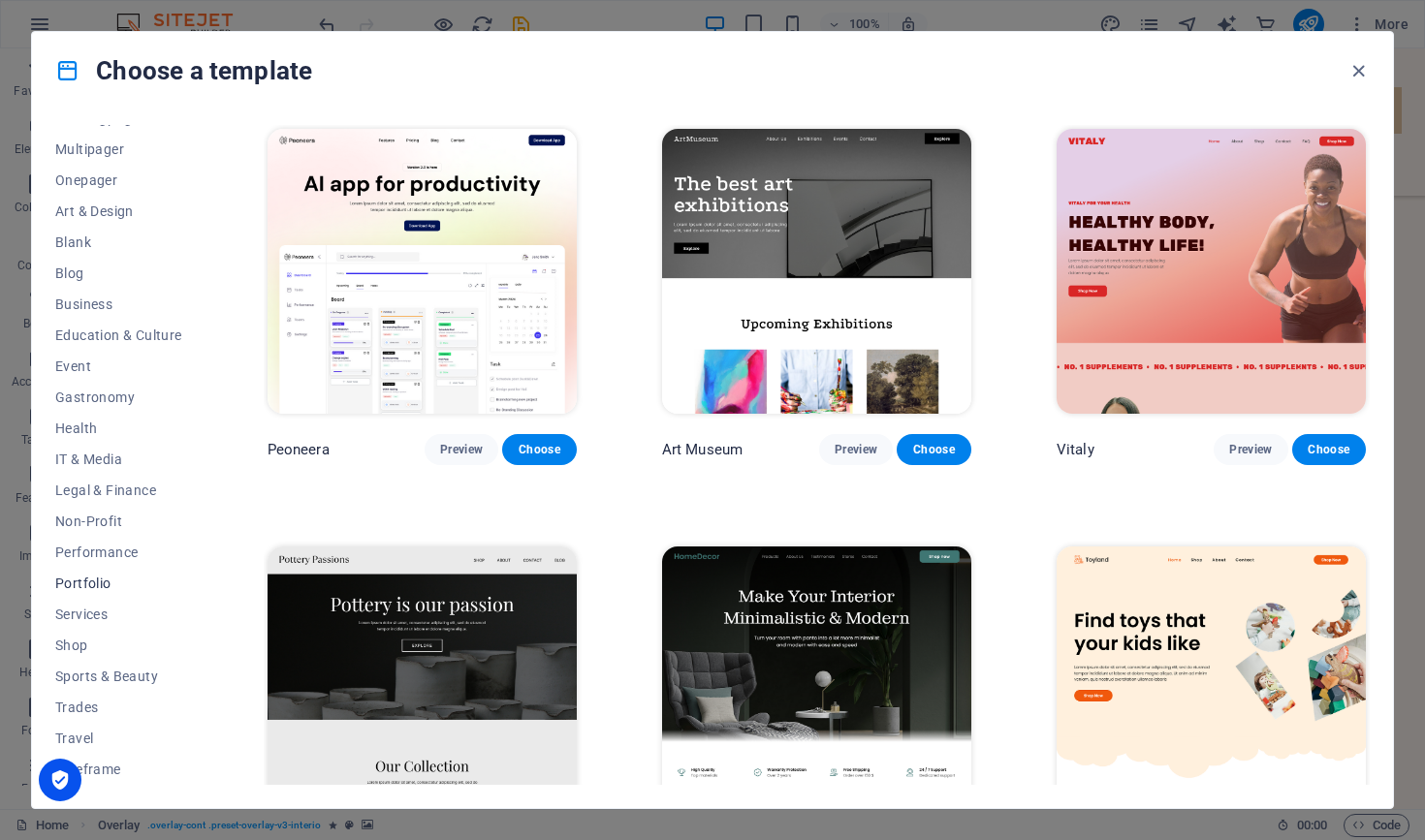 click on "Portfolio" at bounding box center [118, 583] 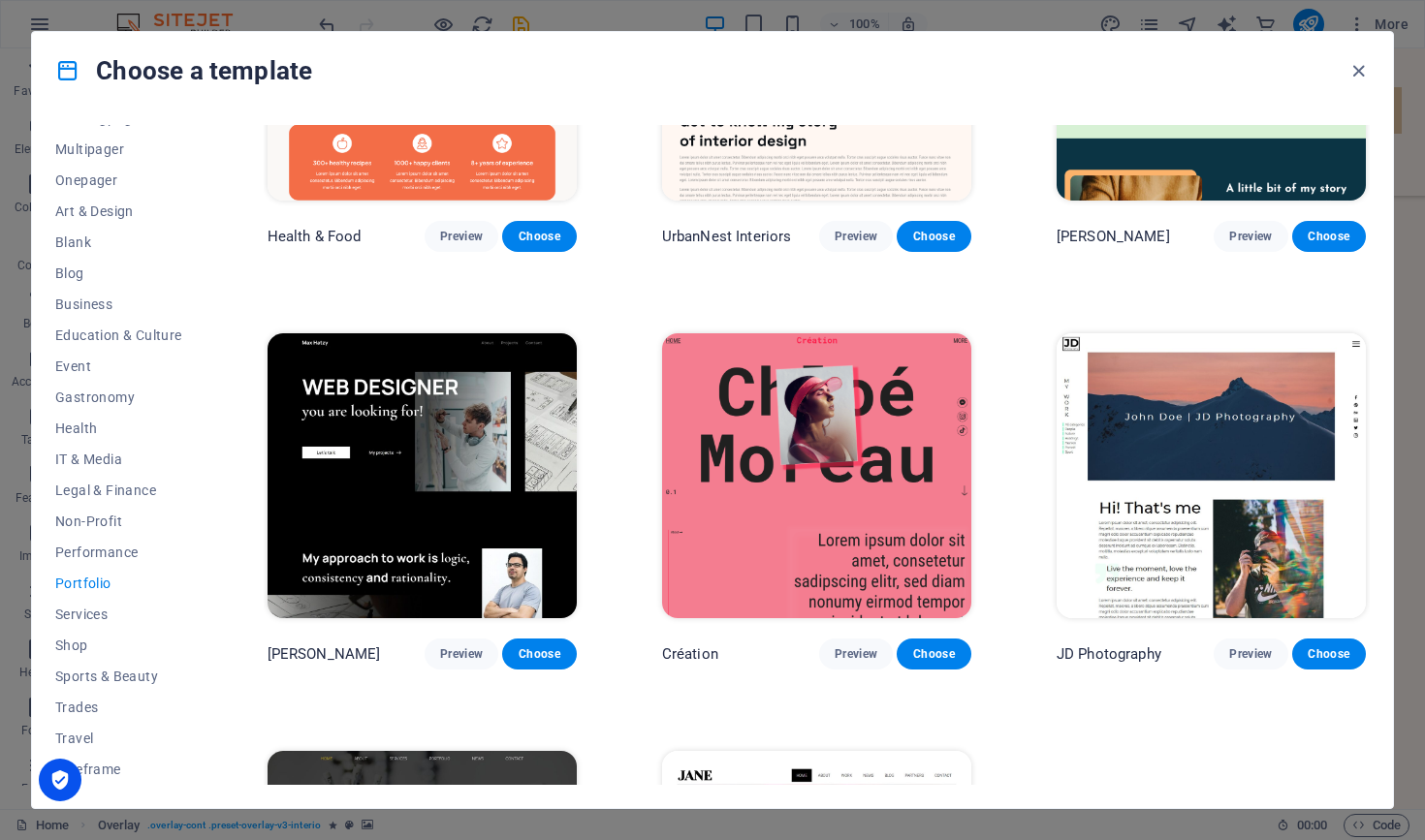 scroll, scrollTop: 0, scrollLeft: 0, axis: both 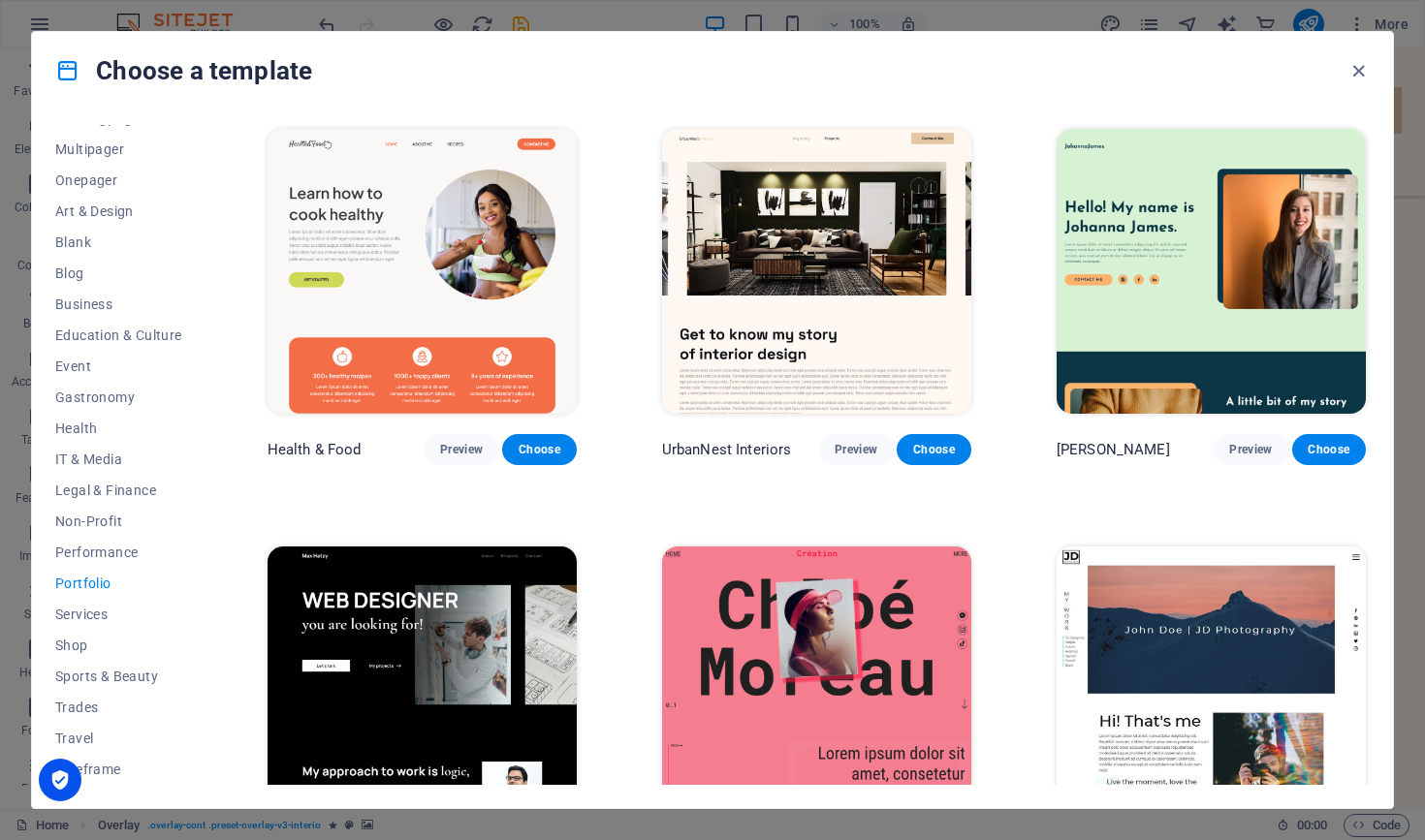 click at bounding box center (422, 271) 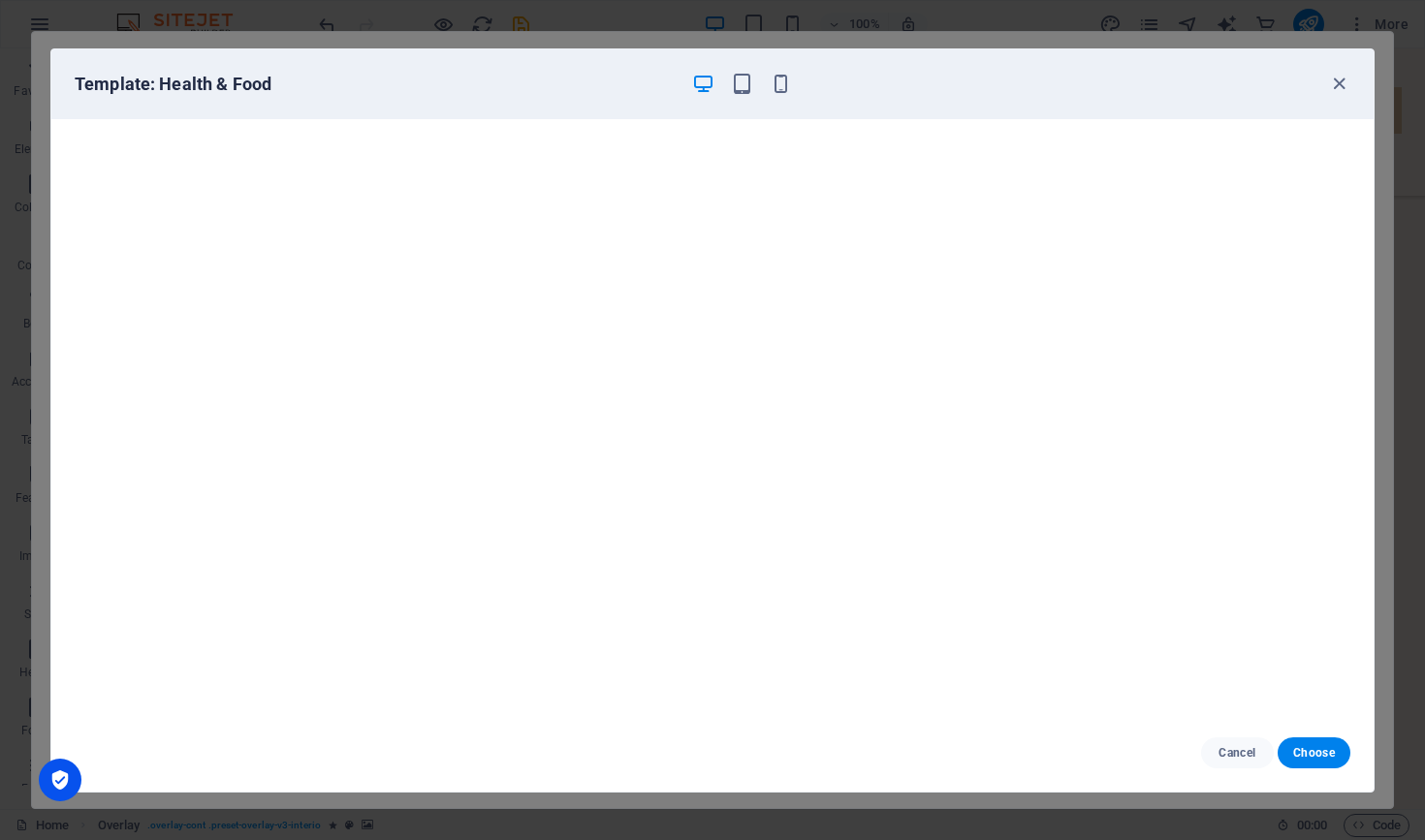scroll, scrollTop: 1, scrollLeft: 0, axis: vertical 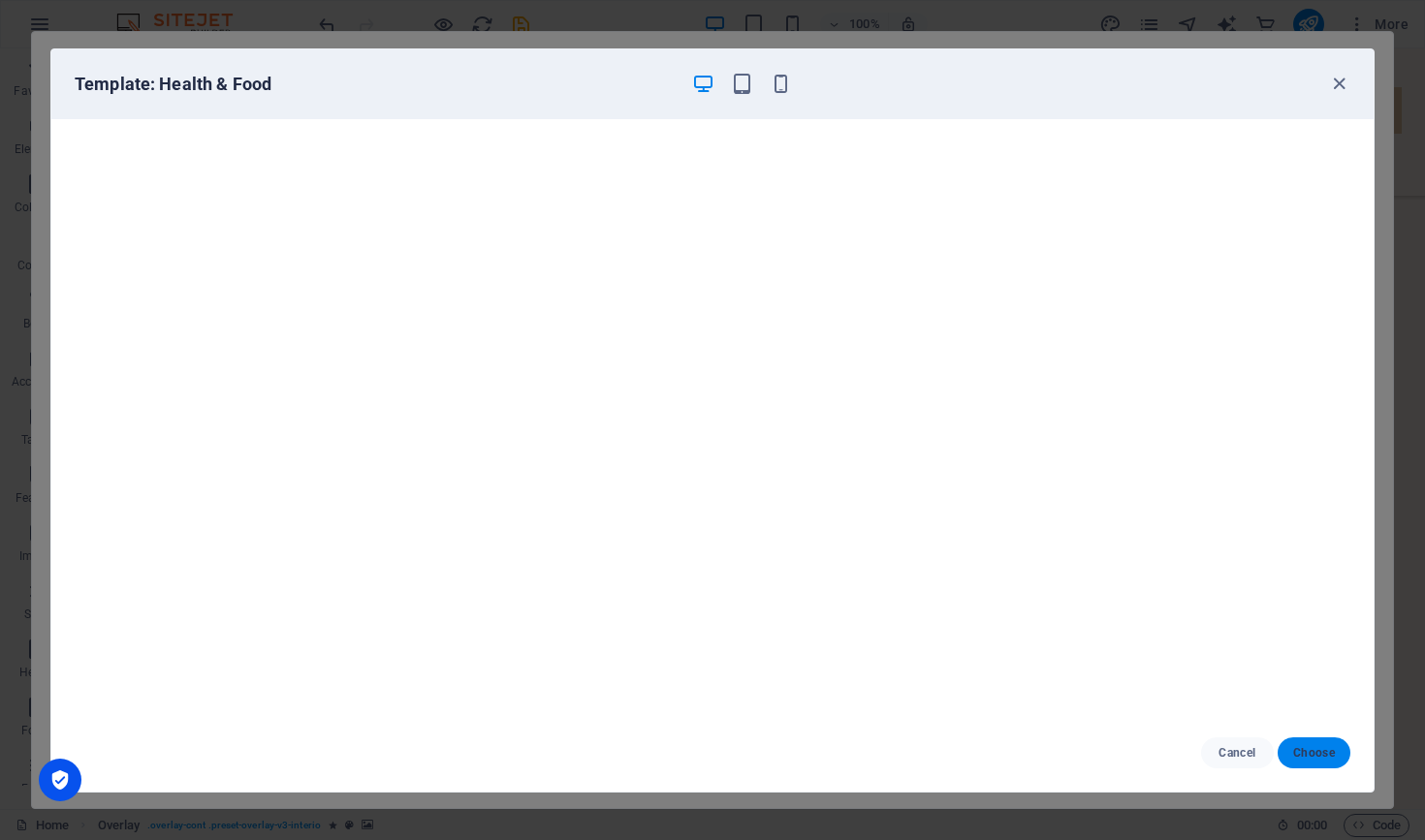 click on "Choose" at bounding box center (1314, 753) 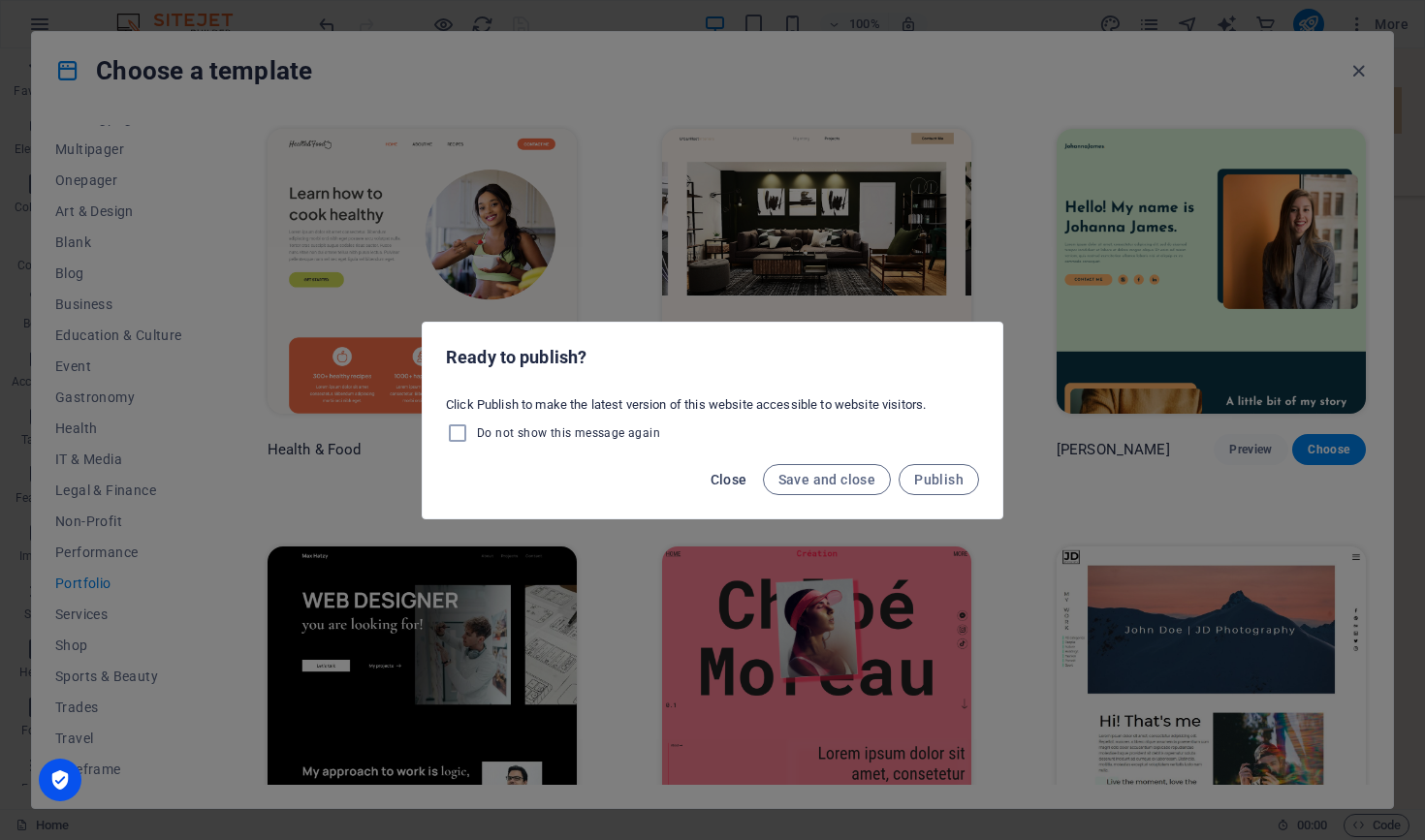 click on "Close" at bounding box center (729, 480) 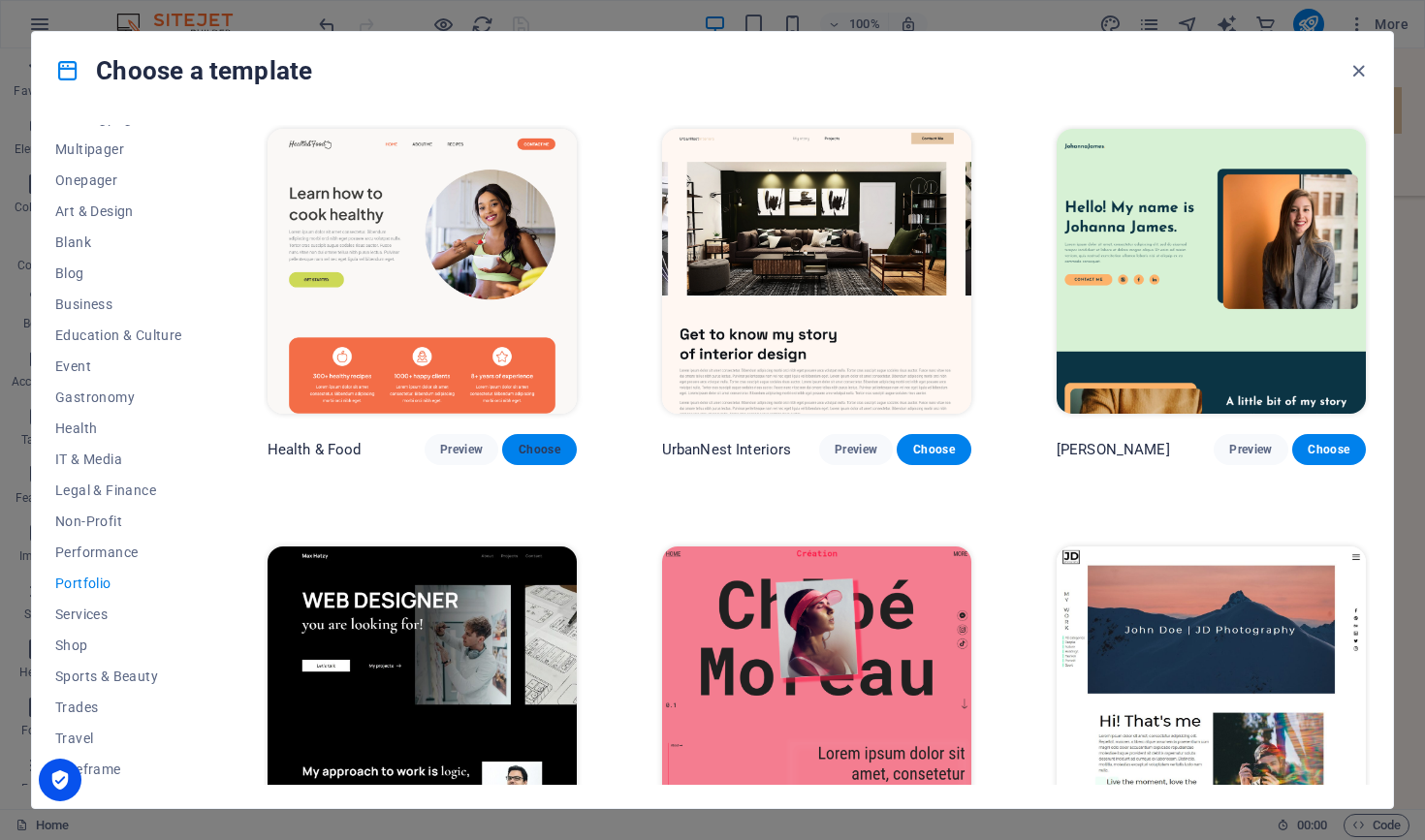 click on "Choose" at bounding box center (539, 450) 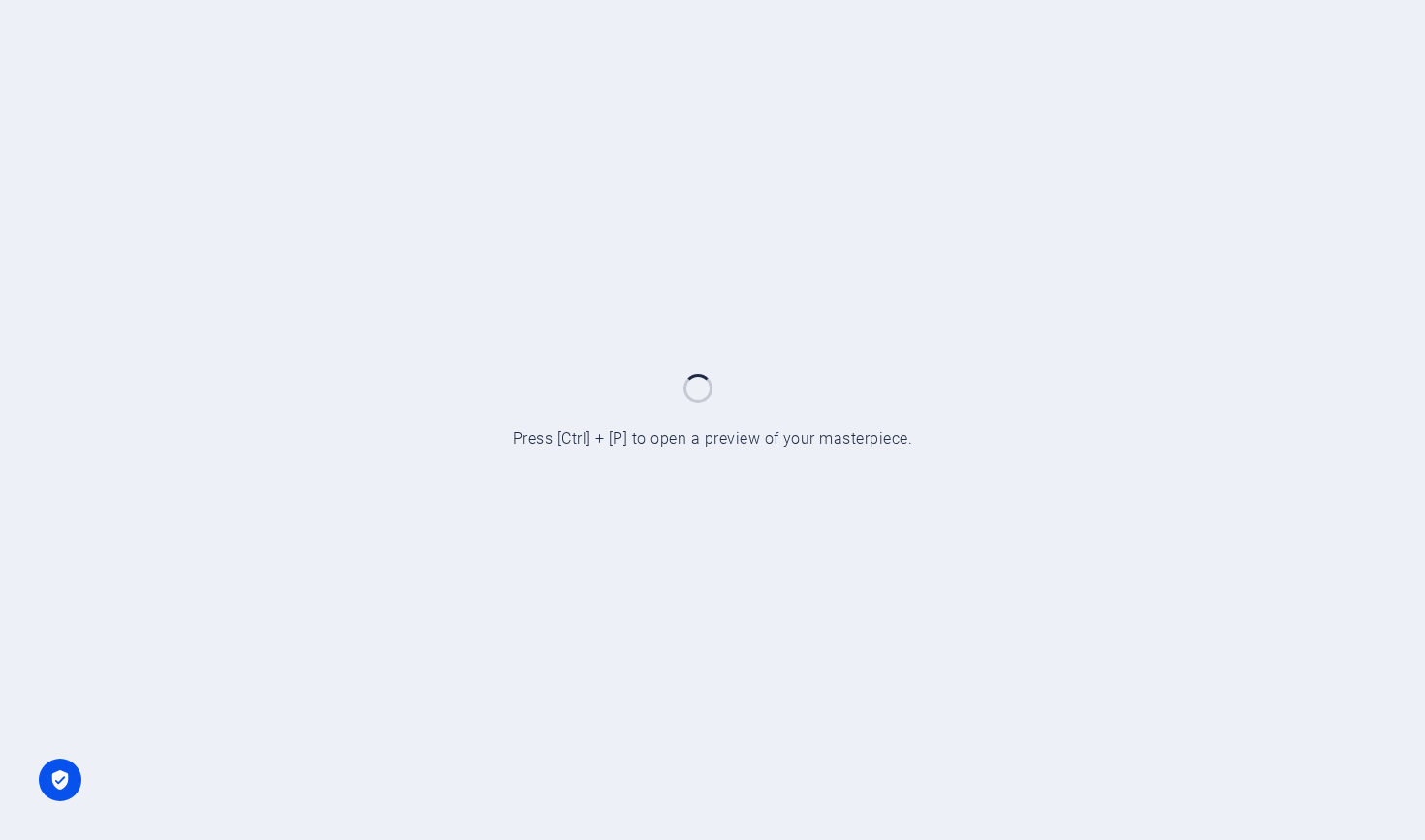 scroll, scrollTop: 0, scrollLeft: 0, axis: both 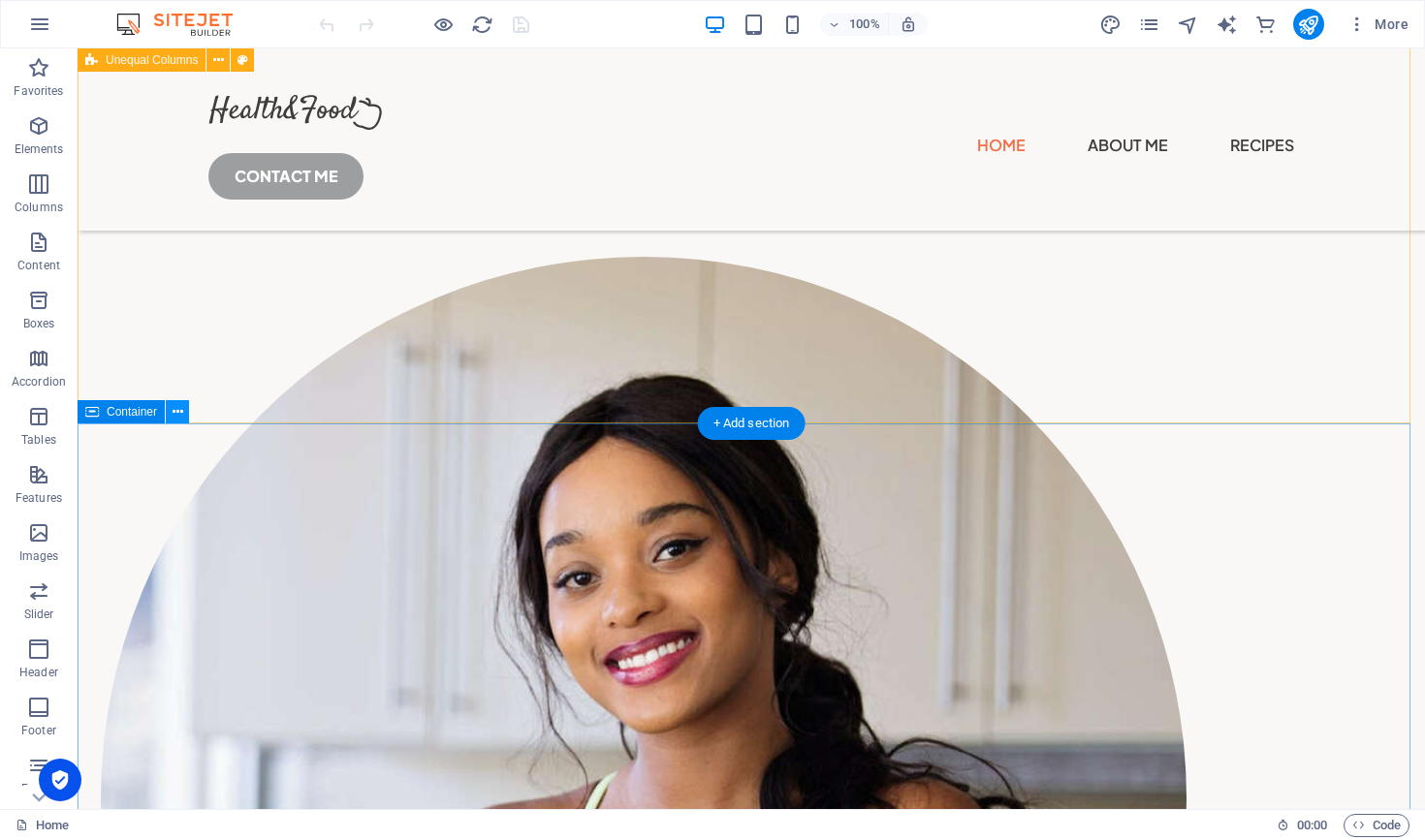 click at bounding box center (177, 412) 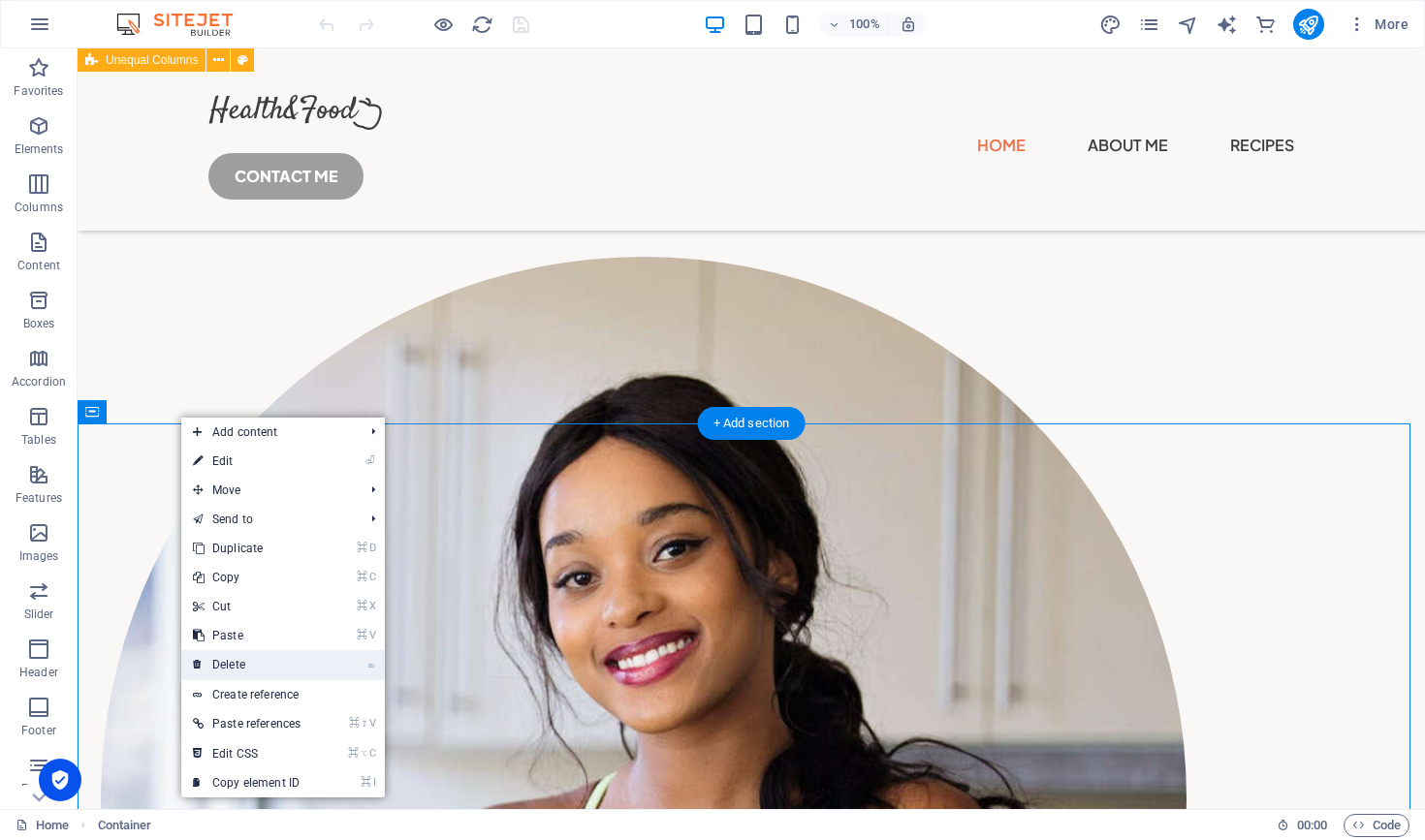 click on "⌦  Delete" at bounding box center (246, 665) 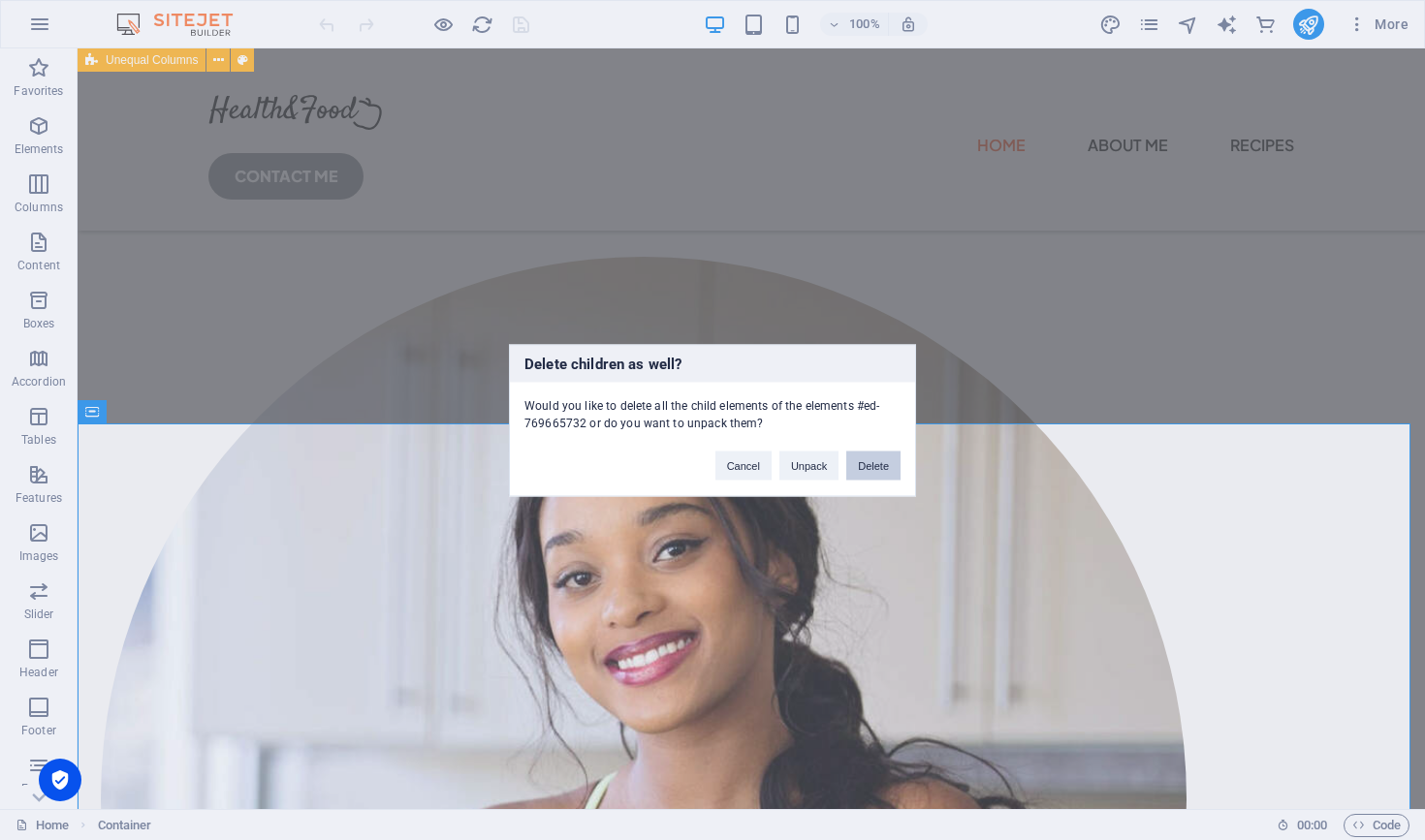 click on "Delete" at bounding box center (873, 465) 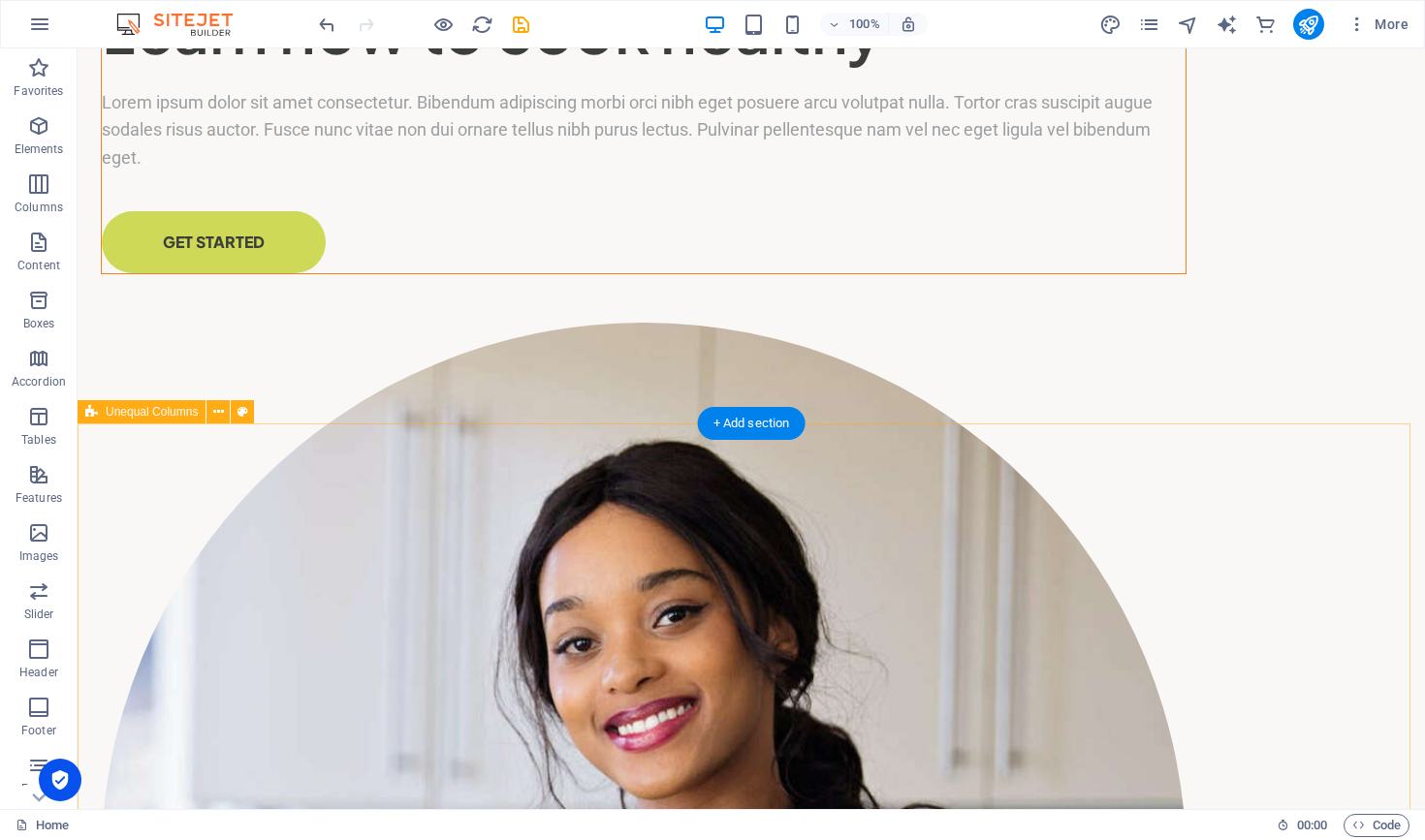 scroll, scrollTop: 0, scrollLeft: 0, axis: both 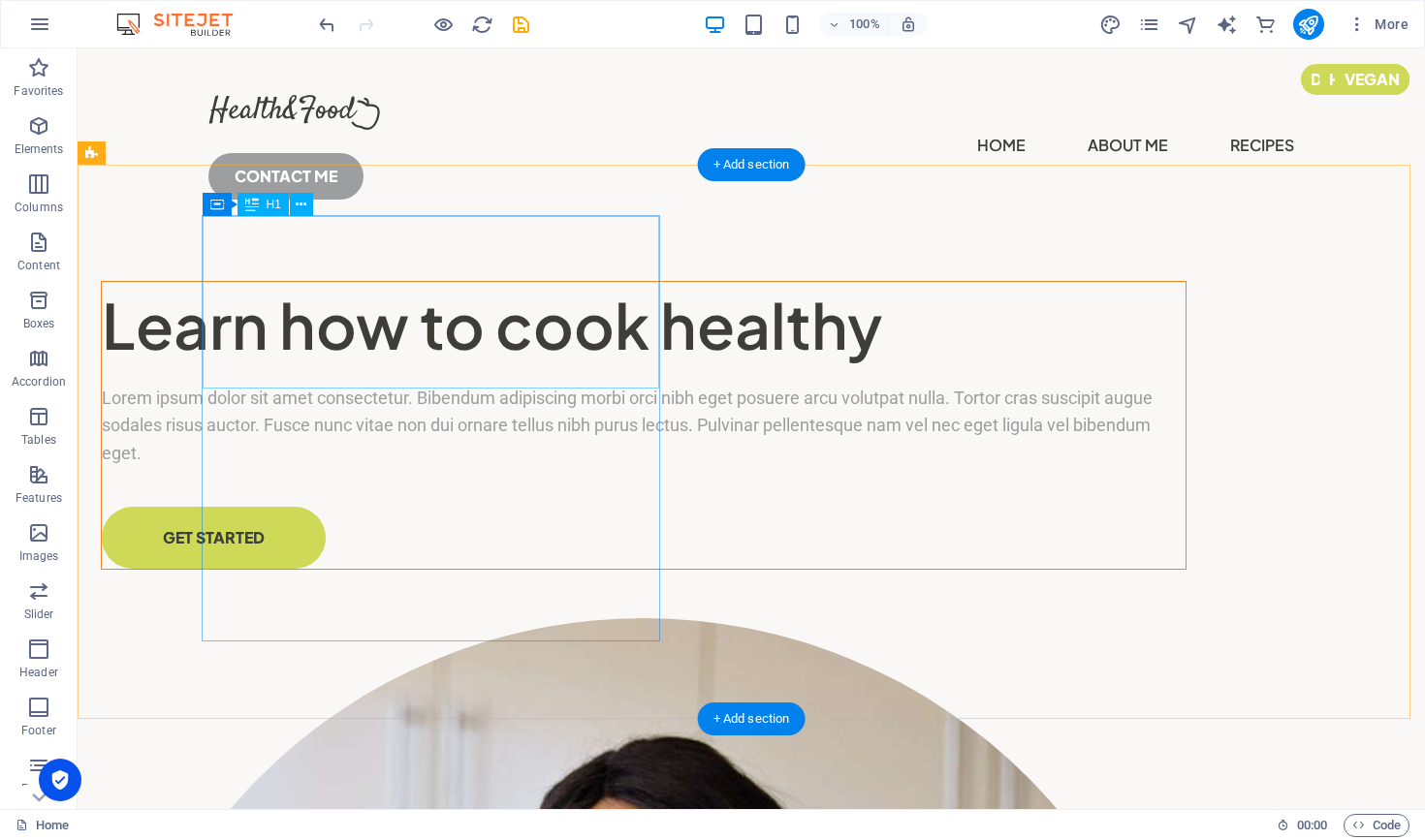 click on "Learn how to cook healthy" at bounding box center [644, 326] 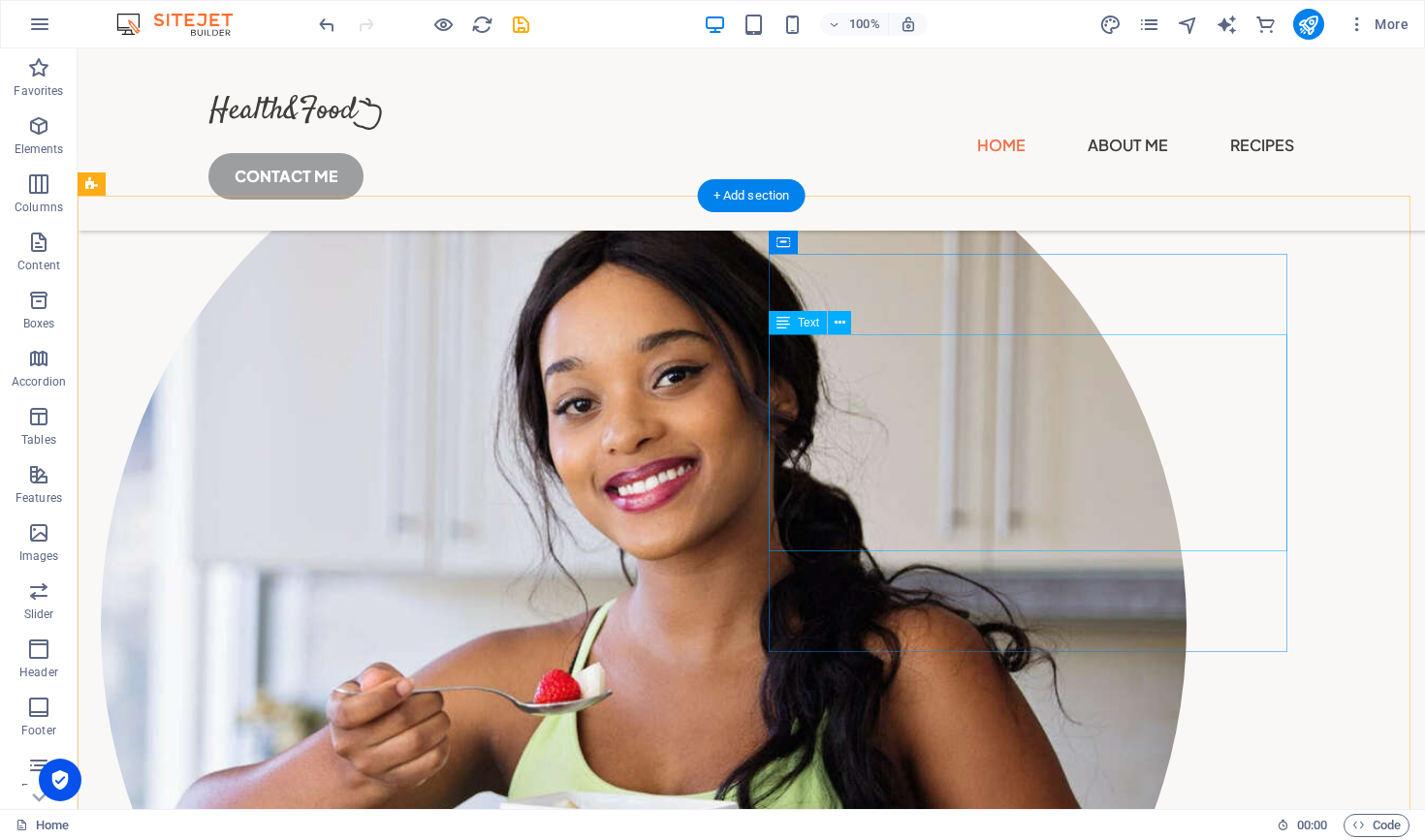 scroll, scrollTop: 735, scrollLeft: 0, axis: vertical 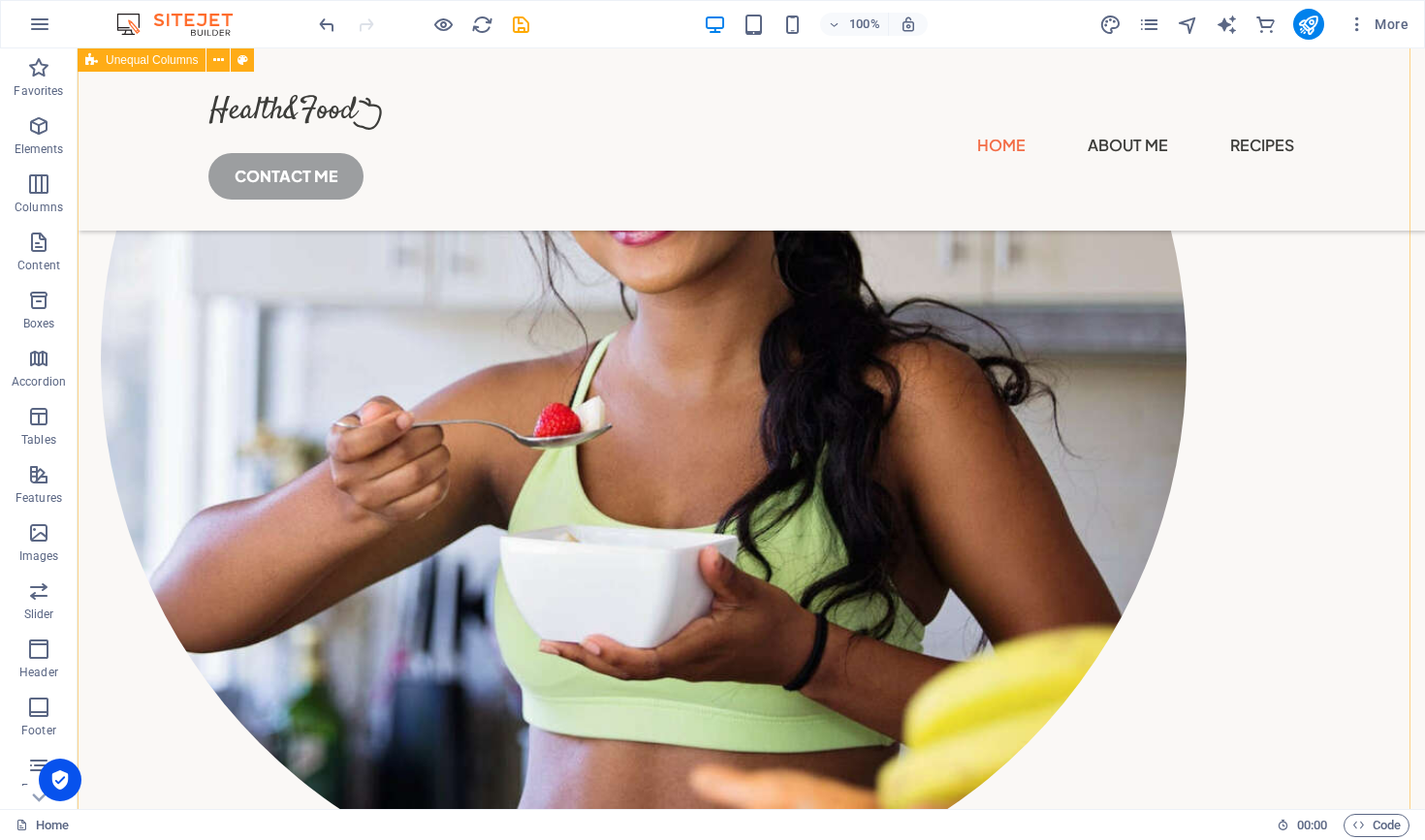 click on "Get to know me better Lorem ipsum dolor sit amet consectetur. Bibendum adipiscing morbi orci nibh eget posuere arcu volutpat nulla. Tortor cras suscipit augue sodales risus auctor. Fusce nunc vitae non dui ornare tellus nibh purus lectus. Pulvinar pellentesque nam vel nec eget ligula vel bibendum eget. Lorem ipsum dolor sit amet consectetur. Bibendum adipiscing morbi orci nibh eget posuere arcu volutpat nulla. Tortor cras suscipit augue sodales risus auctor.  LEARN MORE Get to know me better Lorem ipsum dolor sit amet consectetur. Bibendum adipiscing morbi orci nibh eget posuere arcu volutpat nulla. Tortor cras suscipit augue sodales risus auctor. Fusce nunc vitae non dui ornare tellus nibh purus lectus. Pulvinar pellentesque nam vel nec eget ligula vel bibendum eget. Lorem ipsum dolor sit amet consectetur. Bibendum adipiscing morbi orci nibh eget posuere arcu volutpat nulla. Tortor cras suscipit augue sodales risus auctor.  LEARN MORE" at bounding box center [751, 1932] 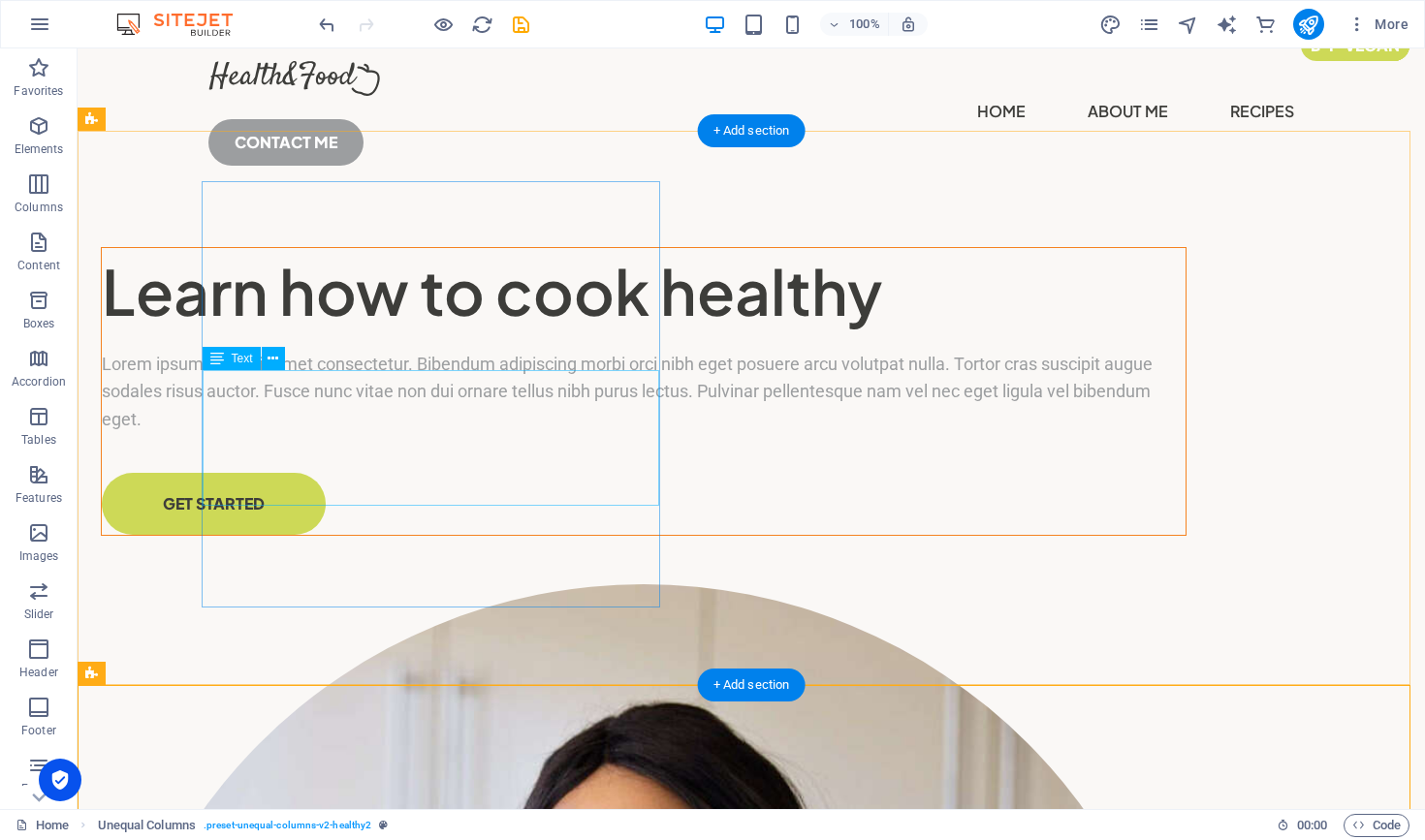 scroll, scrollTop: 38, scrollLeft: 0, axis: vertical 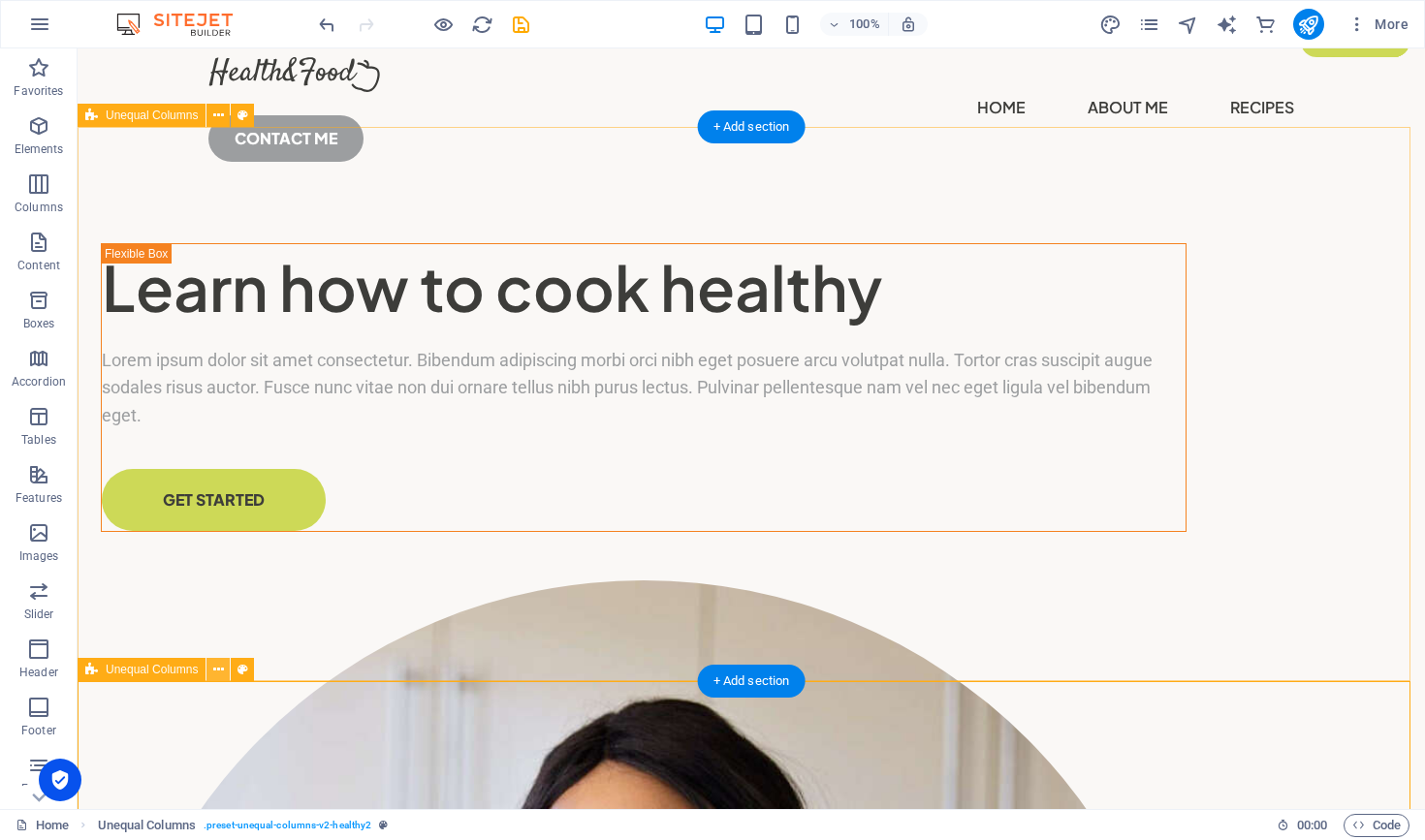 click at bounding box center [218, 669] 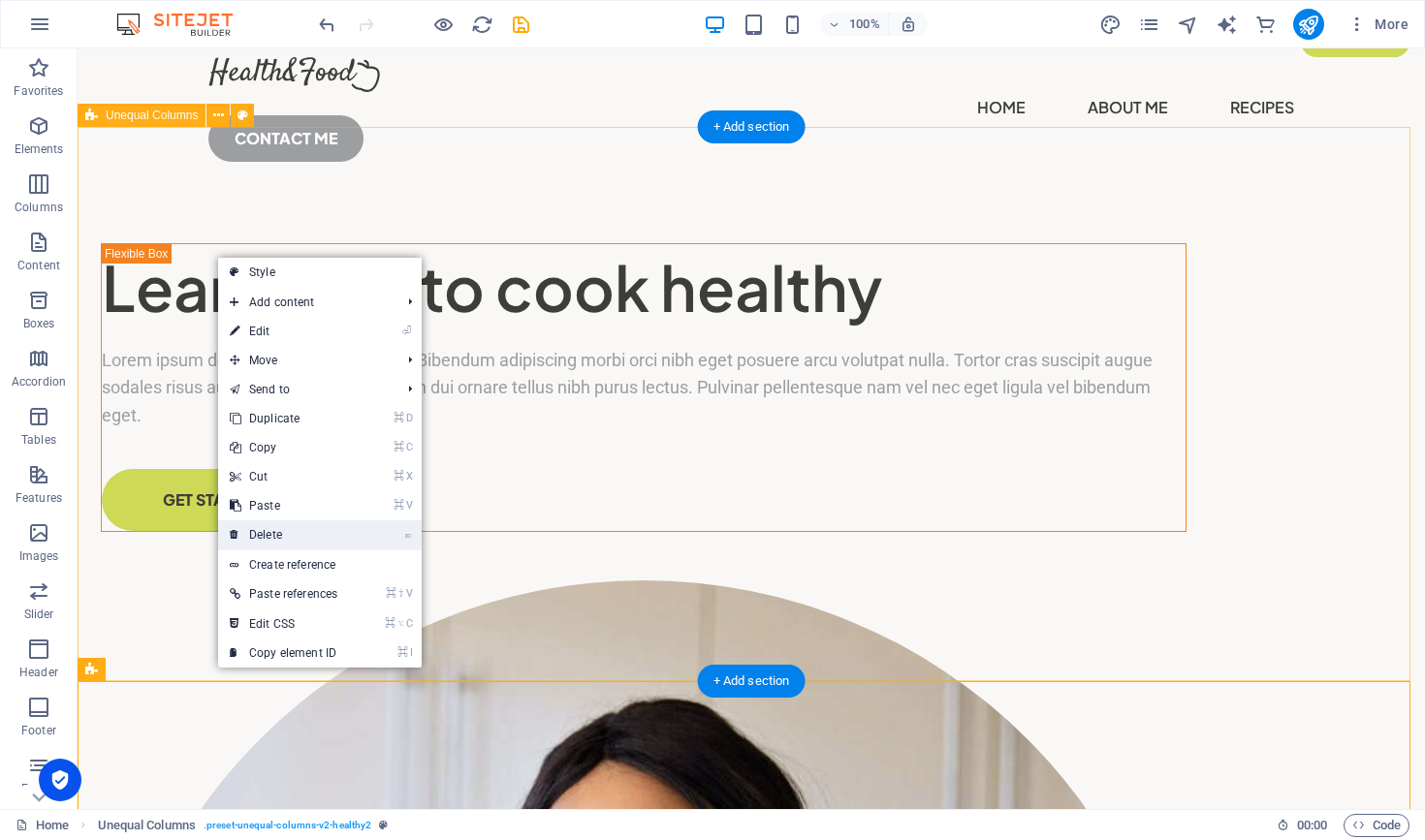 click on "⌦  Delete" at bounding box center [283, 535] 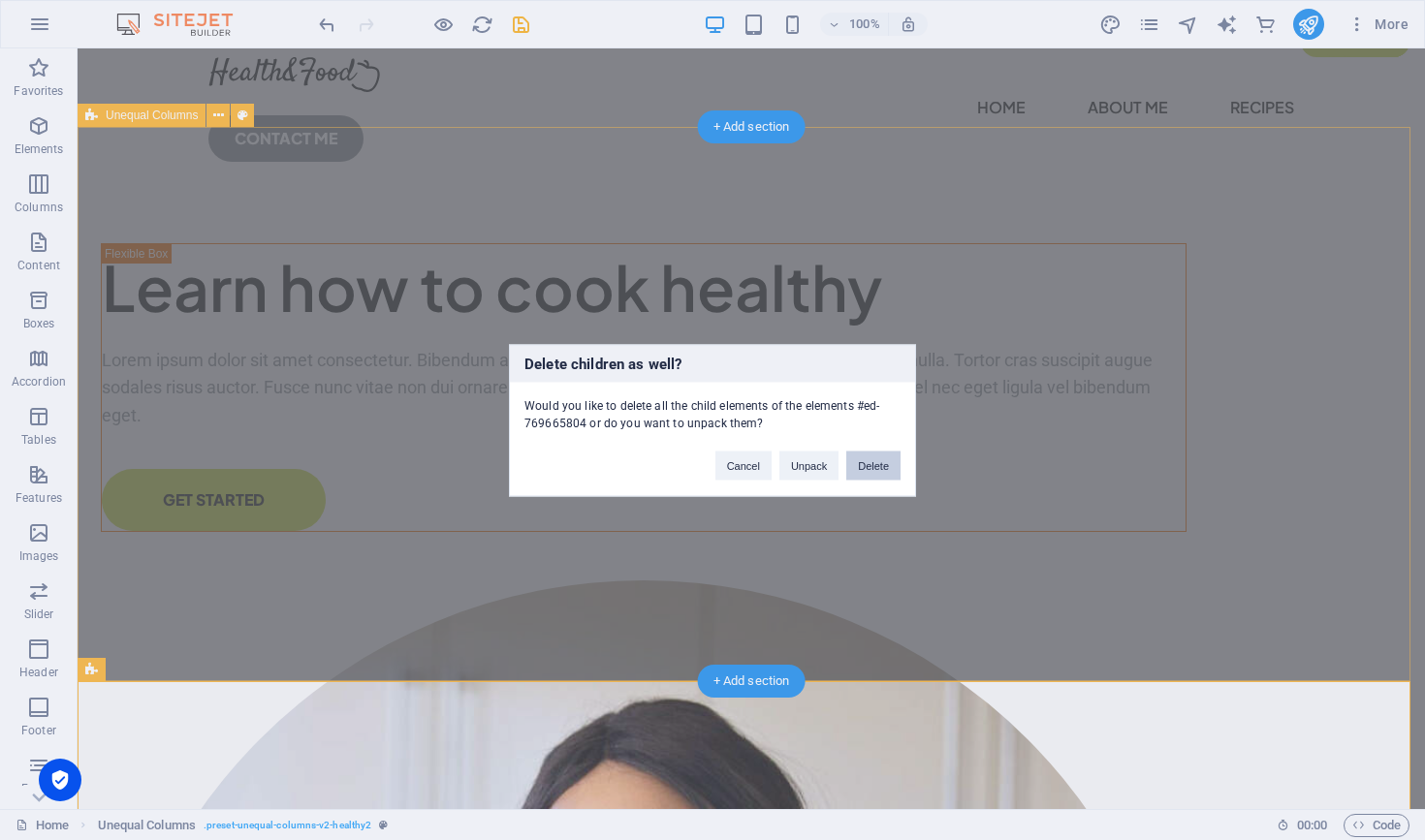 click on "Delete" at bounding box center (873, 465) 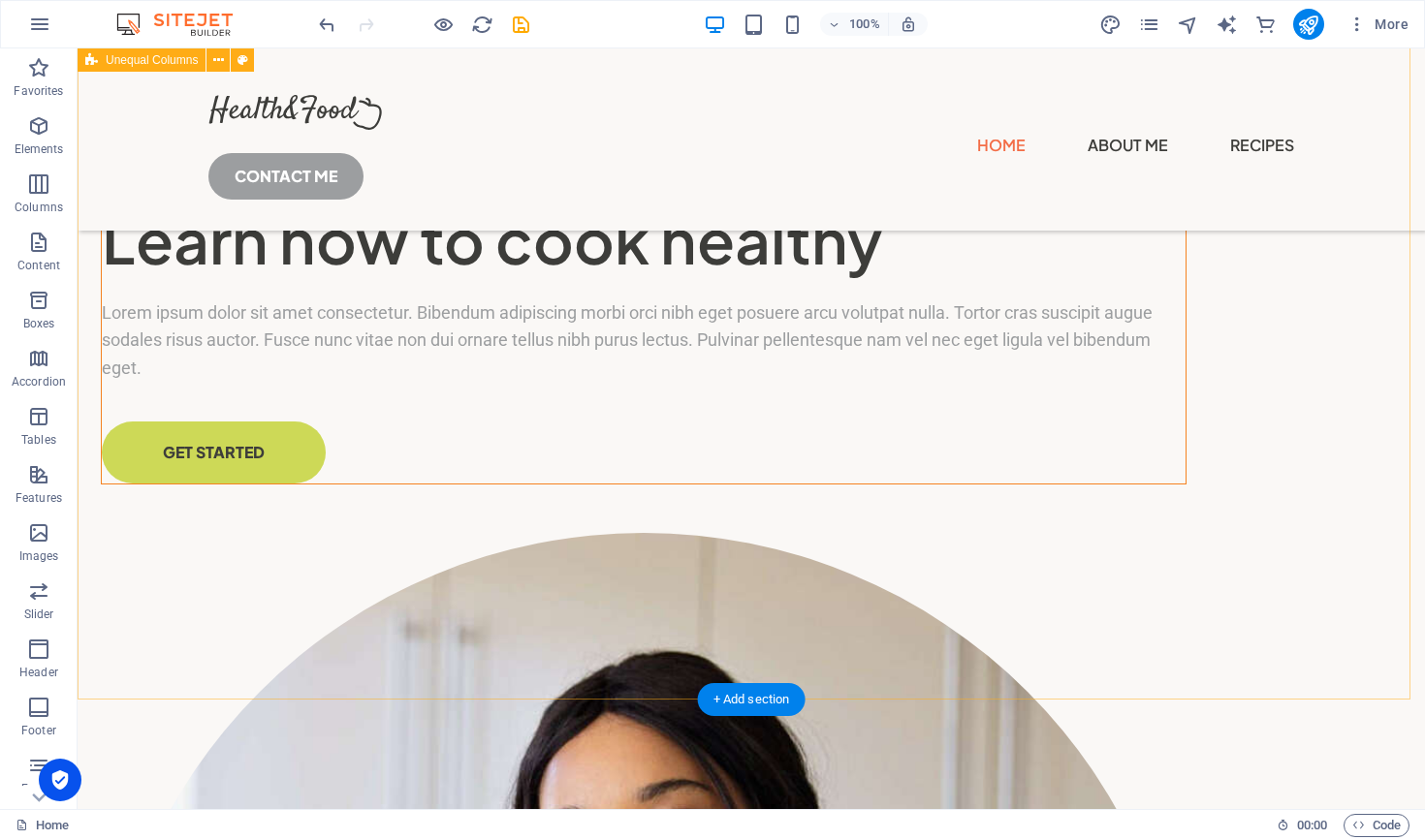 scroll, scrollTop: 0, scrollLeft: 0, axis: both 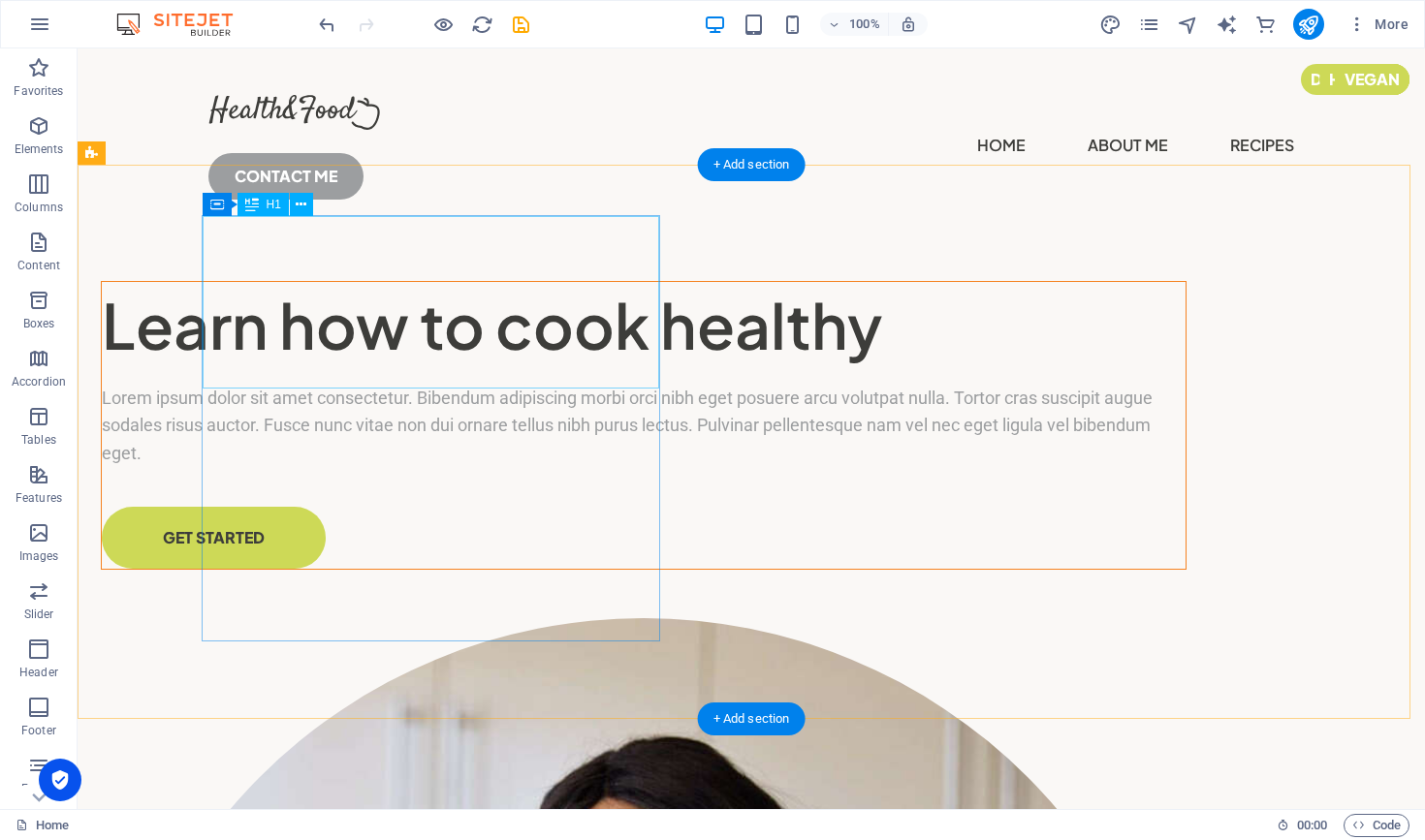 click on "Learn how to cook healthy" at bounding box center (644, 326) 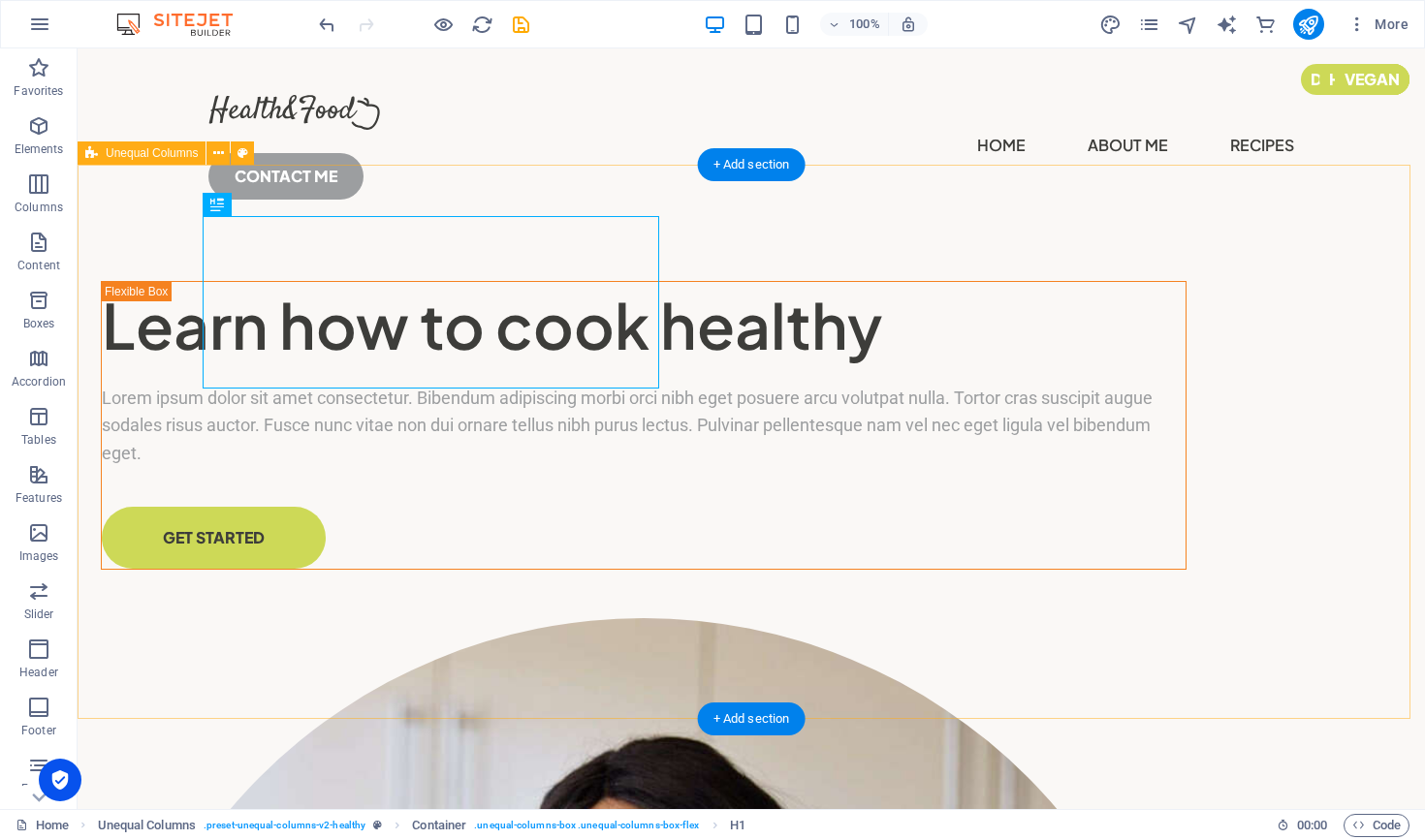 click on "Learn how to cook healthy Lorem ipsum dolor sit amet consectetur. Bibendum adipiscing morbi orci nibh eget posuere arcu volutpat nulla. Tortor cras suscipit augue sodales risus auctor. Fusce nunc vitae non dui ornare tellus nibh purus lectus. Pulvinar pellentesque nam vel nec eget ligula vel bibendum eget. GET STARTED" at bounding box center [751, 1006] 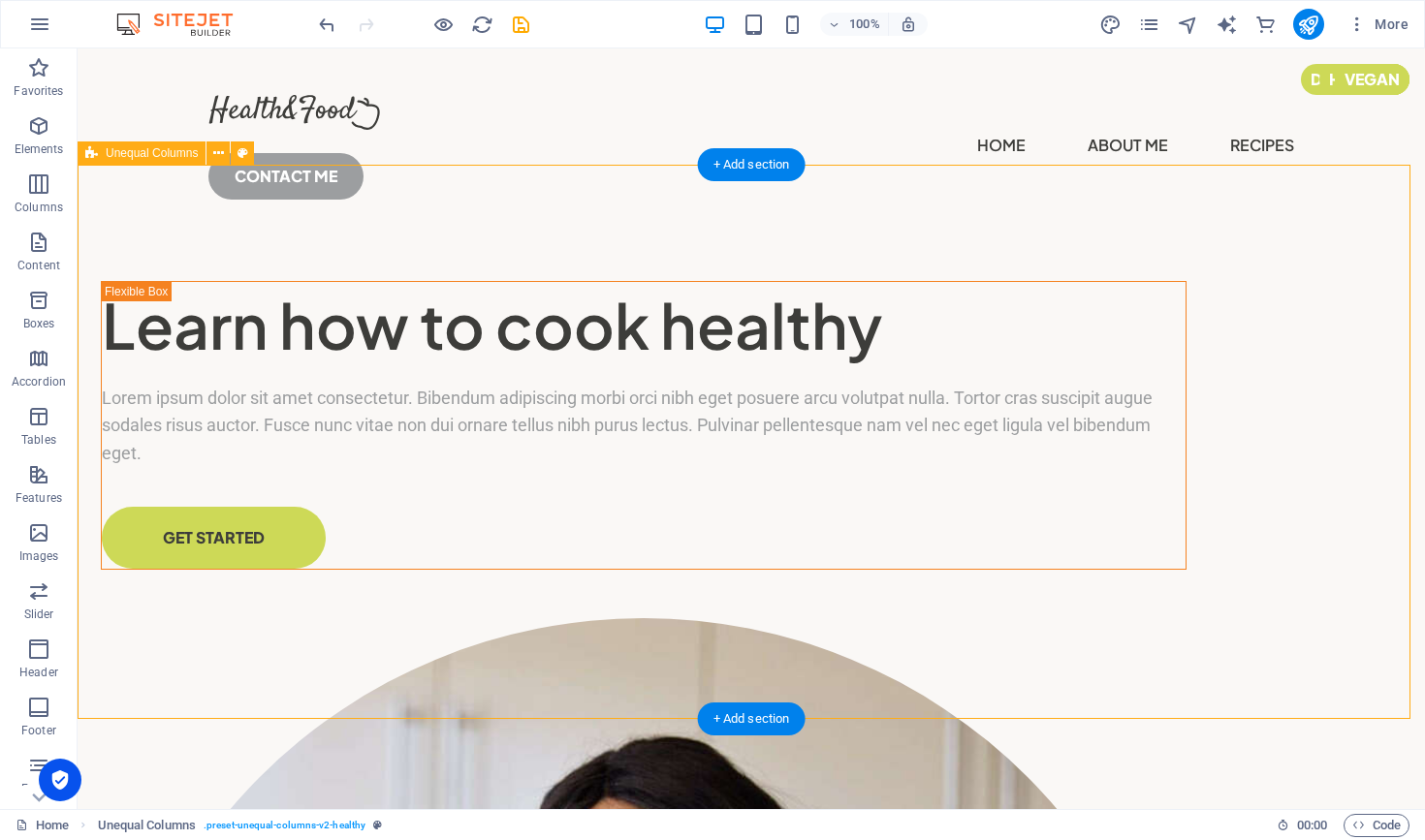 click on "Learn how to cook healthy Lorem ipsum dolor sit amet consectetur. Bibendum adipiscing morbi orci nibh eget posuere arcu volutpat nulla. Tortor cras suscipit augue sodales risus auctor. Fusce nunc vitae non dui ornare tellus nibh purus lectus. Pulvinar pellentesque nam vel nec eget ligula vel bibendum eget. GET STARTED" at bounding box center [751, 1006] 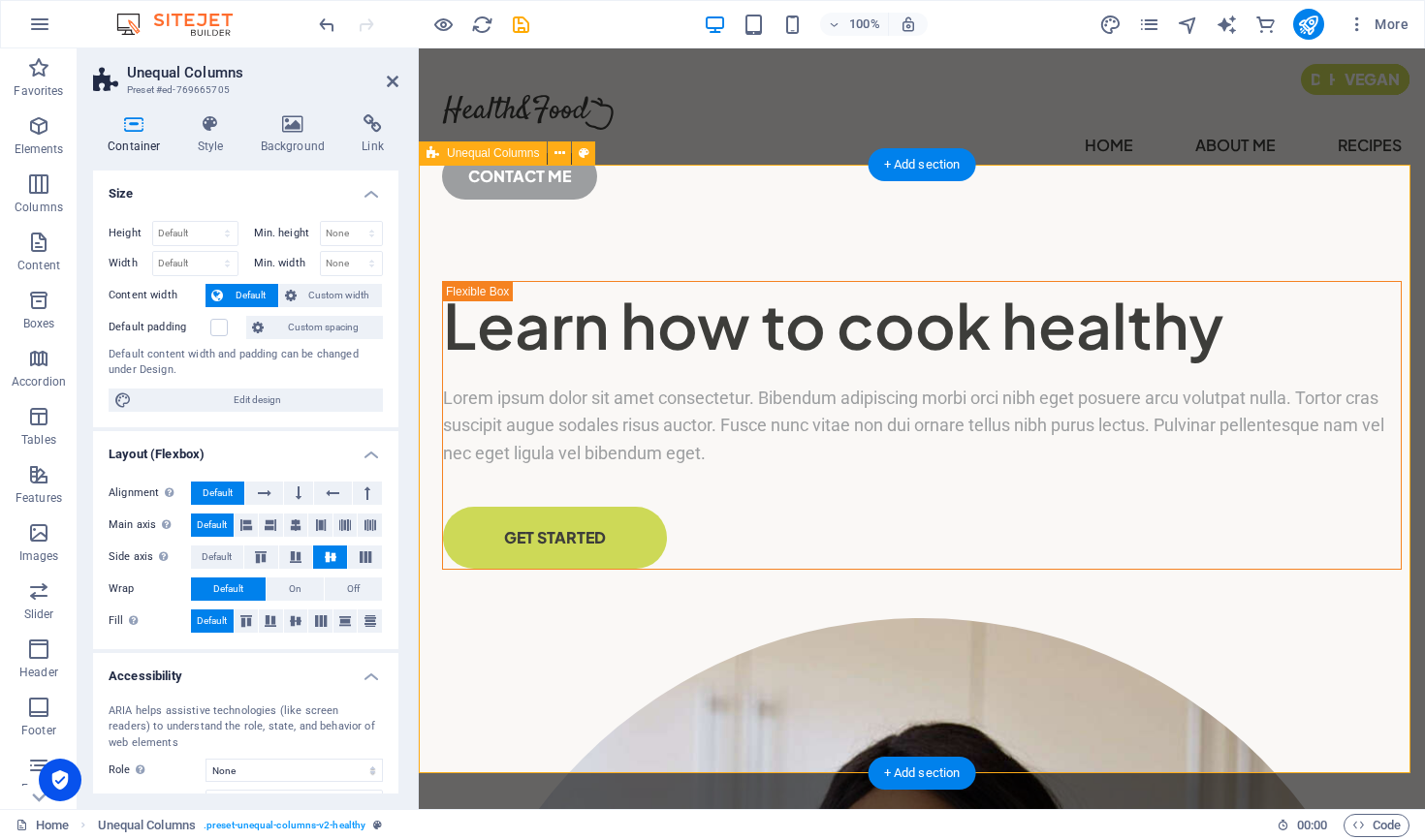 click on "Learn how to cook healthy Lorem ipsum dolor sit amet consectetur. Bibendum adipiscing morbi orci nibh eget posuere arcu volutpat nulla. Tortor cras suscipit augue sodales risus auctor. Fusce nunc vitae non dui ornare tellus nibh purus lectus. Pulvinar pellentesque nam vel nec eget ligula vel bibendum eget. GET STARTED" at bounding box center [922, 943] 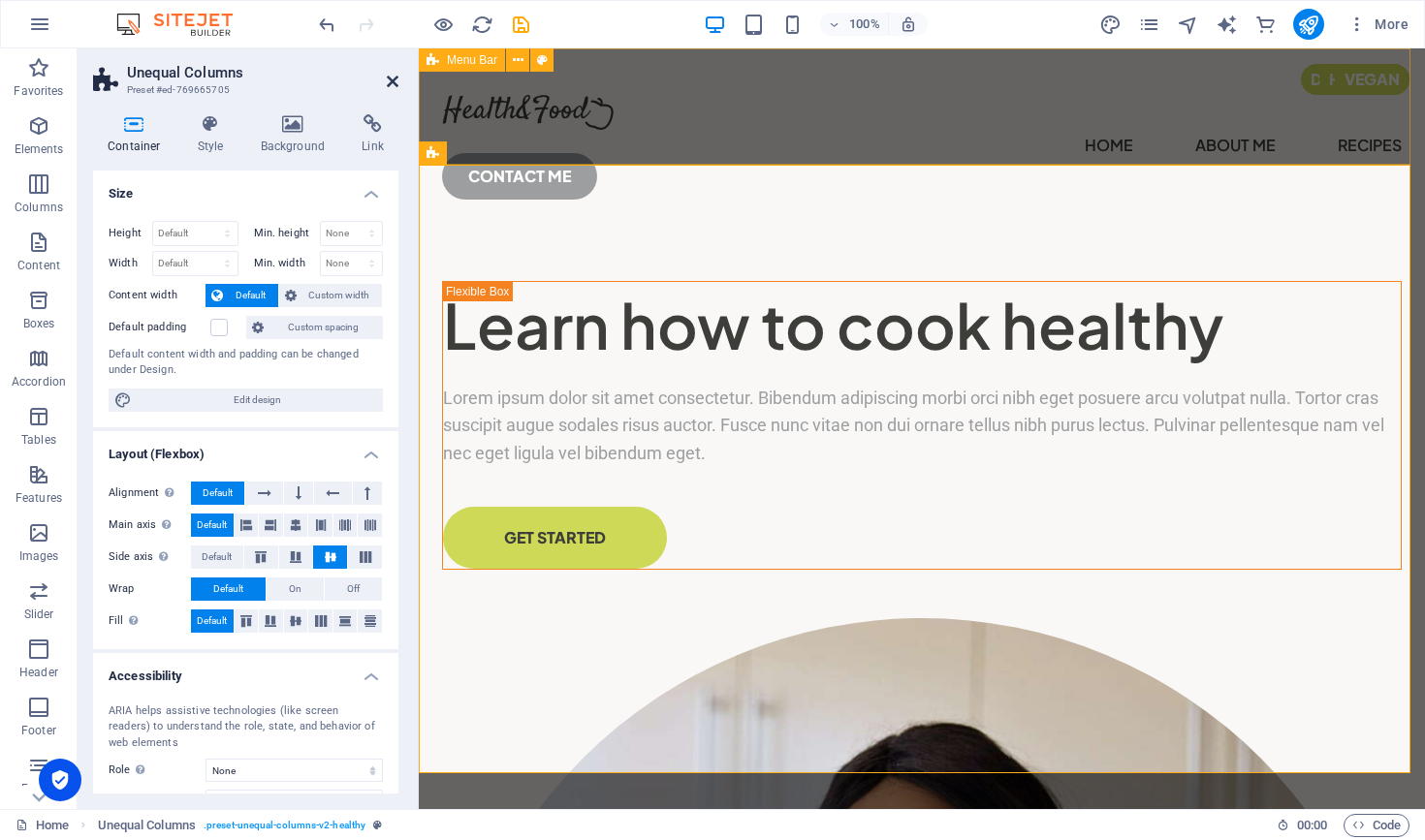click at bounding box center (393, 81) 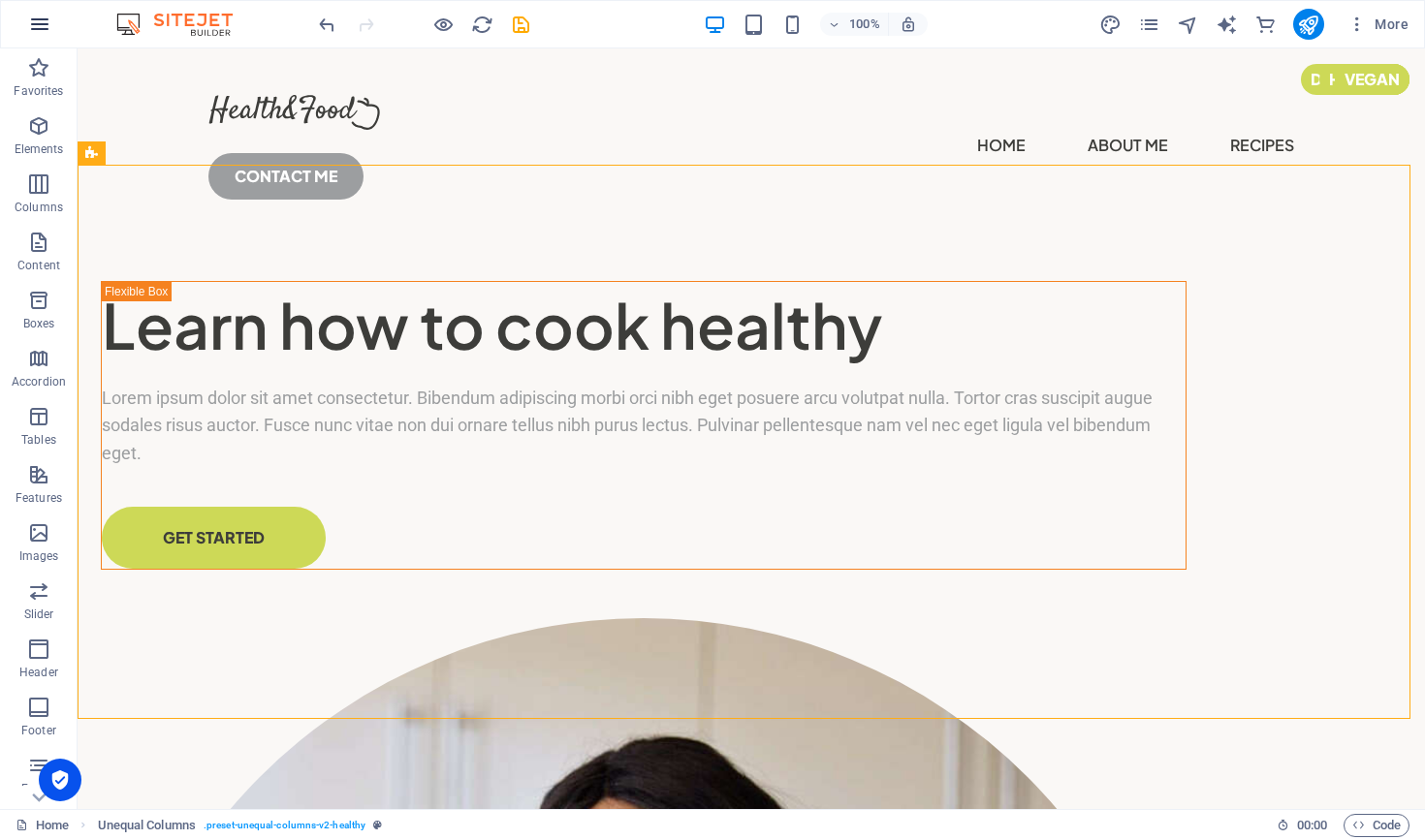 click at bounding box center [40, 24] 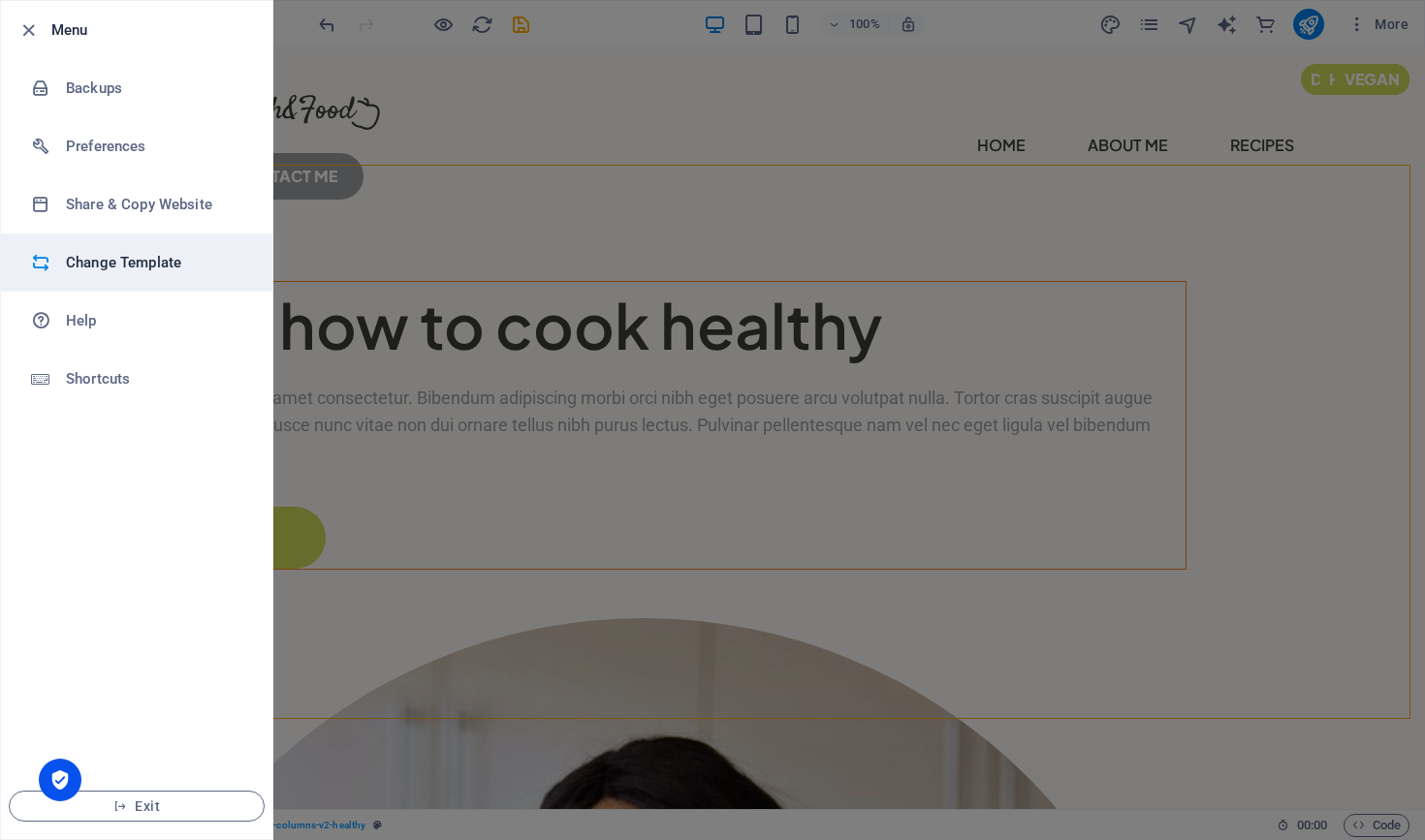 click on "Change Template" at bounding box center [155, 263] 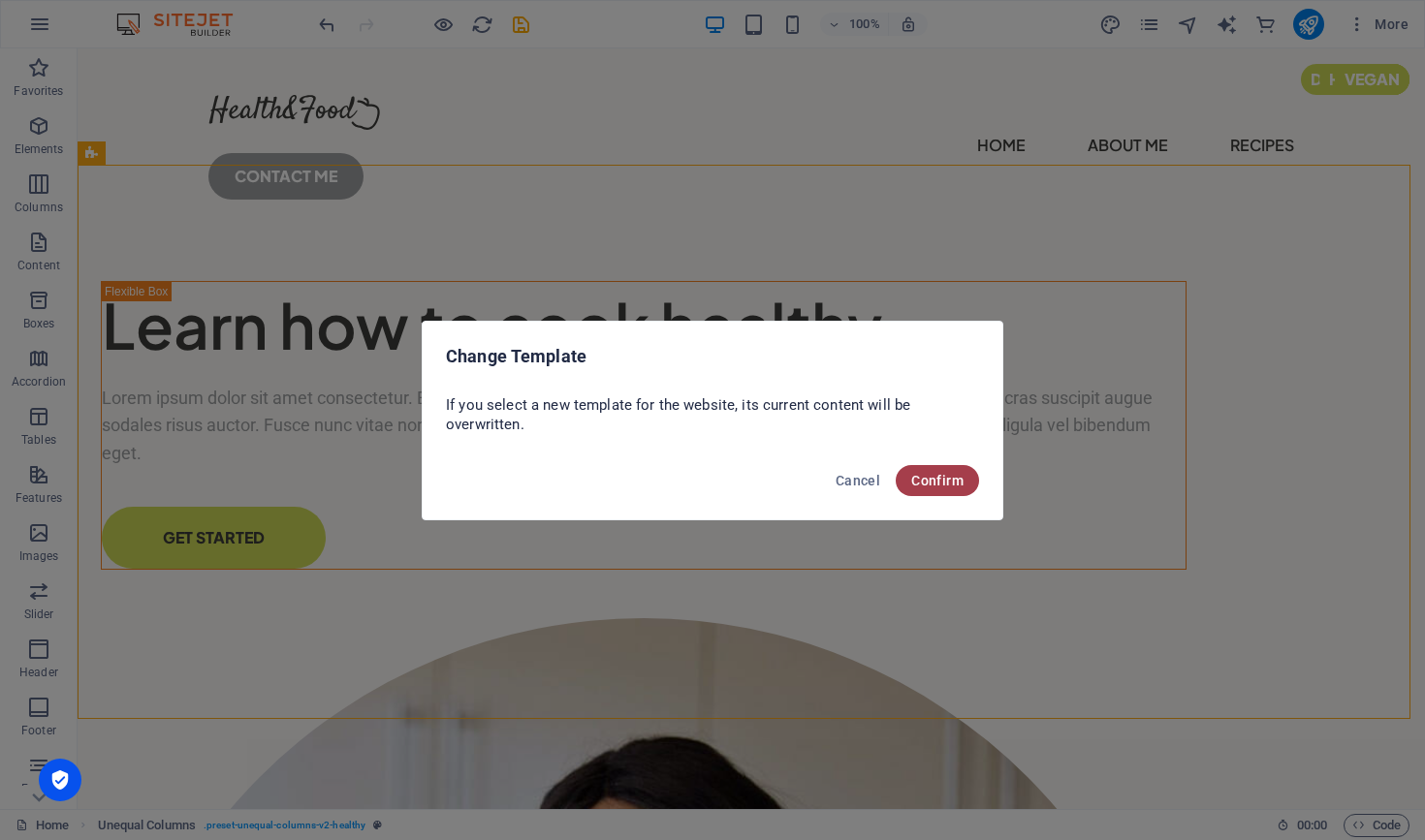 click on "Confirm" at bounding box center [937, 481] 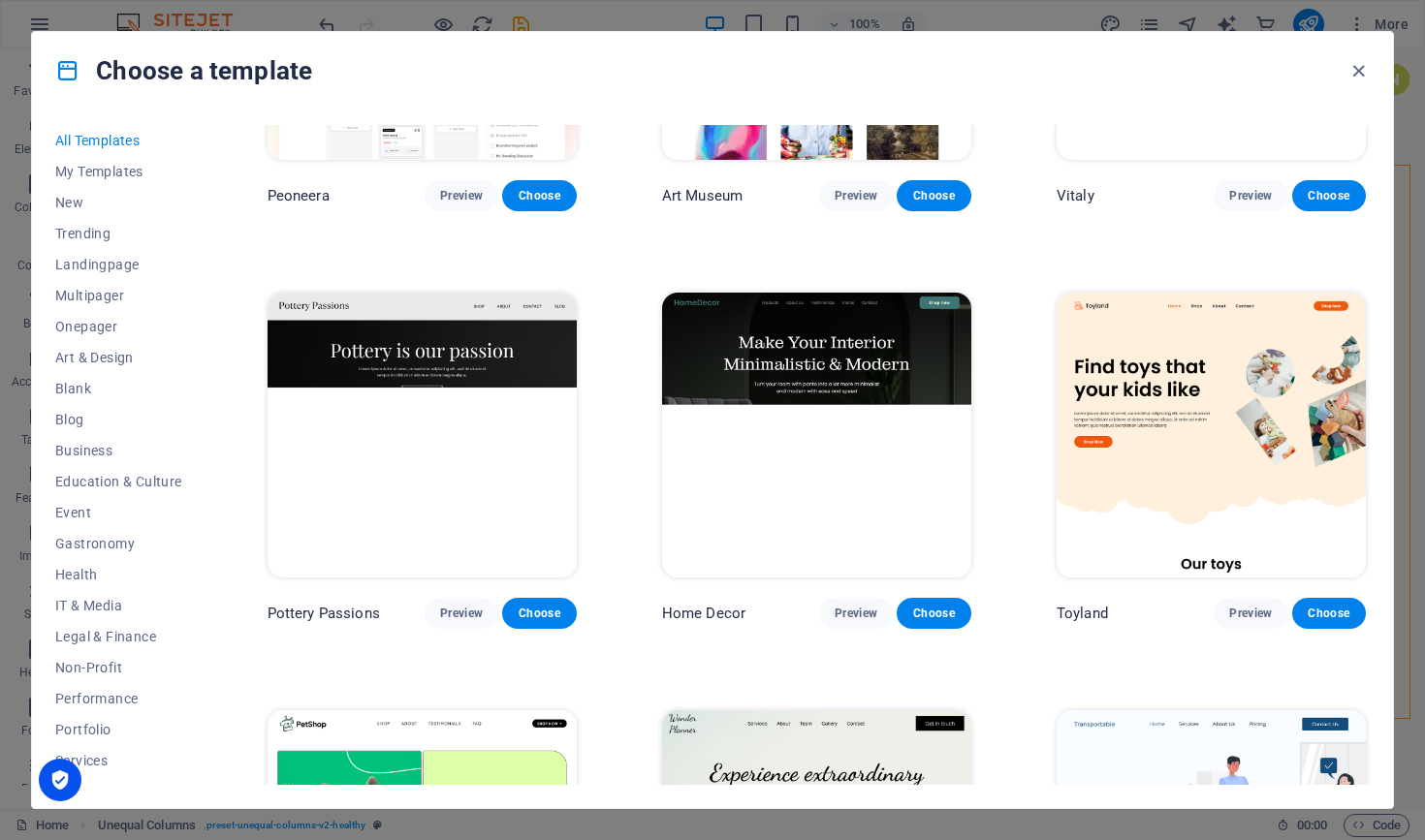 scroll, scrollTop: 290, scrollLeft: 0, axis: vertical 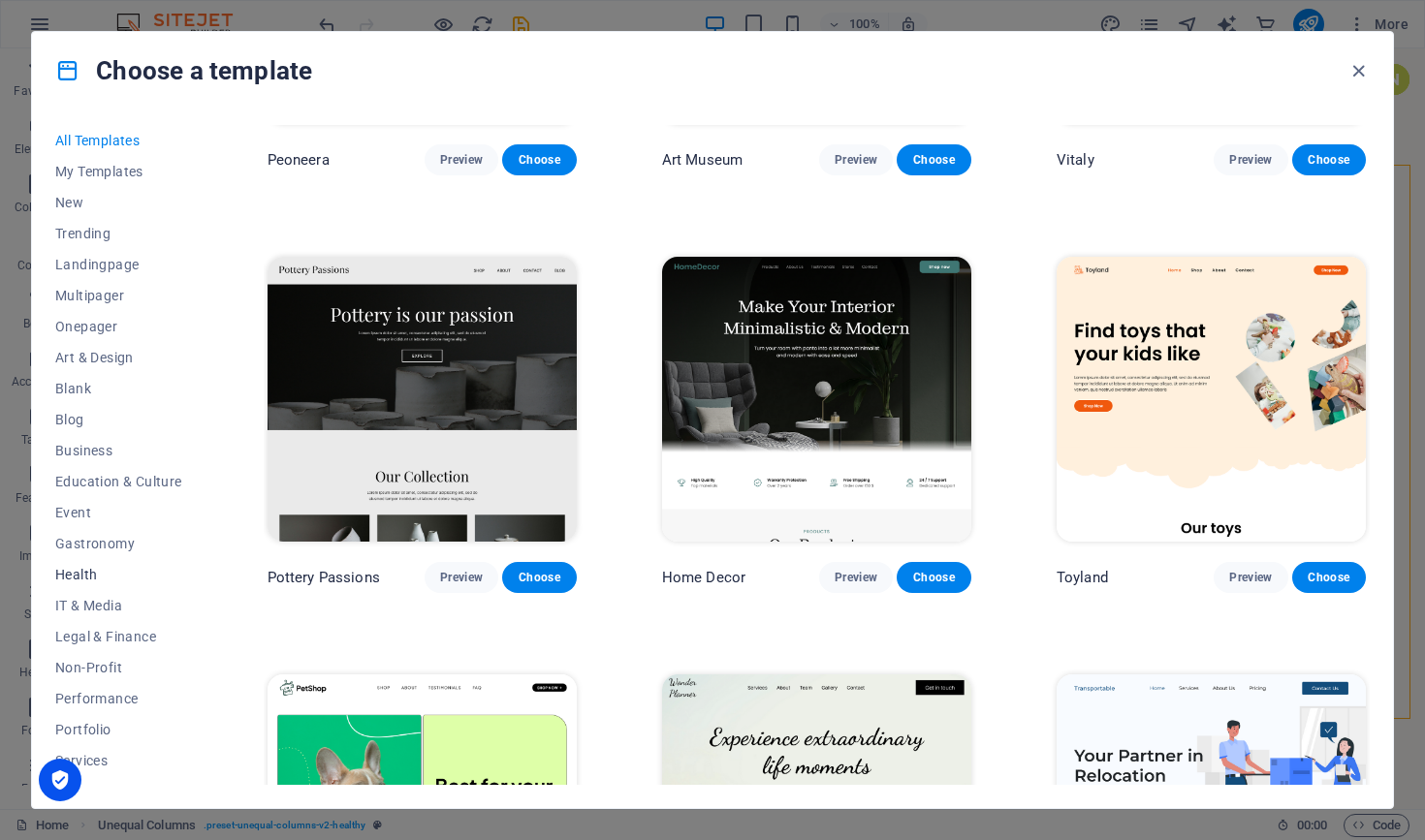 click on "Health" at bounding box center [118, 575] 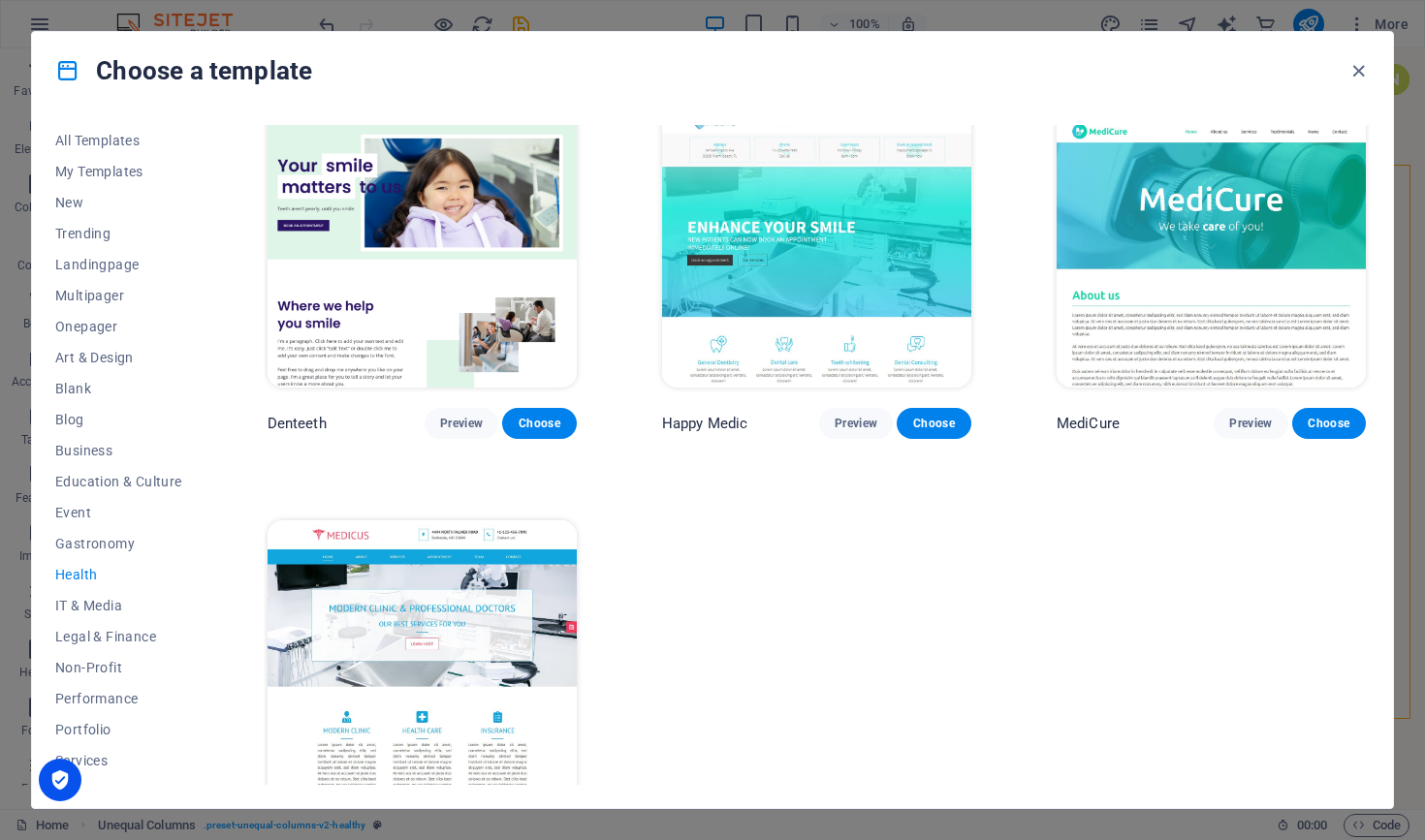 scroll, scrollTop: 448, scrollLeft: 0, axis: vertical 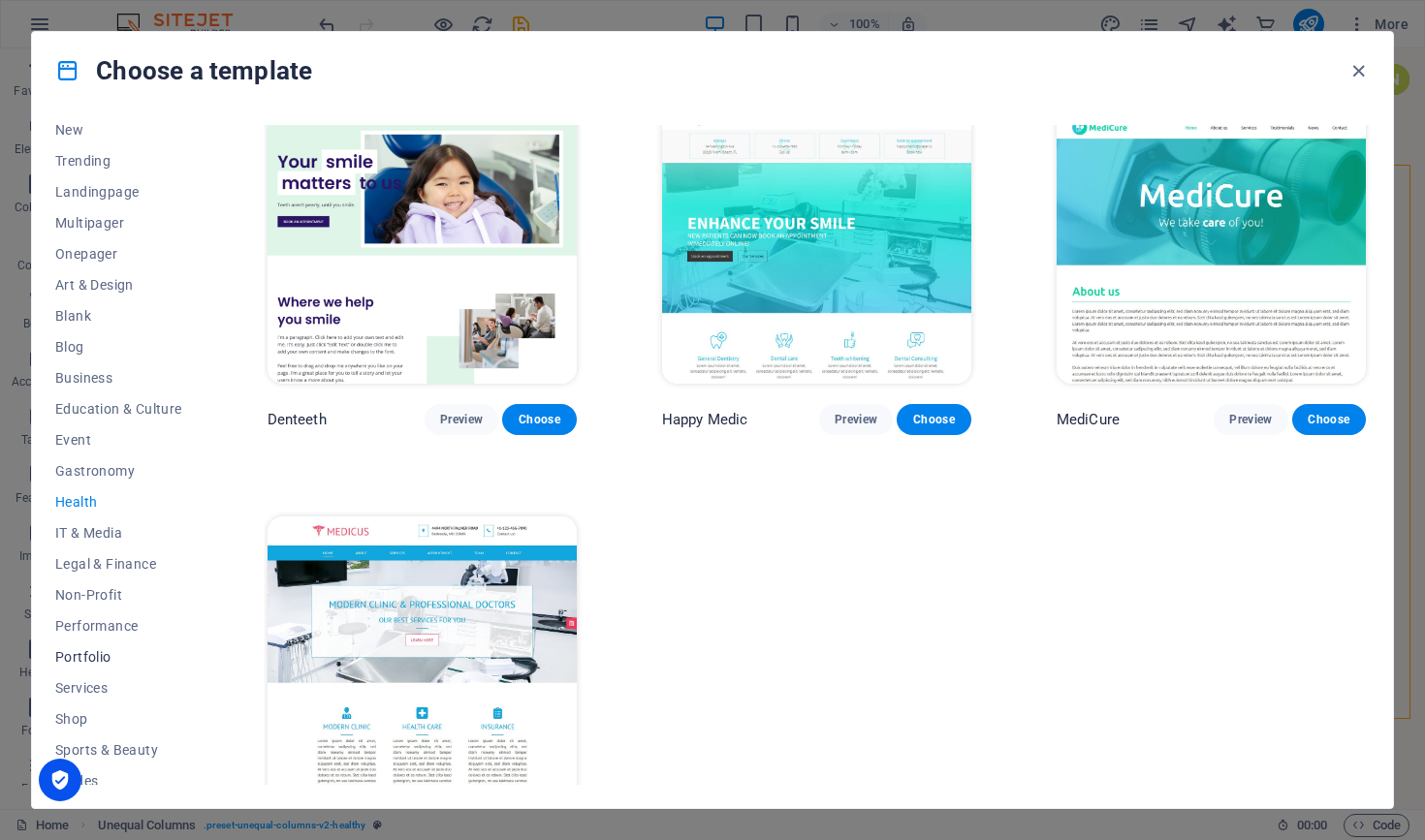click on "Portfolio" at bounding box center [118, 657] 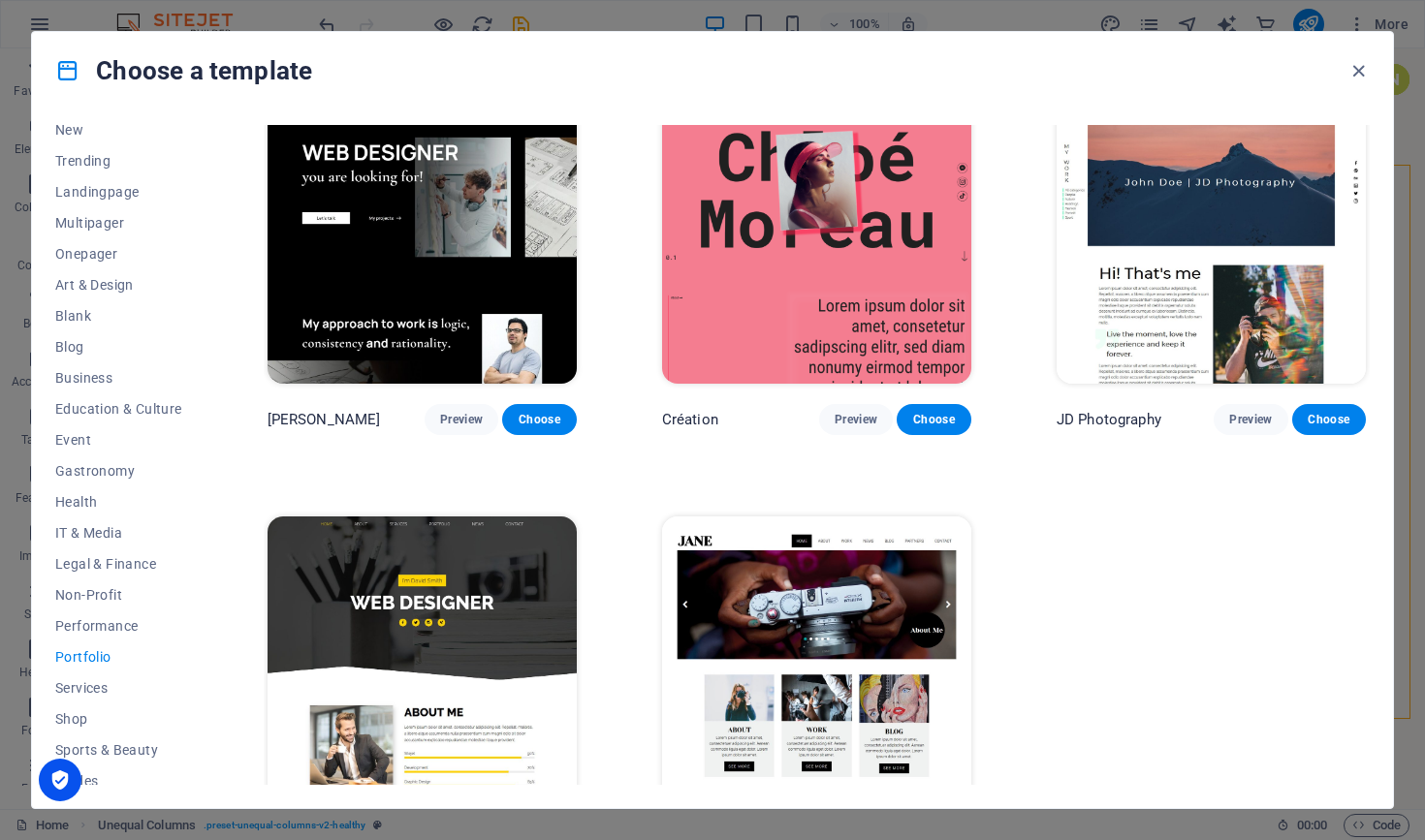 scroll, scrollTop: 0, scrollLeft: 0, axis: both 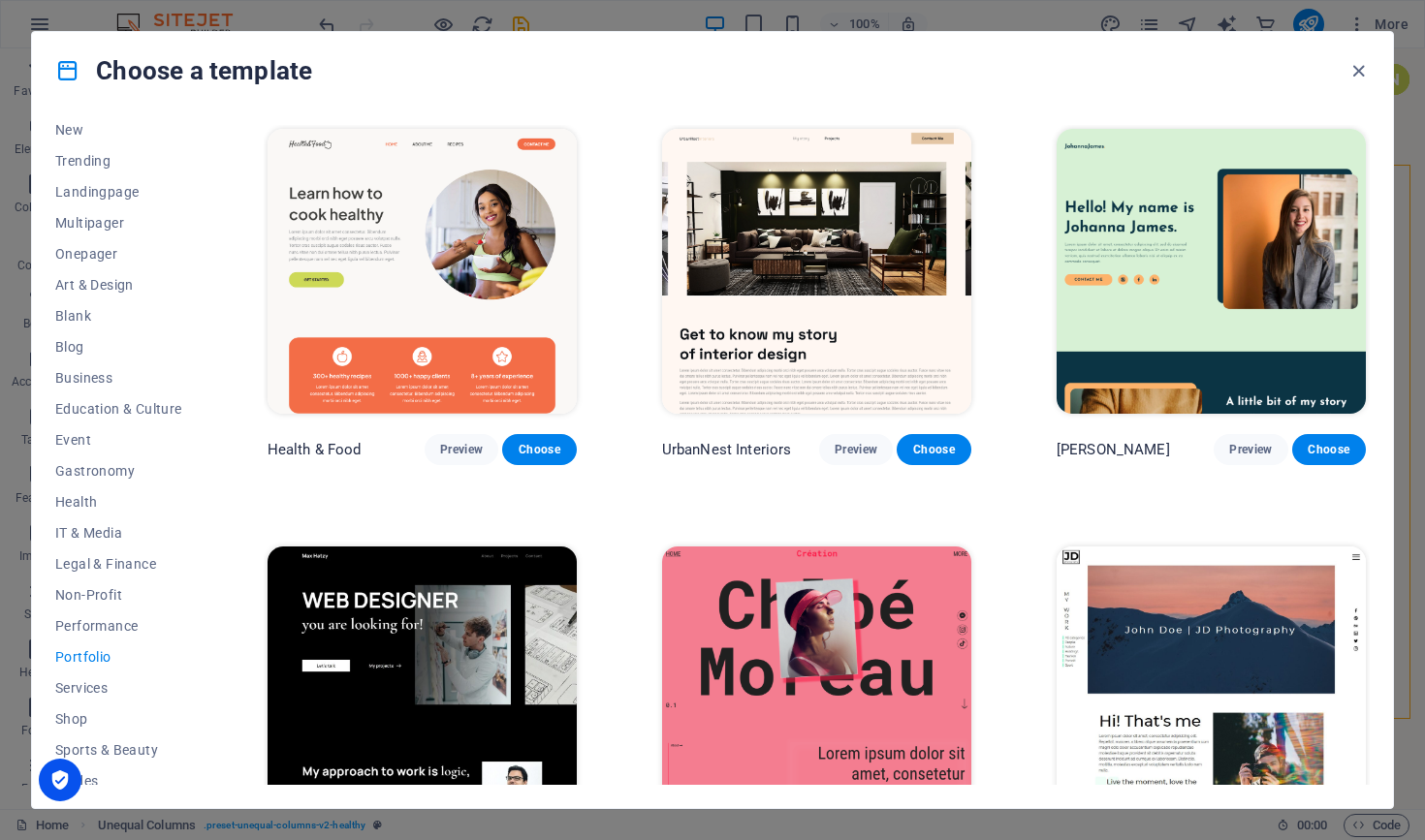 click at bounding box center (422, 271) 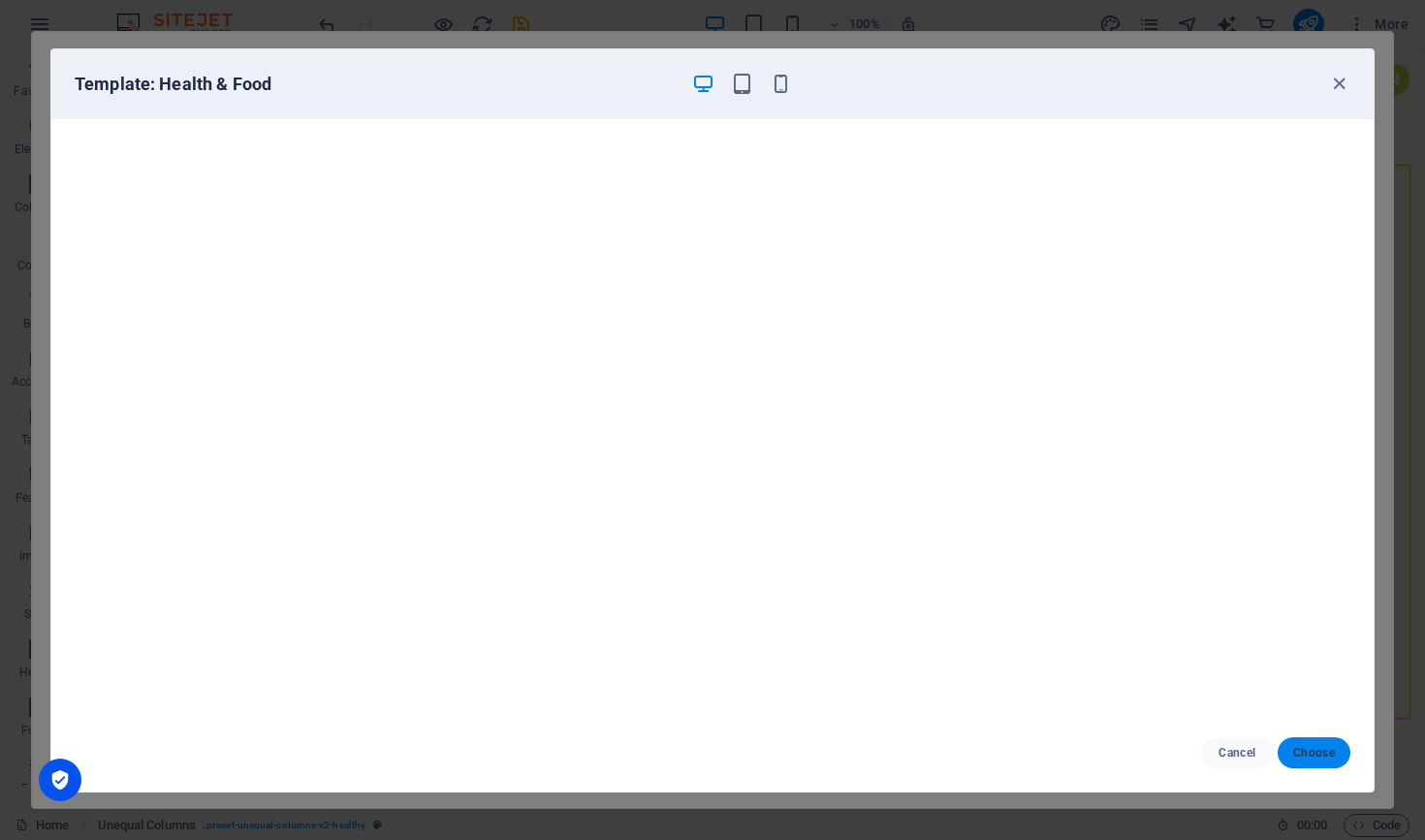 click on "Choose" at bounding box center (1314, 753) 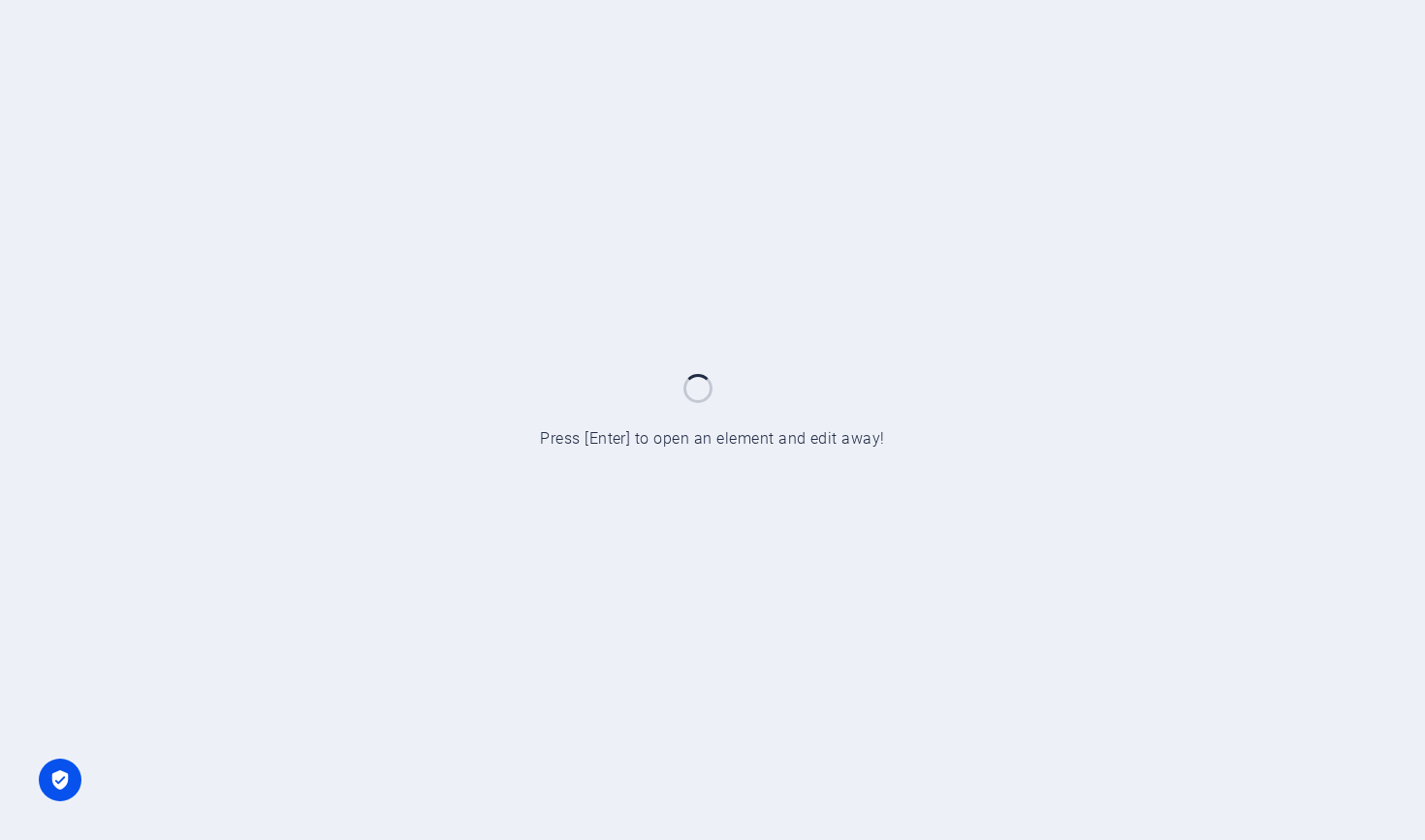 scroll, scrollTop: 0, scrollLeft: 0, axis: both 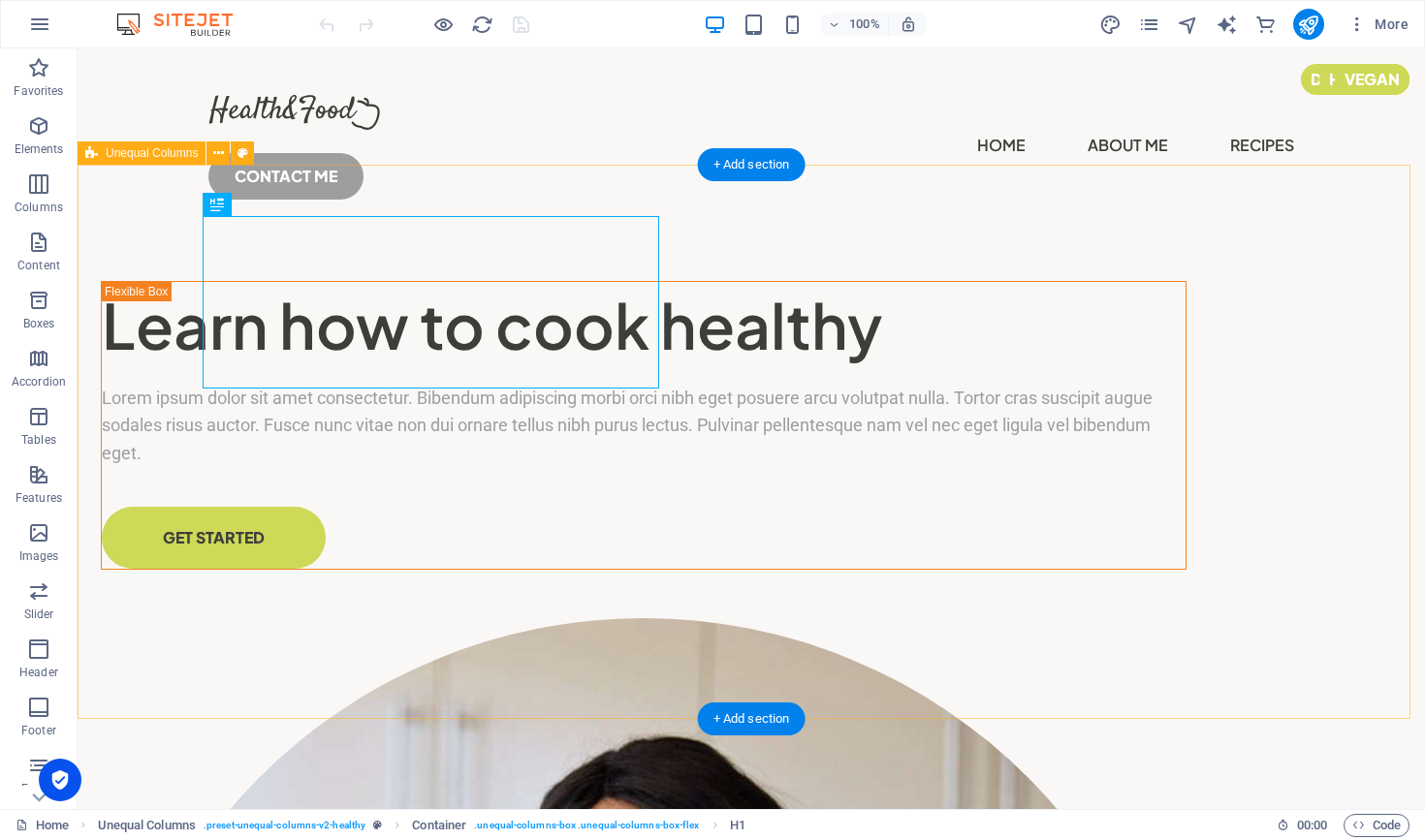 click on "Learn how to cook healthy Lorem ipsum dolor sit amet consectetur. Bibendum adipiscing morbi orci nibh eget posuere arcu volutpat nulla. Tortor cras suscipit augue sodales risus auctor. Fusce nunc vitae non dui ornare tellus nibh purus lectus. Pulvinar pellentesque nam vel nec eget ligula vel bibendum eget. GET STARTED" at bounding box center [751, 1006] 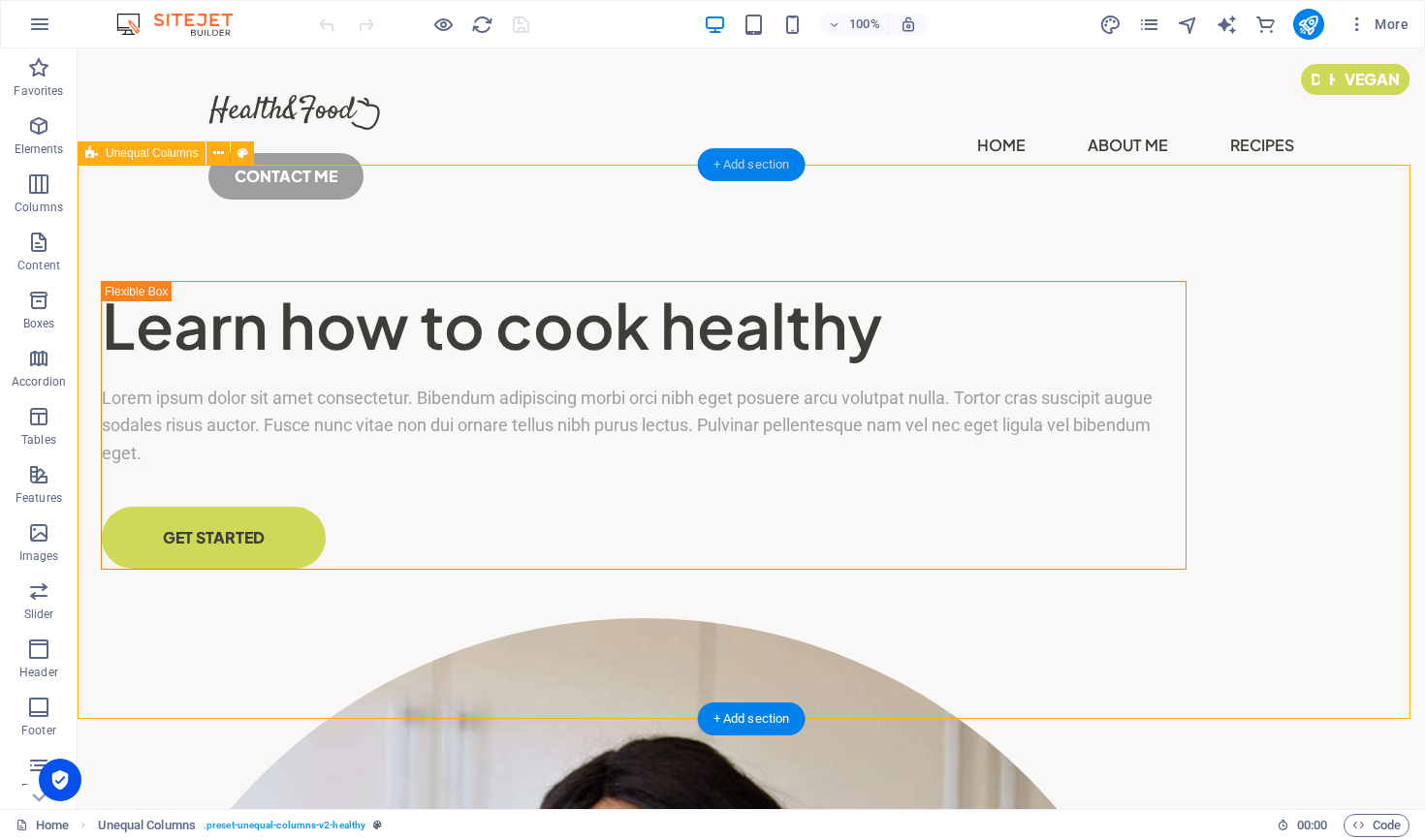 click on "+ Add section" at bounding box center (751, 165) 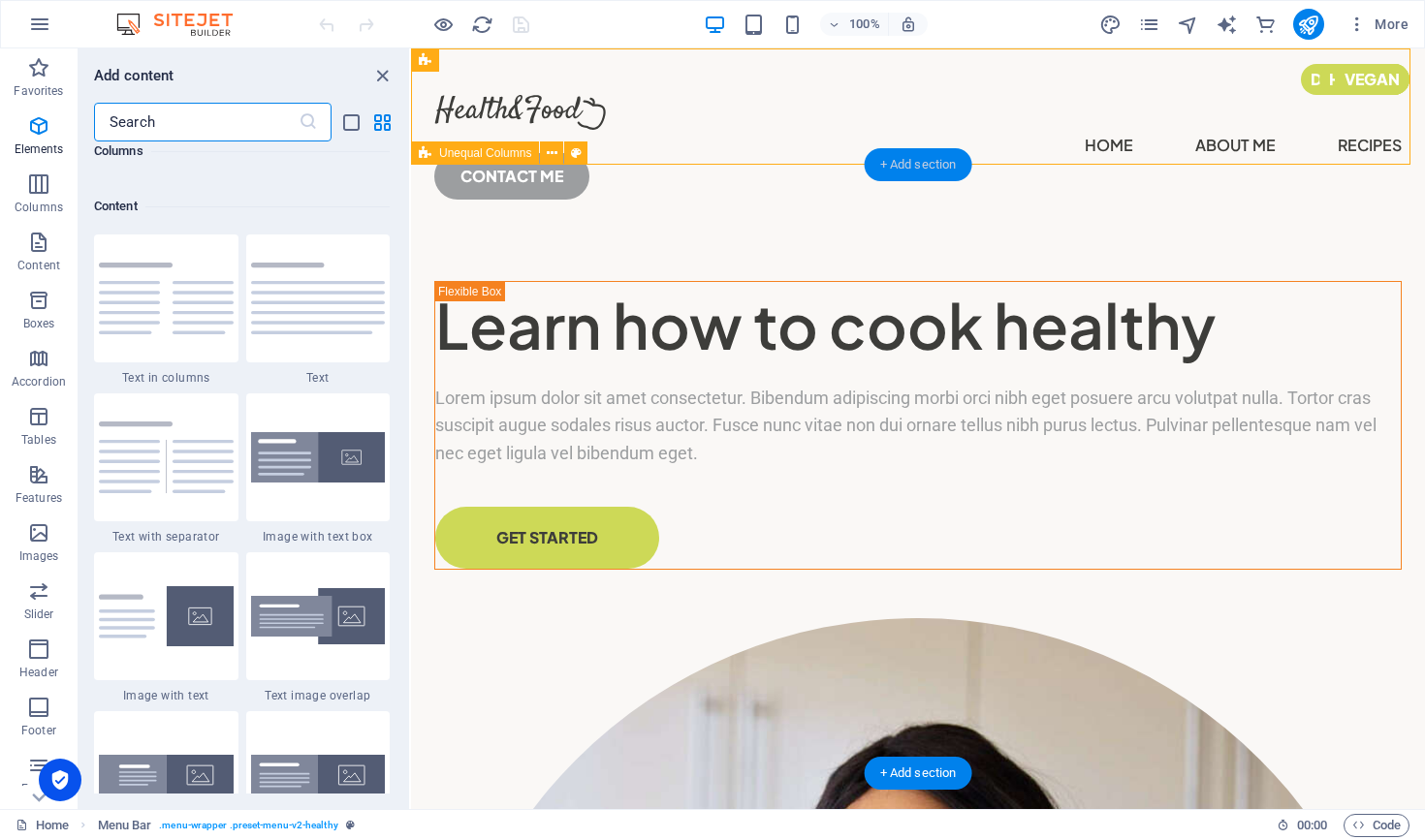 scroll, scrollTop: 3390, scrollLeft: 0, axis: vertical 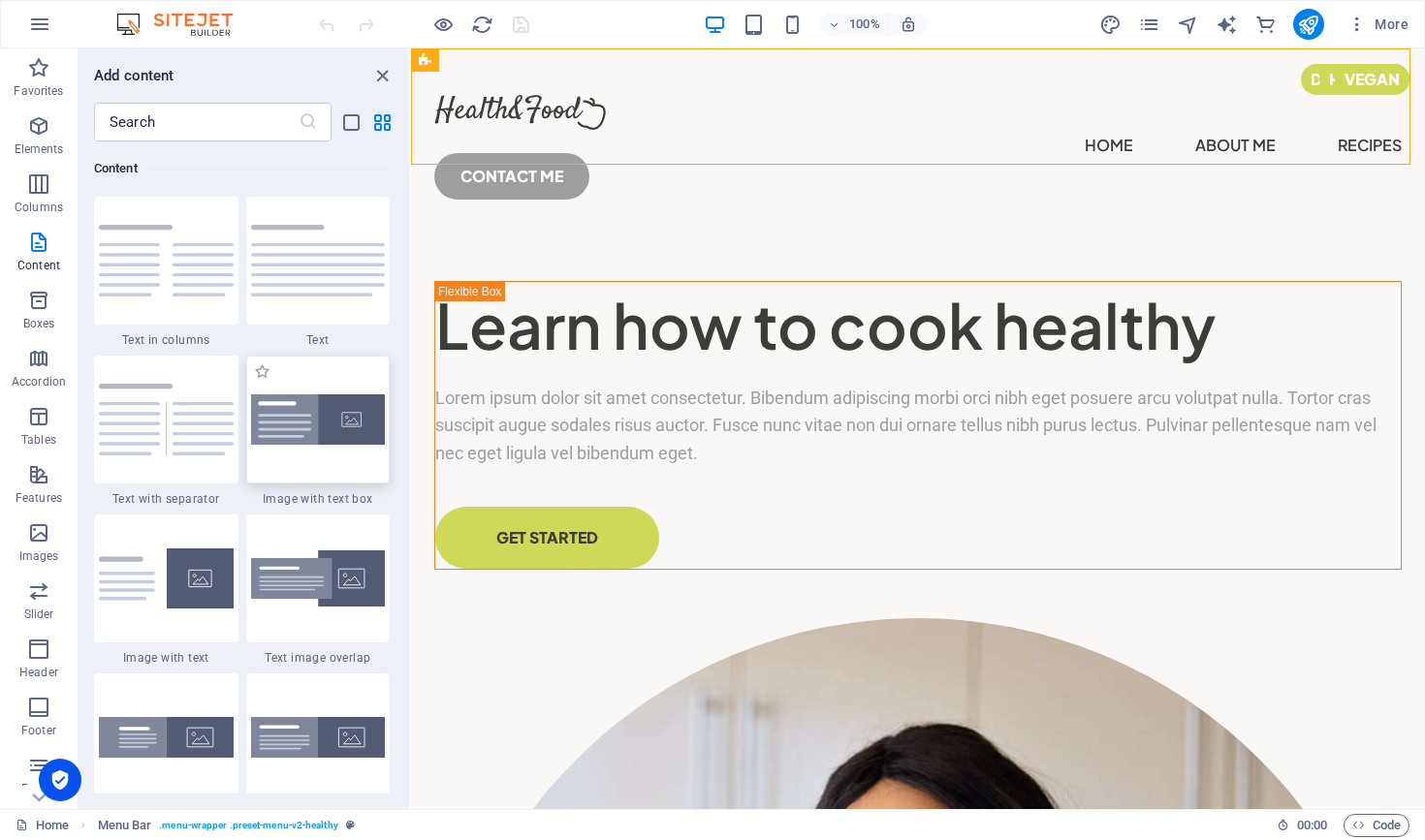 click at bounding box center (318, 420) 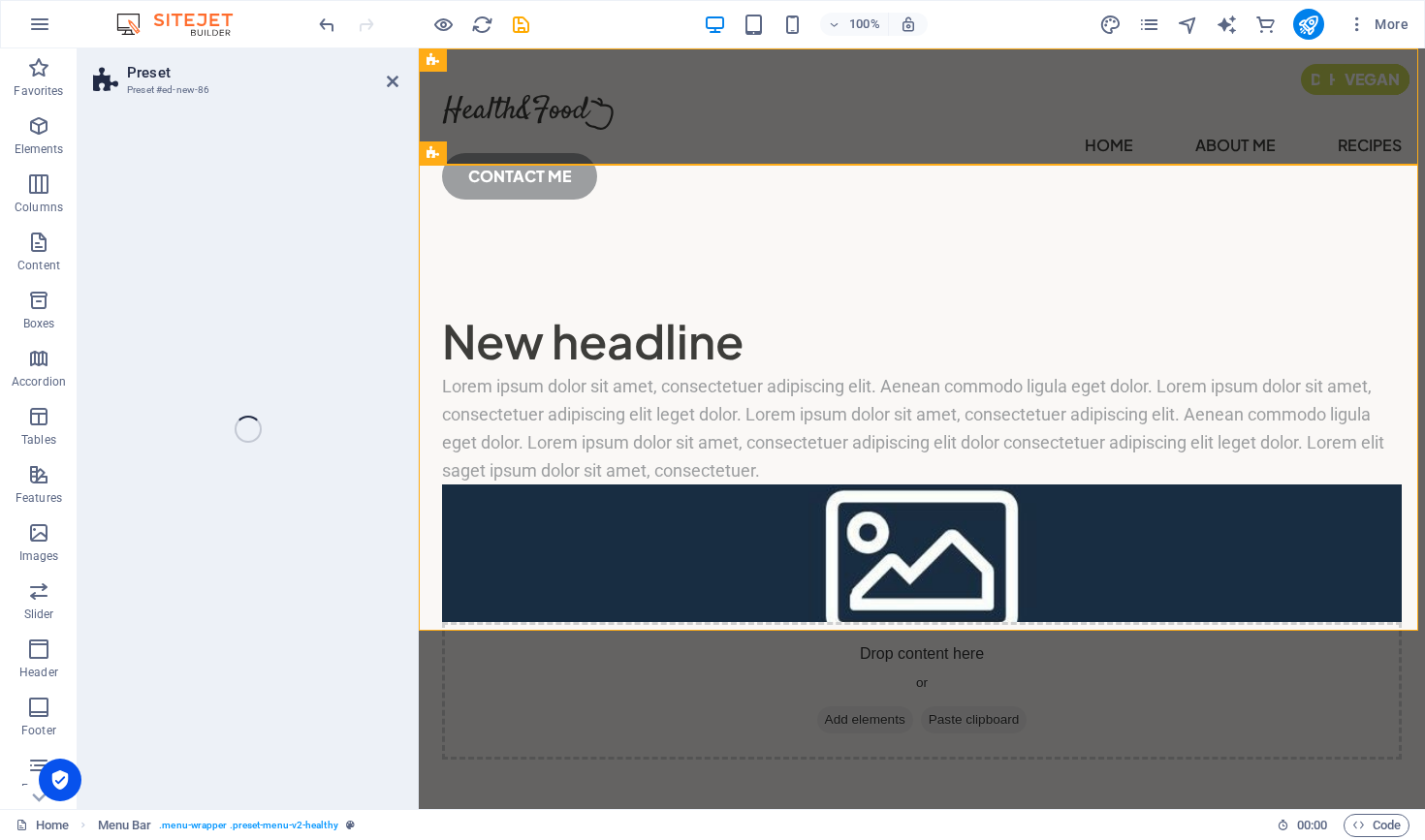 select on "rem" 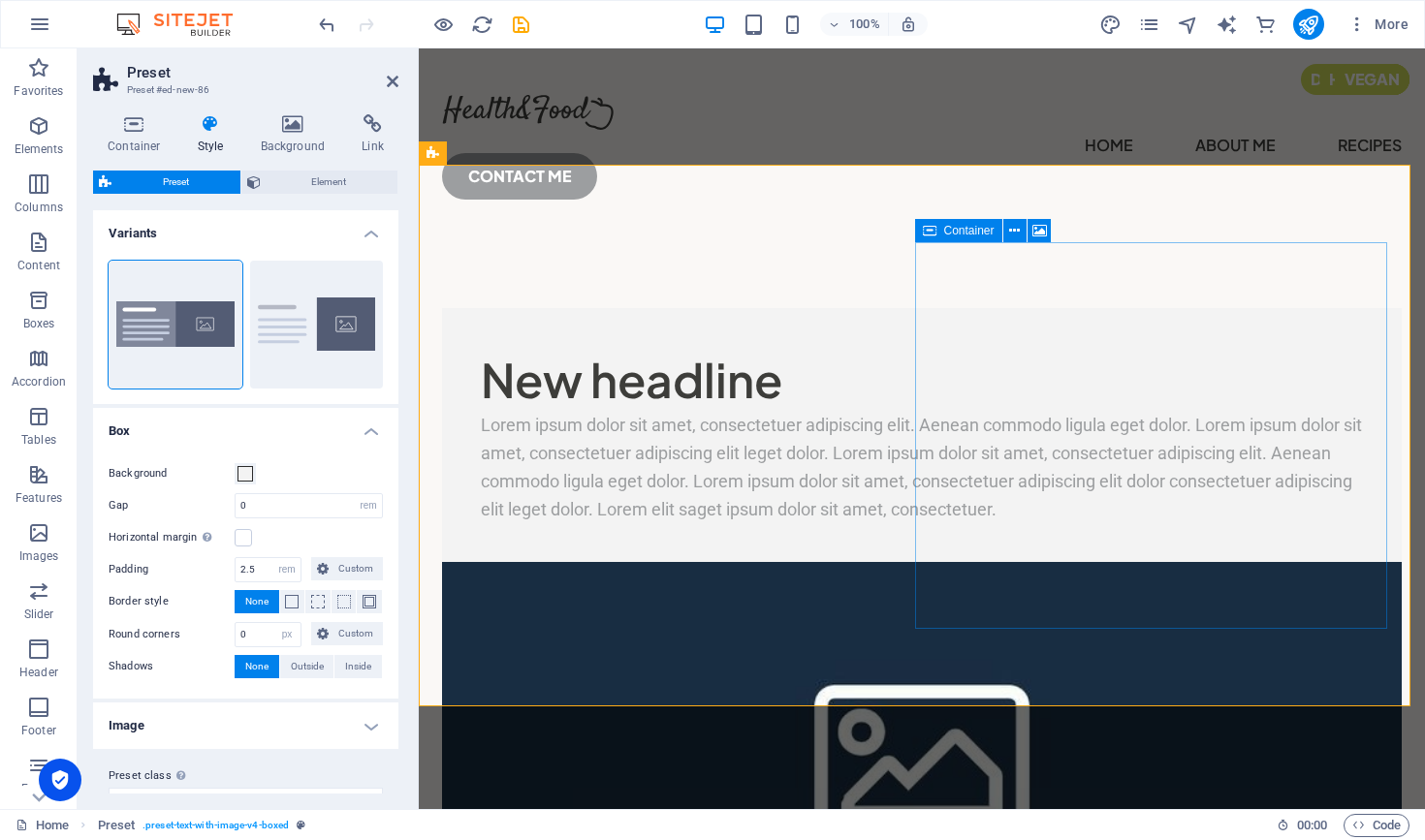 click on "Add elements" at bounding box center [865, 1046] 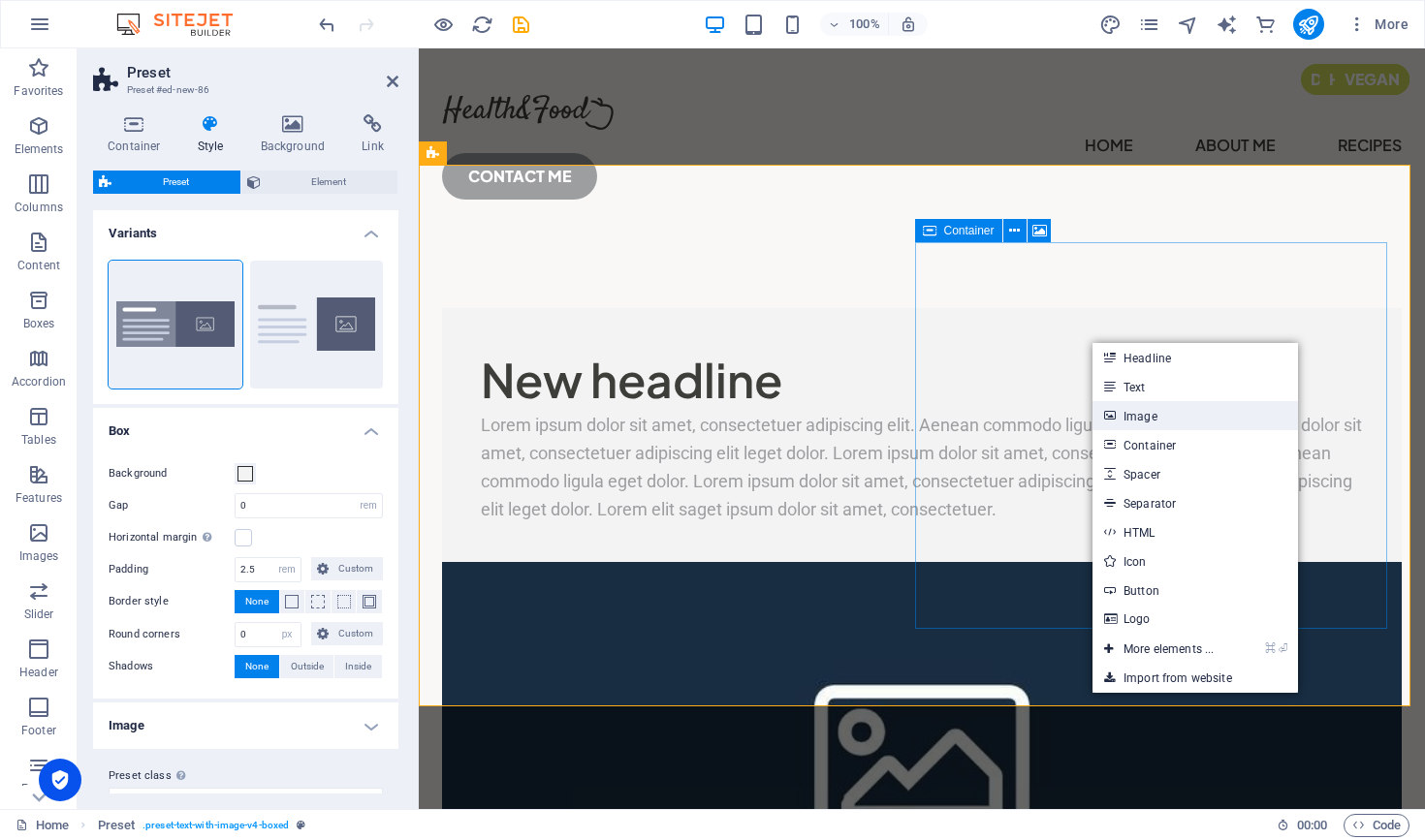 click on "Image" at bounding box center [1195, 416] 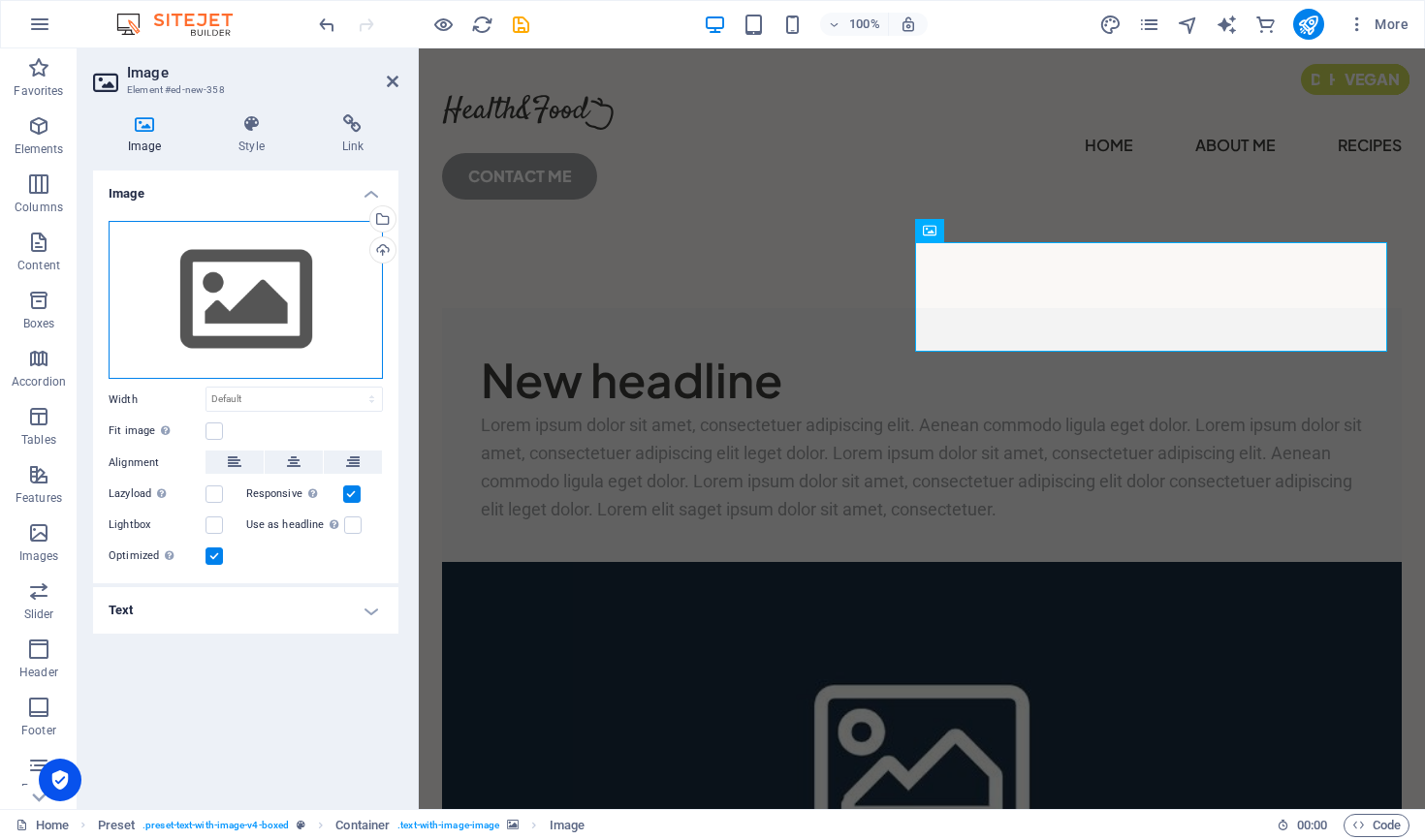 click on "Drag files here, click to choose files or select files from Files or our free stock photos & videos" at bounding box center (245, 300) 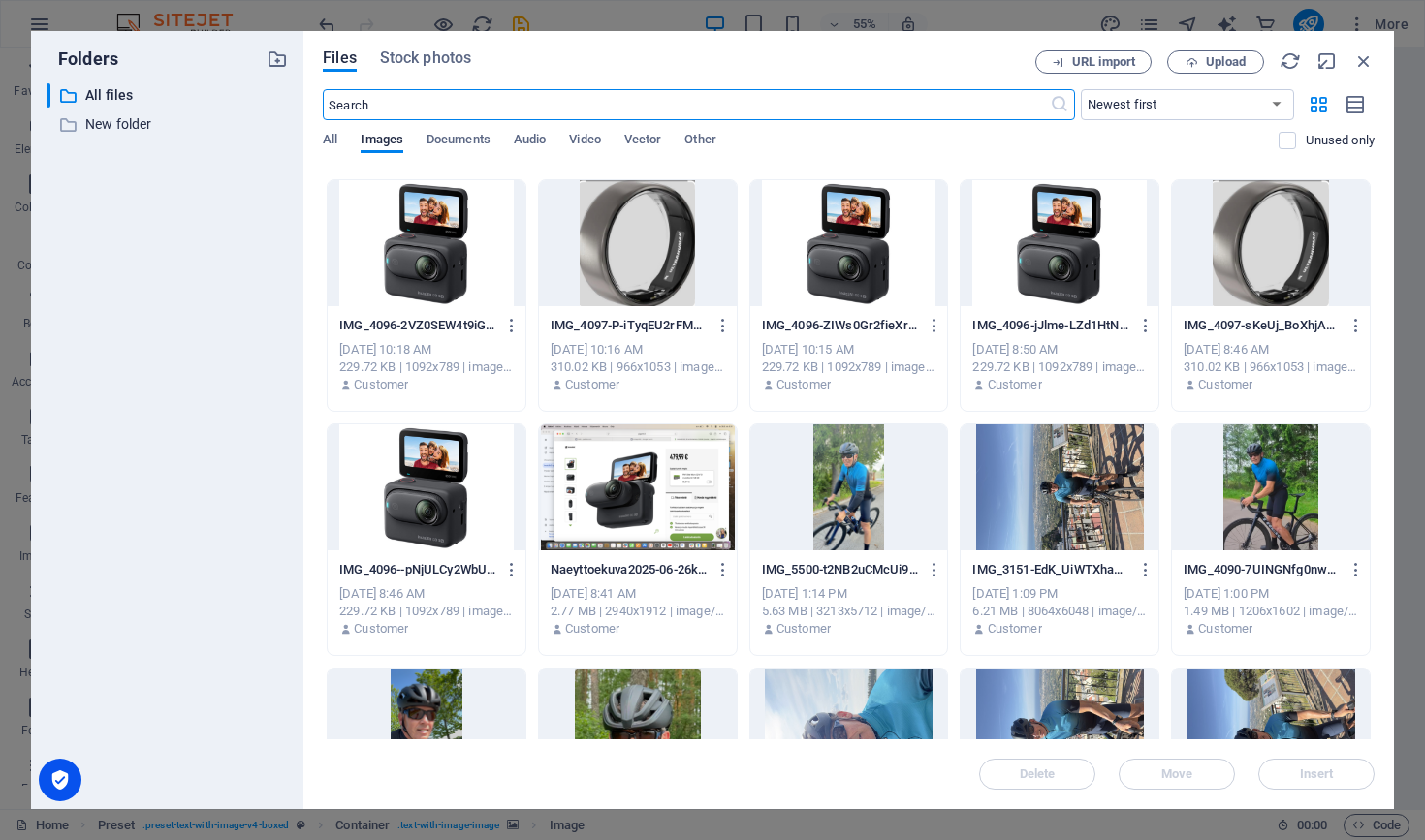 scroll, scrollTop: 237, scrollLeft: 0, axis: vertical 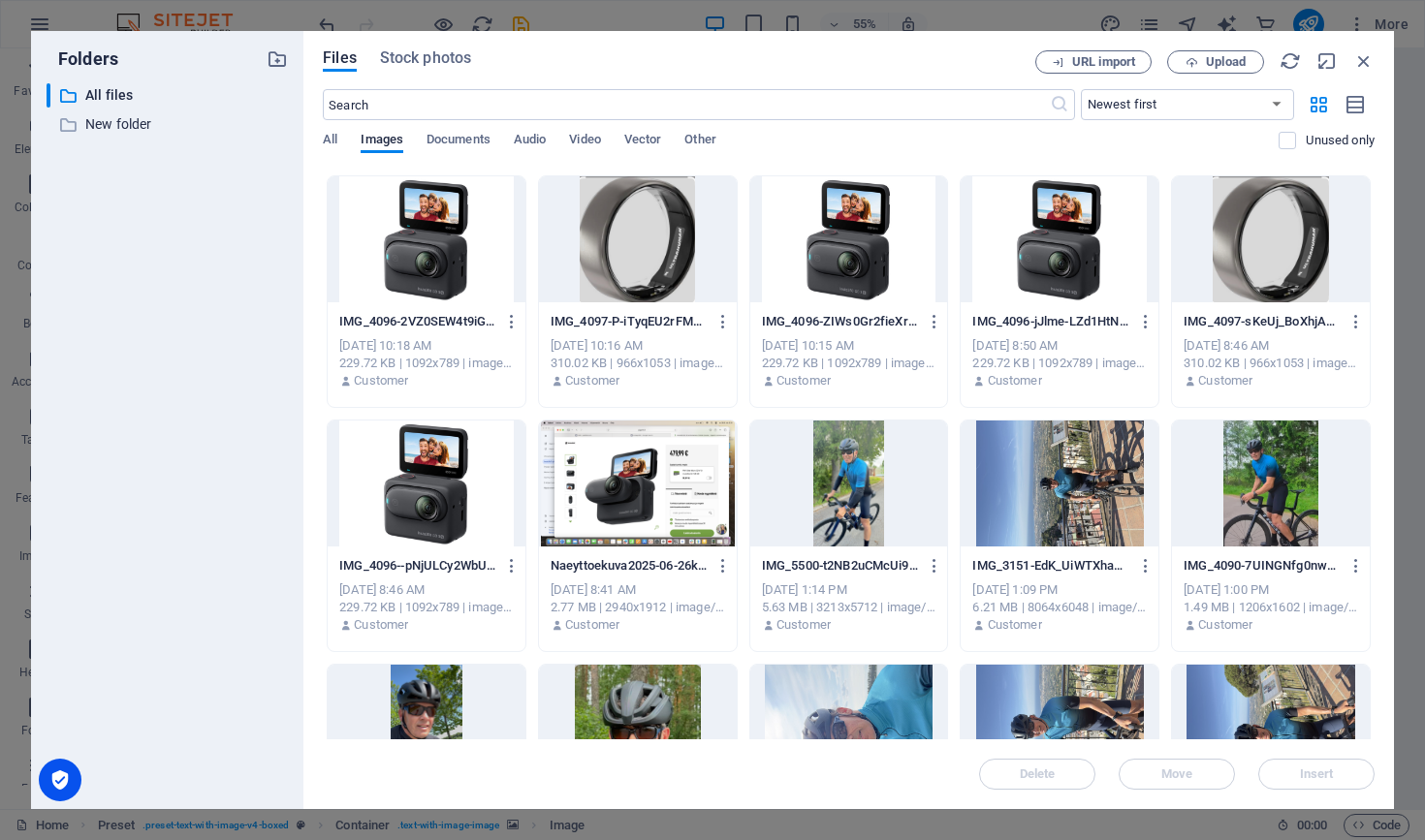 click at bounding box center [1271, 483] 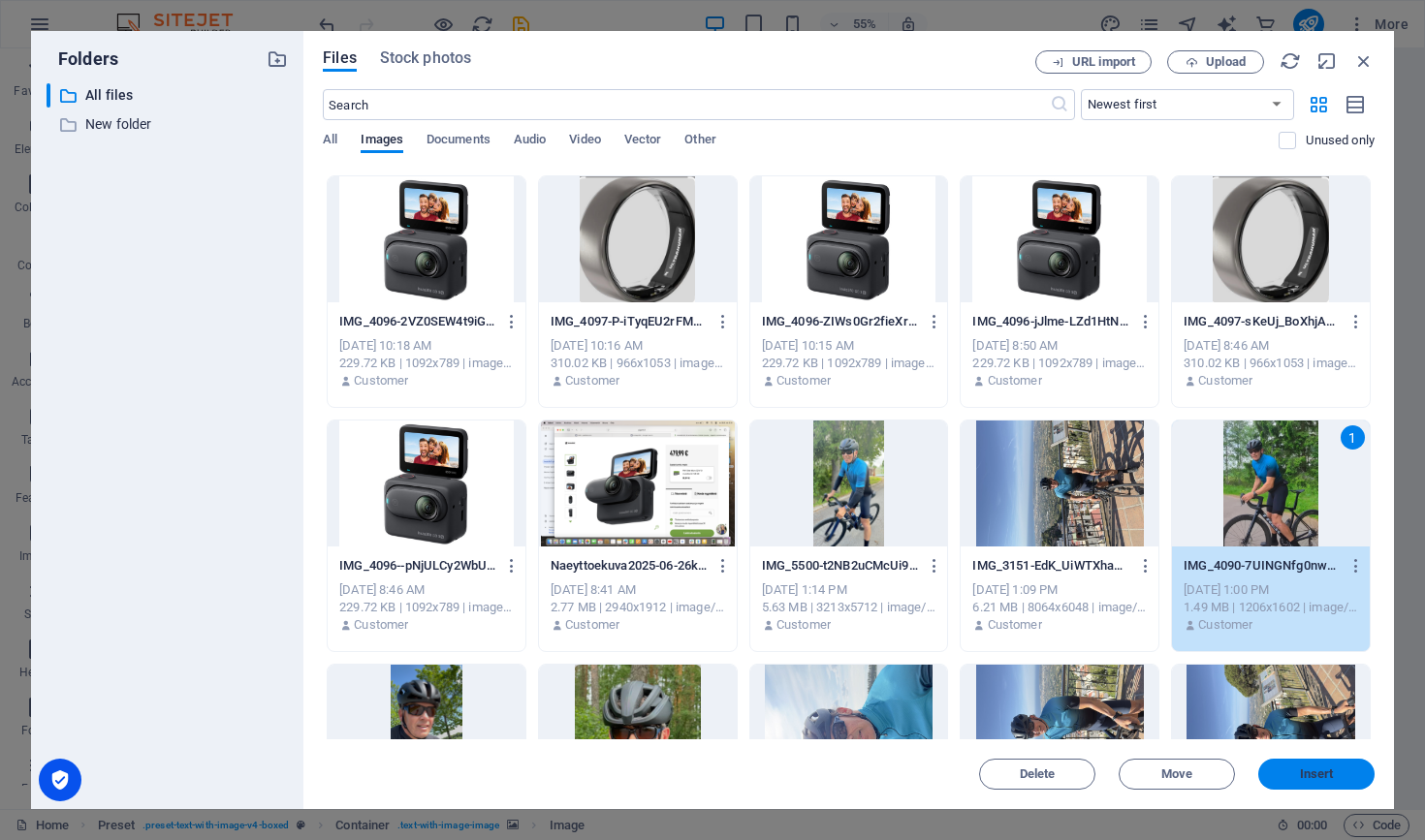 click on "Insert" at bounding box center [1316, 774] 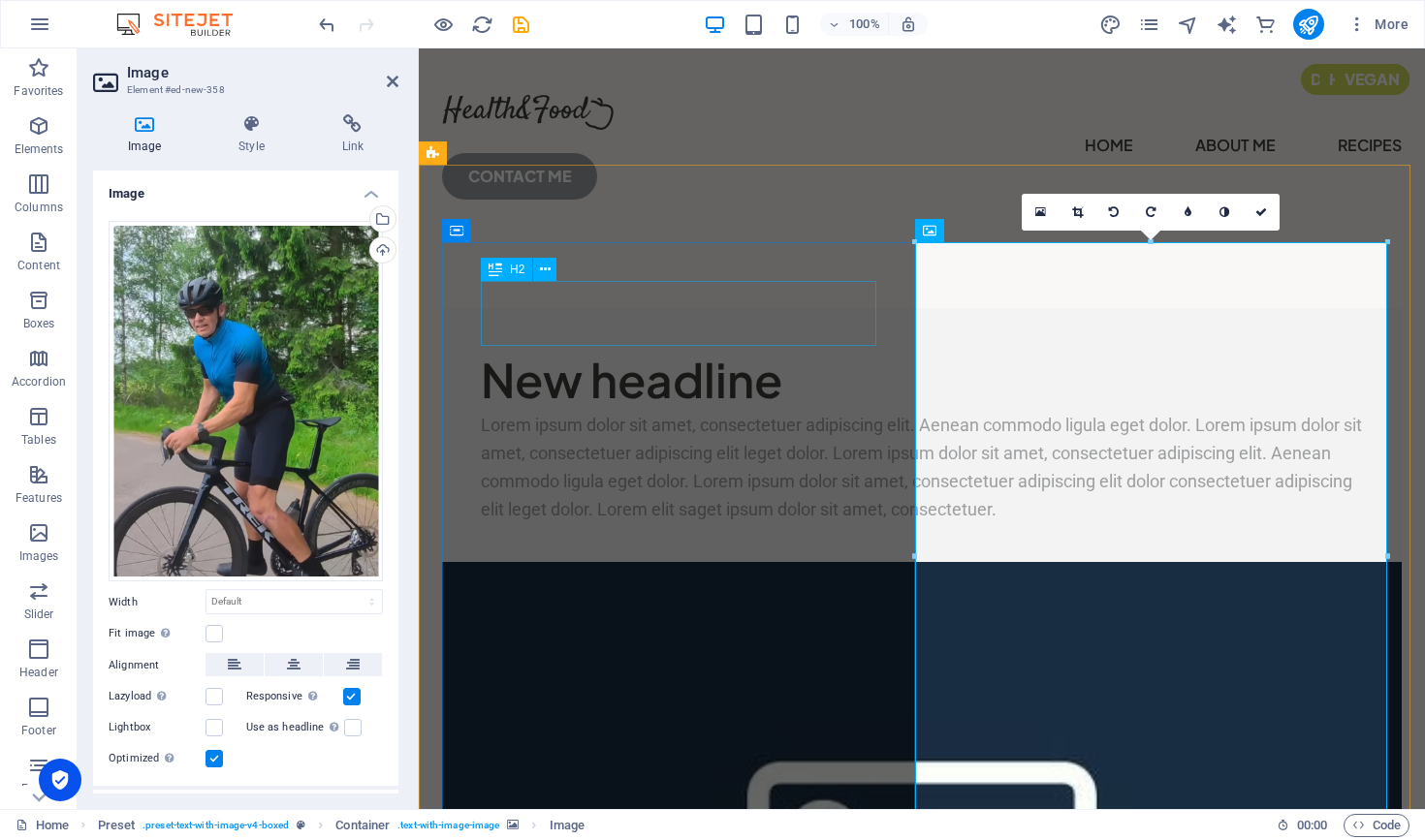 click on "New headline" at bounding box center (922, 379) 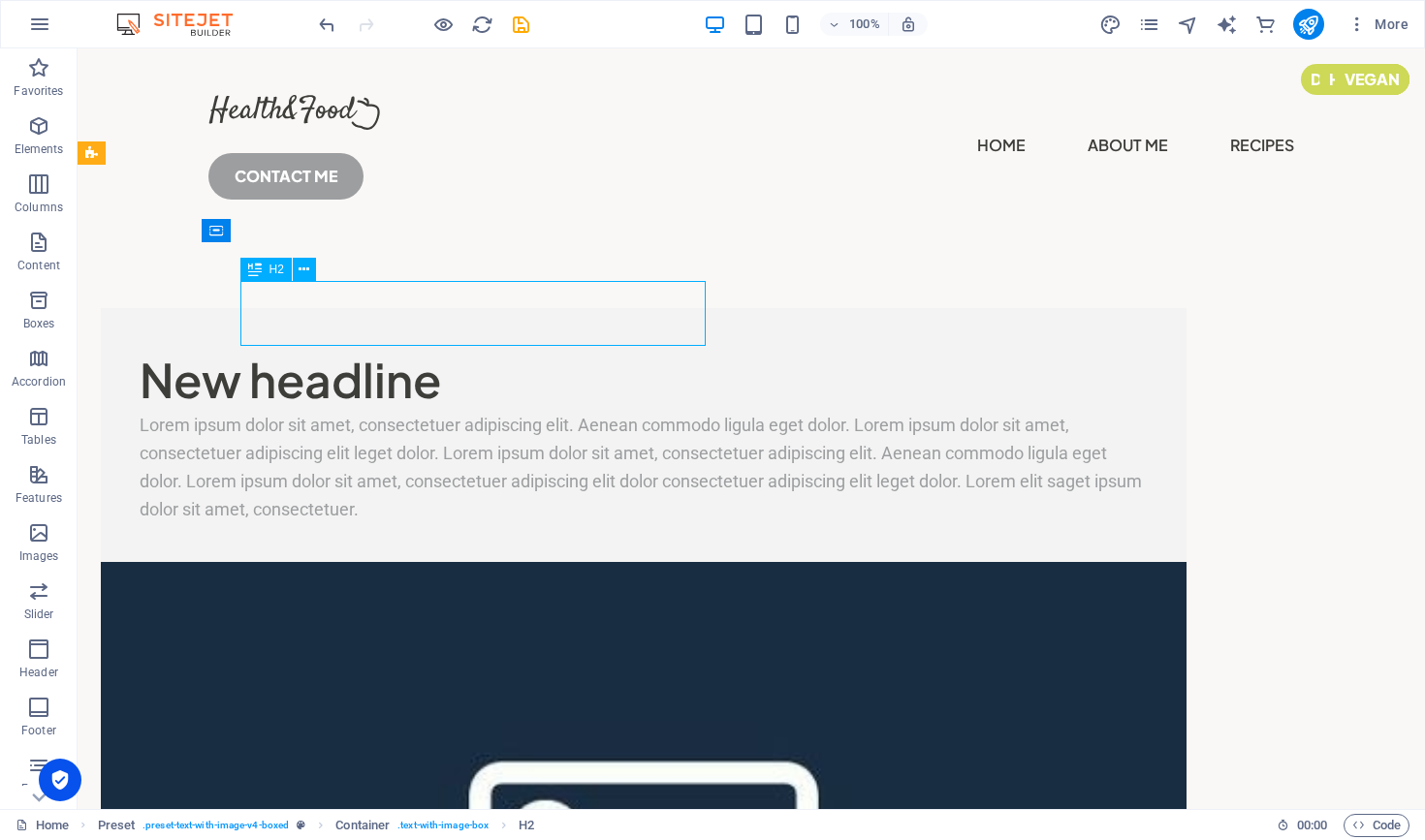 click on "New headline" at bounding box center (644, 379) 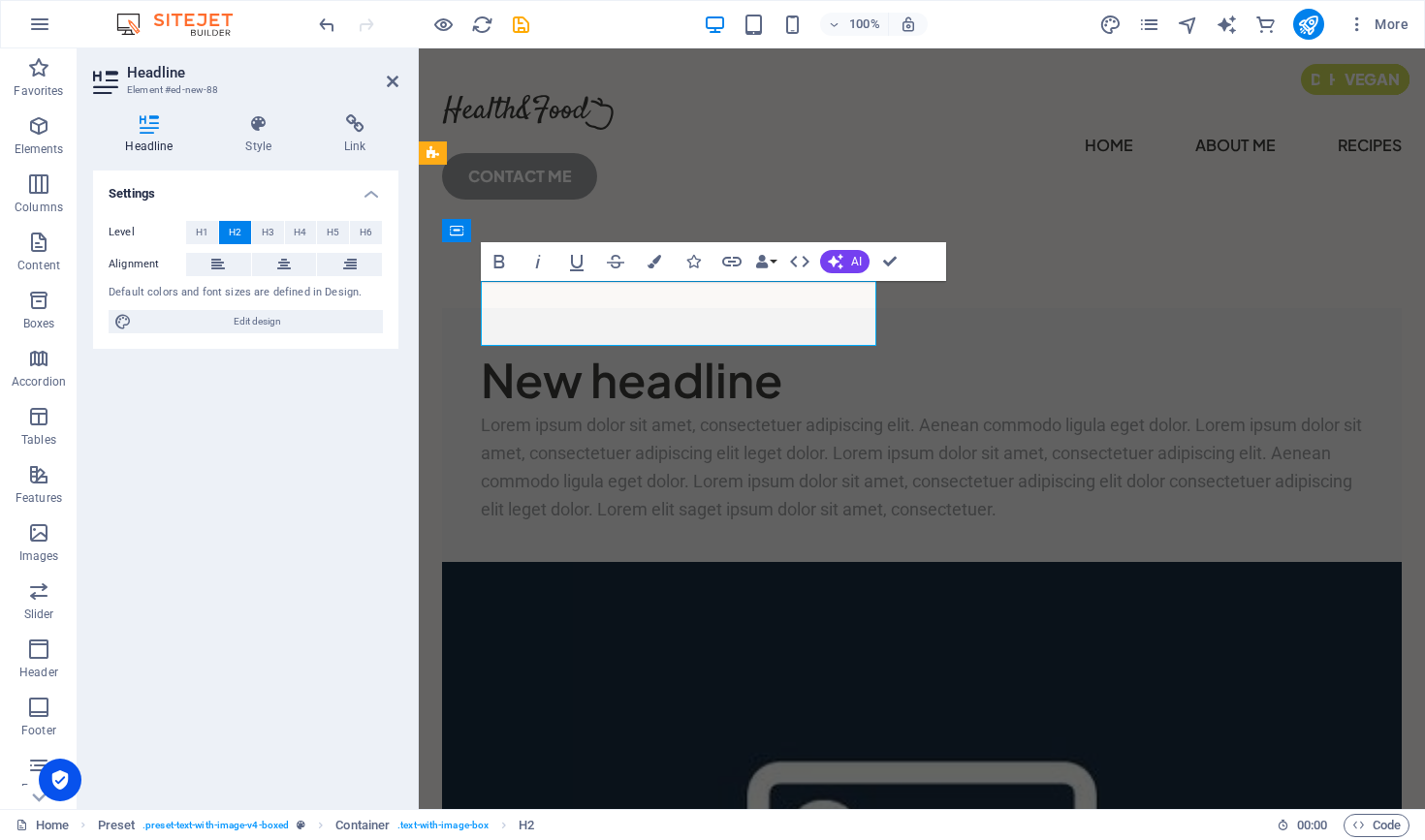 type 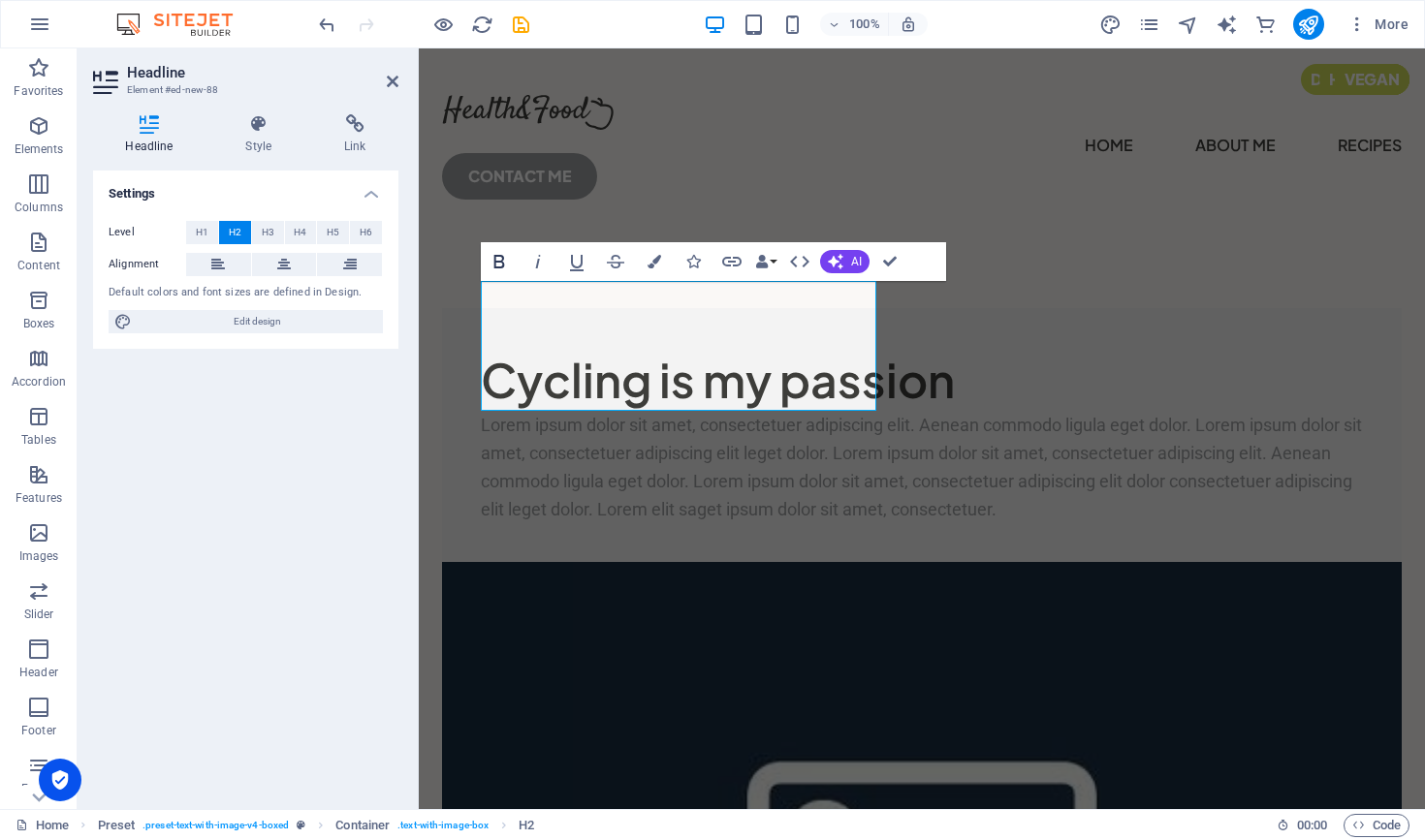 click 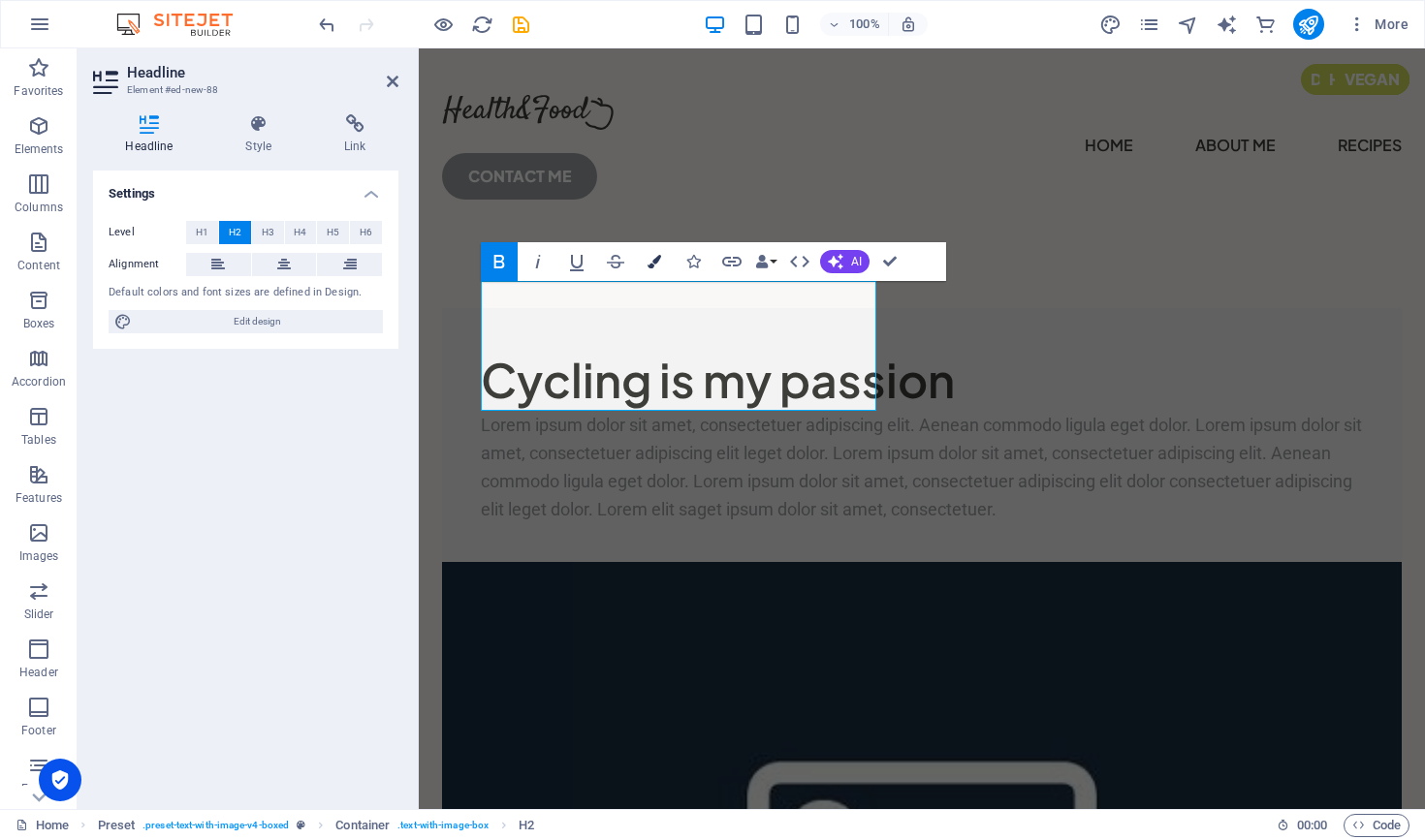 click at bounding box center (654, 262) 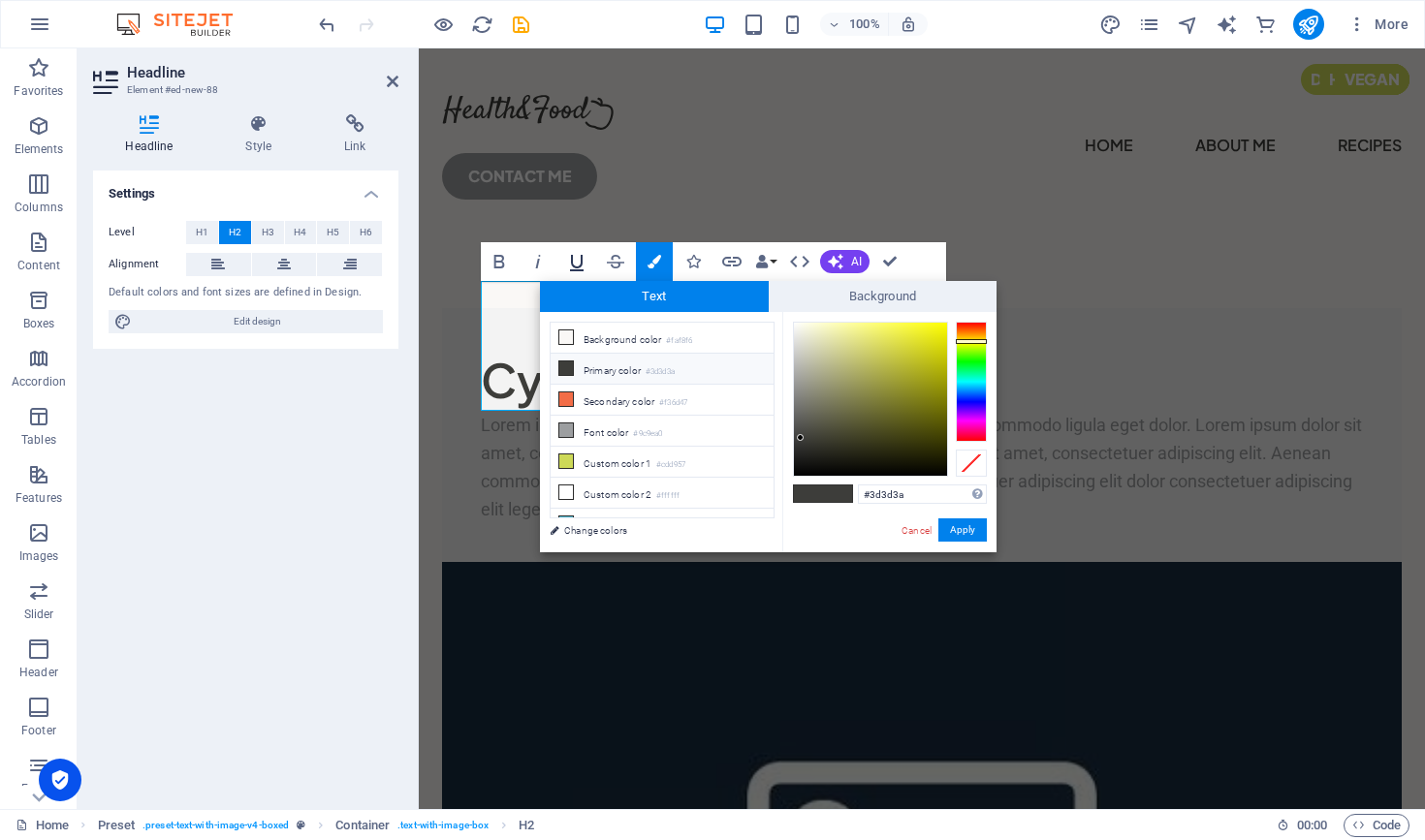 click 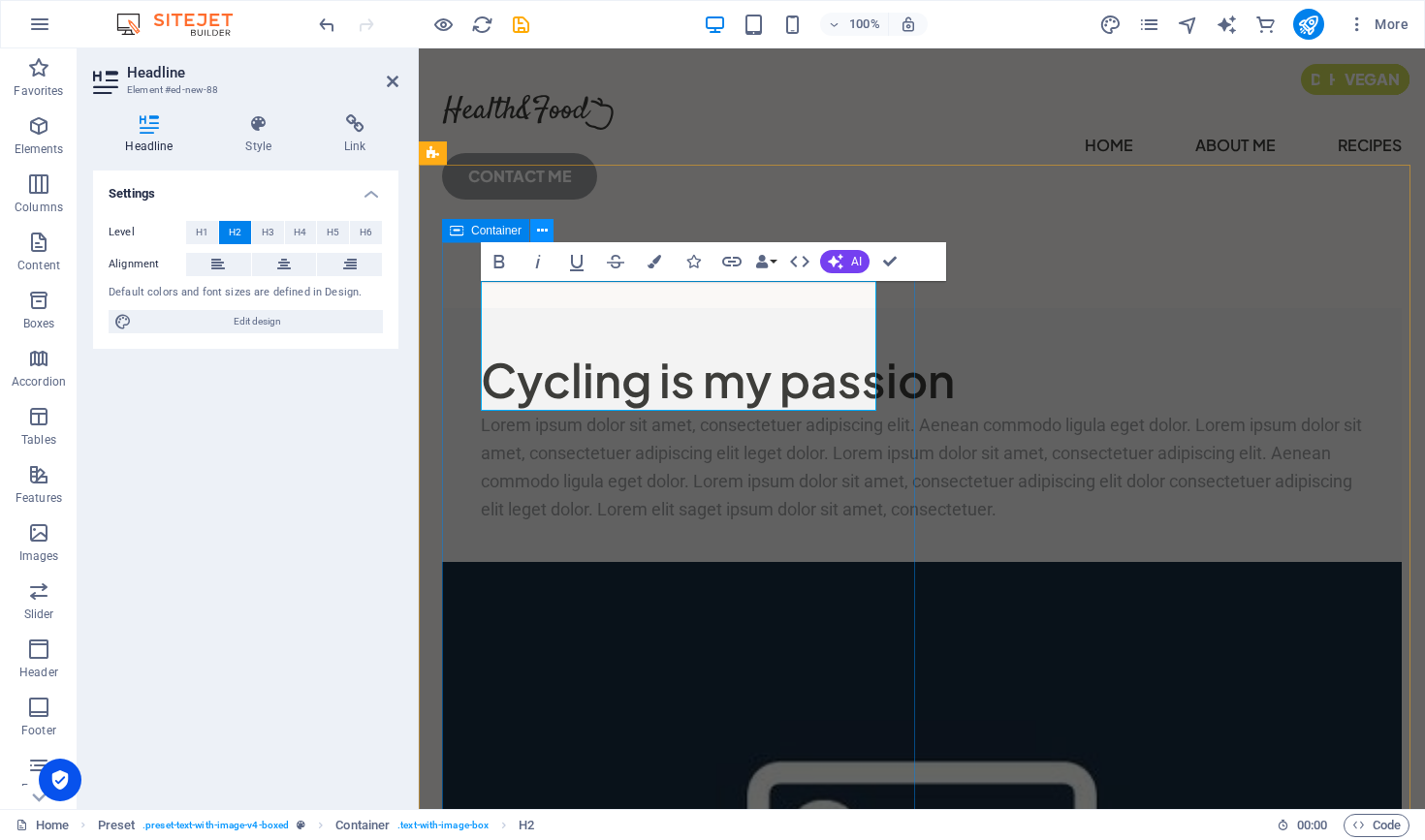click at bounding box center [542, 231] 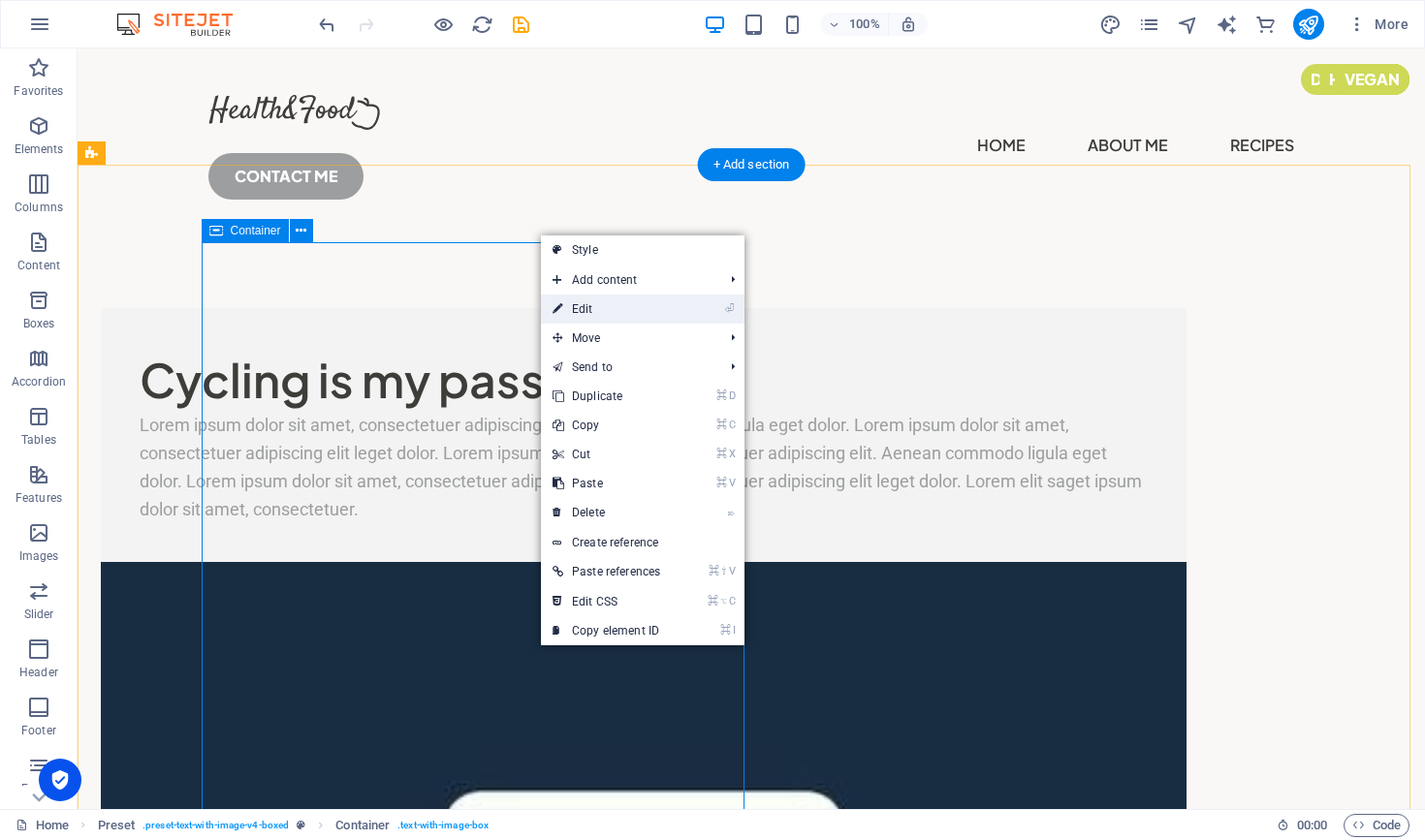 click on "⏎  Edit" at bounding box center (606, 309) 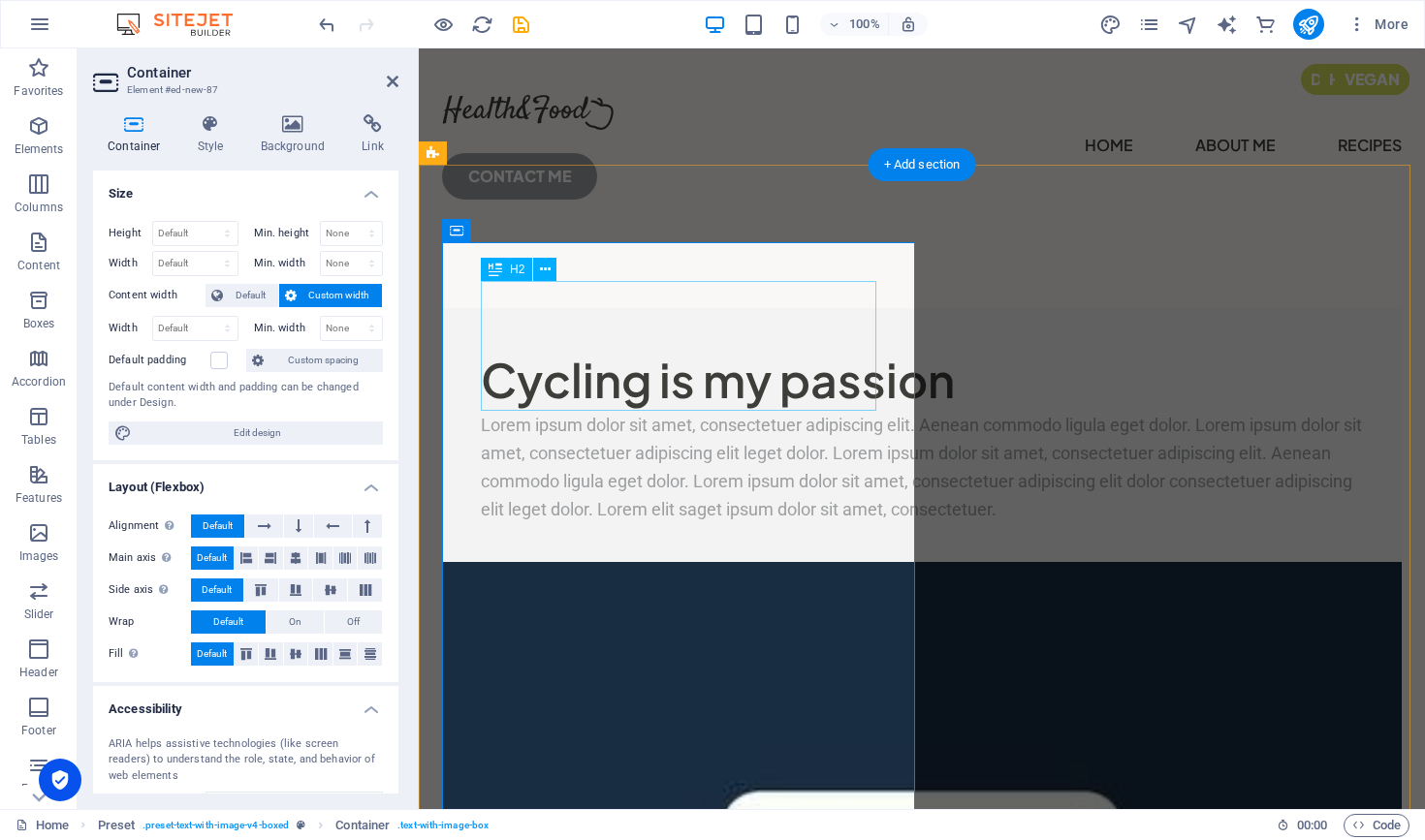 click on "Cycling is my passion" at bounding box center [922, 379] 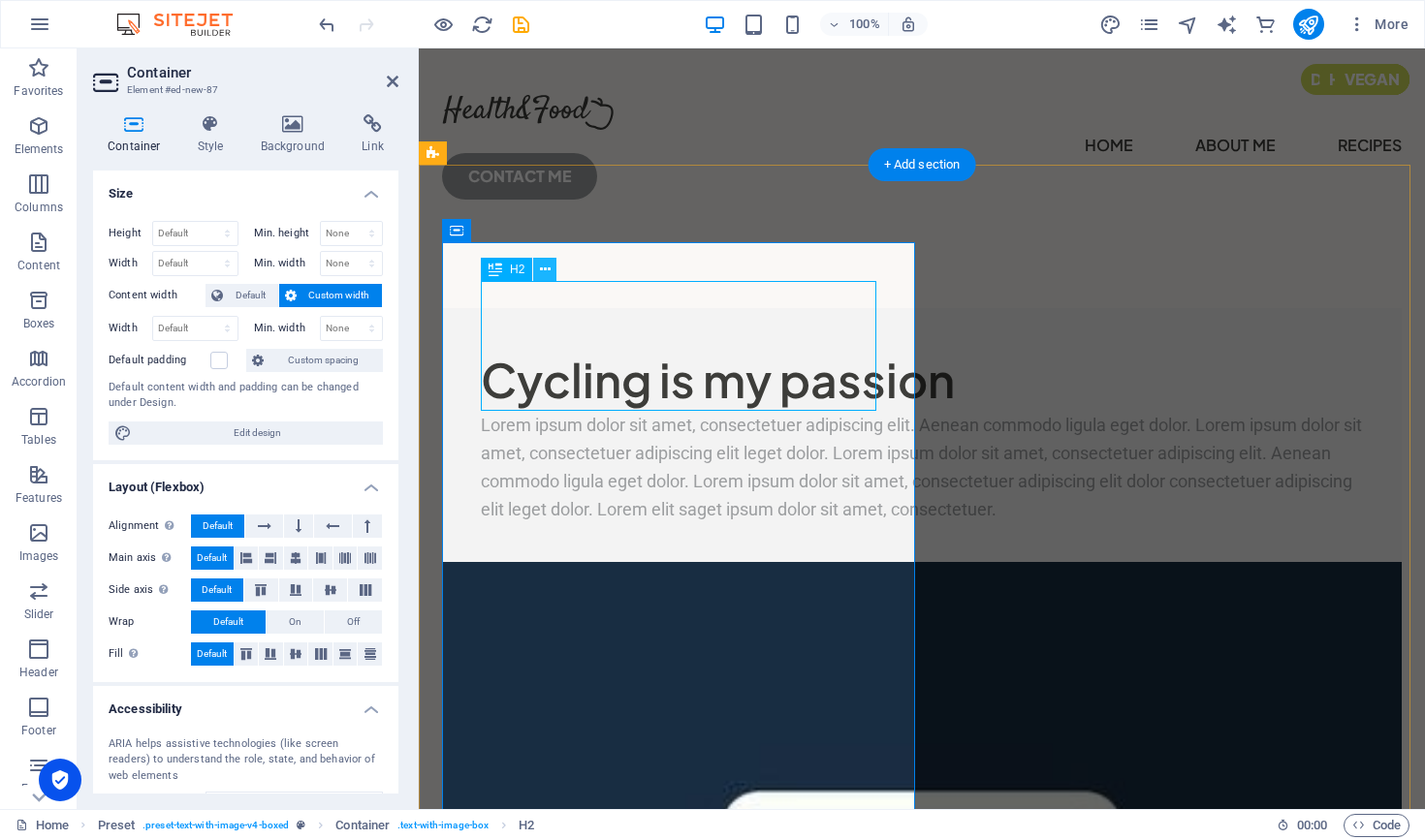 click at bounding box center [545, 269] 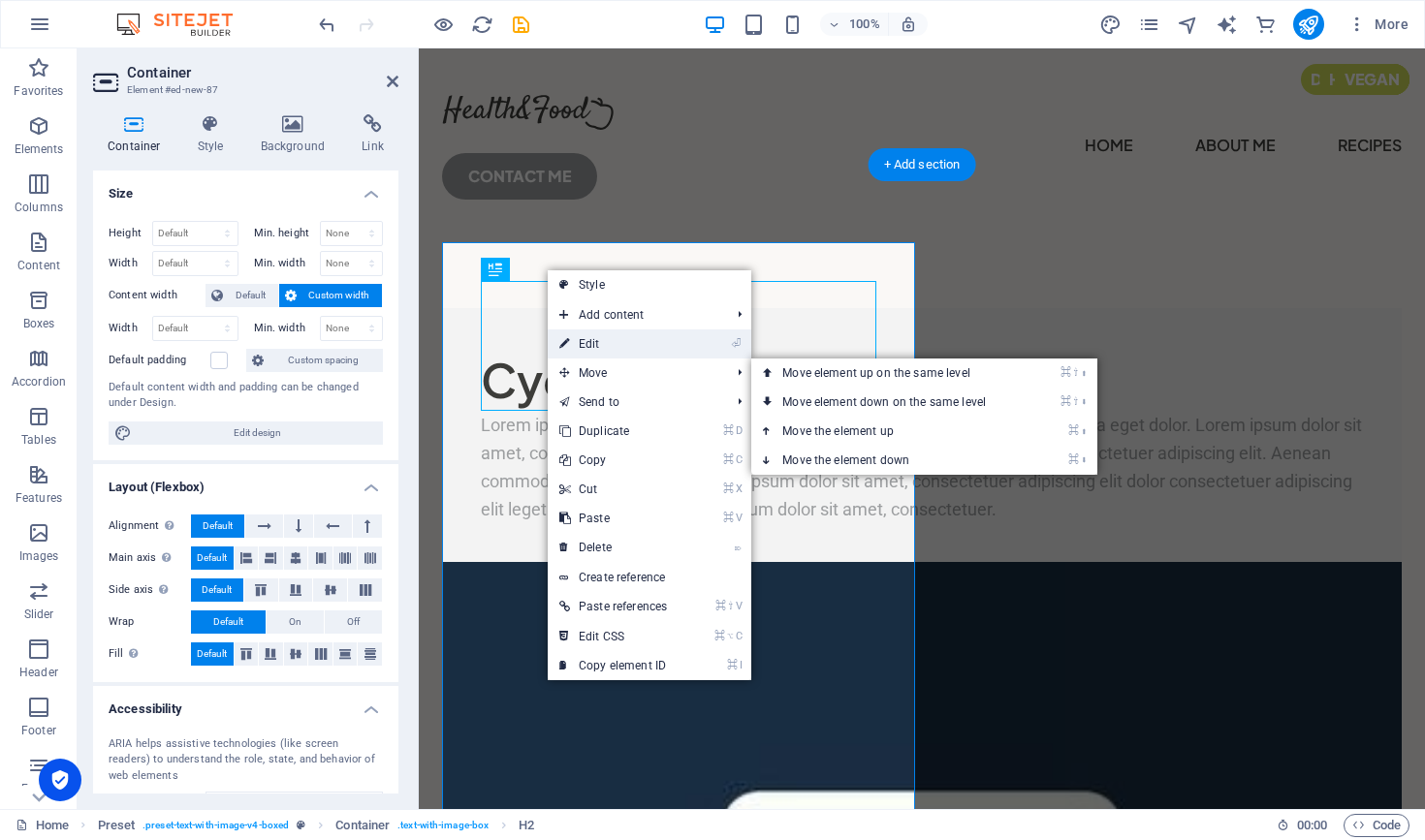 click on "⏎  Edit" at bounding box center (613, 344) 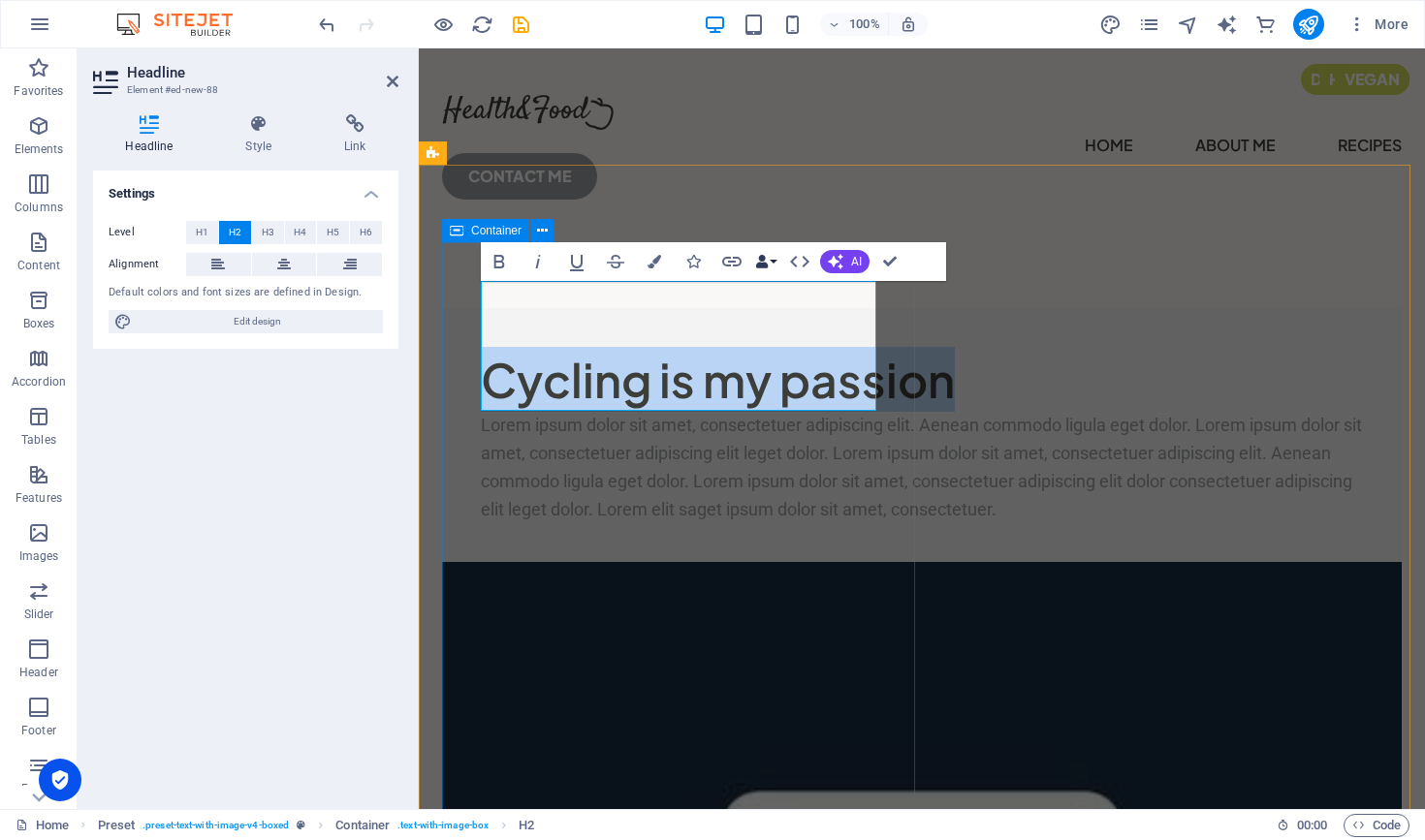 click on "Data Bindings" at bounding box center (766, 262) 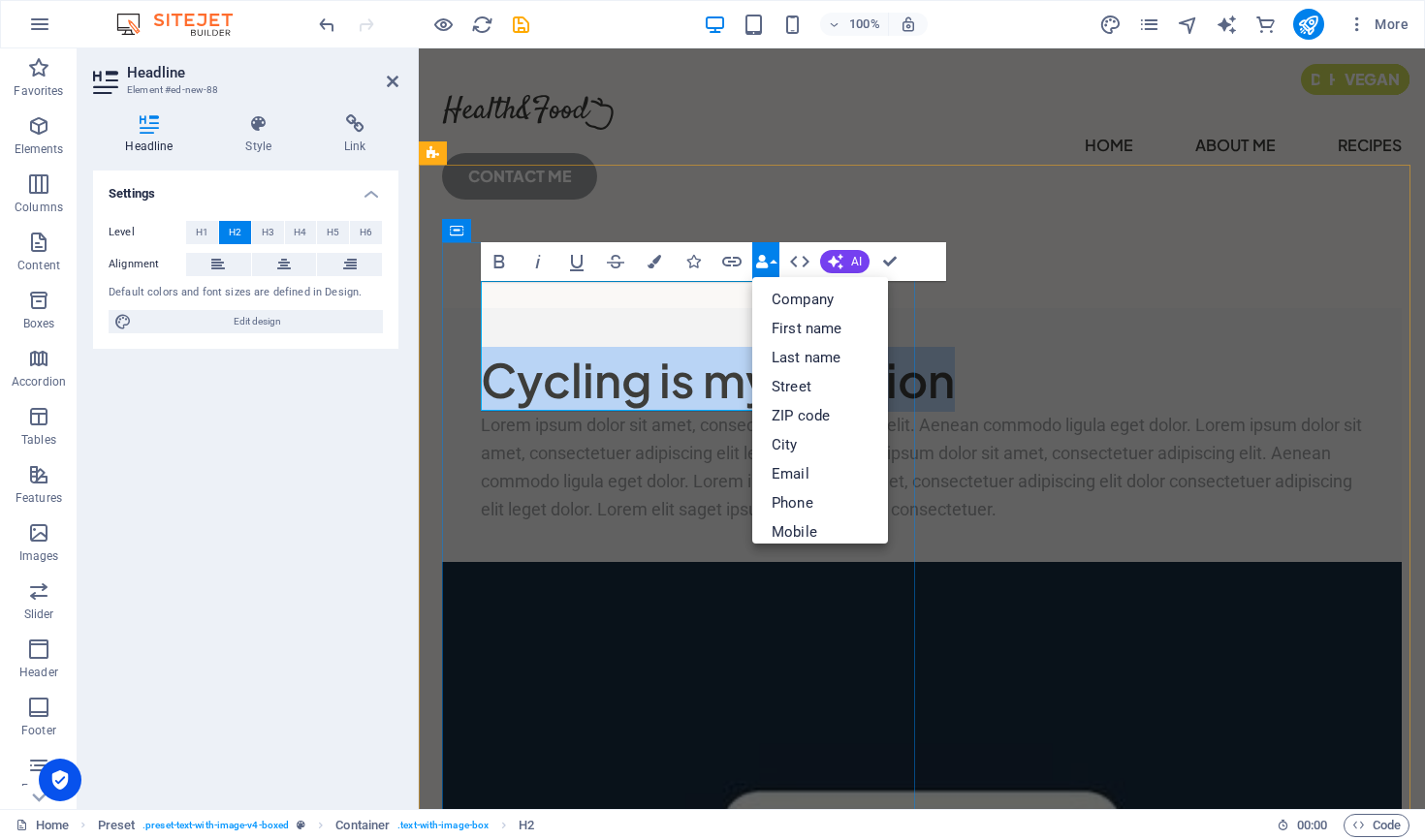 click on "Cycling is my passion" at bounding box center [922, 379] 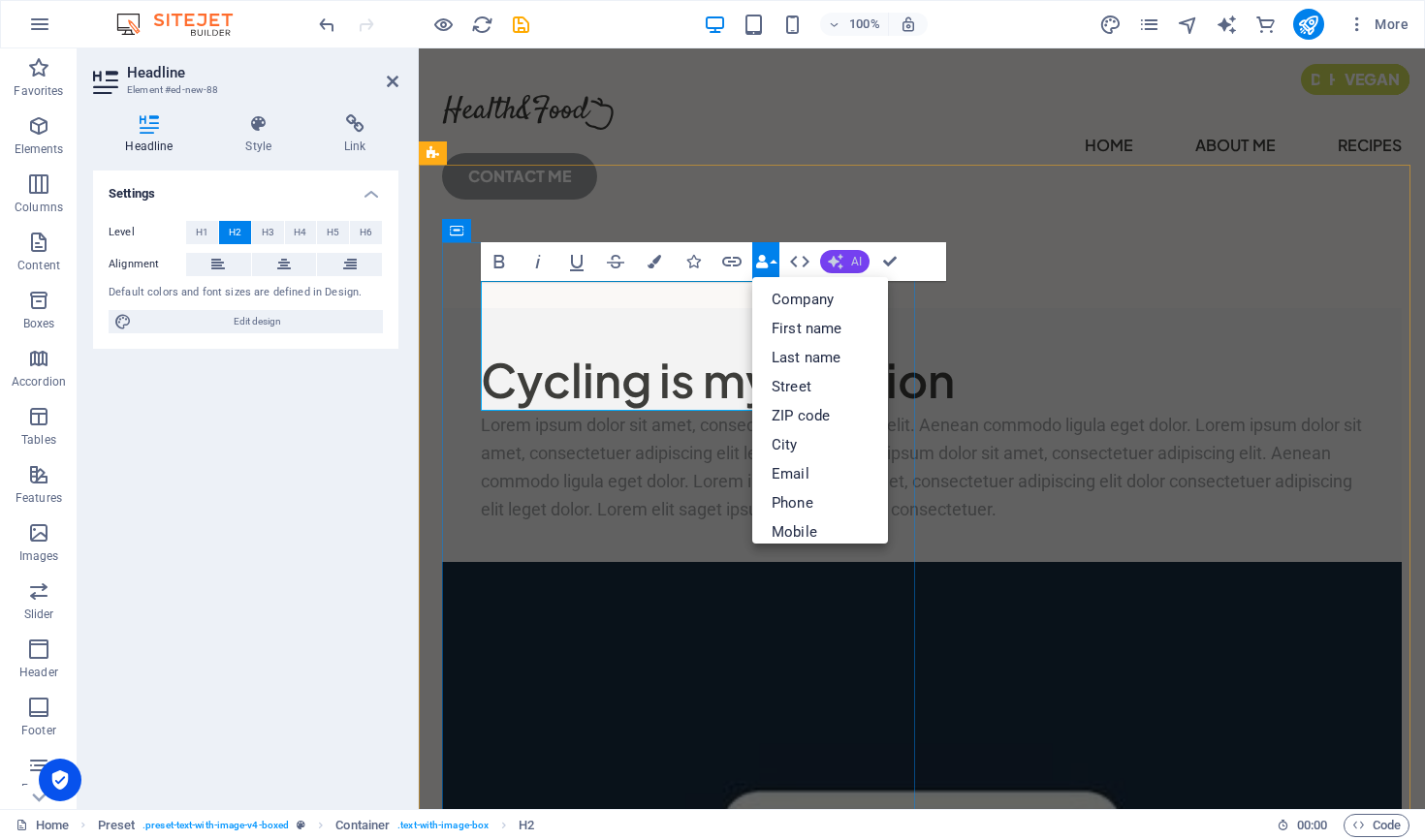 click on "AI" at bounding box center (844, 262) 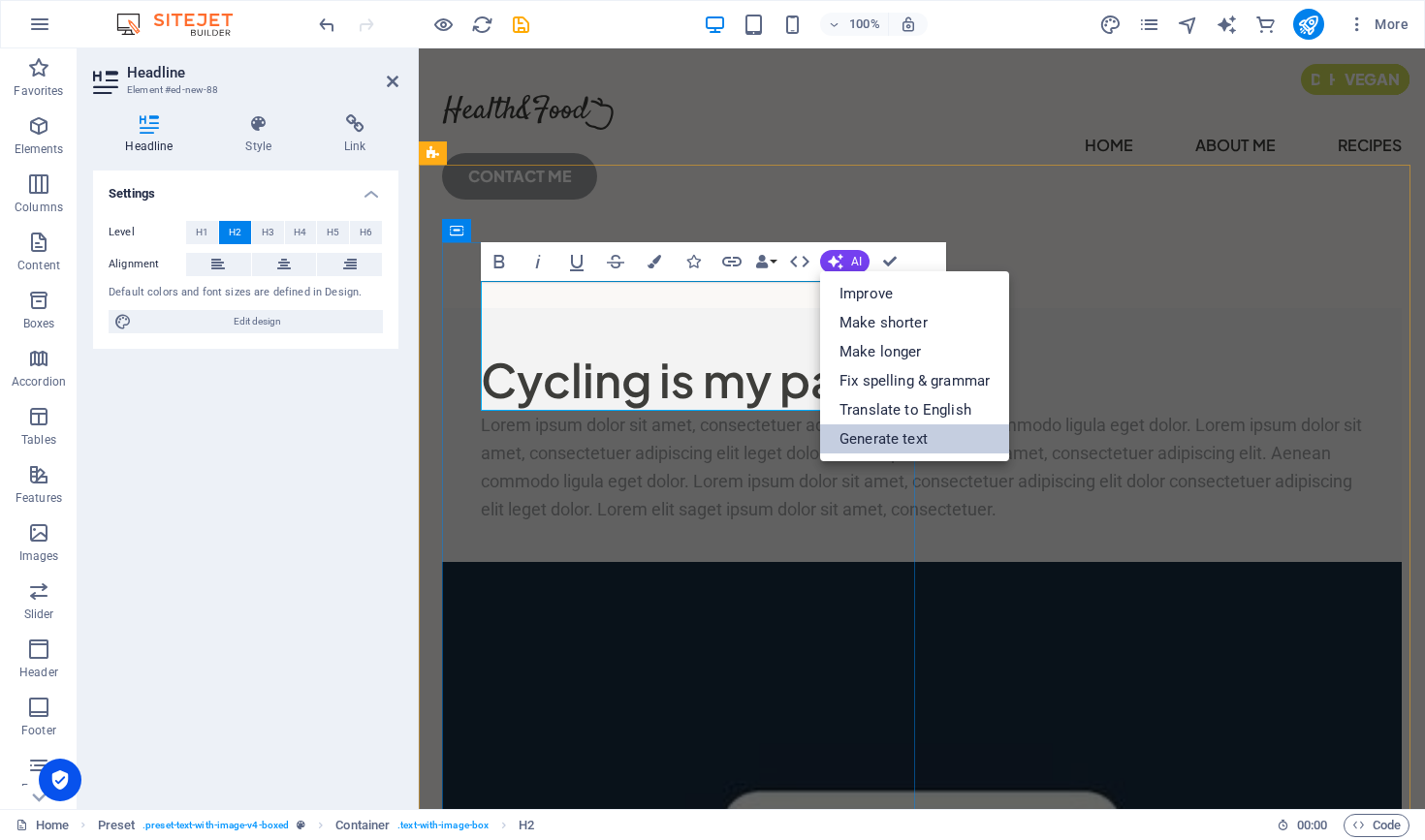 click on "Generate text" at bounding box center (914, 439) 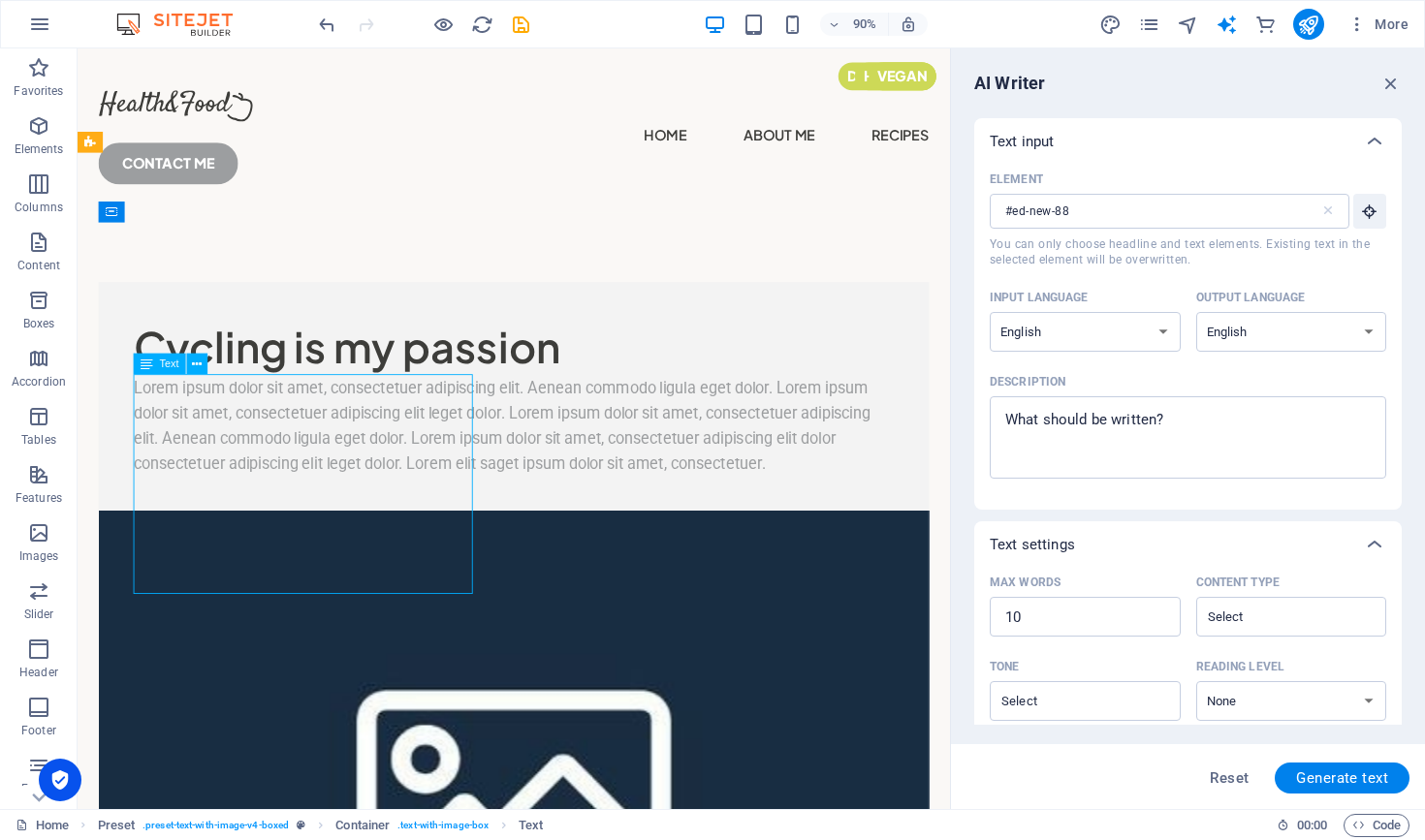 click on "Cycling is my passion Lorem ipsum dolor sit amet, consectetuer adipiscing elit. Aenean commodo ligula eget dolor. Lorem ipsum dolor sit amet, consectetuer adipiscing elit leget dolor. Lorem ipsum dolor sit amet, consectetuer adipiscing elit. Aenean commodo ligula eget dolor. Lorem ipsum dolor sit amet, consectetuer adipiscing elit dolor consectetuer adipiscing elit leget dolor. Lorem elit saget ipsum dolor sit amet, consectetuer." at bounding box center [562, 1392] 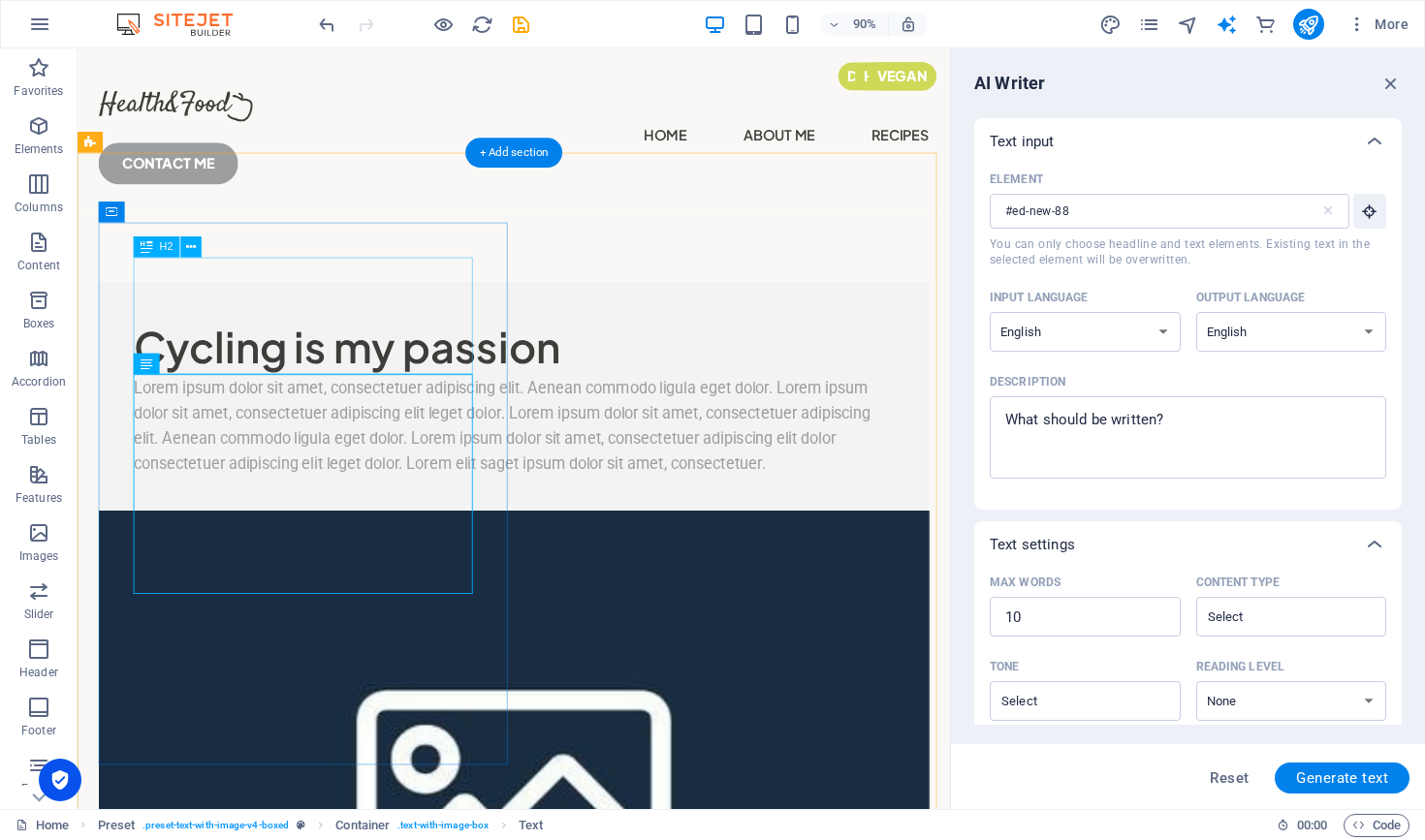 click on "Cycling is my passion" at bounding box center (562, 379) 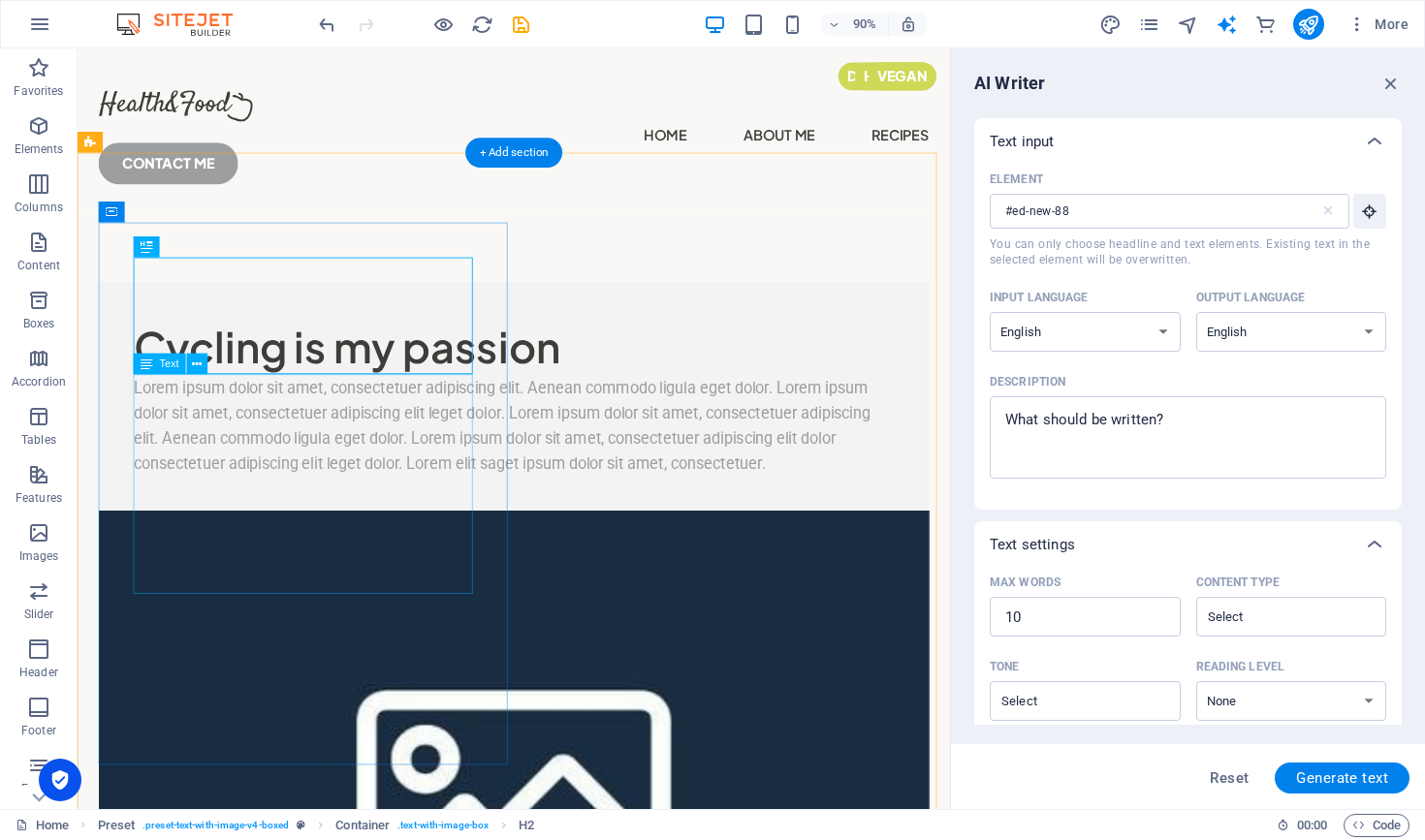 click on "Lorem ipsum dolor sit amet, consectetuer adipiscing elit. Aenean commodo ligula eget dolor. Lorem ipsum dolor sit amet, consectetuer adipiscing elit leget dolor. Lorem ipsum dolor sit amet, consectetuer adipiscing elit. Aenean commodo ligula eget dolor. Lorem ipsum dolor sit amet, consectetuer adipiscing elit dolor consectetuer adipiscing elit leget dolor. Lorem elit saget ipsum dolor sit amet, consectetuer." at bounding box center (562, 467) 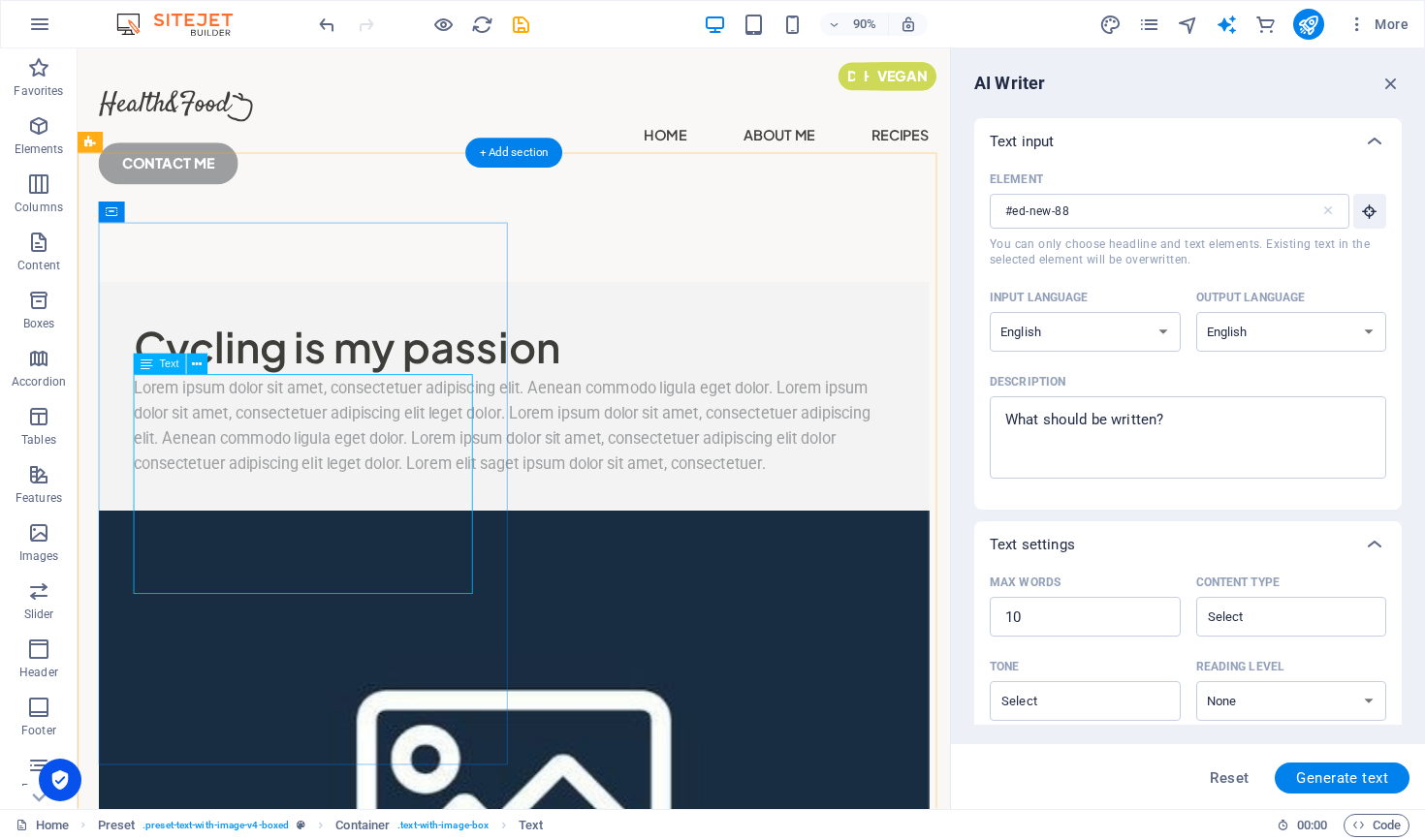 click on "Lorem ipsum dolor sit amet, consectetuer adipiscing elit. Aenean commodo ligula eget dolor. Lorem ipsum dolor sit amet, consectetuer adipiscing elit leget dolor. Lorem ipsum dolor sit amet, consectetuer adipiscing elit. Aenean commodo ligula eget dolor. Lorem ipsum dolor sit amet, consectetuer adipiscing elit dolor consectetuer adipiscing elit leget dolor. Lorem elit saget ipsum dolor sit amet, consectetuer." at bounding box center [562, 467] 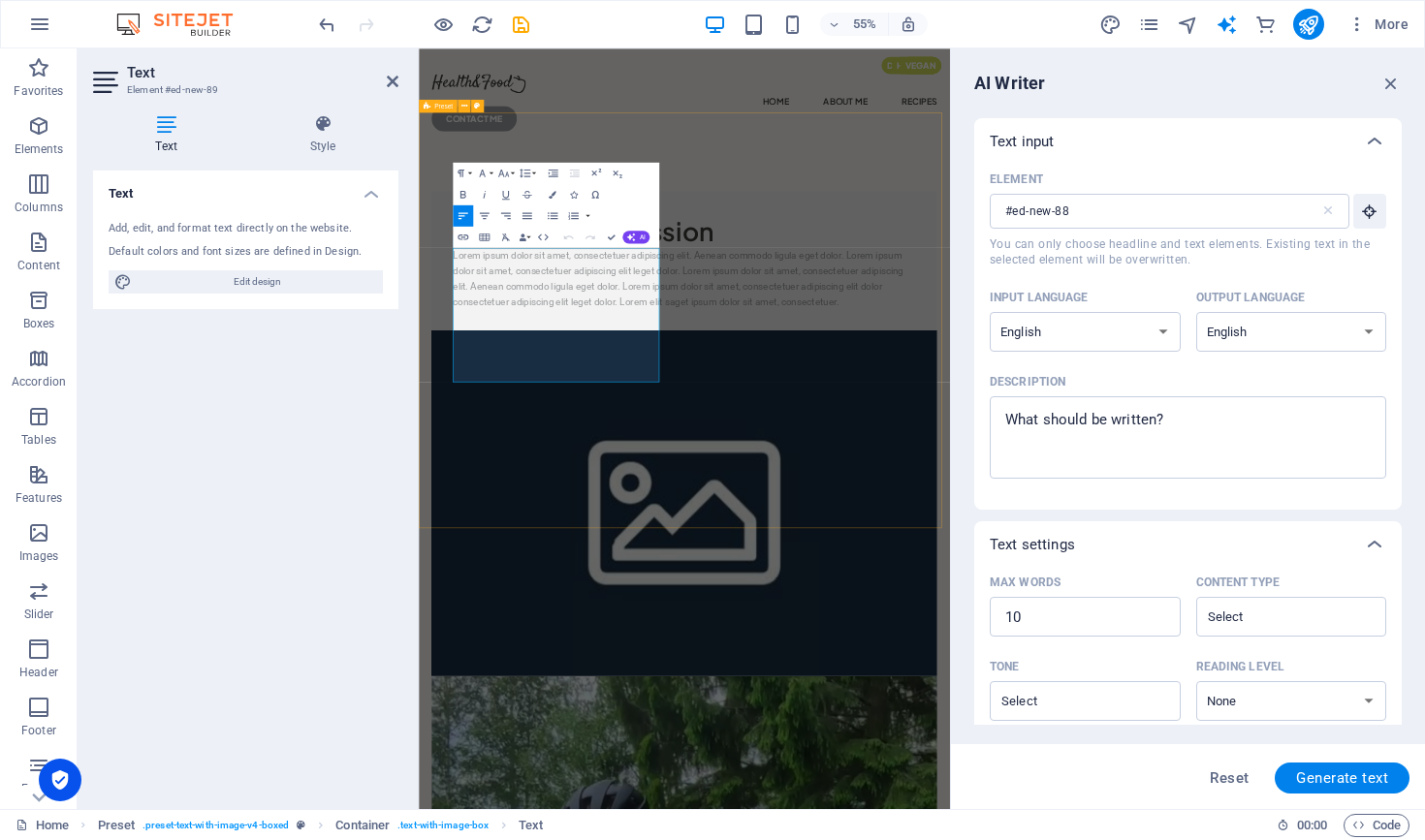 type on "#ed-new-89" 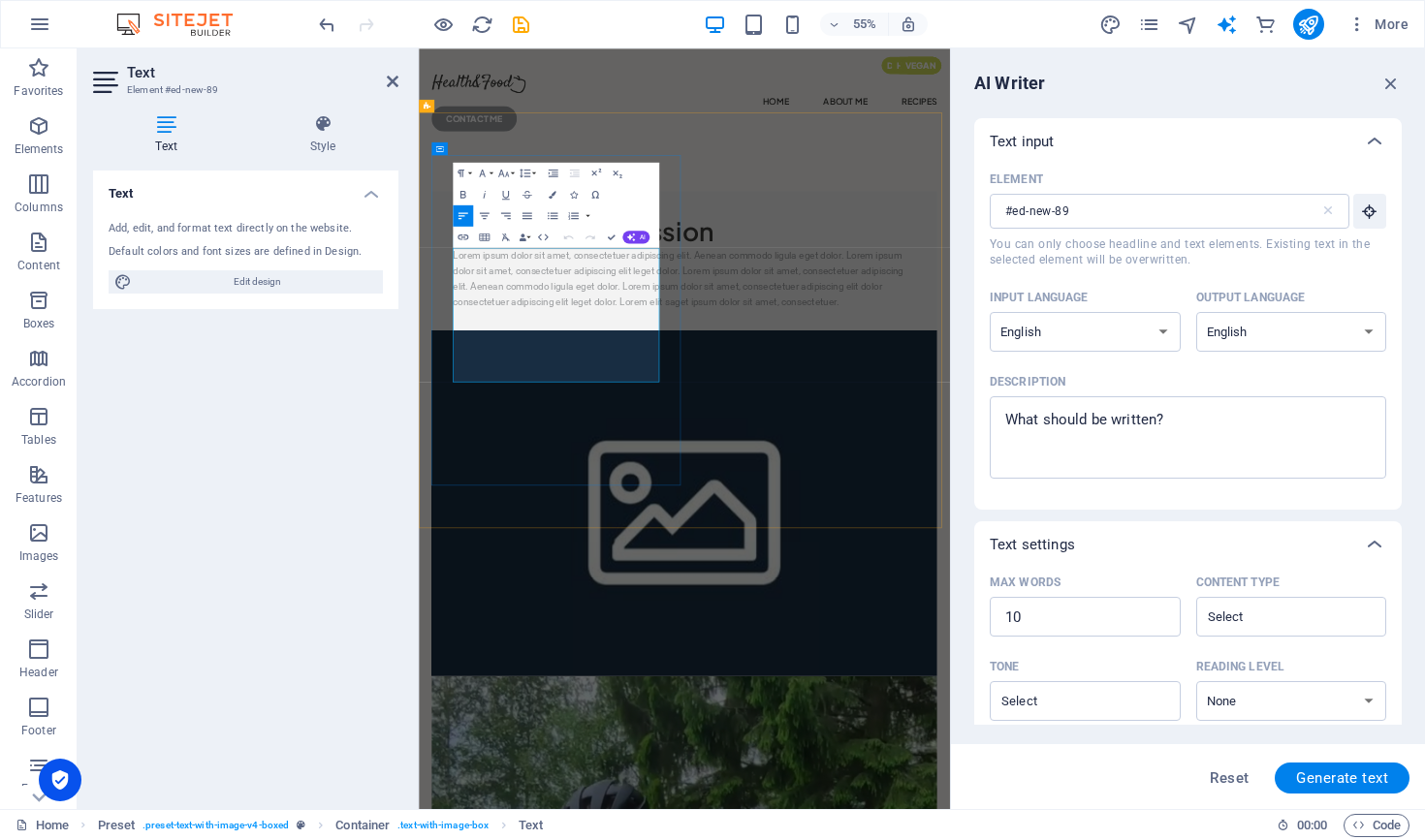 click on "Lorem ipsum dolor sit amet, consectetuer adipiscing elit. Aenean commodo ligula eget dolor. Lorem ipsum dolor sit amet, consectetuer adipiscing elit leget dolor. Lorem ipsum dolor sit amet, consectetuer adipiscing elit. Aenean commodo ligula eget dolor. Lorem ipsum dolor sit amet, consectetuer adipiscing elit dolor consectetuer adipiscing elit leget dolor. Lorem elit saget ipsum dolor sit amet, consectetuer." at bounding box center [902, 467] 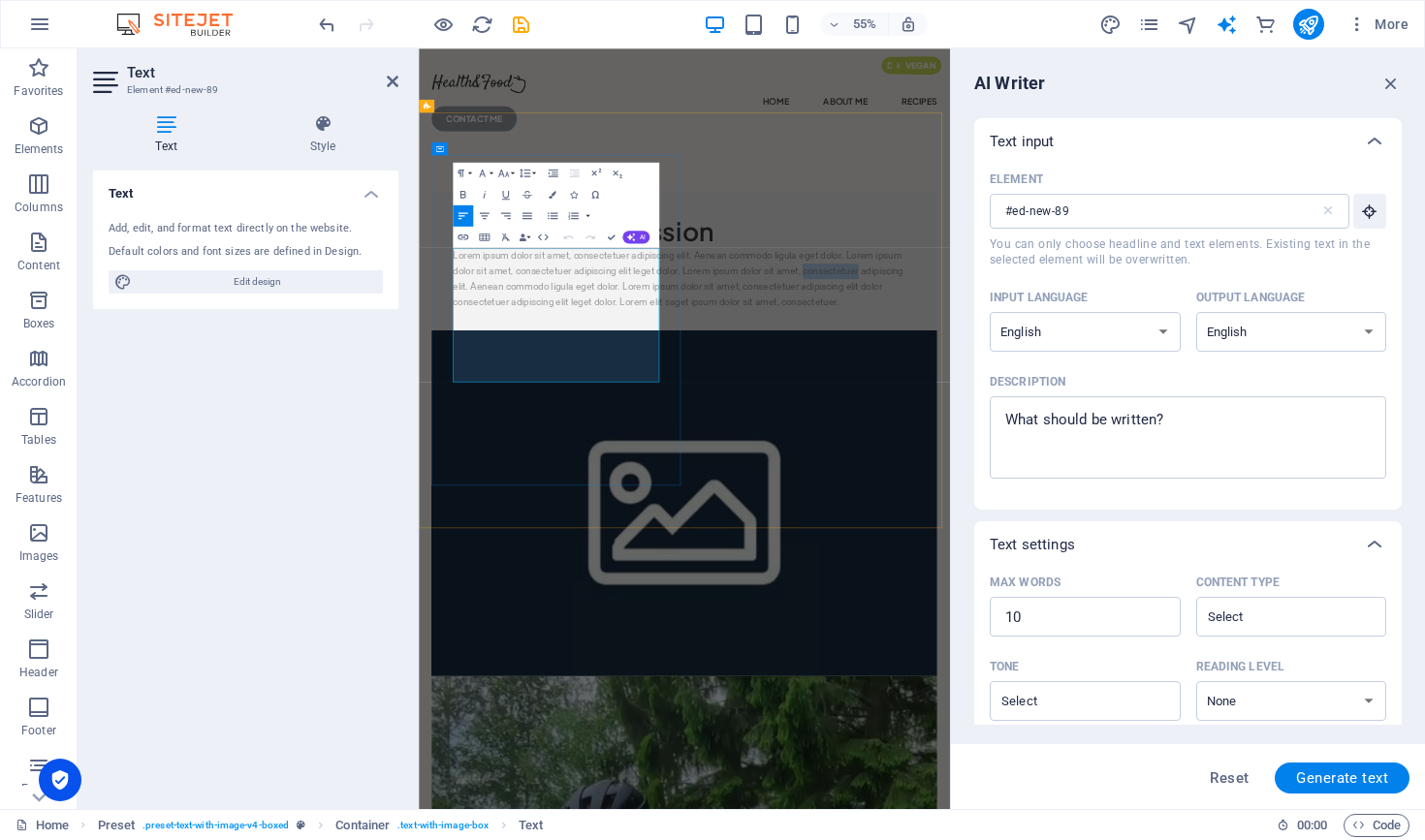click on "Lorem ipsum dolor sit amet, consectetuer adipiscing elit. Aenean commodo ligula eget dolor. Lorem ipsum dolor sit amet, consectetuer adipiscing elit leget dolor. Lorem ipsum dolor sit amet, consectetuer adipiscing elit. Aenean commodo ligula eget dolor. Lorem ipsum dolor sit amet, consectetuer adipiscing elit dolor consectetuer adipiscing elit leget dolor. Lorem elit saget ipsum dolor sit amet, consectetuer." at bounding box center (902, 467) 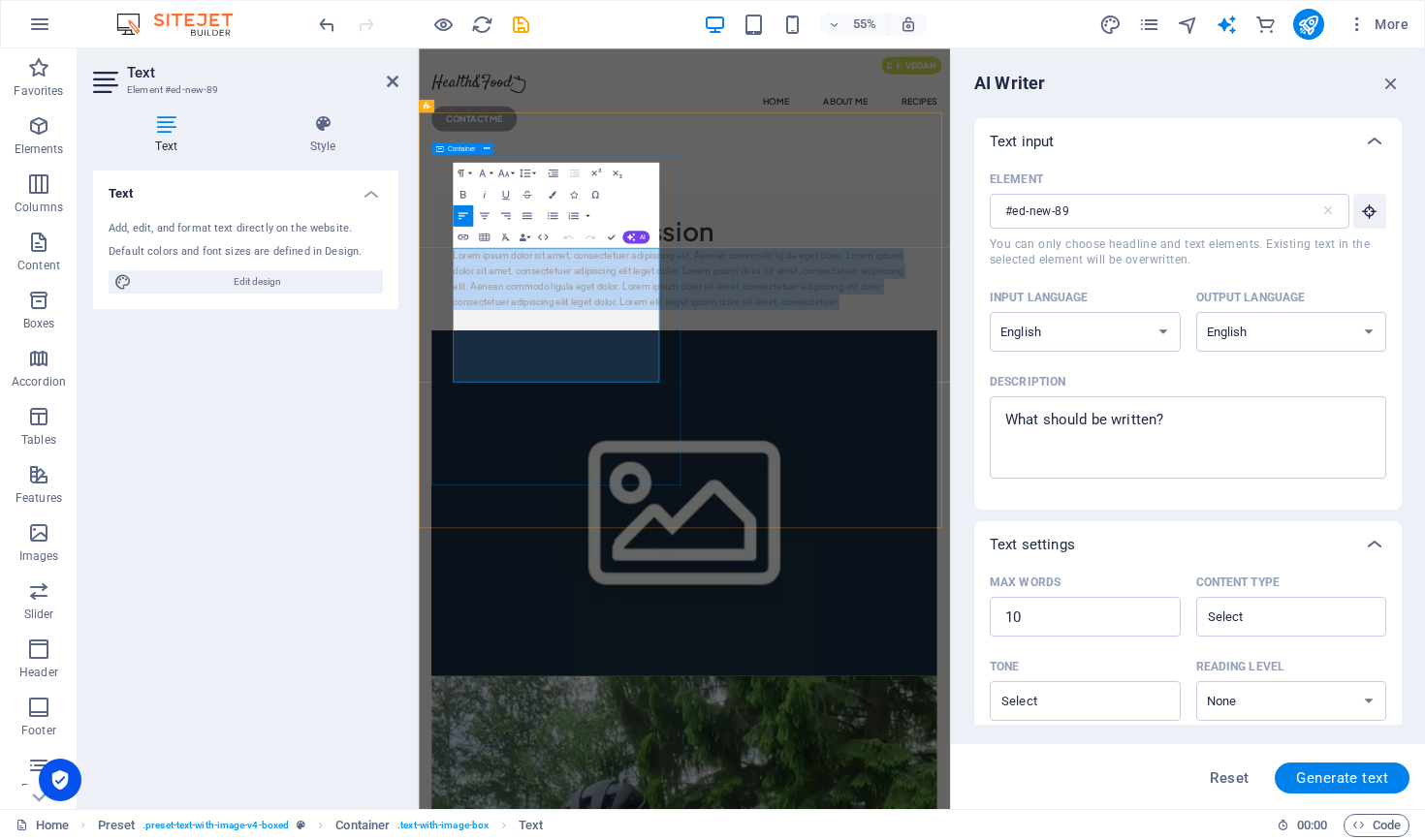 drag, startPoint x: 833, startPoint y: 638, endPoint x: 461, endPoint y: 425, distance: 428.6642 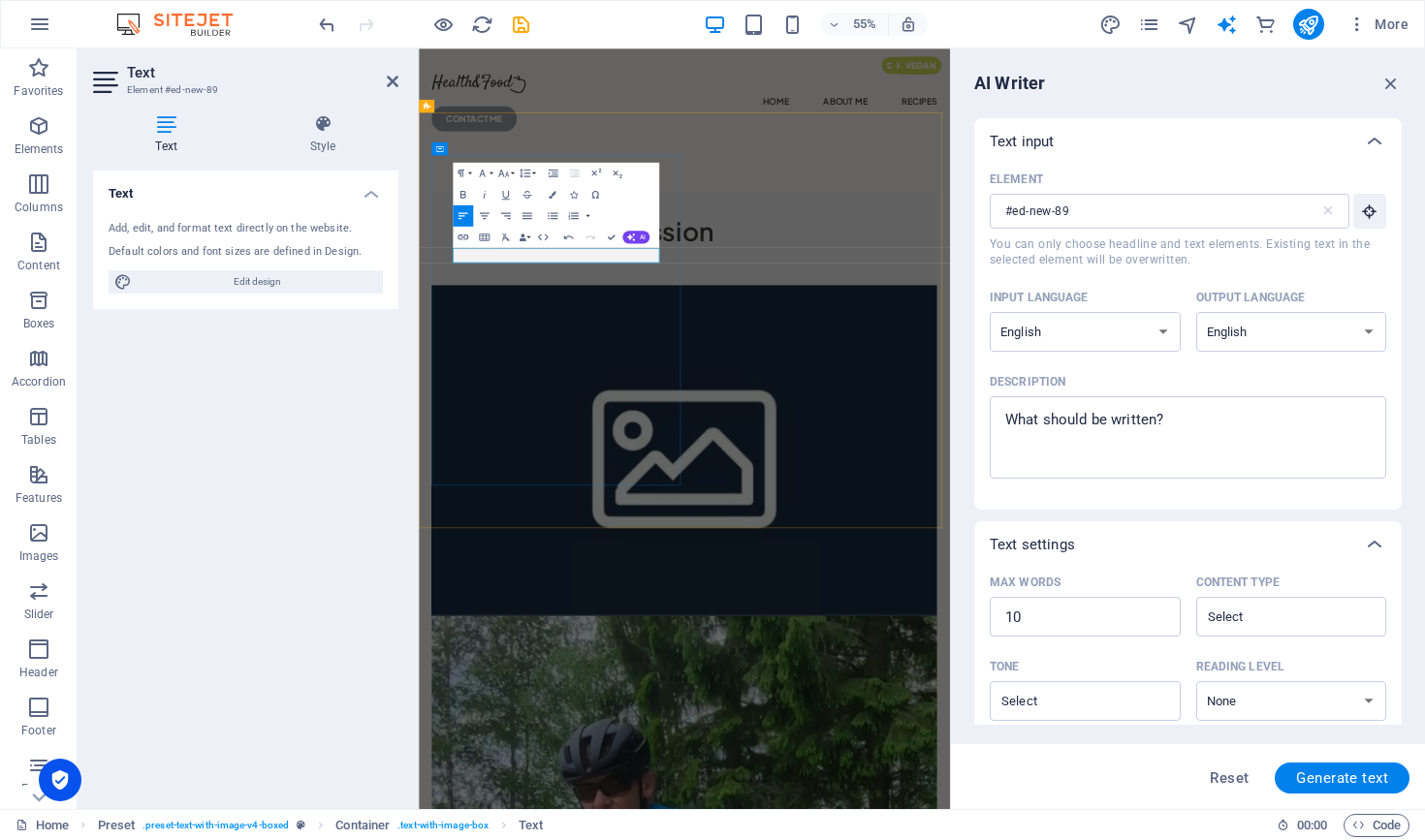 click at bounding box center (902, 425) 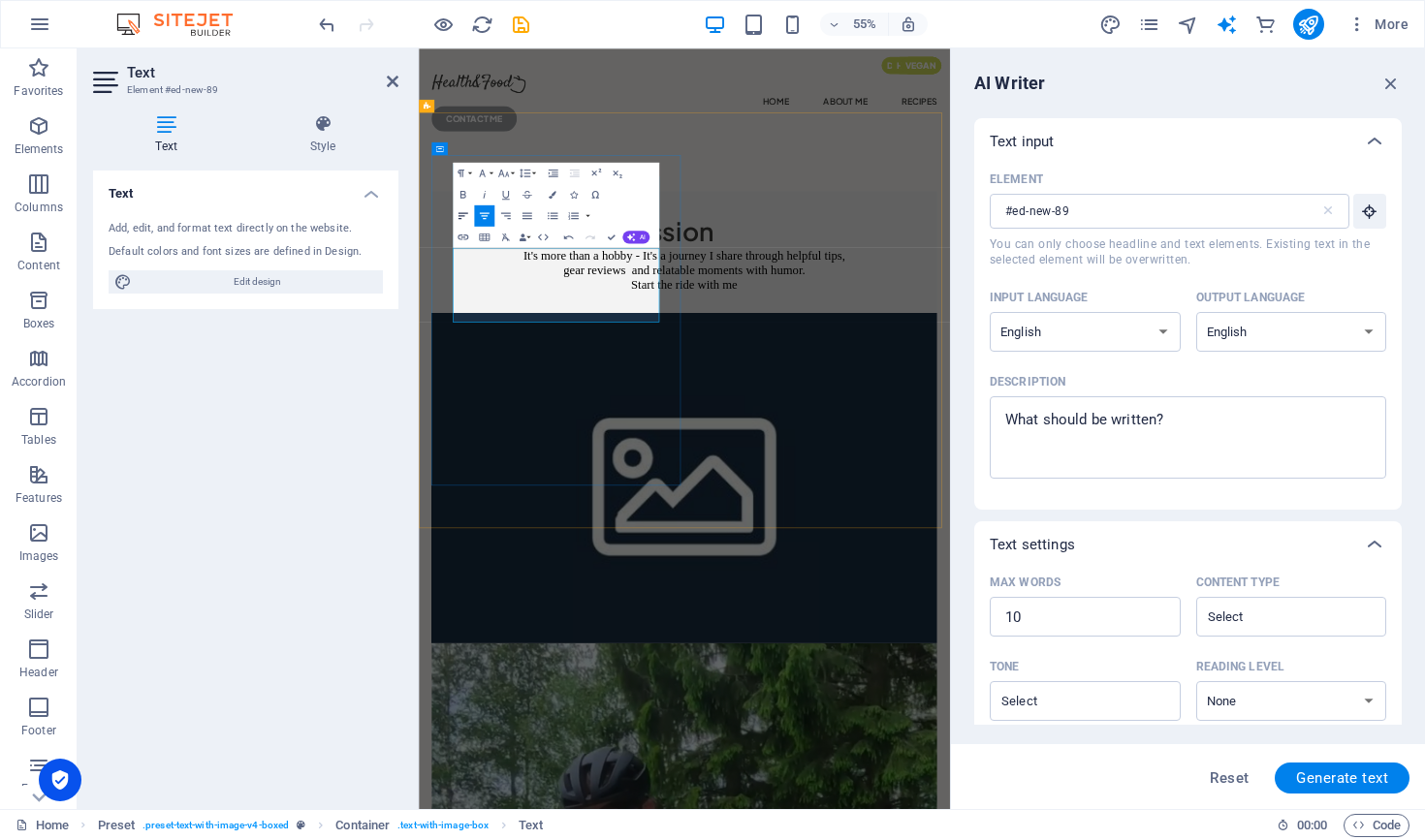 click on "Align Left" at bounding box center (462, 216) 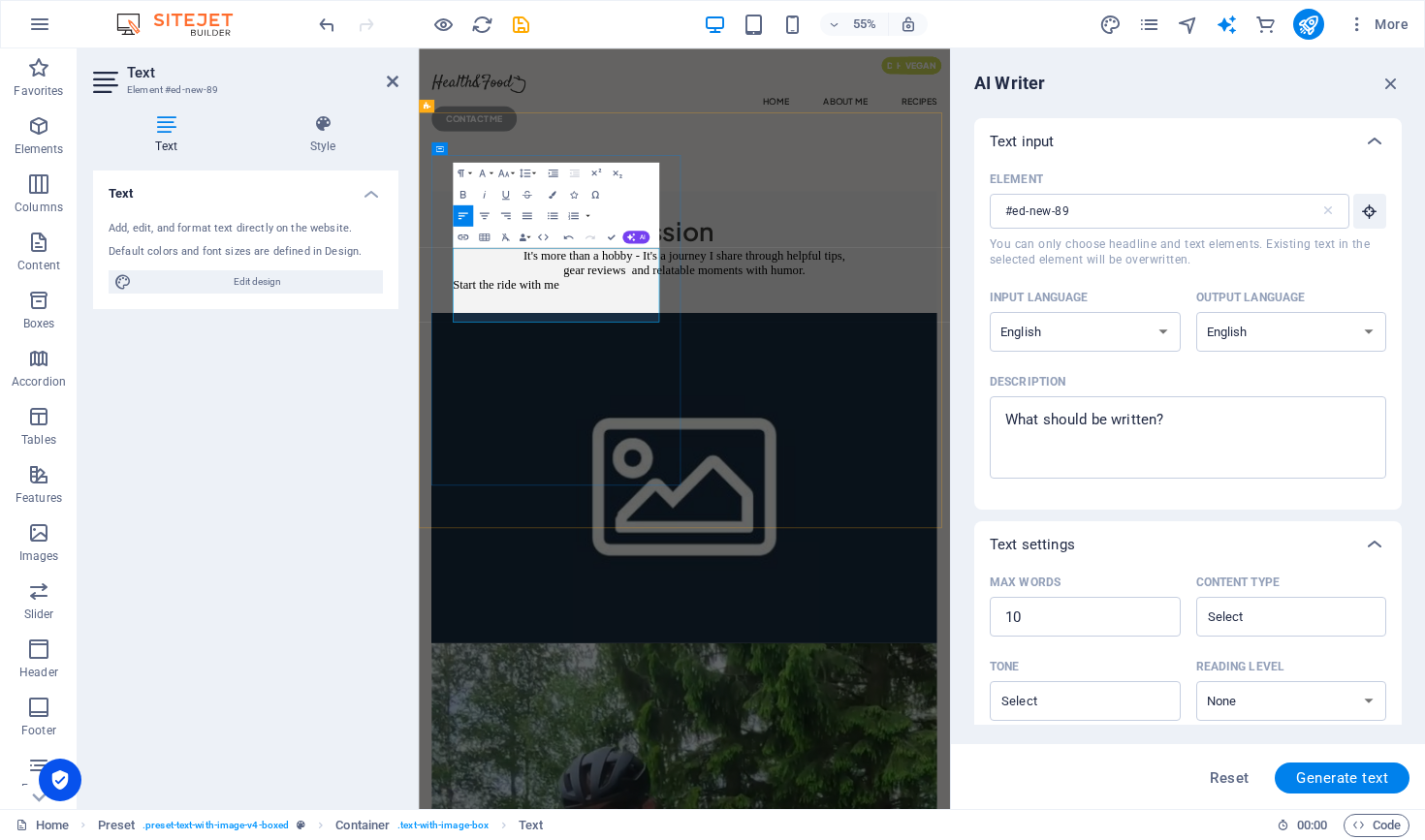 click on "It's more than a hobby - It's a journey I share through helpful tips," at bounding box center [902, 424] 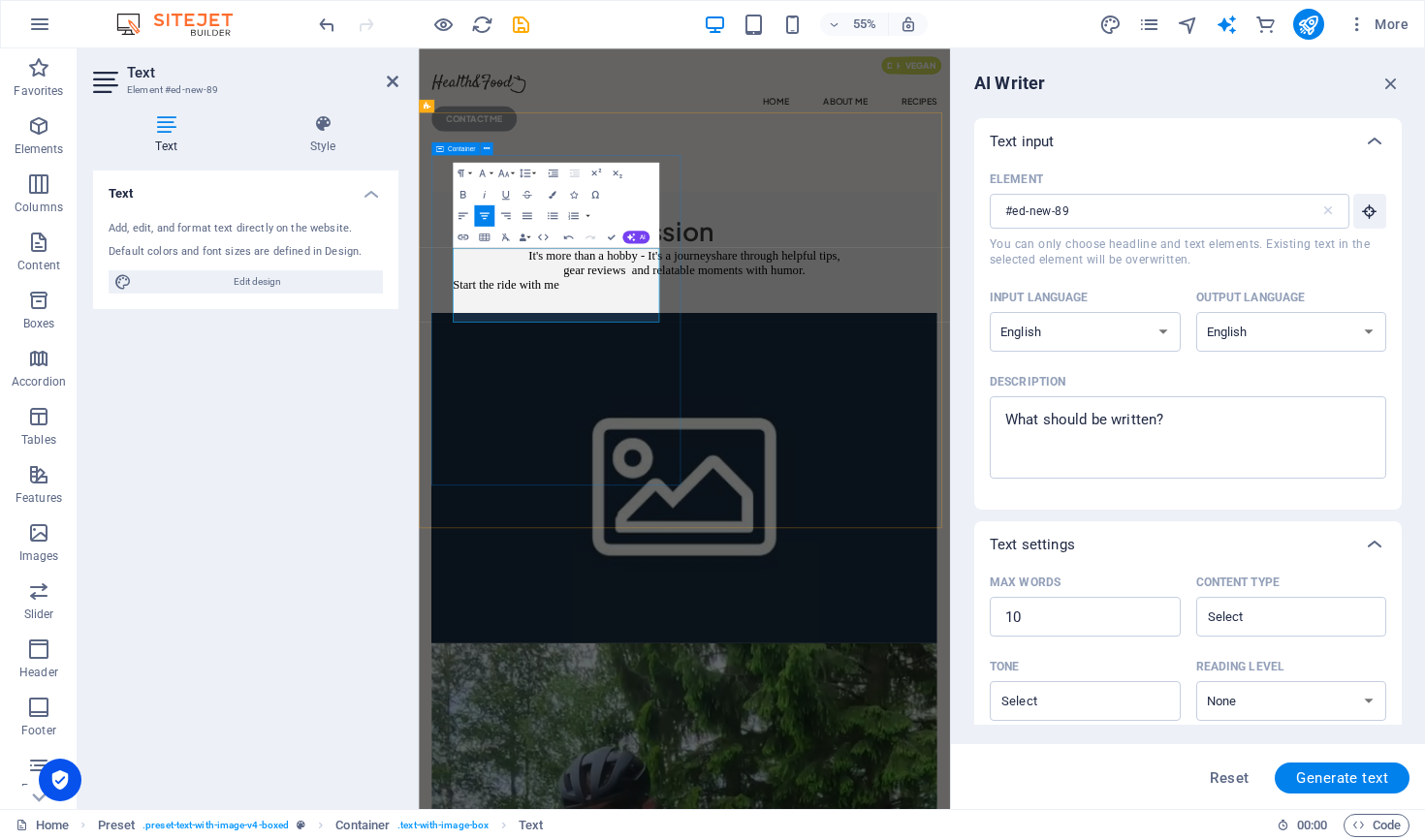 type 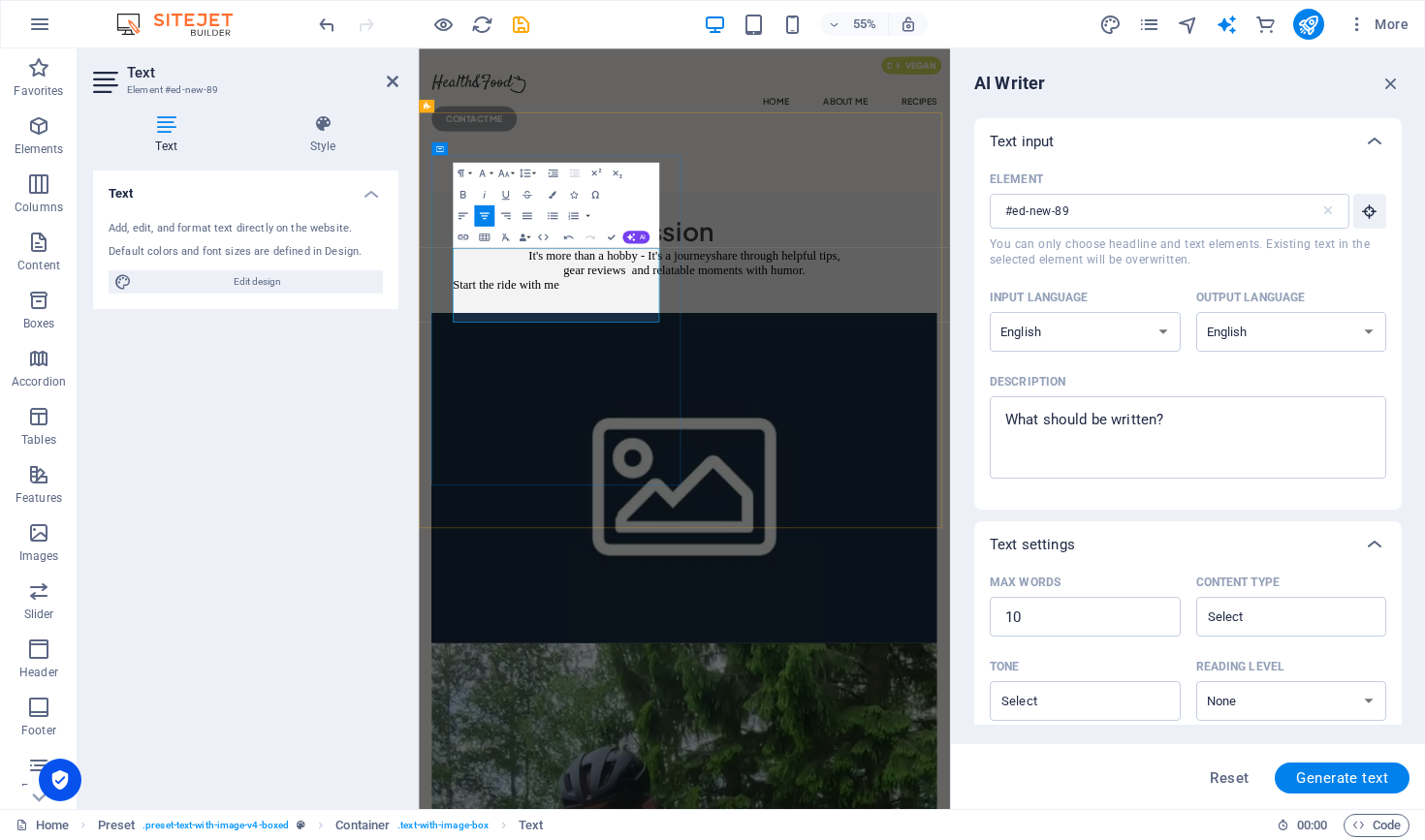 click on "gear reviews     and relatable moments with humor." at bounding box center (901, 451) 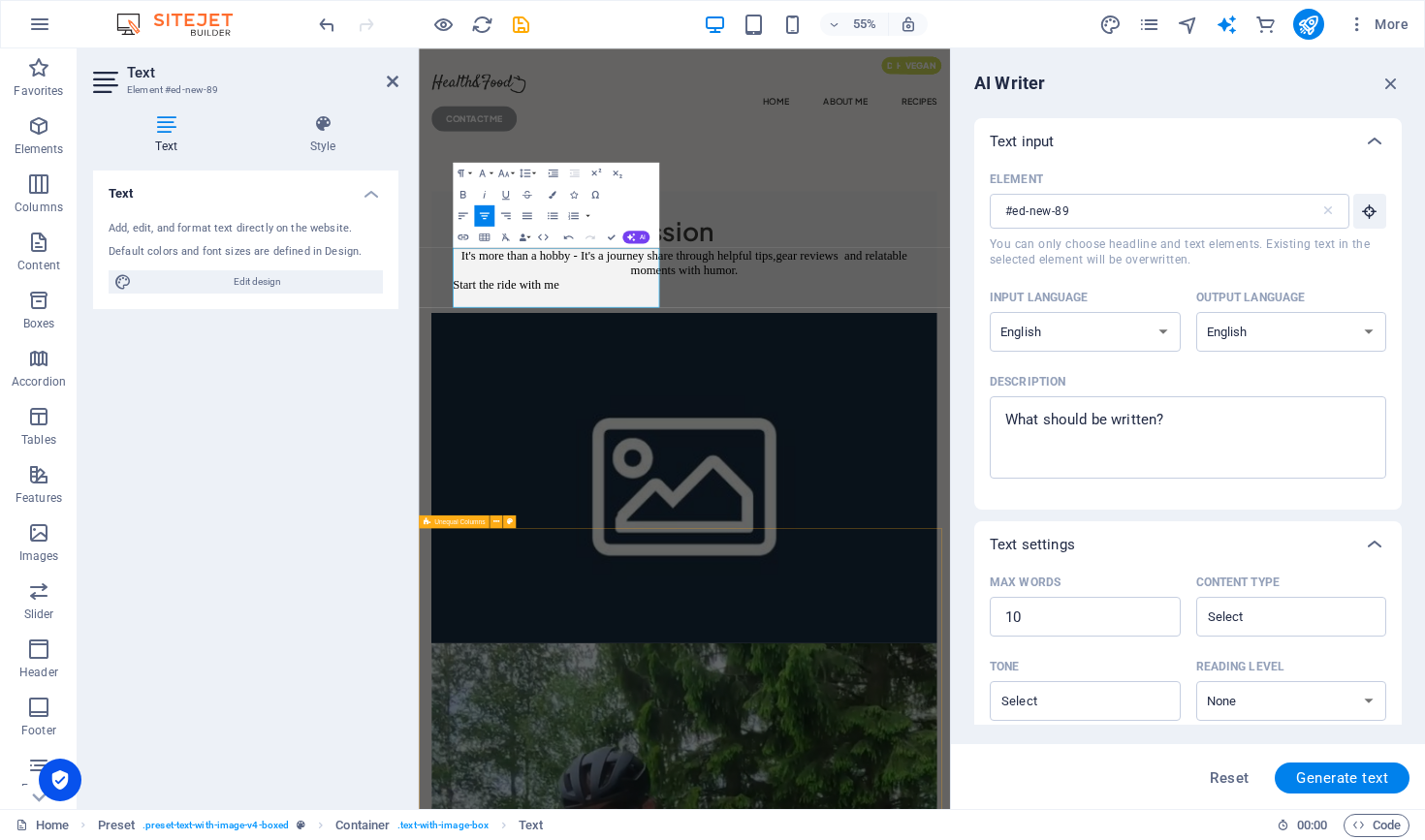click on "Learn how to cook healthy Lorem ipsum dolor sit amet consectetur. Bibendum adipiscing morbi orci nibh eget posuere arcu volutpat nulla. Tortor cras suscipit augue sodales risus auctor. Fusce nunc vitae non dui ornare tellus nibh purus lectus. Pulvinar pellentesque nam vel nec eget ligula vel bibendum eget. GET STARTED" at bounding box center [902, 3181] 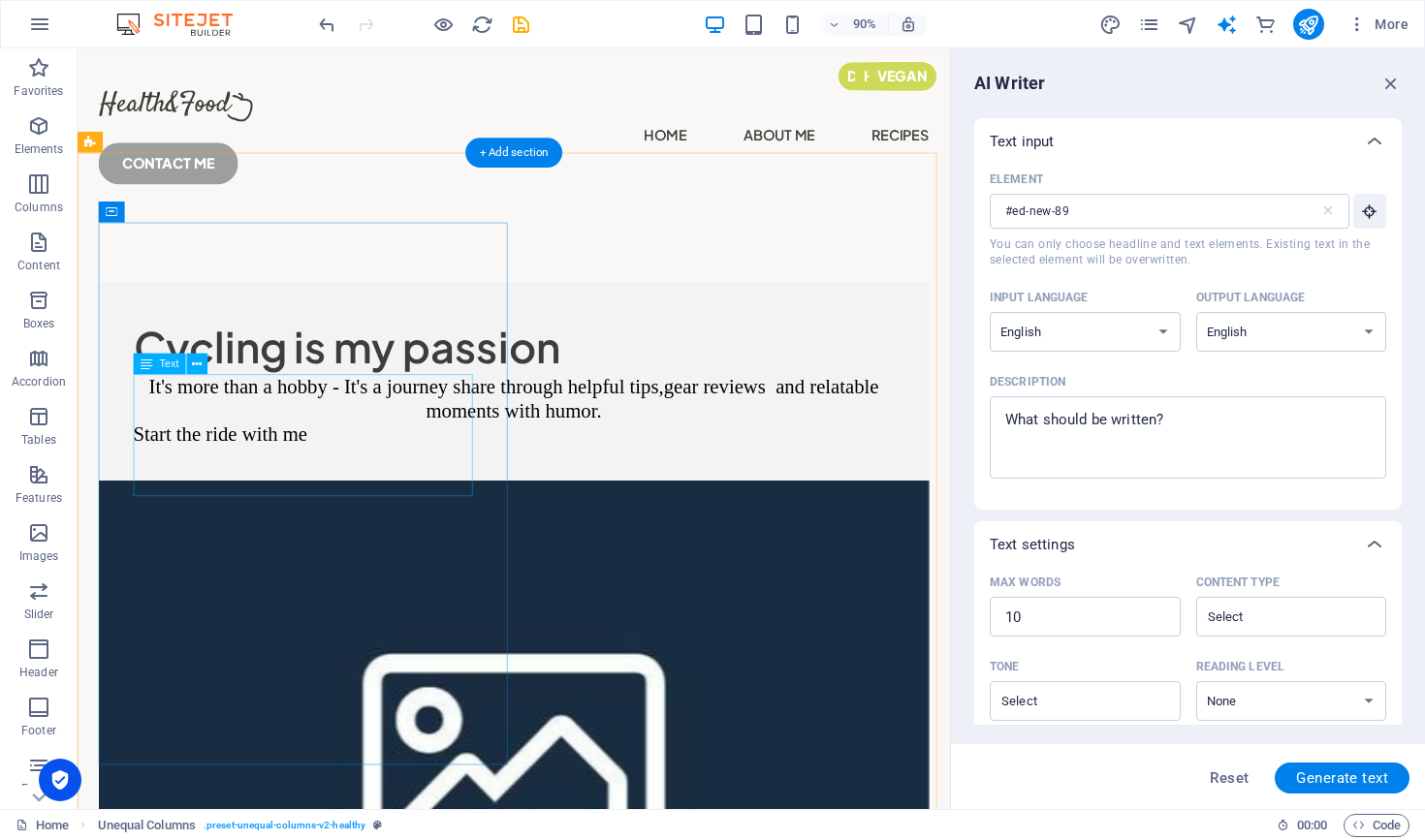 click on "It's more than a hobby - It's a journey share through helpful tips, gear reviews     and relatable moments with humor. Start the ride with me" at bounding box center (562, 451) 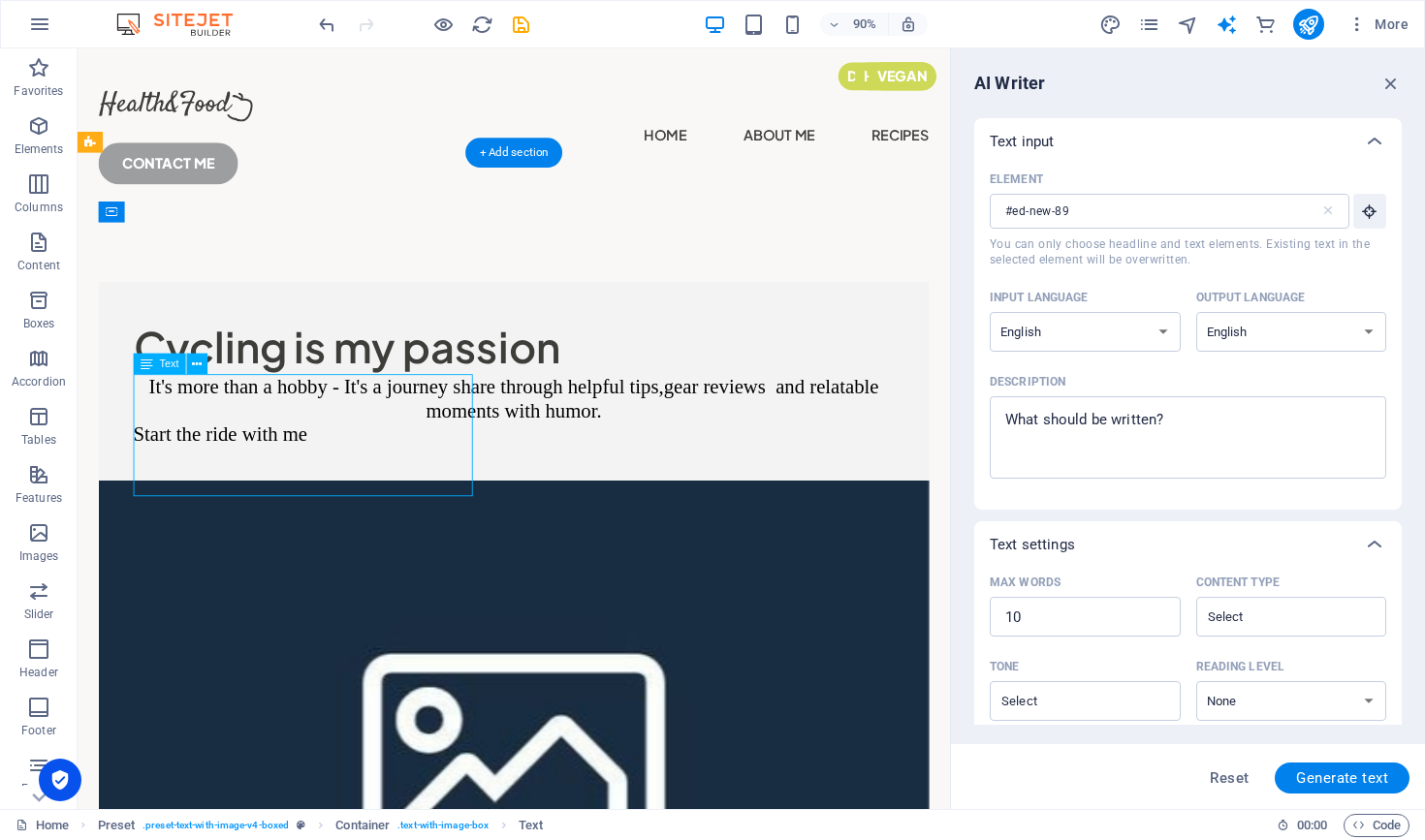 click on "It's more than a hobby - It's a journey share through helpful tips, gear reviews     and relatable moments with humor. Start the ride with me" at bounding box center [562, 451] 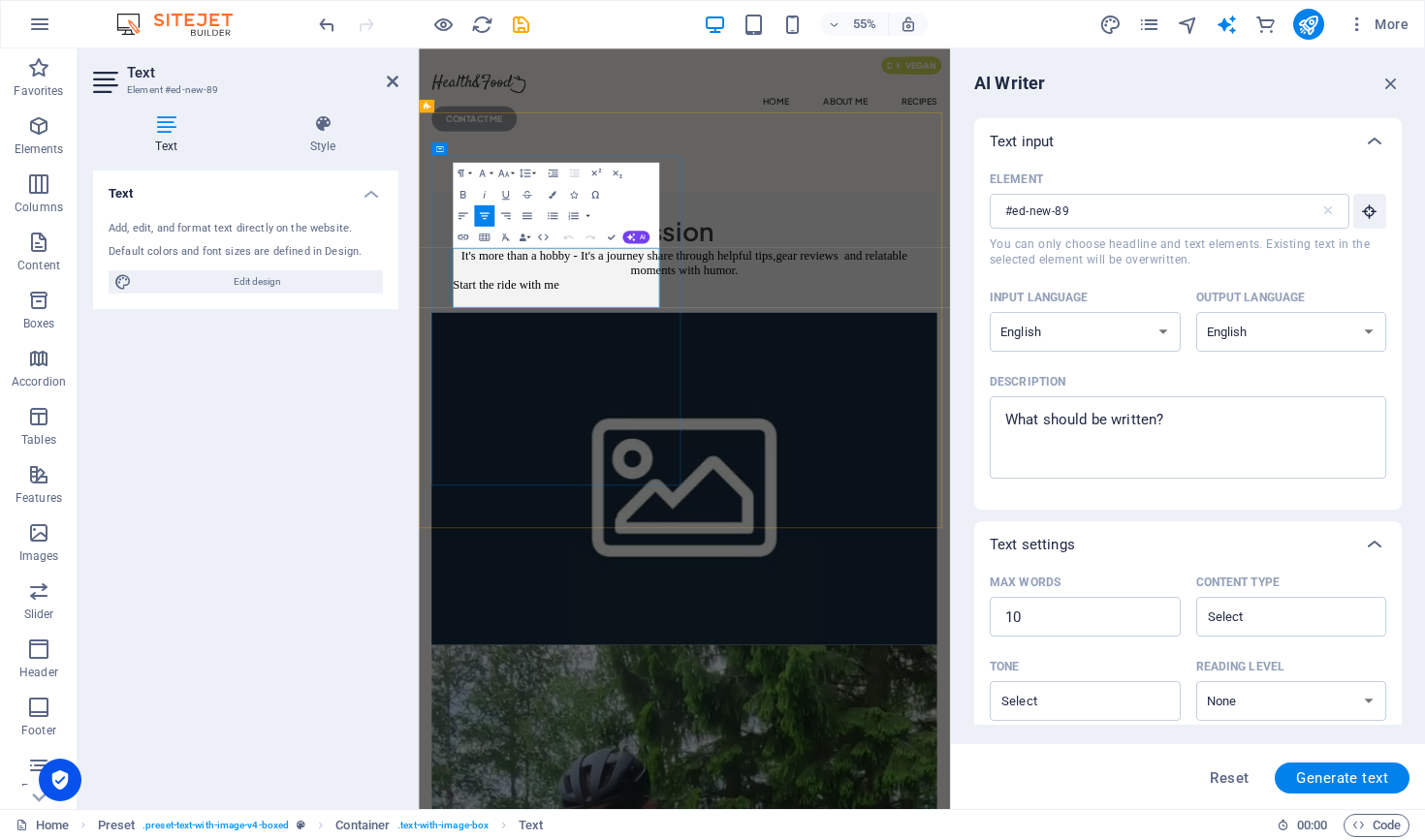 click at bounding box center [1189, 424] 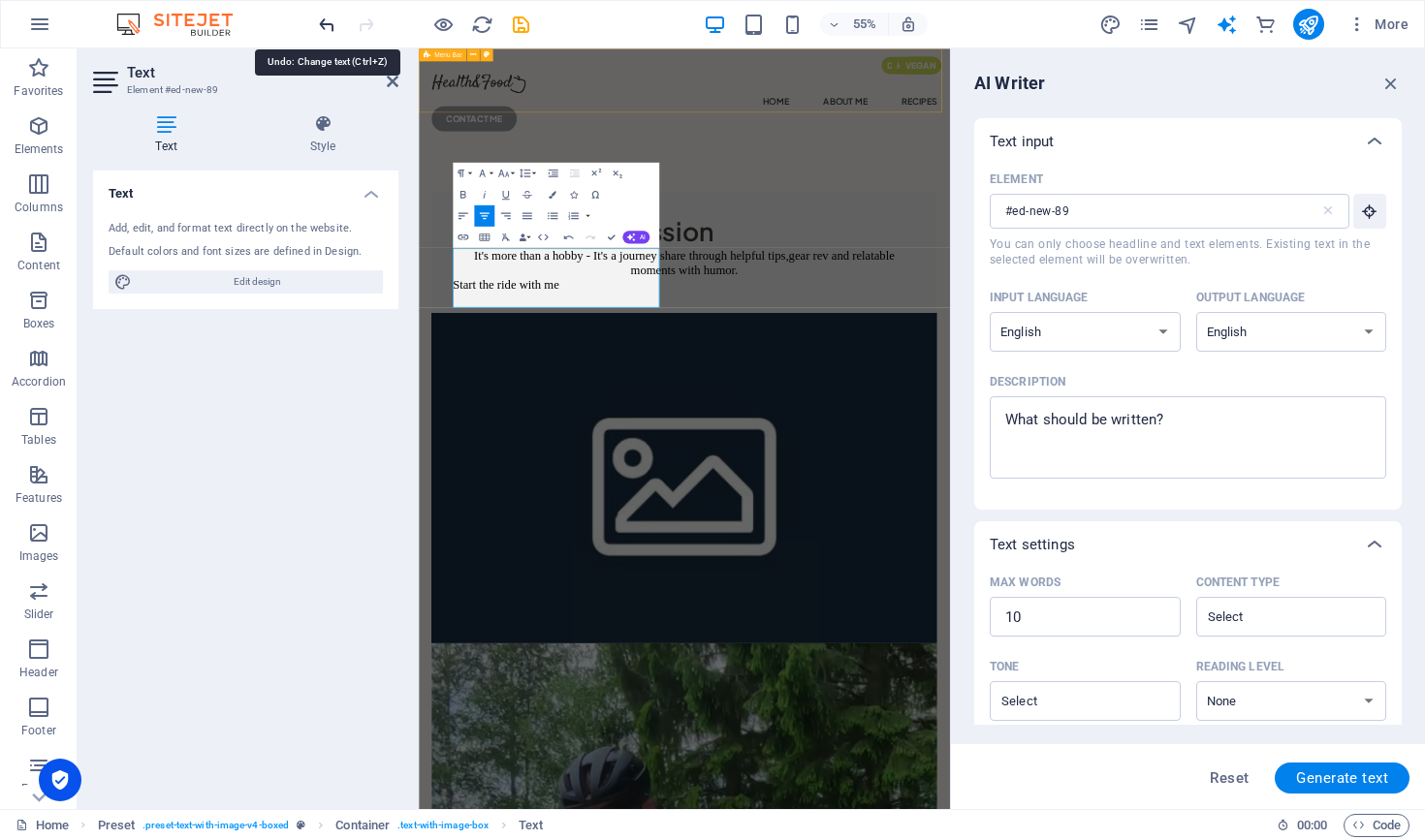 click at bounding box center (327, 24) 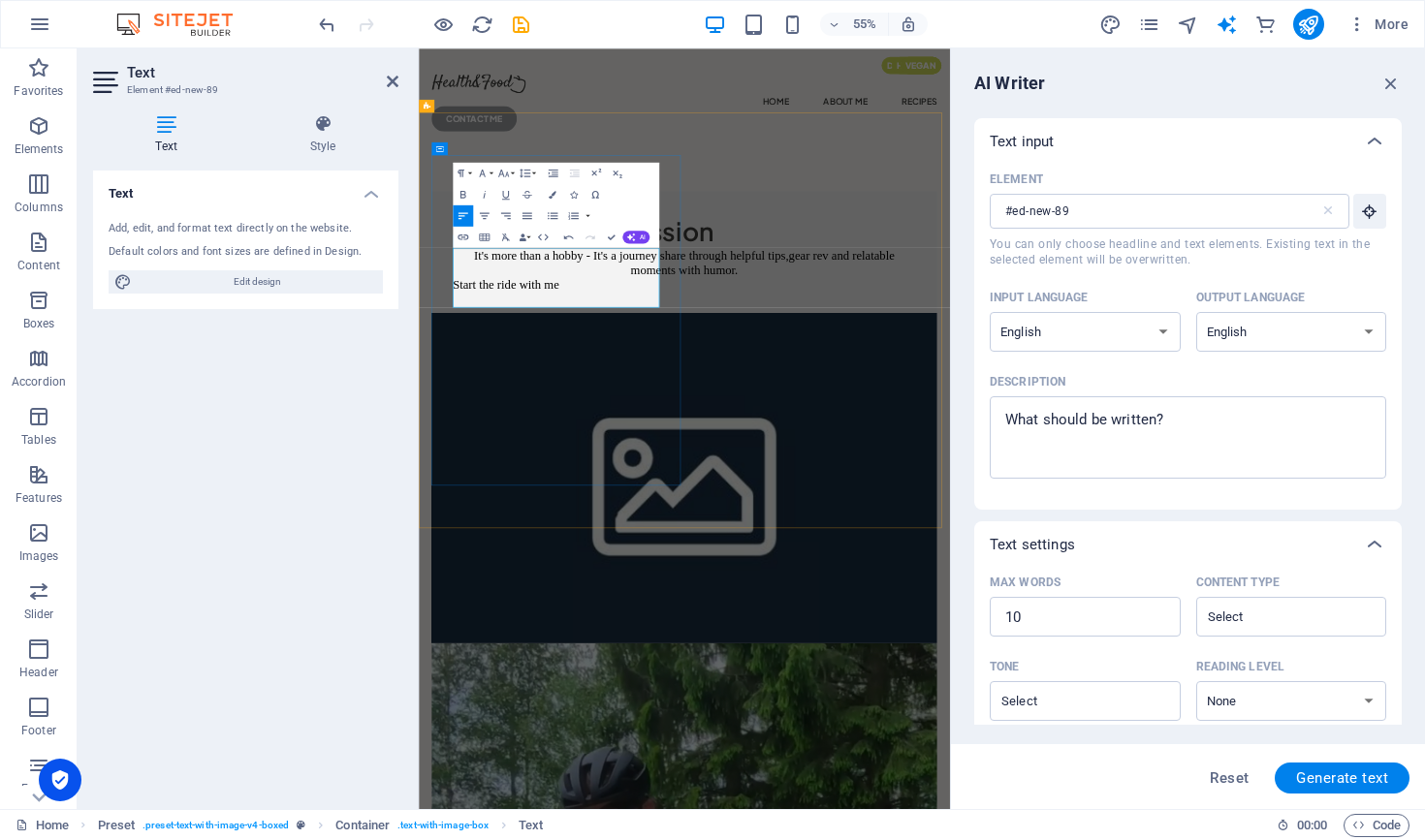 click on "Start the ride with me" at bounding box center (902, 477) 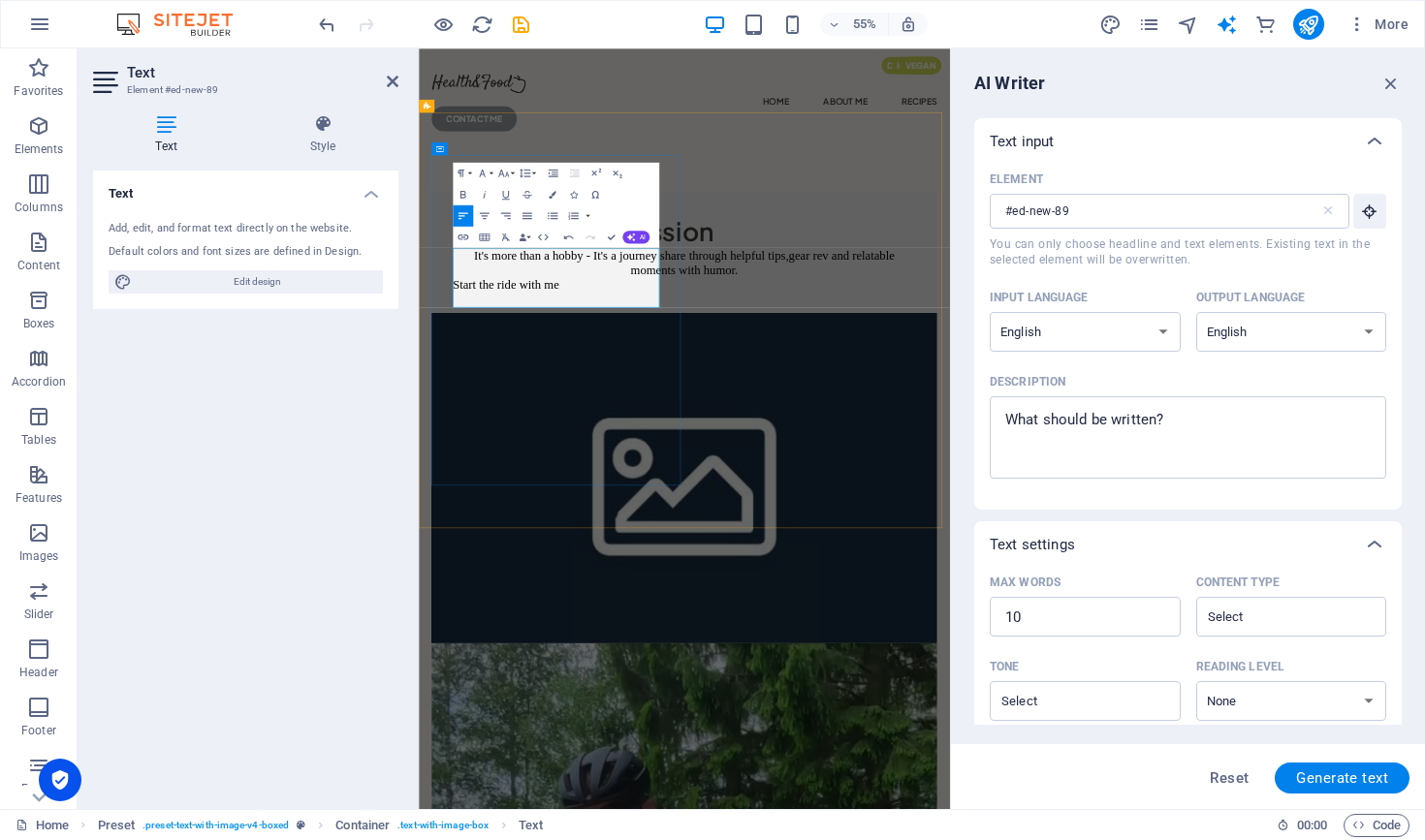 click on "gear rev   and relatable moments with humor." at bounding box center [1043, 438] 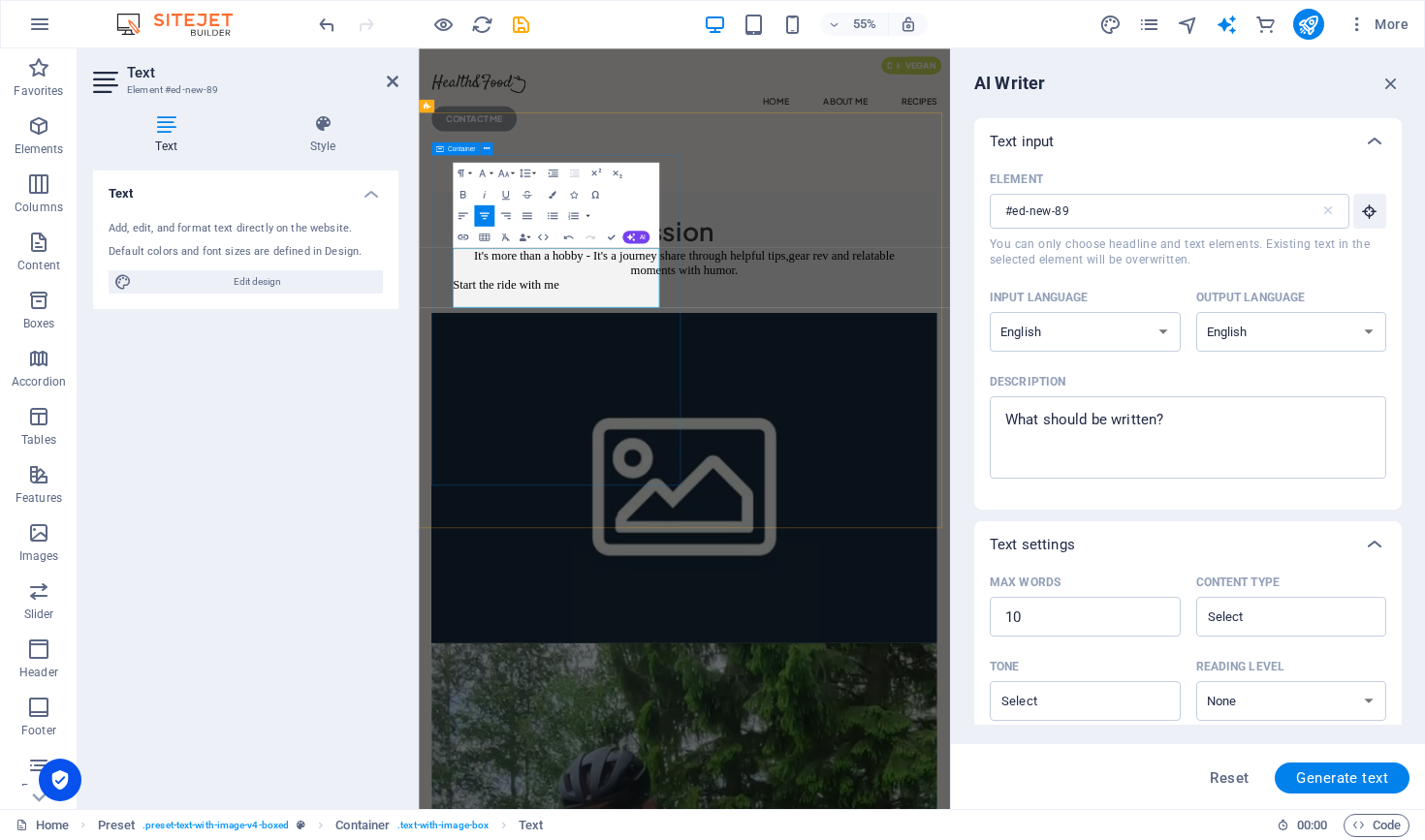 type 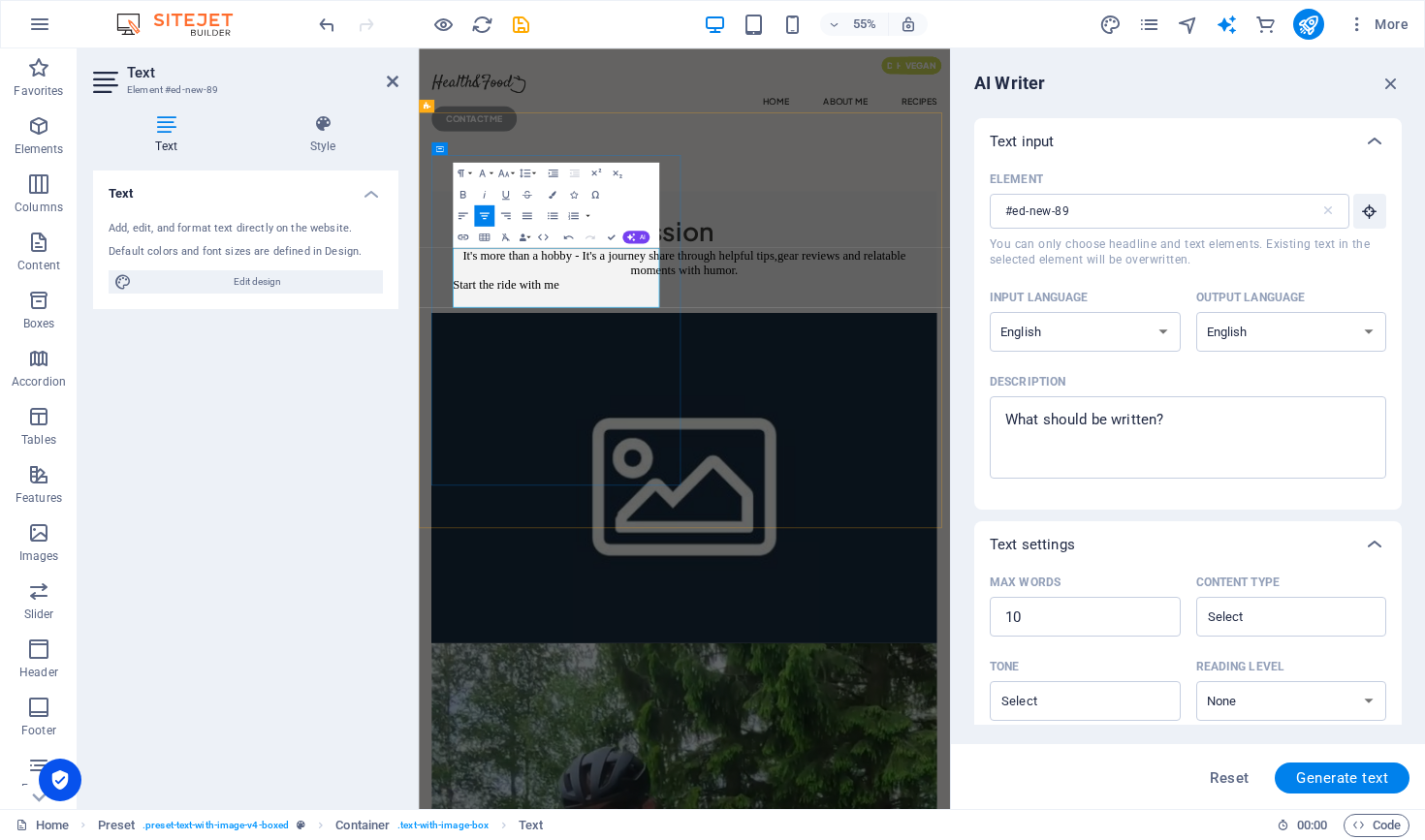 click on "gear reviews   and relatable moments with humor." at bounding box center [1054, 438] 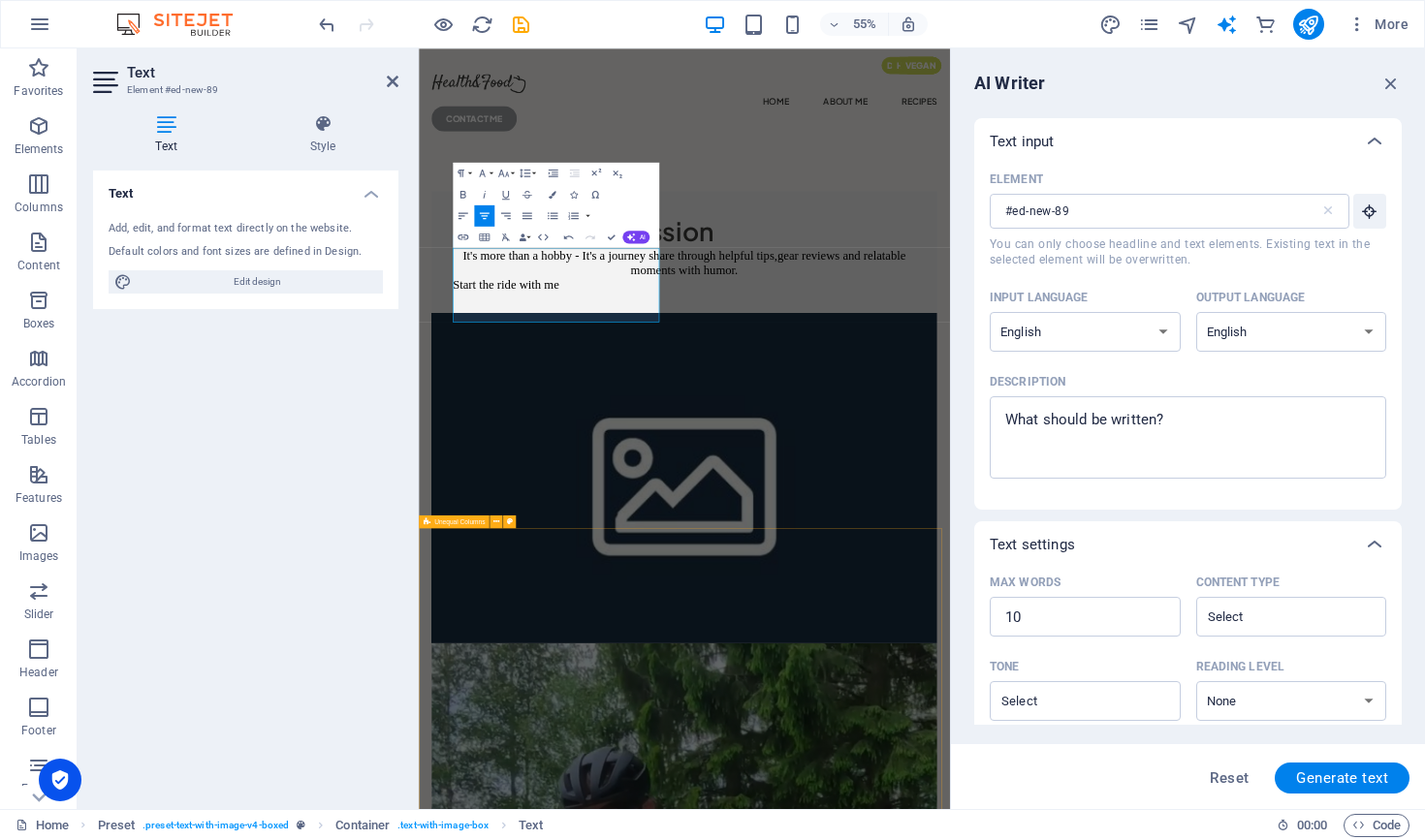 click on "Learn how to cook healthy Lorem ipsum dolor sit amet consectetur. Bibendum adipiscing morbi orci nibh eget posuere arcu volutpat nulla. Tortor cras suscipit augue sodales risus auctor. Fusce nunc vitae non dui ornare tellus nibh purus lectus. Pulvinar pellentesque nam vel nec eget ligula vel bibendum eget. GET STARTED" at bounding box center [902, 3181] 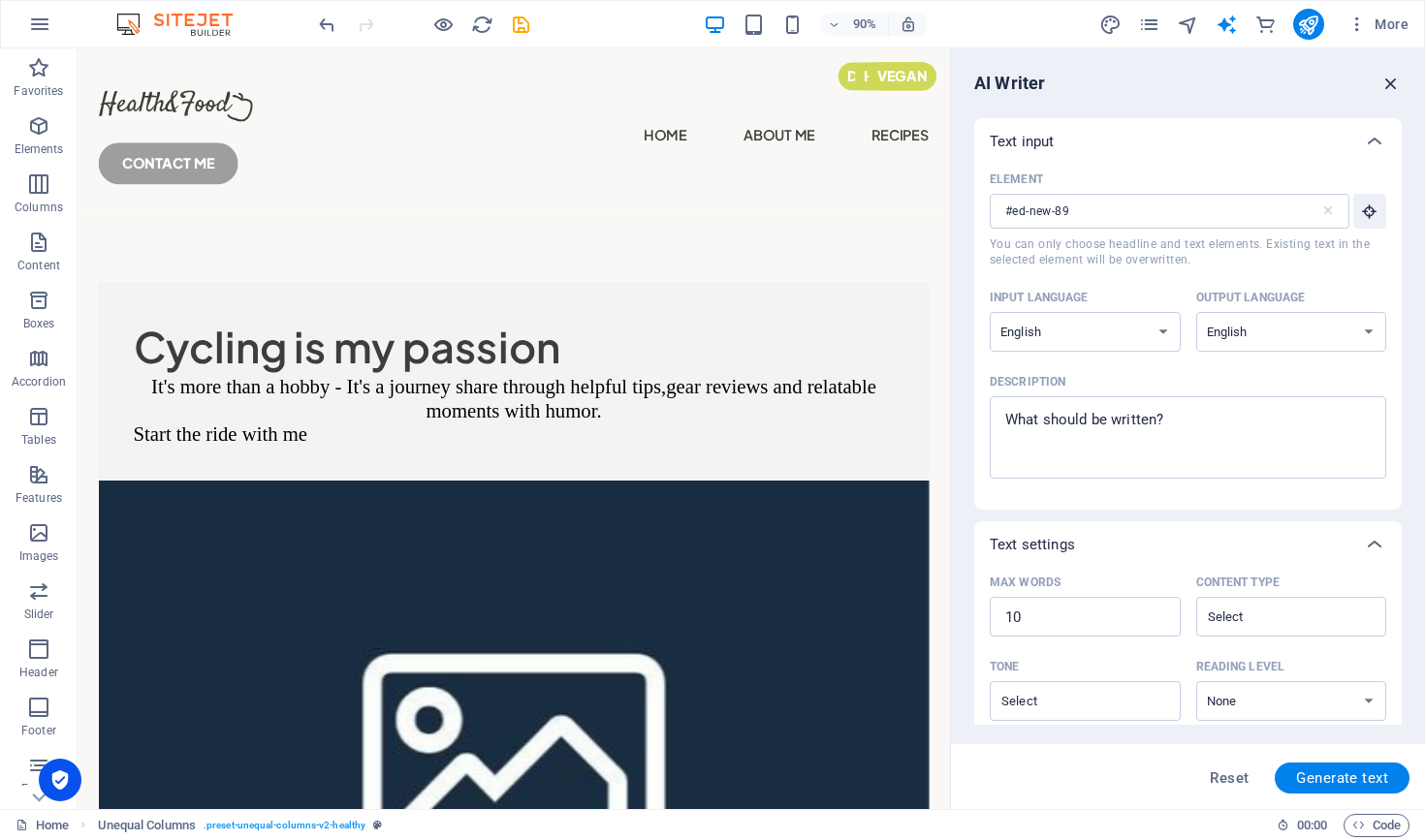click at bounding box center [1391, 83] 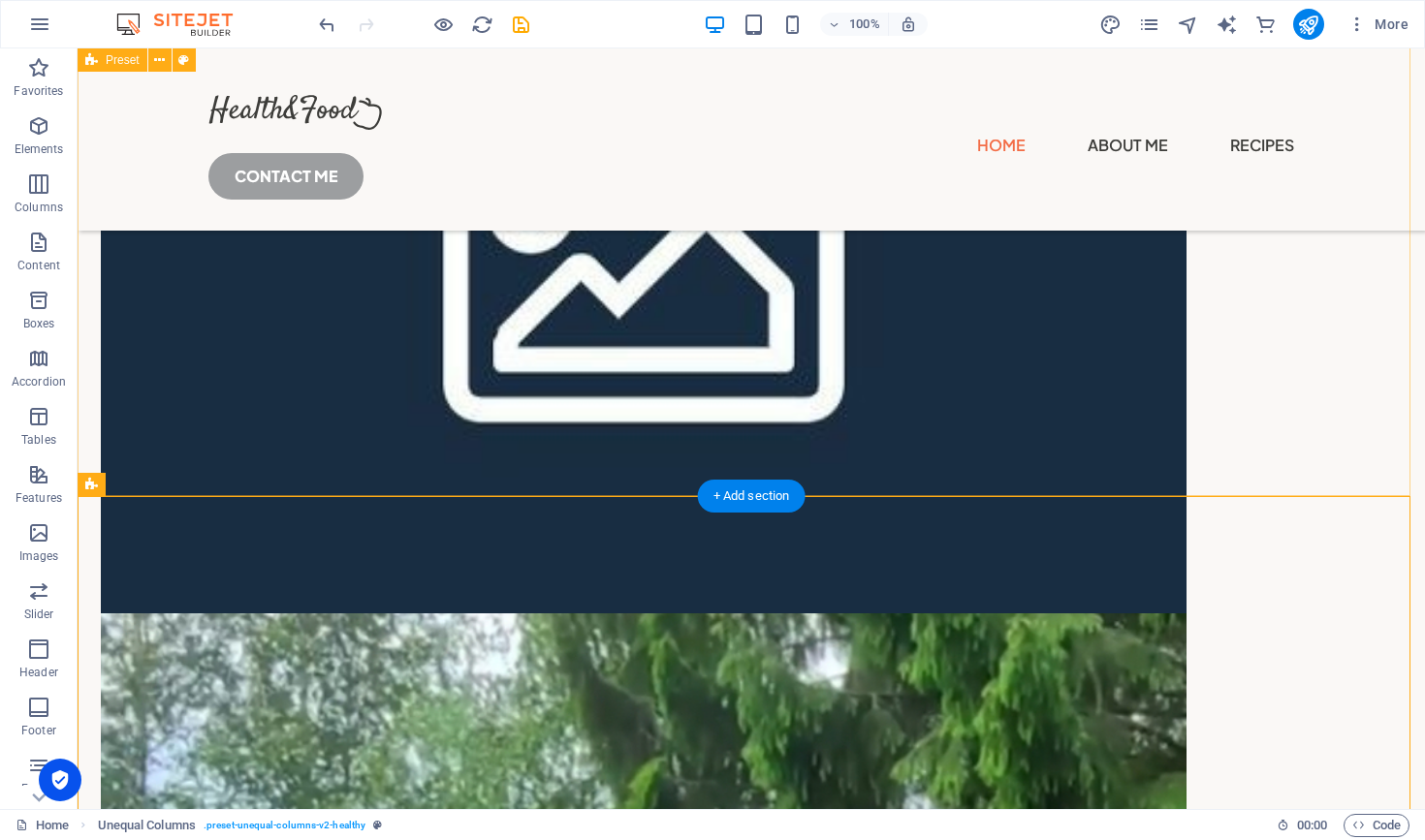 scroll, scrollTop: 0, scrollLeft: 0, axis: both 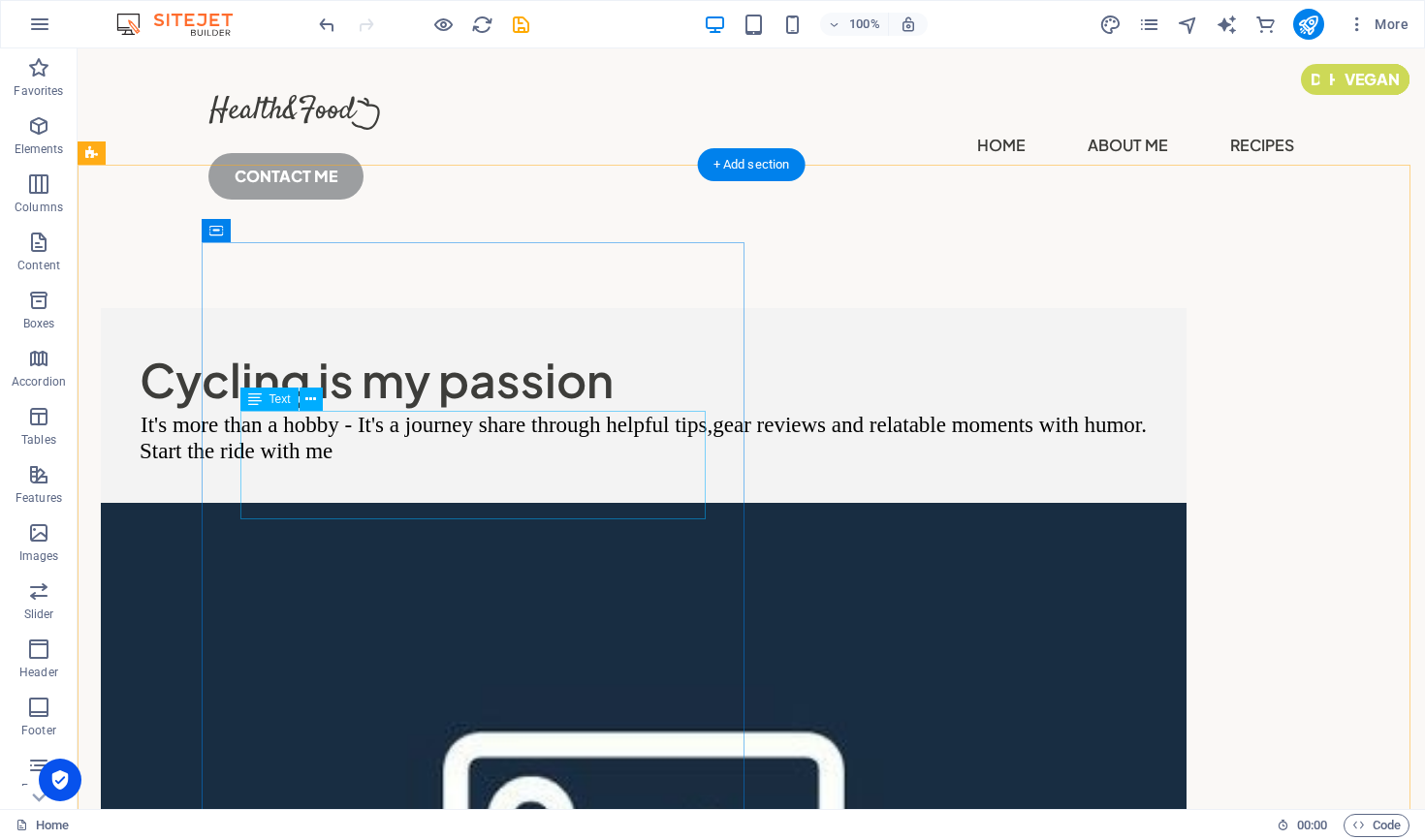click on "It's more than a hobby - It's a journey share through helpful tips,  gear reviews   and relatable moments with humor. Start the ride with me" at bounding box center [644, 438] 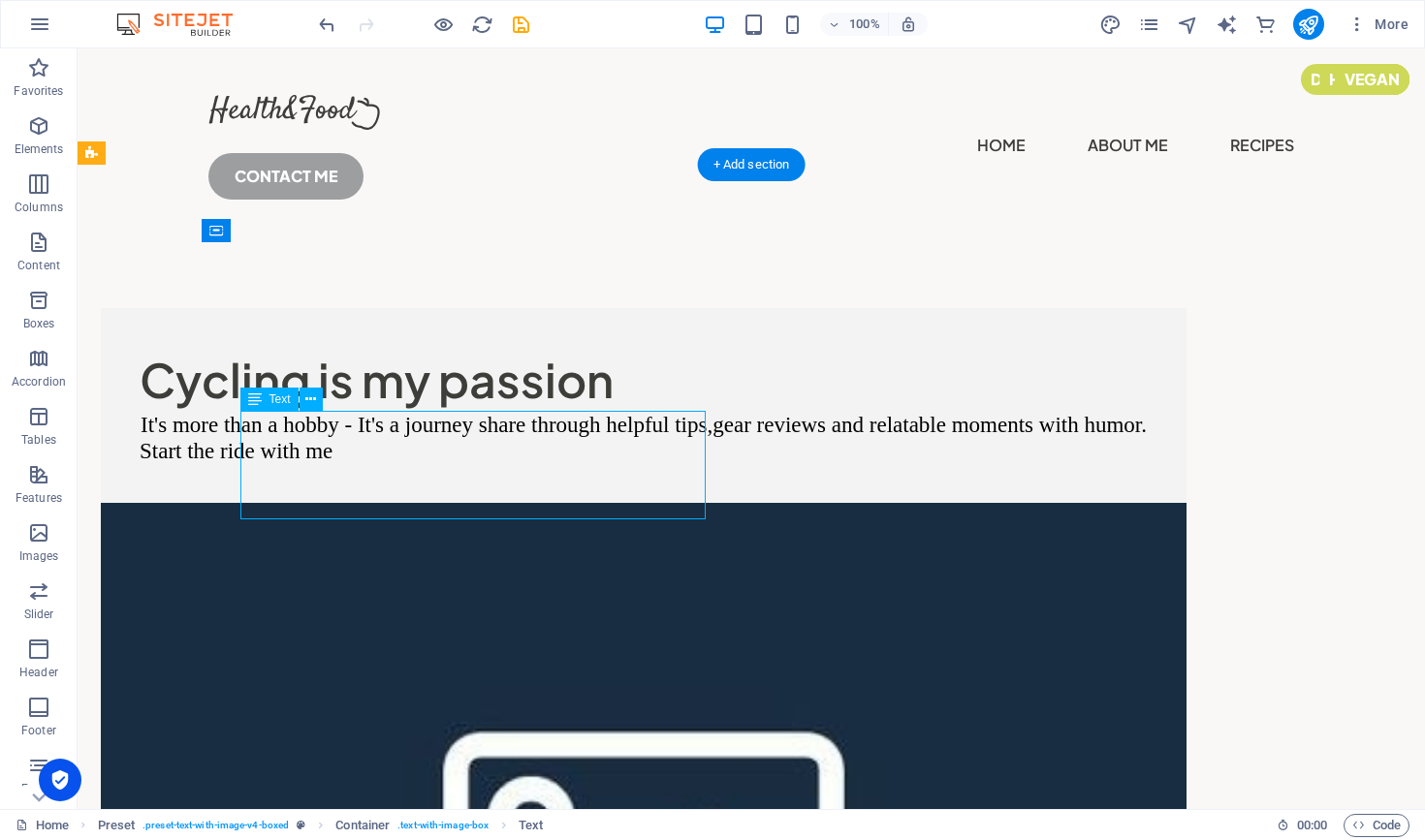 click on "It's more than a hobby - It's a journey share through helpful tips,  gear reviews   and relatable moments with humor. Start the ride with me" at bounding box center [644, 438] 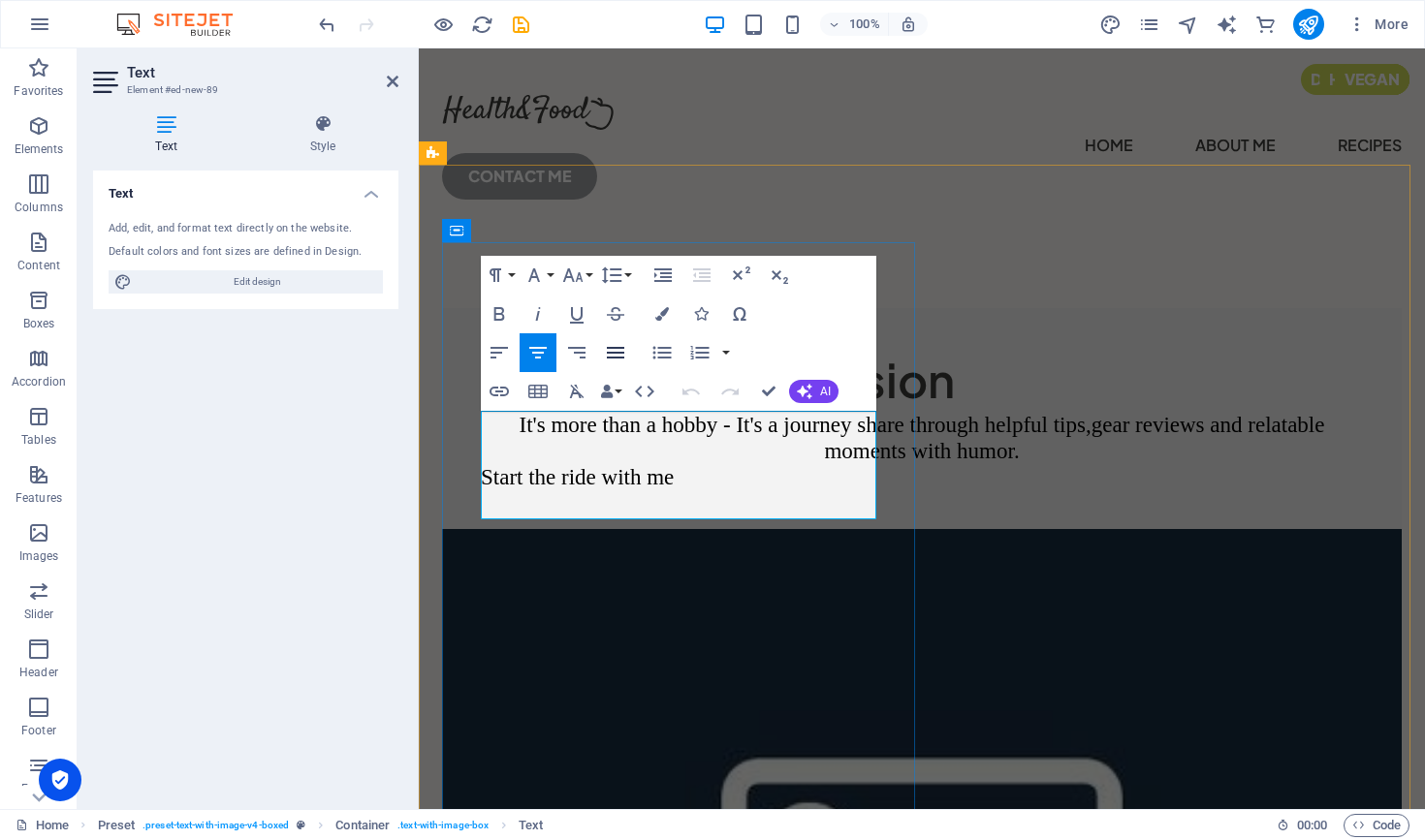 click 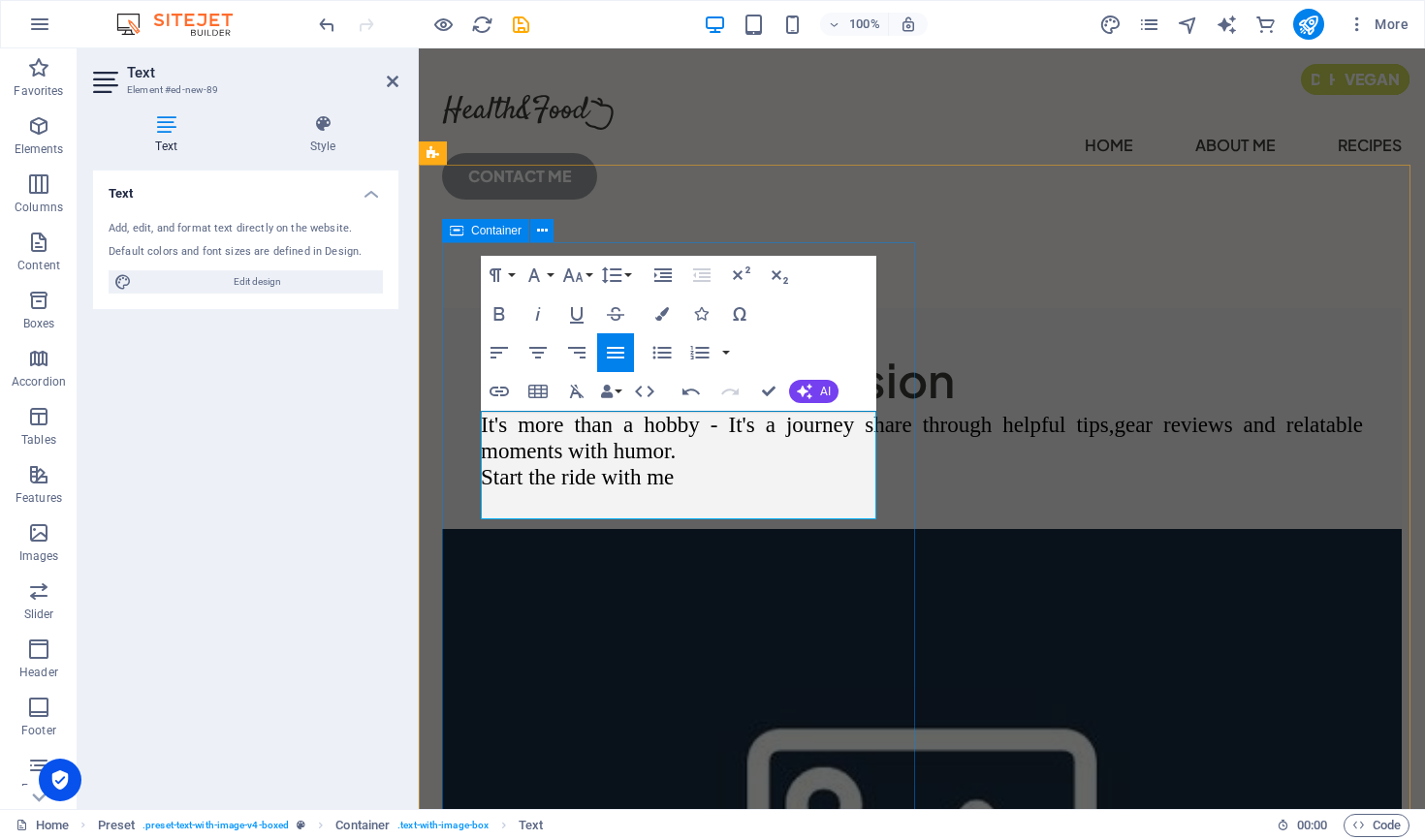 click on "Cycling is my passion It's more than a hobby - It's a journey share through helpful tips,  gear reviews   and relatable moments with humor. Start the ride with me" at bounding box center (922, 419) 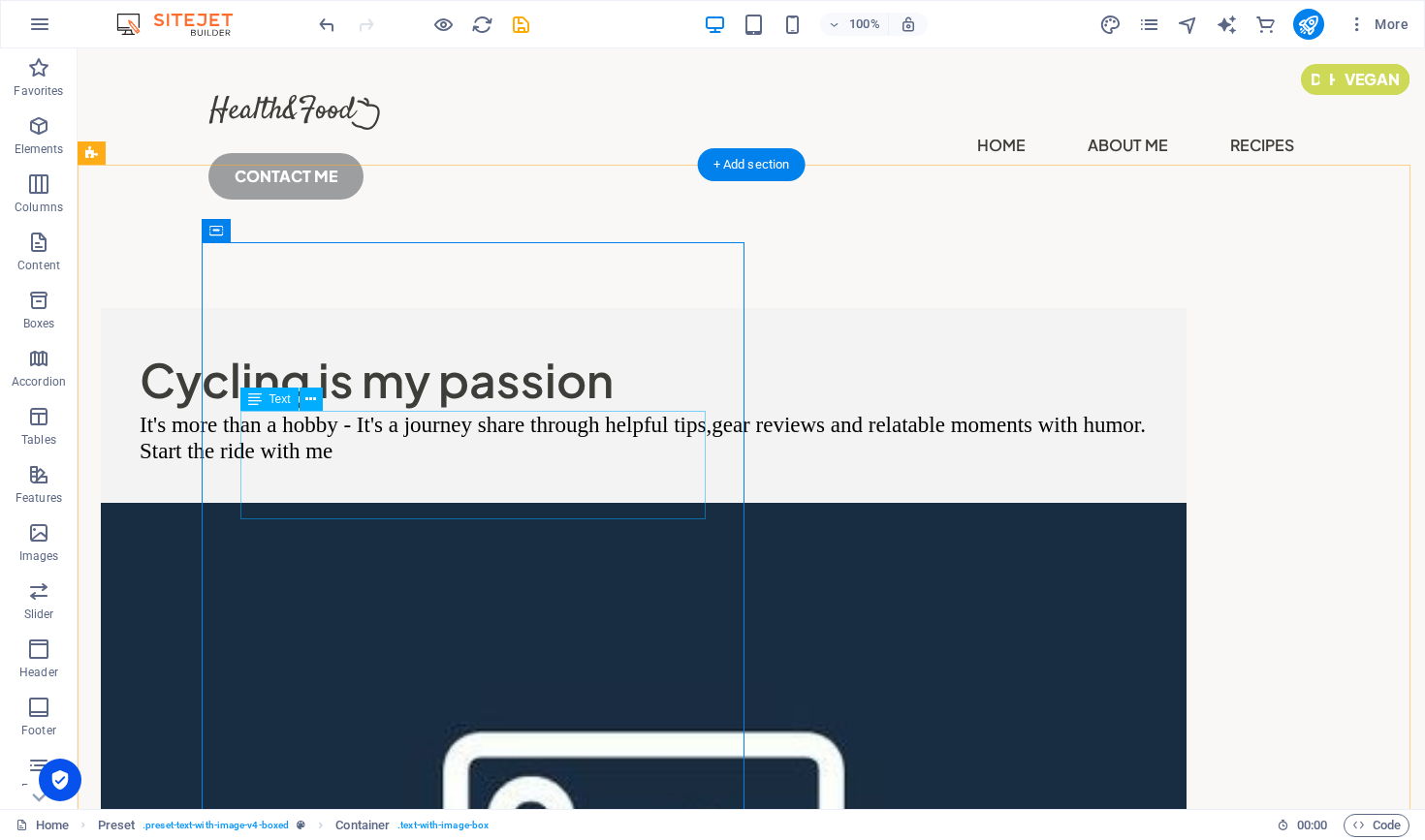 click on "It's more than a hobby - It's a journey share through helpful tips,  gear reviews   and relatable moments with humor. Start the ride with me" at bounding box center (644, 438) 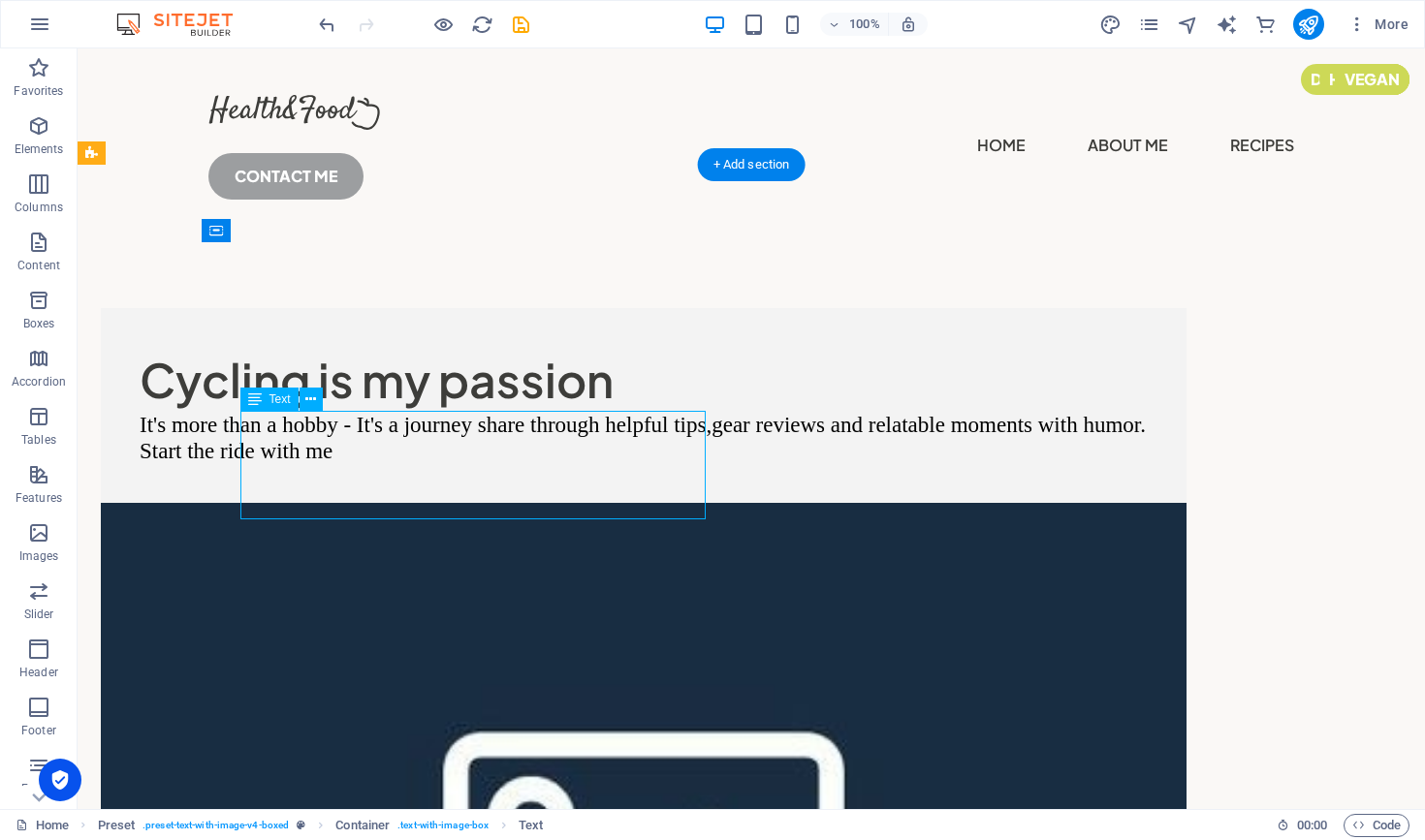 click on "It's more than a hobby - It's a journey share through helpful tips,  gear reviews   and relatable moments with humor. Start the ride with me" at bounding box center [644, 438] 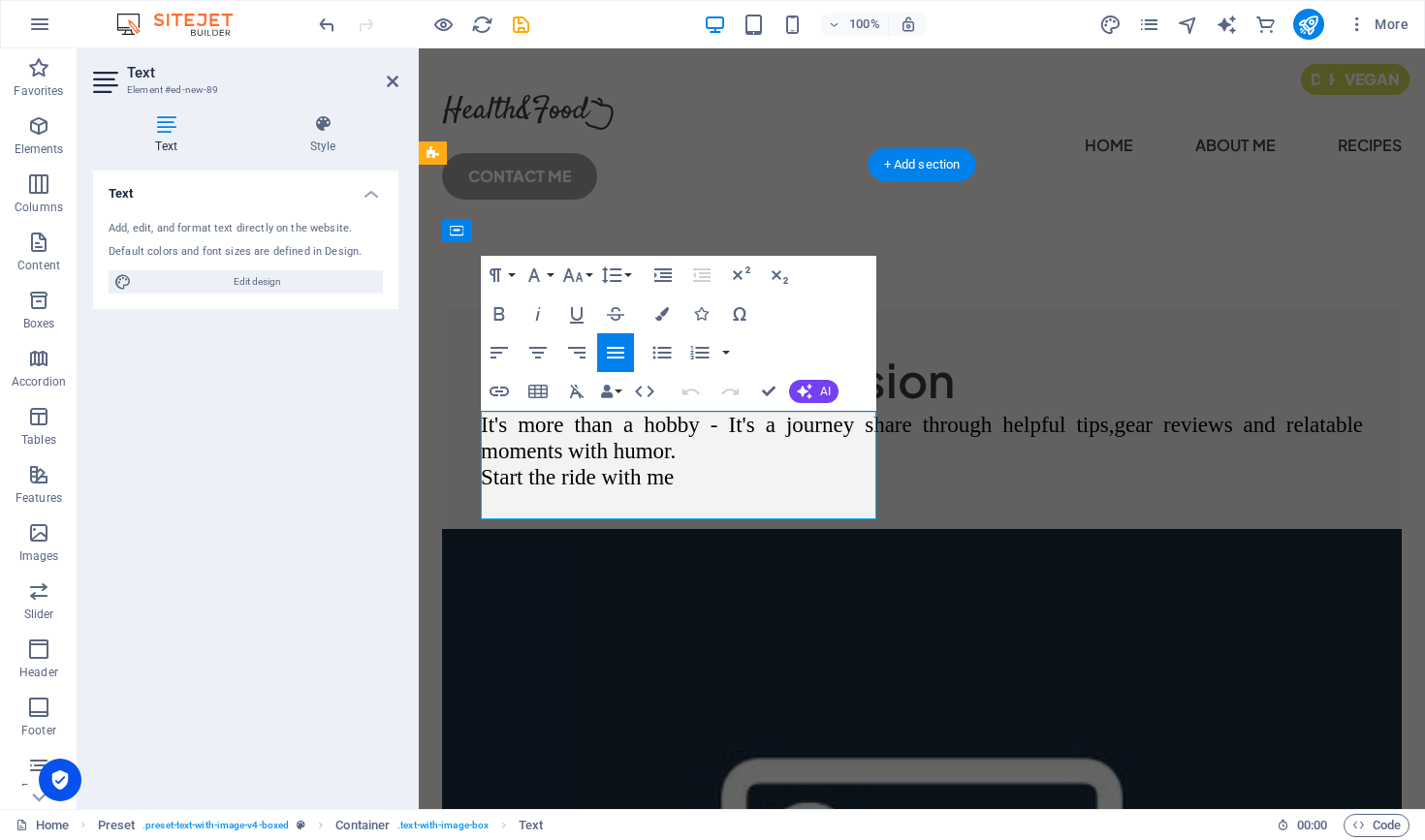 click on "It's more than a hobby - It's a journey share through helpful tips," at bounding box center [797, 424] 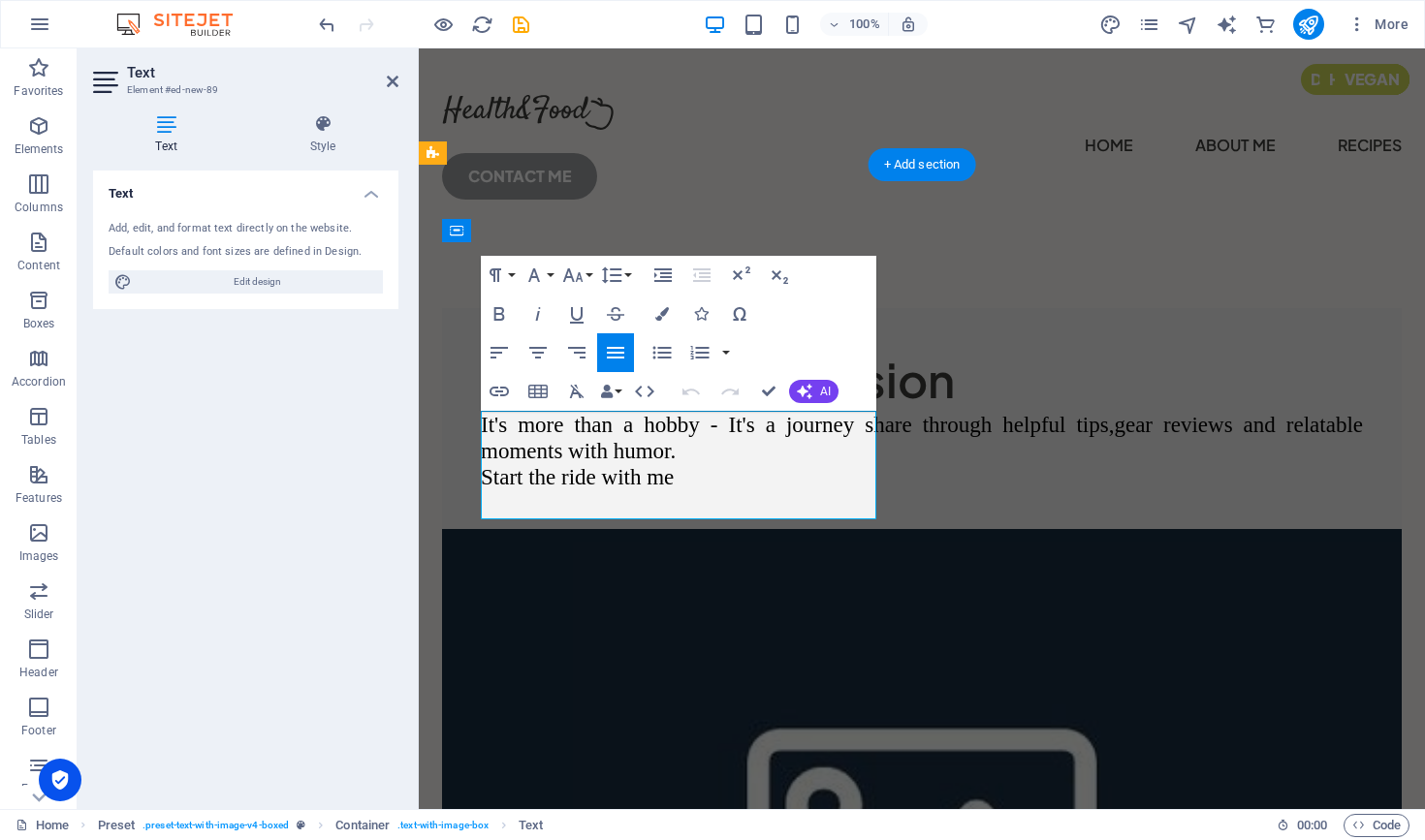 type 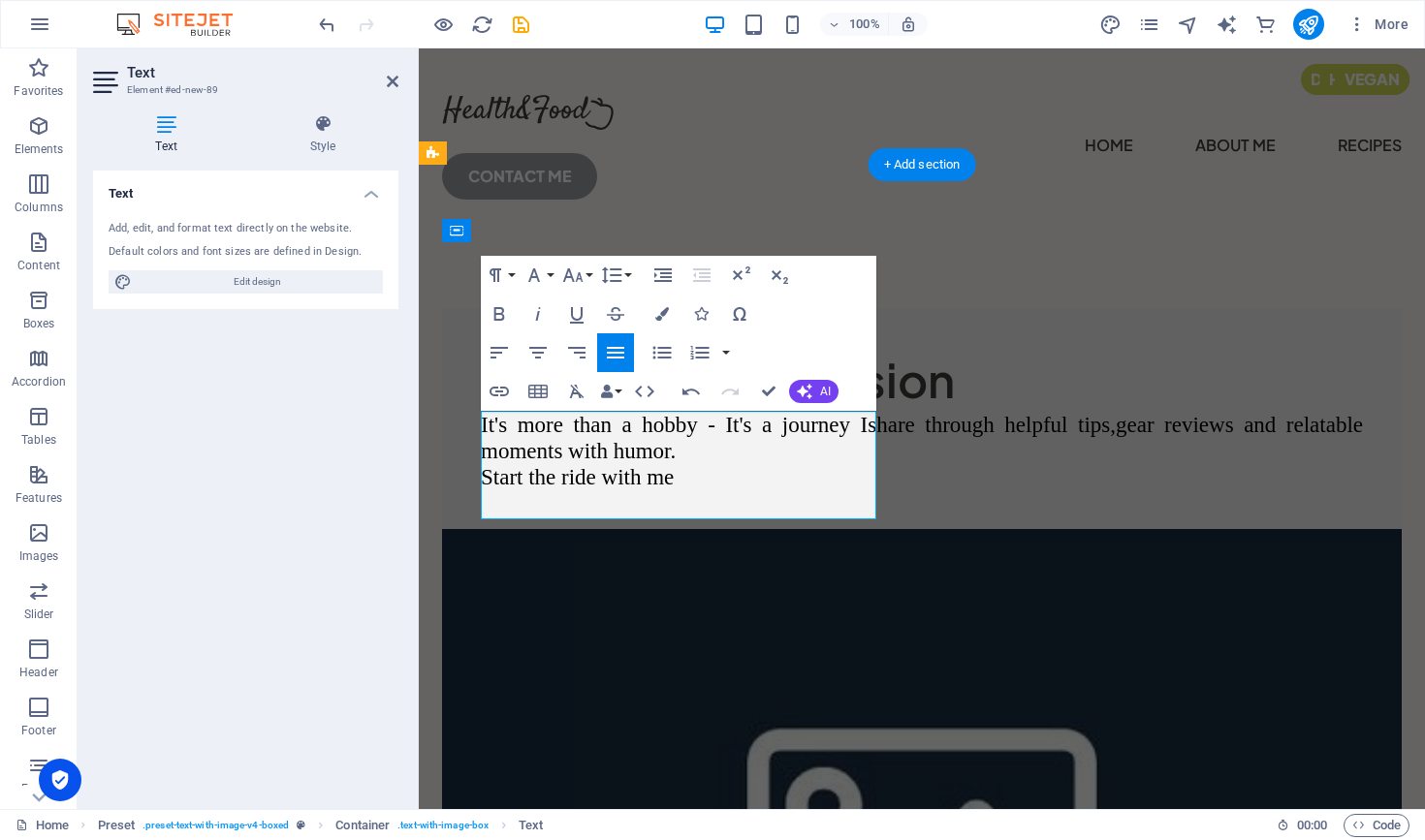 click on "gear reviews   and relatable moments with humor." at bounding box center [922, 438] 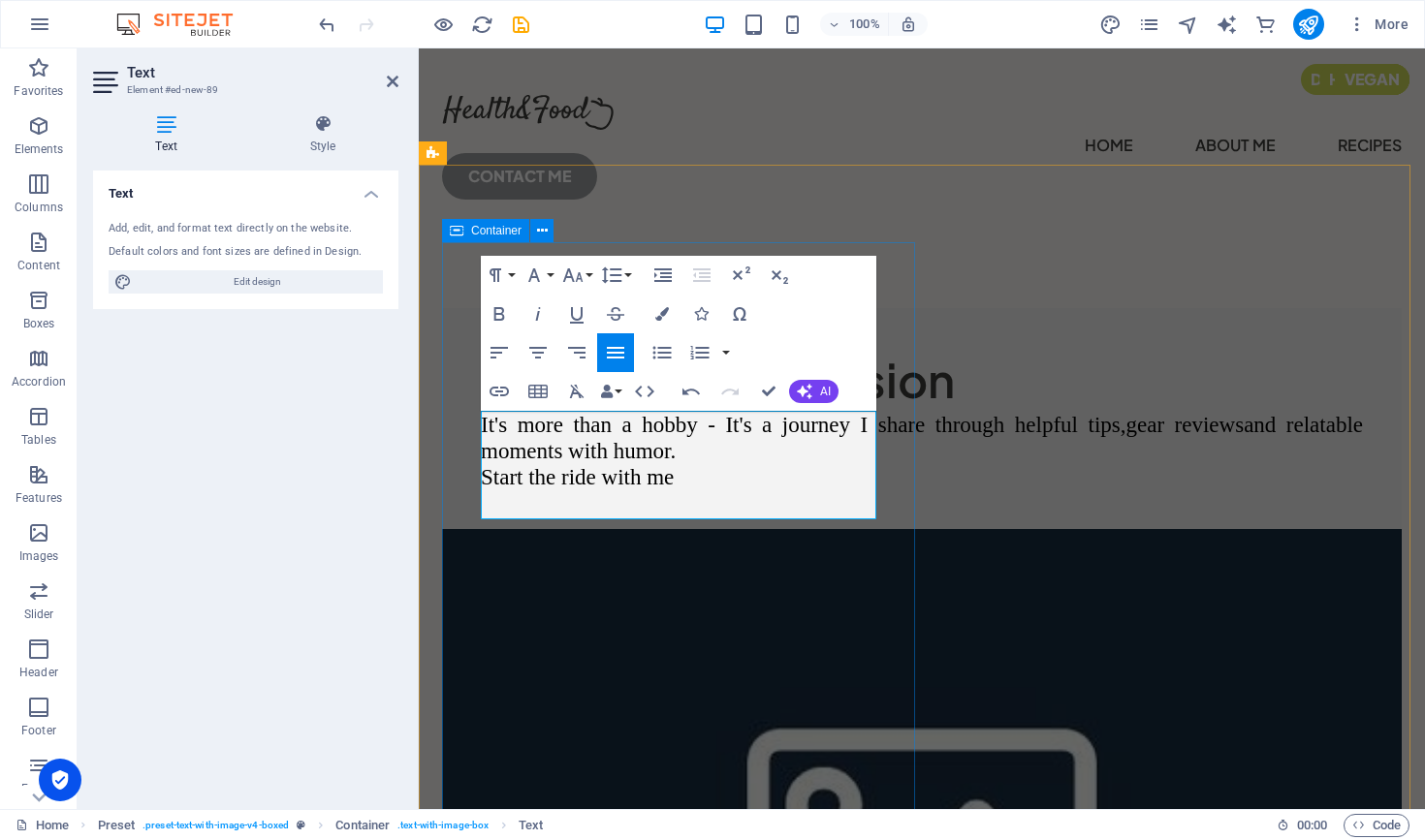 drag, startPoint x: 549, startPoint y: 638, endPoint x: 892, endPoint y: 638, distance: 343 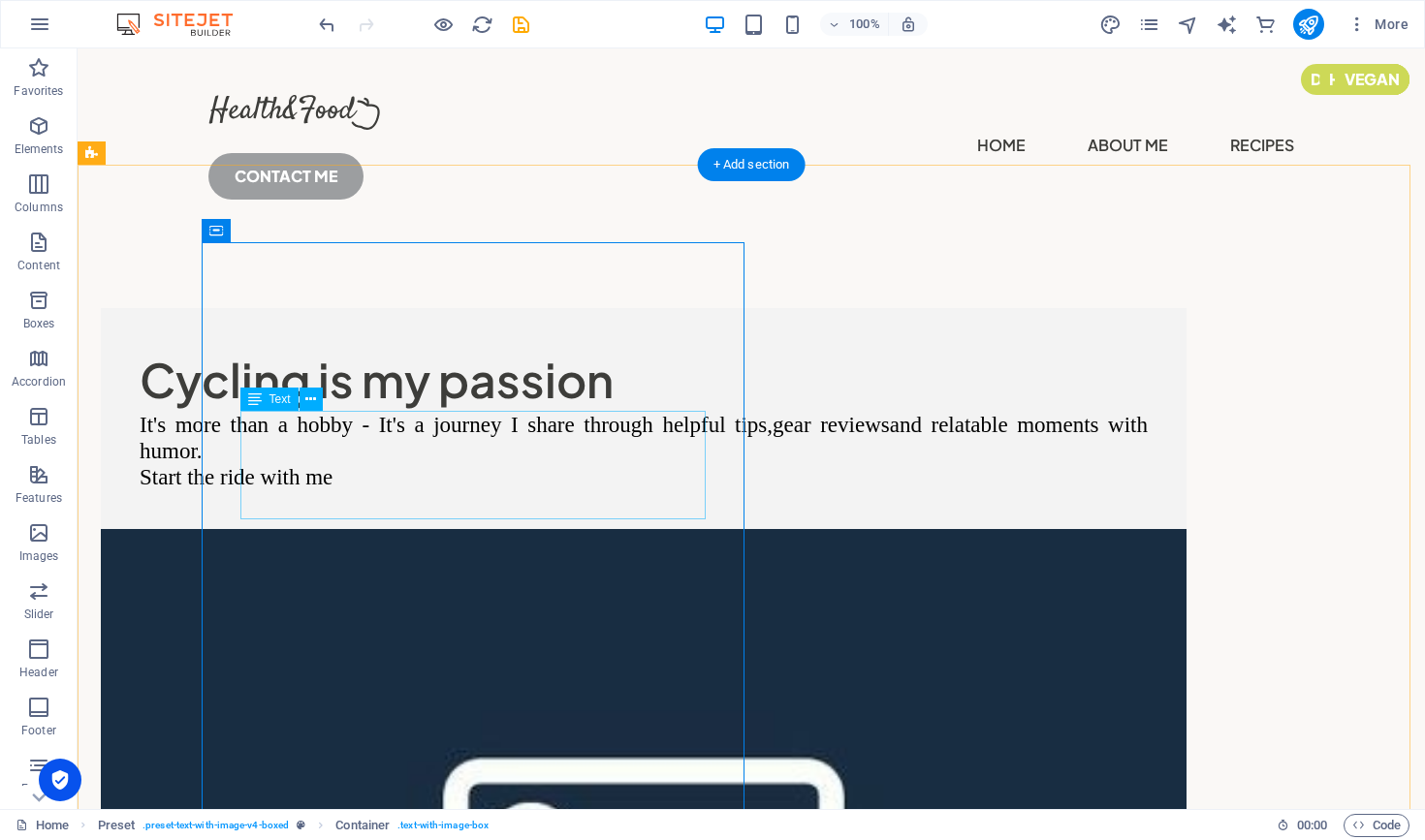 click on "It's more than a hobby - It's a journey I share through helpful tips,  gear reviewsand relatable moments with humor. Start the ride with me" at bounding box center (644, 451) 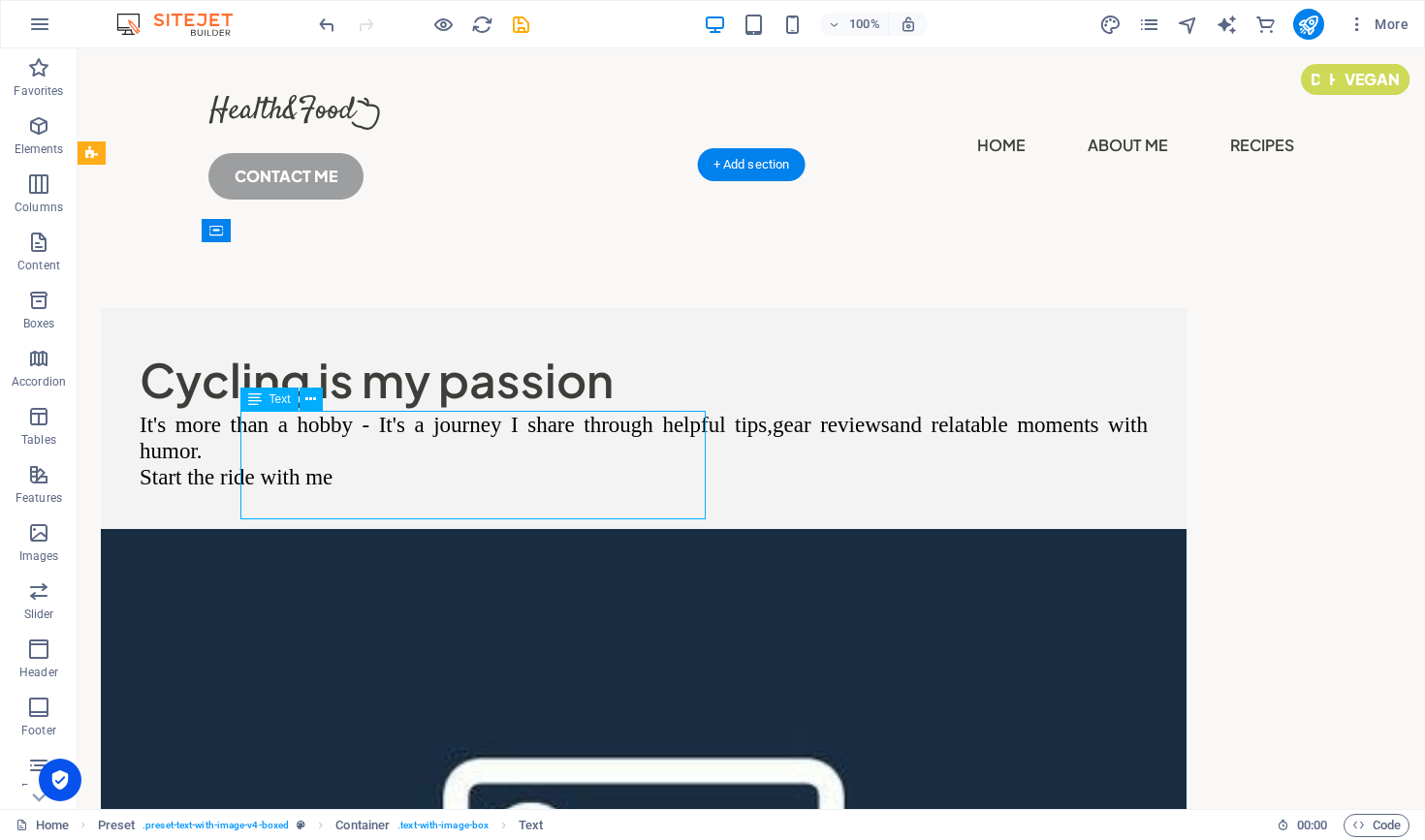 click on "It's more than a hobby - It's a journey I share through helpful tips,  gear reviewsand relatable moments with humor. Start the ride with me" at bounding box center [644, 451] 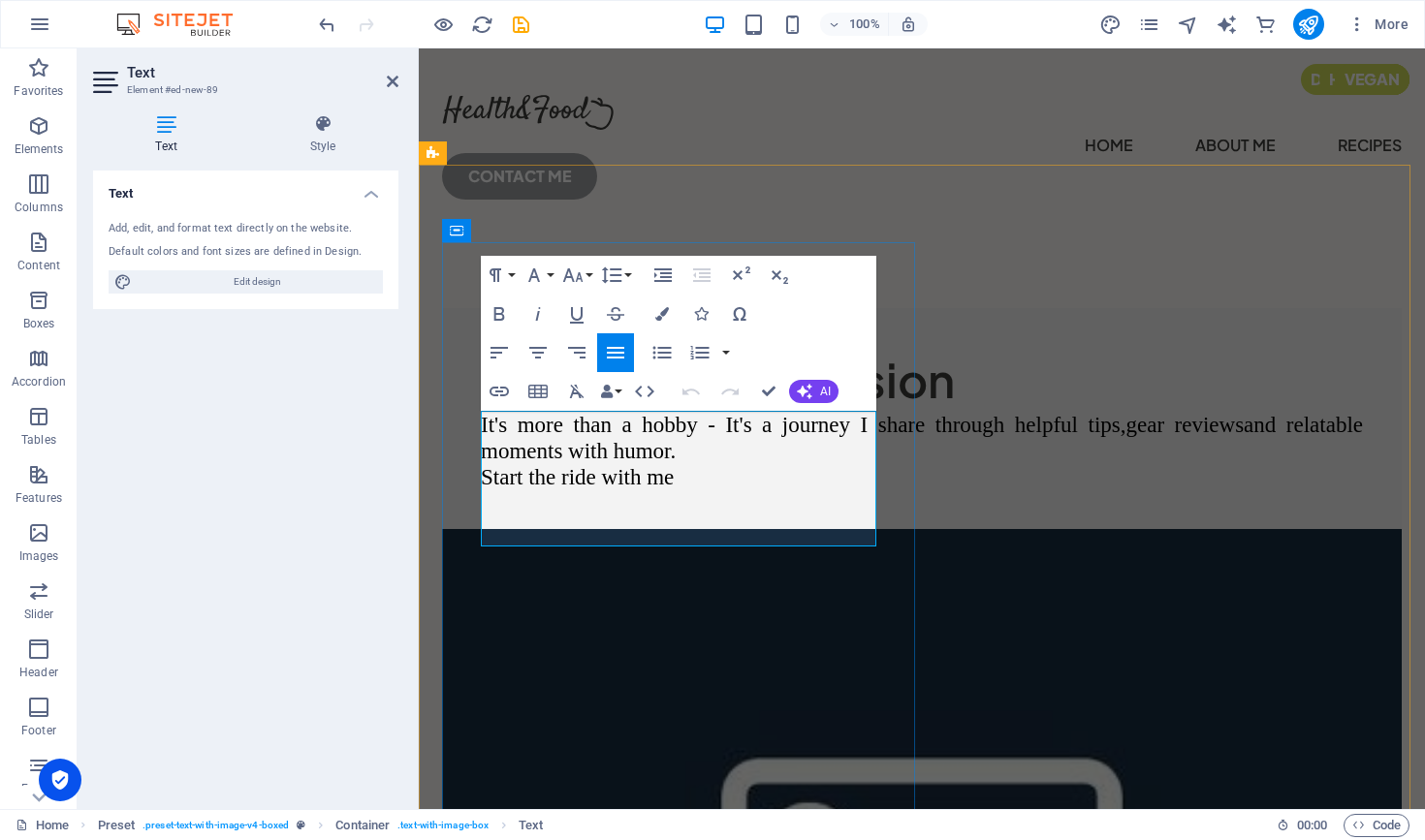 click on "Start the ride with me" at bounding box center [577, 477] 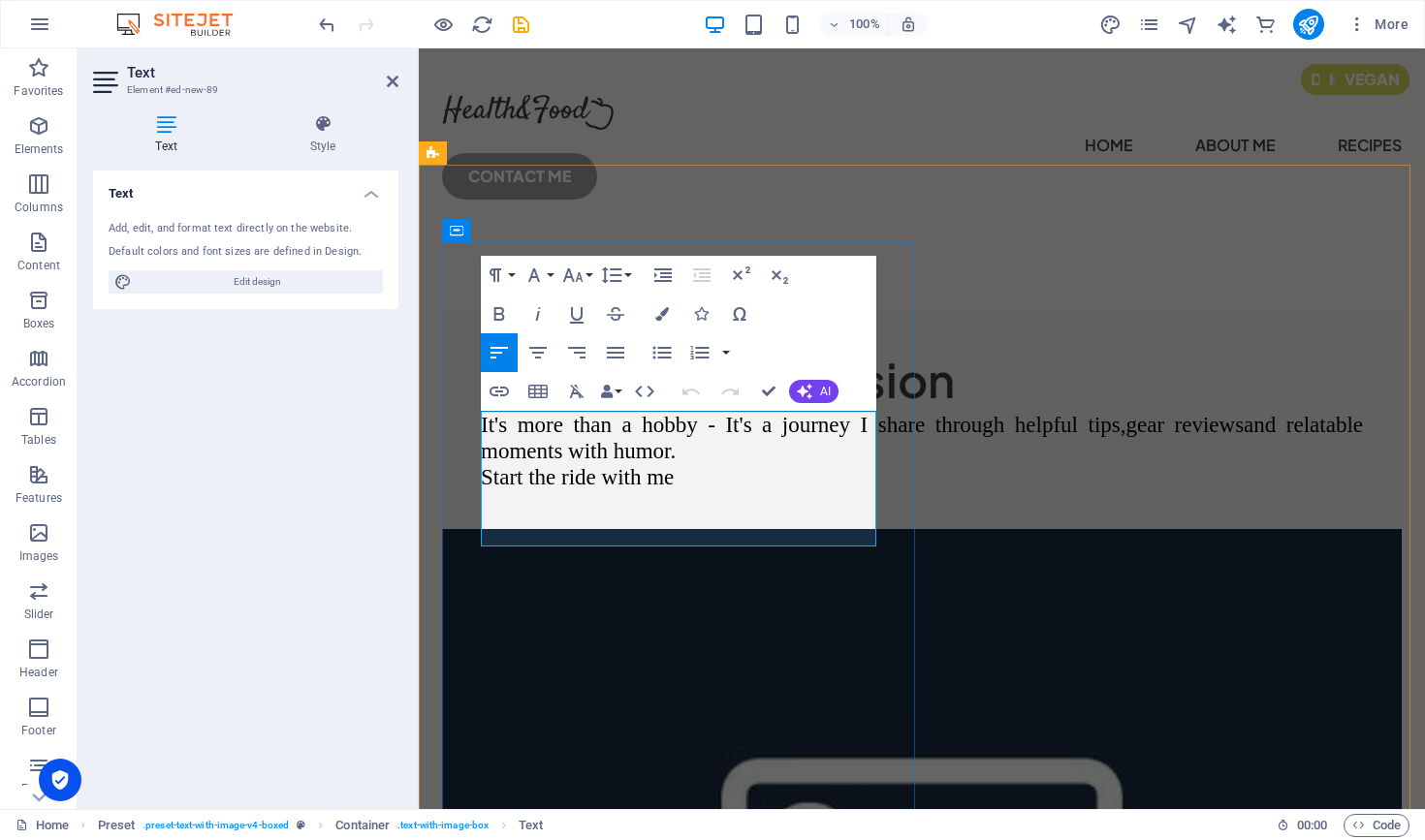 type 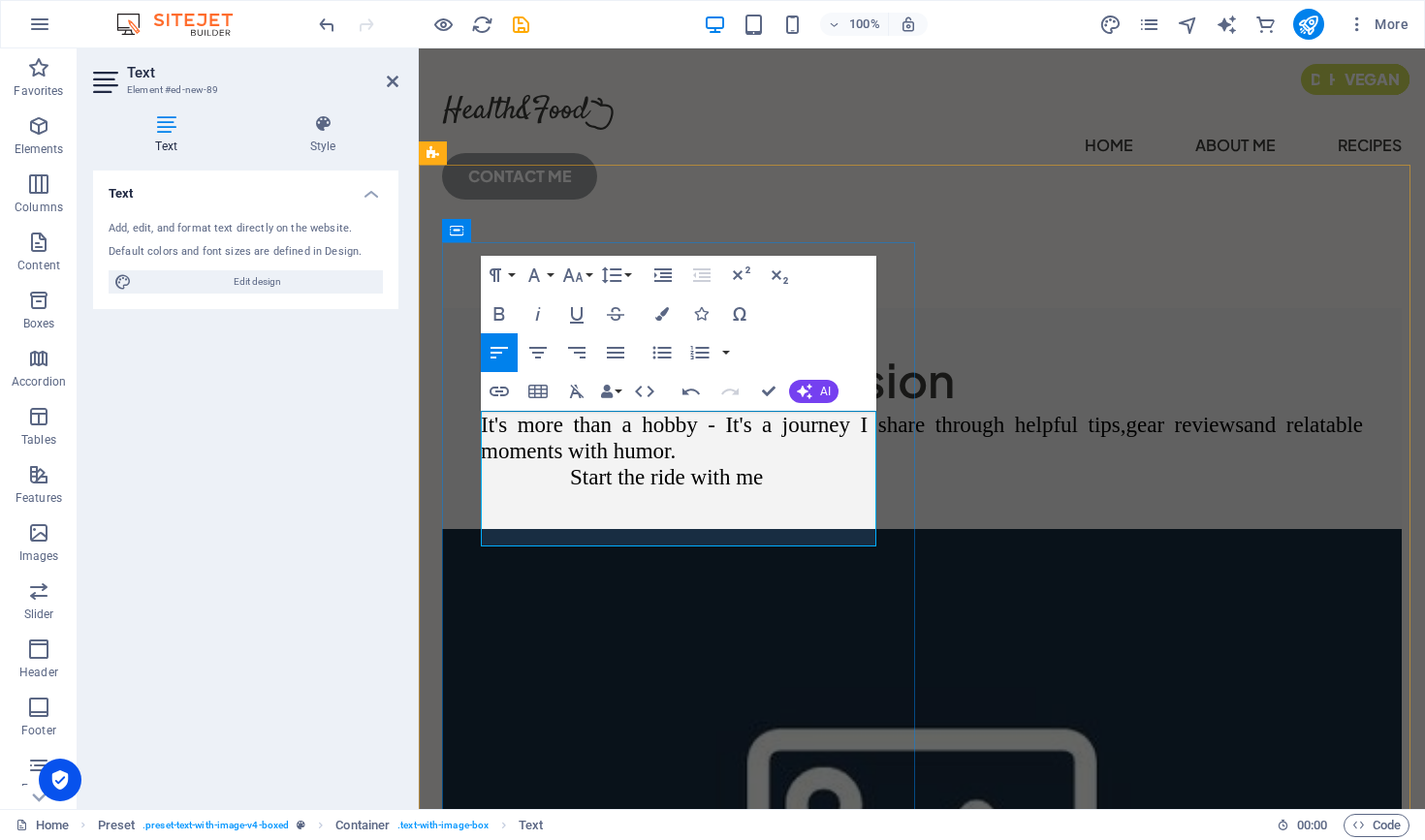 click on "Start the ride with me" at bounding box center [922, 477] 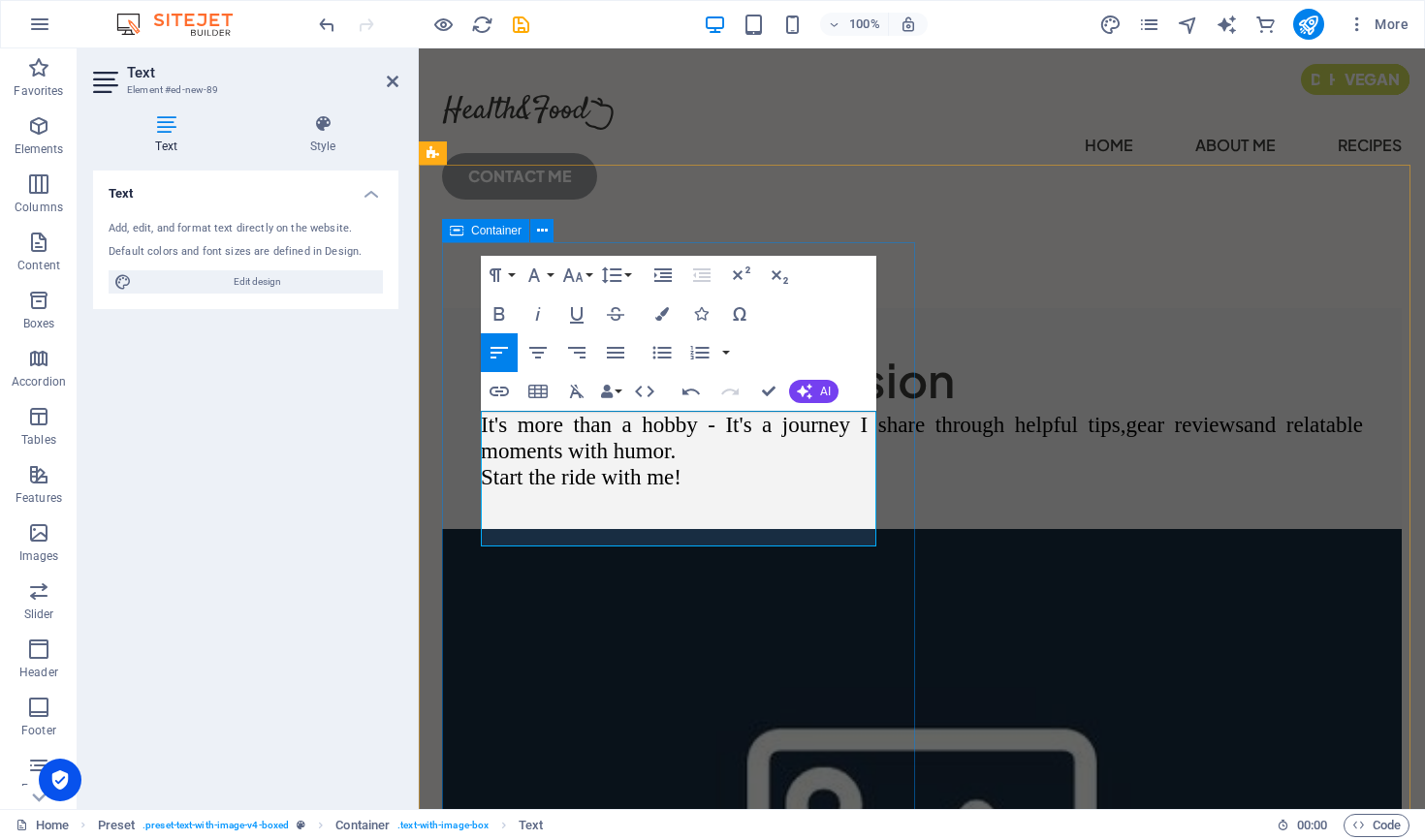 click on "Cycling is my passion It's more than a hobby - It's a journey I share through helpful tips,  gear reviewsand relatable moments with humor.                 Start the ride with me!" at bounding box center (922, 419) 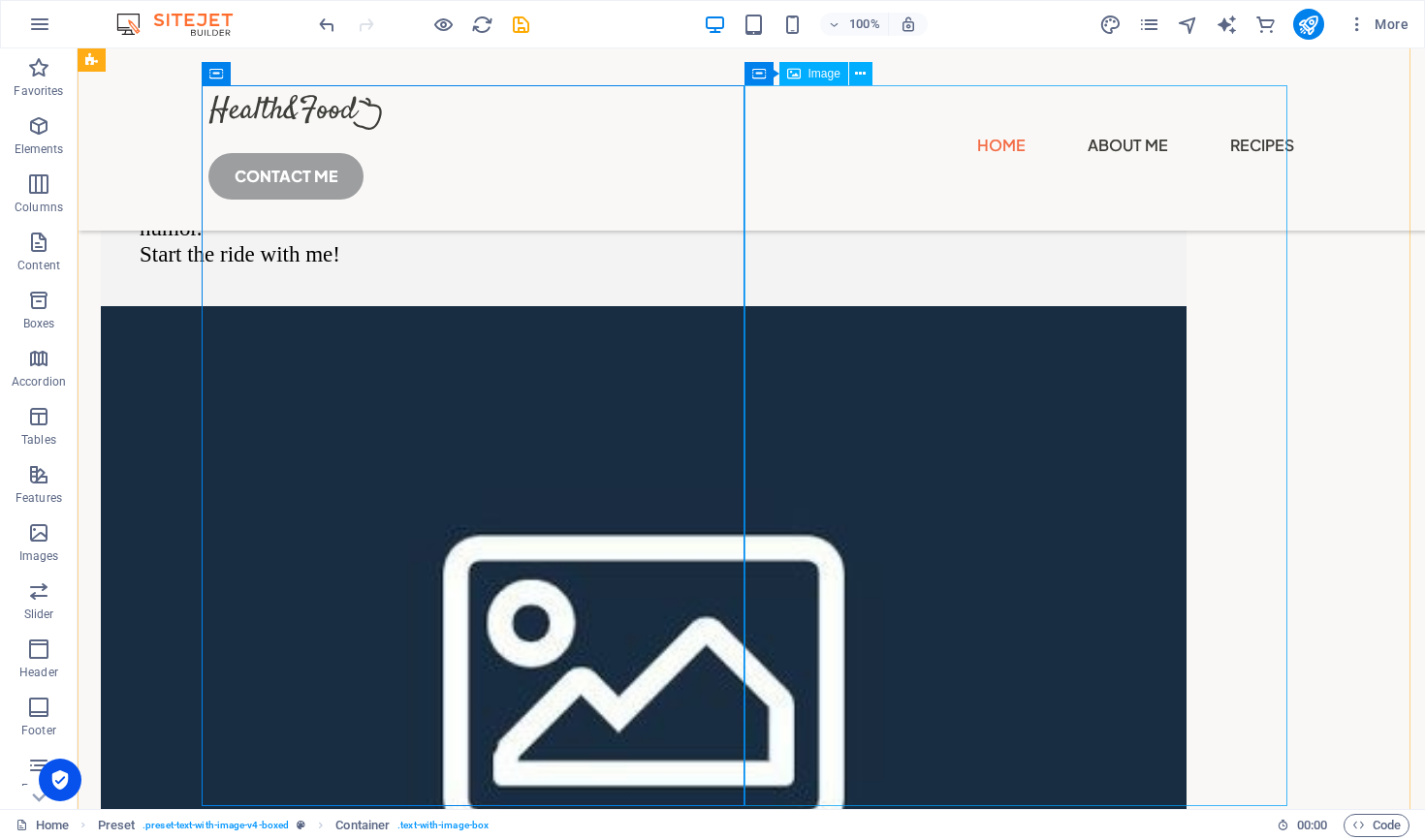 scroll, scrollTop: 179, scrollLeft: 0, axis: vertical 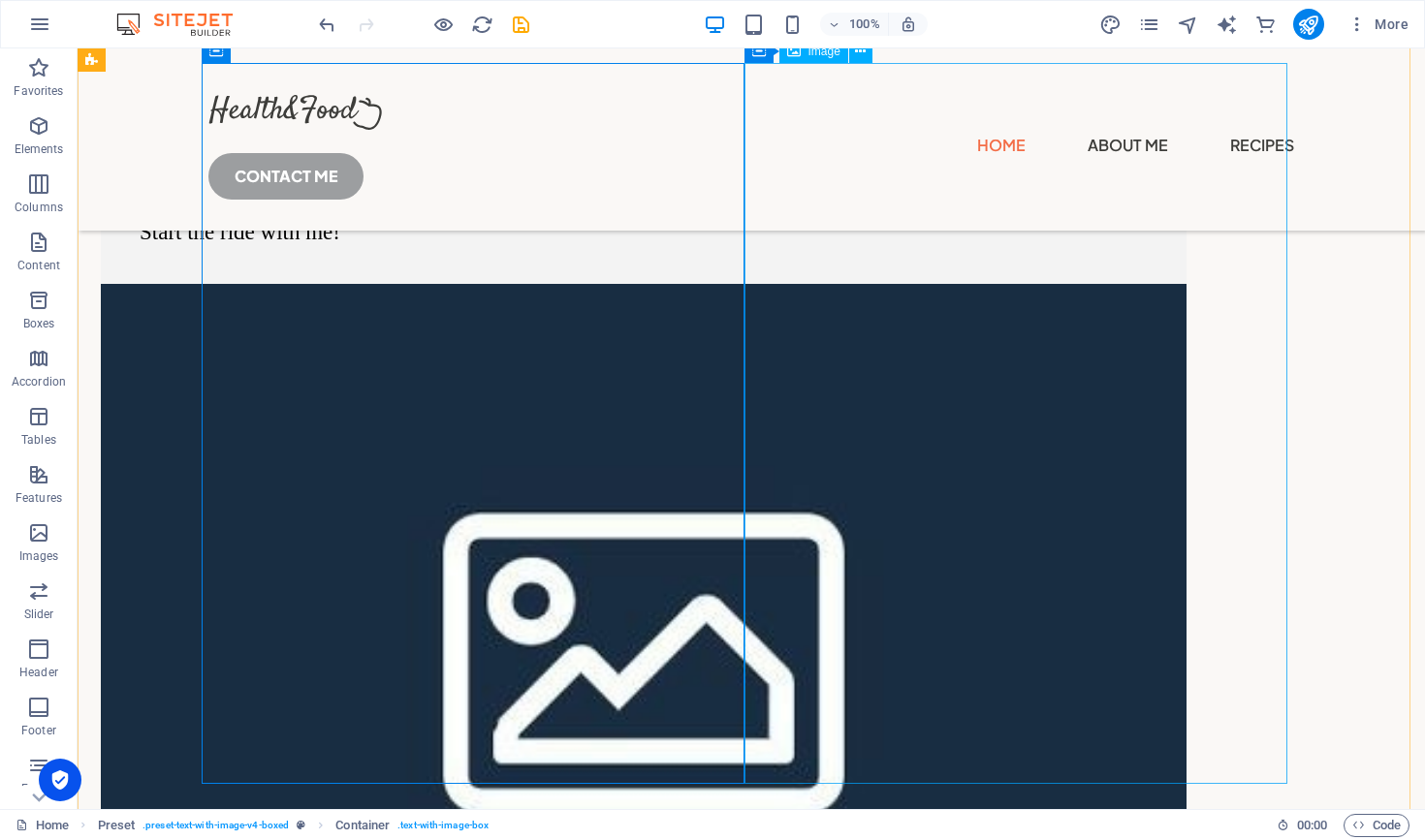 click at bounding box center [644, 1899] 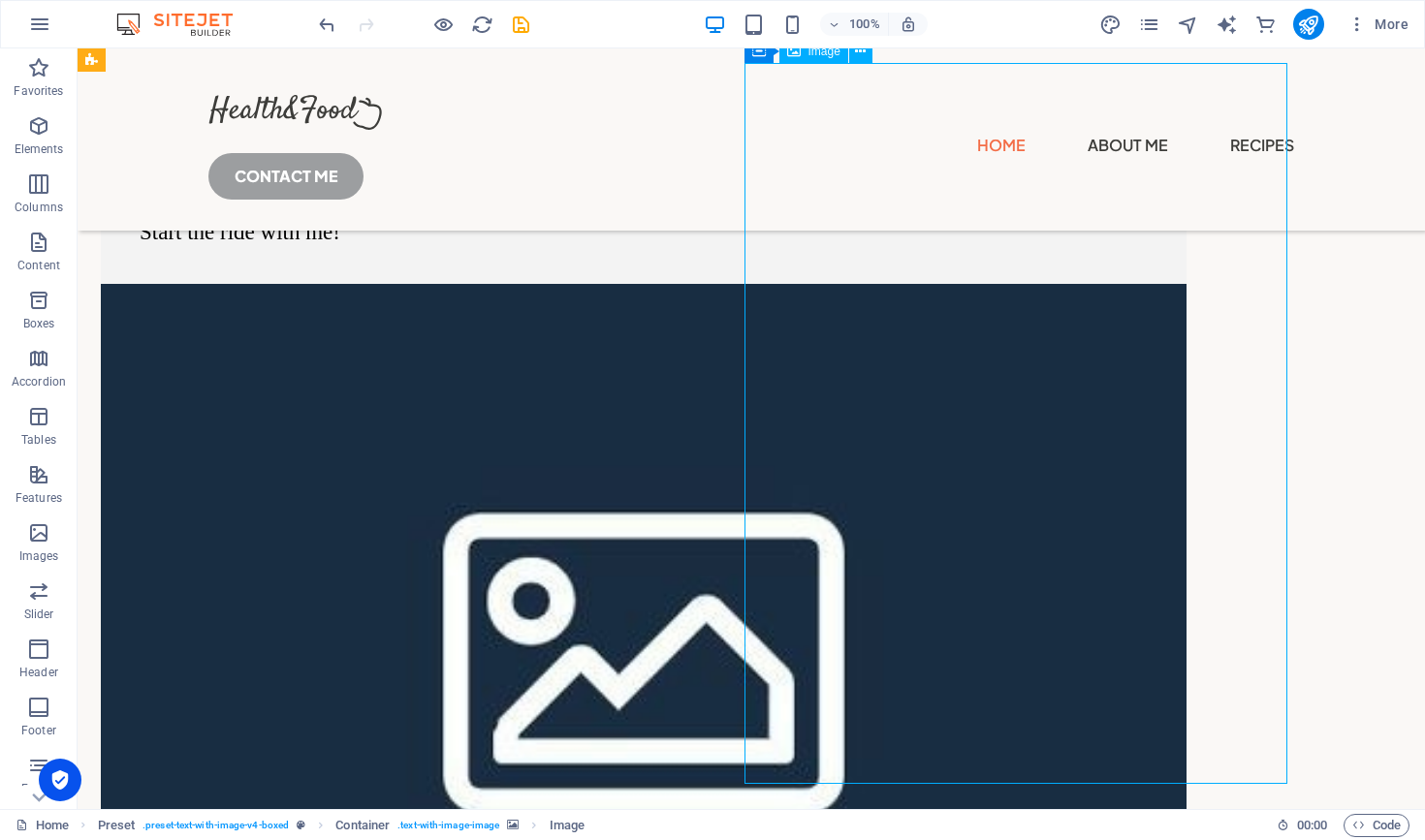 click at bounding box center (644, 1899) 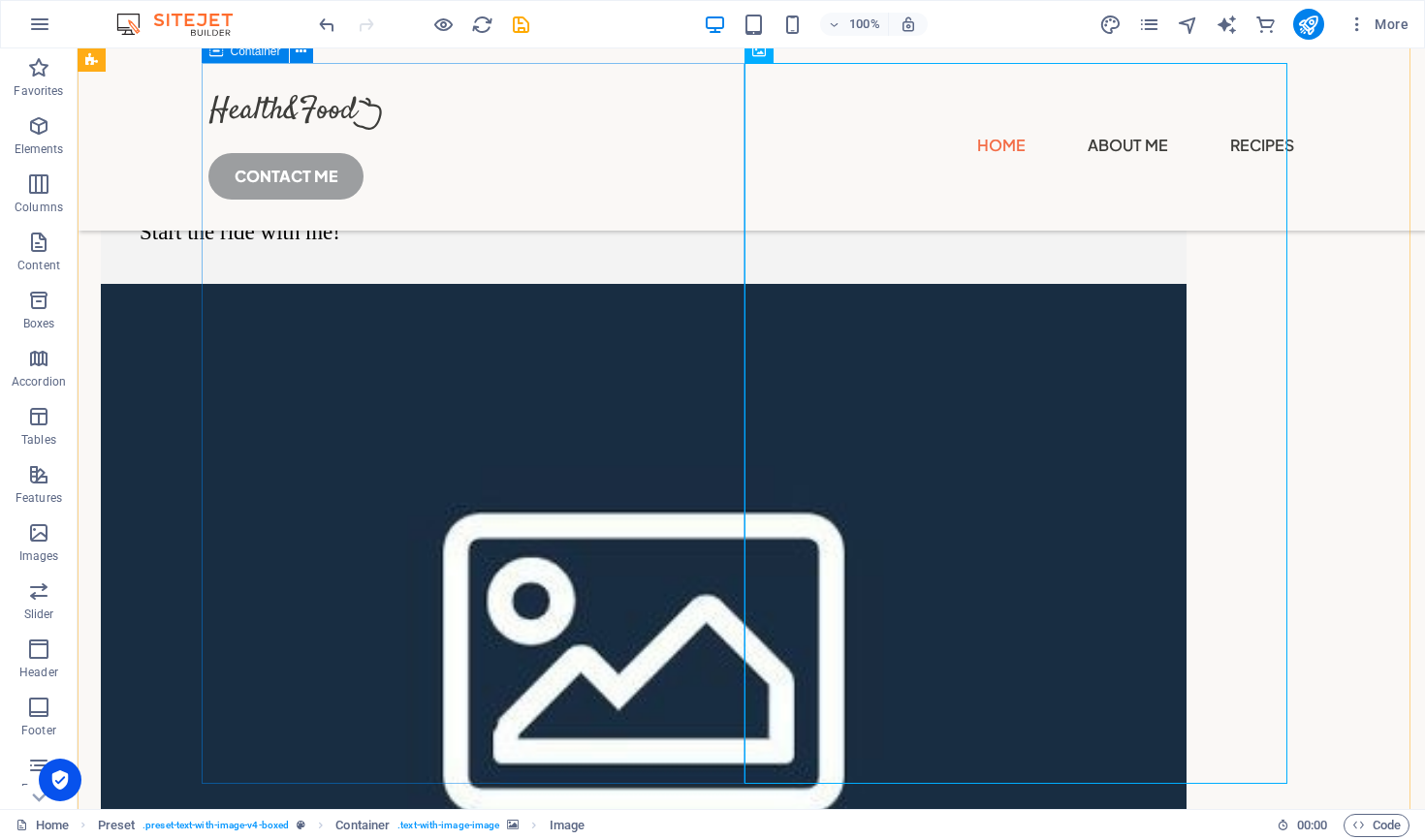 click on "Cycling is my passion It's more than a hobby - It's a journey I share through helpful tips,  gear reviewsand relatable moments with humor.                 Start the ride with me!" at bounding box center [644, 173] 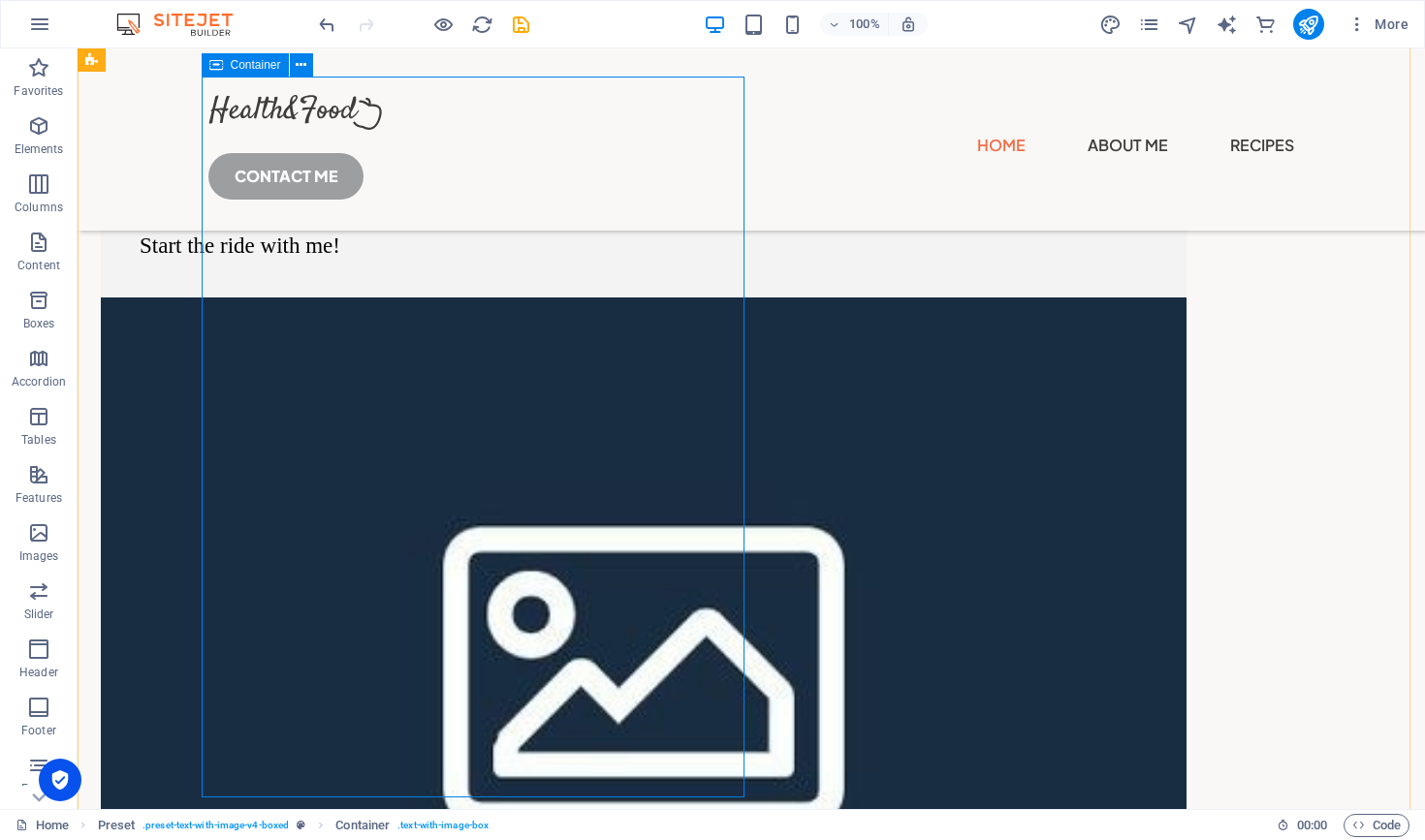 scroll, scrollTop: 0, scrollLeft: 0, axis: both 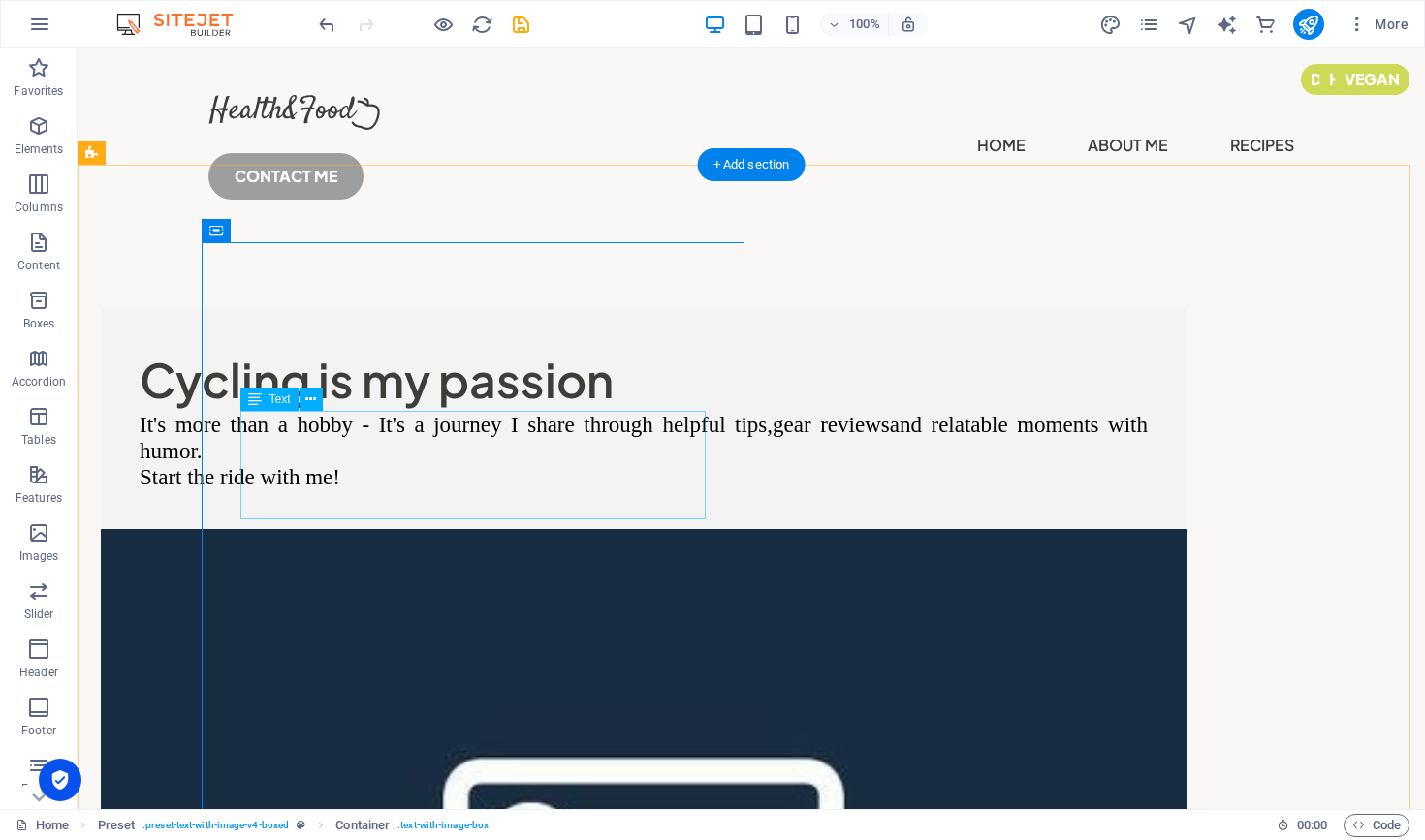 click on "It's more than a hobby - It's a journey I share through helpful tips,  gear reviewsand relatable moments with humor.                 Start the ride with me!" at bounding box center (644, 451) 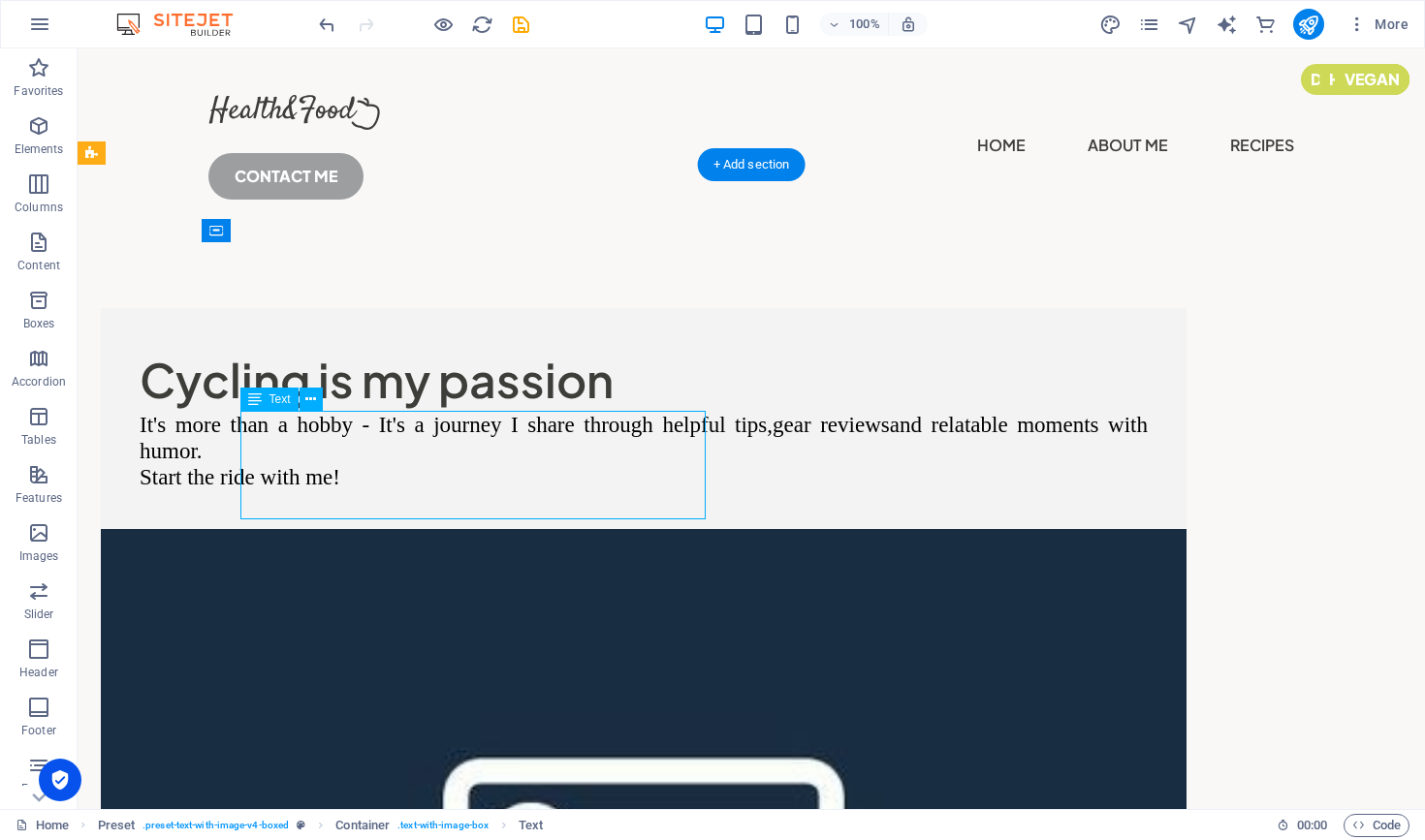 click on "It's more than a hobby - It's a journey I share through helpful tips,  gear reviewsand relatable moments with humor.                 Start the ride with me!" at bounding box center (644, 451) 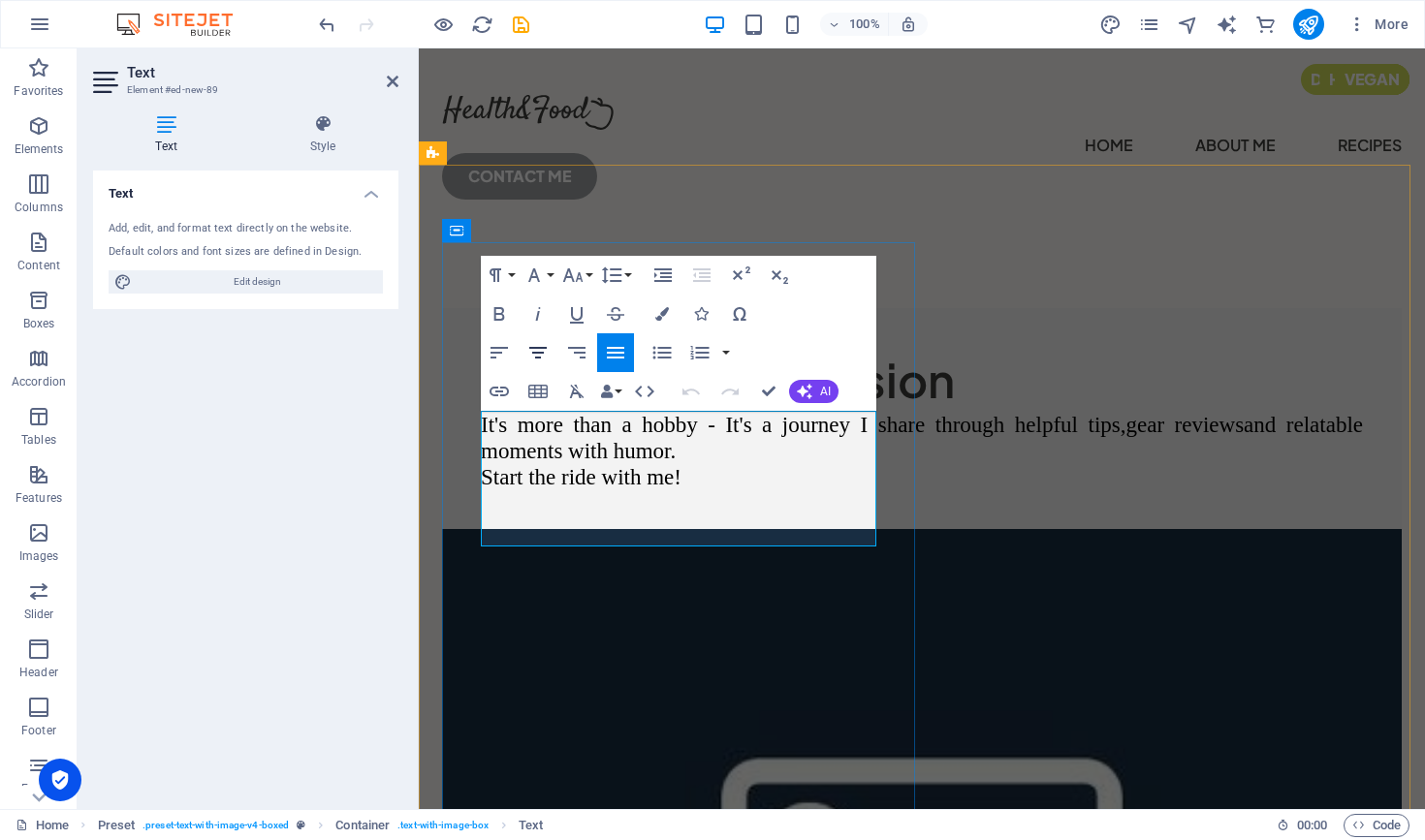 click 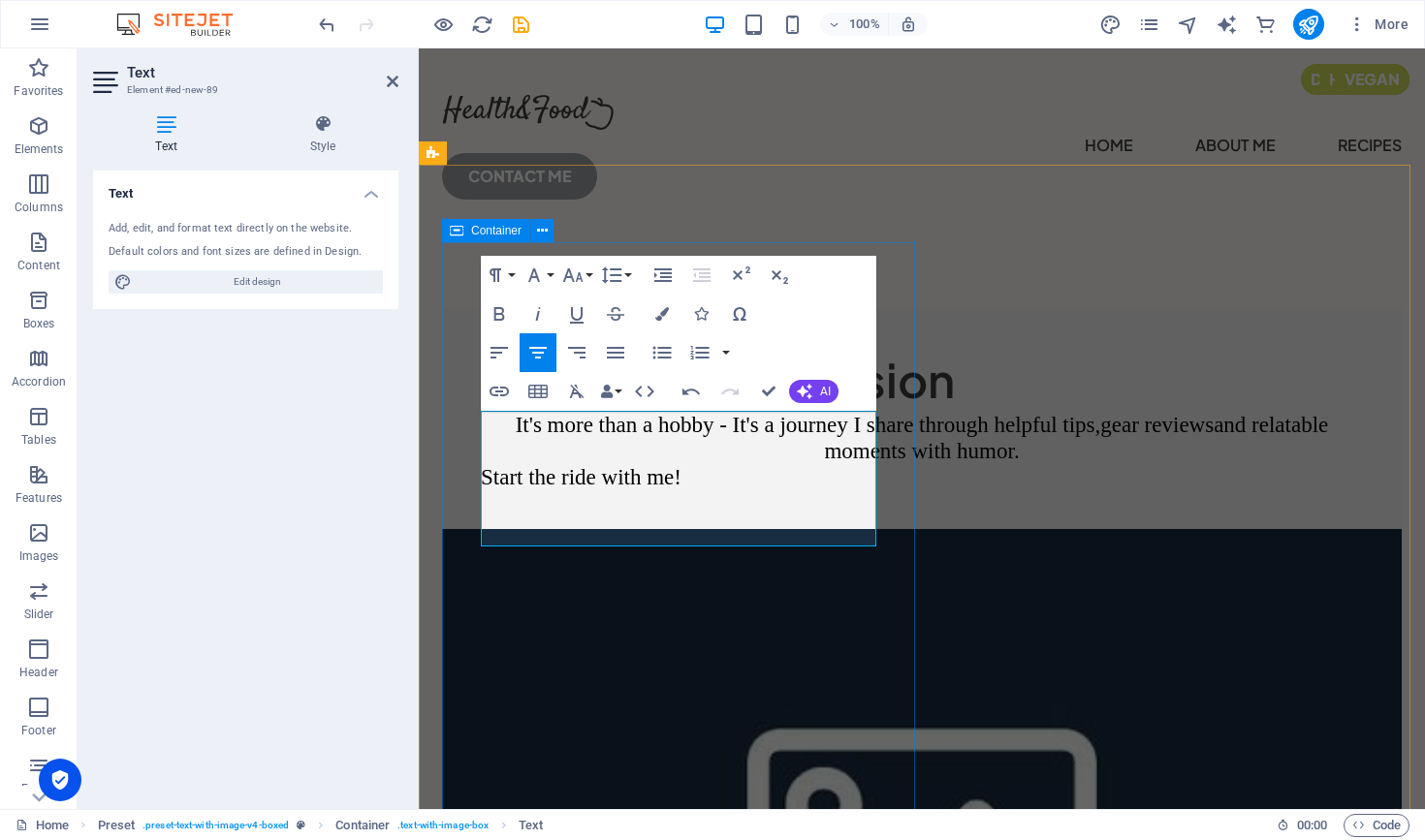 click on "Cycling is my passion It's more than a hobby - It's a journey I share through helpful tips,  gear reviewsand relatable moments with humor.                 Start the ride with me!" at bounding box center (922, 419) 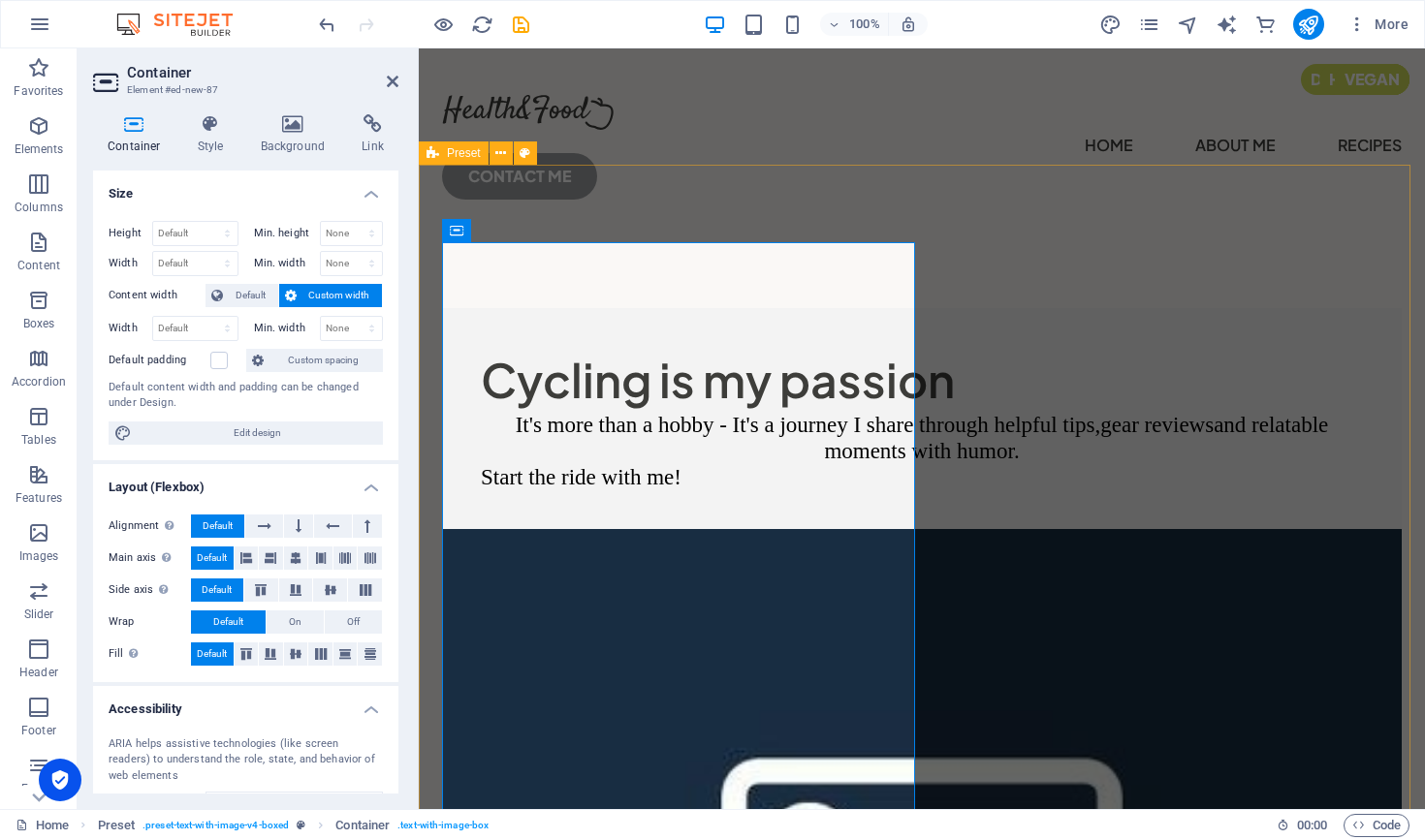 click on "Cycling is my passion It's more than a hobby - It's a journey I share through helpful tips,  gear reviewsand relatable moments with humor.                 Start the ride with me!" at bounding box center (922, 1447) 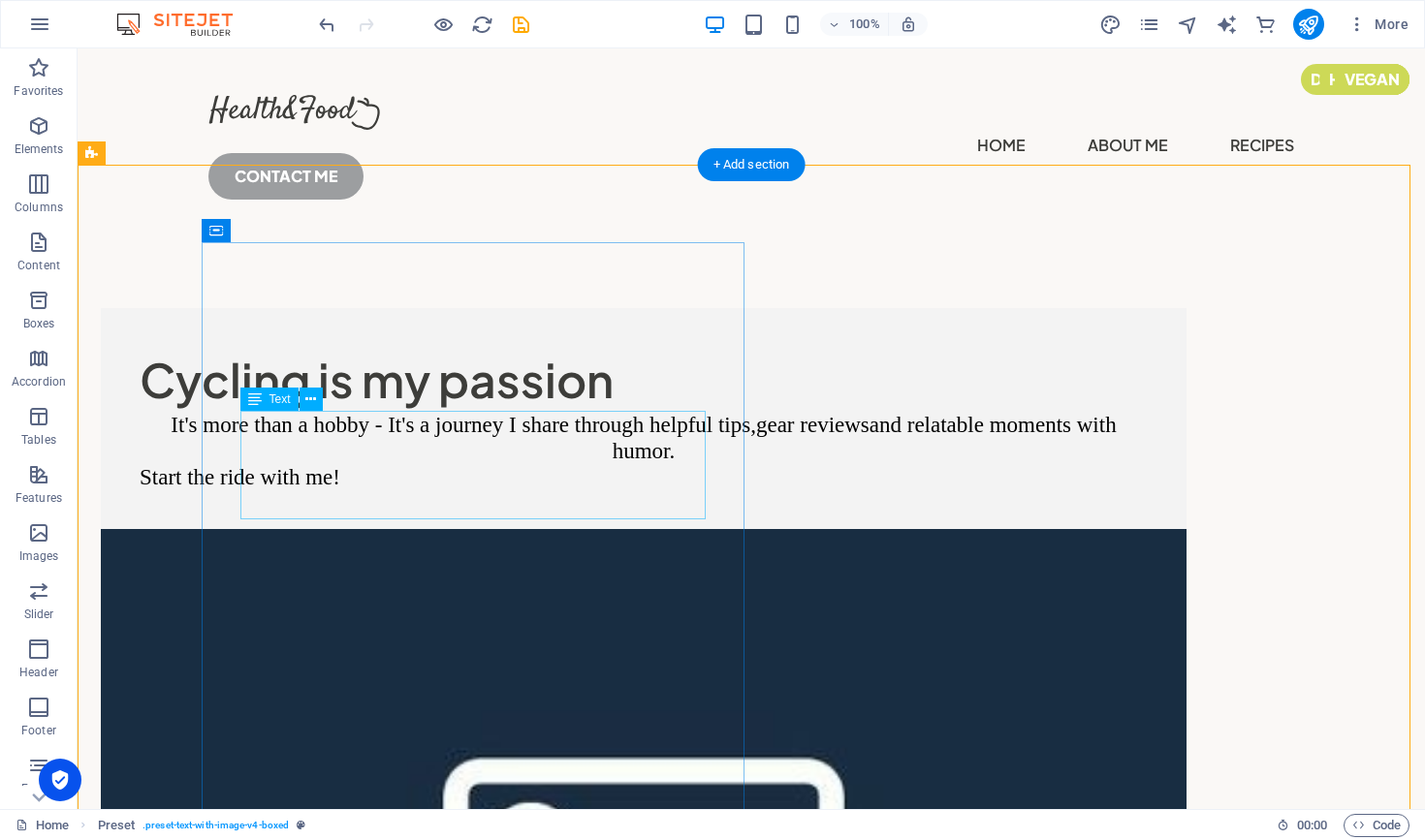 click on "It's more than a hobby - It's a journey I share through helpful tips,  gear reviewsand relatable moments with humor.                 Start the ride with me!" at bounding box center [644, 451] 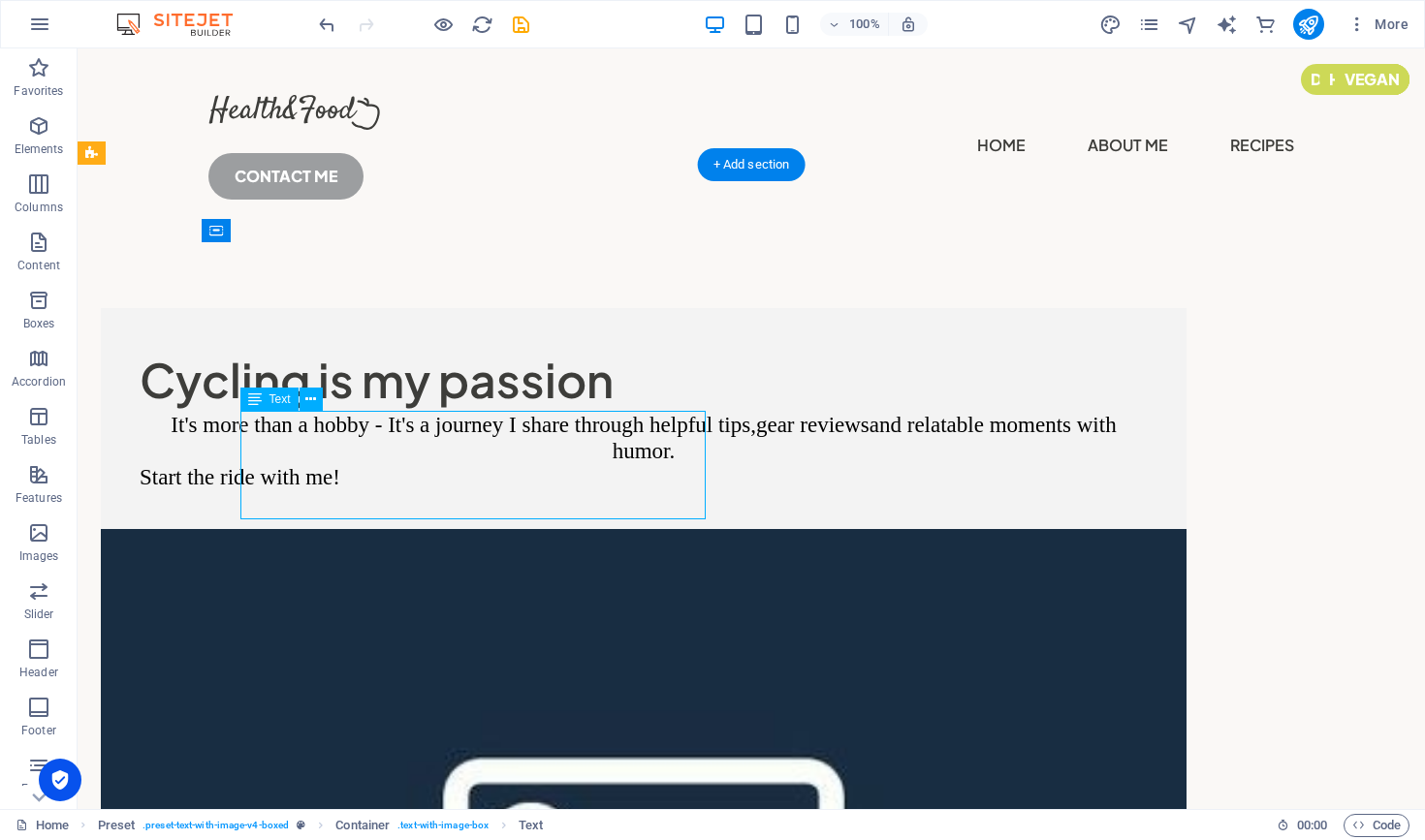 click on "It's more than a hobby - It's a journey I share through helpful tips,  gear reviewsand relatable moments with humor.                 Start the ride with me!" at bounding box center (644, 451) 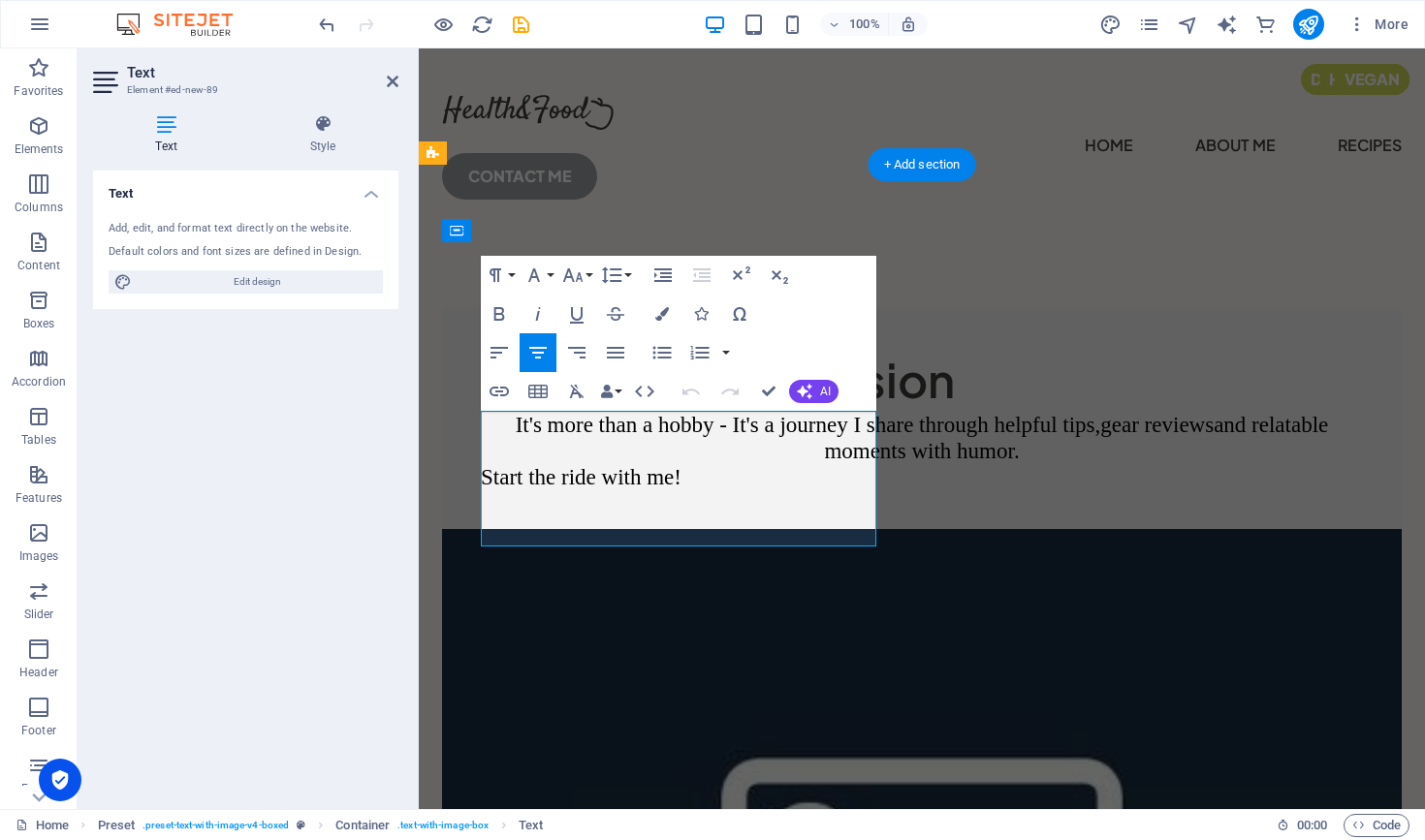 click on "gear reviewsand relatable moments with humor." at bounding box center [1076, 438] 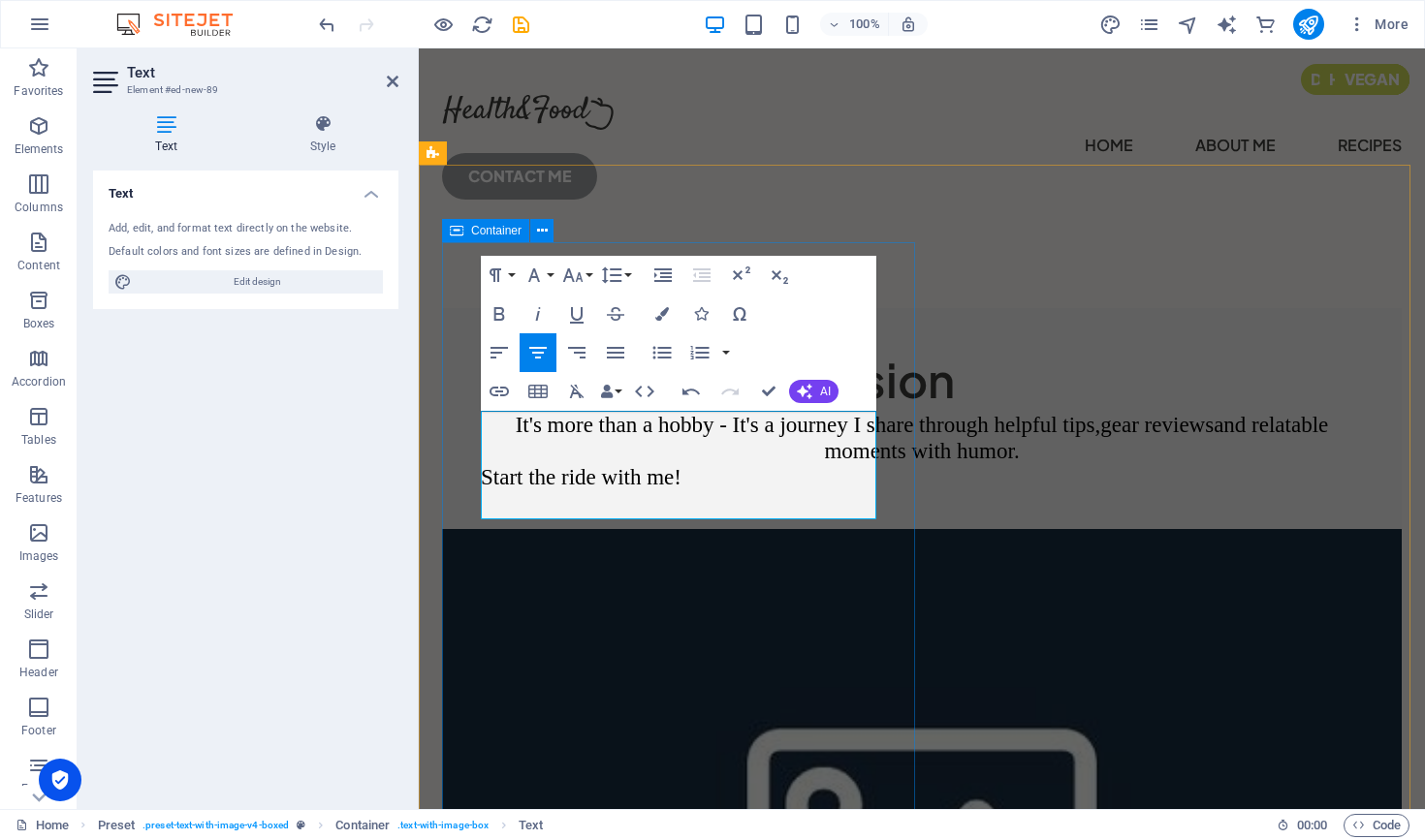 click on "Cycling is my passion It's more than a hobby - It's a journey I share through helpful tips,  gear reviews  and relatable moments with humor.                 Start the ride with me!" at bounding box center [922, 419] 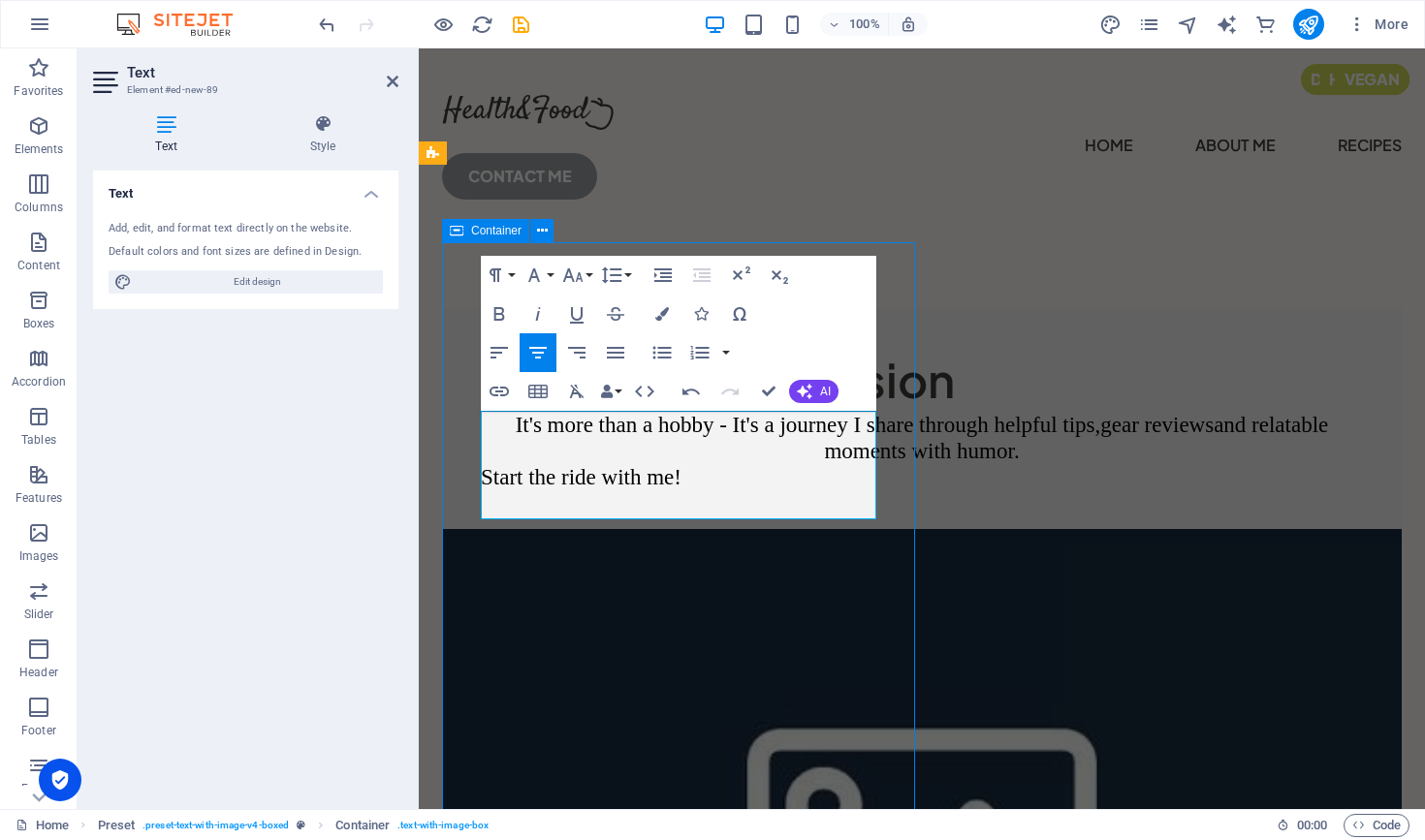 click on "Cycling is my passion It's more than a hobby - It's a journey I share through helpful tips,  gear reviews  and relatable moments with humor.                 Start the ride with me!" at bounding box center (922, 419) 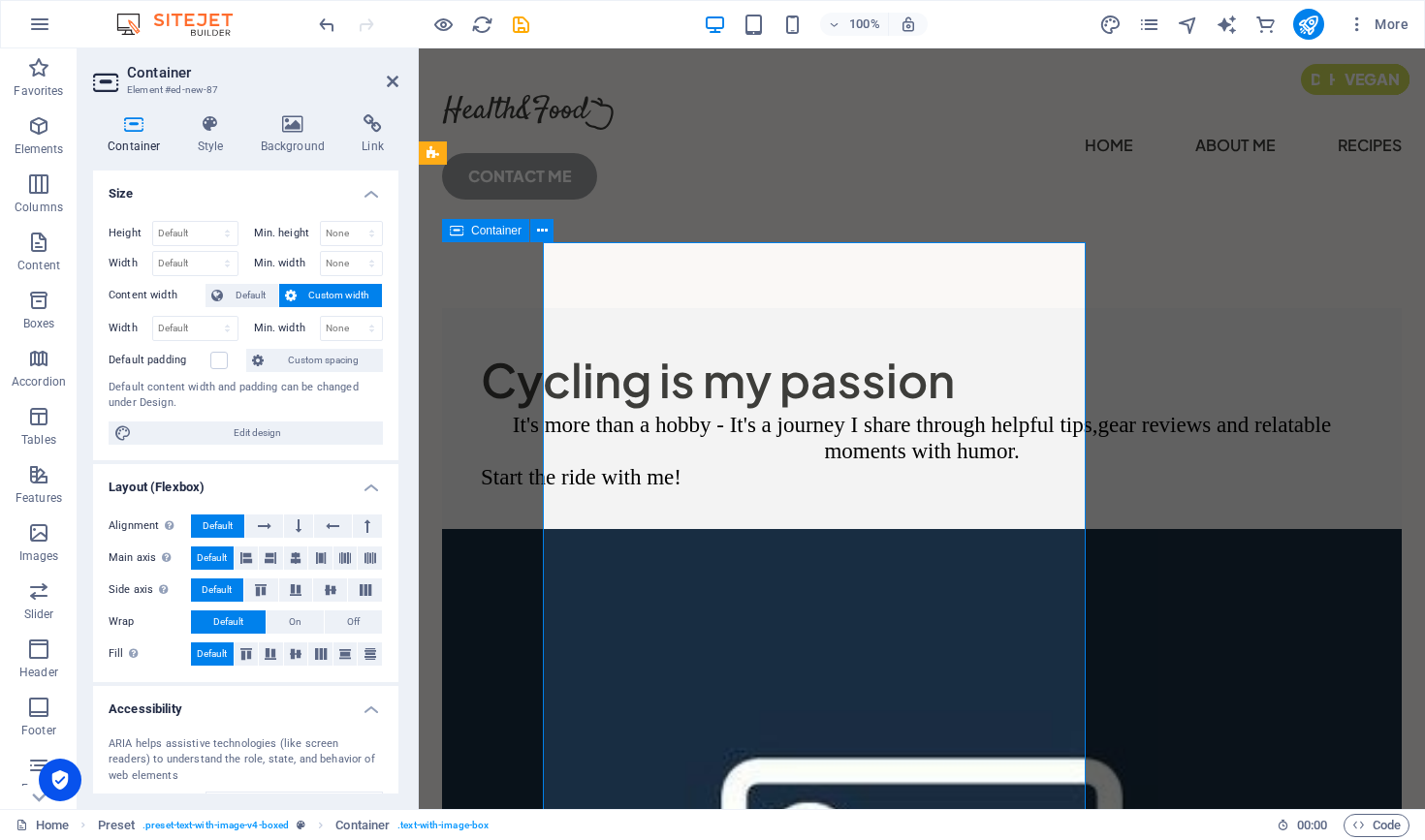 click on "Cycling is my passion It's more than a hobby - It's a journey I share through helpful tips,  gear reviews and relatable moments with humor.                 Start the ride with me!" at bounding box center (922, 419) 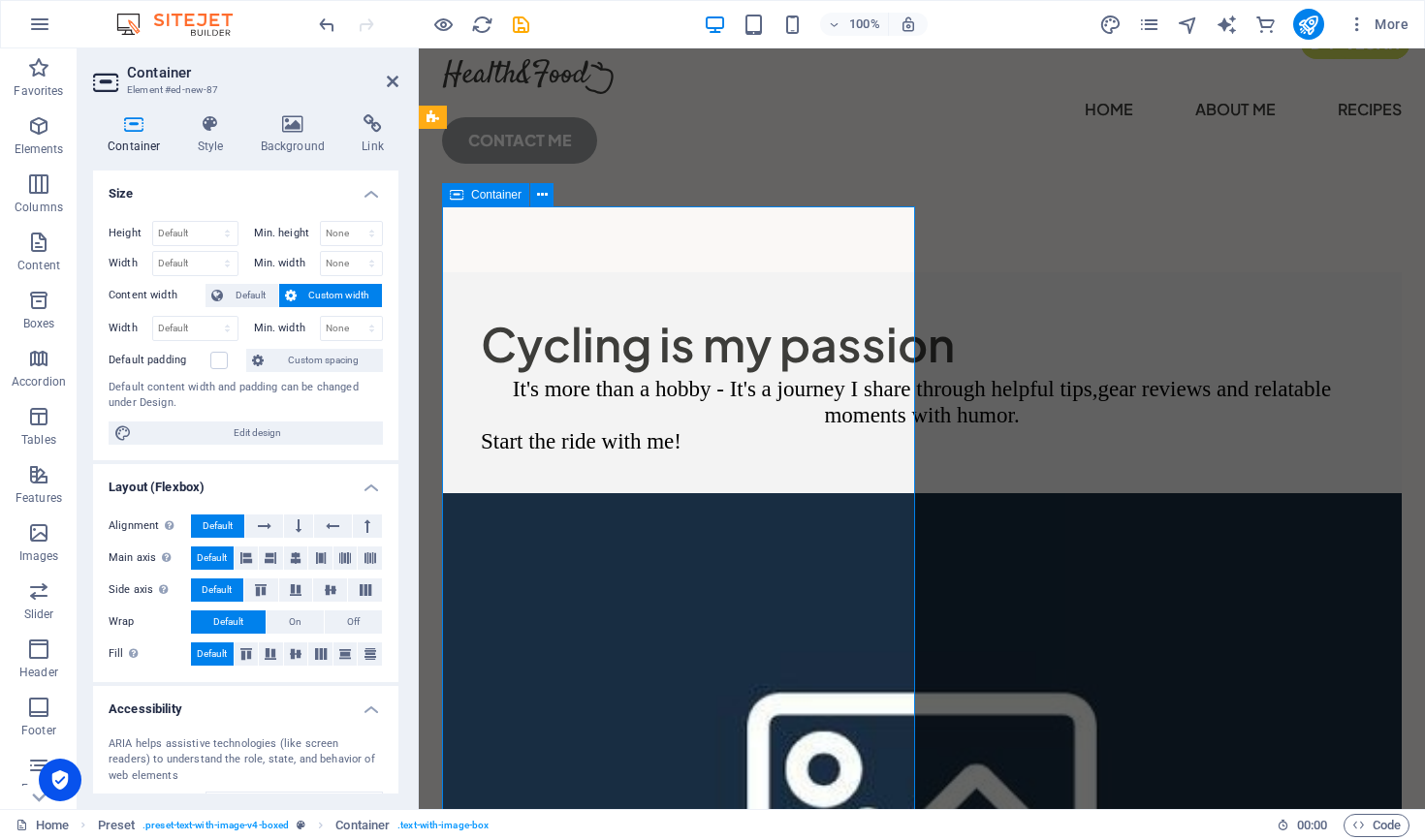 scroll, scrollTop: 98, scrollLeft: 0, axis: vertical 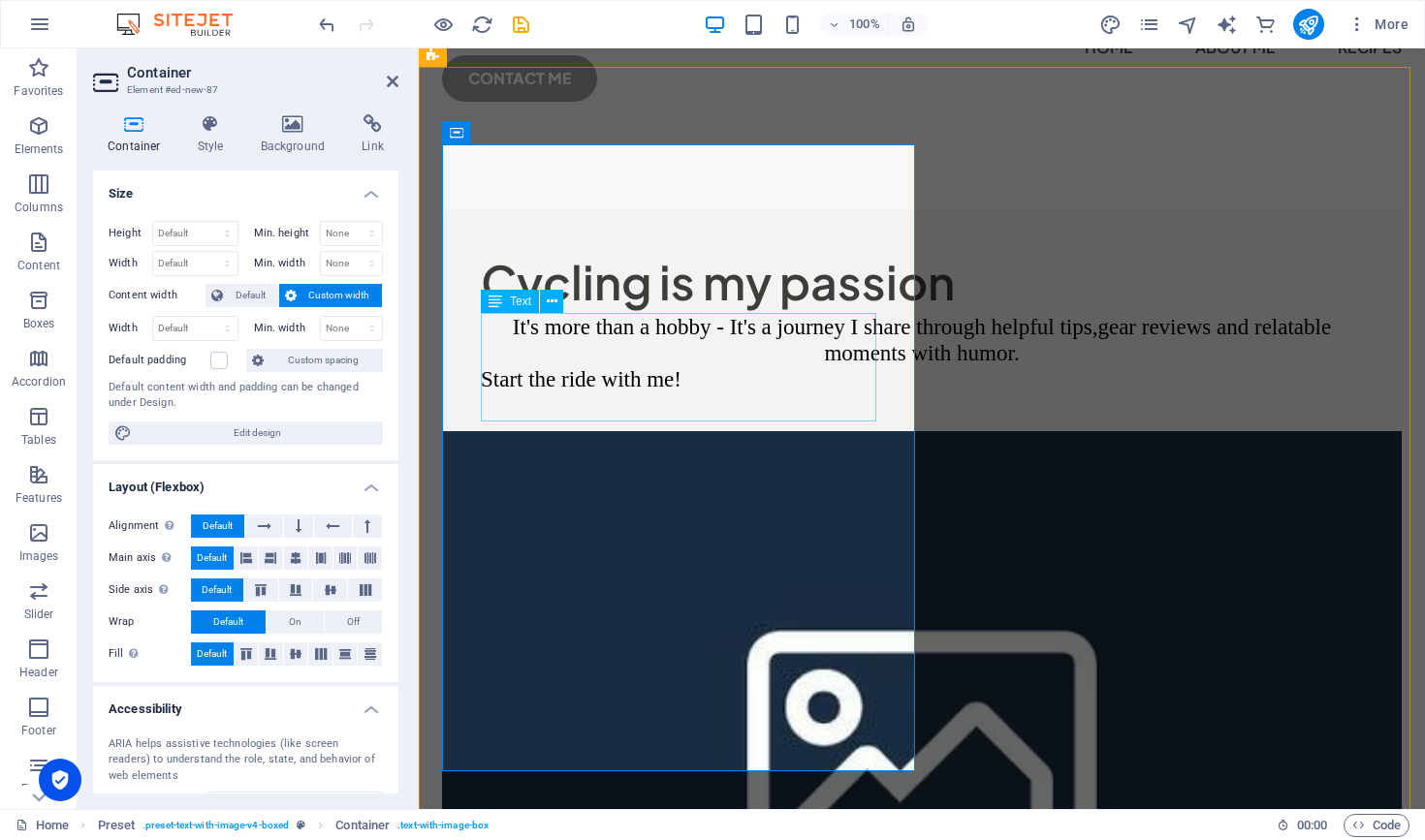 click on "It's more than a hobby - It's a journey I share through helpful tips,  gear reviews and relatable moments with humor.                 Start the ride with me!" at bounding box center (922, 353) 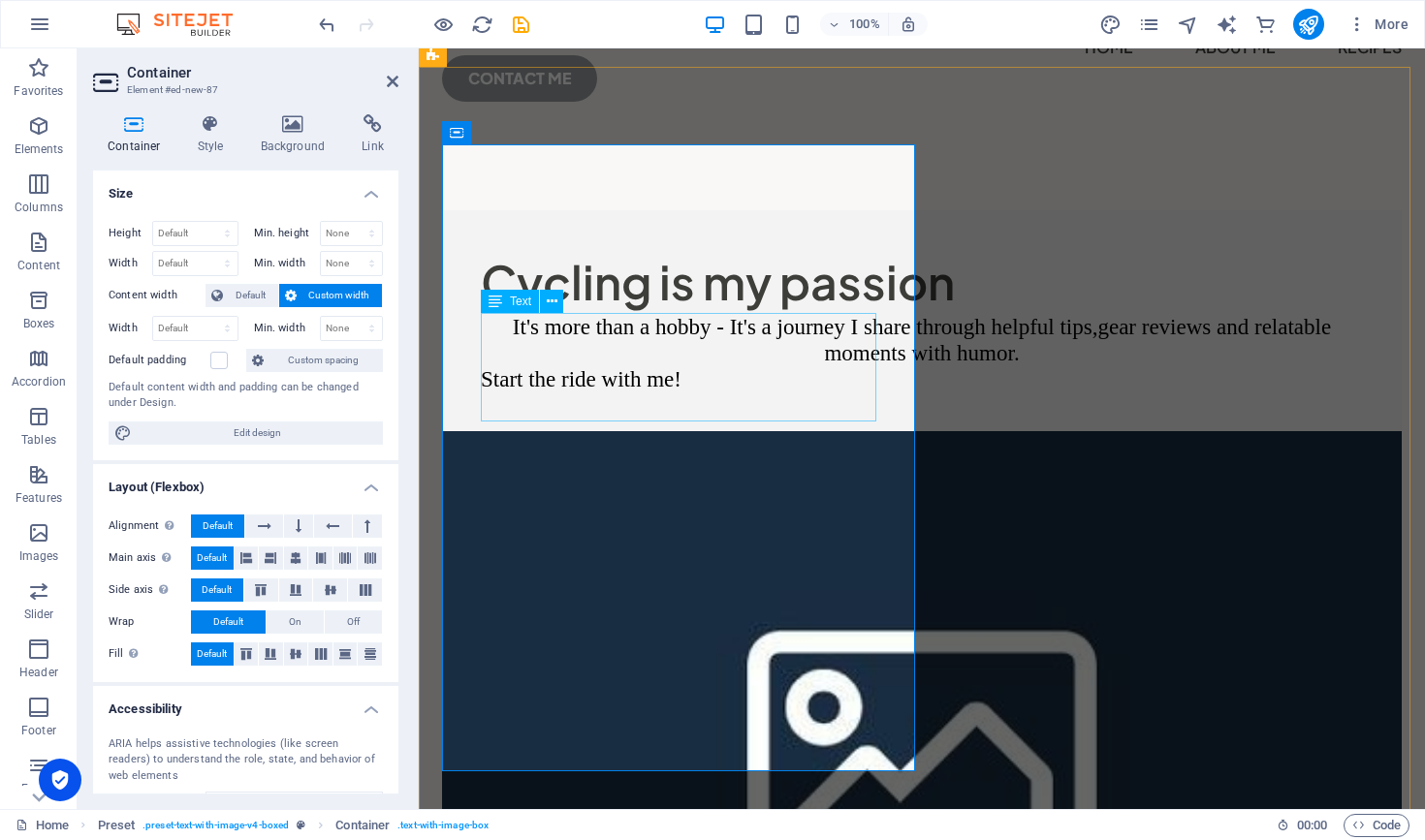 click on "It's more than a hobby - It's a journey I share through helpful tips,  gear reviews and relatable moments with humor.                 Start the ride with me!" at bounding box center [922, 353] 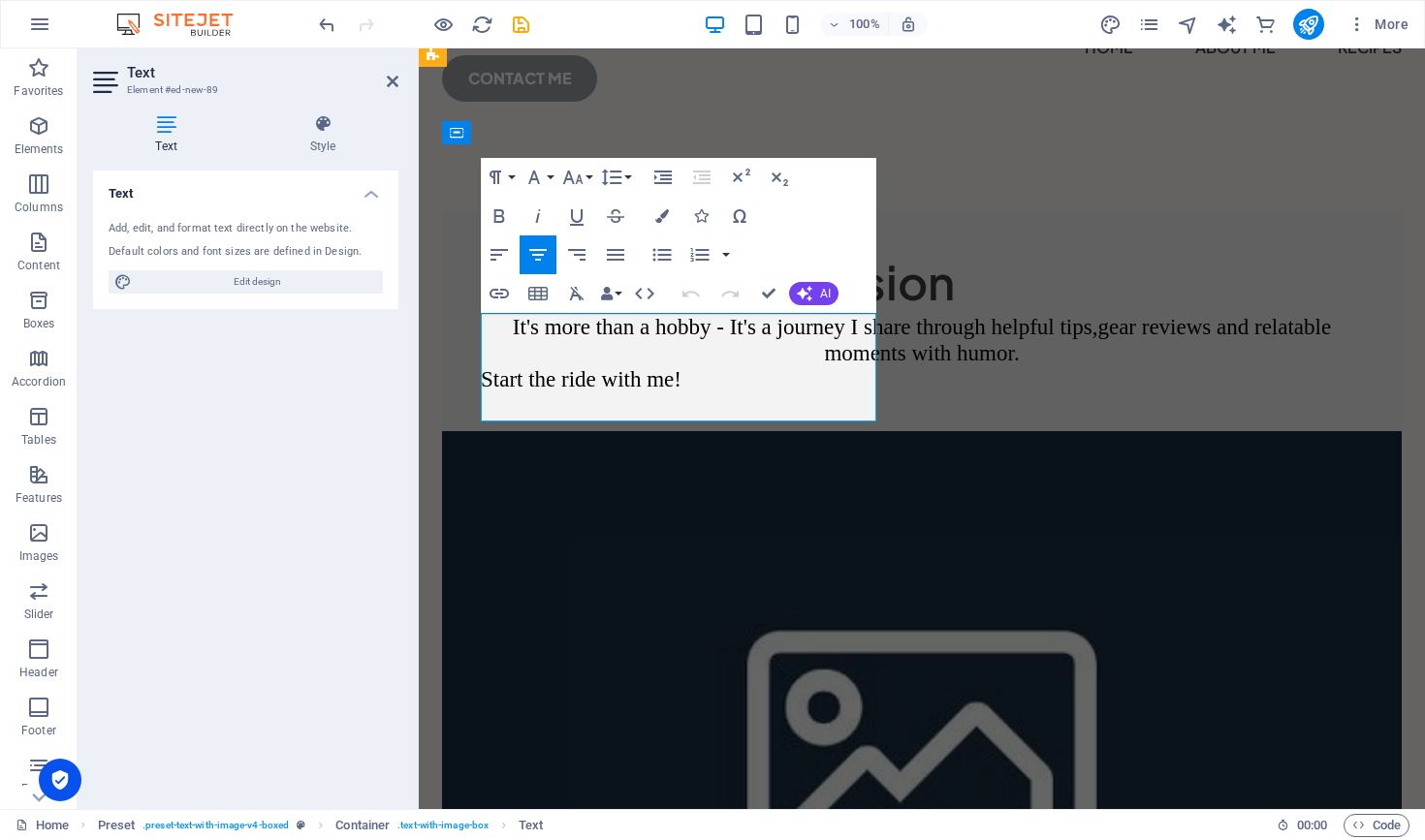 click on "gear reviews and relatable moments with humor." at bounding box center (1077, 340) 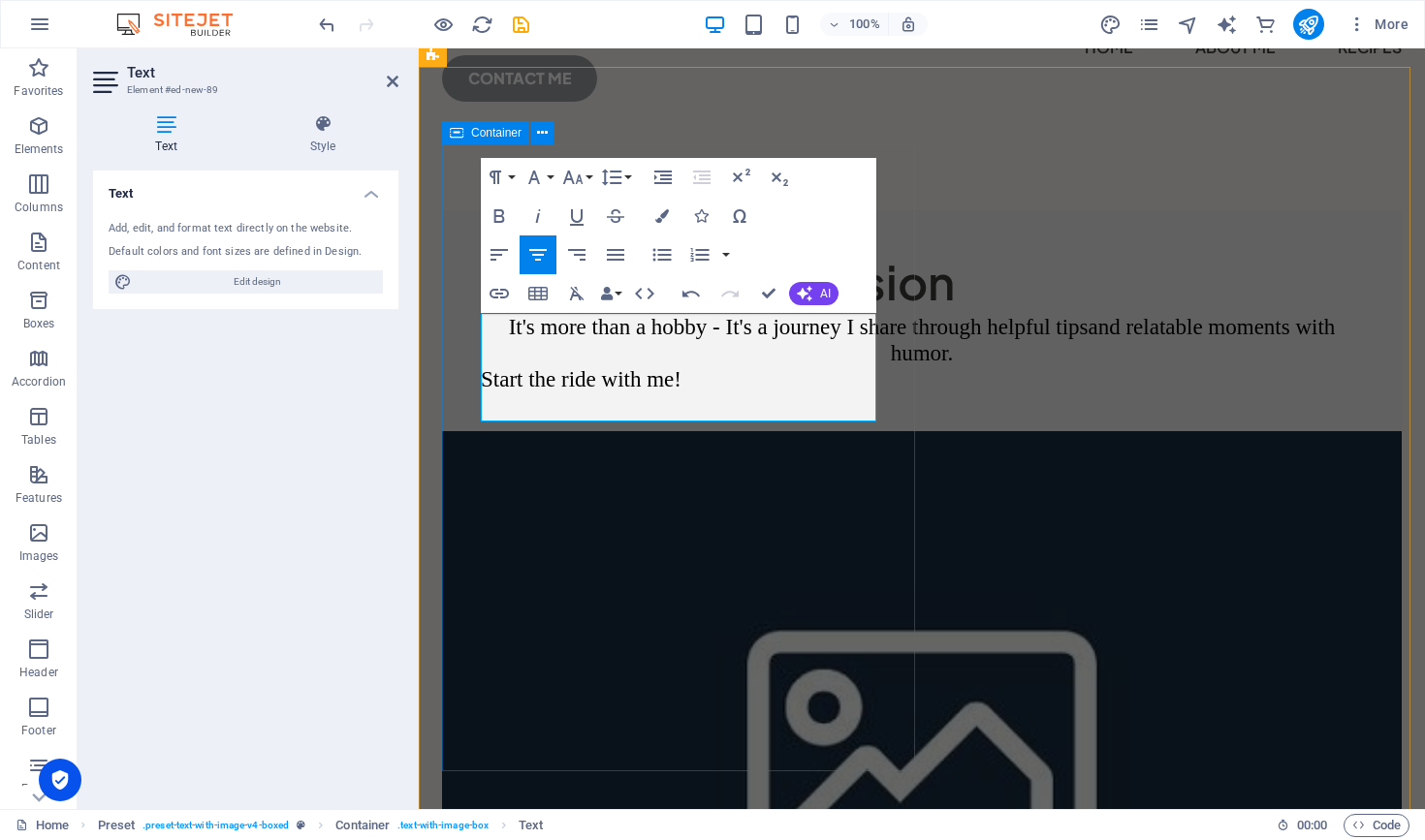 type 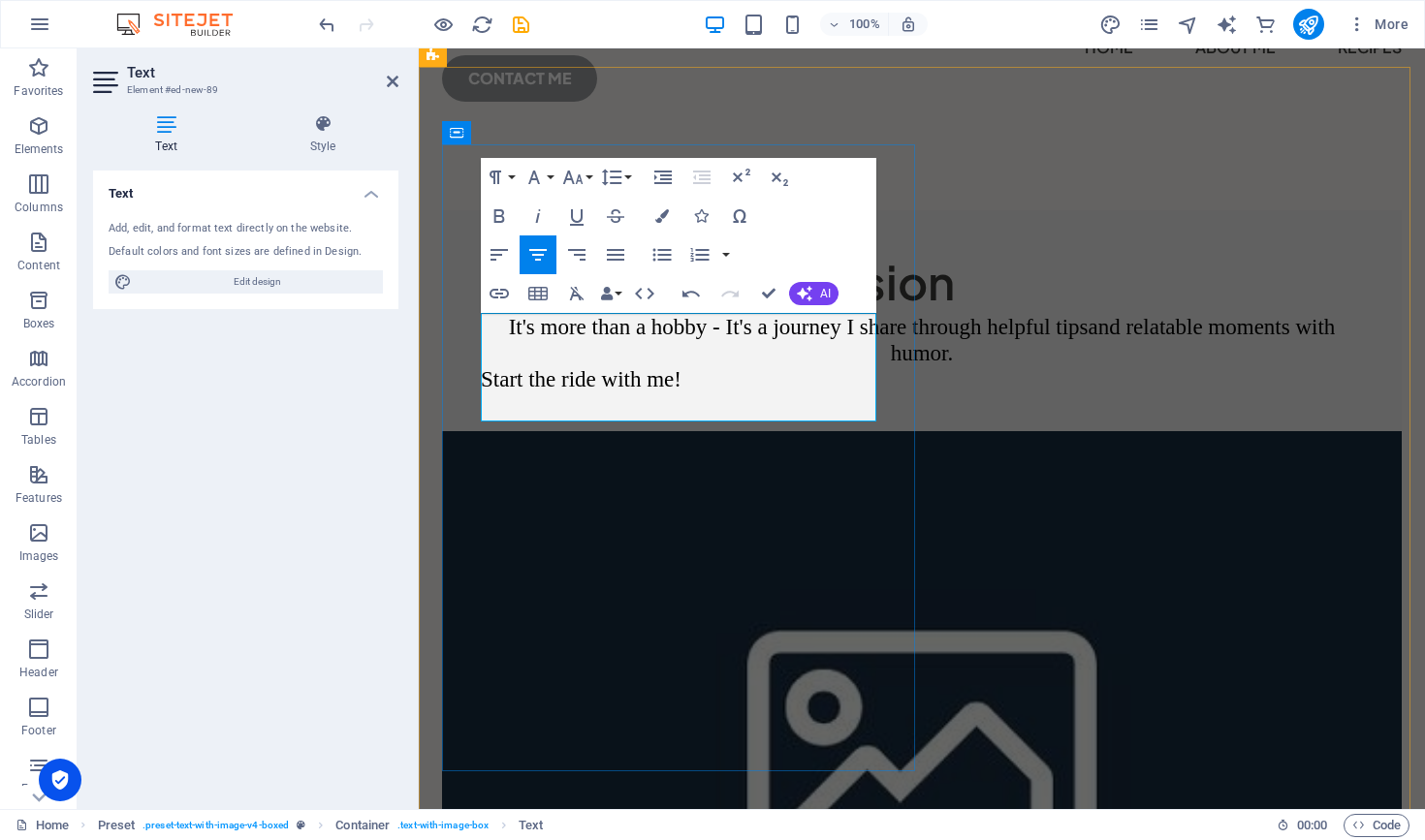 click on "It's more than a hobby - It's a journey I share through helpful tips   and relatable moments with humor." at bounding box center [922, 340] 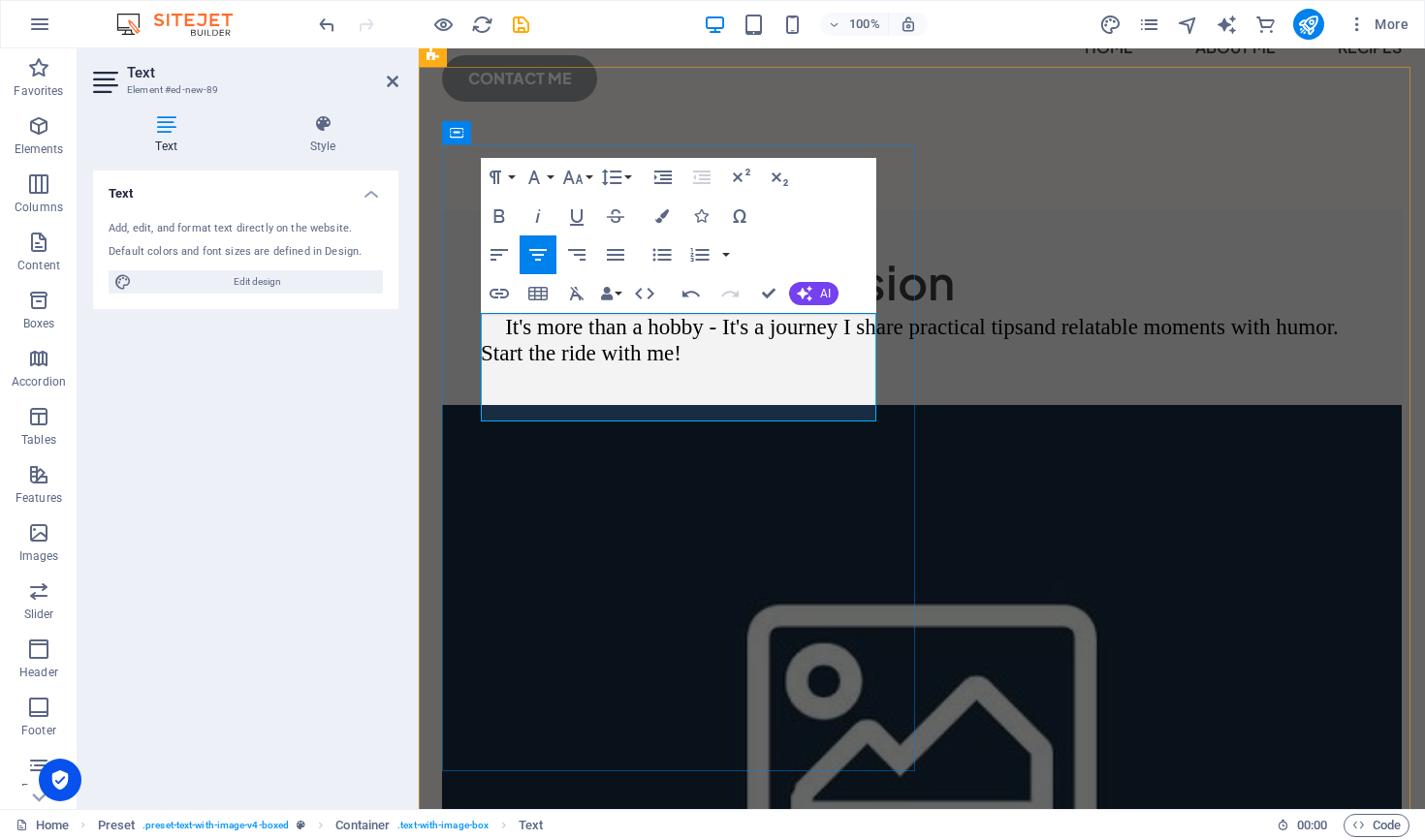 click on "It's more than a hobby - It's a journey I share practical tips" at bounding box center (764, 327) 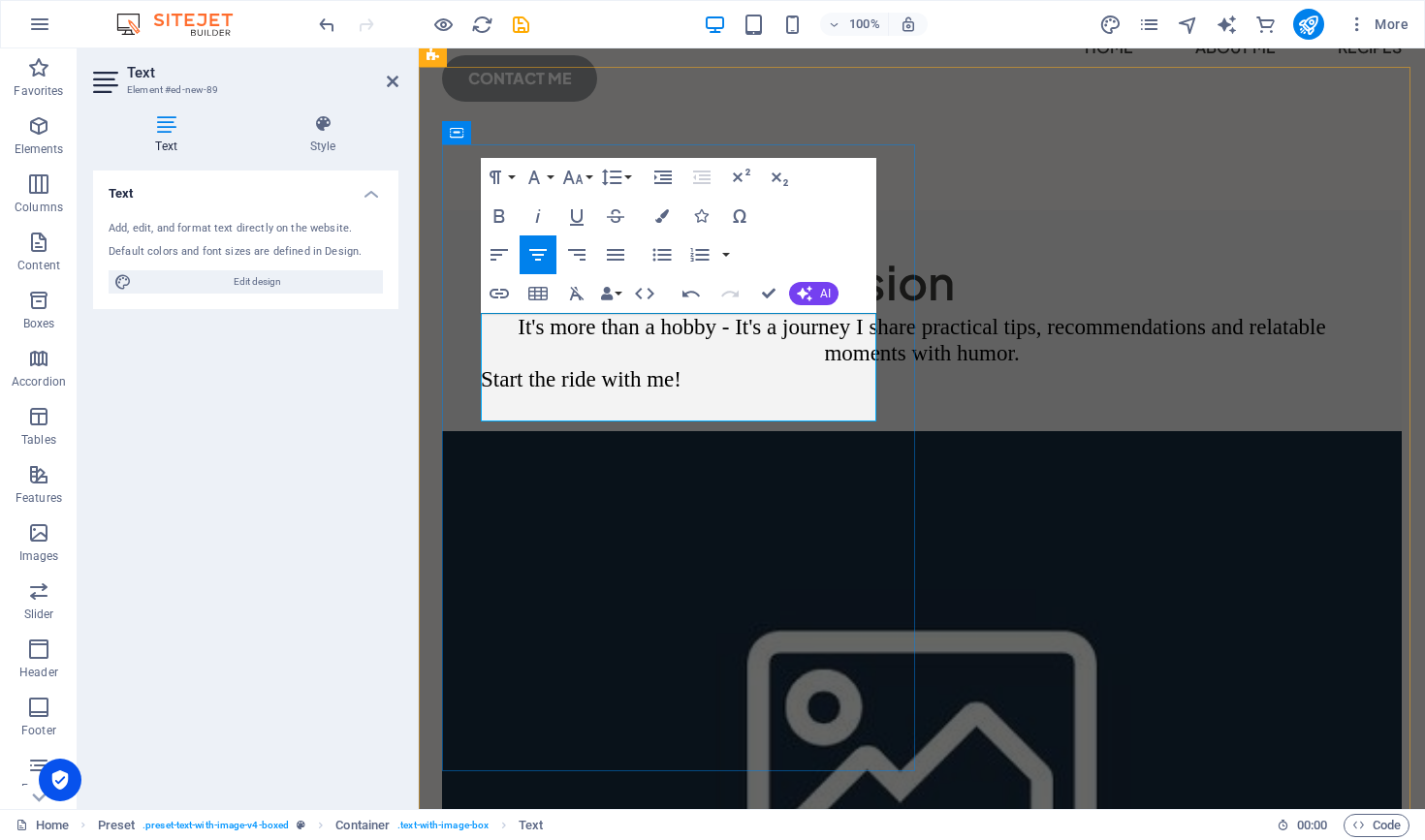 click on "It's more than a hobby - It's a journey I share practical tips, recommendations    and relatable moments with humor." at bounding box center (922, 340) 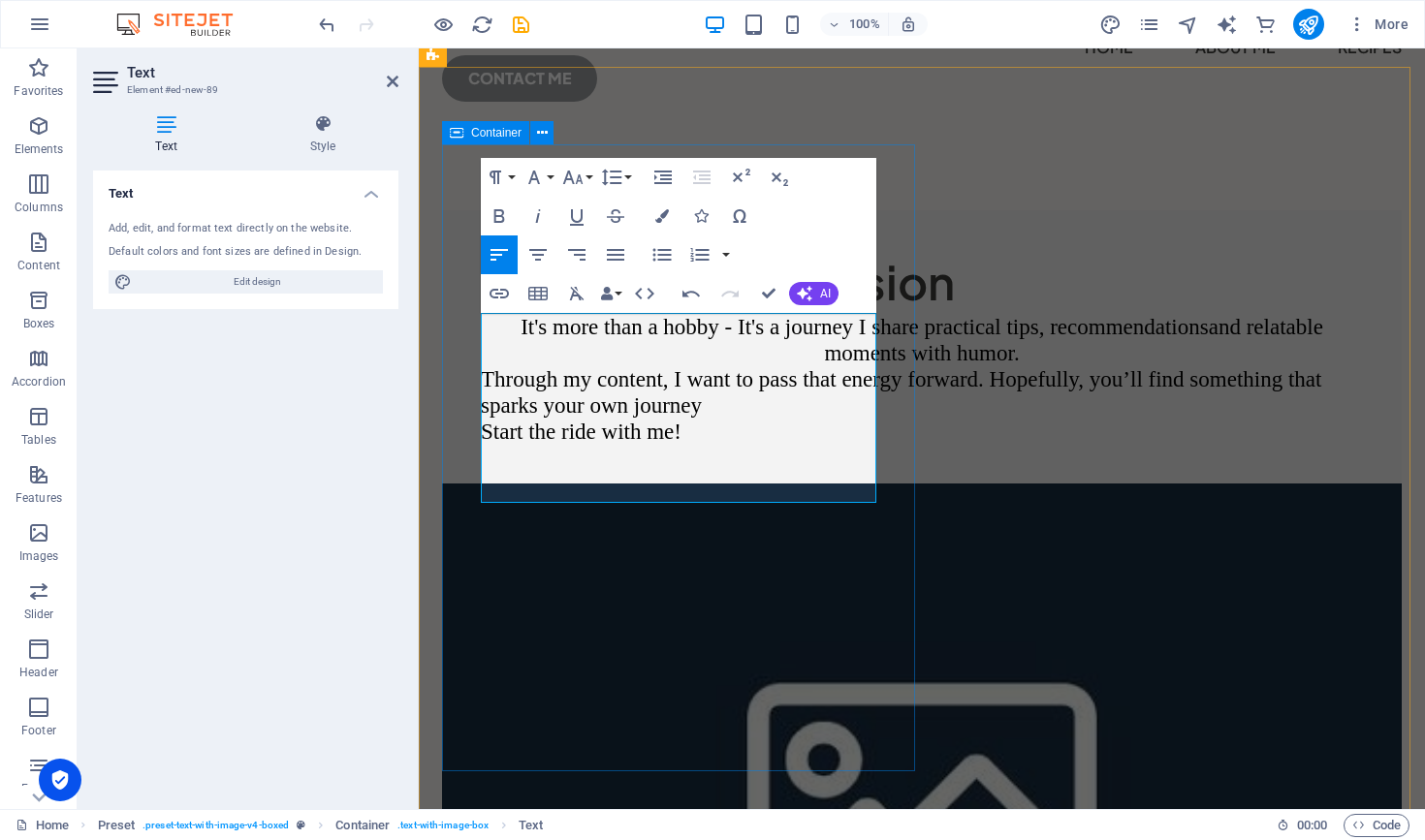 click on "Cycling is my passion It's more than a hobby - It's a journey I share practical tips, recommendations   and relatable moments with humor. Through my content, I want to pass that energy forward. Hopefully, you’ll find something that sparks your own journey                   Start the ride with me!" at bounding box center (922, 347) 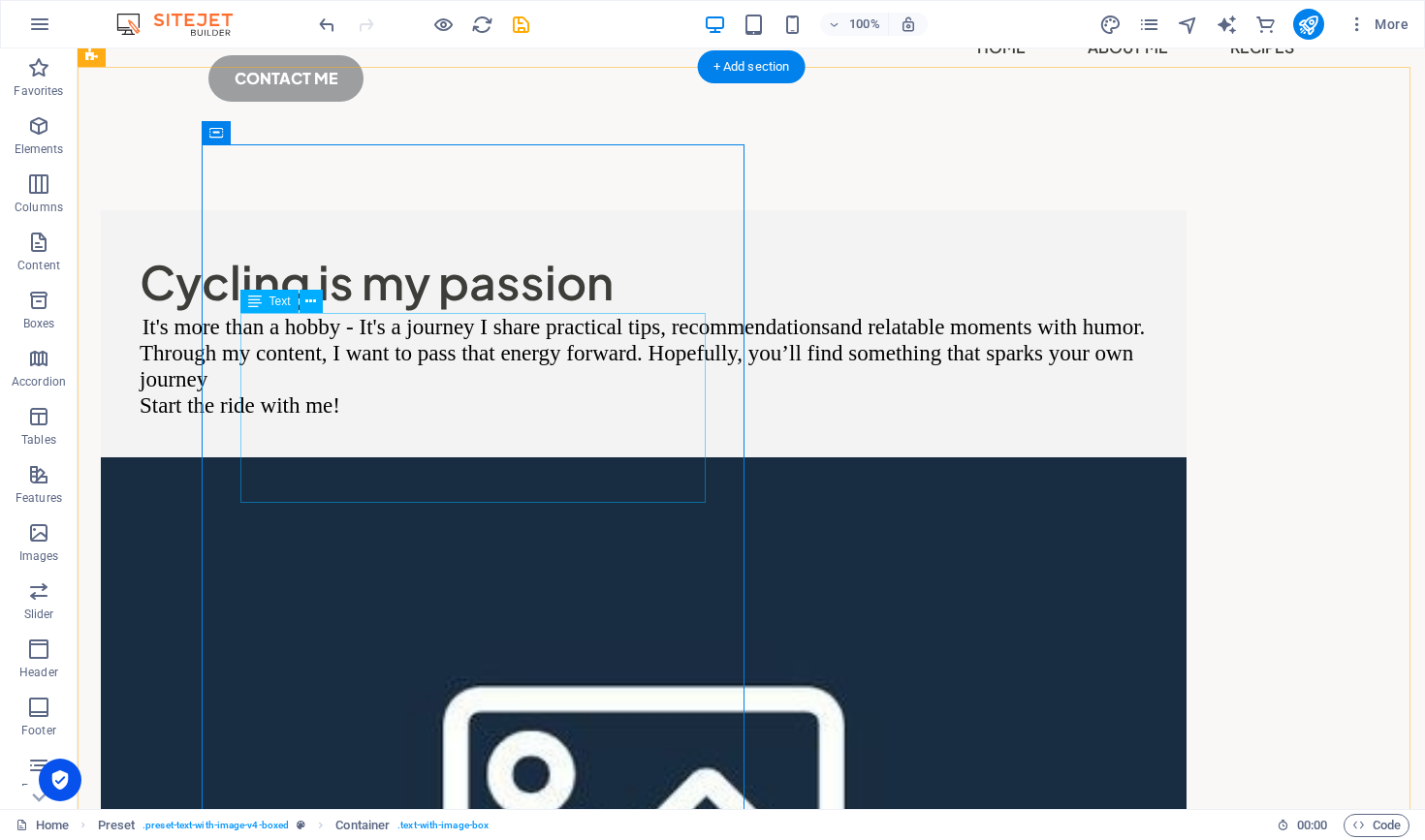 click on "It's more than a hobby - It's a journey I share practical tips, recommendations   and relatable moments with humor. Through my content, I want to pass that energy forward. Hopefully, you’ll find something that sparks your own journey                   Start the ride with me!" at bounding box center (644, 366) 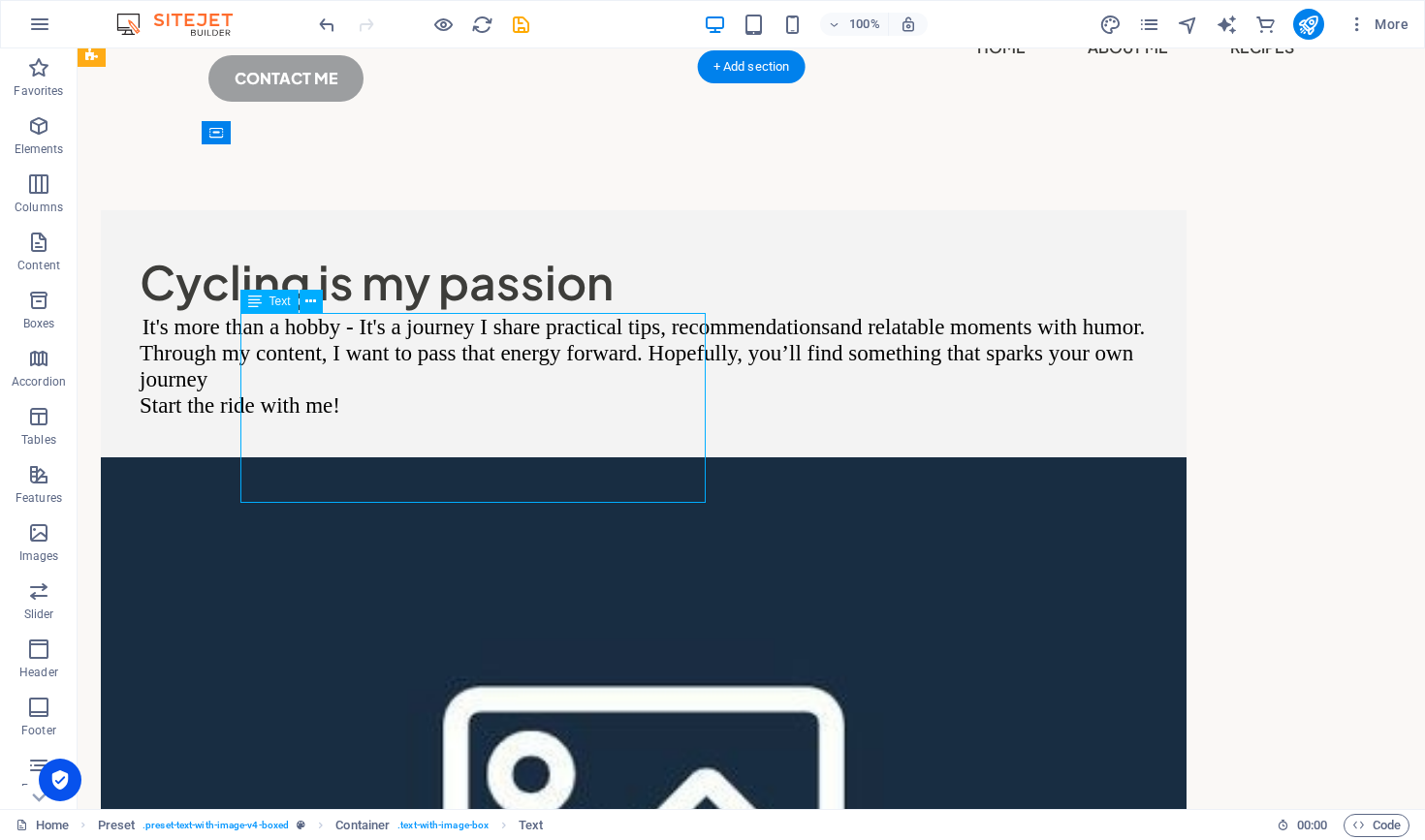 click on "It's more than a hobby - It's a journey I share practical tips, recommendations   and relatable moments with humor. Through my content, I want to pass that energy forward. Hopefully, you’ll find something that sparks your own journey                   Start the ride with me!" at bounding box center (644, 366) 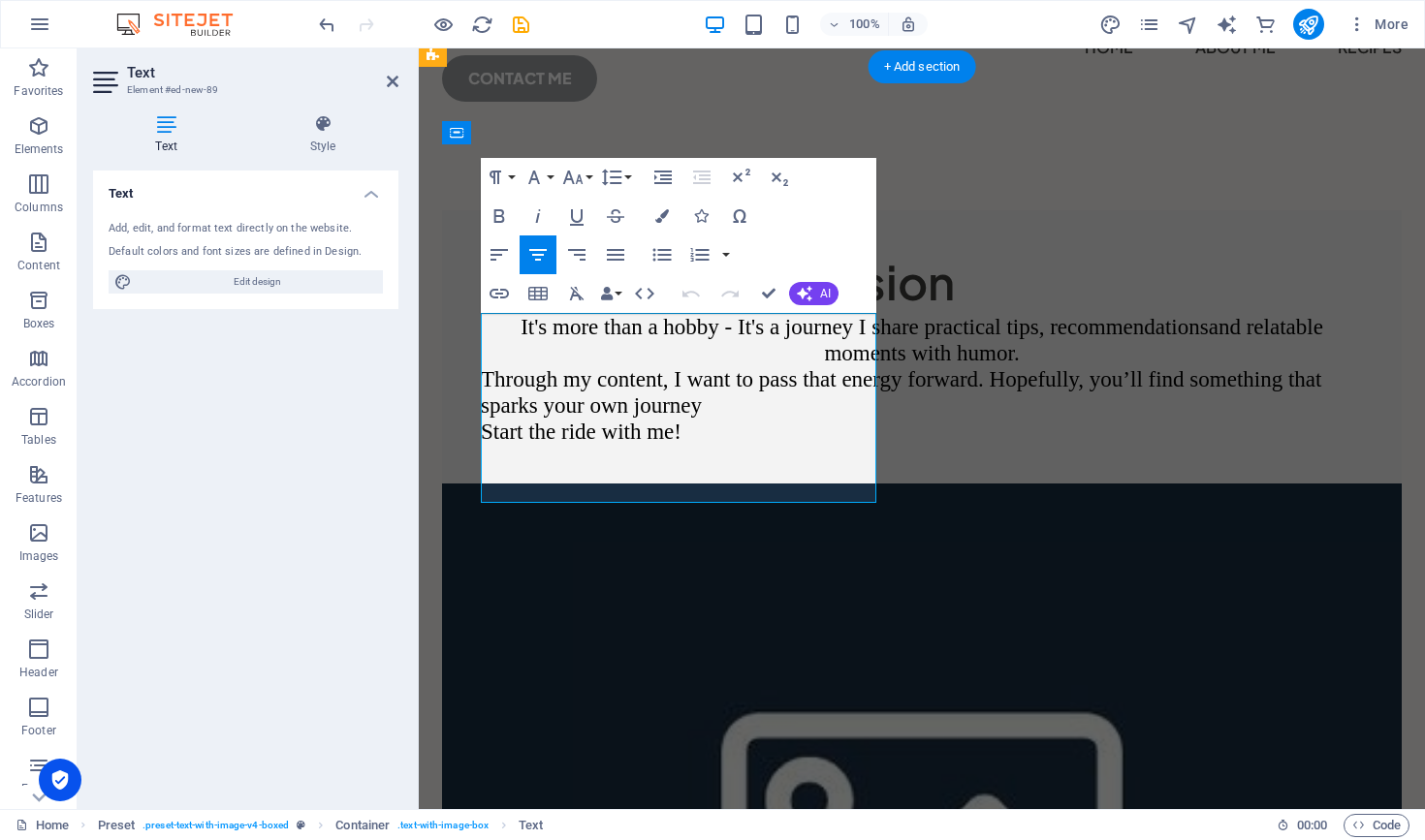 drag, startPoint x: 847, startPoint y: 329, endPoint x: 882, endPoint y: 310, distance: 39.82462 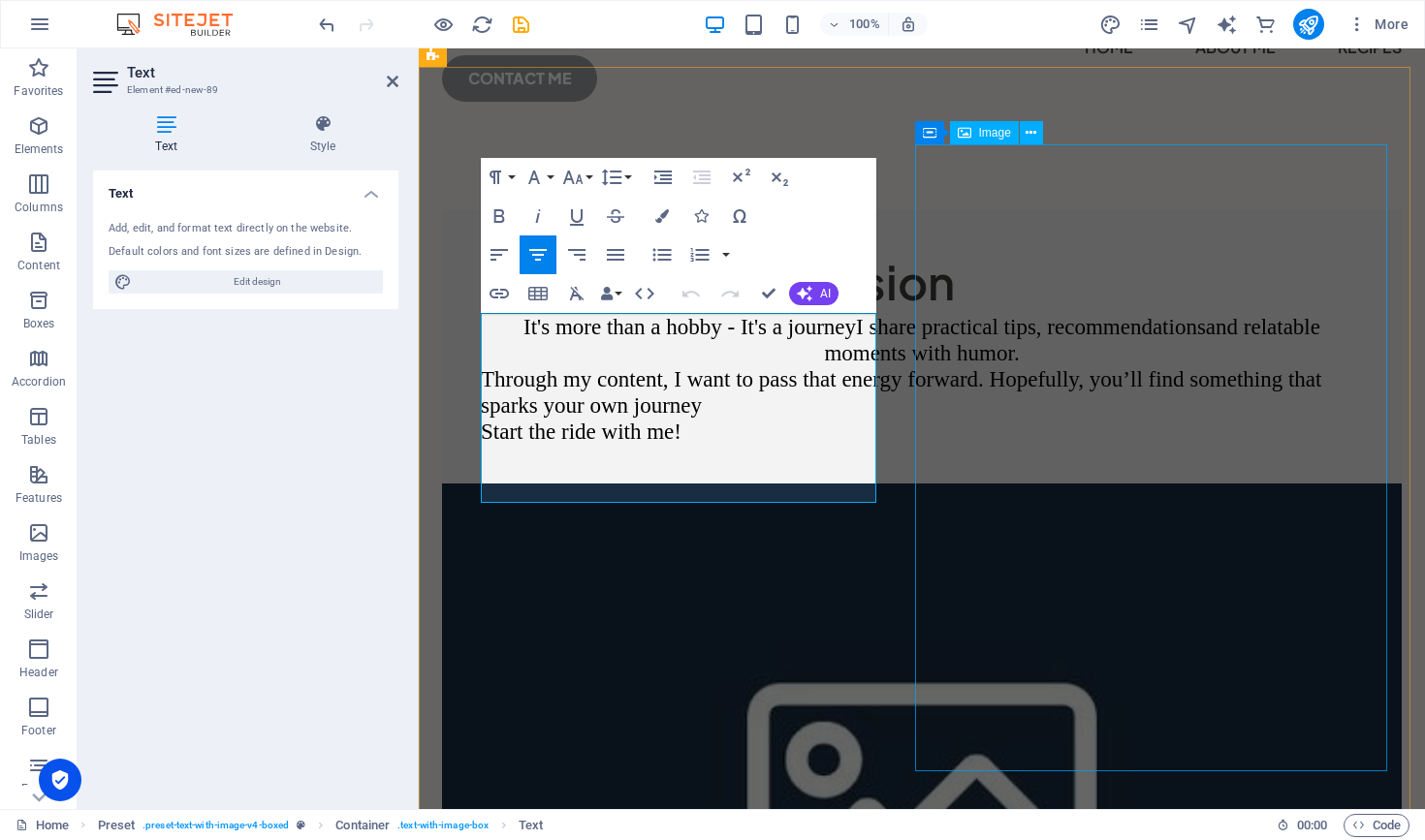 type 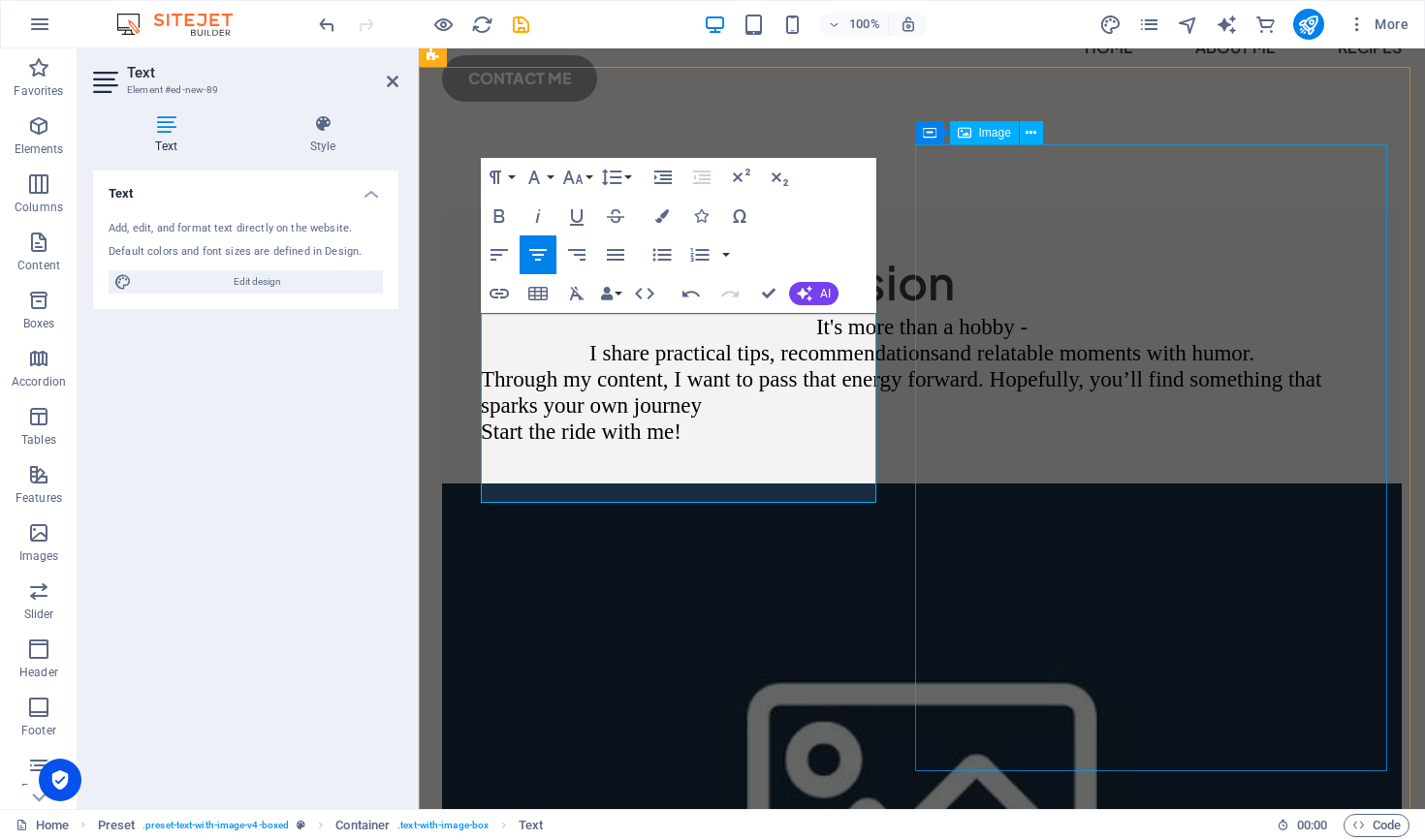 click at bounding box center [922, 1779] 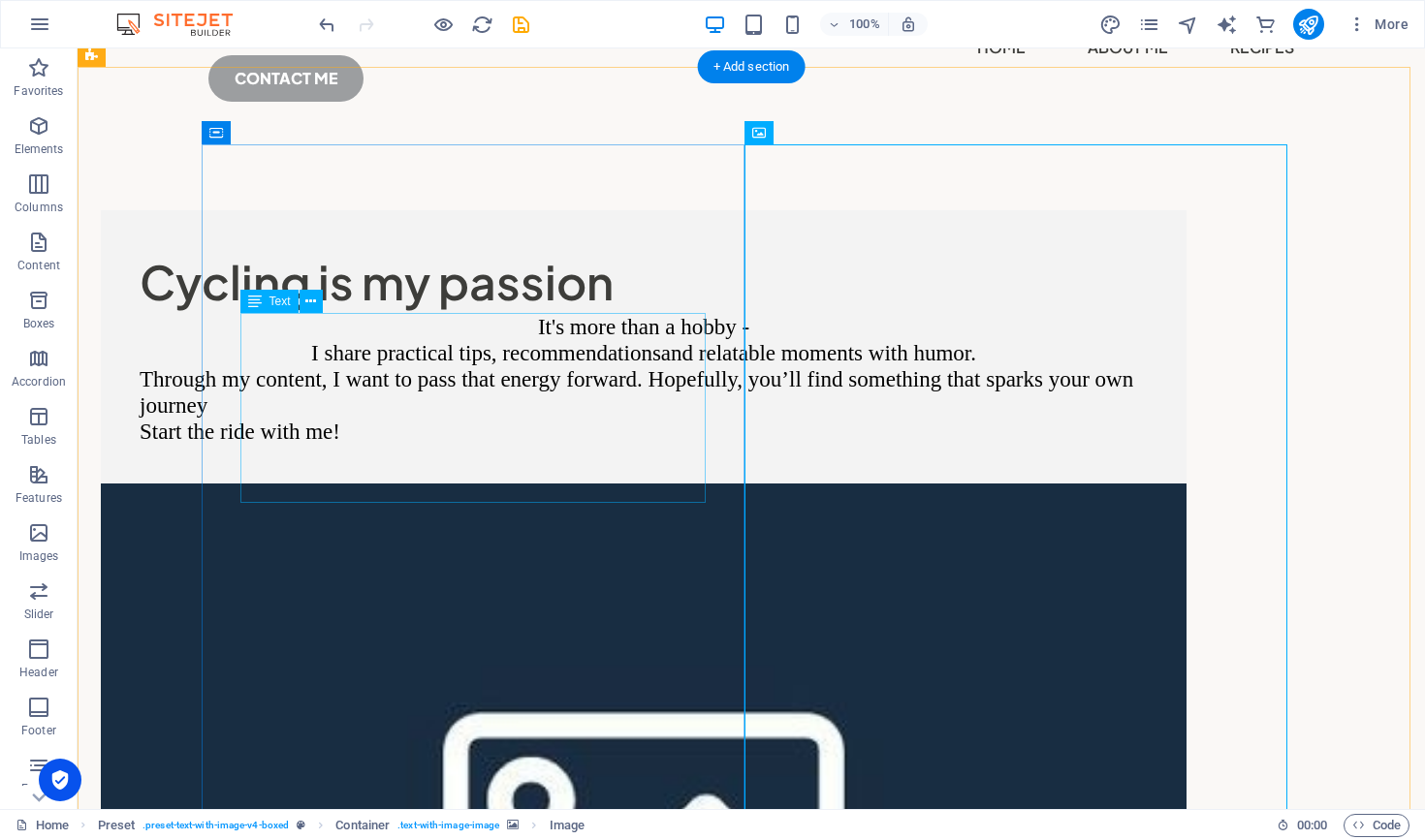 click on "It's more than a hobby -  I share practical tips, recommendations   and relatable moments with humor. Through my content, I want to pass that energy forward. Hopefully, you’ll find something that sparks your own journey                   Start the ride with me!" at bounding box center (644, 379) 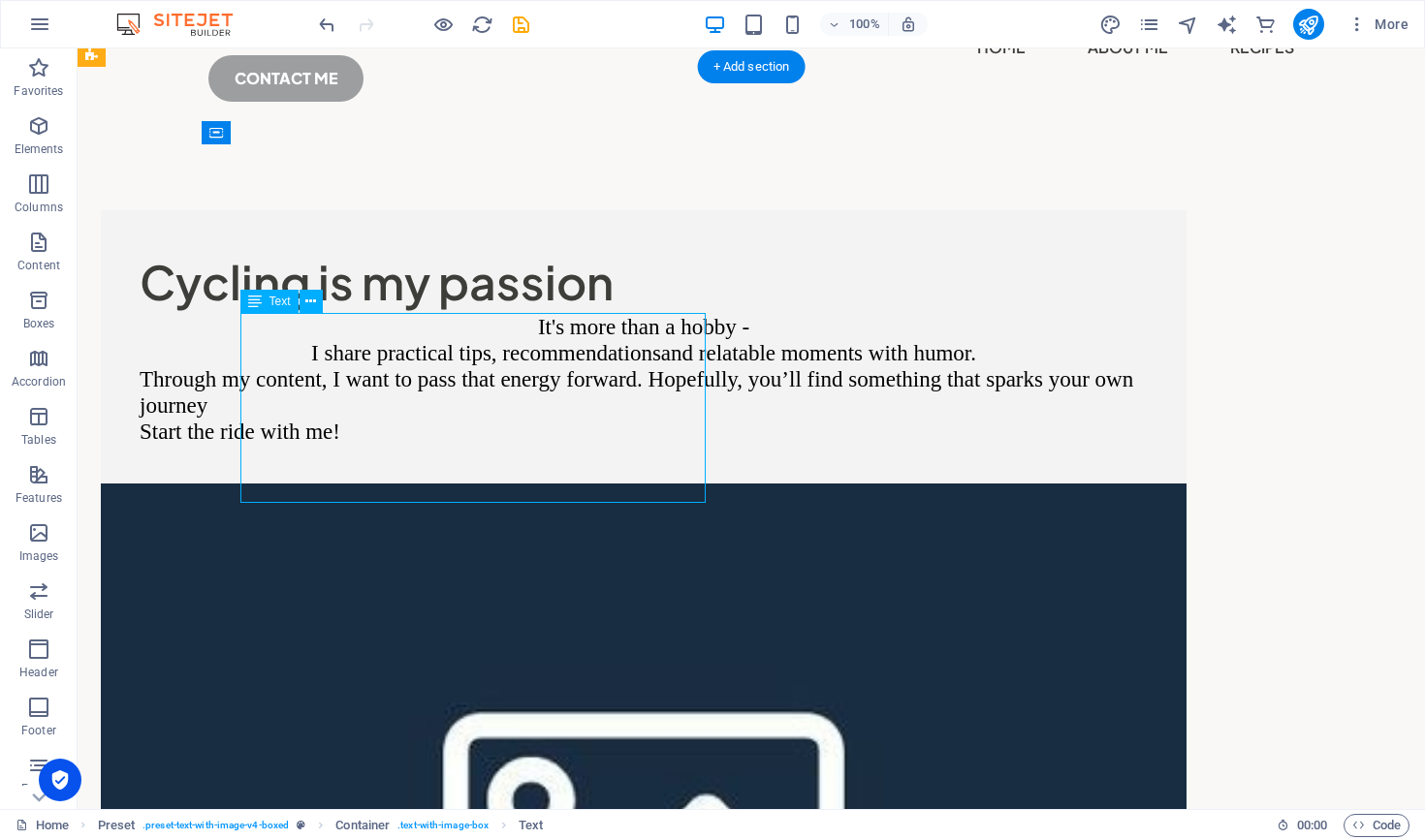 click on "It's more than a hobby -  I share practical tips, recommendations   and relatable moments with humor. Through my content, I want to pass that energy forward. Hopefully, you’ll find something that sparks your own journey                   Start the ride with me!" at bounding box center (644, 379) 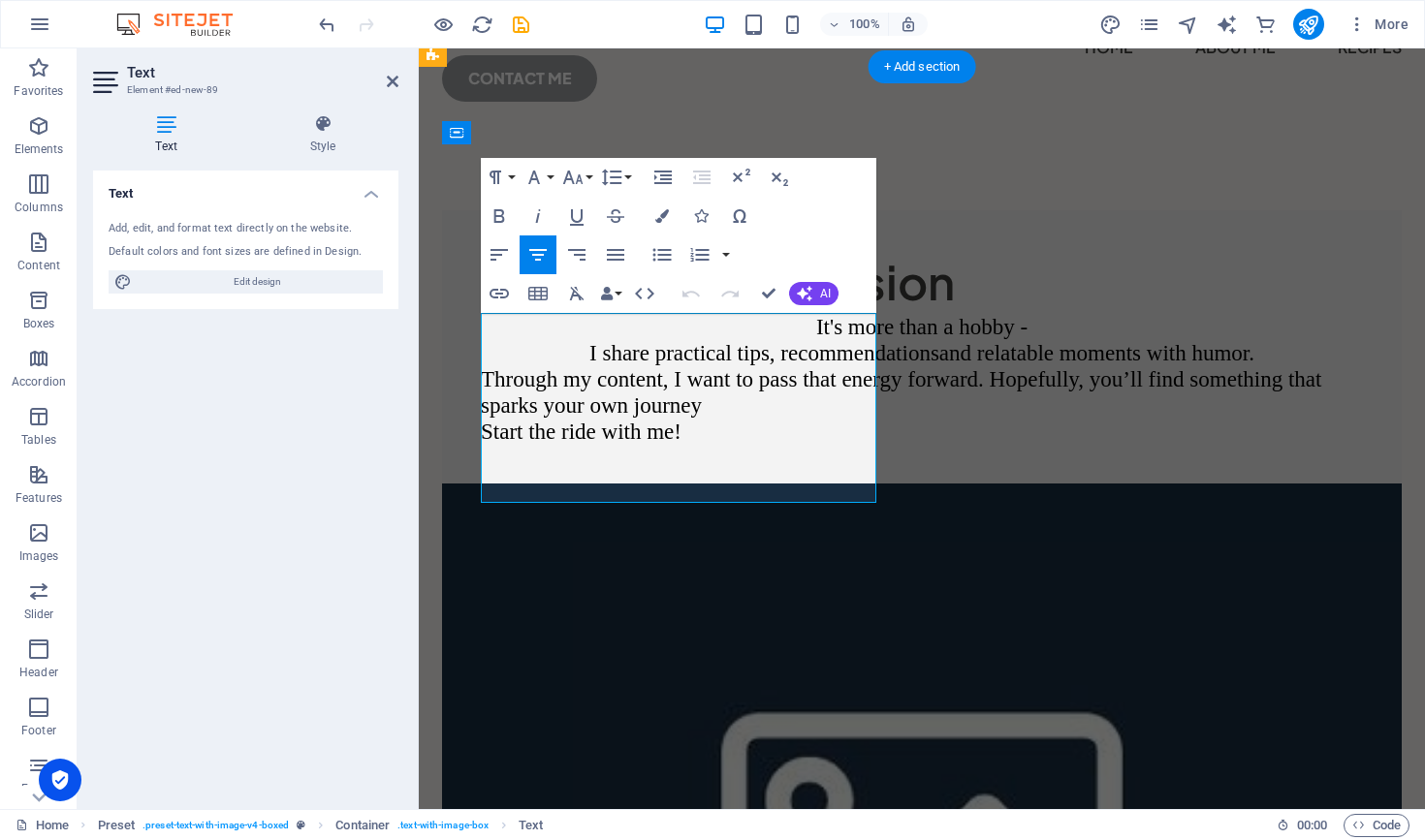 click on "Start the ride with me!" at bounding box center [581, 431] 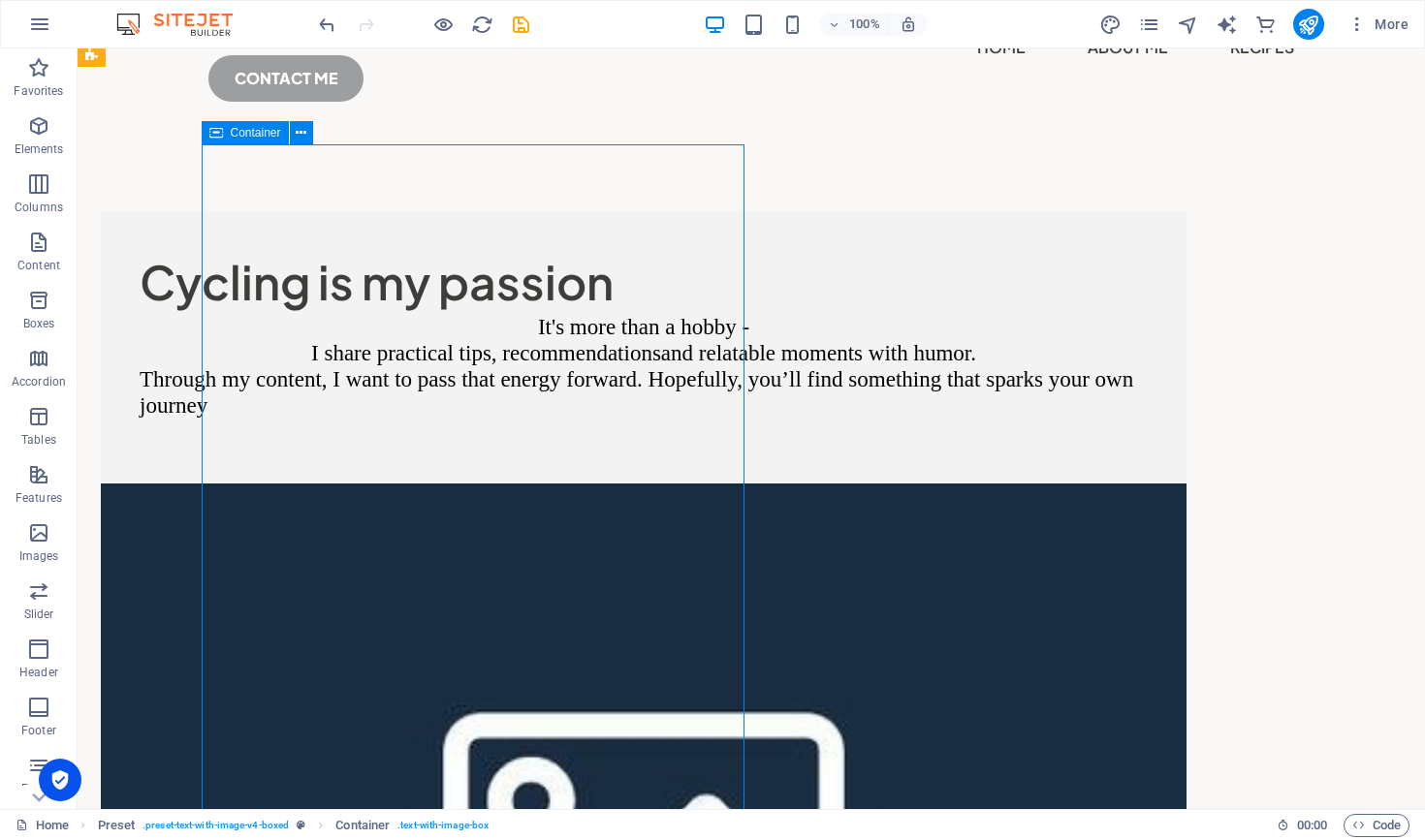 drag, startPoint x: 310, startPoint y: 604, endPoint x: 651, endPoint y: 604, distance: 341 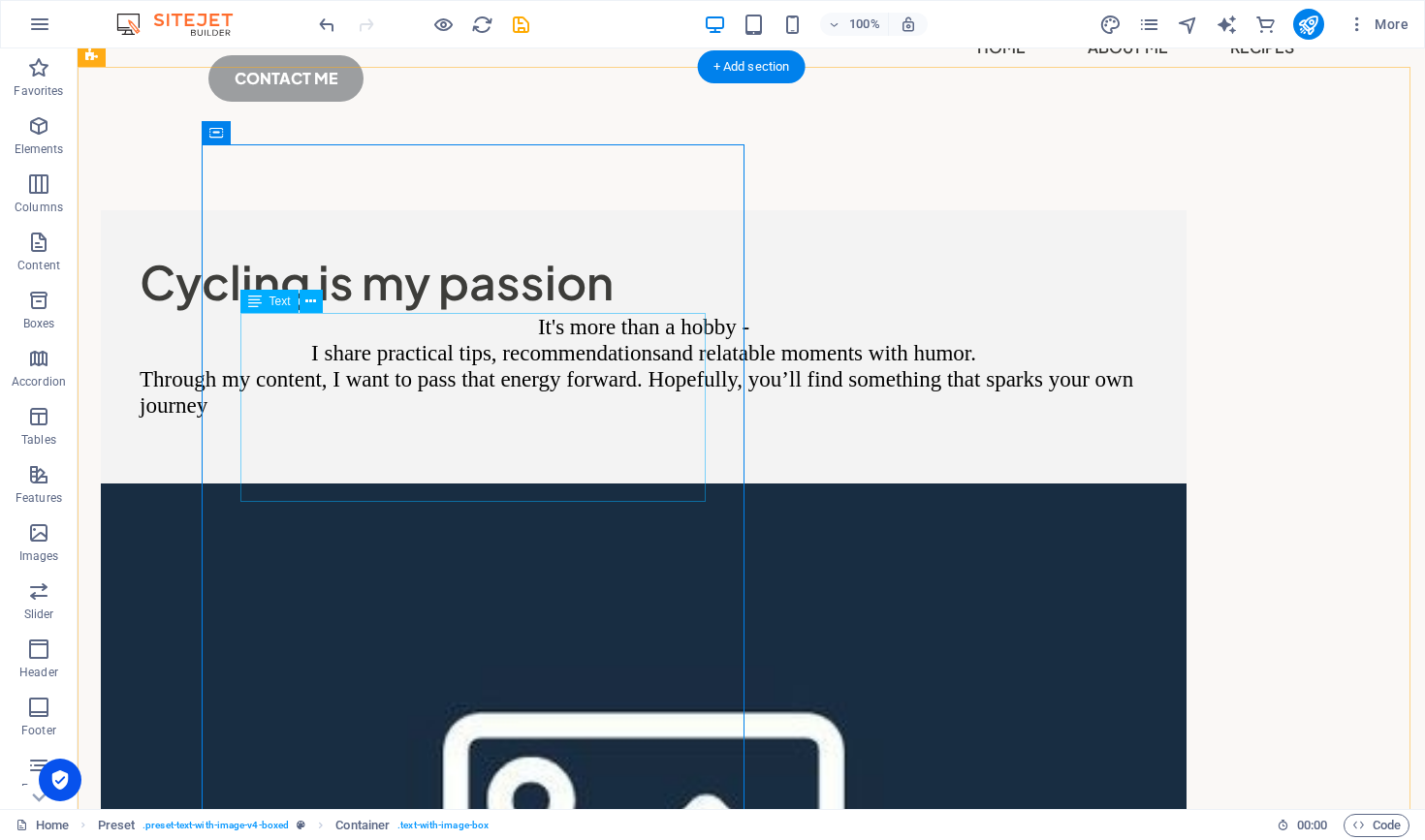 click on "It's more than a hobby -  I share practical tips, recommendations   and relatable moments with humor. Through my content, I want to pass that energy forward. Hopefully, you’ll find something that sparks your own journey" at bounding box center (644, 379) 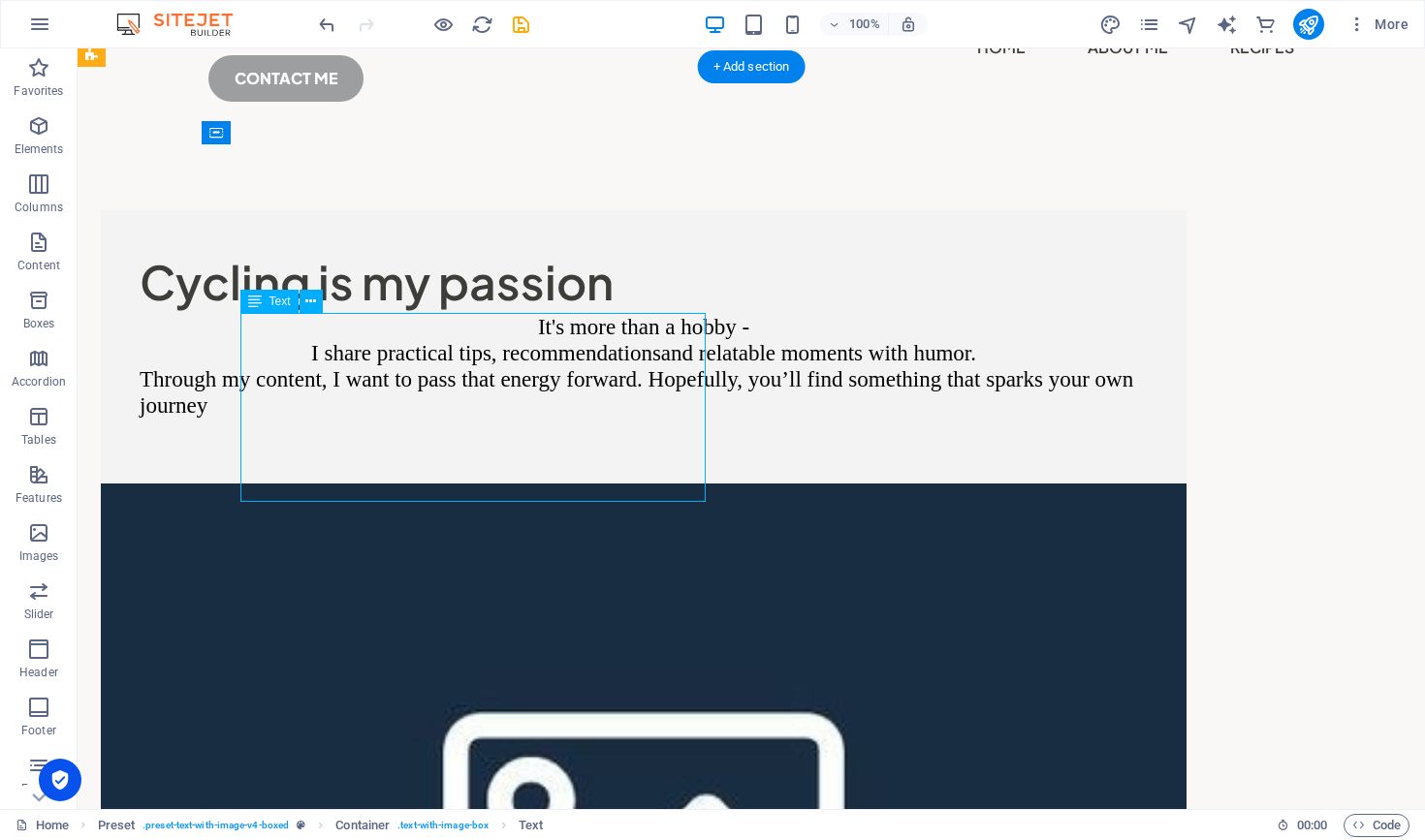 click on "It's more than a hobby -  I share practical tips, recommendations   and relatable moments with humor. Through my content, I want to pass that energy forward. Hopefully, you’ll find something that sparks your own journey" at bounding box center [644, 379] 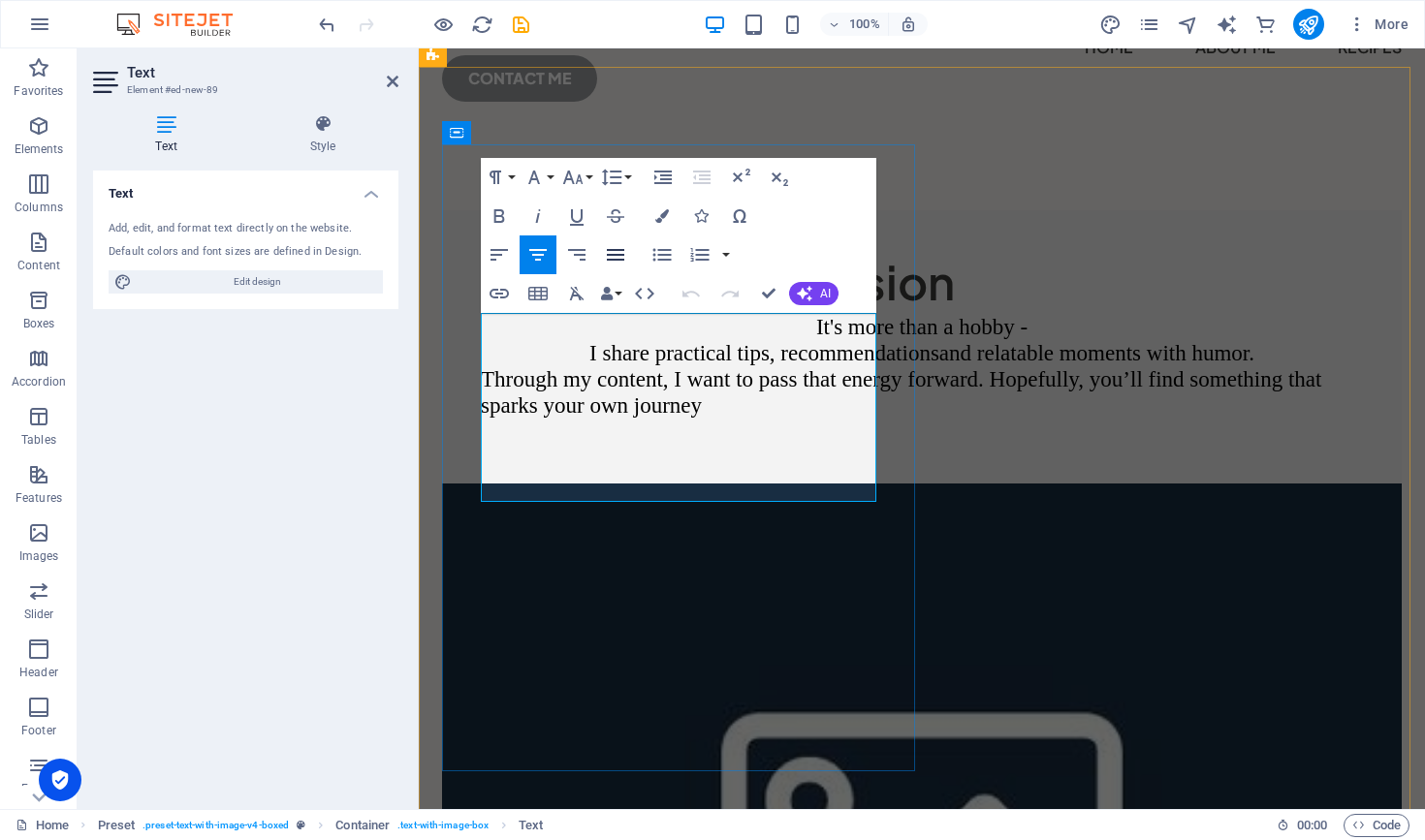 click 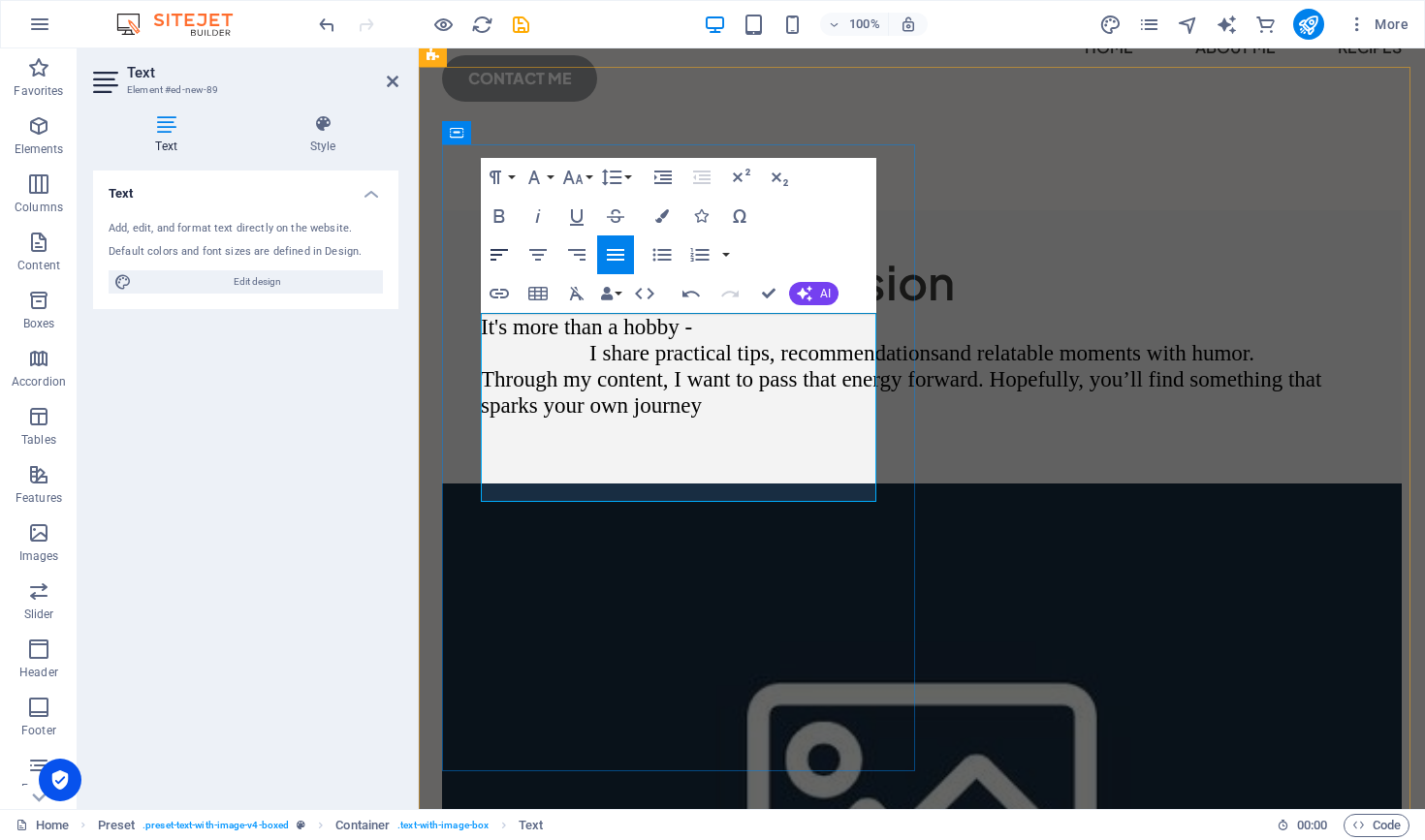 click 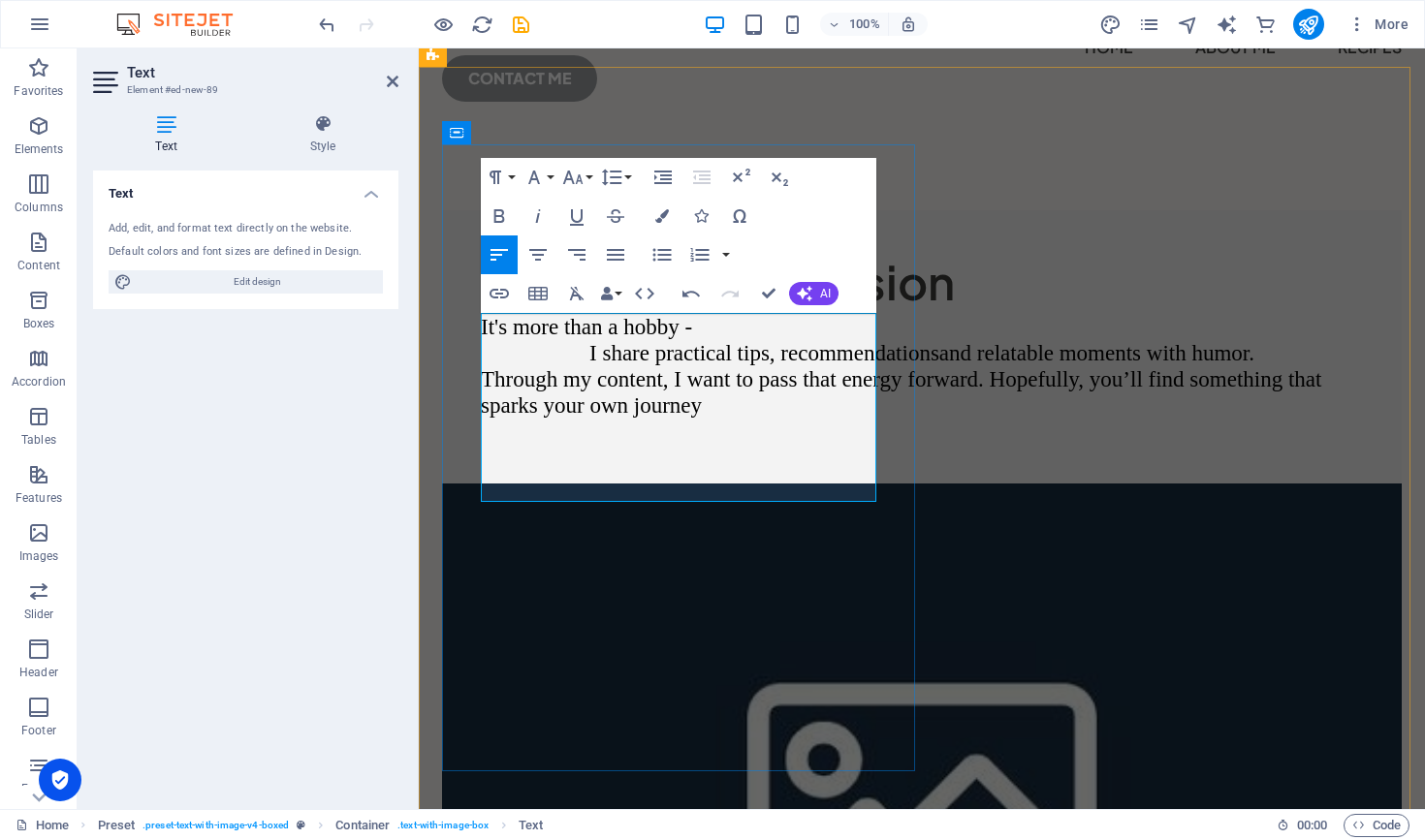 click 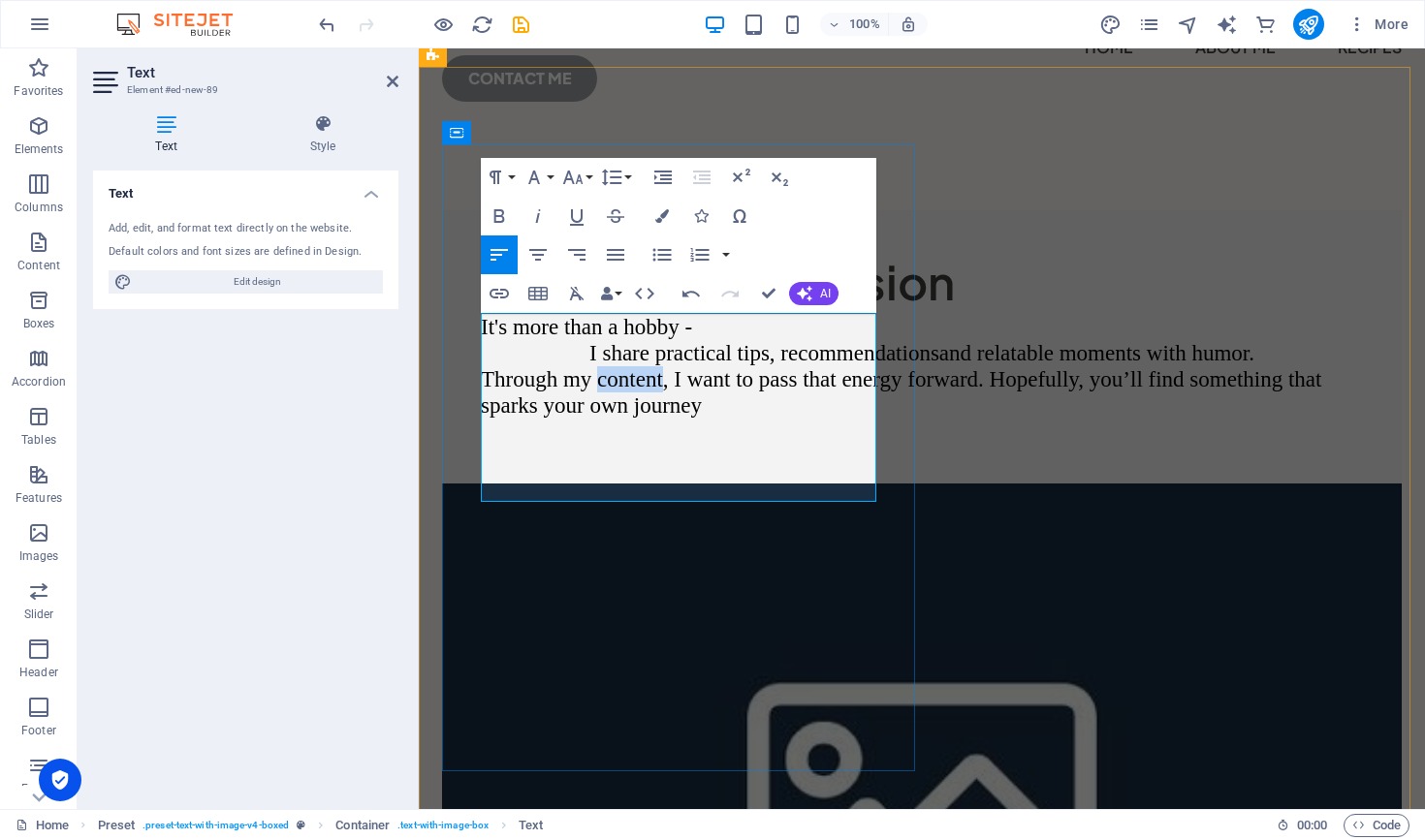 click on "Through my content, I want to pass that energy forward. Hopefully, you’ll find something that sparks your own journey" at bounding box center (586, 327) 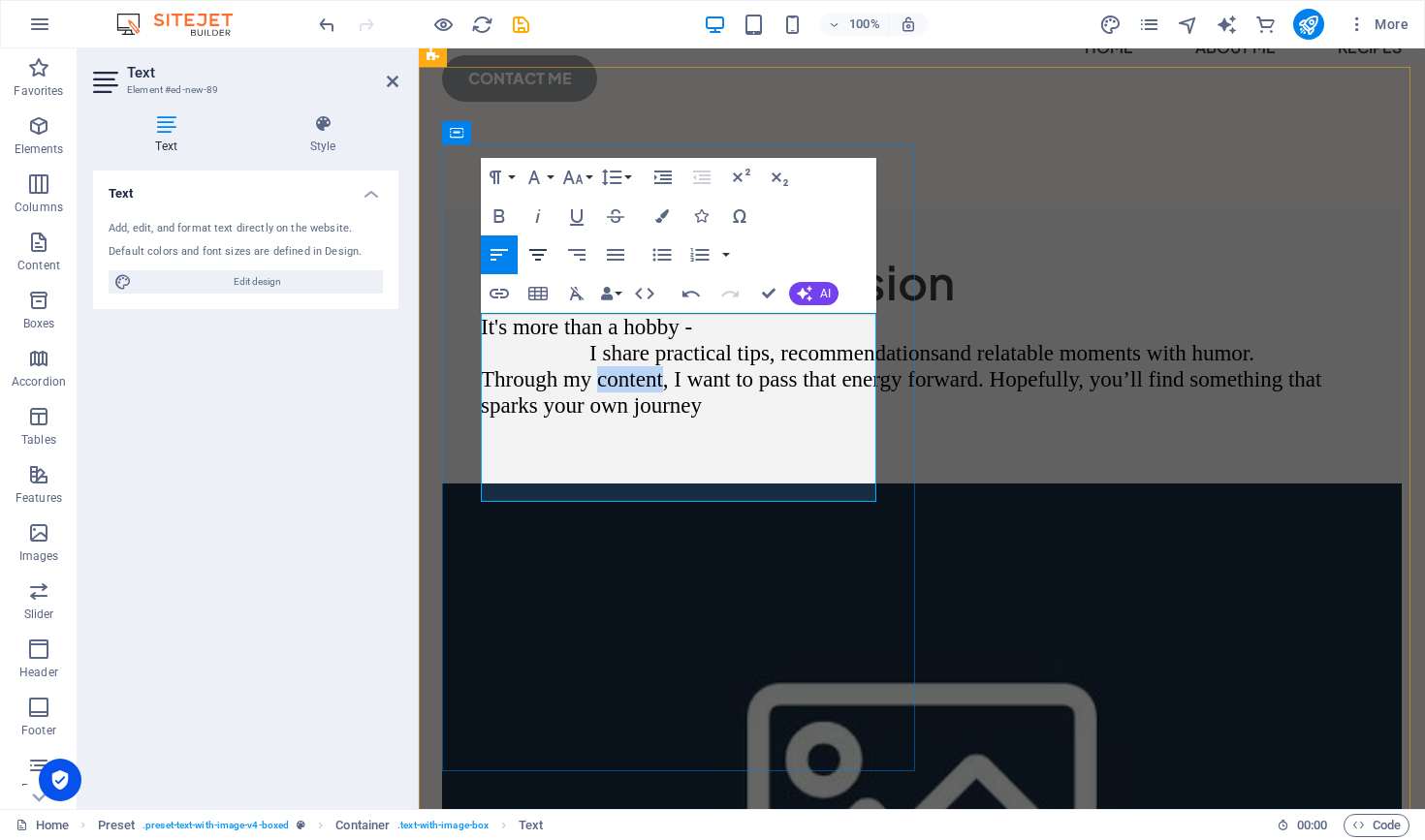 click 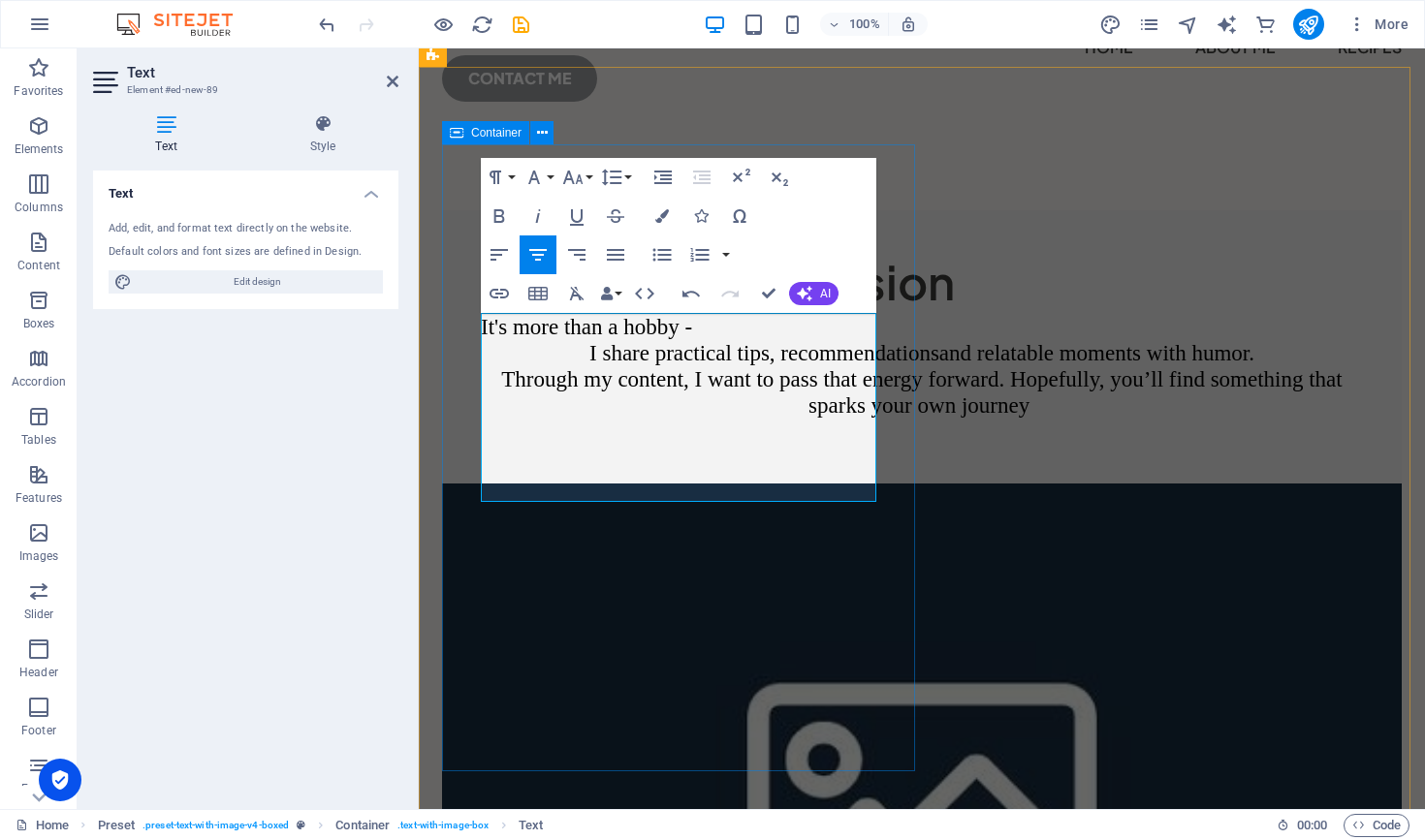 click on "Cycling is my passion It's more than a hobby -  I share practical tips, recommendations   and relatable moments with humor. Through my content, I want to pass that energy forward. Hopefully, you’ll find something that sparks your own journey" at bounding box center (922, 347) 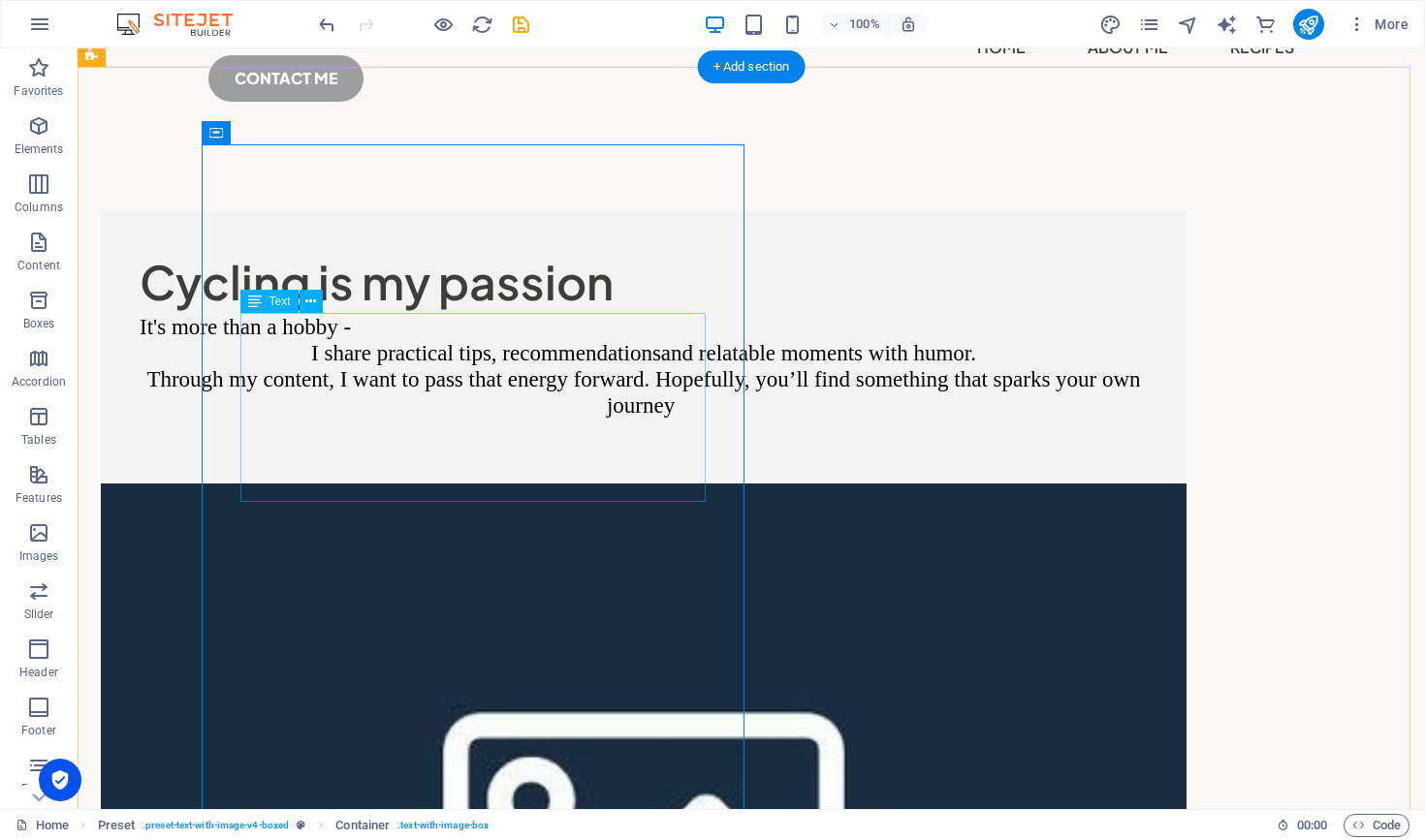 click on "It's more than a hobby -  I share practical tips, recommendations   and relatable moments with humor. Through my content, I want to pass that energy forward. Hopefully, you’ll find something that sparks your own journey" at bounding box center (644, 379) 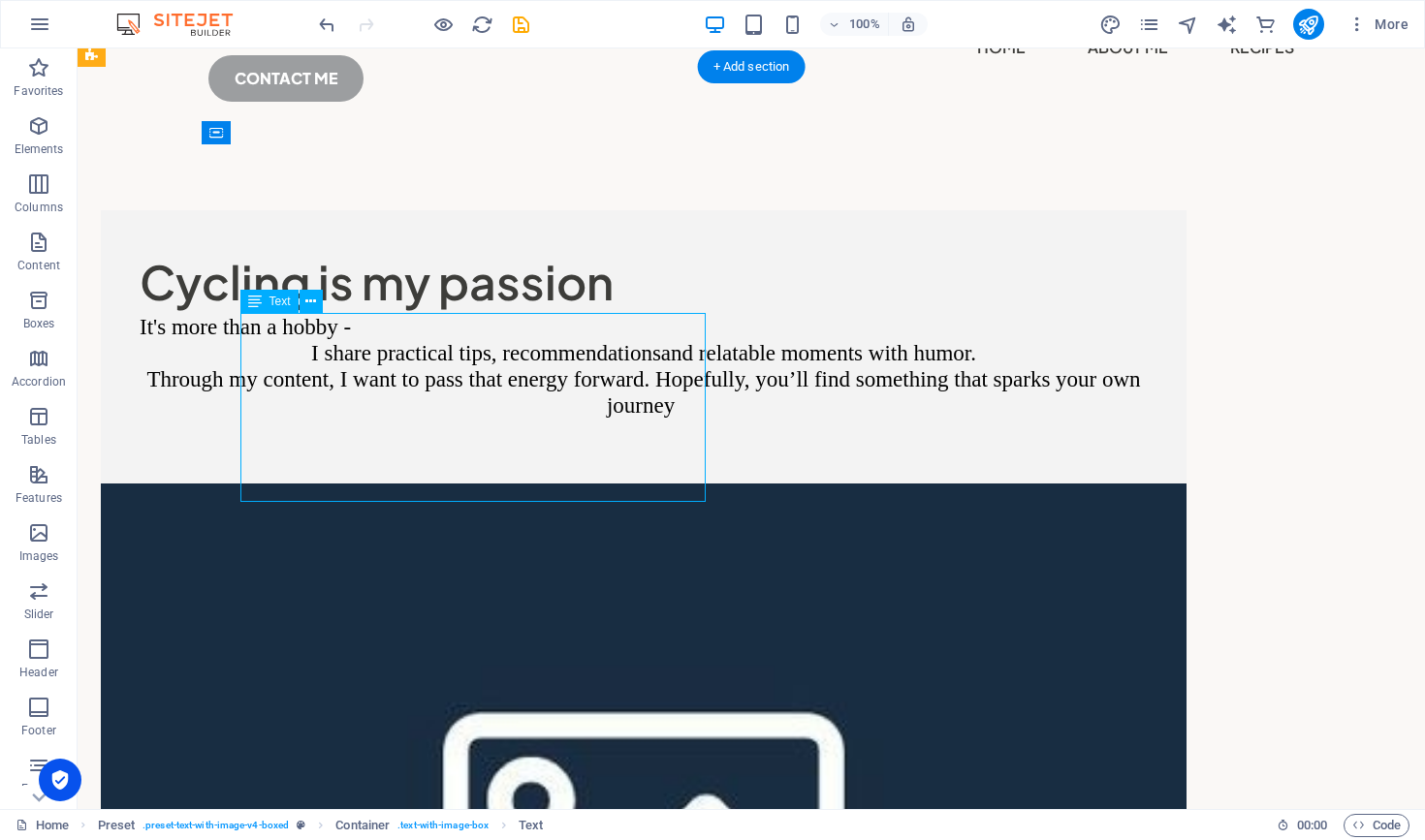 click on "It's more than a hobby -  I share practical tips, recommendations   and relatable moments with humor. Through my content, I want to pass that energy forward. Hopefully, you’ll find something that sparks your own journey" at bounding box center (644, 379) 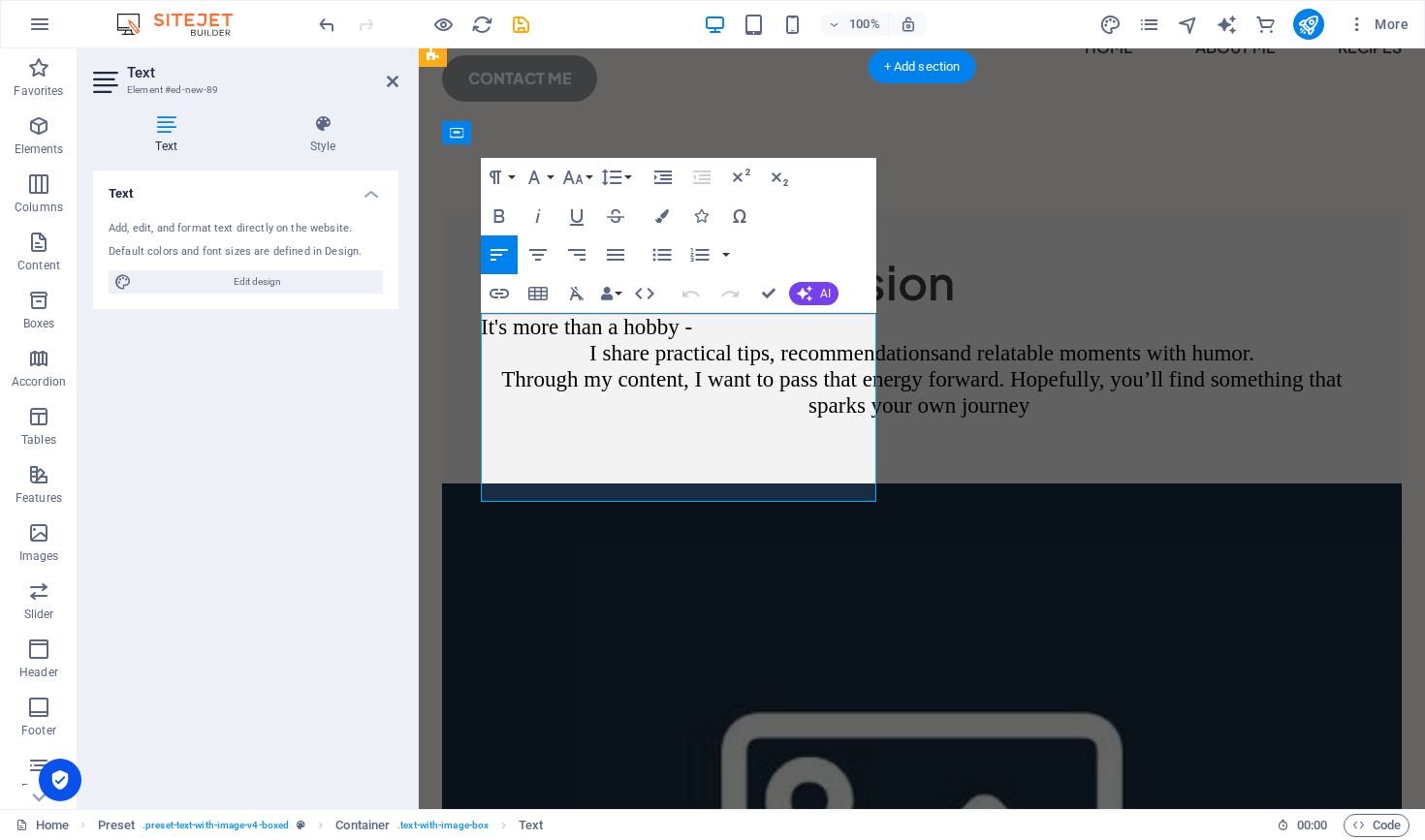 click on "I share practical tips, recommendations" at bounding box center (764, 353) 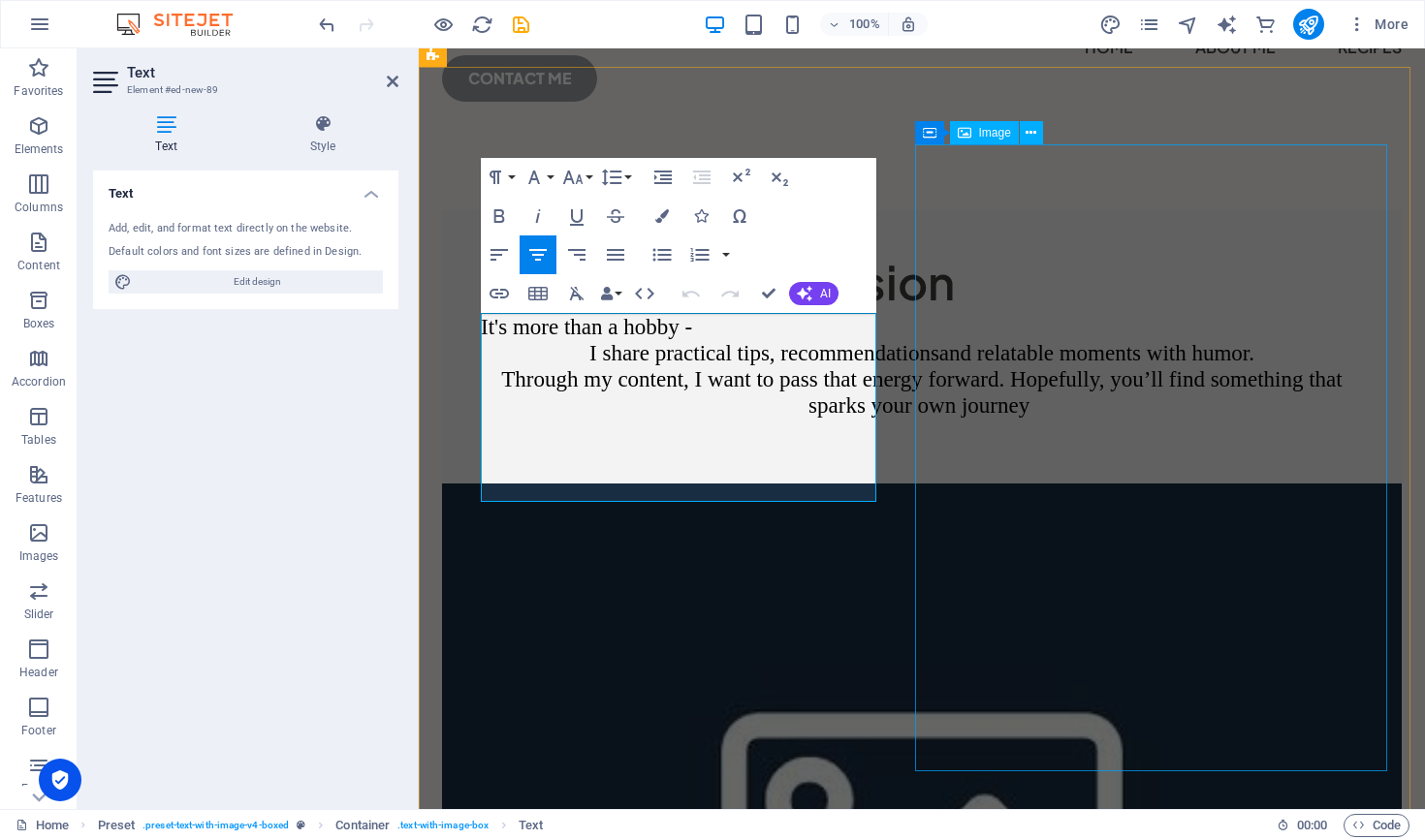 type 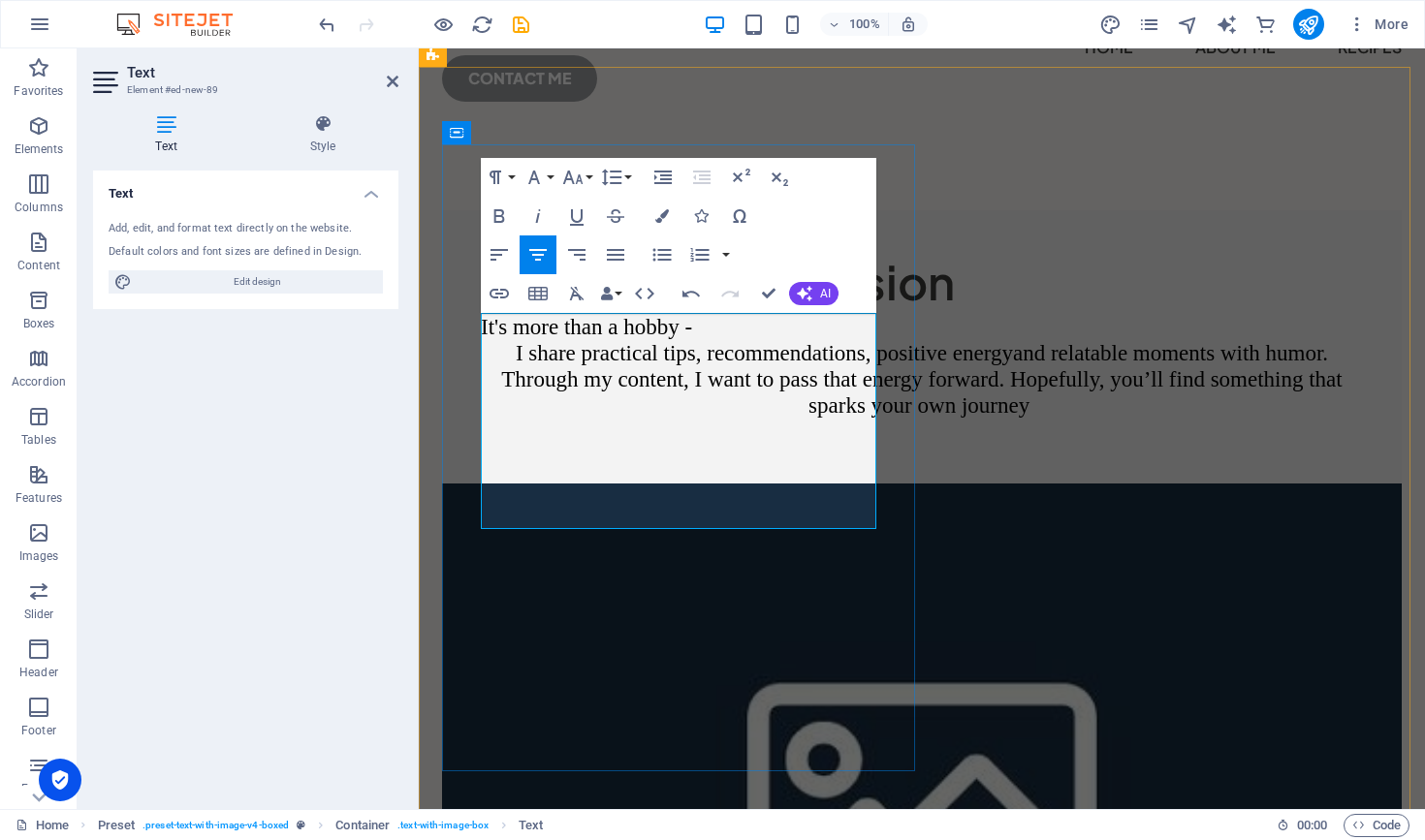 click on "and relatable moments with humor." at bounding box center [1170, 353] 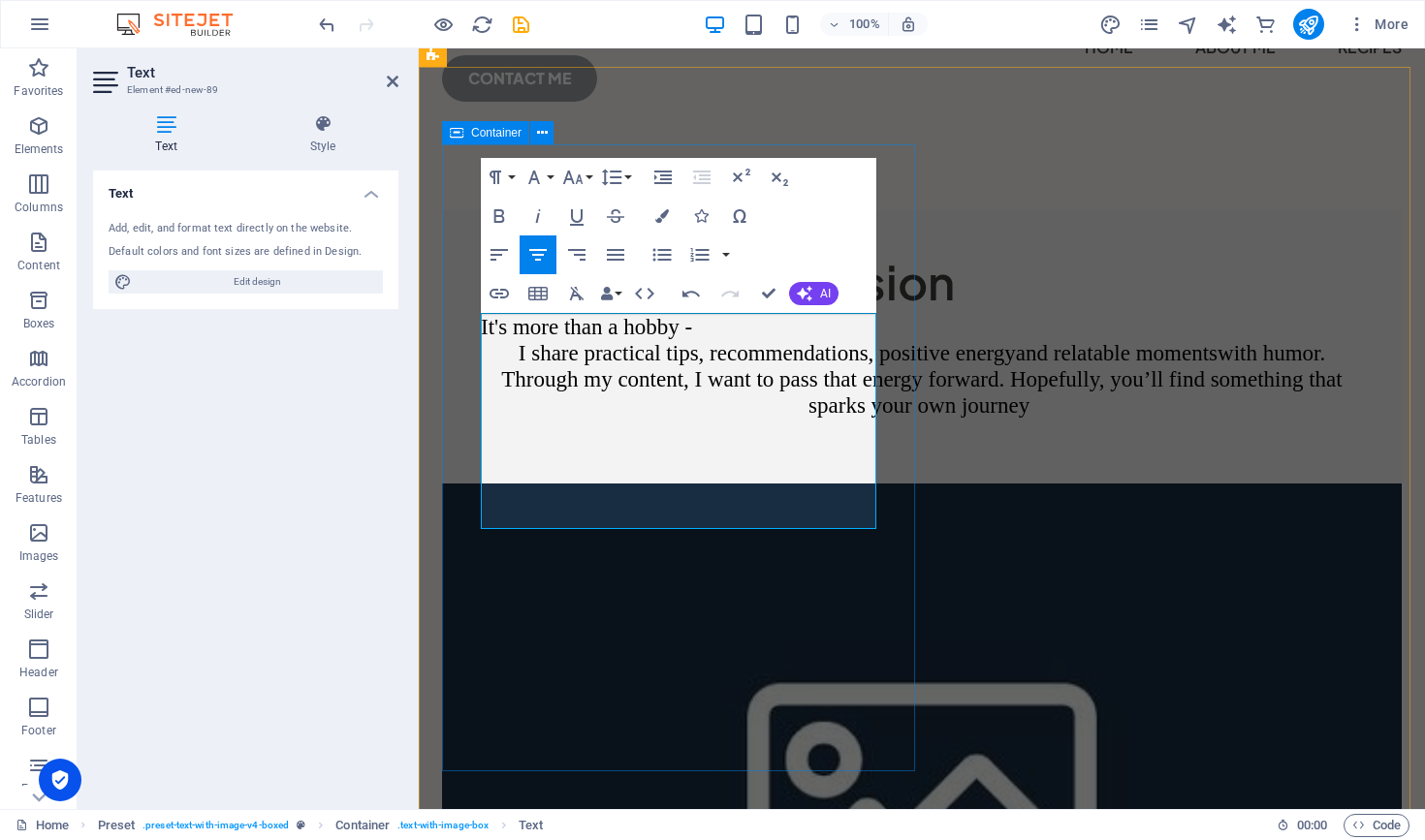 drag, startPoint x: 588, startPoint y: 623, endPoint x: 931, endPoint y: 623, distance: 343 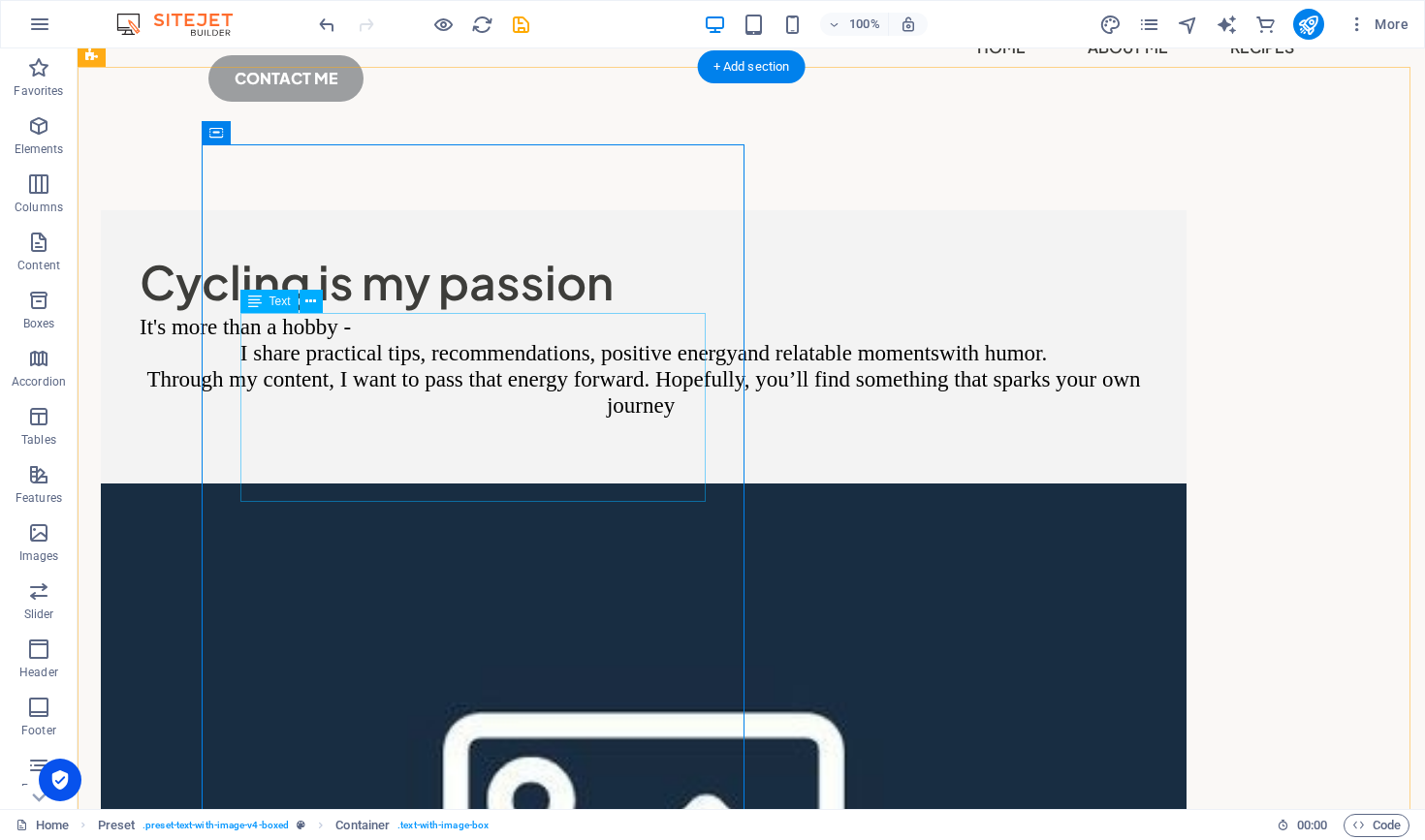 click on "It's more than a hobby -  I share practical tips, recommendations, positive energy  and relatable momentswith humor. Through my content, I want to pass that energy forward. Hopefully, you’ll find something that sparks your own journey" at bounding box center [644, 379] 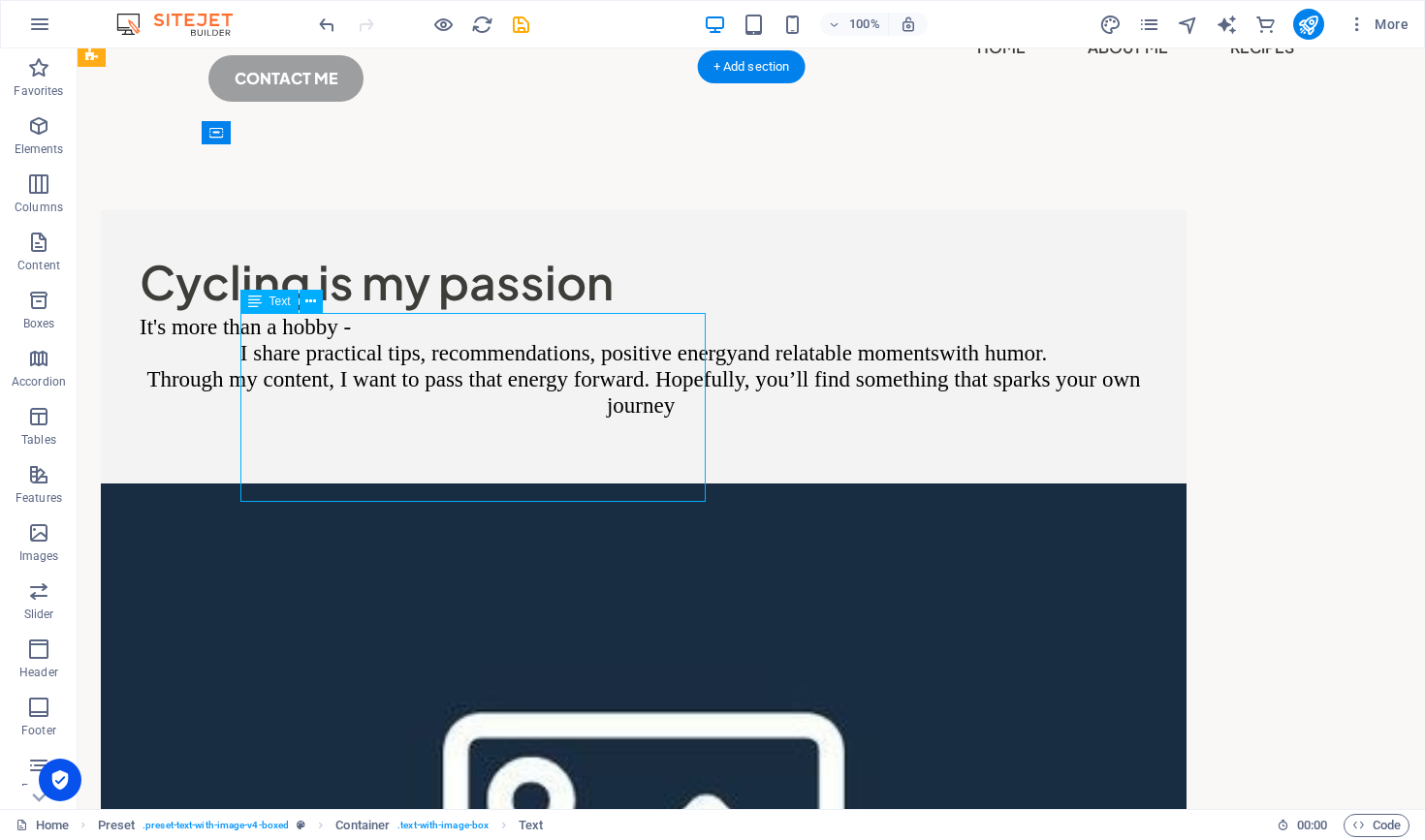click on "It's more than a hobby -  I share practical tips, recommendations, positive energy  and relatable momentswith humor. Through my content, I want to pass that energy forward. Hopefully, you’ll find something that sparks your own journey" at bounding box center (644, 379) 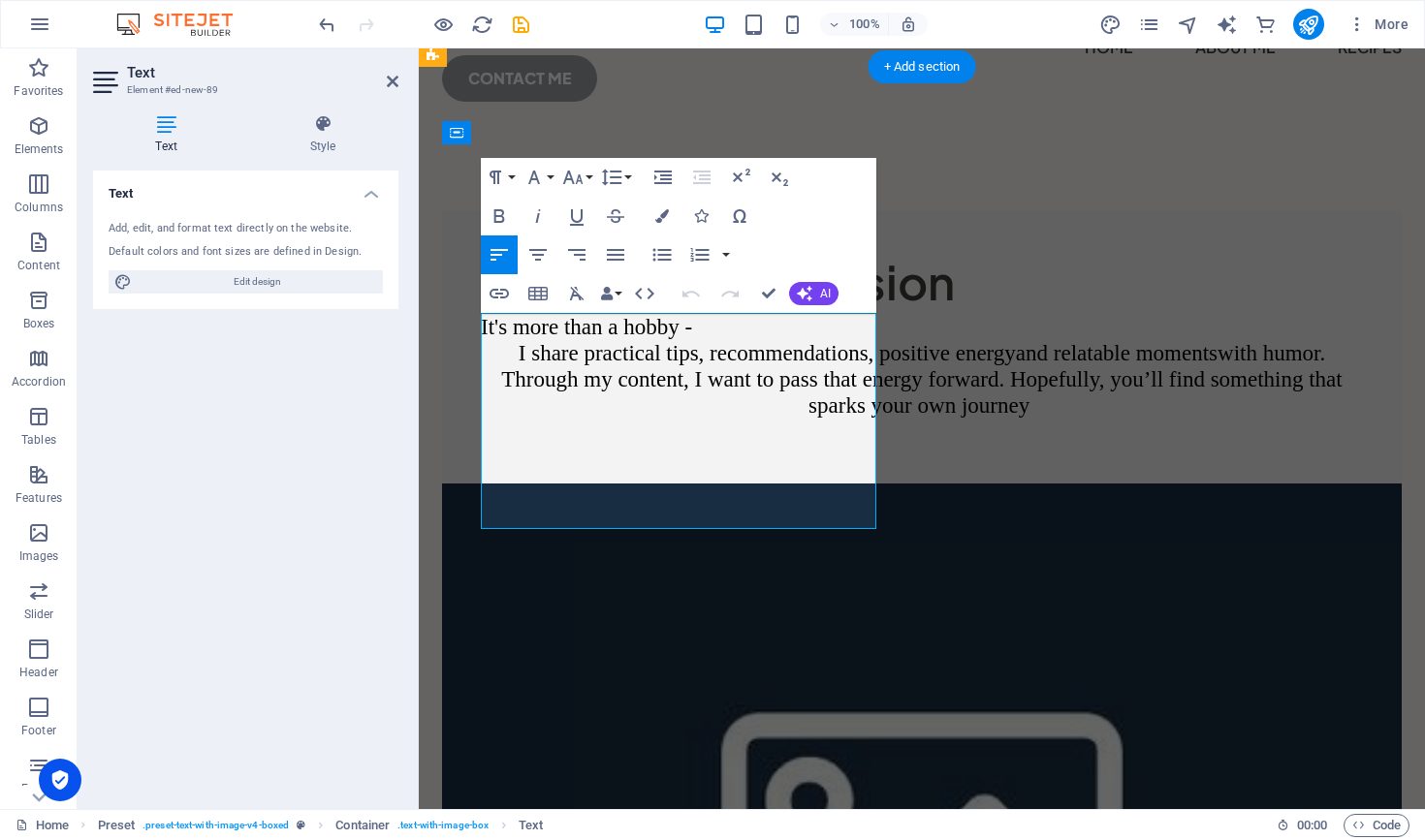 click on "and relatable momentswith humor." at bounding box center [1170, 353] 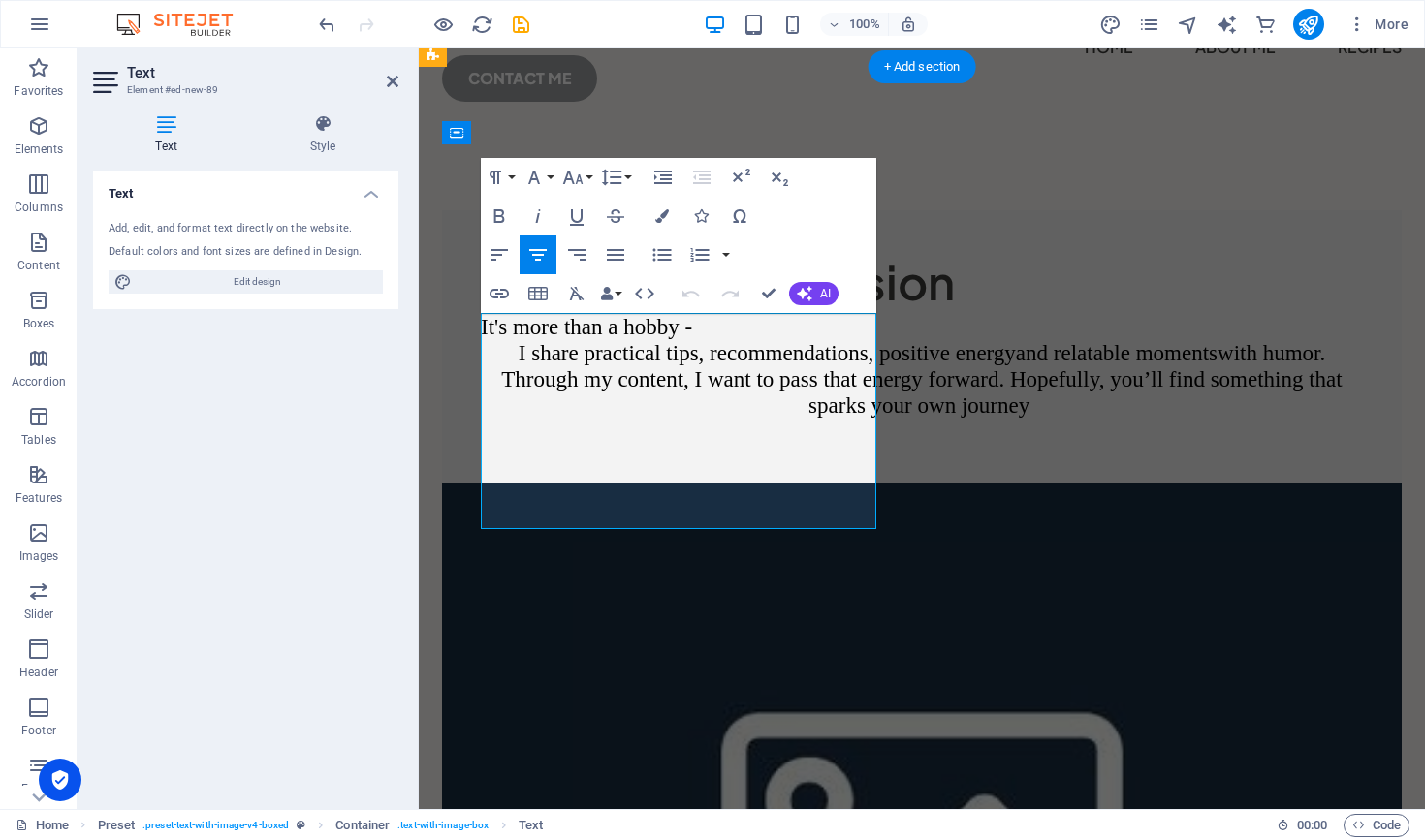 type 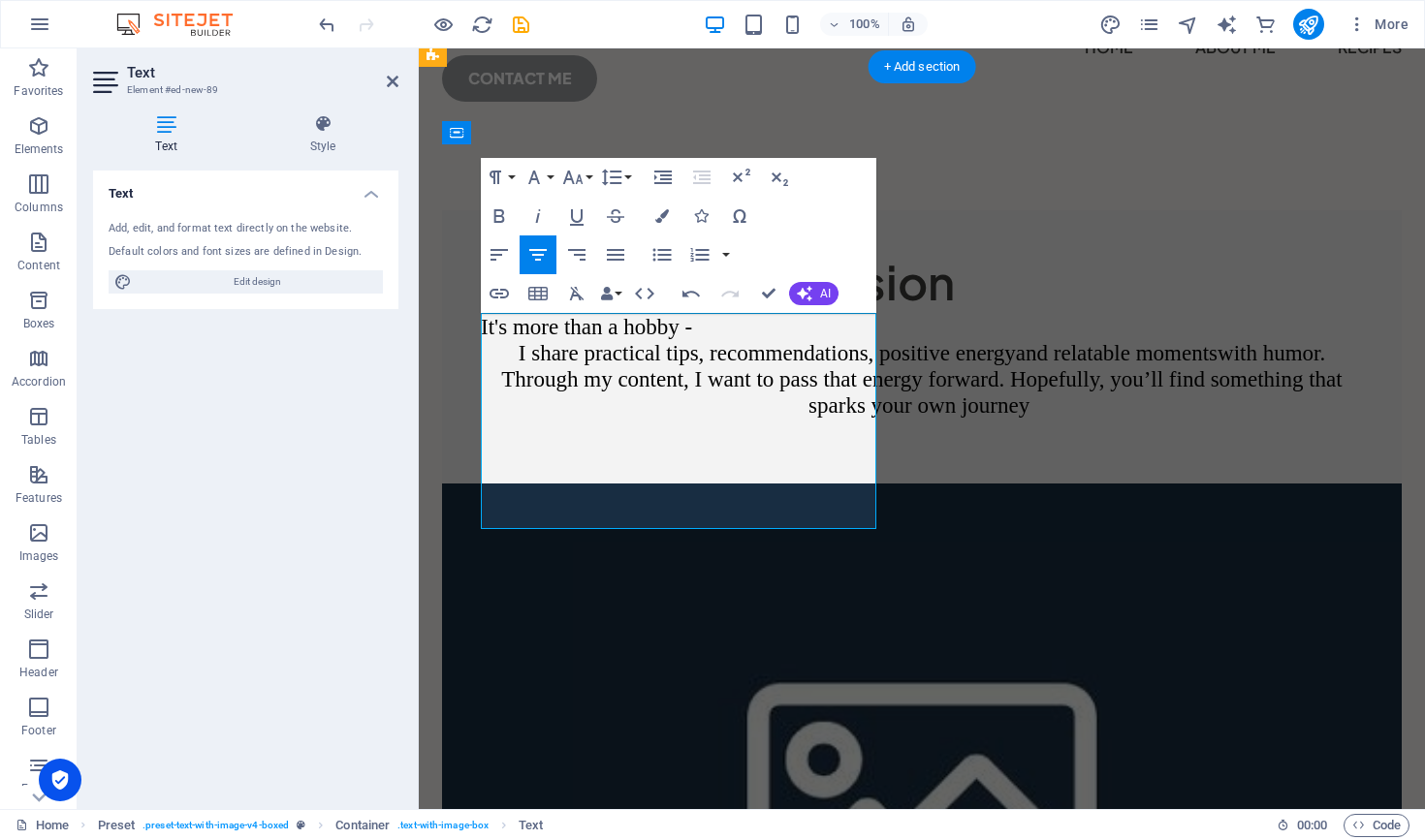 click on "I share practical tips, recommendations, positive energy  and relatable moments  with humor." at bounding box center (922, 353) 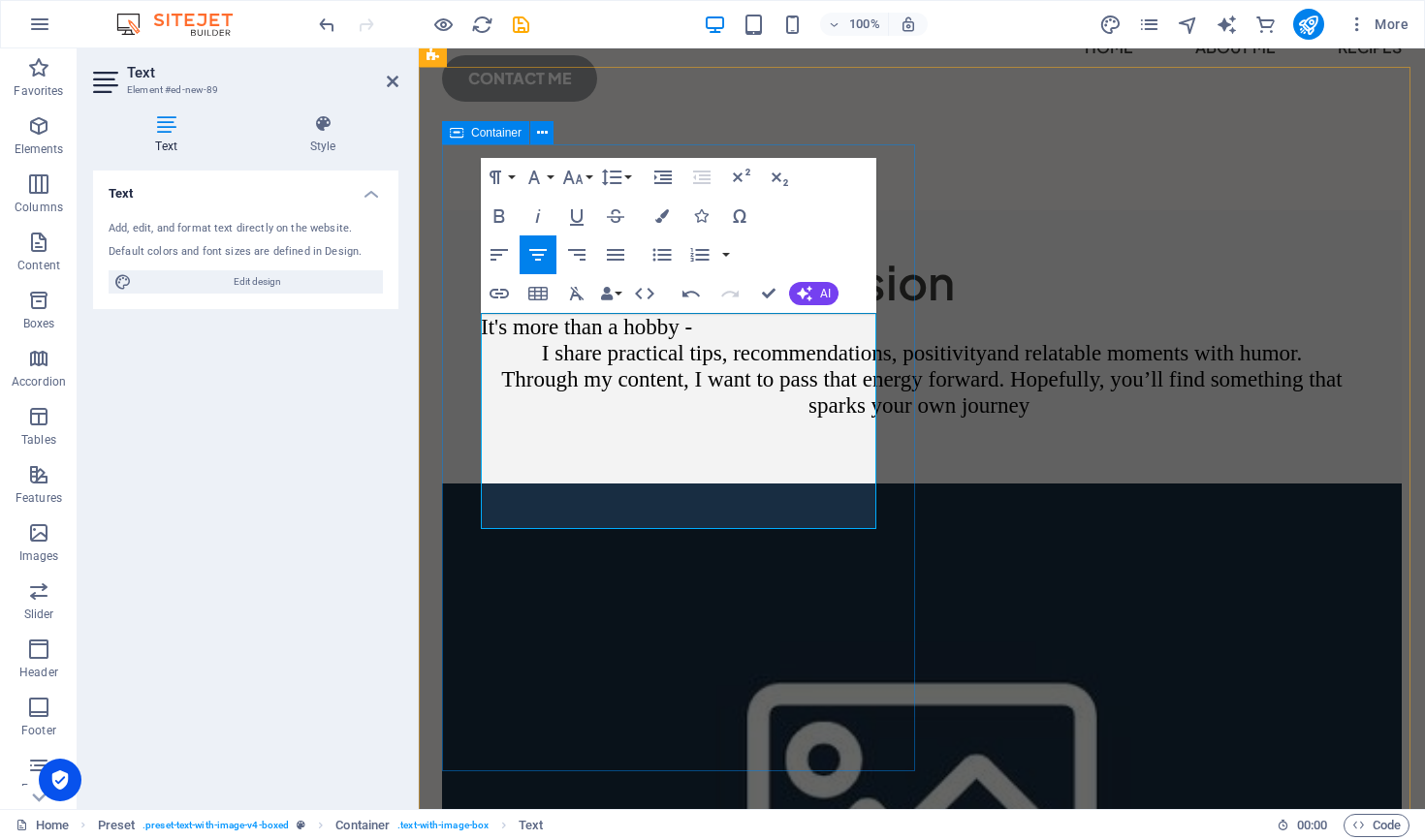 click on "Cycling is my passion It's more than a hobby -  I share practical tips, recommendations, positivity  and relatable moments with humor. Through my content, I want to pass that energy forward. Hopefully, you’ll find something that sparks your own journey" at bounding box center [922, 347] 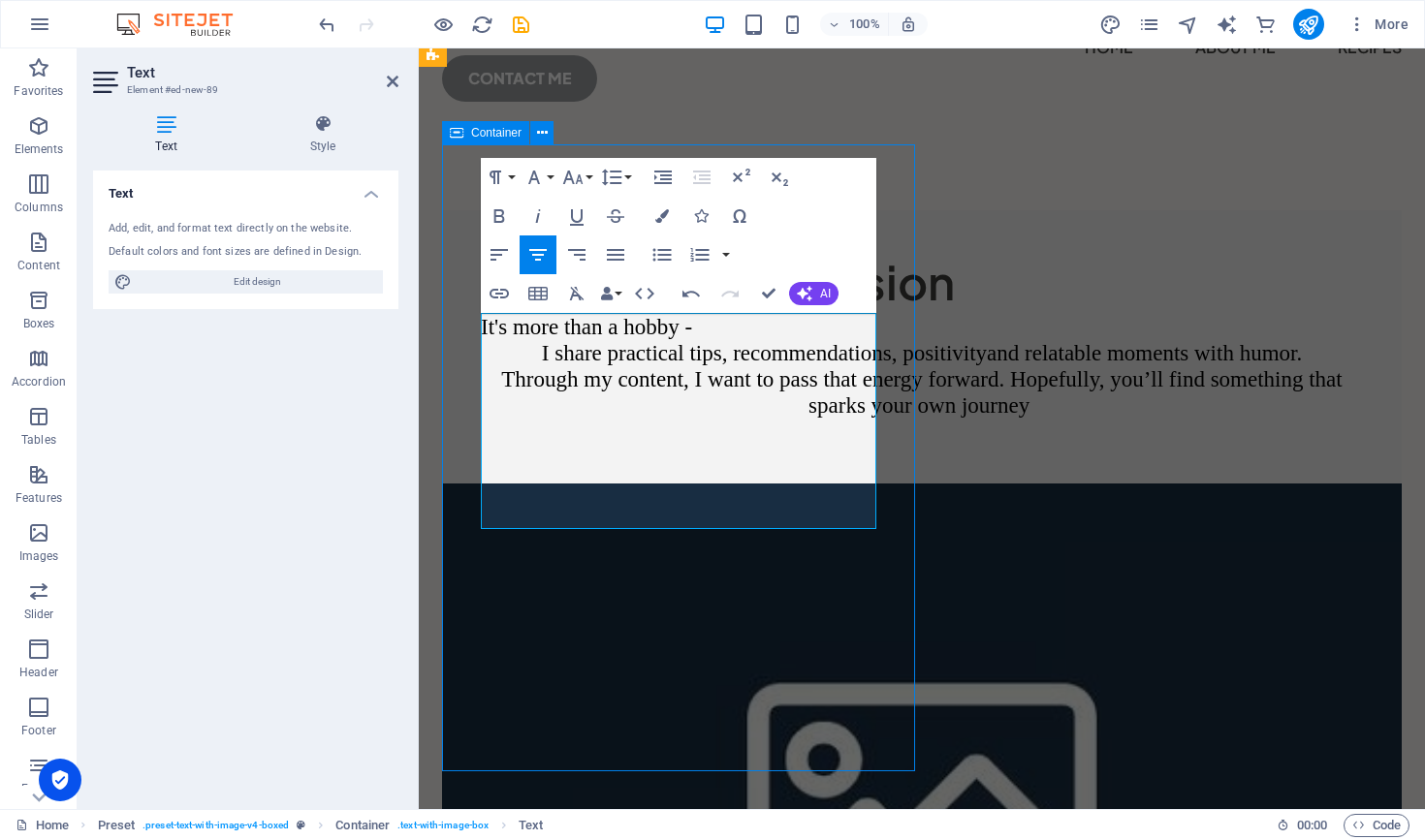 click on "Cycling is my passion It's more than a hobby -  I share practical tips, recommendations, positivity  and relatable moments with humor. Through my content, I want to pass that energy forward. Hopefully, you’ll find something that sparks your own journey" at bounding box center [922, 347] 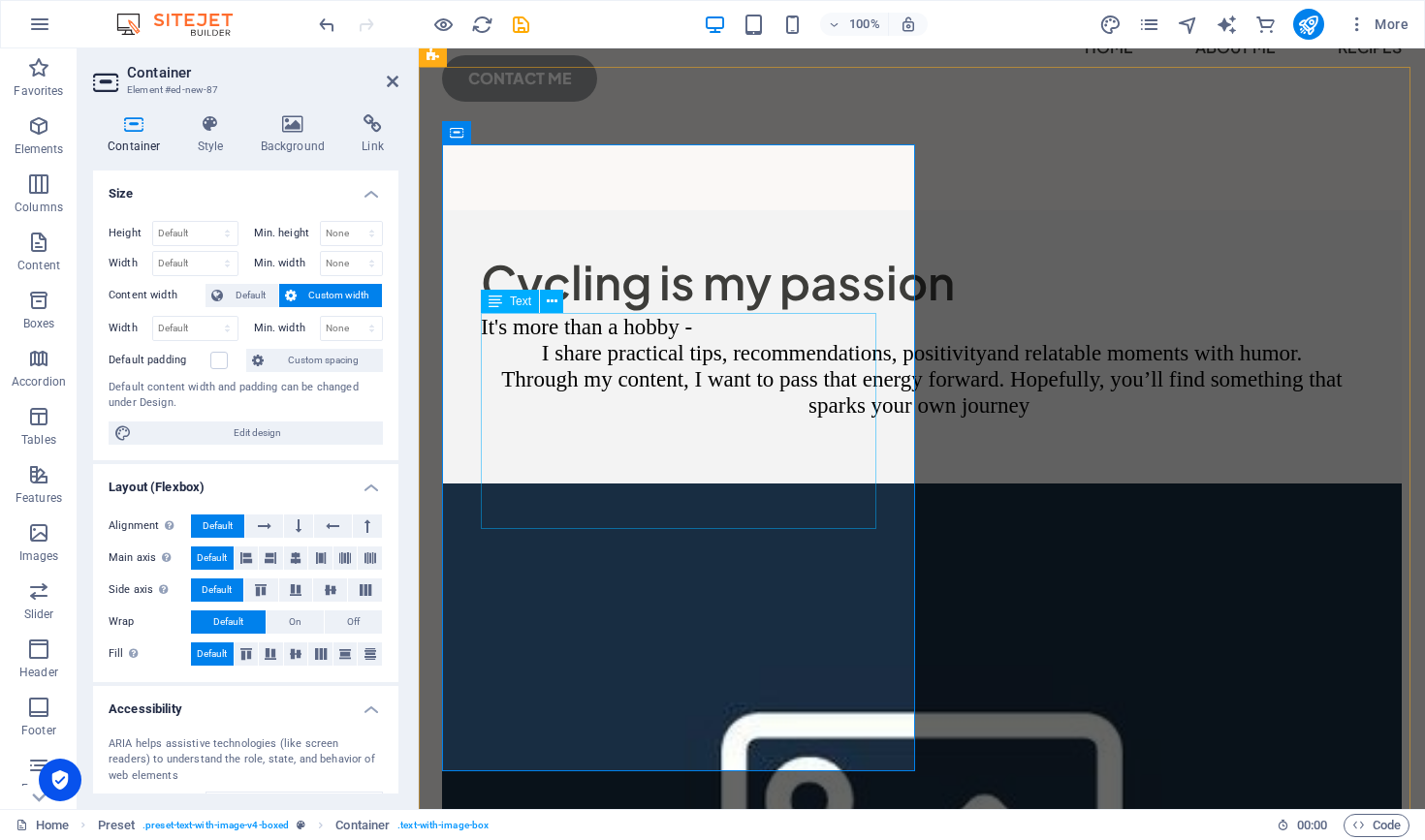 click on "It's more than a hobby -  I share practical tips, recommendations, positivity  and relatable moments with humor. Through my content, I want to pass that energy forward. Hopefully, you’ll find something that sparks your own journey" at bounding box center [922, 379] 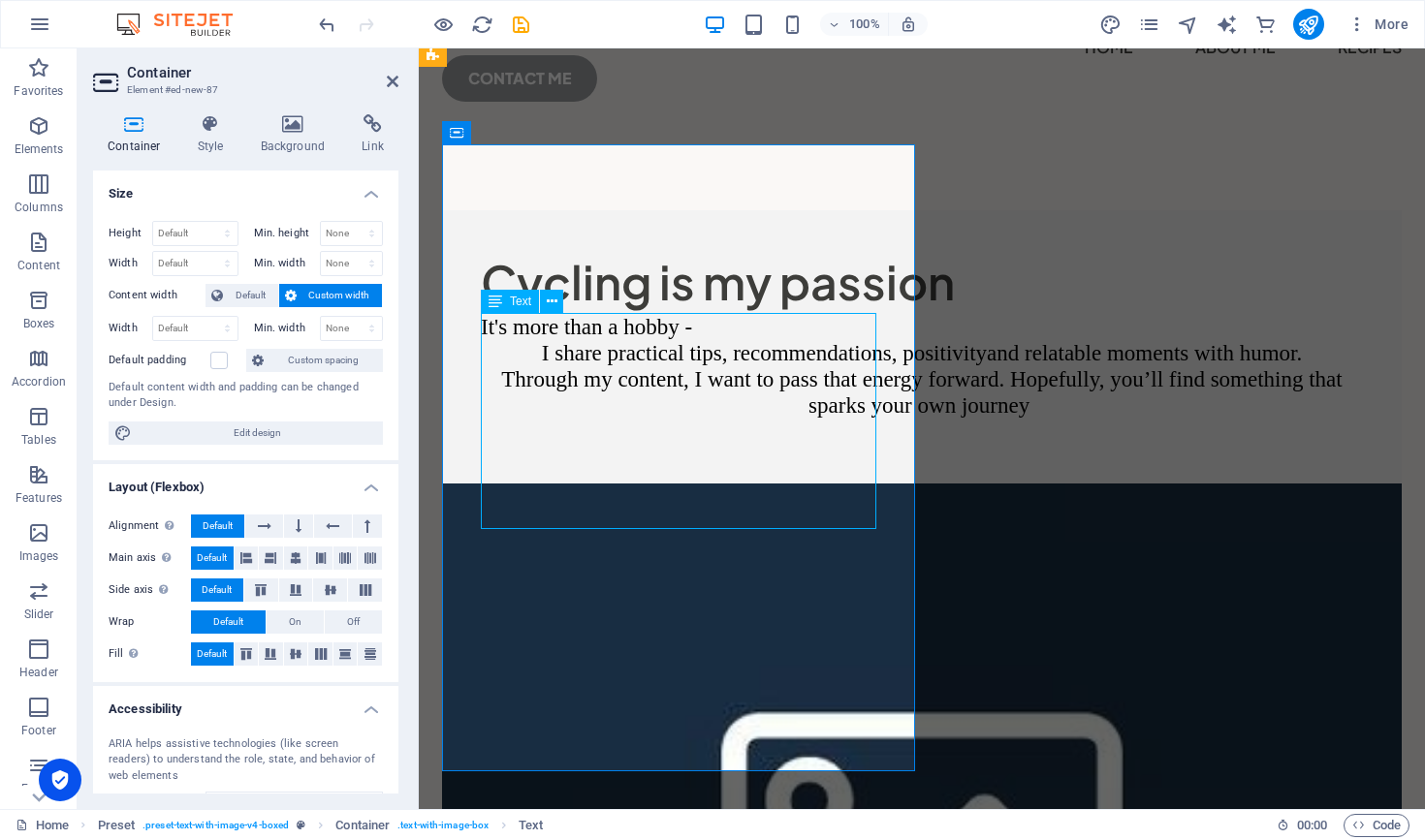 click on "It's more than a hobby -  I share practical tips, recommendations, positivity  and relatable moments with humor. Through my content, I want to pass that energy forward. Hopefully, you’ll find something that sparks your own journey" at bounding box center [922, 379] 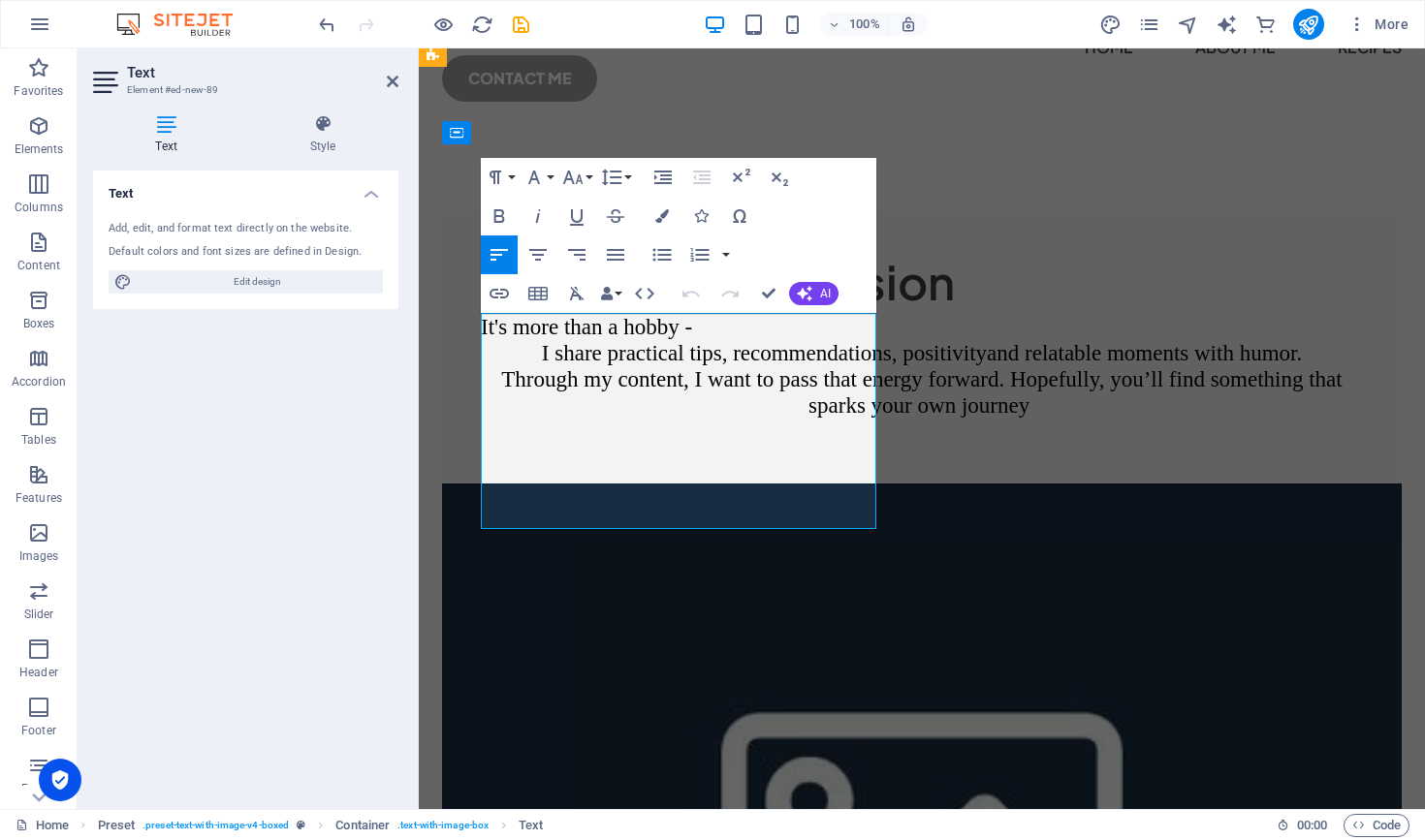click on "and relatable moments with humor." at bounding box center [1144, 353] 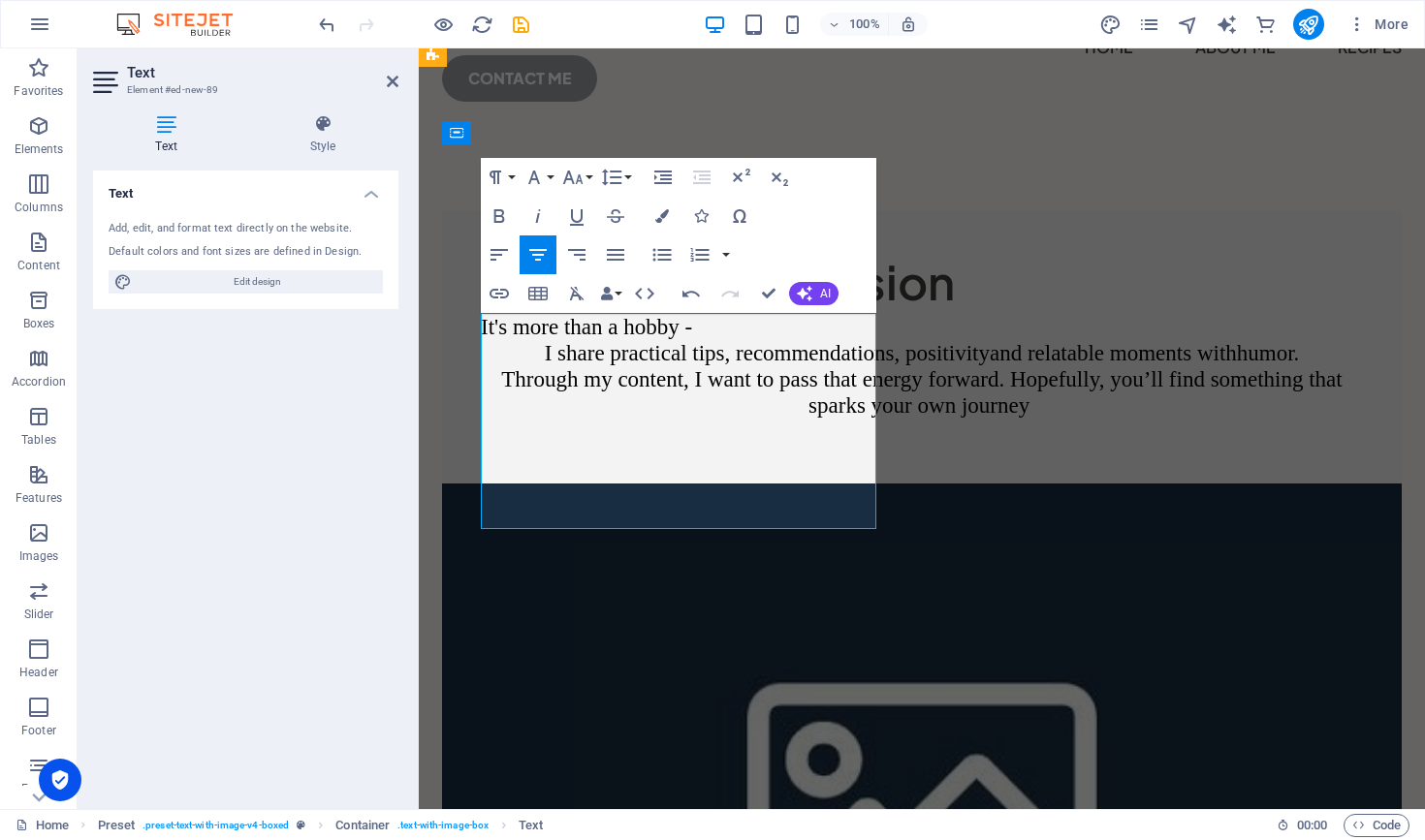 type 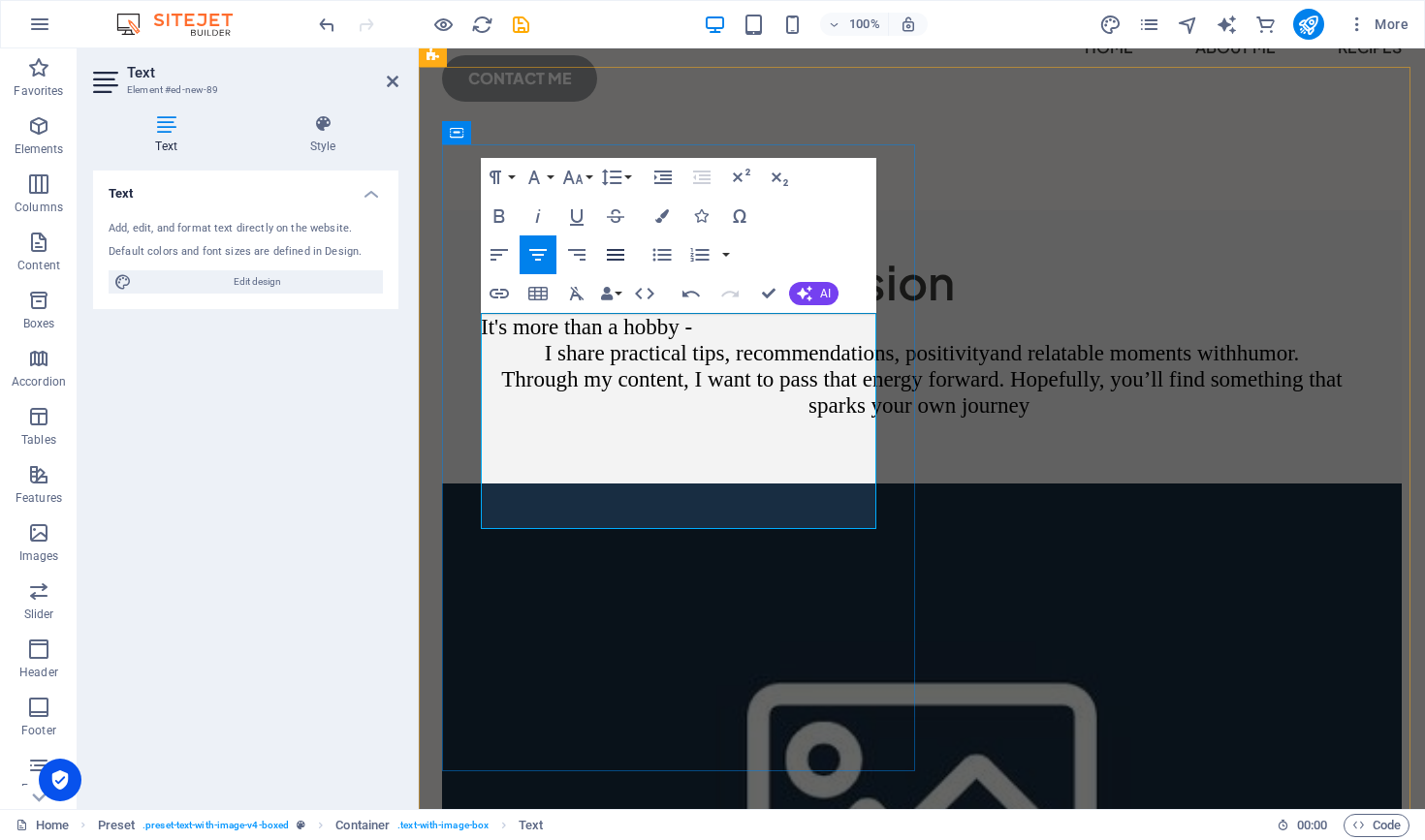 click 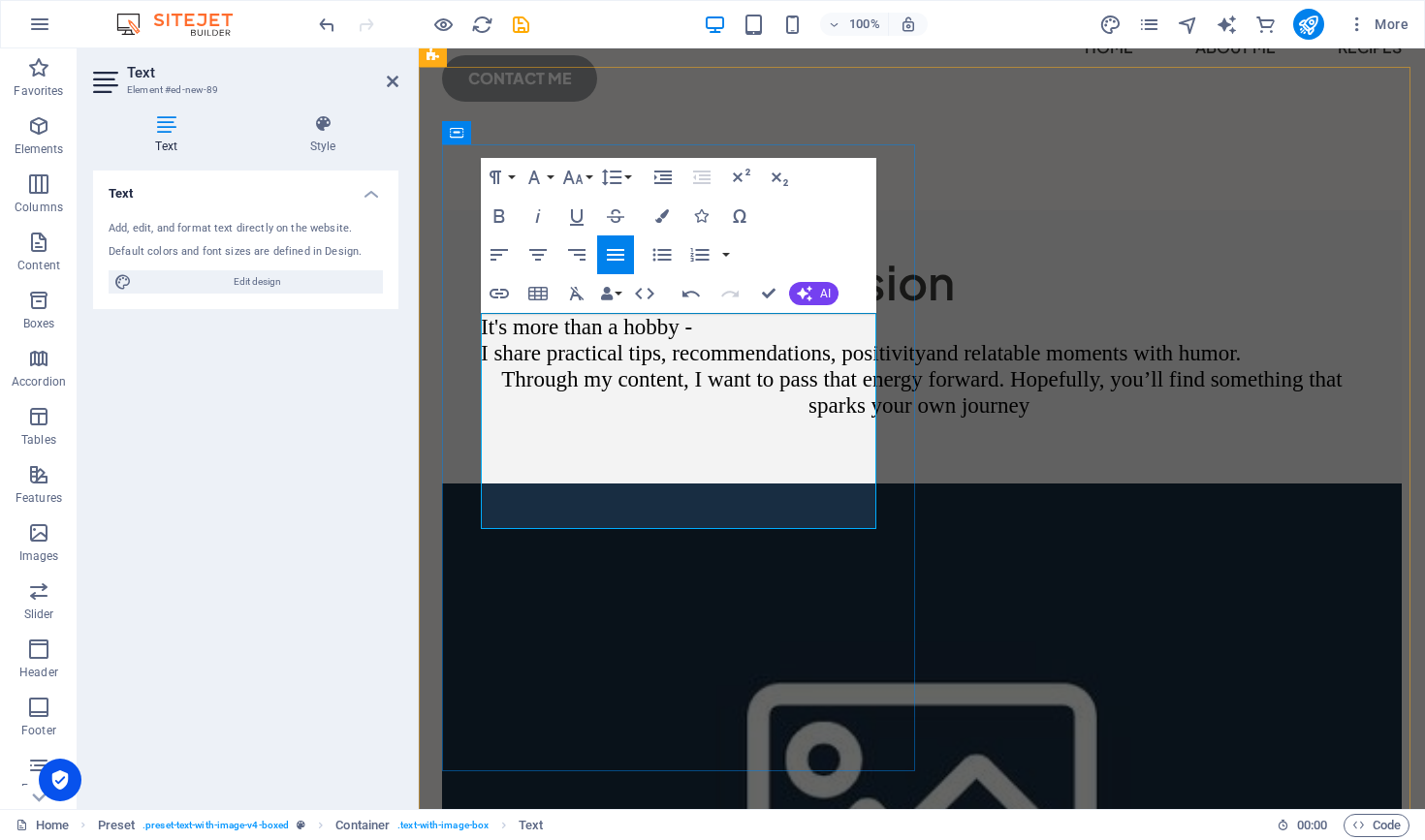 click on "Through my content, I want to pass that energy forward. Hopefully, you’ll find something that sparks your own journey" at bounding box center [586, 327] 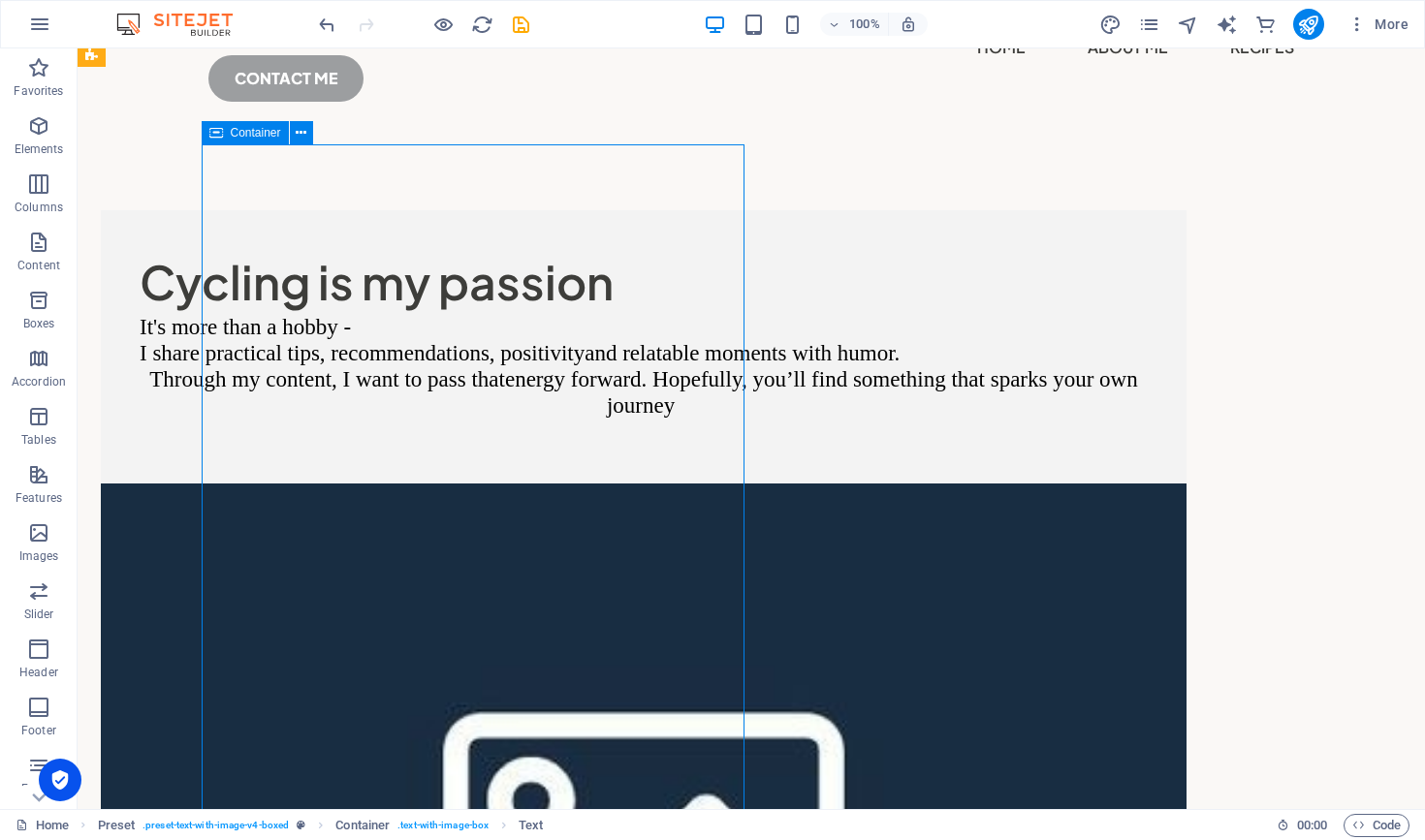 drag, startPoint x: 238, startPoint y: 620, endPoint x: 580, endPoint y: 620, distance: 342 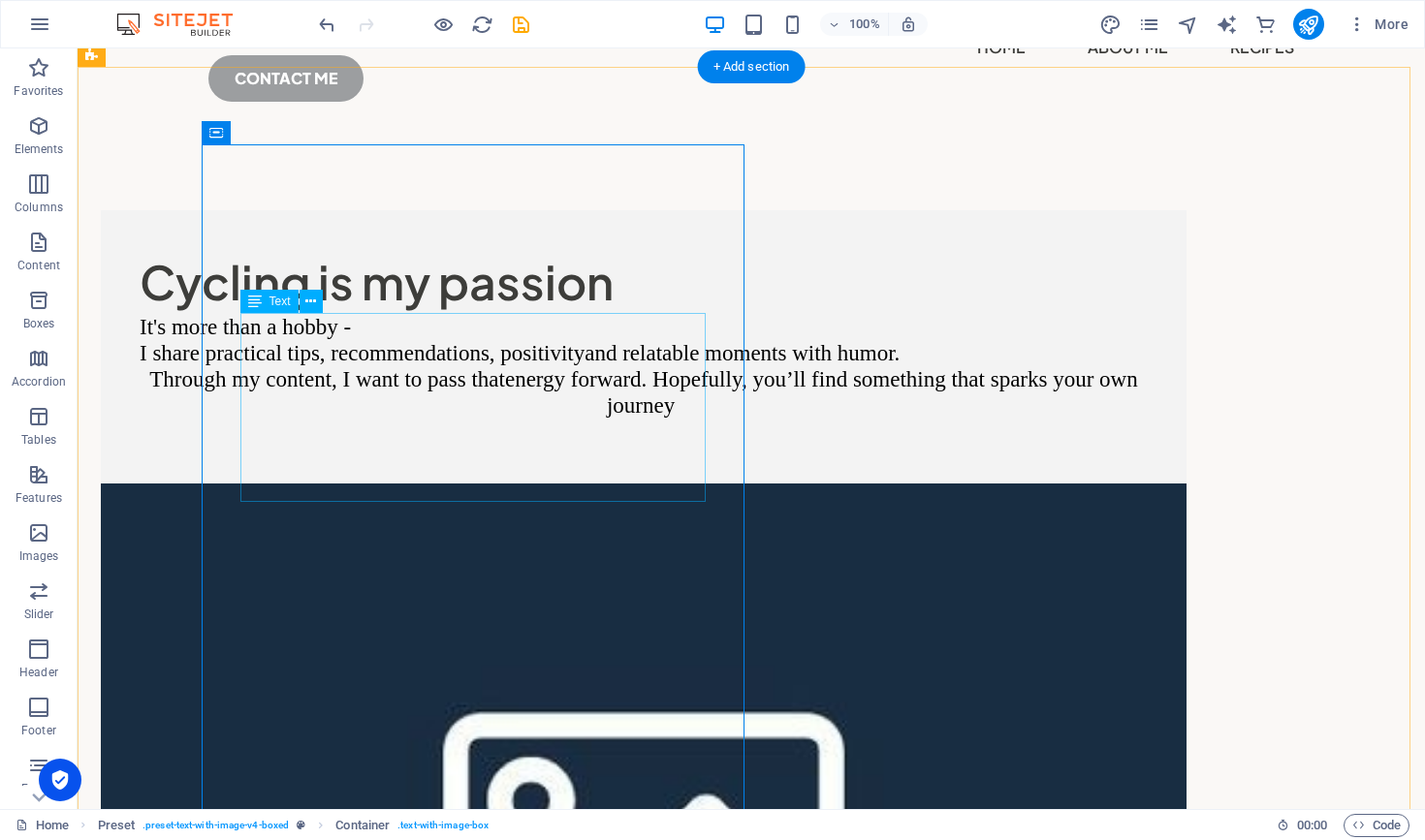 click on "It's more than a hobby -  I share practical tips, recommendations, positivity  and relatable moments with humor. Through my content, I want to pass thatenergy forward. Hopefully, you’ll find something that sparks your own journey" at bounding box center (644, 379) 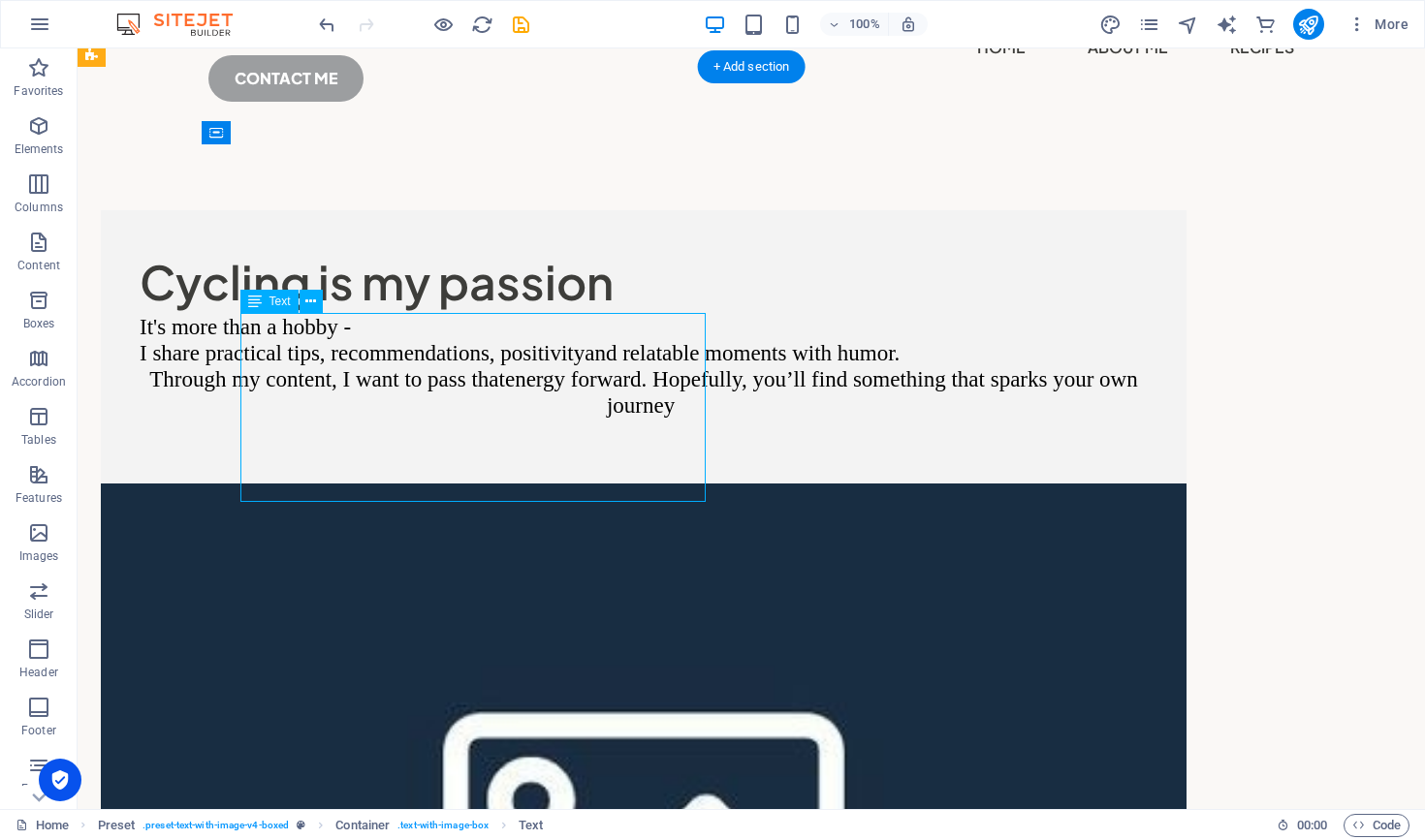 click on "It's more than a hobby -  I share practical tips, recommendations, positivity  and relatable moments with humor. Through my content, I want to pass thatenergy forward. Hopefully, you’ll find something that sparks your own journey" at bounding box center (644, 379) 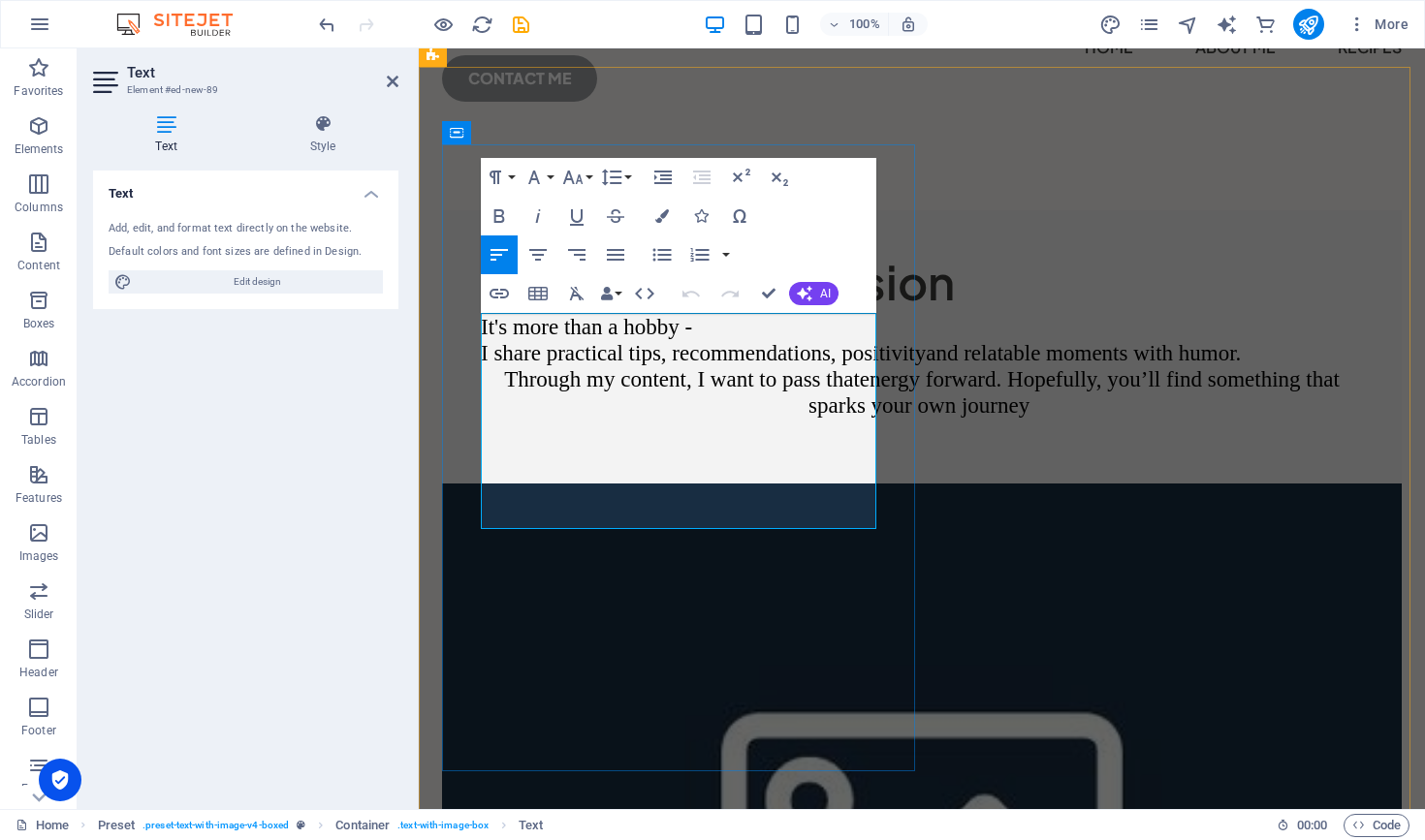 click on "It's more than a hobby -" at bounding box center (922, 327) 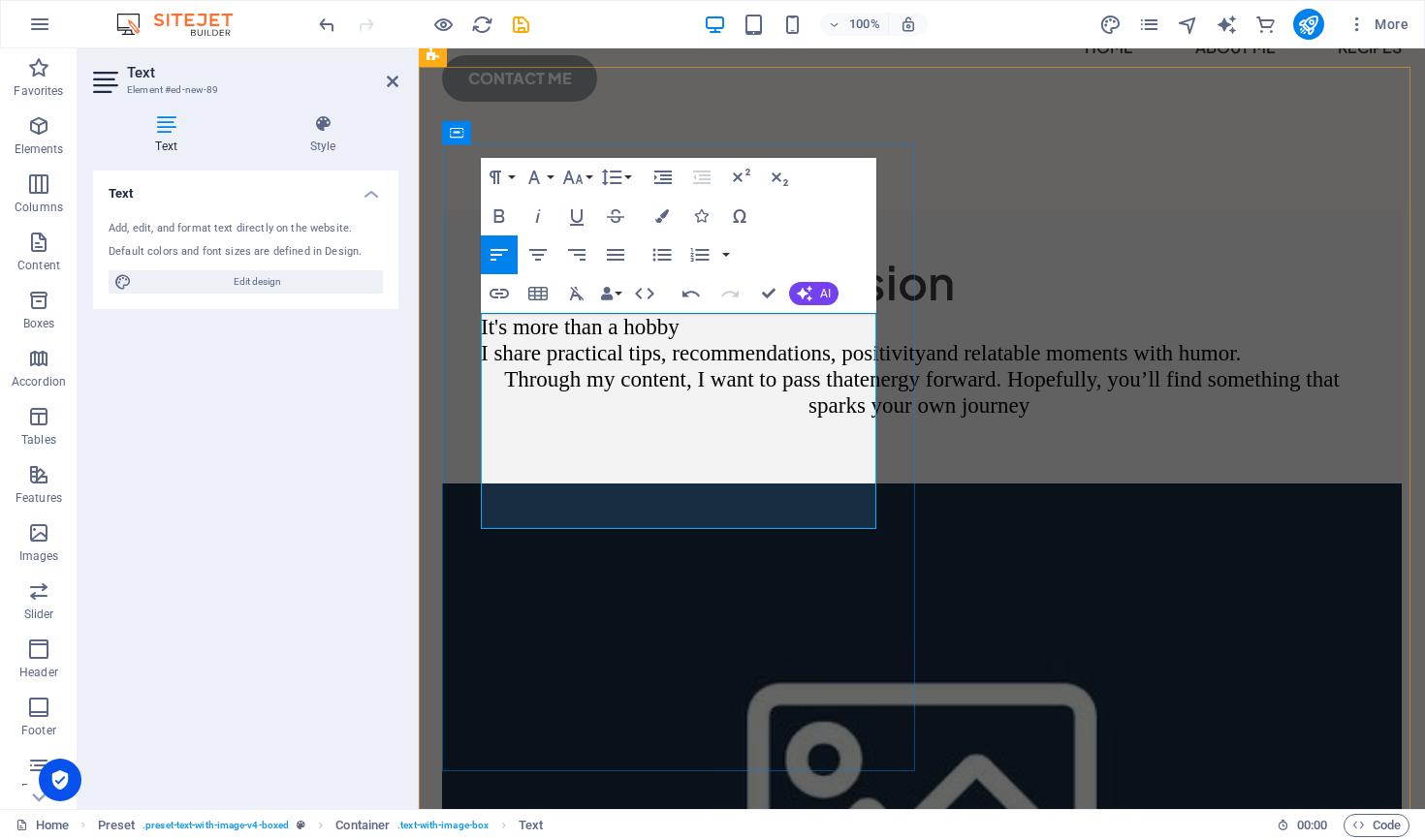 type 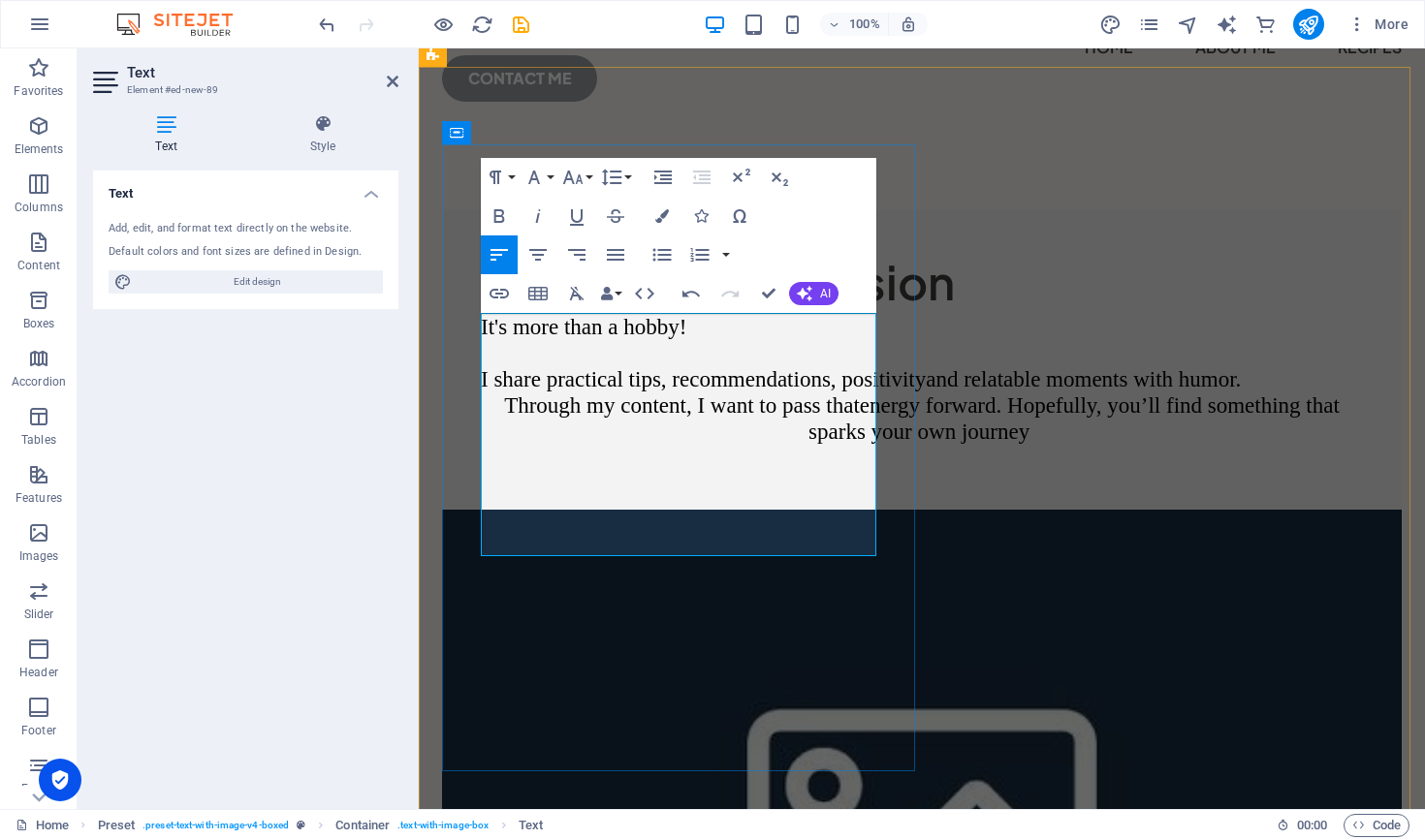 click on "Through my content, I want to pass thatenergy forward. Hopefully, you’ll find something that sparks your own journey" at bounding box center (584, 327) 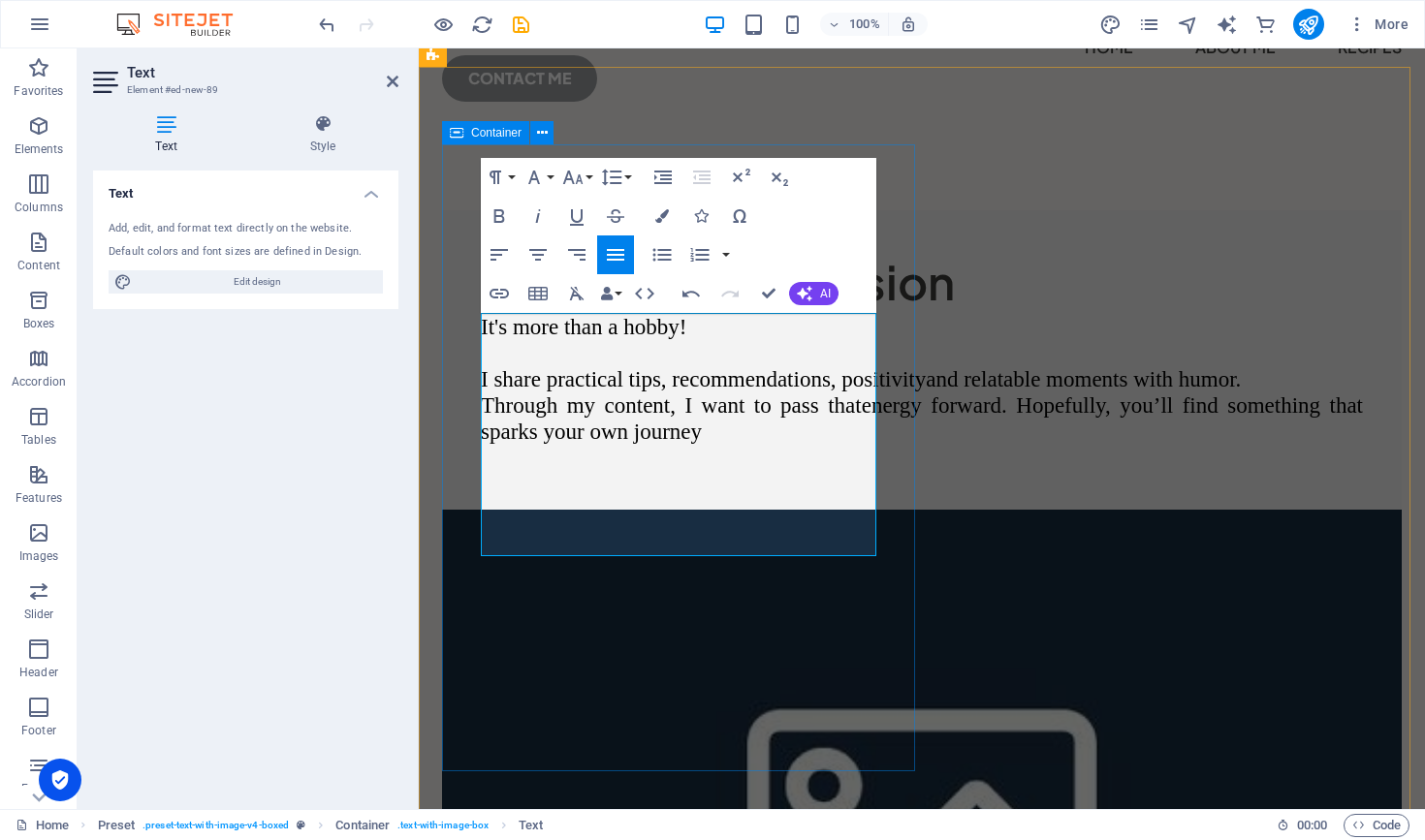 click on "Cycling is my passion It's more than a hobby! ​  I share practical tips, recommendations, positivity  and relatable moments with humor. Through my content, I want to pass thatenergy forward. Hopefully, you’ll find something that sparks your own journey" at bounding box center [922, 359] 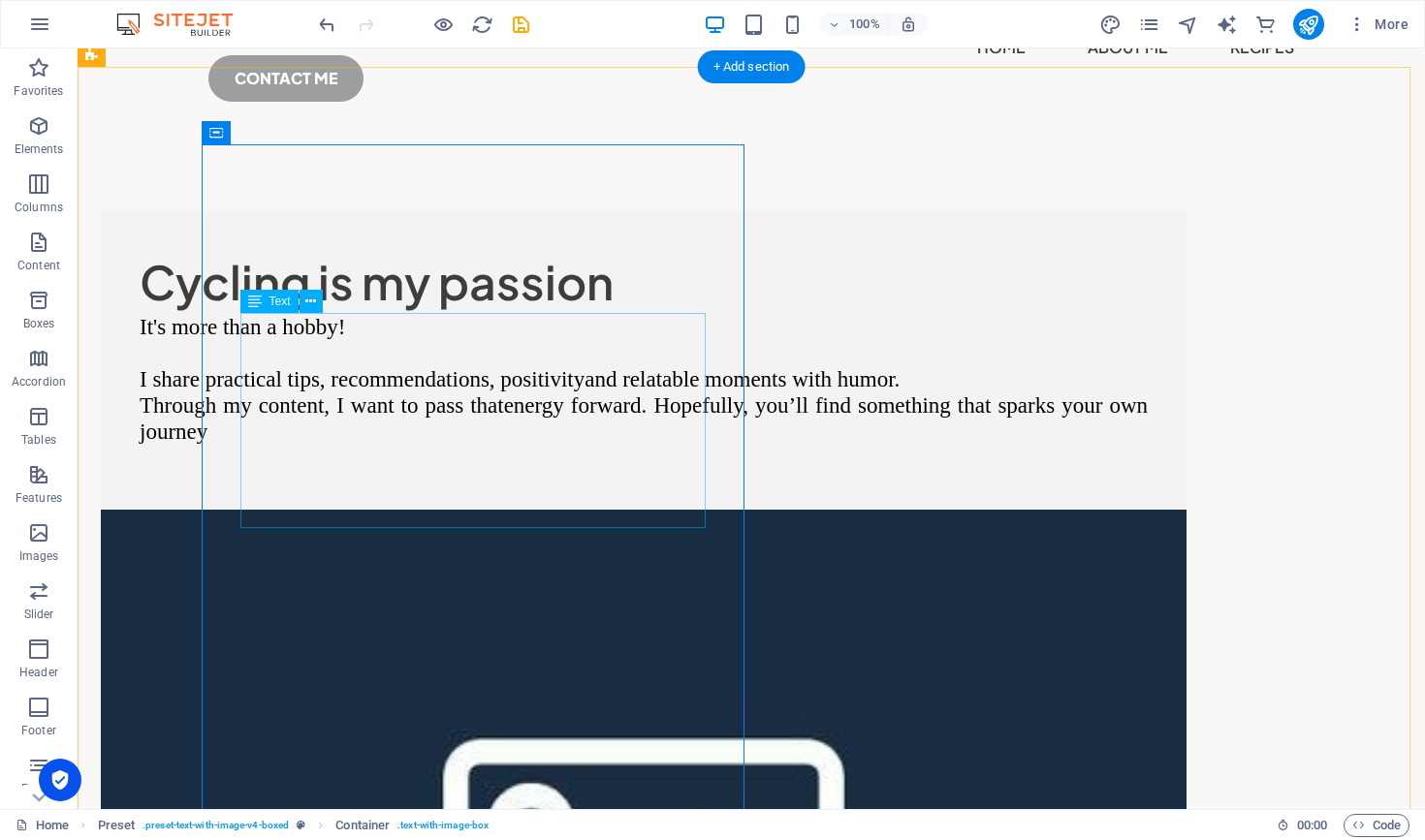 click on "It's more than a hobby!  I share practical tips, recommendations, positivity  and relatable moments with humor. Through my content, I want to pass thatenergy forward. Hopefully, you’ll find something that sparks your own journey" at bounding box center [644, 392] 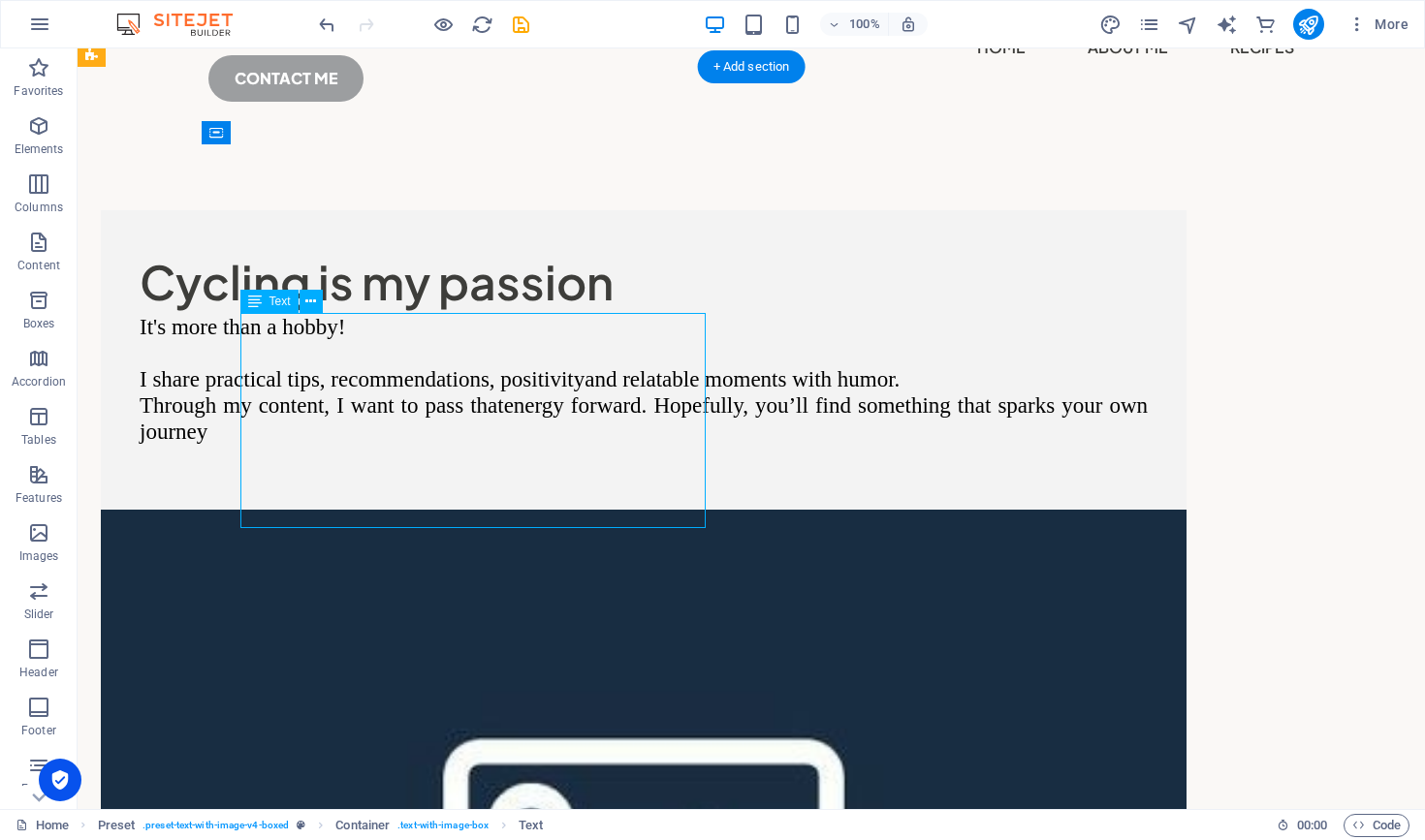 click on "It's more than a hobby!  I share practical tips, recommendations, positivity  and relatable moments with humor. Through my content, I want to pass thatenergy forward. Hopefully, you’ll find something that sparks your own journey" at bounding box center (644, 392) 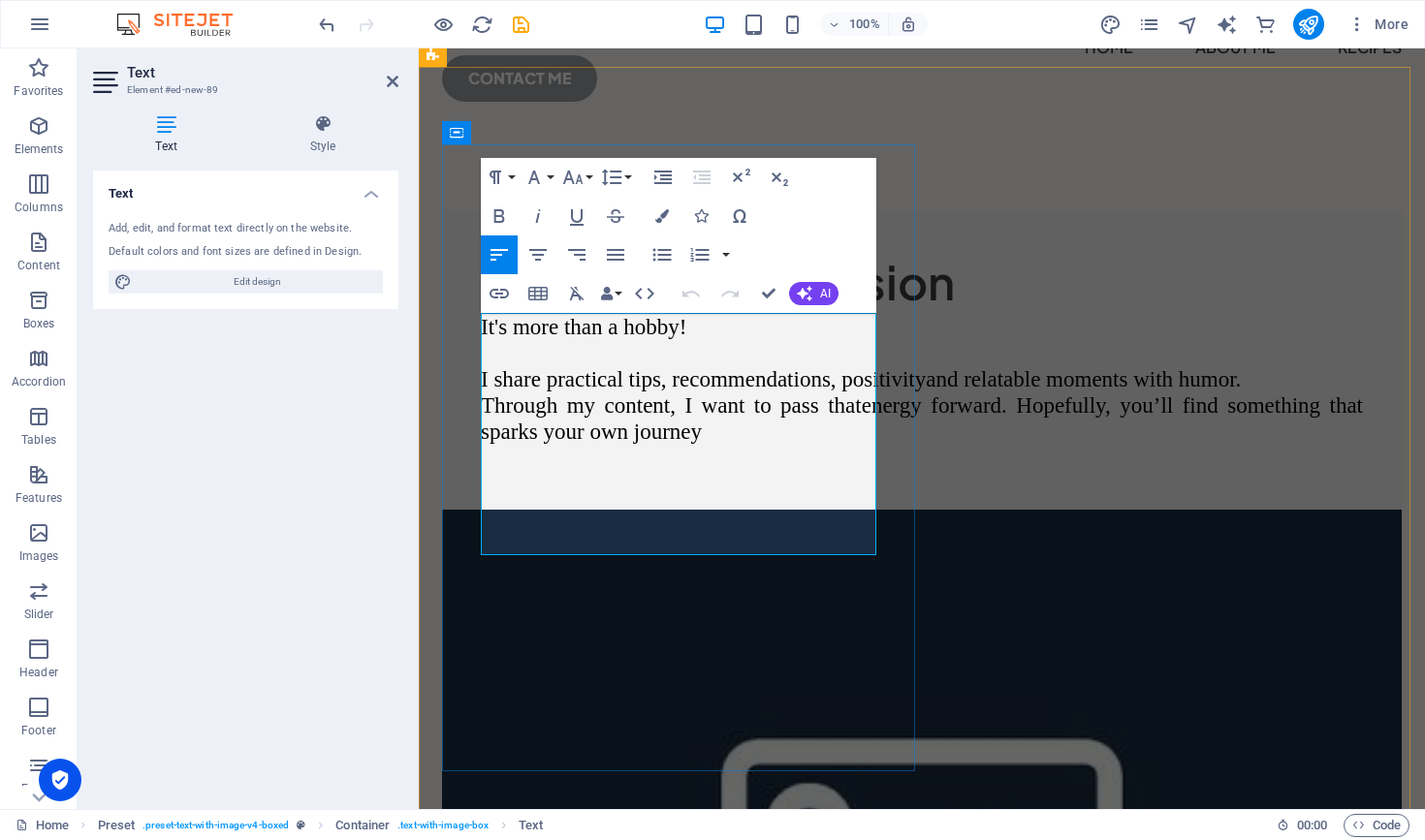click on "I share practical tips, recommendations, positivity" at bounding box center [703, 379] 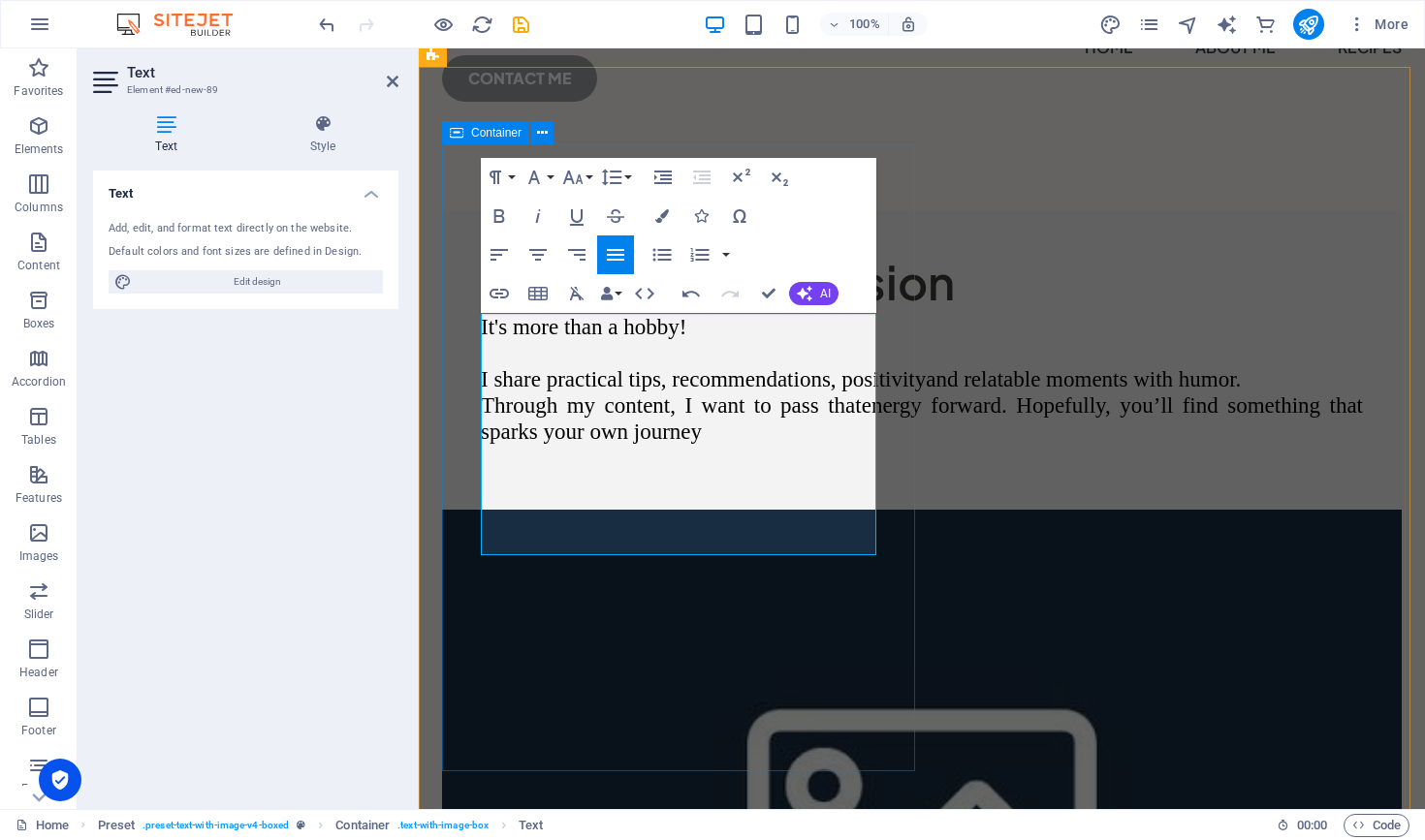 click on "Cycling is my passion It's more than a hobby! I share practical tips, recommendations, positivity  and relatable moments with humor. Through my content, I want to pass thatenergy forward. Hopefully, you’ll find something that sparks your own journey" at bounding box center (922, 359) 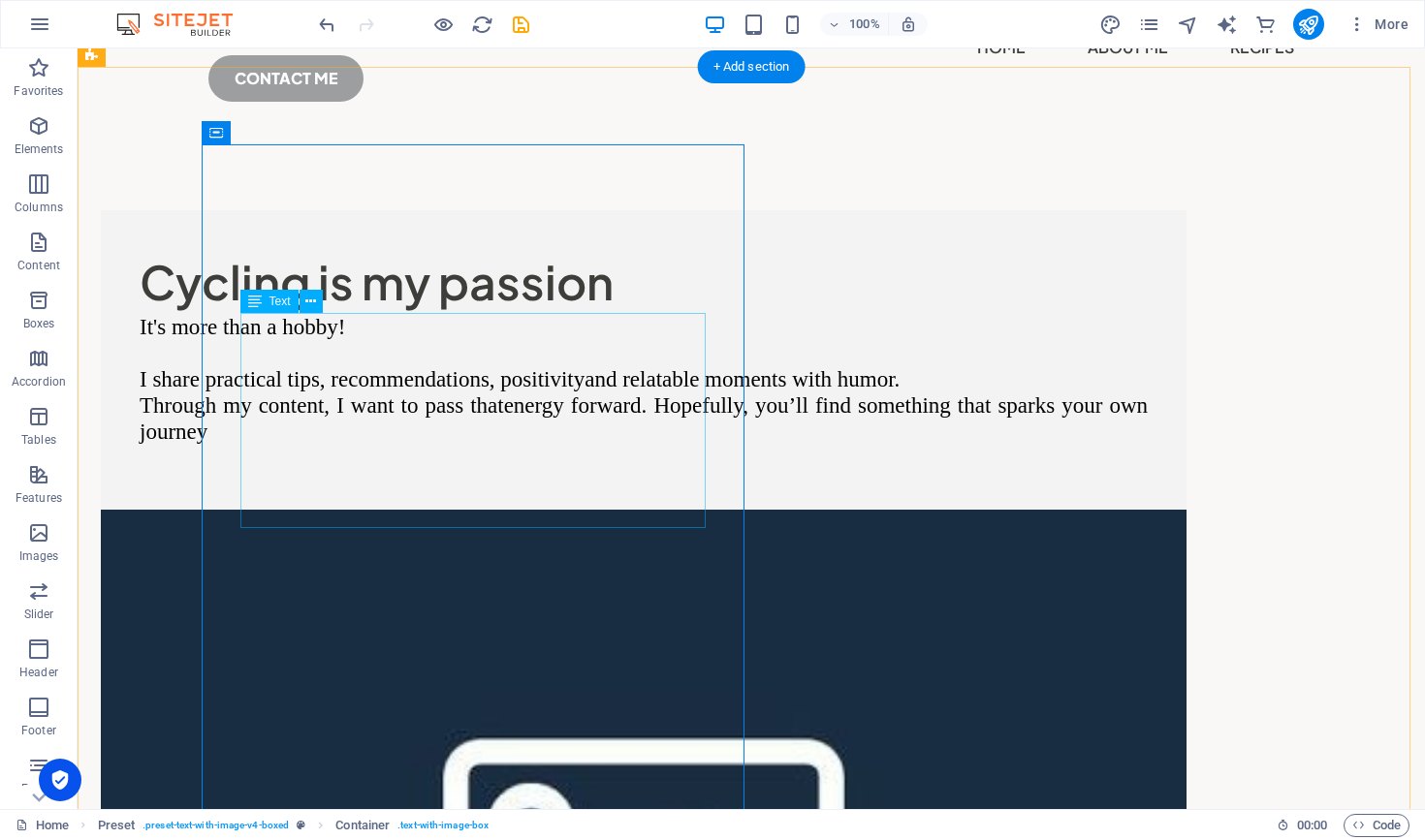 click on "It's more than a hobby! I share practical tips, recommendations, positivity  and relatable moments with humor. Through my content, I want to pass thatenergy forward. Hopefully, you’ll find something that sparks your own journey" at bounding box center (644, 392) 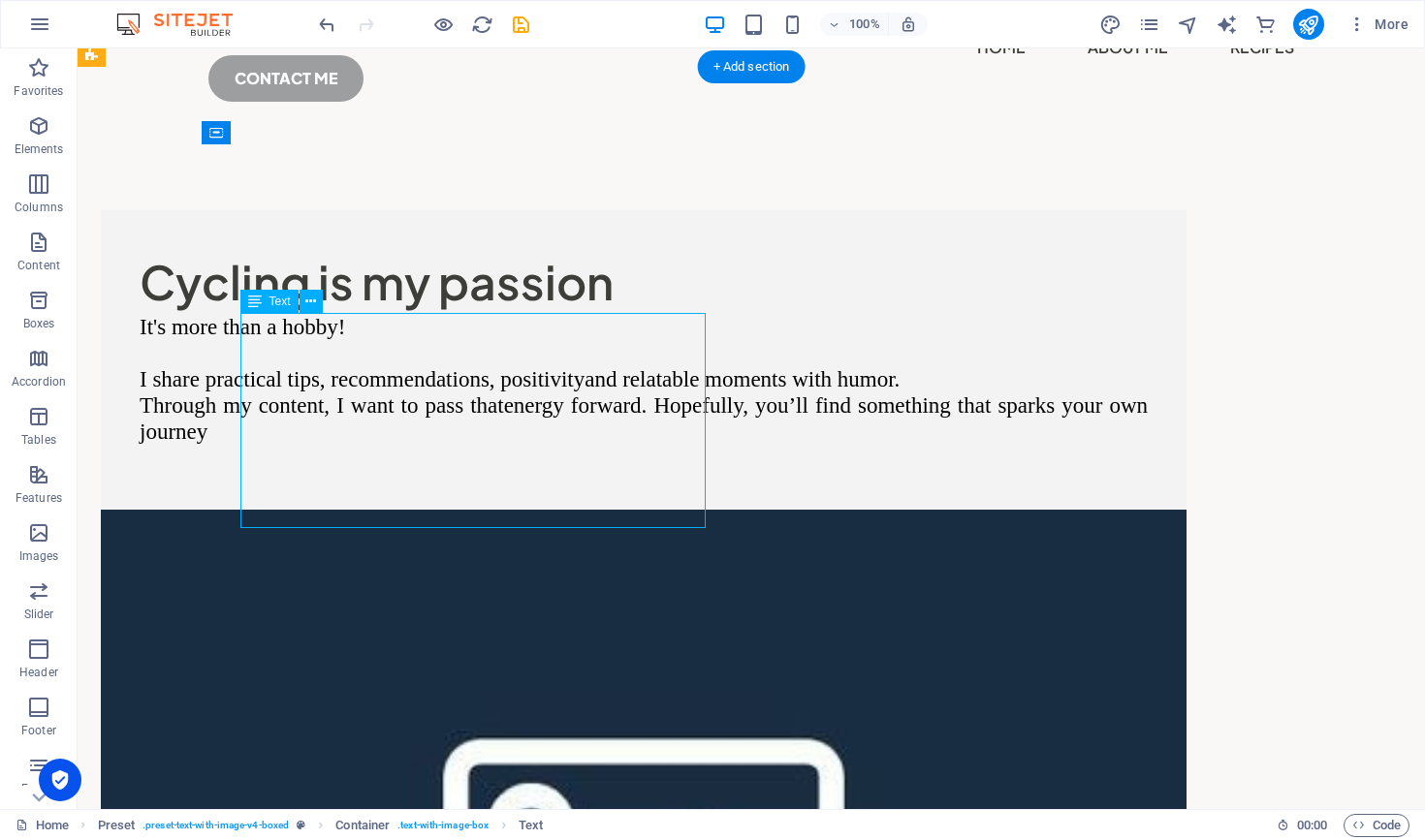 click on "It's more than a hobby! I share practical tips, recommendations, positivity  and relatable moments with humor. Through my content, I want to pass thatenergy forward. Hopefully, you’ll find something that sparks your own journey" at bounding box center (644, 392) 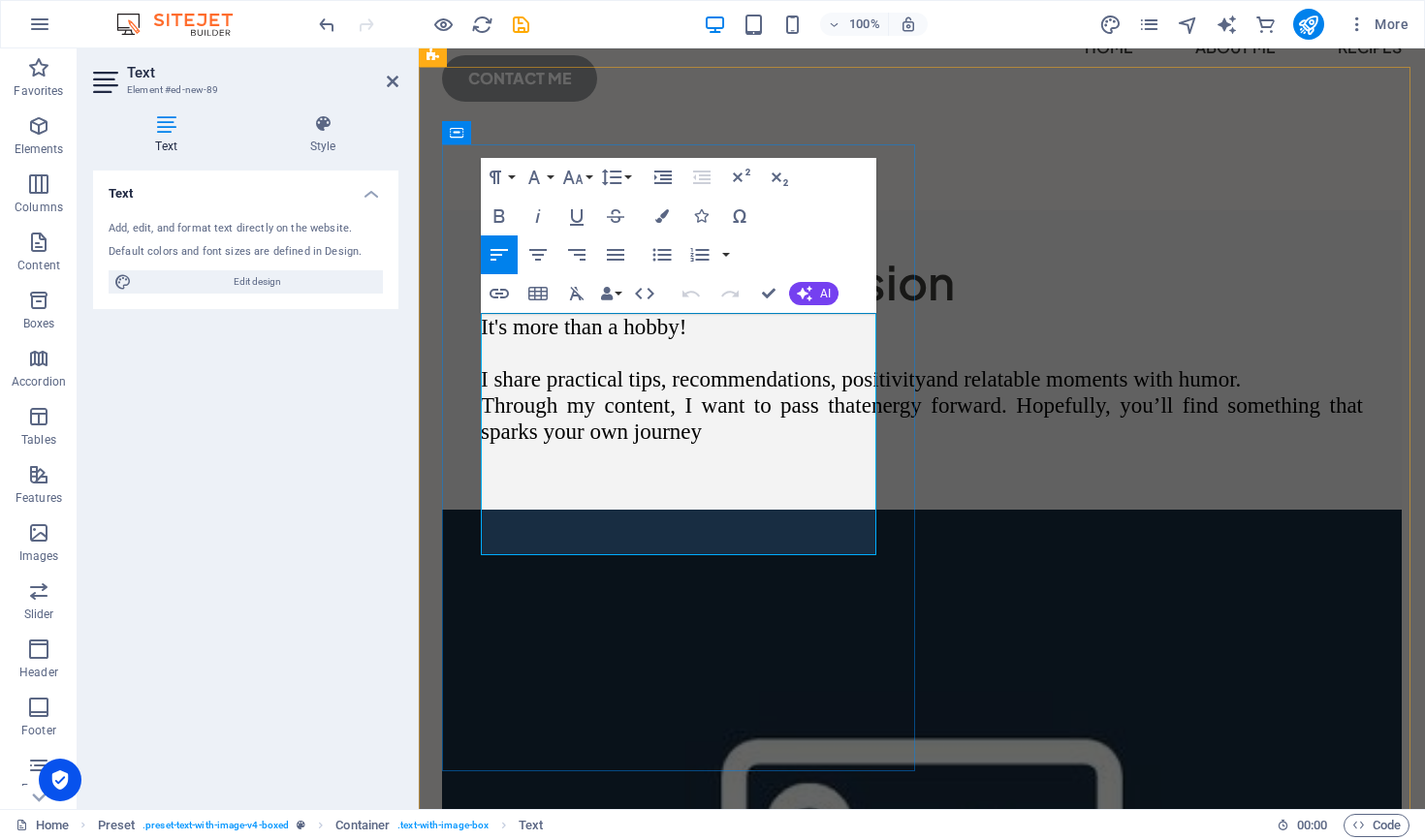 click on "I share practical tips, recommendations, positivity" at bounding box center (703, 379) 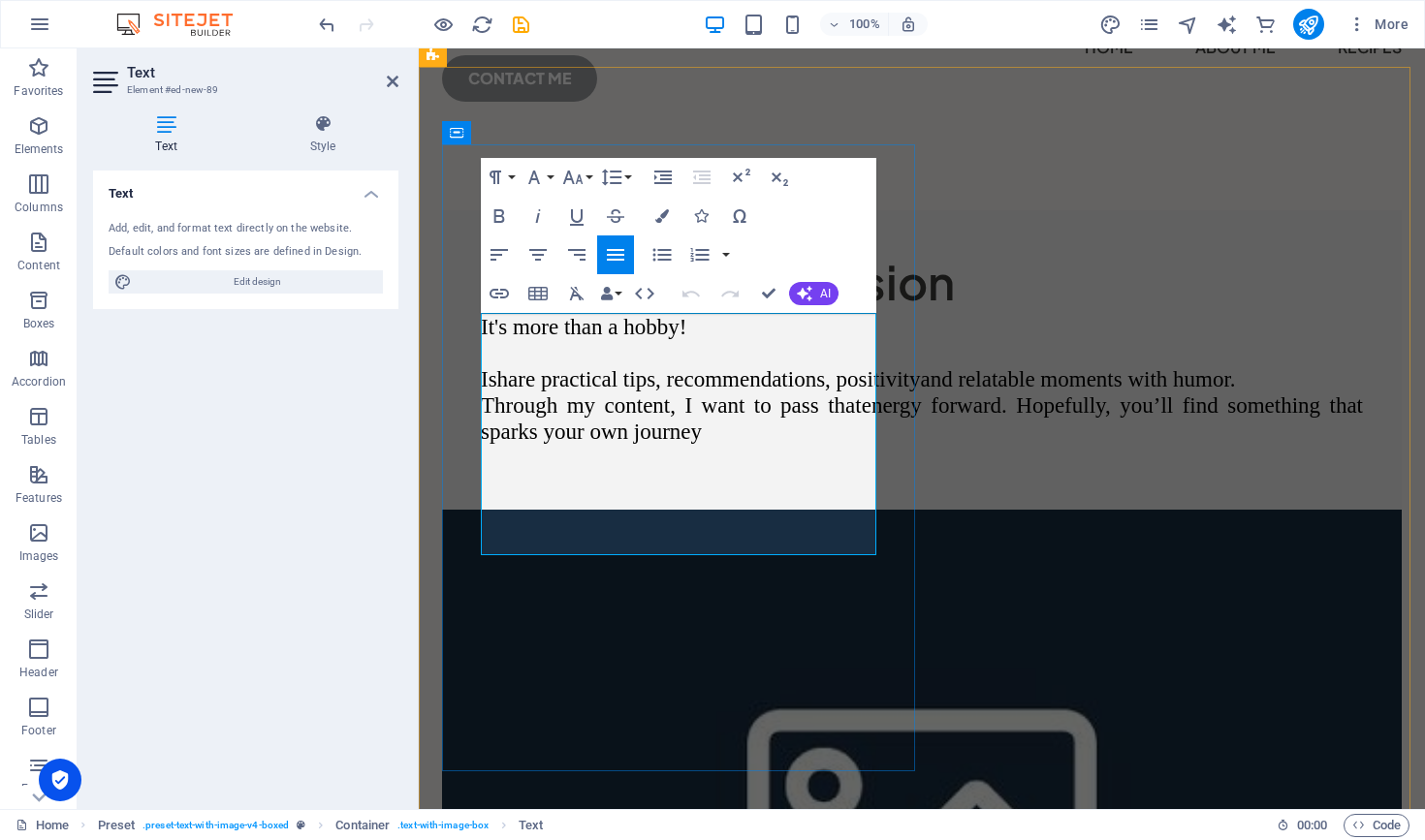 type 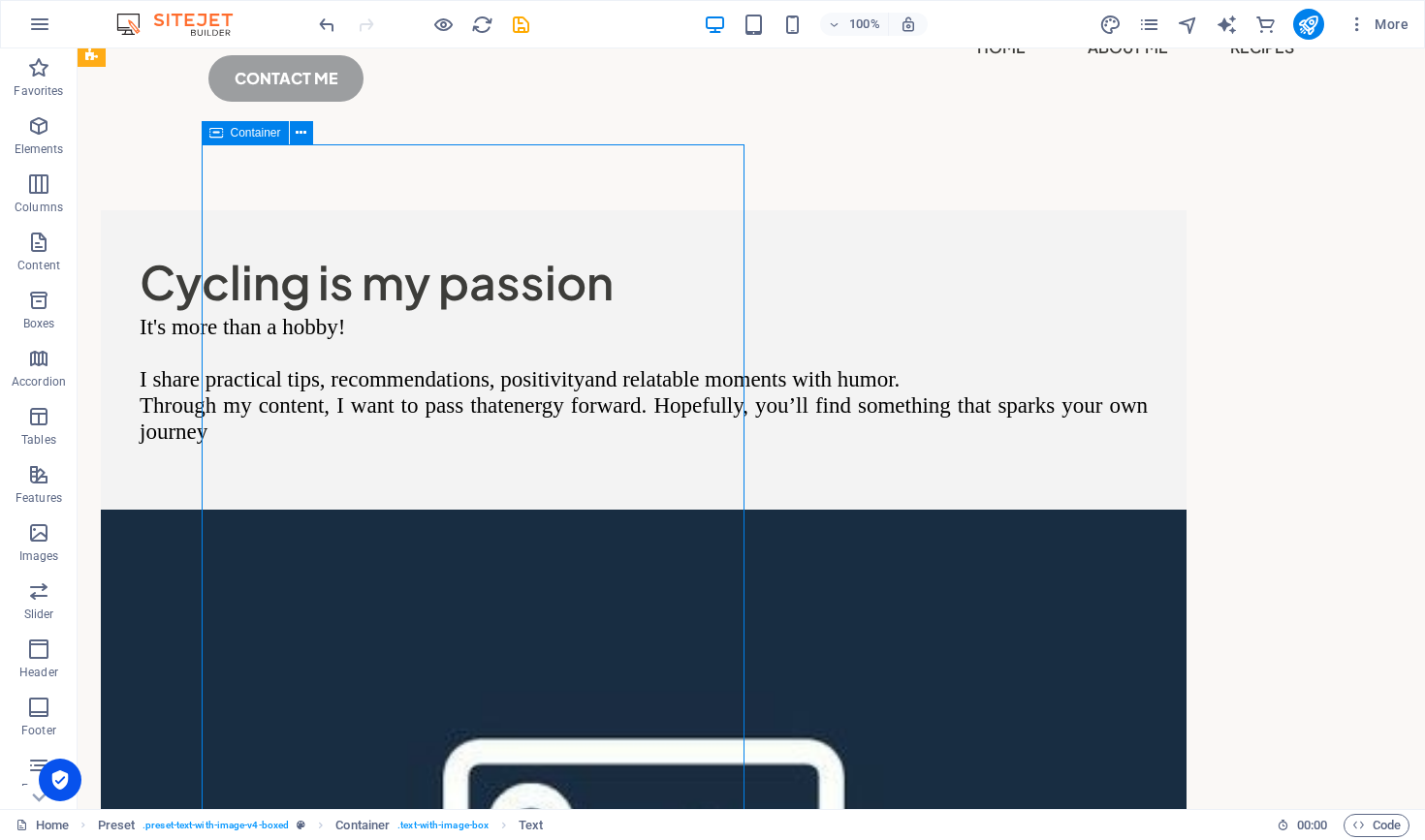 drag, startPoint x: 316, startPoint y: 638, endPoint x: 659, endPoint y: 638, distance: 343 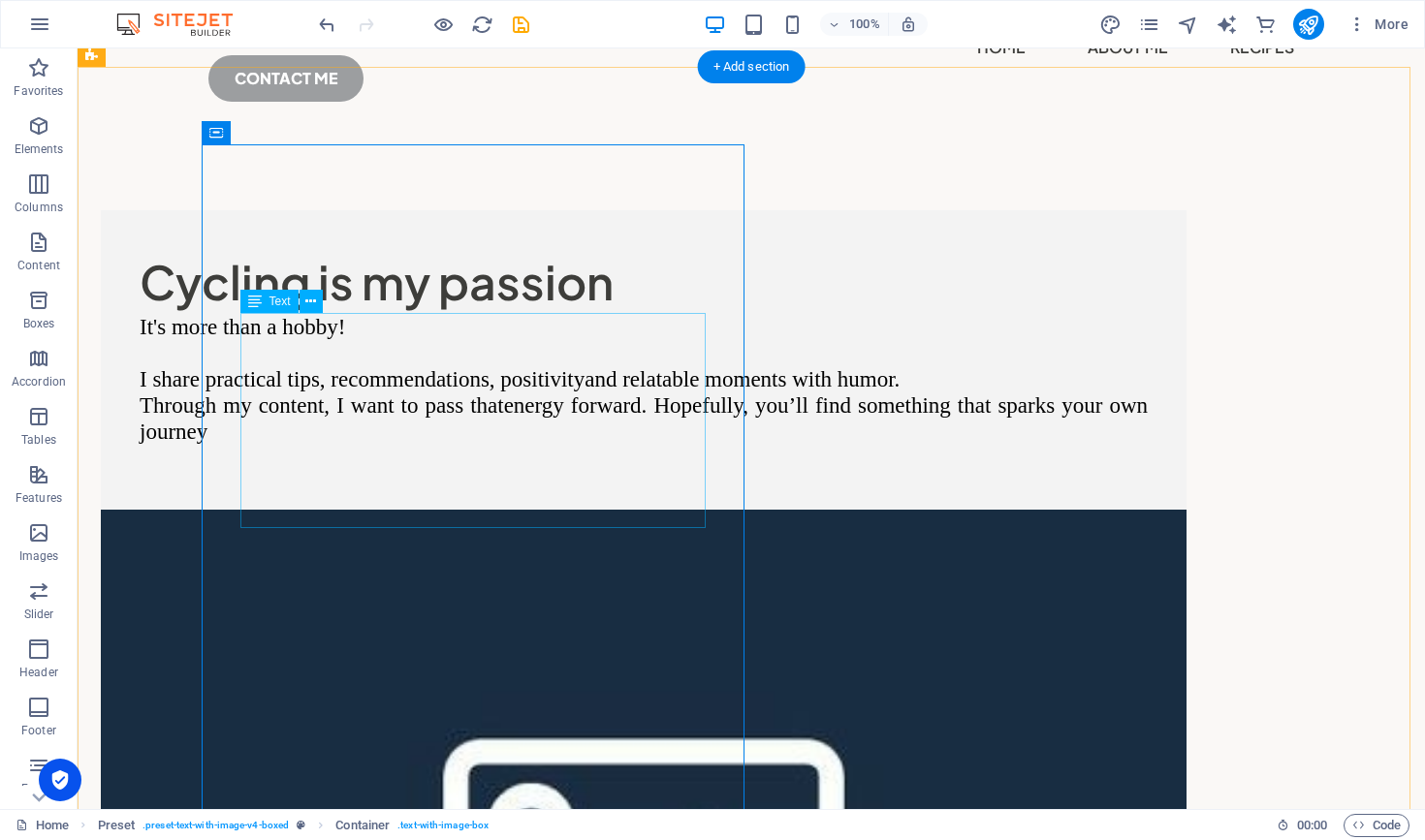 click on "It's more than a hobby! I share practical tips, recommendations, positivity  and relatable moments with humor. Through my content, I want to pass thatenergy forward. Hopefully, you’ll find something that sparks your own journey" at bounding box center (644, 392) 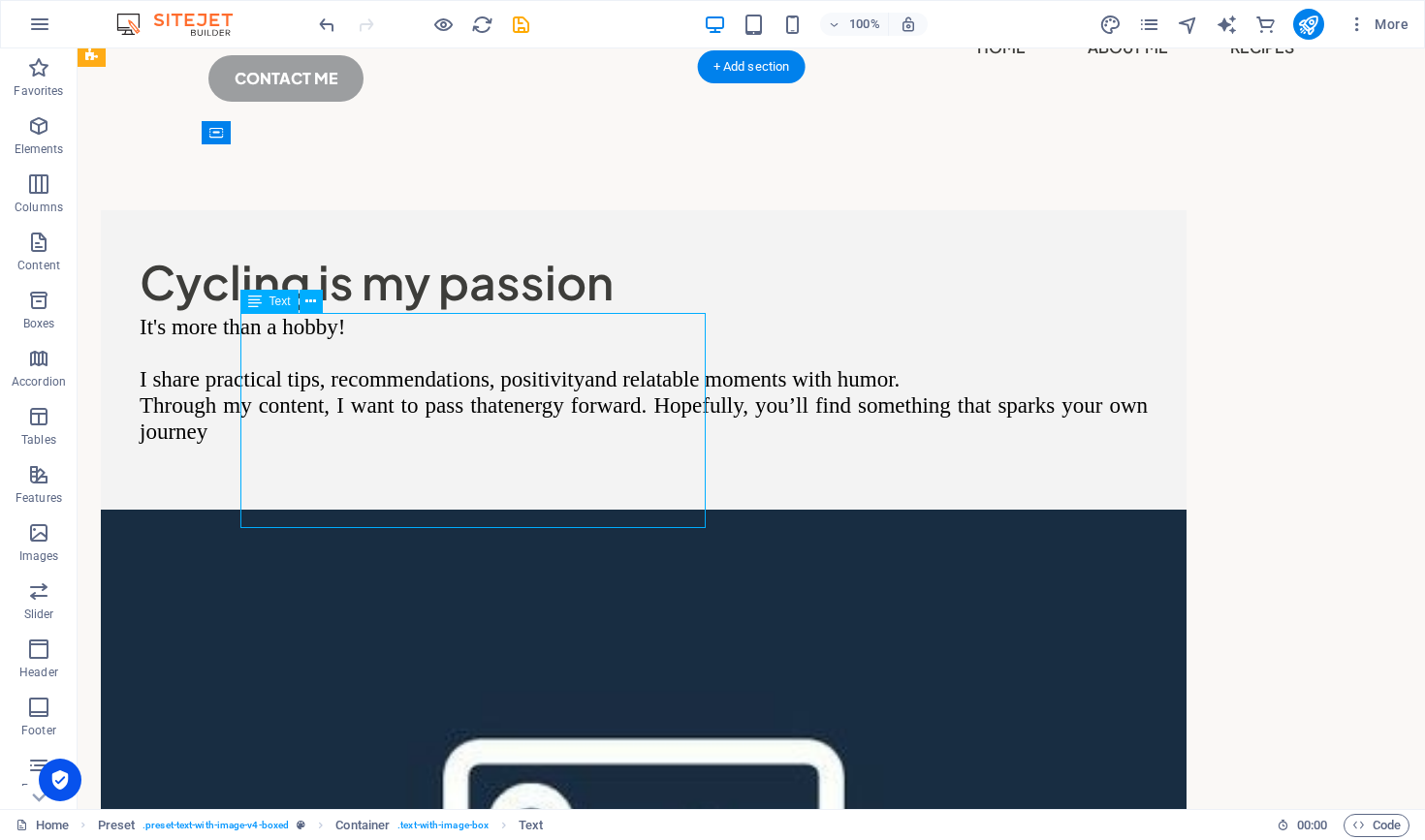 click on "It's more than a hobby! I share practical tips, recommendations, positivity  and relatable moments with humor. Through my content, I want to pass thatenergy forward. Hopefully, you’ll find something that sparks your own journey" at bounding box center [644, 392] 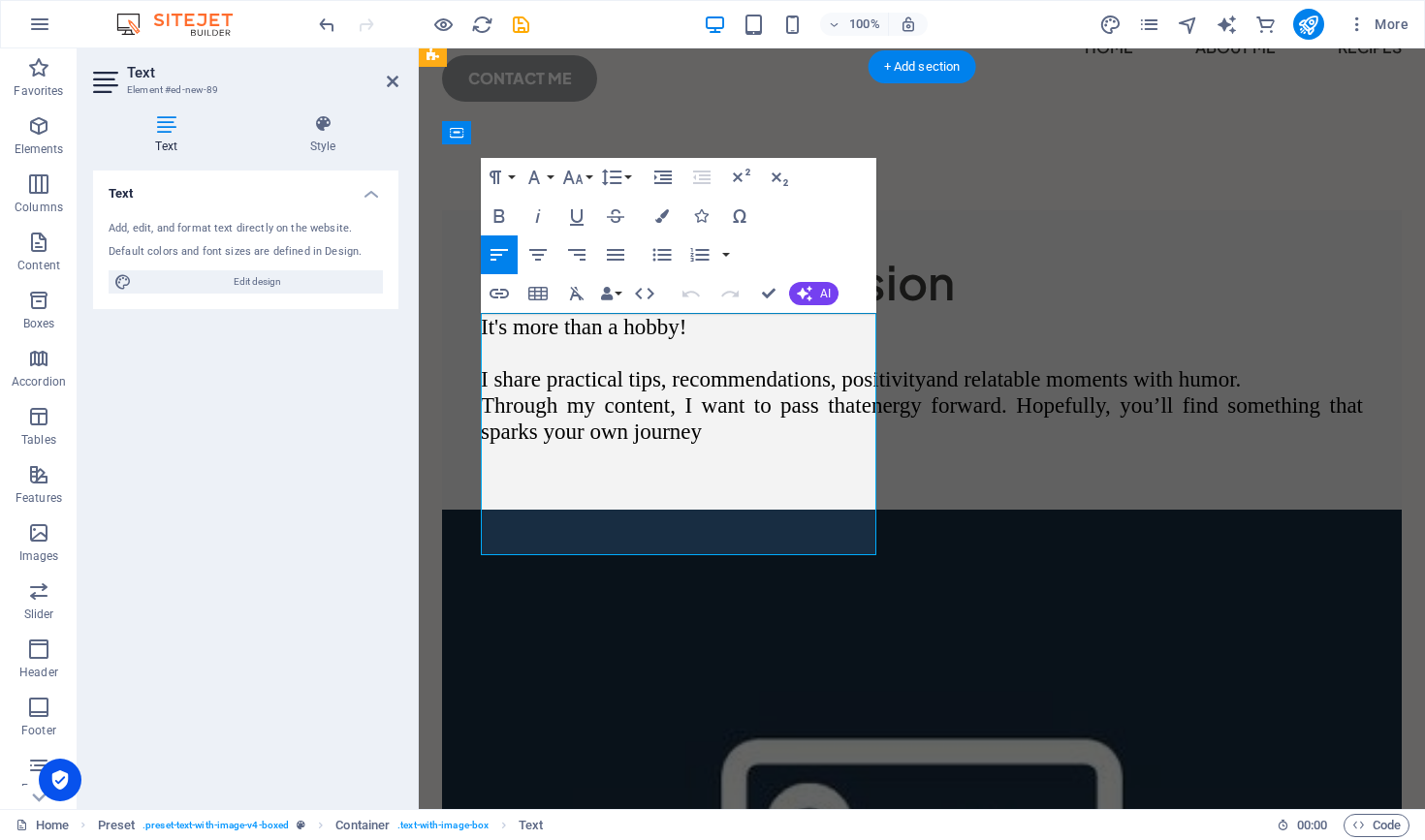 click on "Through my content, I want to pass thatenergy forward. Hopefully, you’ll find something that sparks your own journey" at bounding box center (922, 419) 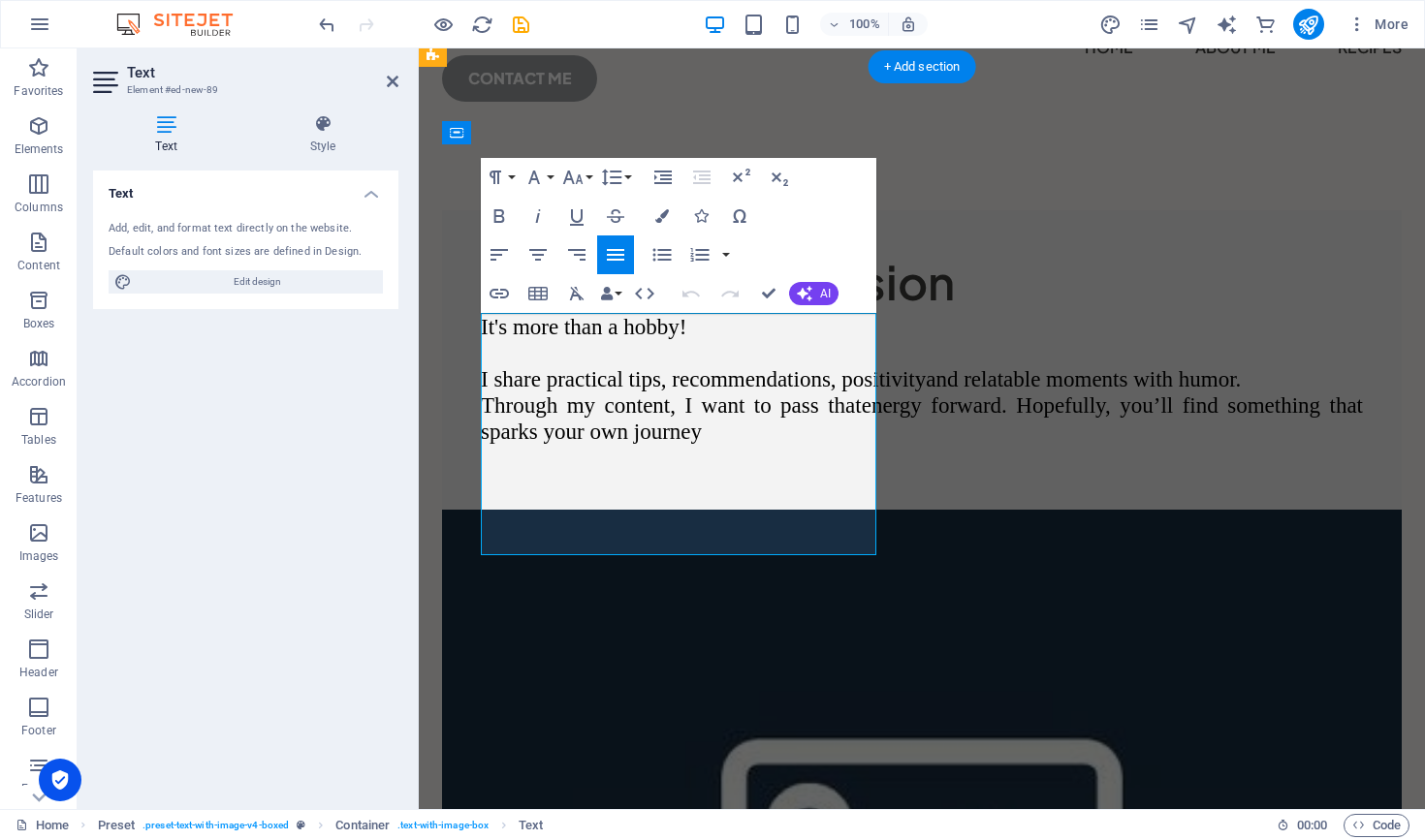 type 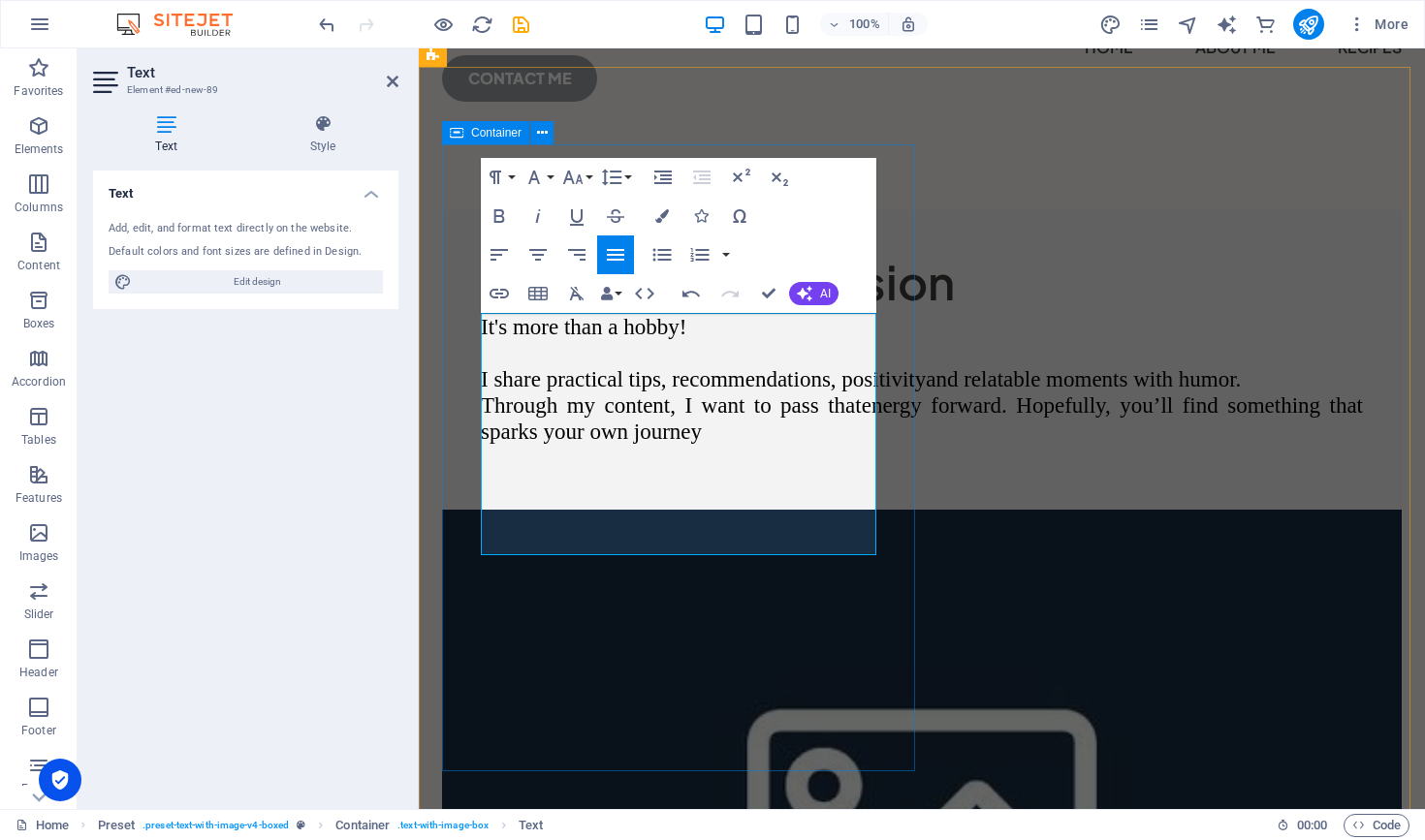 click on "Cycling is my passion It's more than a hobby! I share practical tips, recommendations, positivity  and relatable moments with humor. Through my content, I want to pass that  energy forward. Hopefully, you’ll find something that sparks your own journey" at bounding box center [922, 359] 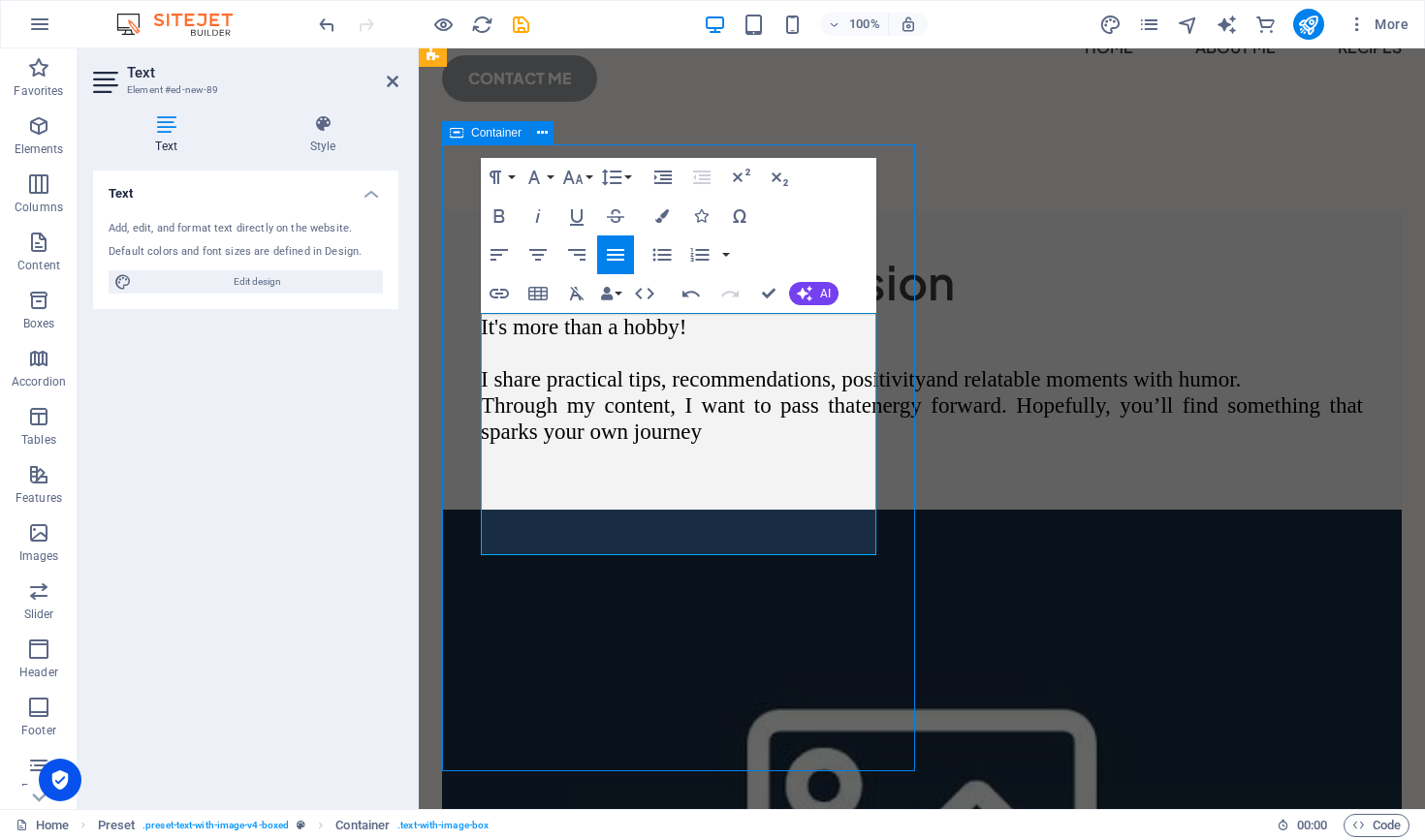 click on "Cycling is my passion It's more than a hobby! I share practical tips, recommendations, positivity  and relatable moments with humor. Through my content, I want to pass that  energy forward. Hopefully, you’ll find something that sparks your own journey" at bounding box center (922, 359) 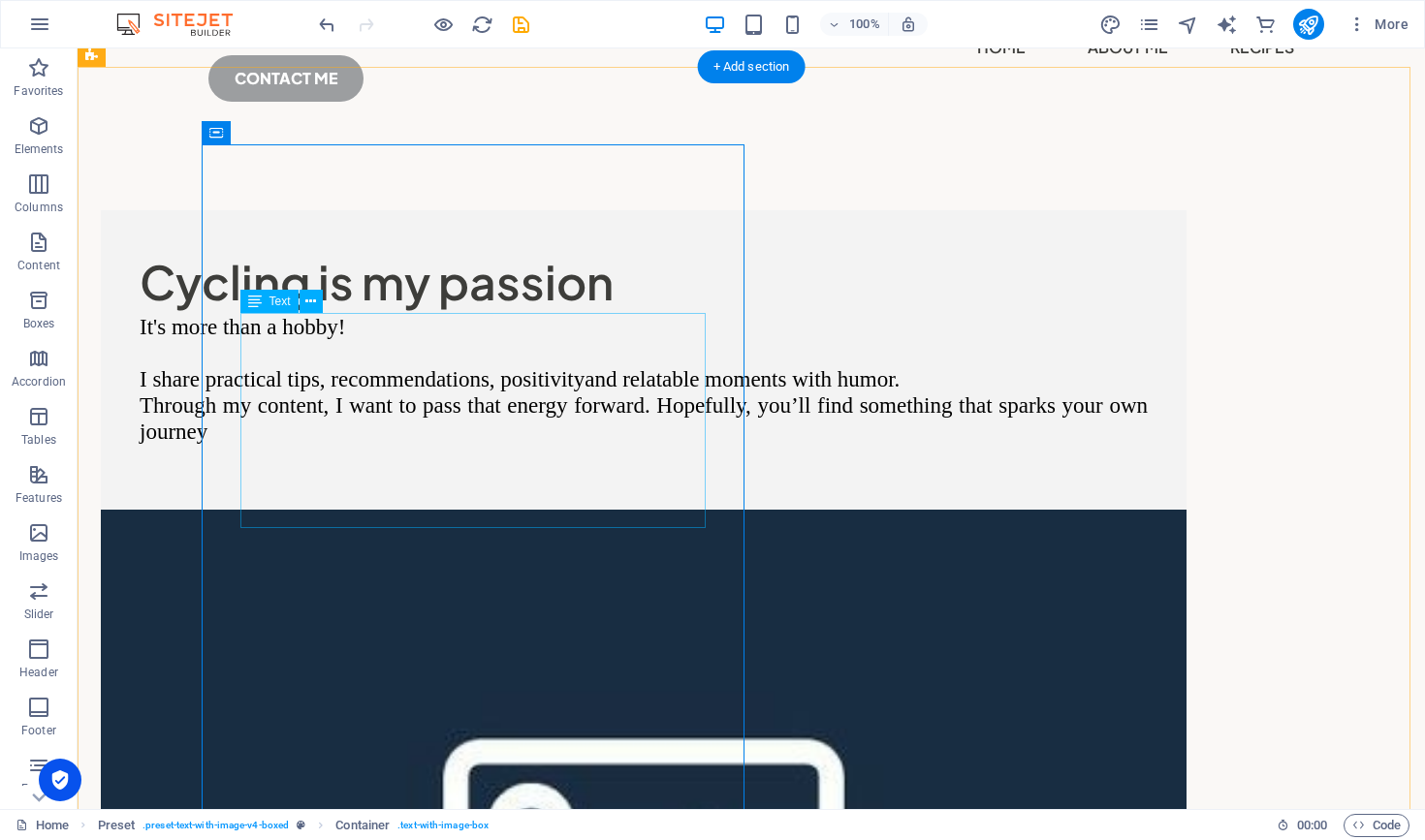 click at bounding box center [255, 301] 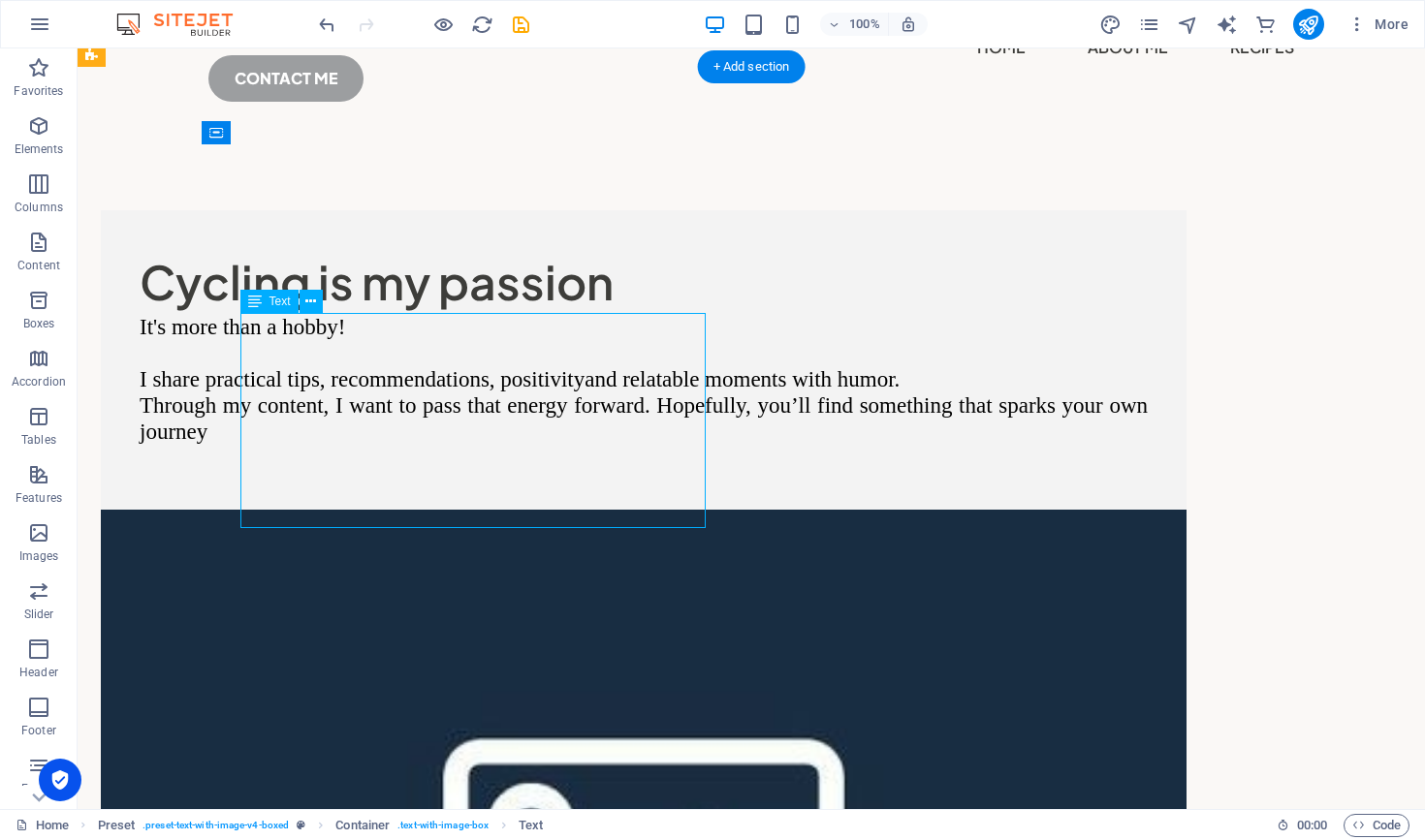 click at bounding box center (255, 301) 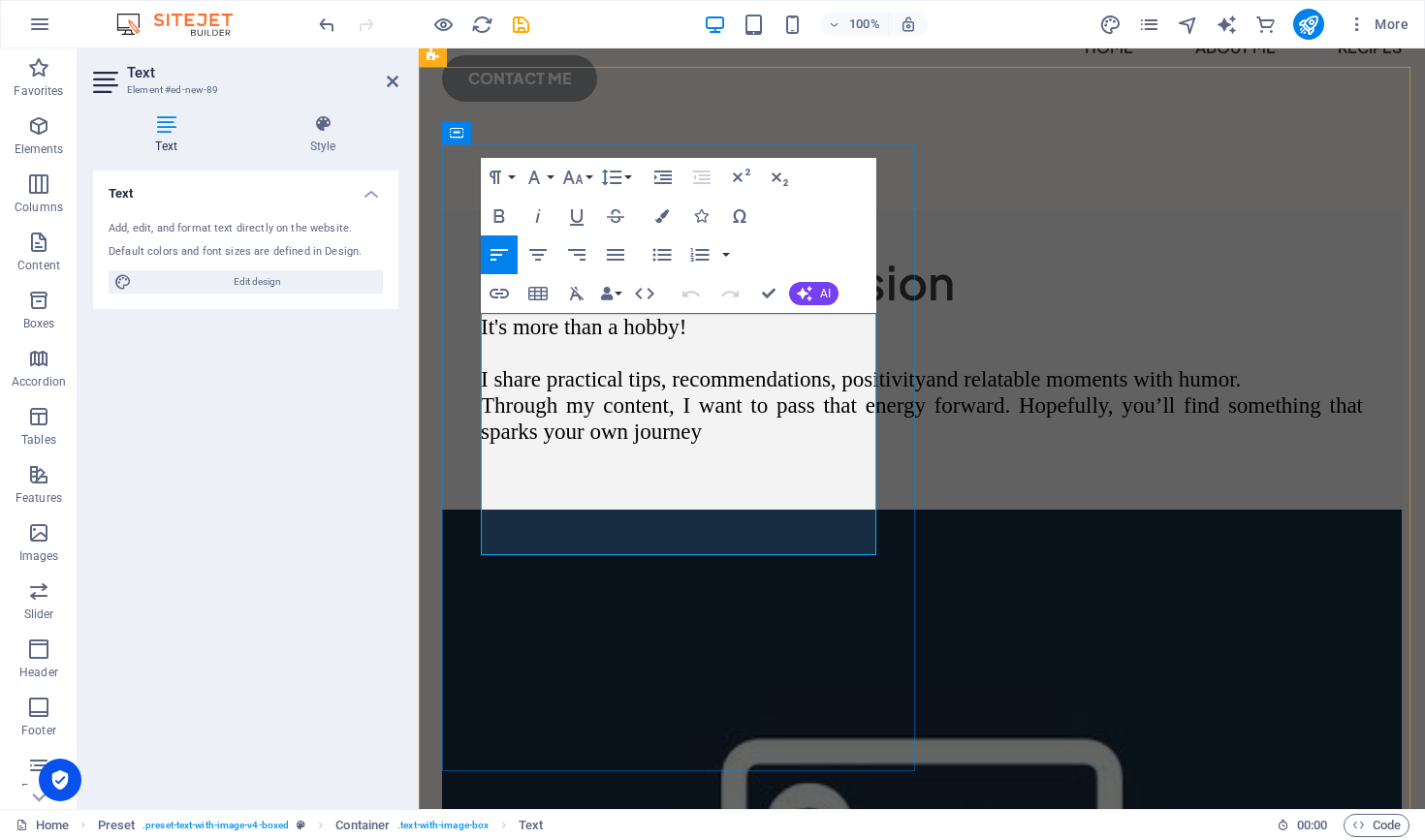 click on "I share practical tips, recommendations, positivity  and relatable moments with humor. Through my content, I want to pass that energy forward. Hopefully, you’ll find something that sparks your own journey" at bounding box center (922, 405) 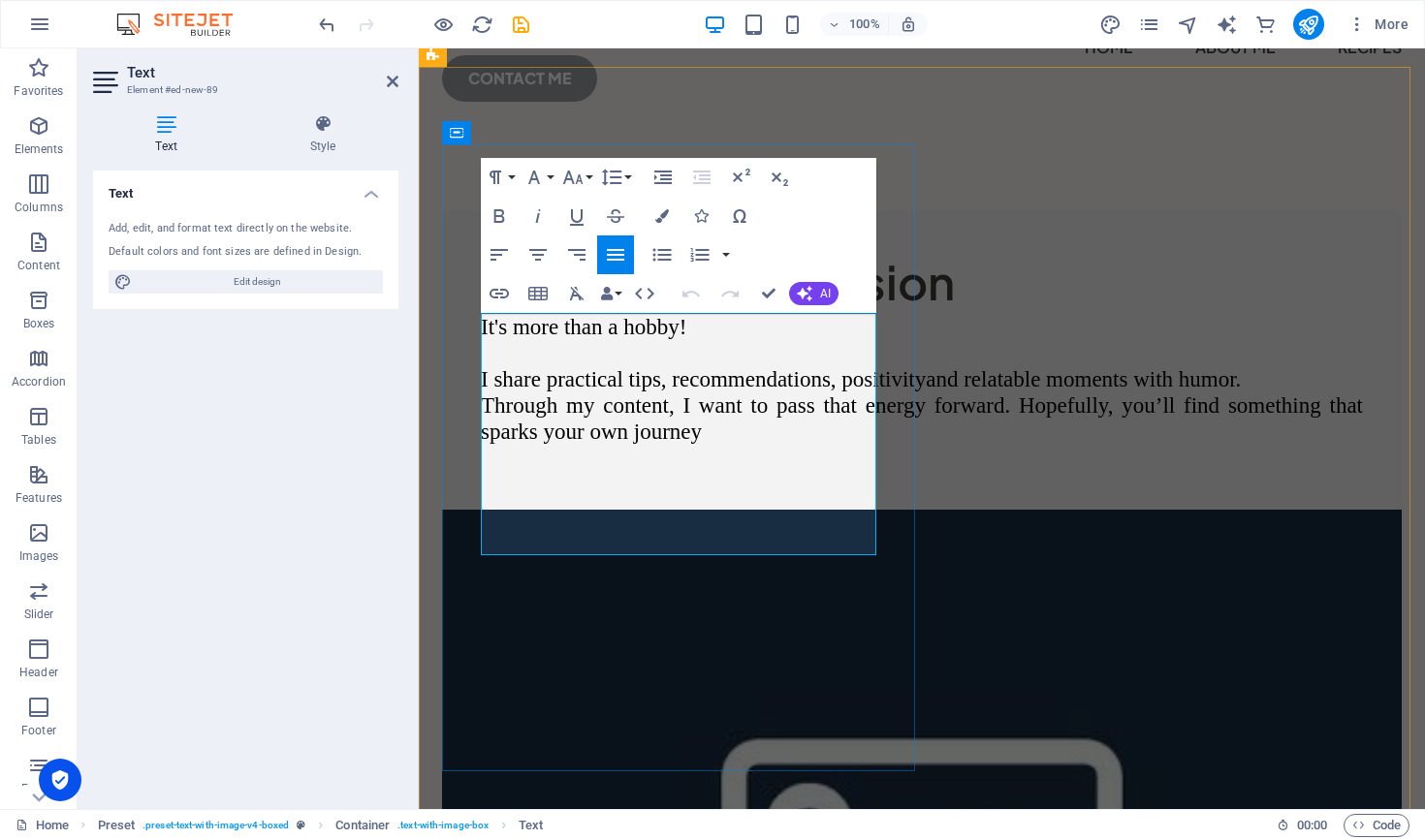 click on "I share practical tips, recommendations, positivity  and relatable moments with humor. Through my content, I want to pass that energy forward. Hopefully, you’ll find something that sparks your own journey" at bounding box center [922, 405] 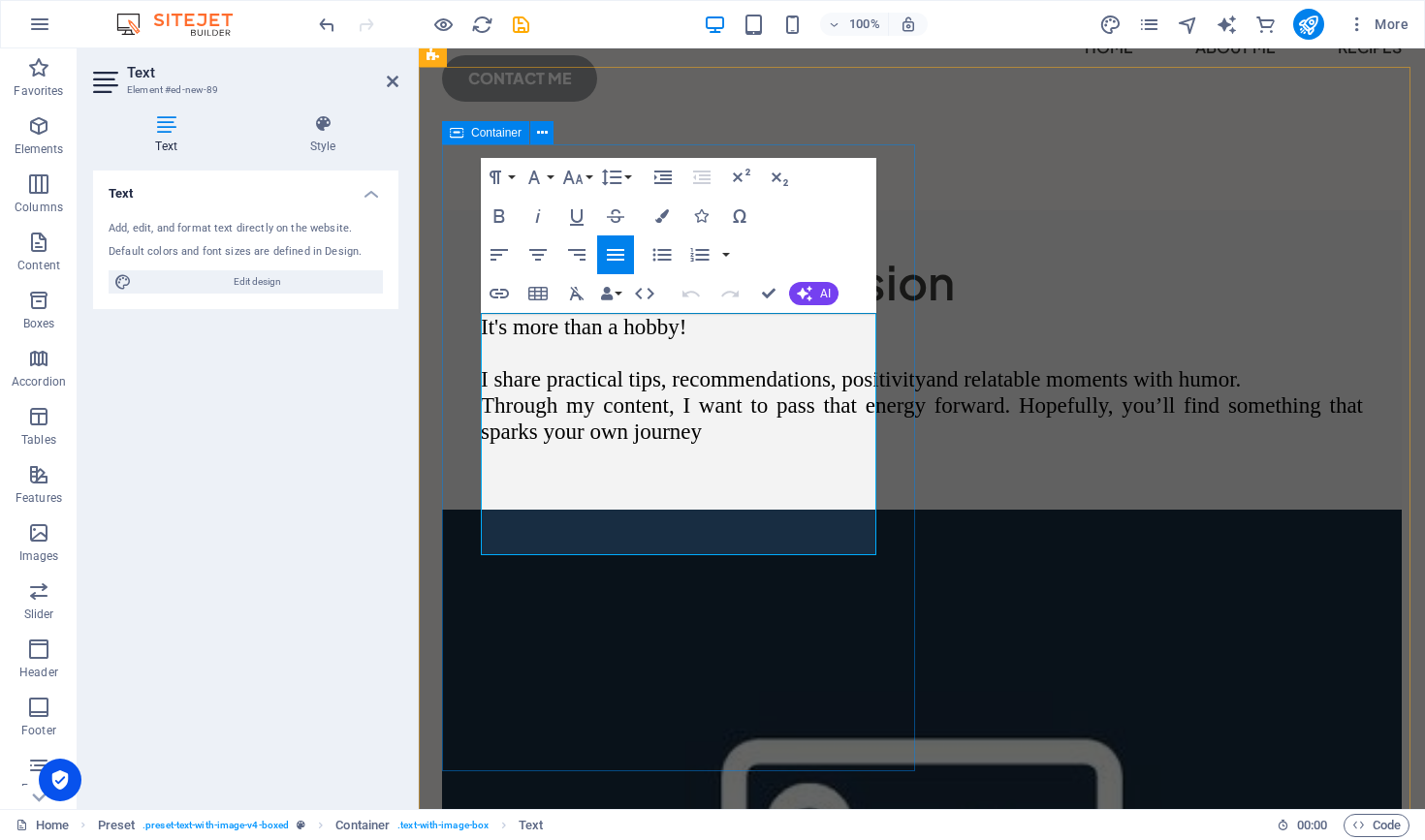 click on "Cycling is my passion It's more than a hobby! I share practical tips, recommendations, positivity  and relatable moments with humor. Through my content, I want to pass that energy forward. Hopefully, you’ll find something that sparks your own journey" at bounding box center (922, 359) 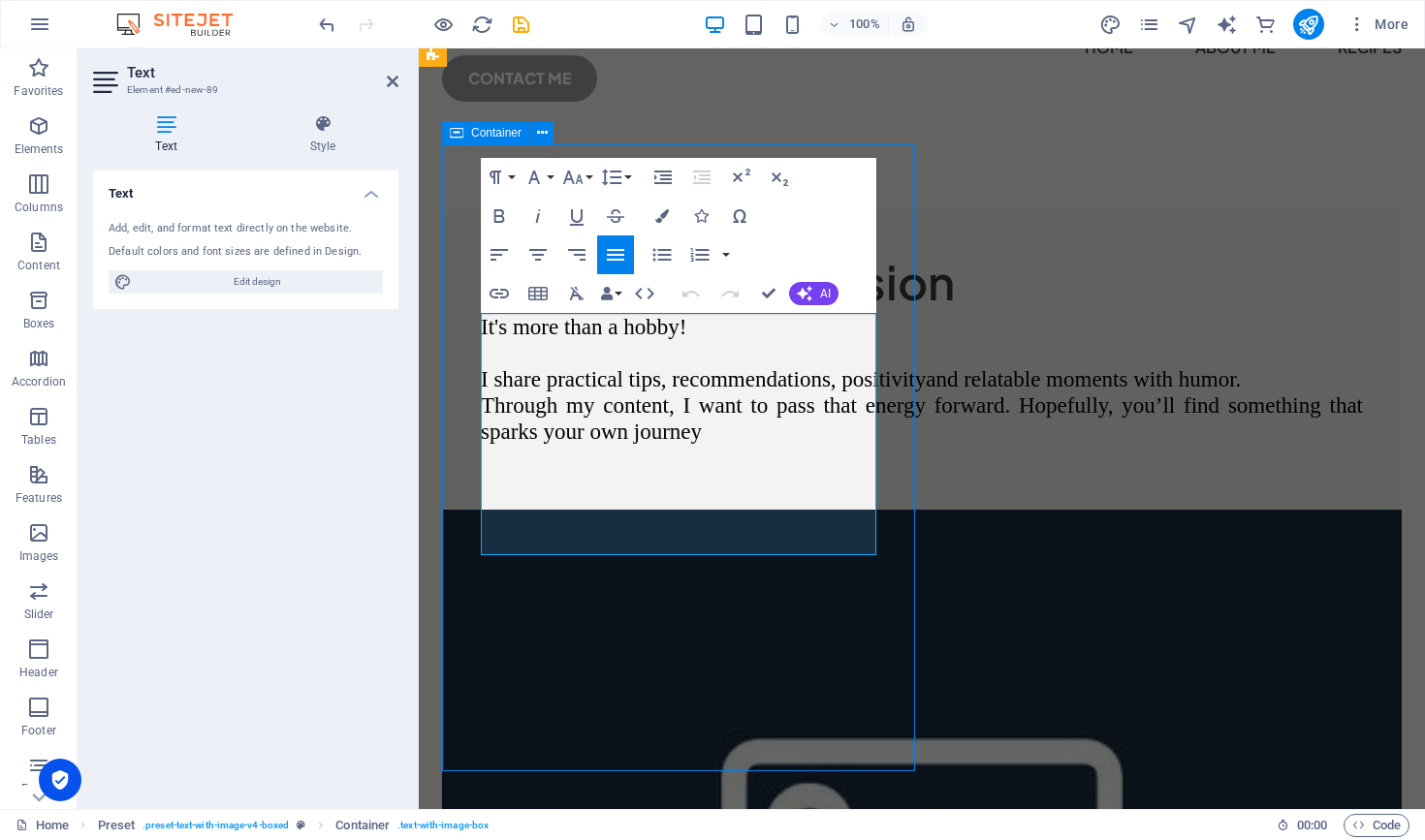 click at bounding box center (922, 1898) 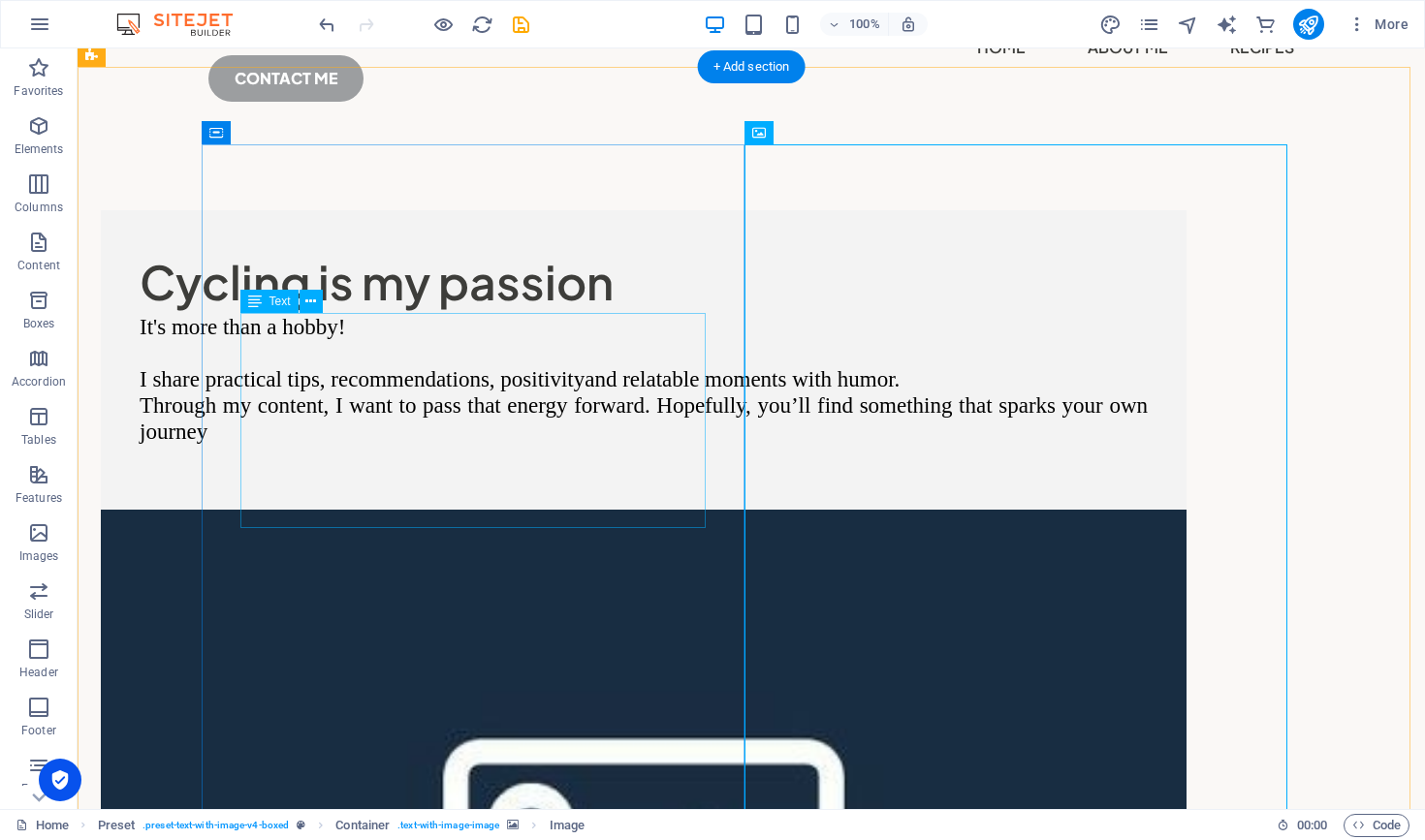 click on "It's more than a hobby! I share practical tips, recommendations, positivity  and relatable moments with humor. Through my content, I want to pass that energy forward. Hopefully, you’ll find something that sparks your own journey" at bounding box center [644, 392] 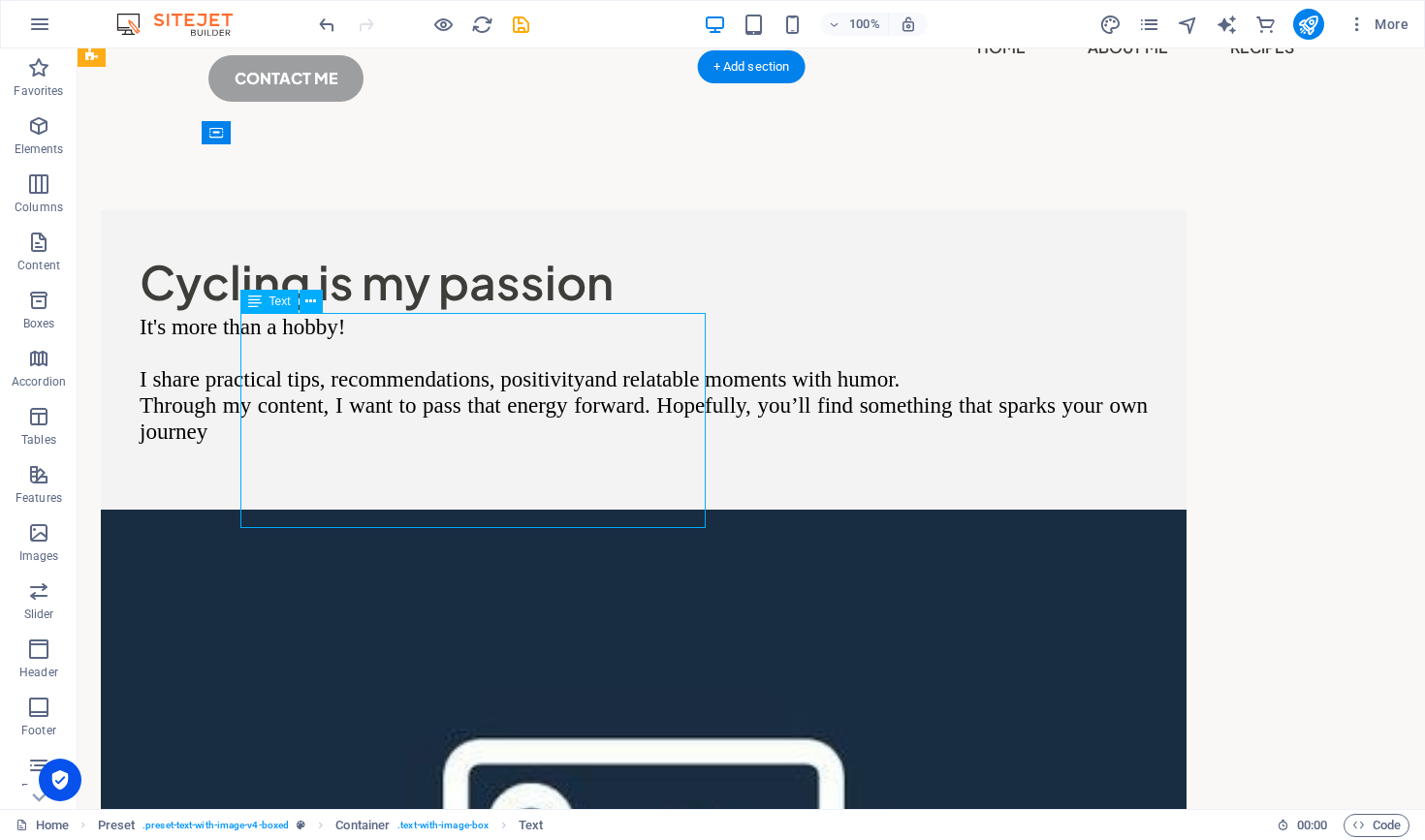 click on "It's more than a hobby! I share practical tips, recommendations, positivity  and relatable moments with humor. Through my content, I want to pass that energy forward. Hopefully, you’ll find something that sparks your own journey" at bounding box center (644, 392) 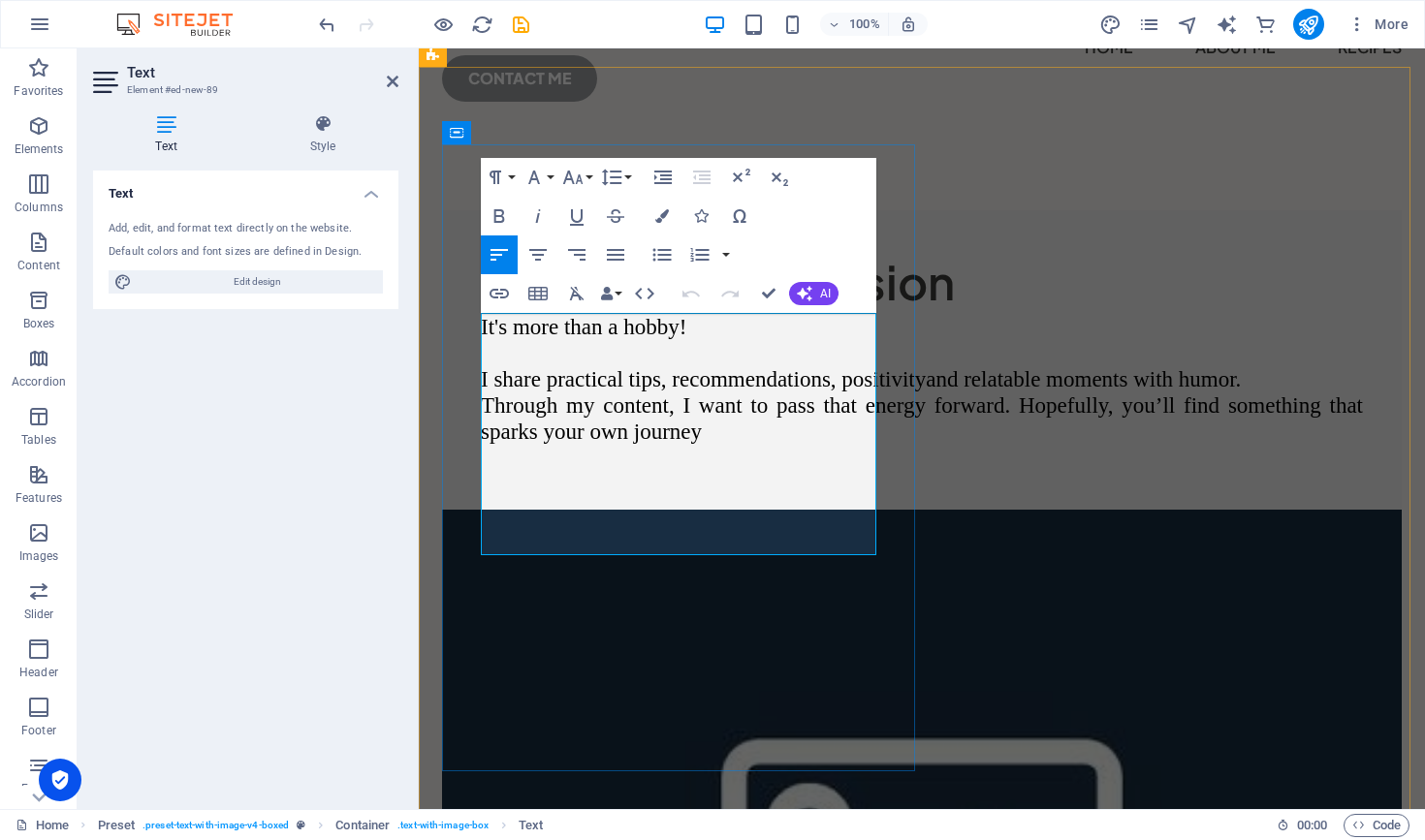 drag, startPoint x: 858, startPoint y: 517, endPoint x: 886, endPoint y: 501, distance: 32.24903 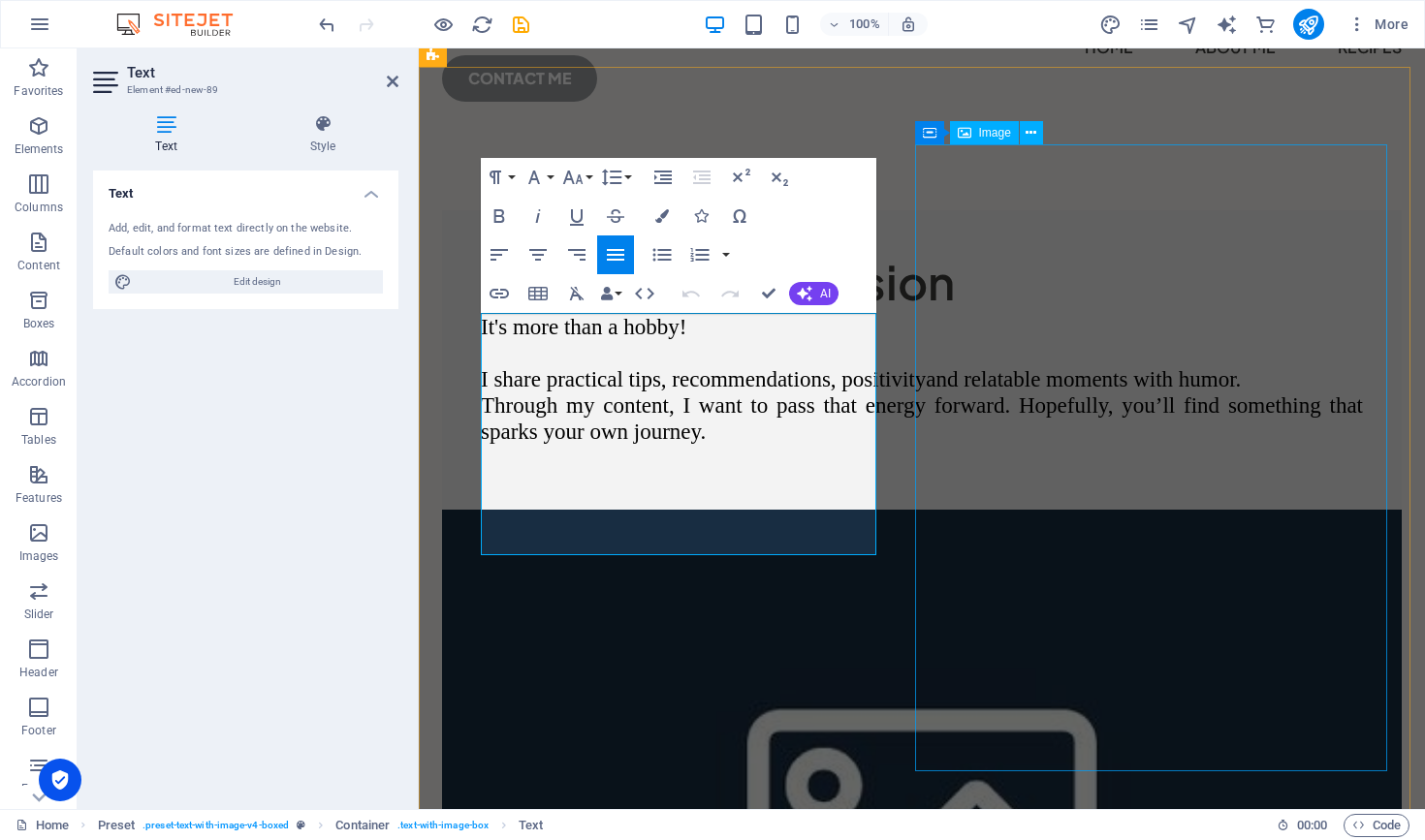 type 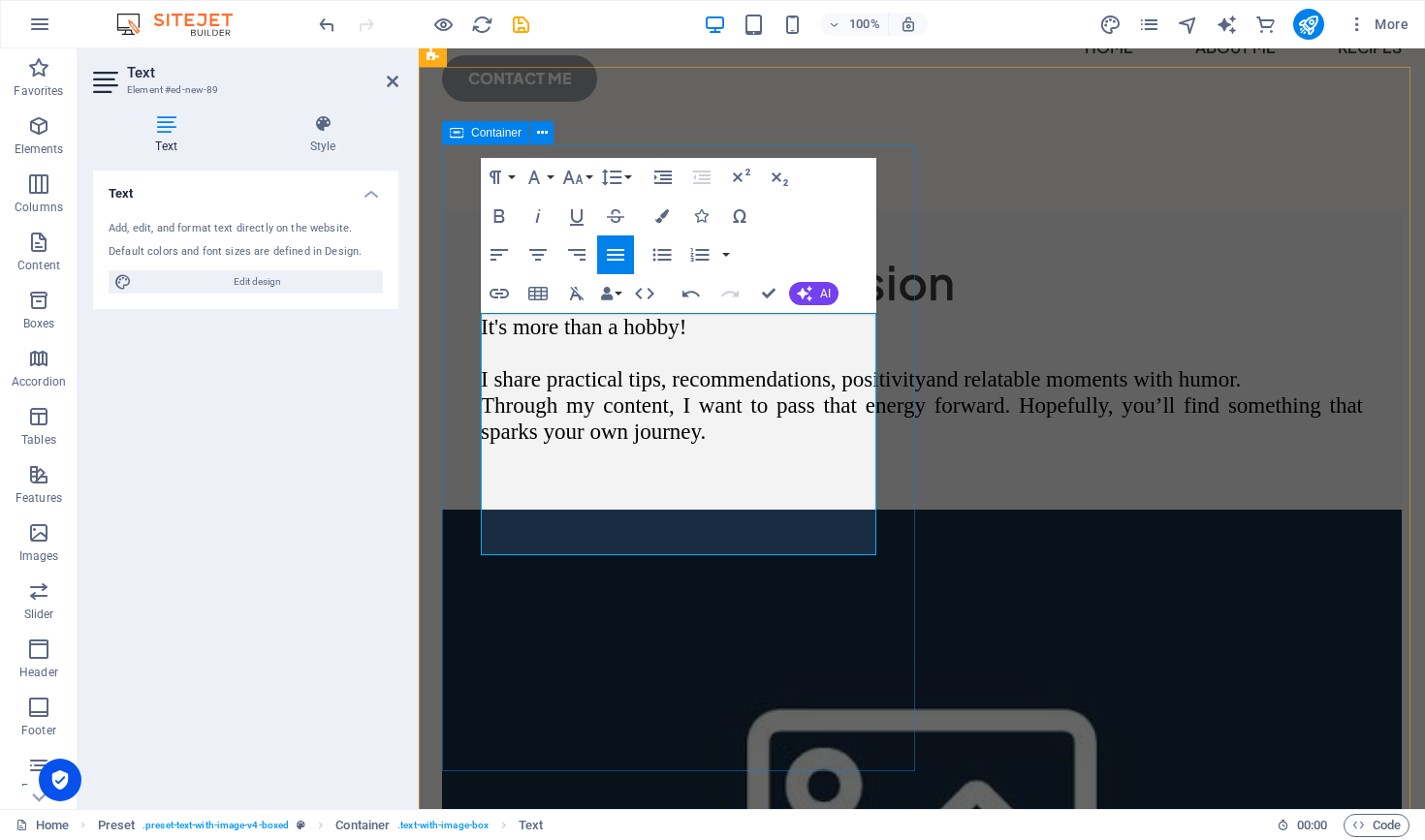 click on "Cycling is my passion It's more than a hobby! I share practical tips, recommendations, positivity  and relatable moments with humor. Through my content, I want to pass that energy forward. Hopefully, you’ll find something that sparks your own journey." at bounding box center (922, 359) 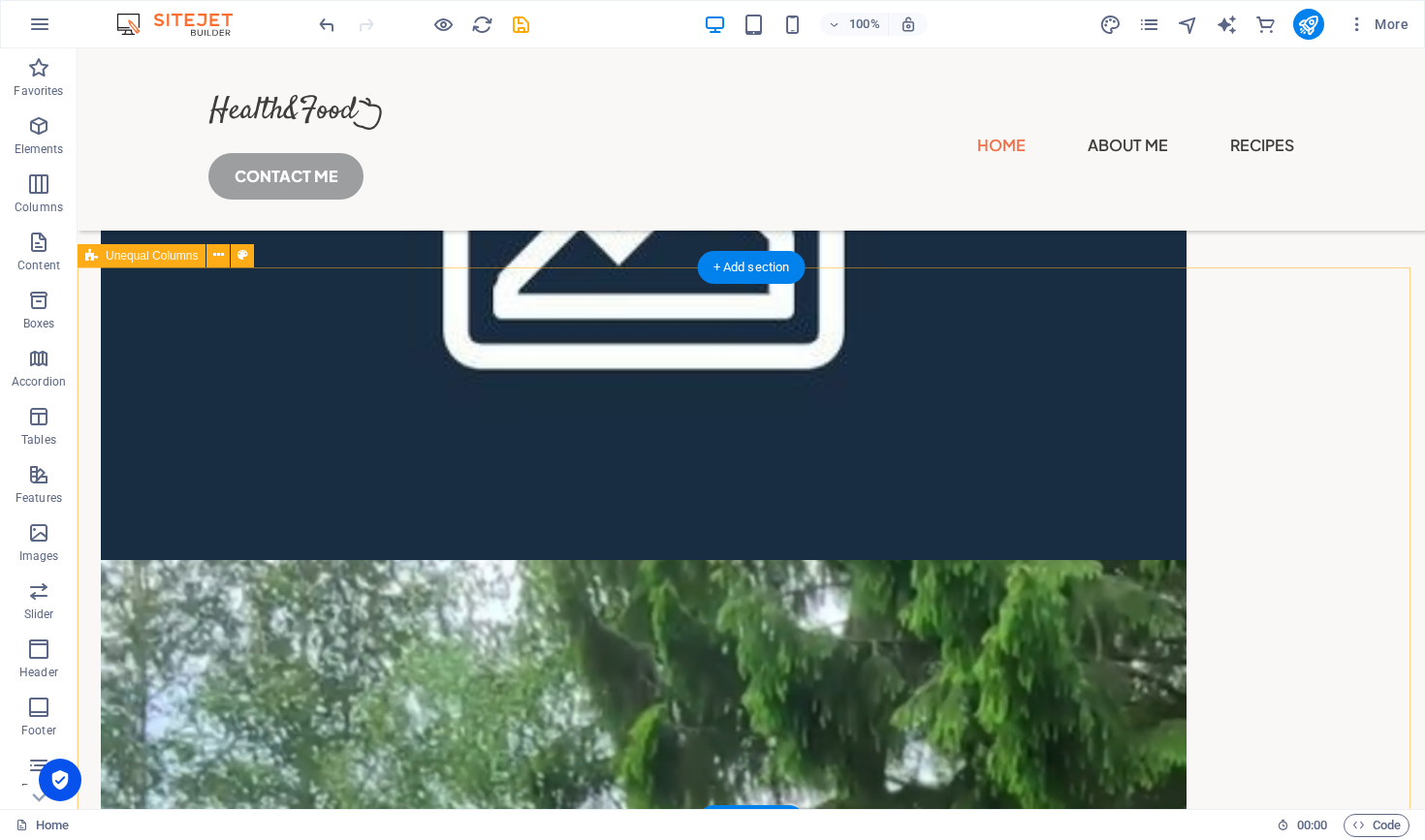 scroll, scrollTop: 773, scrollLeft: 0, axis: vertical 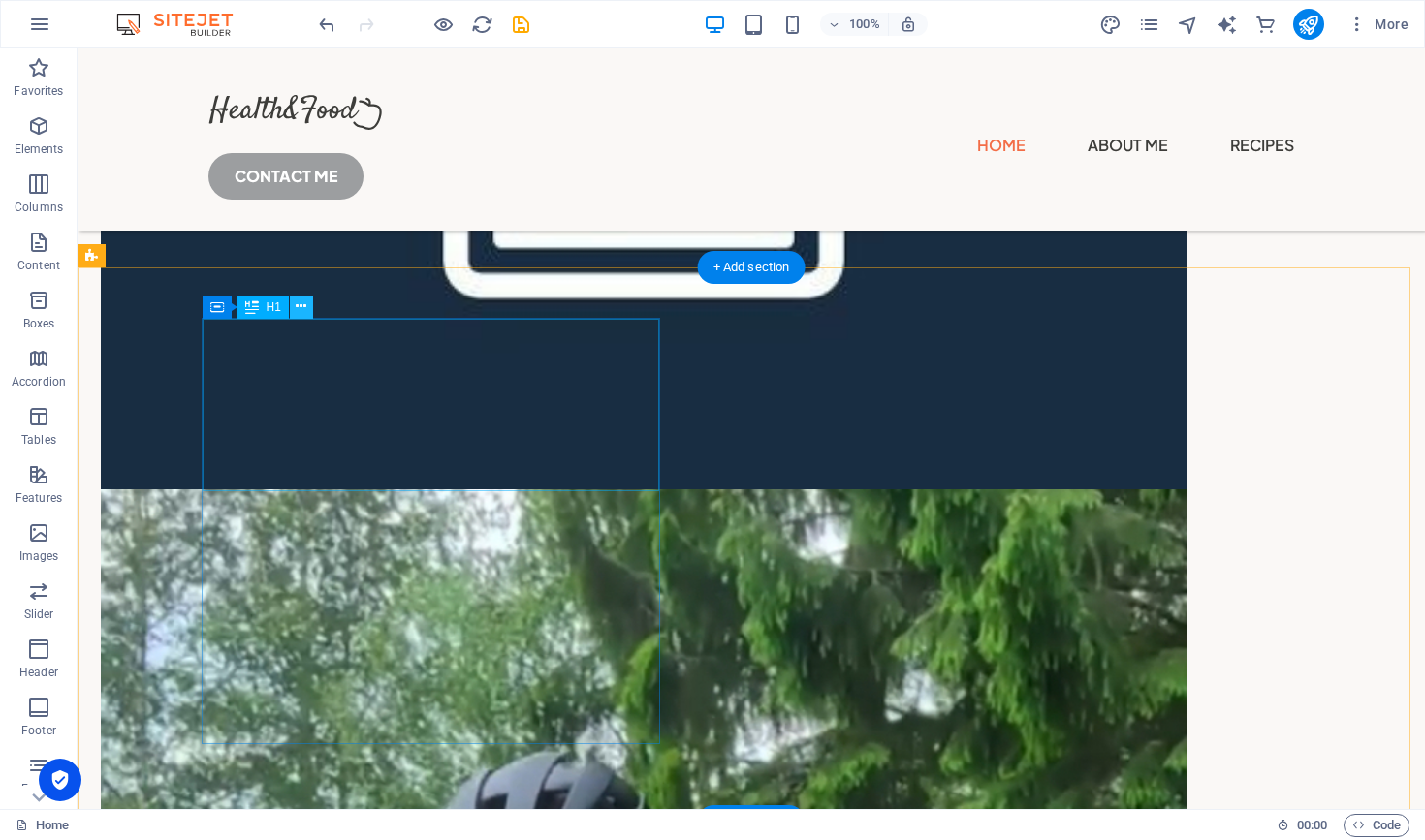 click at bounding box center [301, 306] 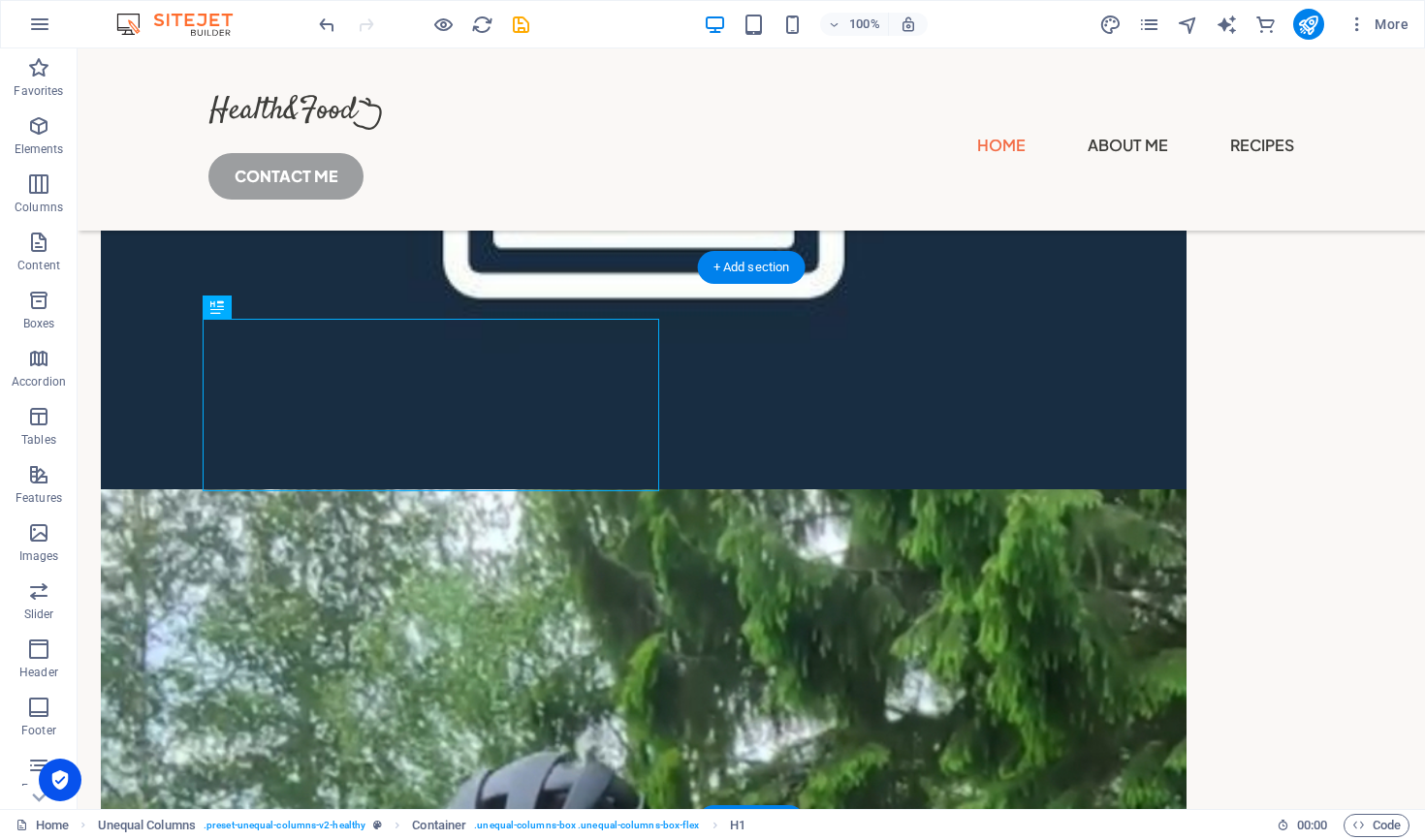 click on "Learn how to cook healthy" at bounding box center (644, 2450) 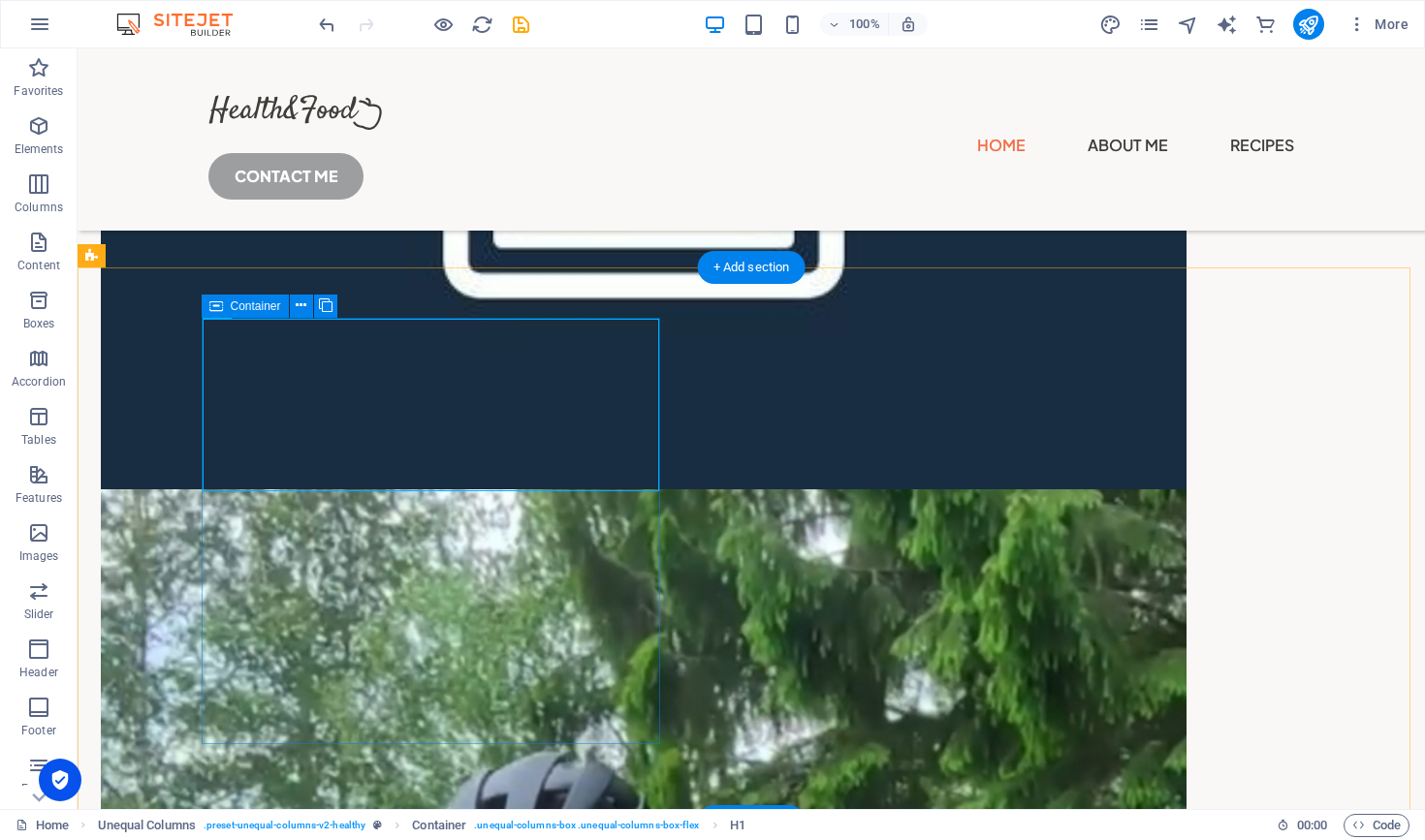 click at bounding box center [216, 306] 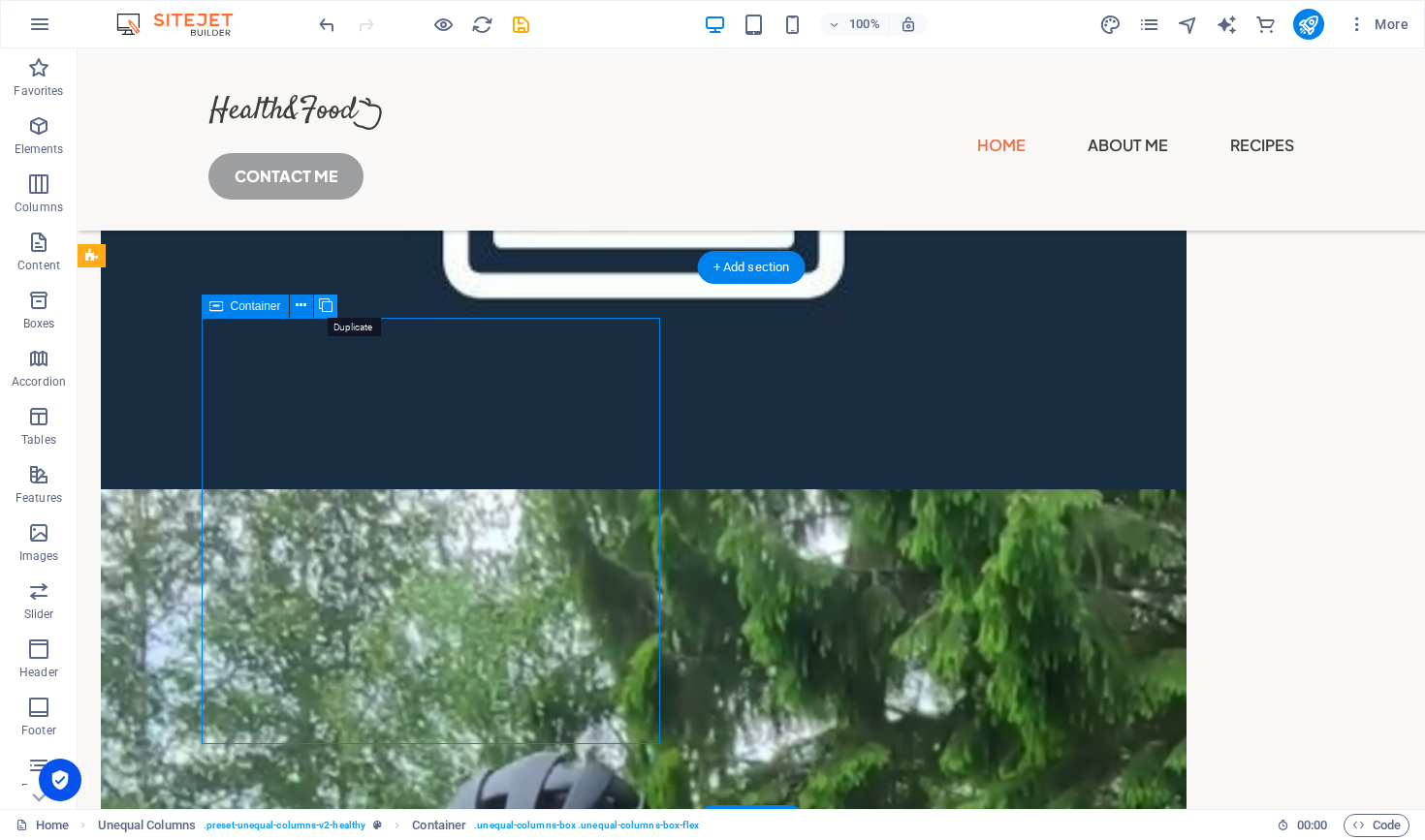 click at bounding box center [326, 305] 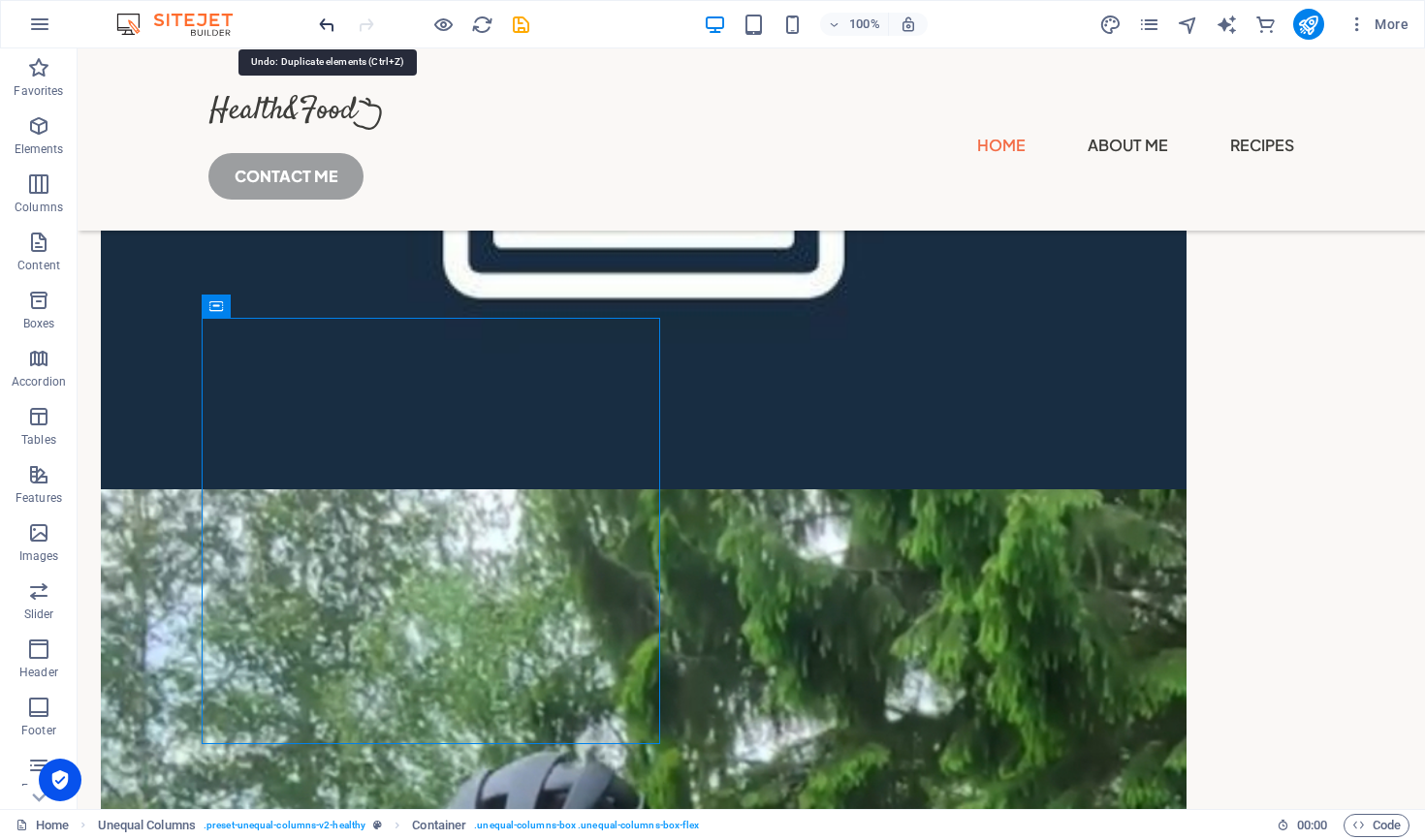 click at bounding box center (327, 24) 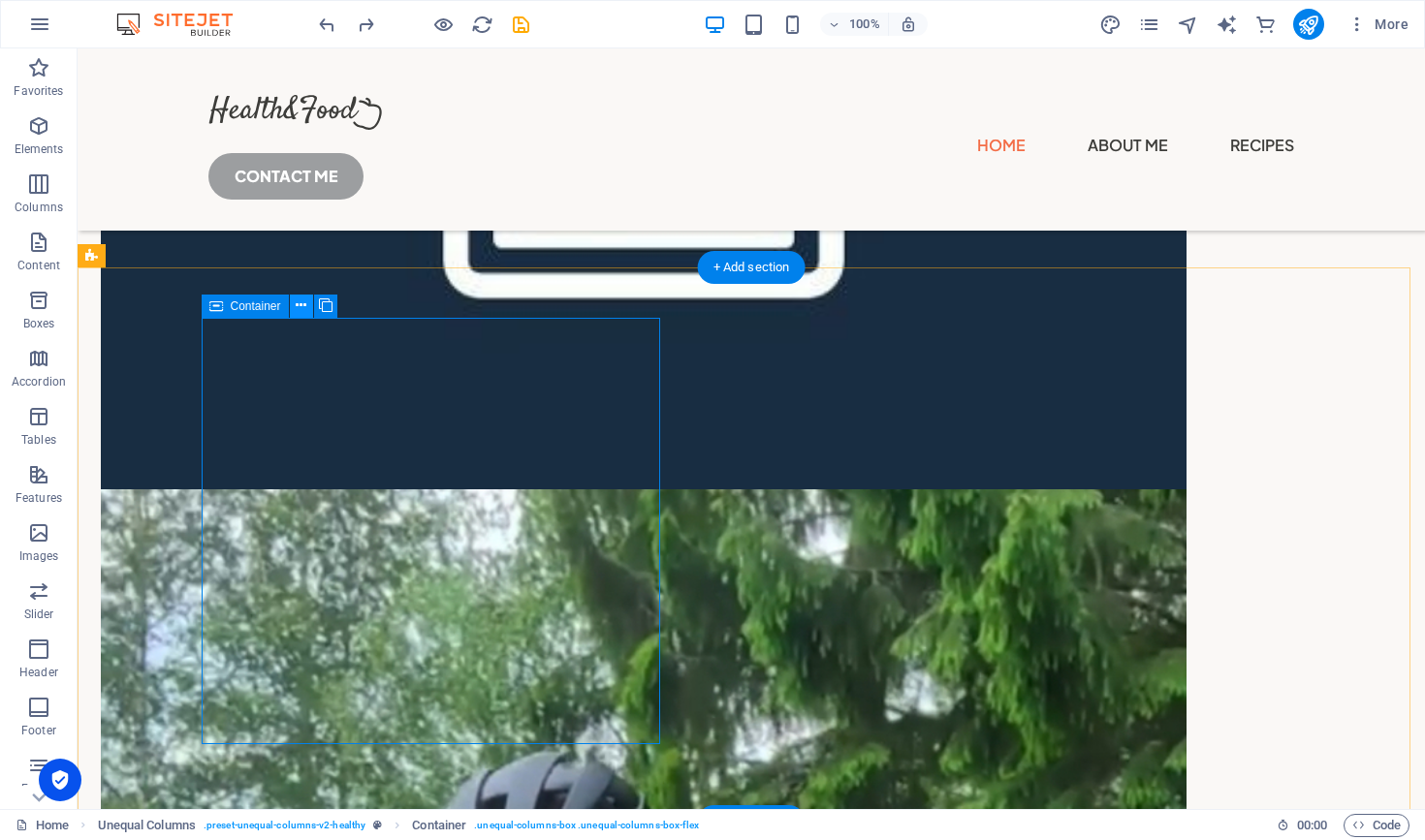 click at bounding box center [301, 305] 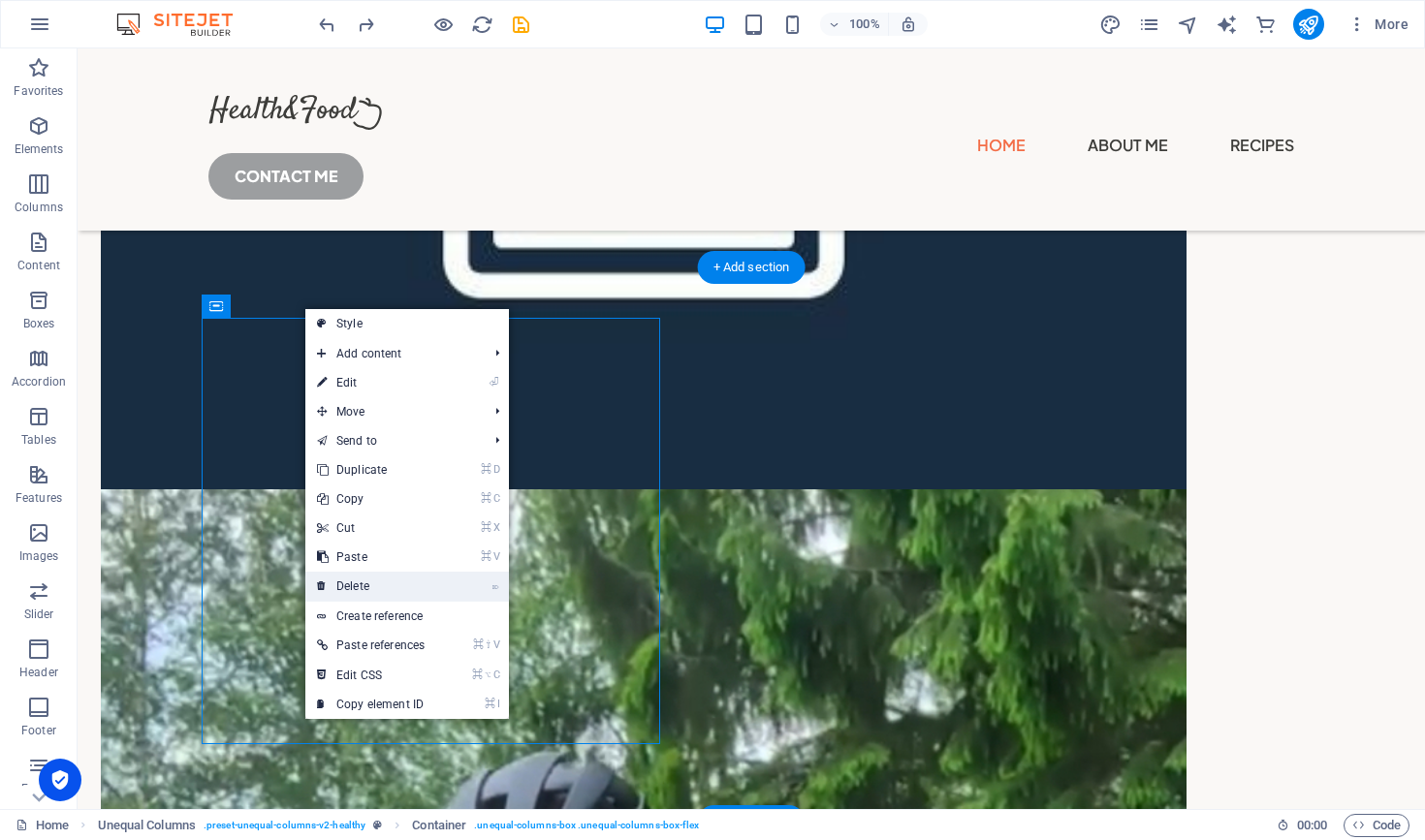 click on "⌦  Delete" at bounding box center (370, 586) 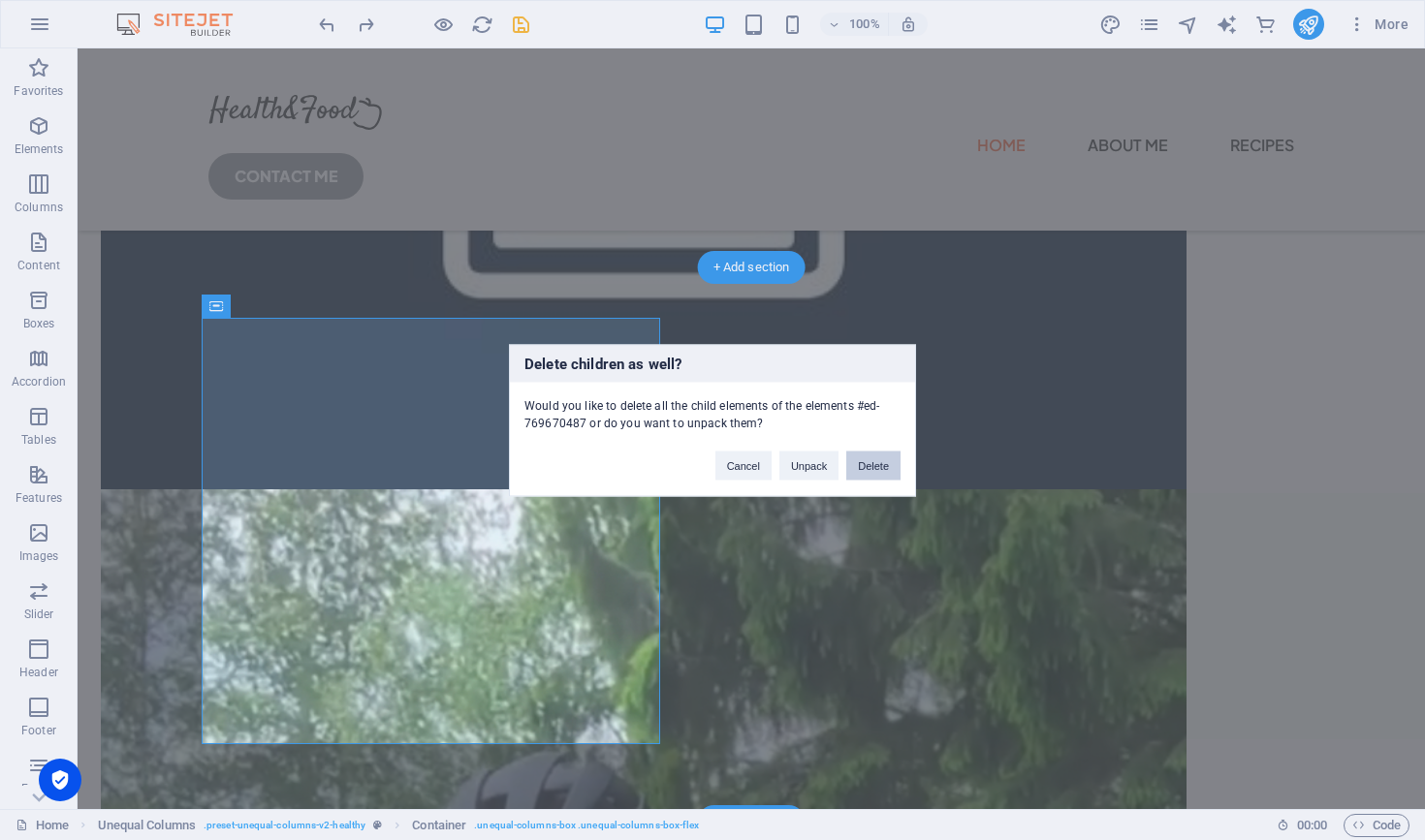 click on "Delete" at bounding box center [873, 465] 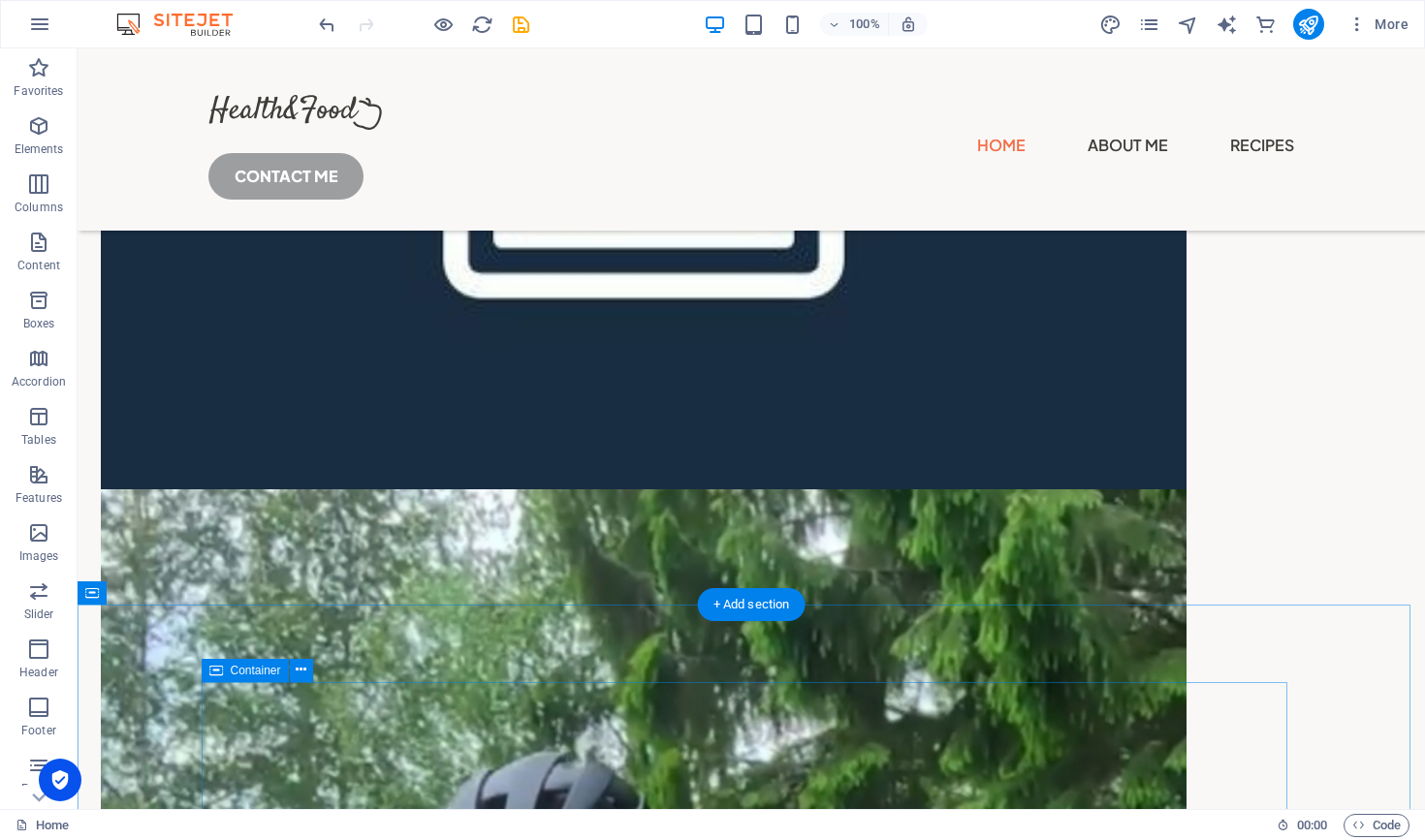 scroll, scrollTop: 591, scrollLeft: 0, axis: vertical 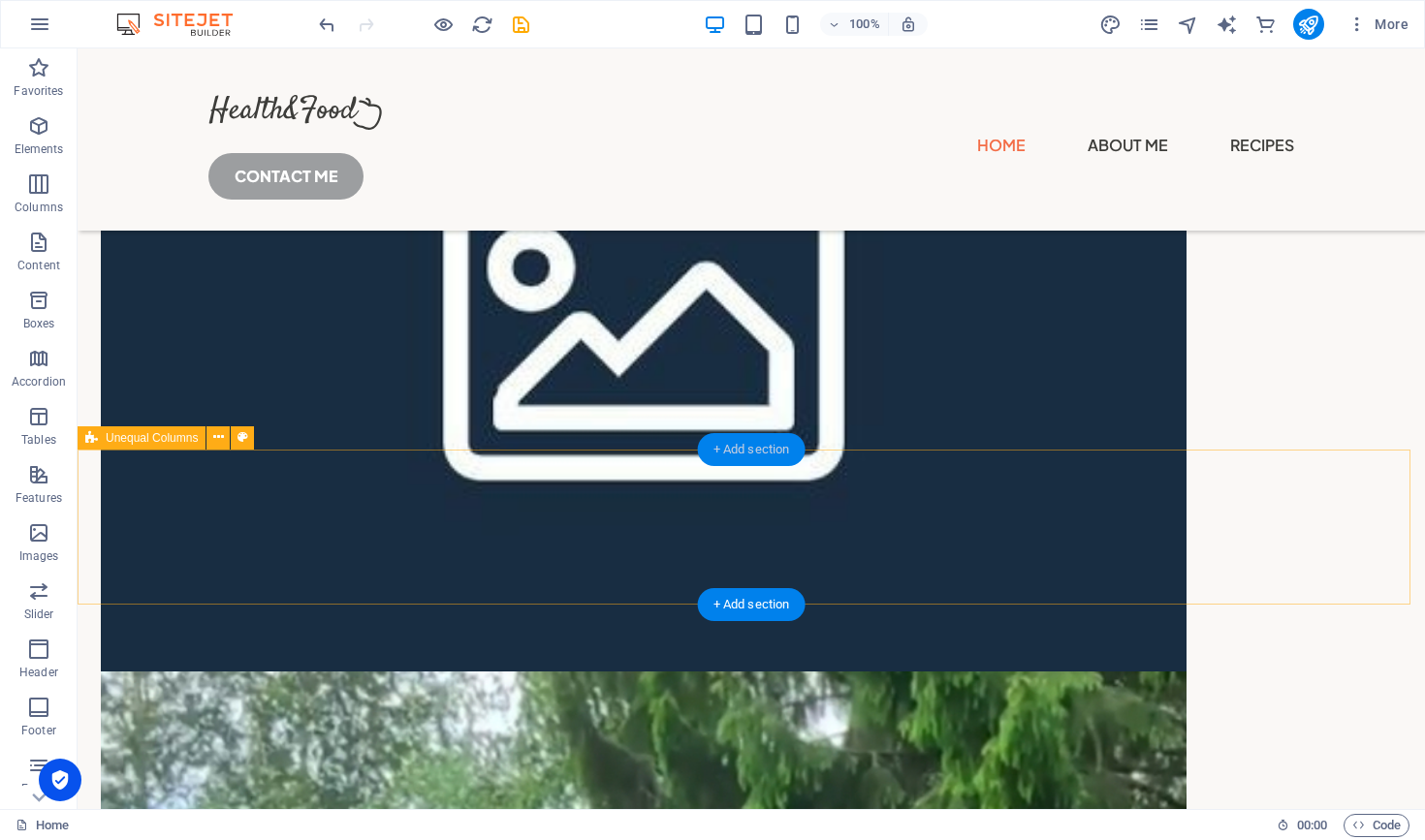 click on "+ Add section" at bounding box center (751, 450) 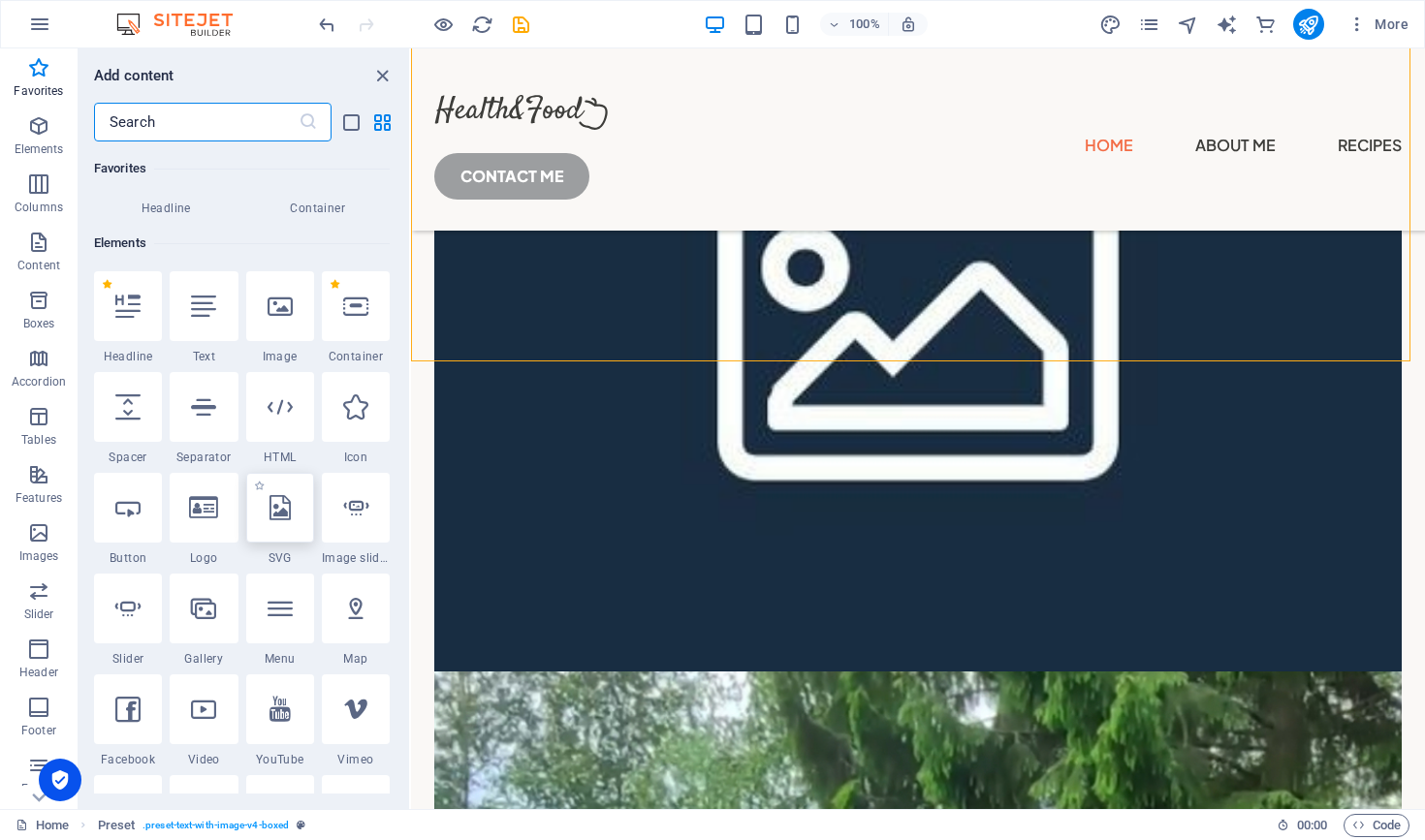 scroll, scrollTop: 136, scrollLeft: 0, axis: vertical 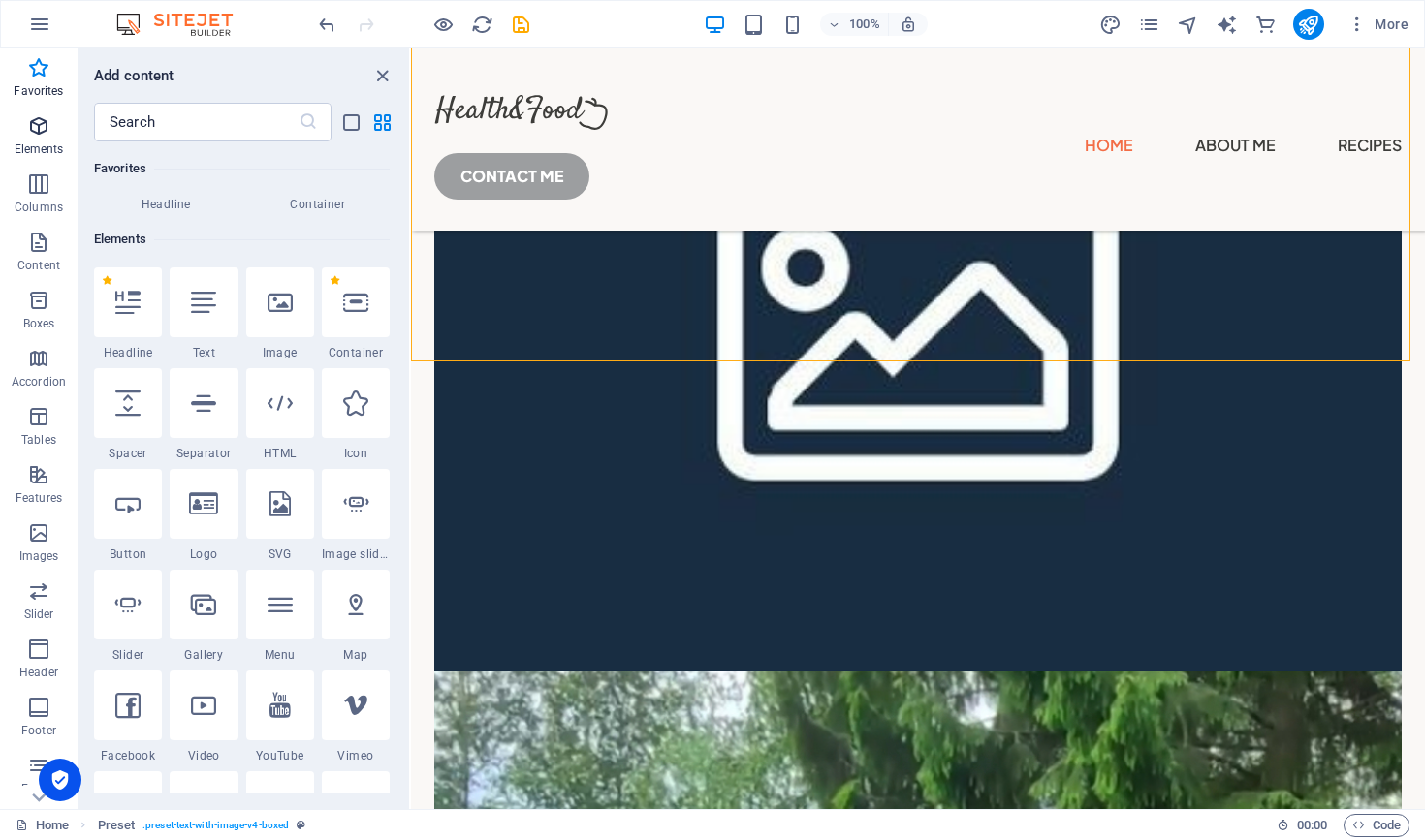 click at bounding box center [39, 126] 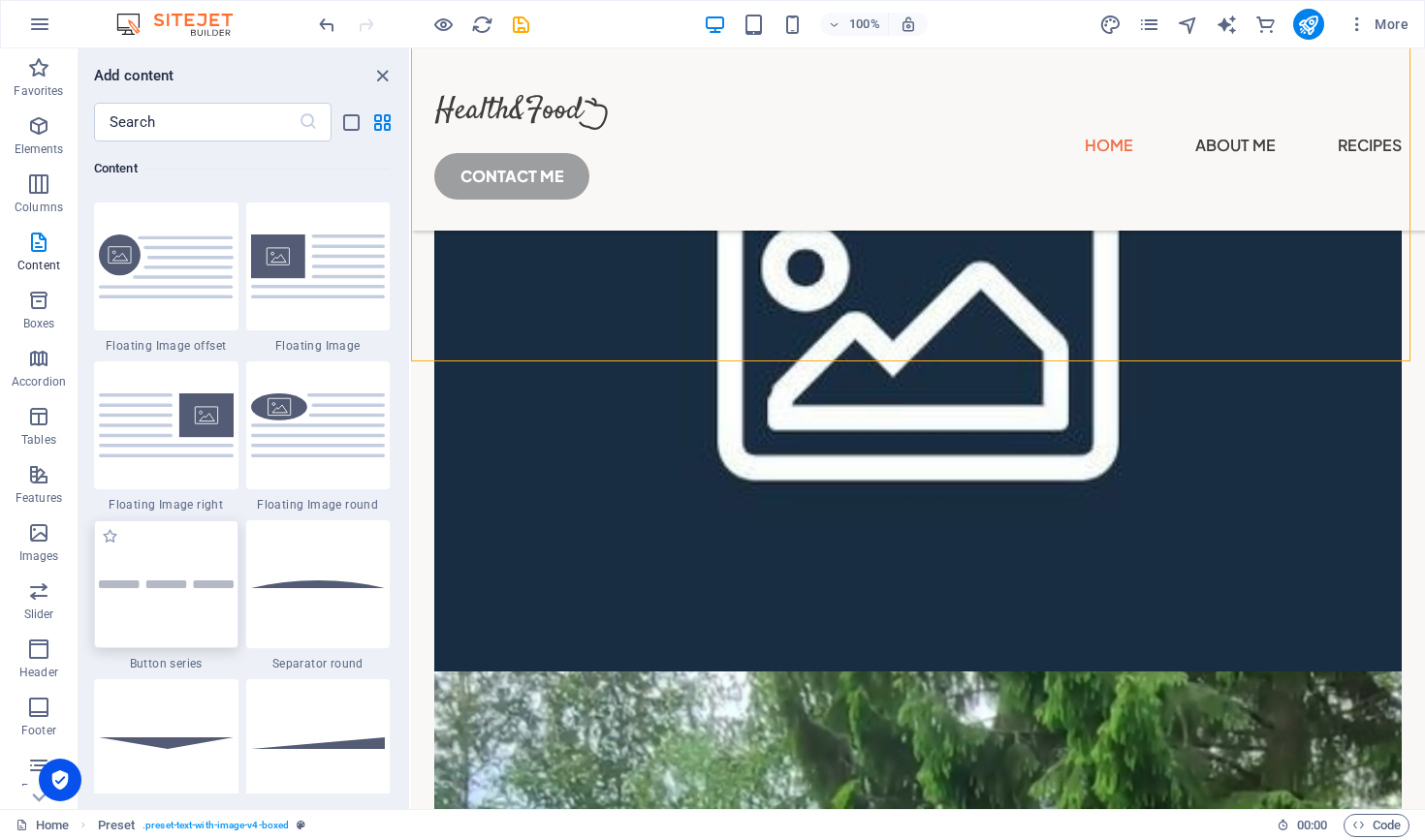 scroll, scrollTop: 3897, scrollLeft: 0, axis: vertical 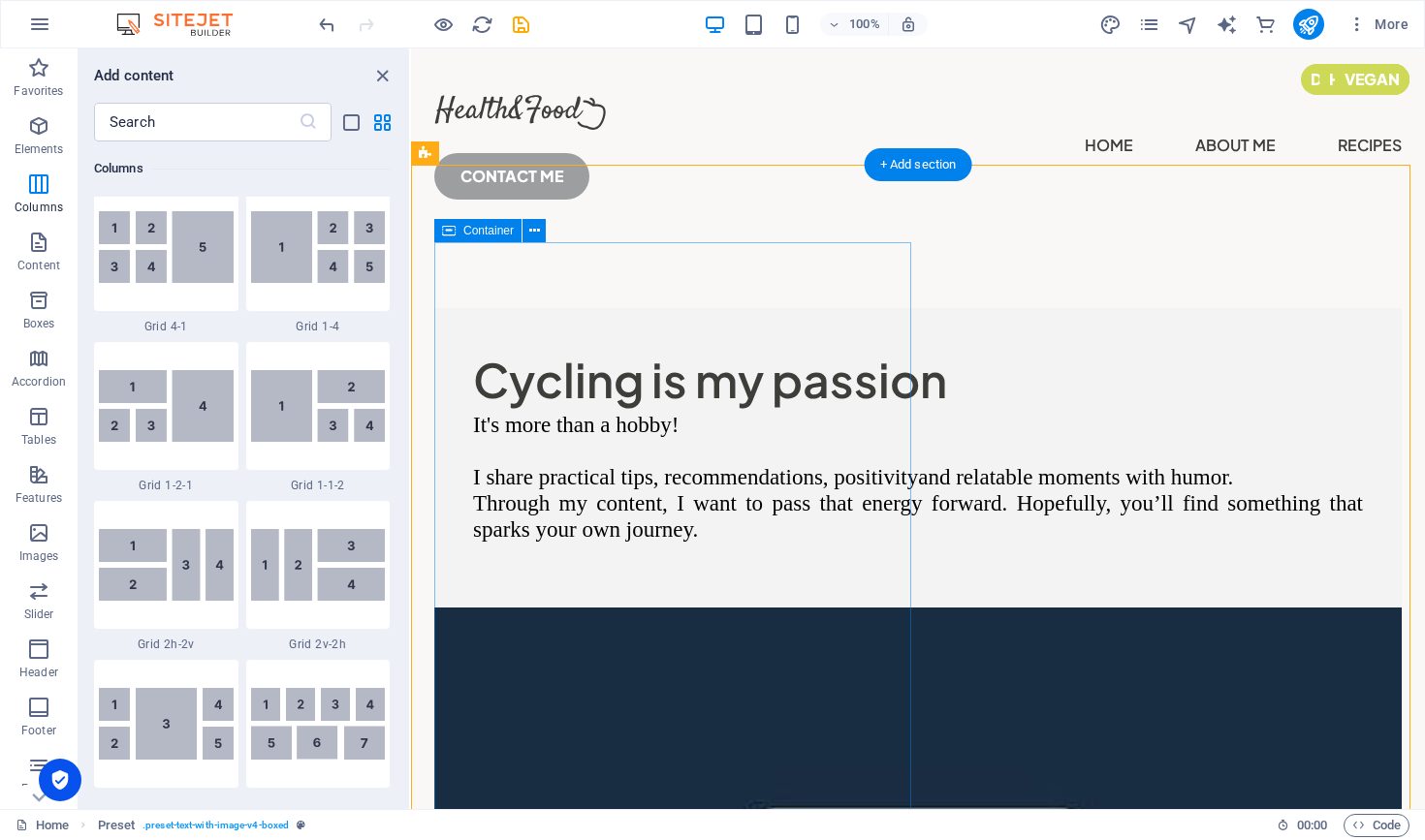 click on "Cycling is my passion It's more than a hobby! I share practical tips, recommendations, positivity  and relatable moments with humor. Through my content, I want to pass that energy forward. Hopefully, you’ll find something that sparks your own journey." at bounding box center [918, 457] 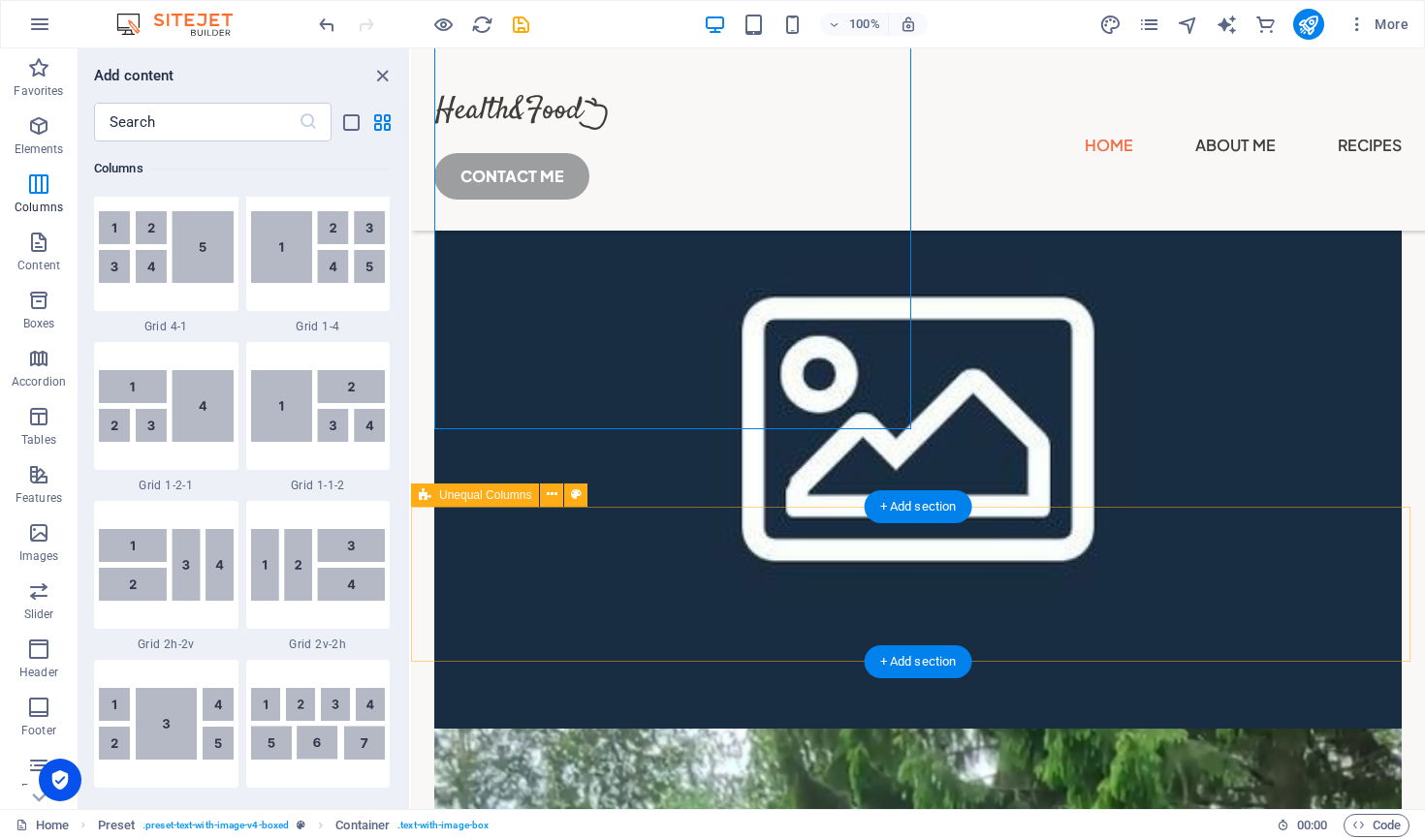 scroll, scrollTop: 478, scrollLeft: 0, axis: vertical 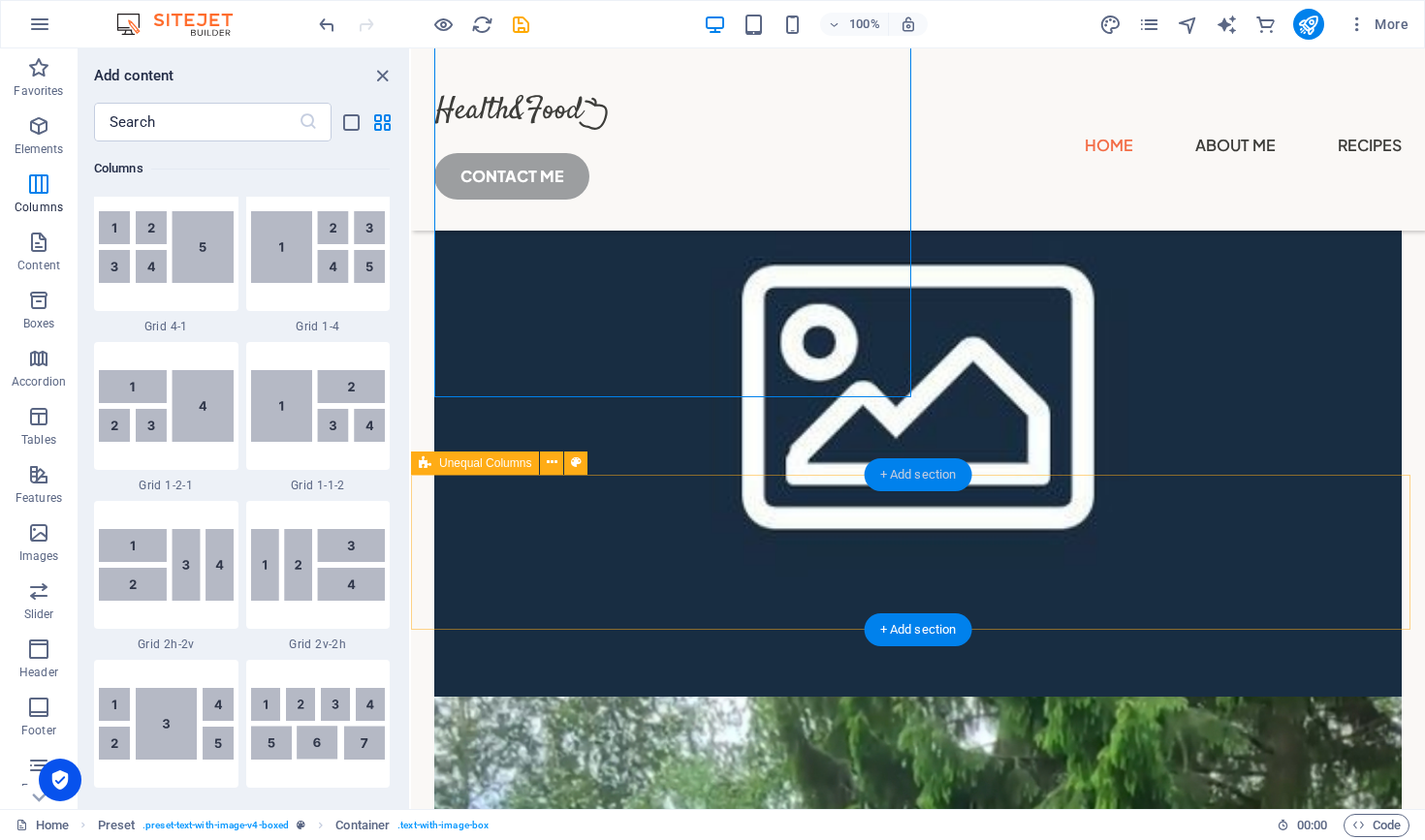 click on "+ Add section" at bounding box center [918, 475] 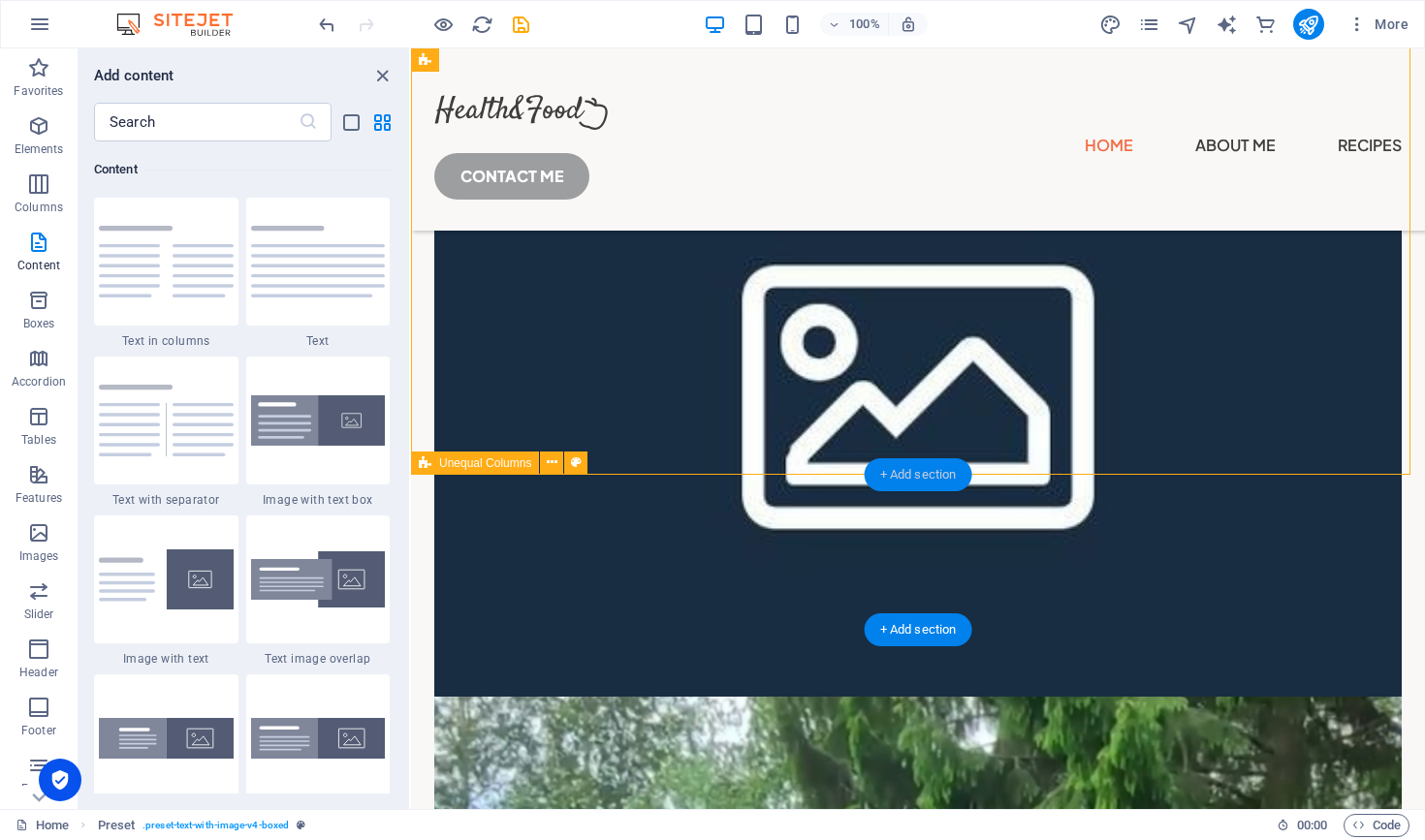 scroll, scrollTop: 3390, scrollLeft: 0, axis: vertical 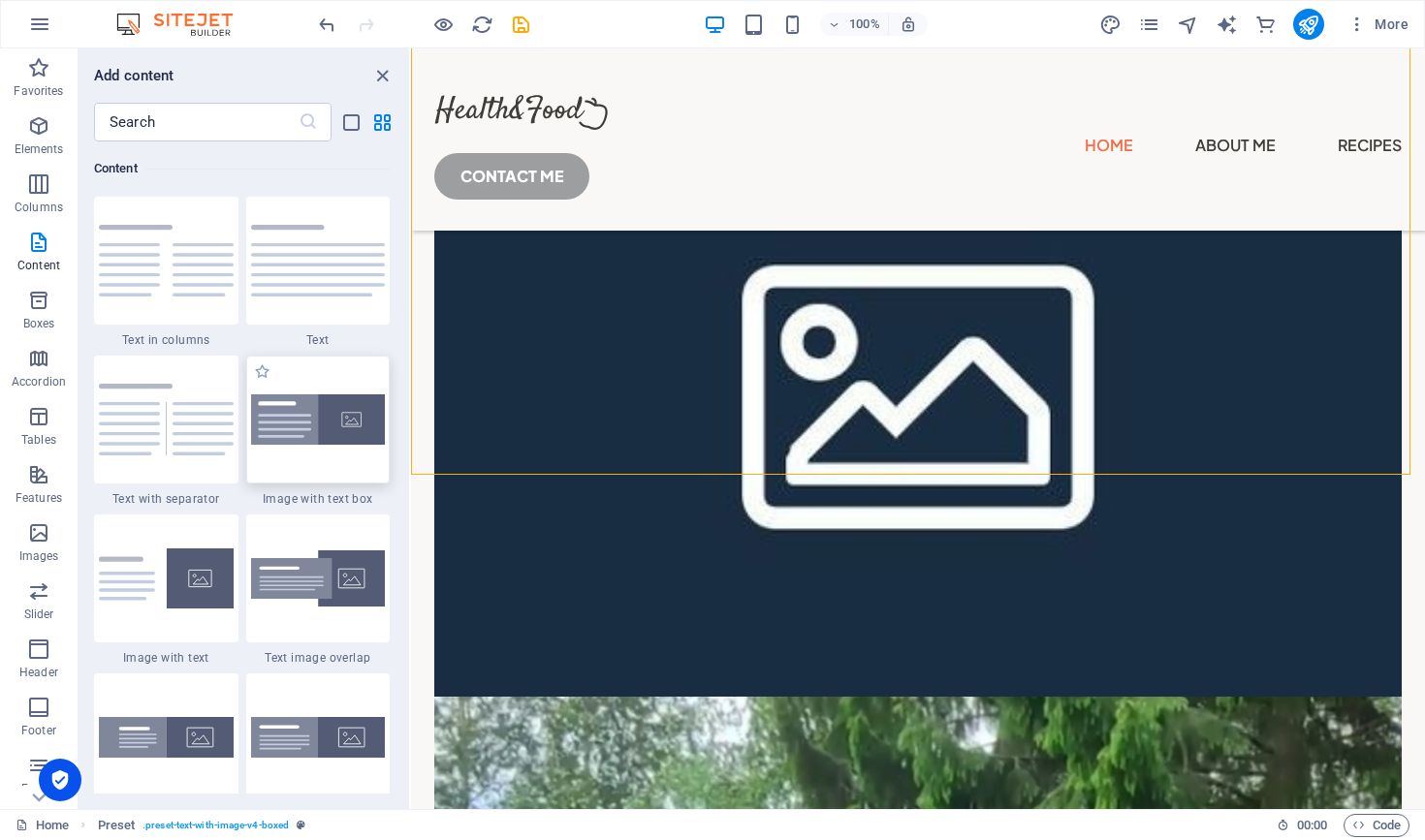 click at bounding box center (318, 420) 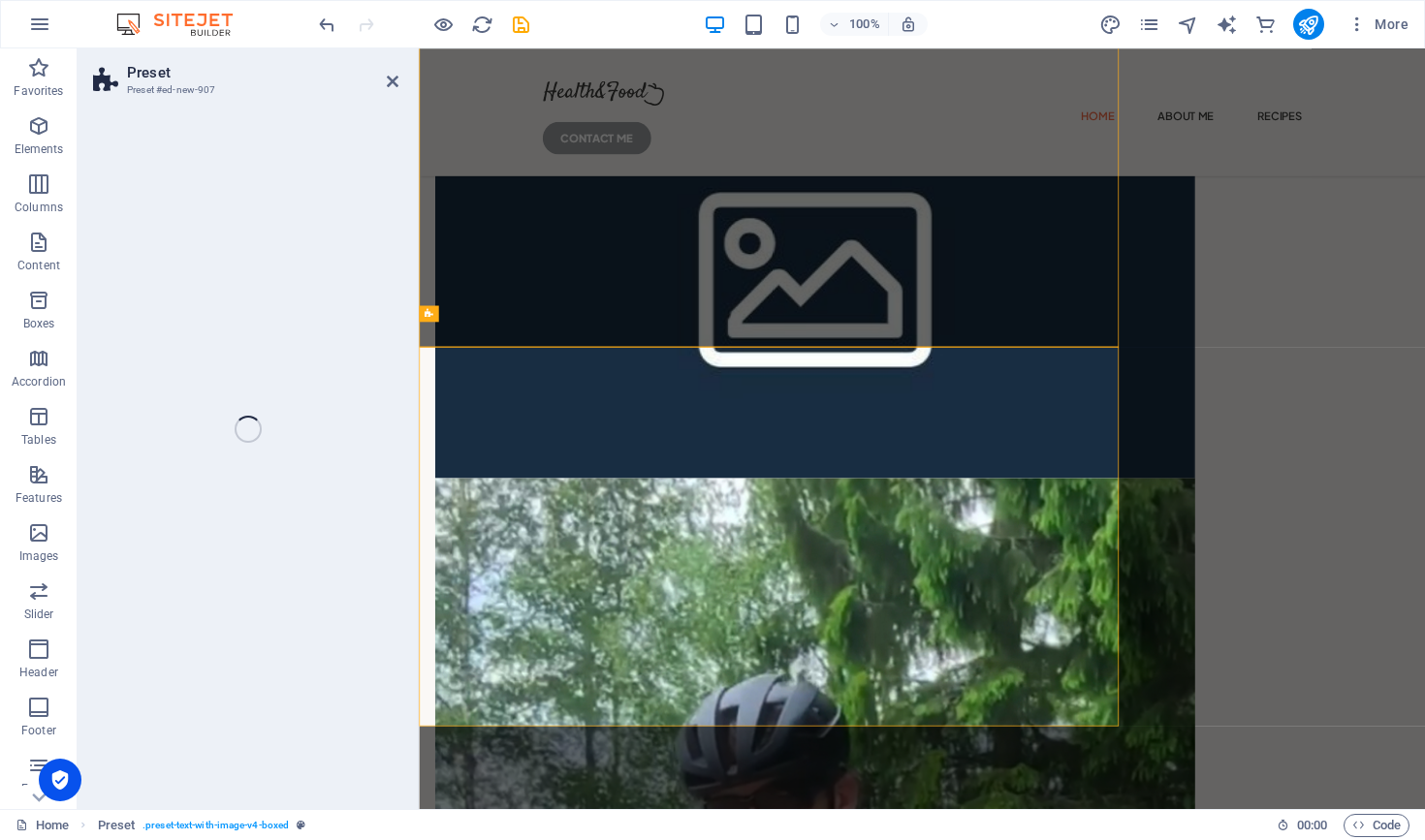 select on "rem" 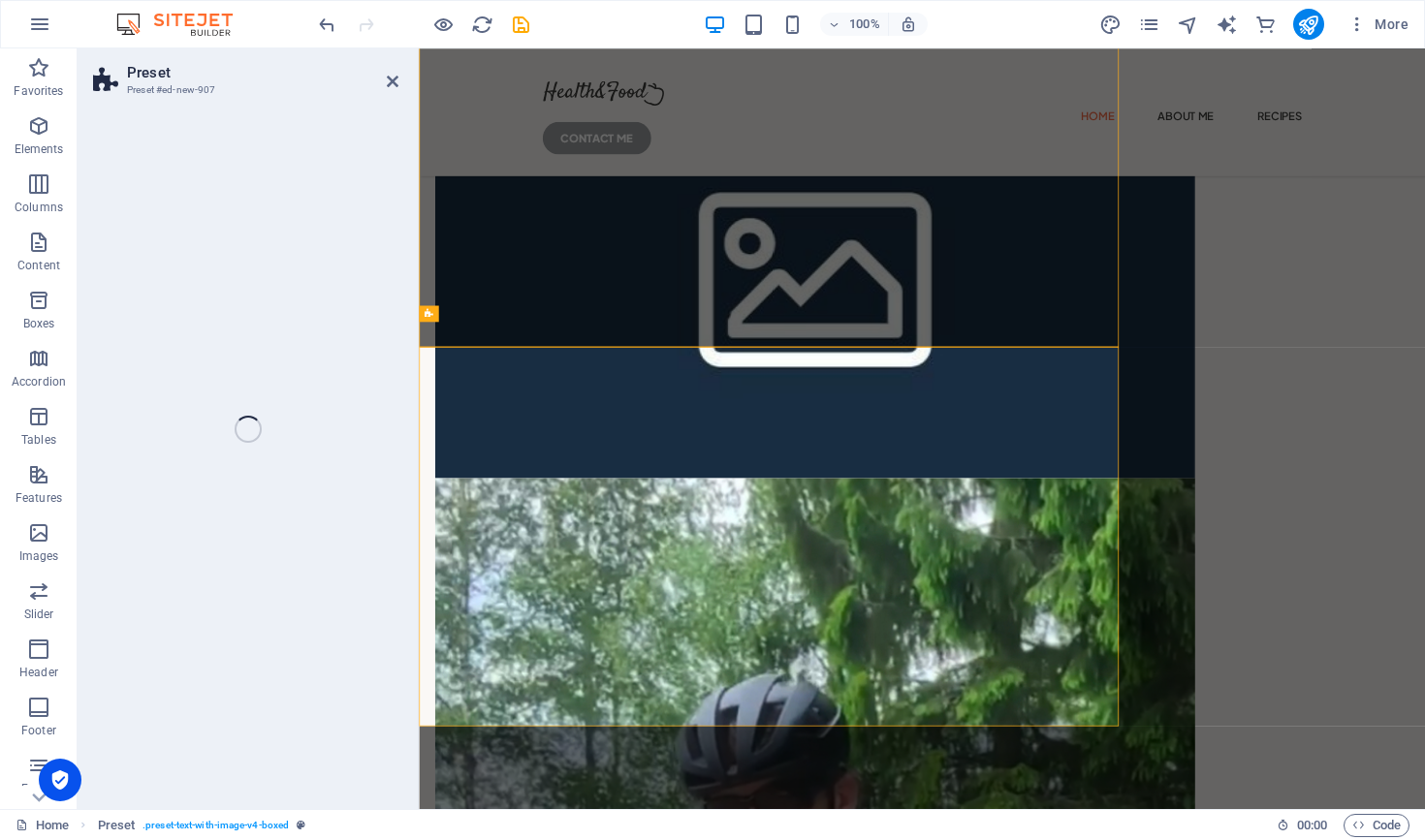 select on "rem" 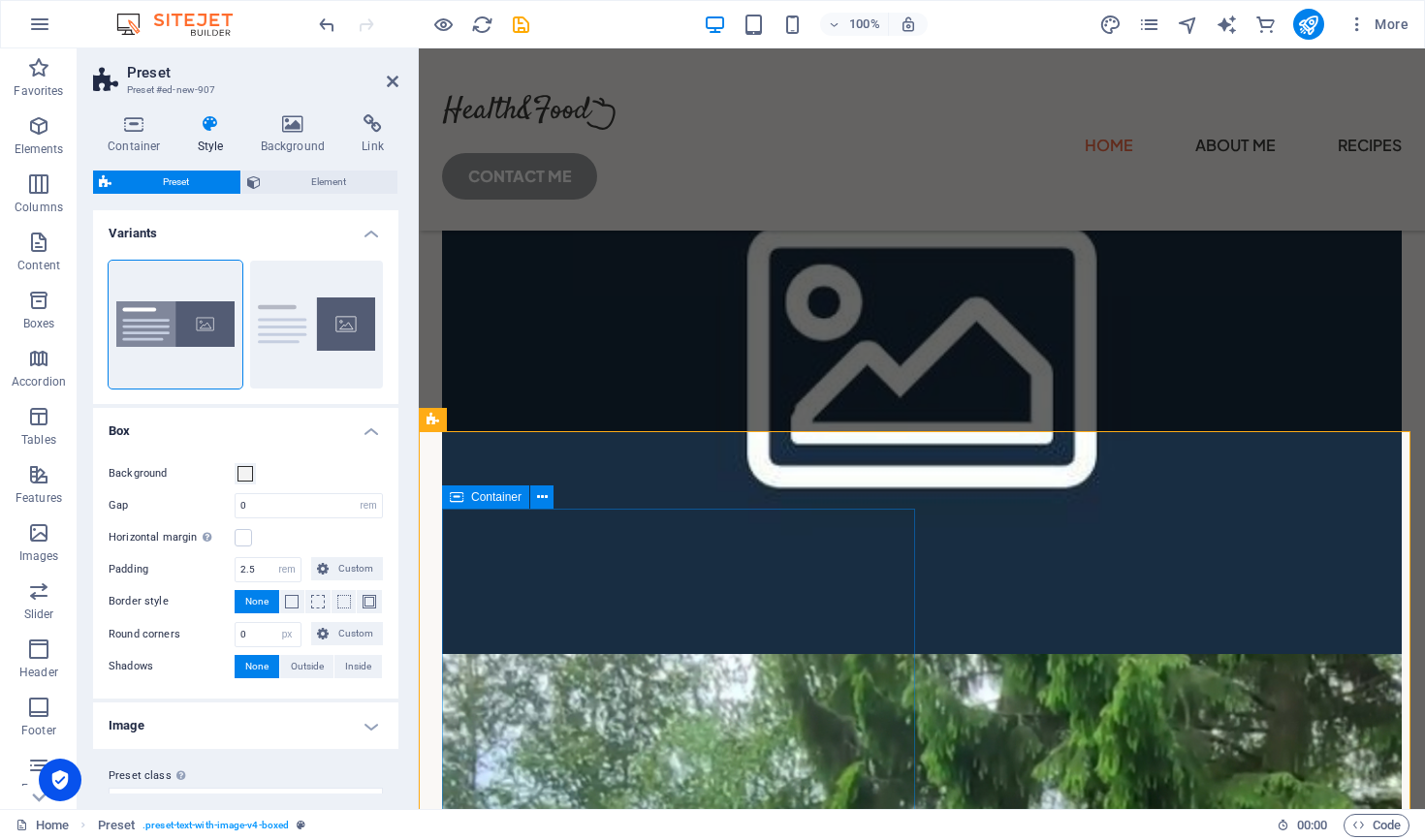 scroll, scrollTop: 596, scrollLeft: 0, axis: vertical 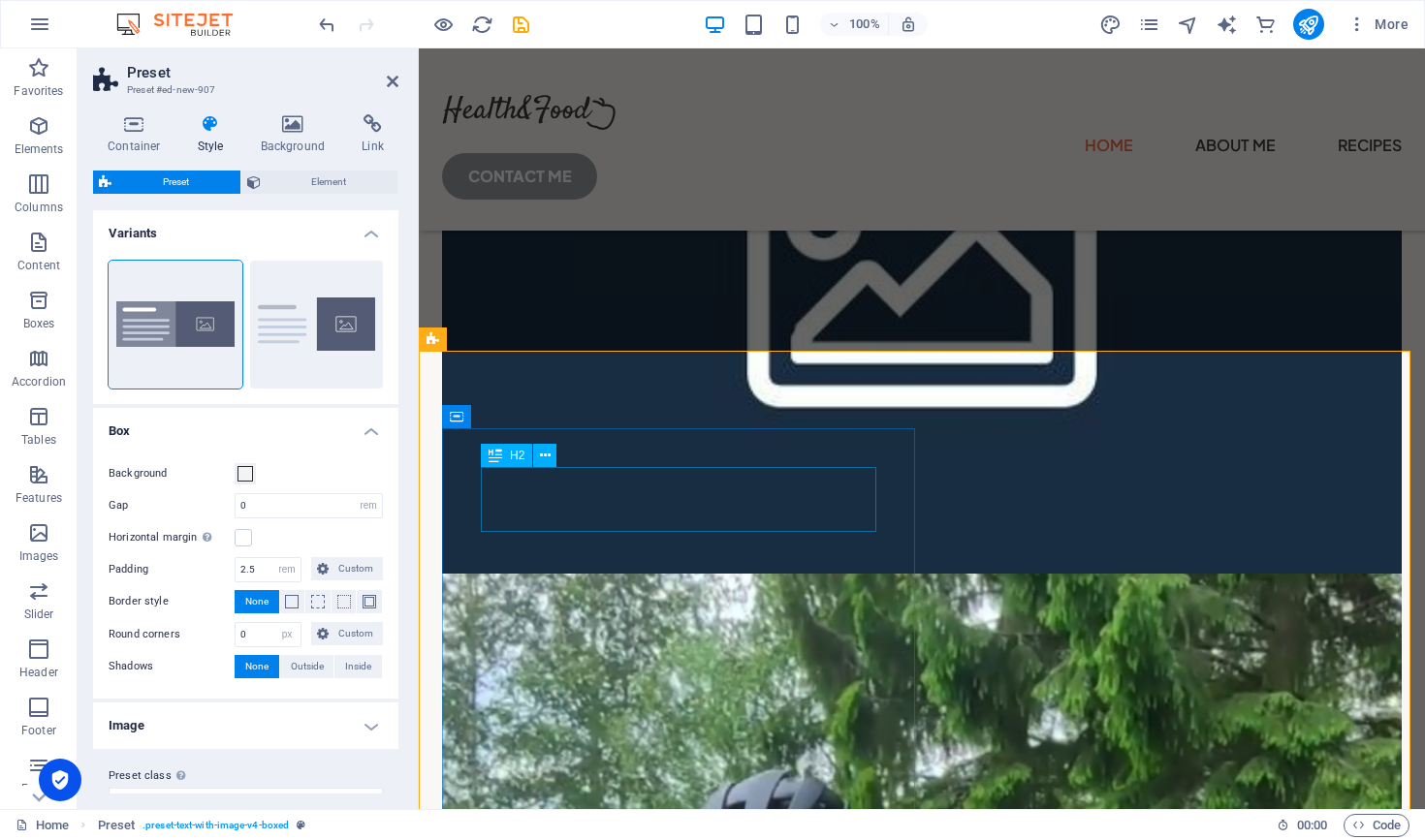 click on "New headline" at bounding box center (922, 2135) 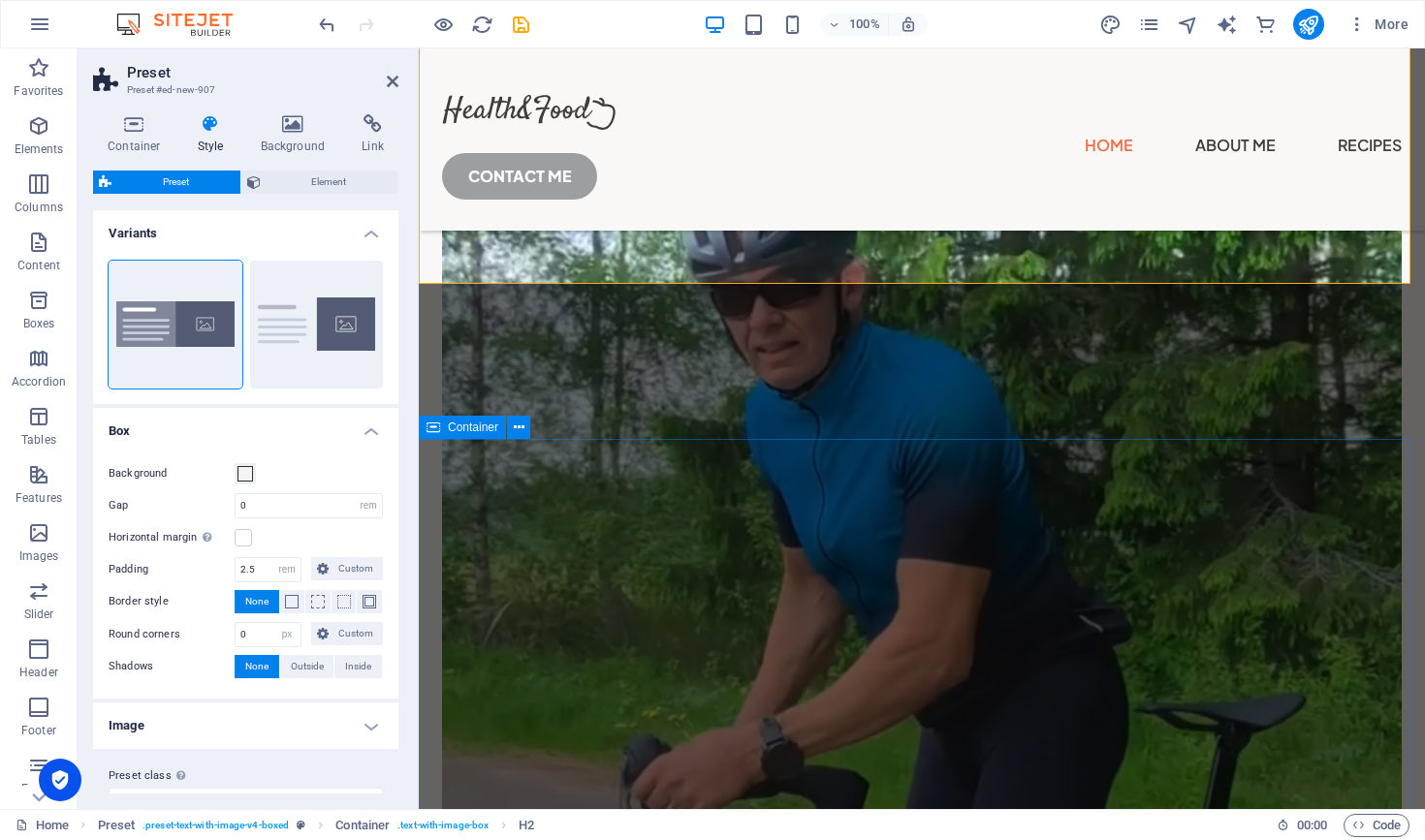 scroll, scrollTop: 530, scrollLeft: 0, axis: vertical 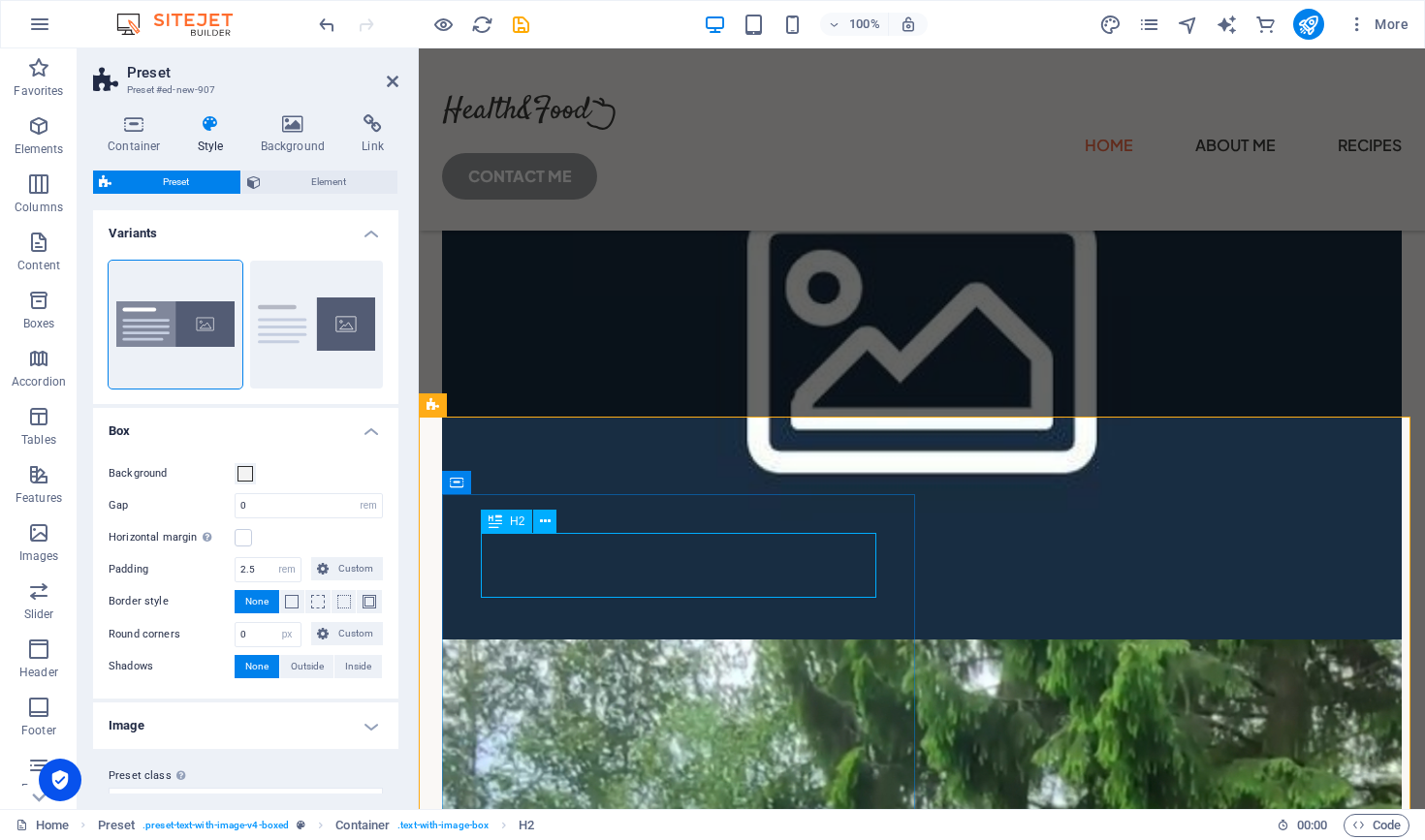 click on "New headline" at bounding box center (922, 2201) 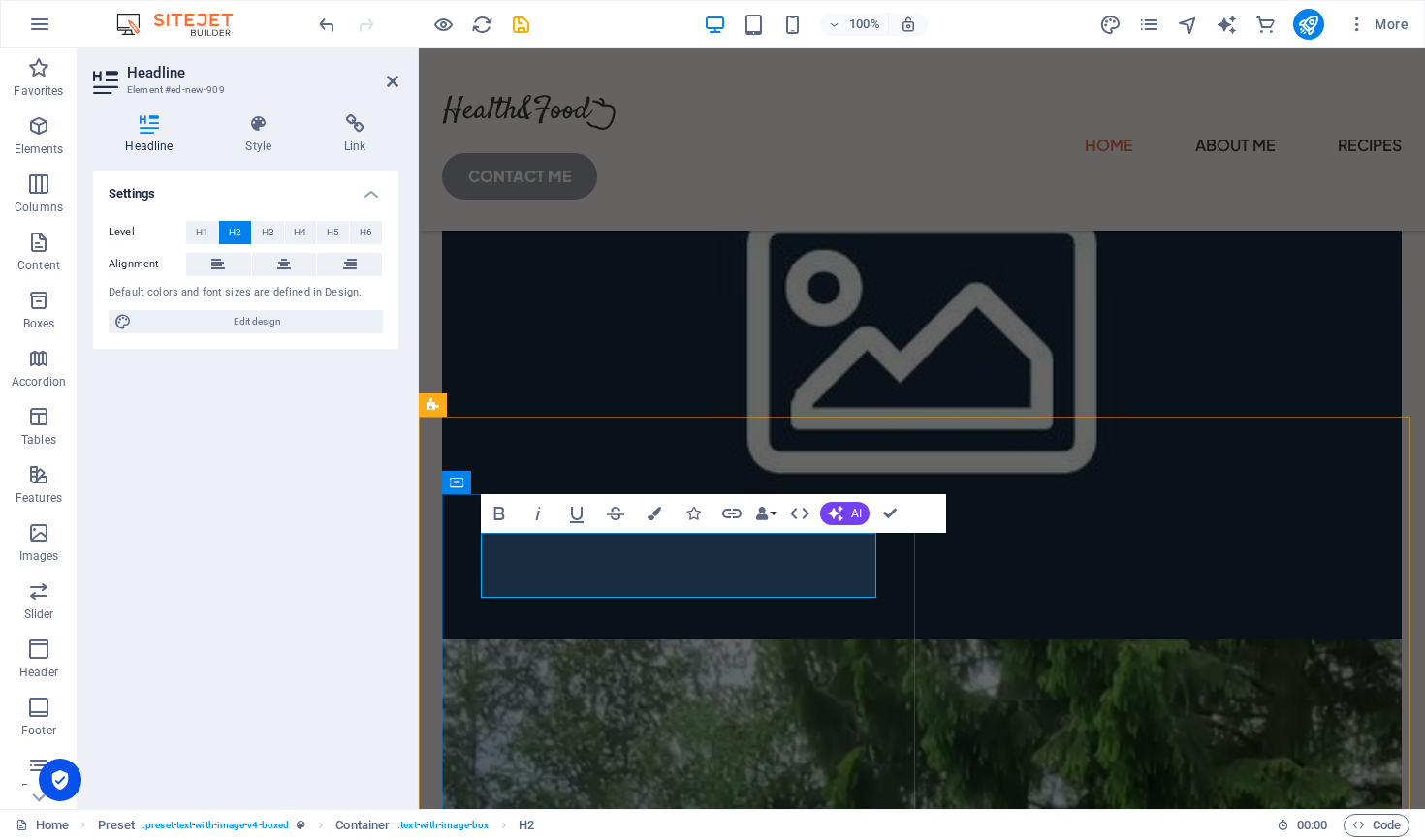 type 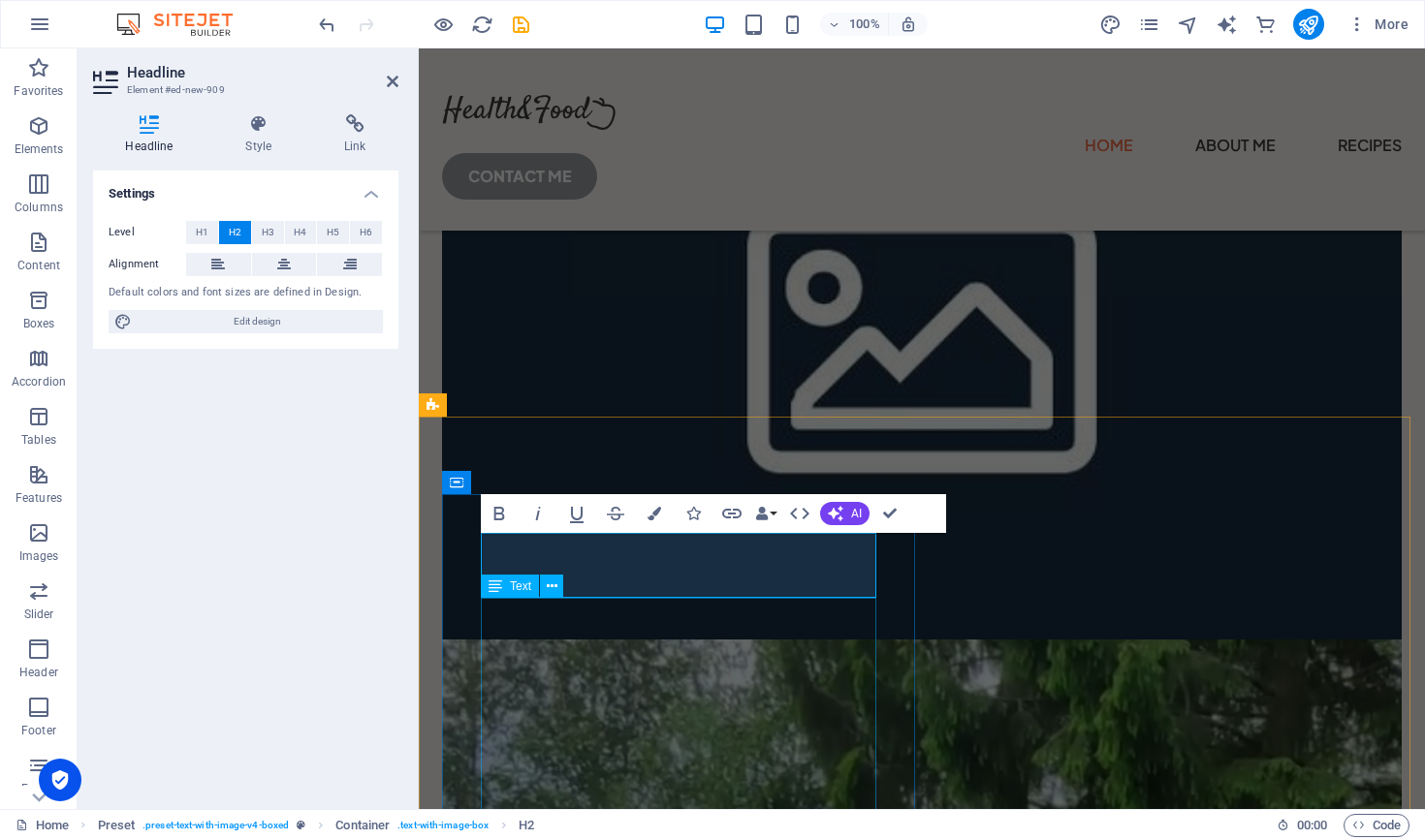 click on "Lorem ipsum dolor sit amet, consectetuer adipiscing elit. Aenean commodo ligula eget dolor. Lorem ipsum dolor sit amet, consectetuer adipiscing elit leget dolor. Lorem ipsum dolor sit amet, consectetuer adipiscing elit. Aenean commodo ligula eget dolor. Lorem ipsum dolor sit amet, consectetuer adipiscing elit dolor consectetuer adipiscing elit leget dolor. Lorem elit saget ipsum dolor sit amet, consectetuer." at bounding box center (922, 2289) 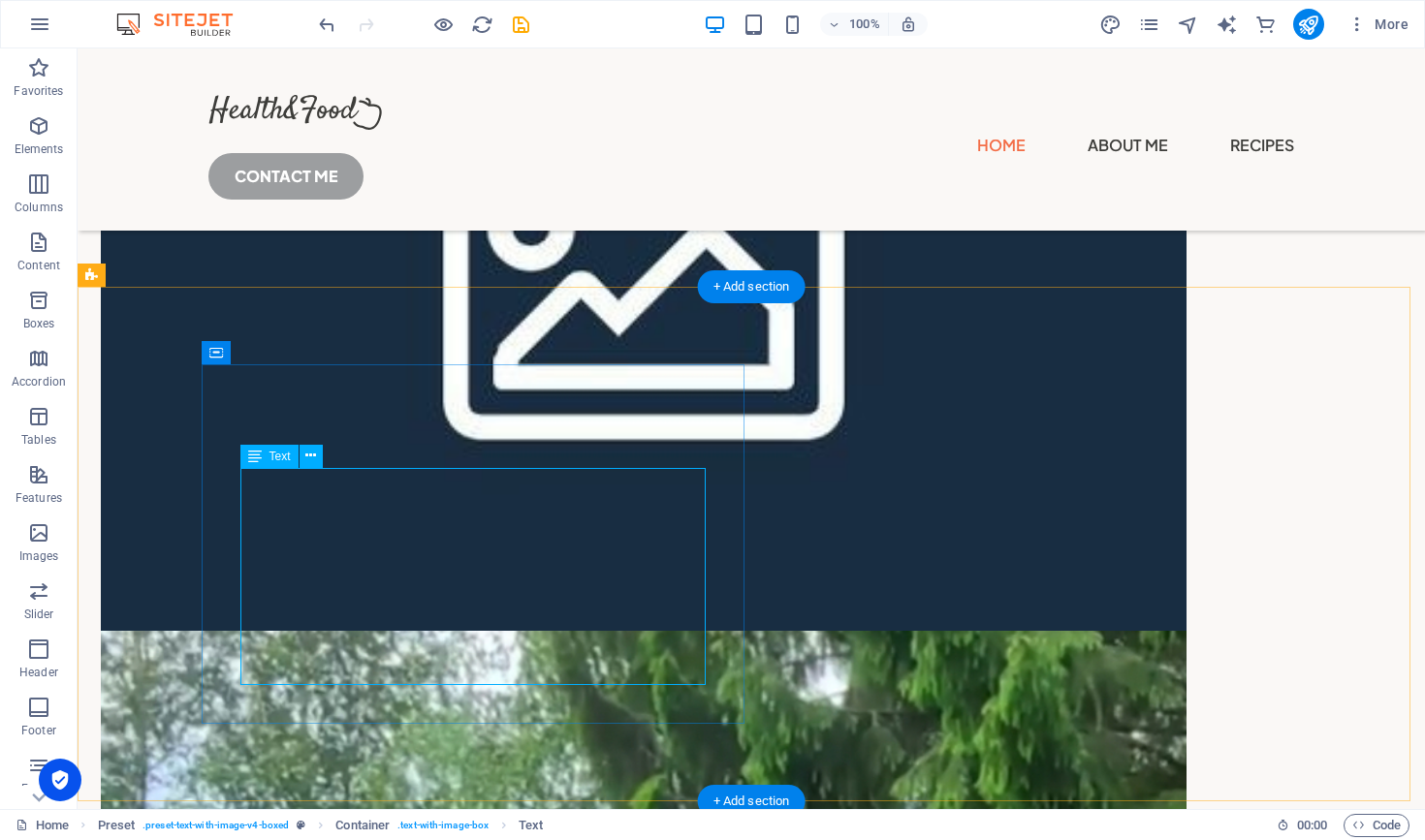 scroll, scrollTop: 754, scrollLeft: 0, axis: vertical 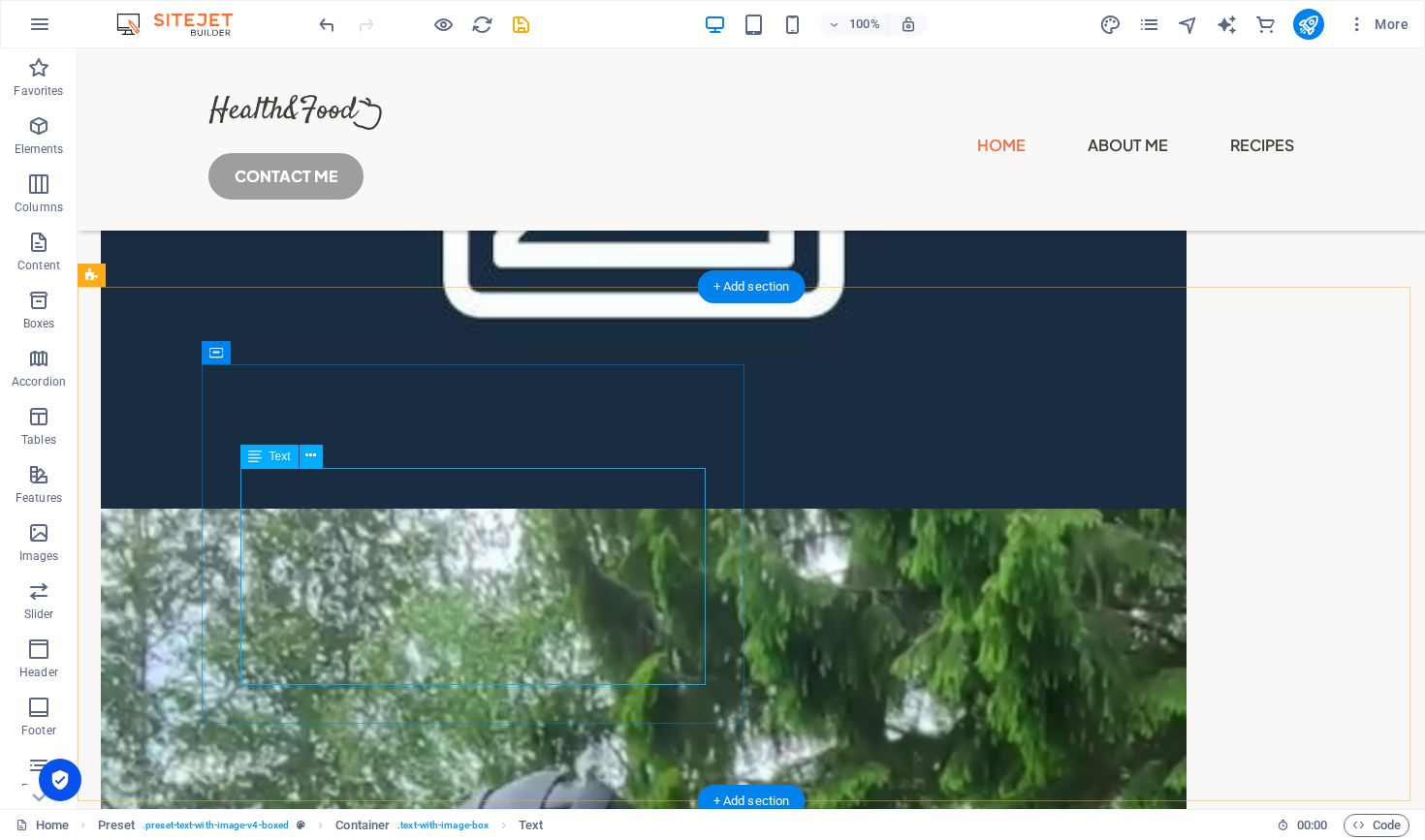 click on "Lorem ipsum dolor sit amet, consectetuer adipiscing elit. Aenean commodo ligula eget dolor. Lorem ipsum dolor sit amet, consectetuer adipiscing elit leget dolor. Lorem ipsum dolor sit amet, consectetuer adipiscing elit. Aenean commodo ligula eget dolor. Lorem ipsum dolor sit amet, consectetuer adipiscing elit dolor consectetuer adipiscing elit leget dolor. Lorem elit saget ipsum dolor sit amet, consectetuer." at bounding box center (644, 2611) 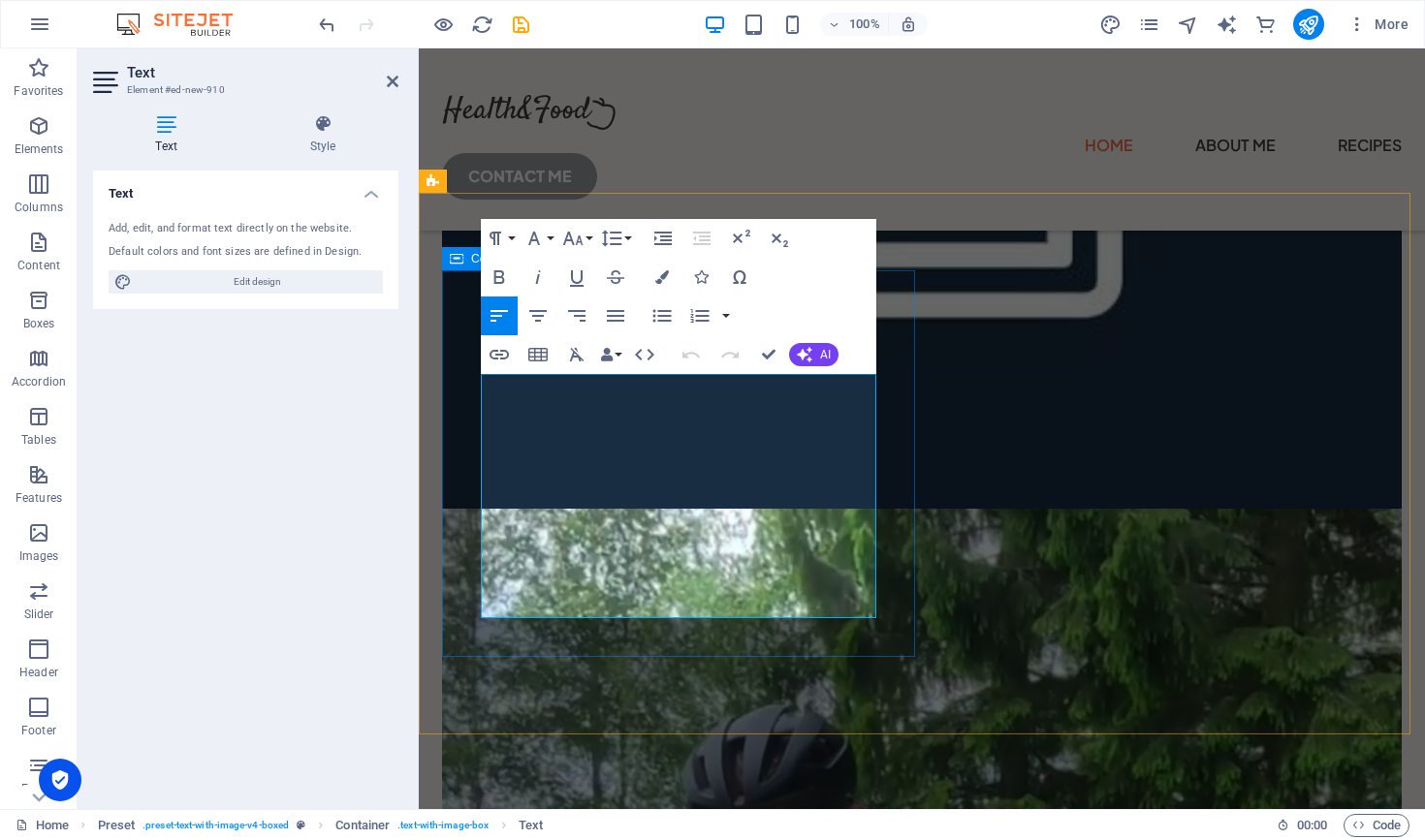 drag, startPoint x: 806, startPoint y: 605, endPoint x: 462, endPoint y: 396, distance: 402.51335 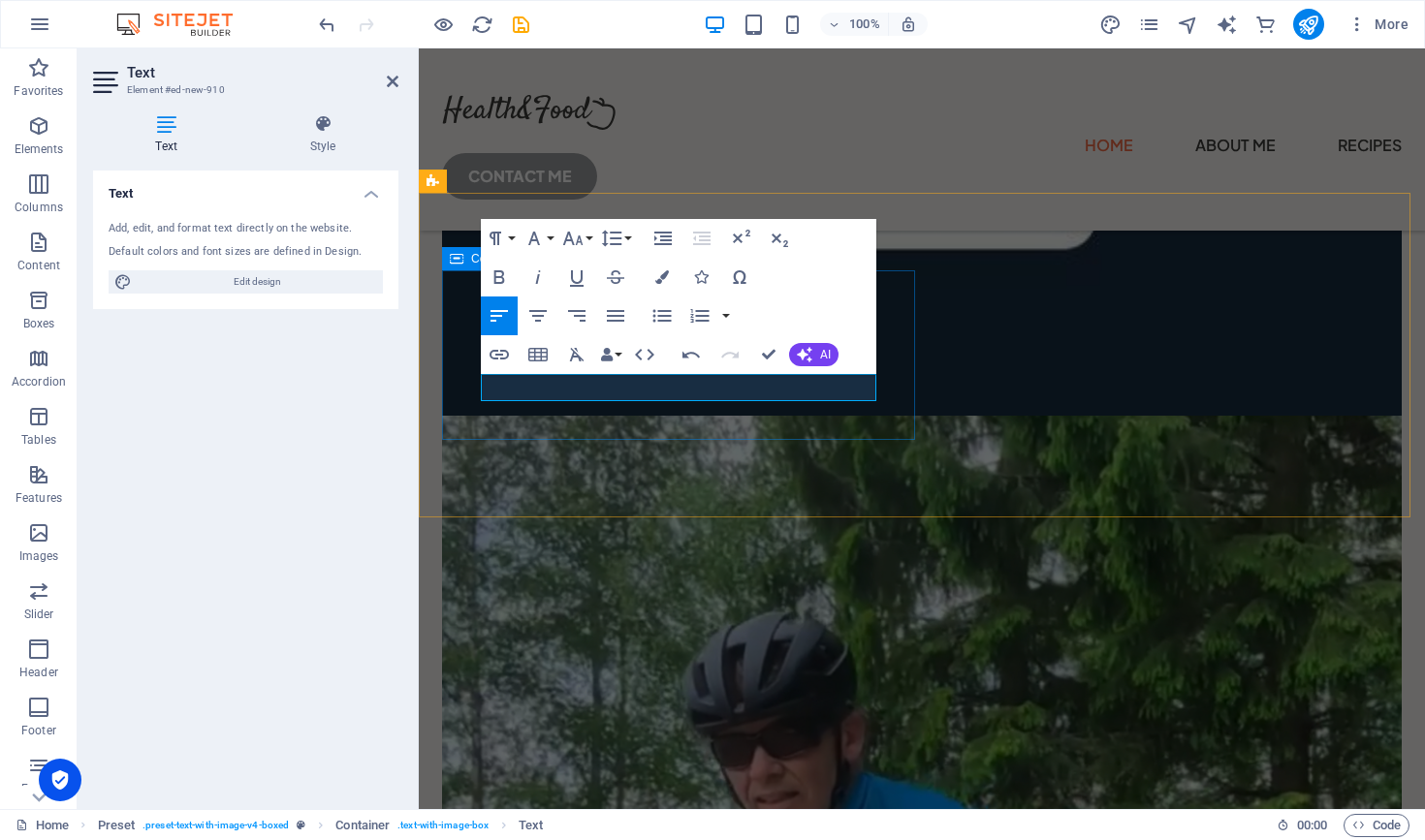type 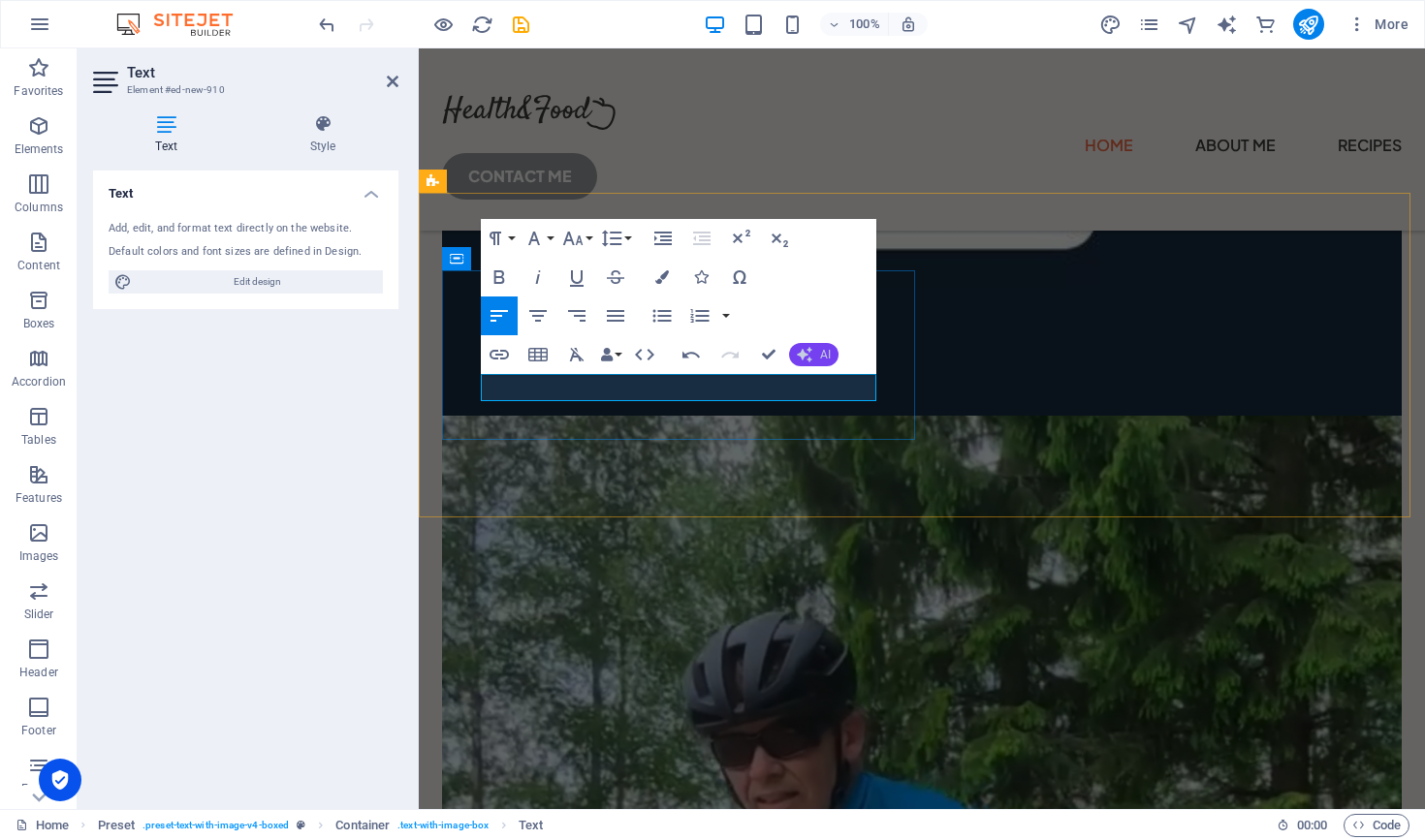 click on "AI" at bounding box center [813, 355] 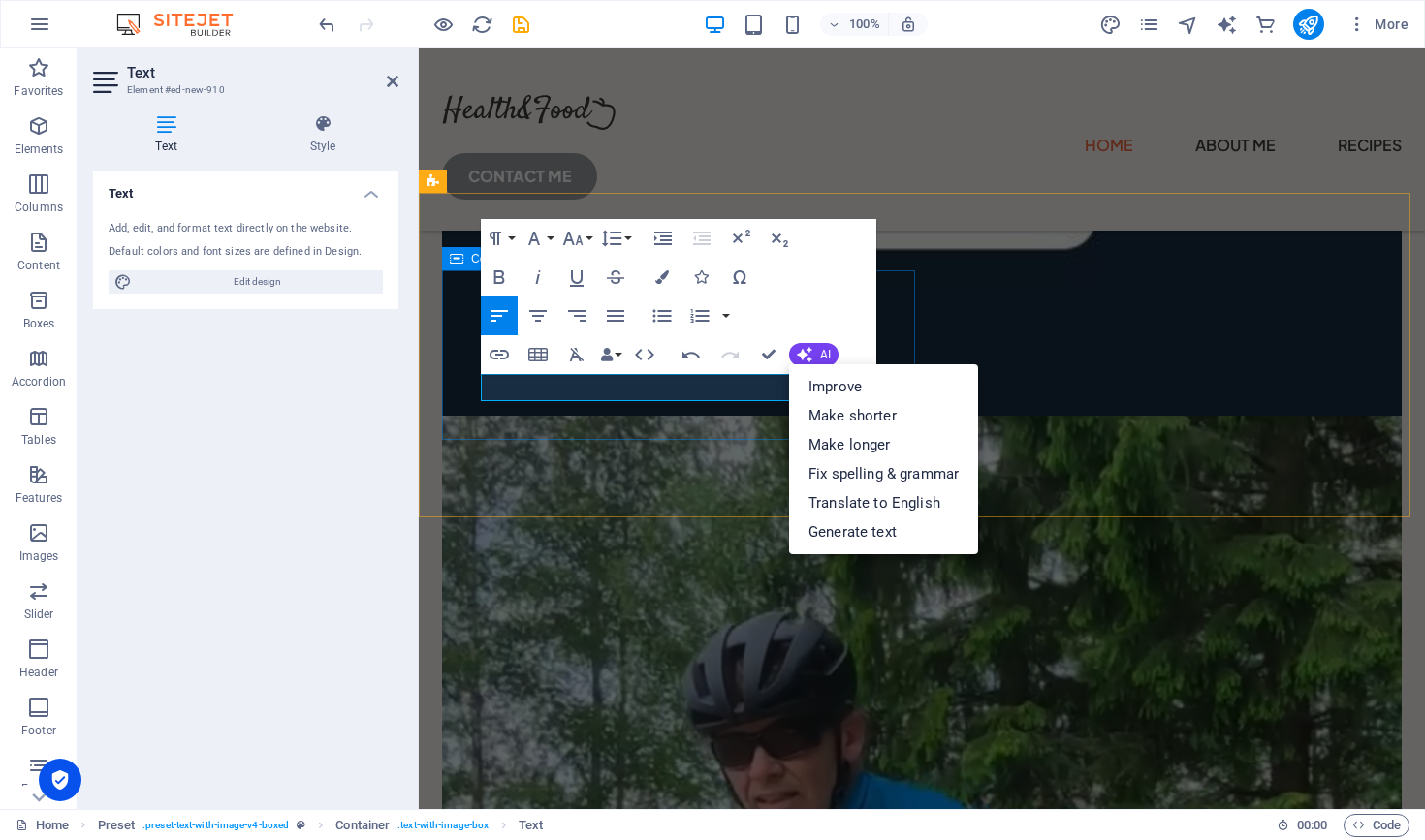 drag, startPoint x: 613, startPoint y: 389, endPoint x: 450, endPoint y: 389, distance: 163 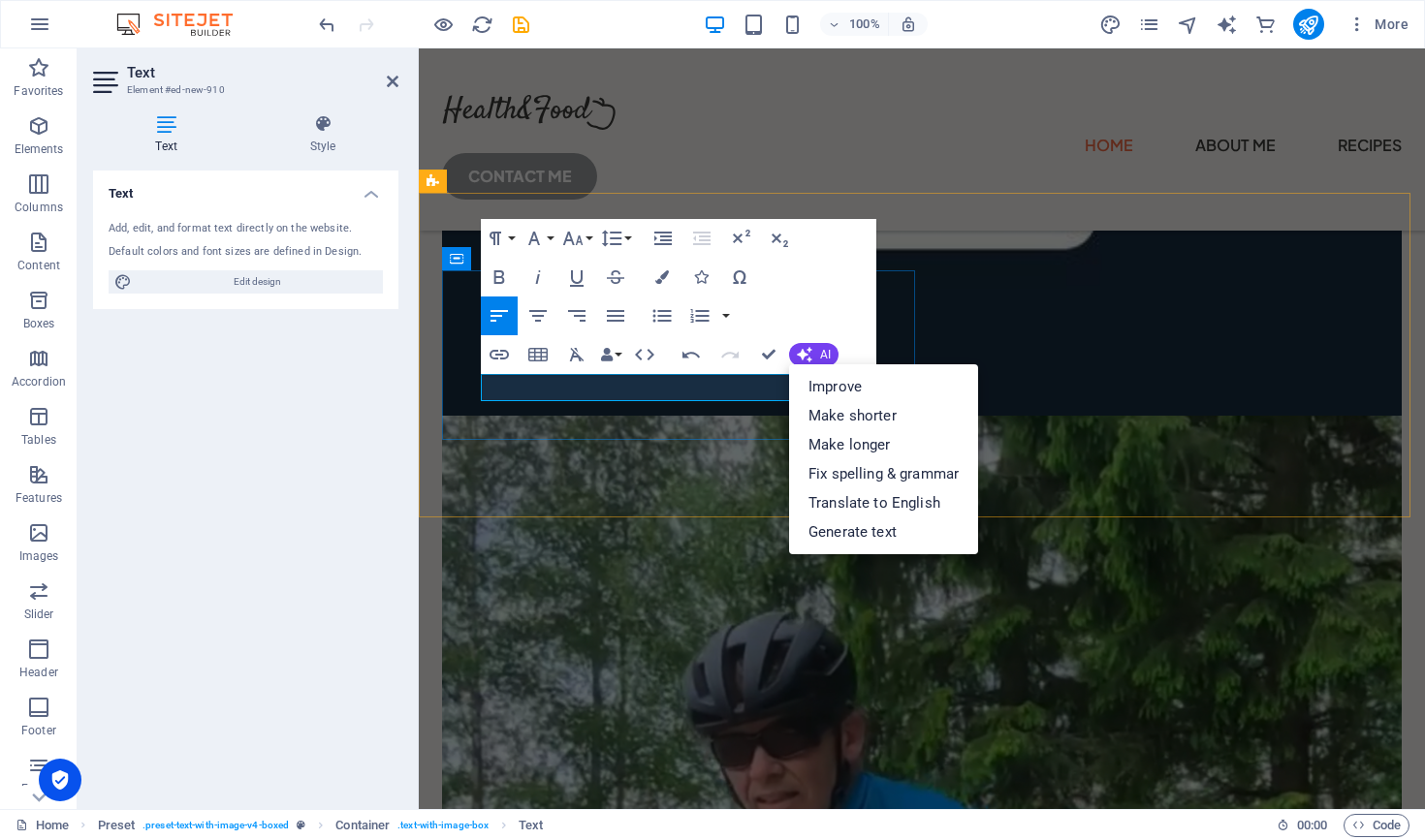 click on "Minun pyörävalintani on Trek" at bounding box center [922, 2024] 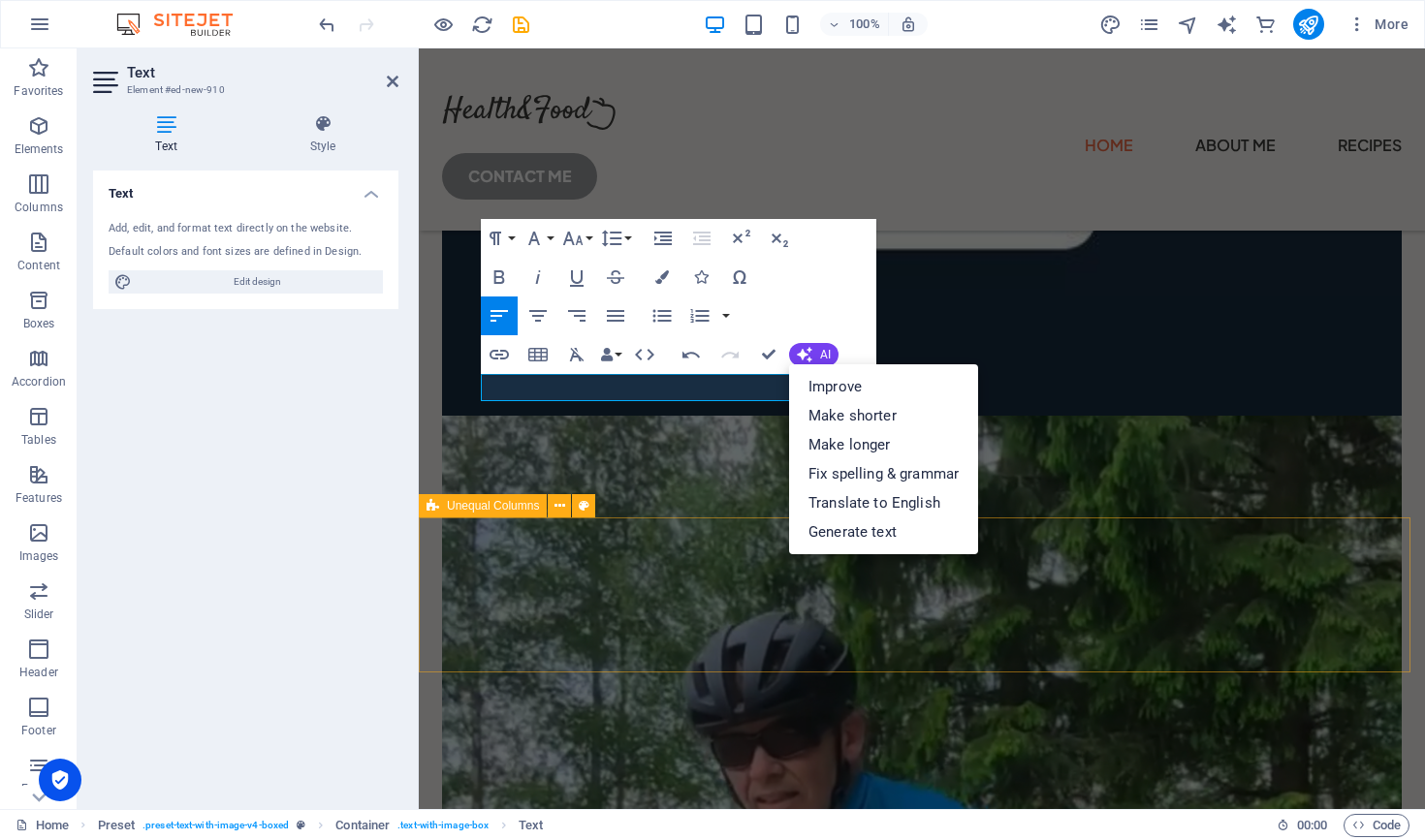 click on "Home About Me Recipes CONTACT ME Cycling is my passion It's more than a hobby! I share practical tips, recommendations, positivity  and relatable moments with humor. Through my content, I want to pass that energy forward. Hopefully, you’ll find something that sparks your own journey.   Trek bikes Minun pyörävalintani on Trek Drop content here or  Add elements  Paste clipboard 300+ healthy recipes Lorem ipsum dolor sit amet consectetur. Bibendum adipiscing morbi orci nibh eget. 1000+ happy clients Lorem ipsum dolor sit amet consectetur. Bibendum adipiscing morbi orci nibh eget. 8+ years of experience Lorem ipsum dolor sit amet consectetur. Bibendum adipiscing morbi orci nibh eget. Get to know me better LEARN MORE Get to know me better LEARN MORE My services Lorem ipsum dolor sit amet consectetur. Bibendum adipiscing morbi orci nibh eget posuere arcu volutpat nulla. Personal consultation Lorem ipsum dolor sit amet consectetur. Bibendum adipiscing morbi orci nibh eget. Diet plans Personal meal plans Prep" at bounding box center (922, 8189) 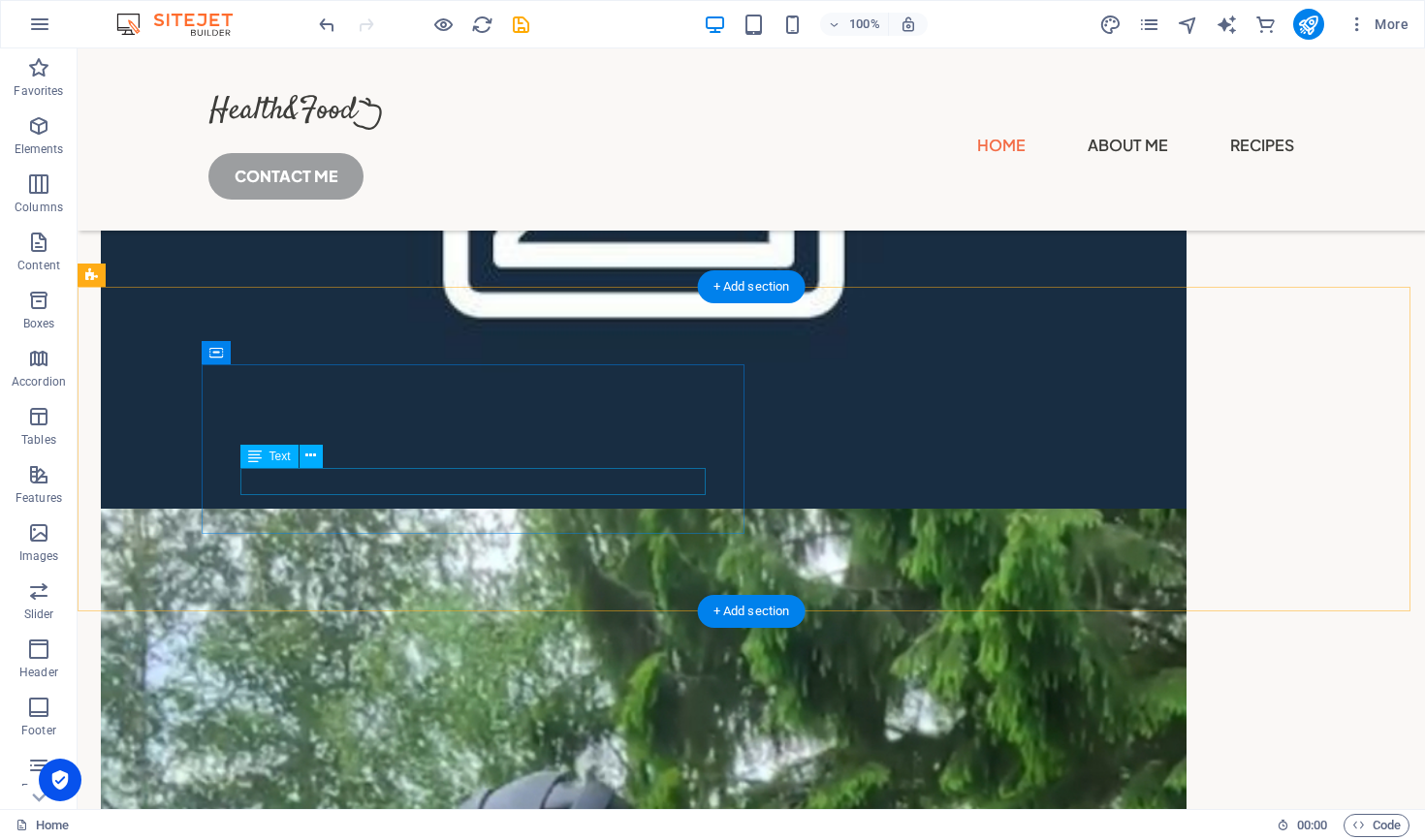 click on "Minun pyörävalintani on Trek" at bounding box center [644, 2569] 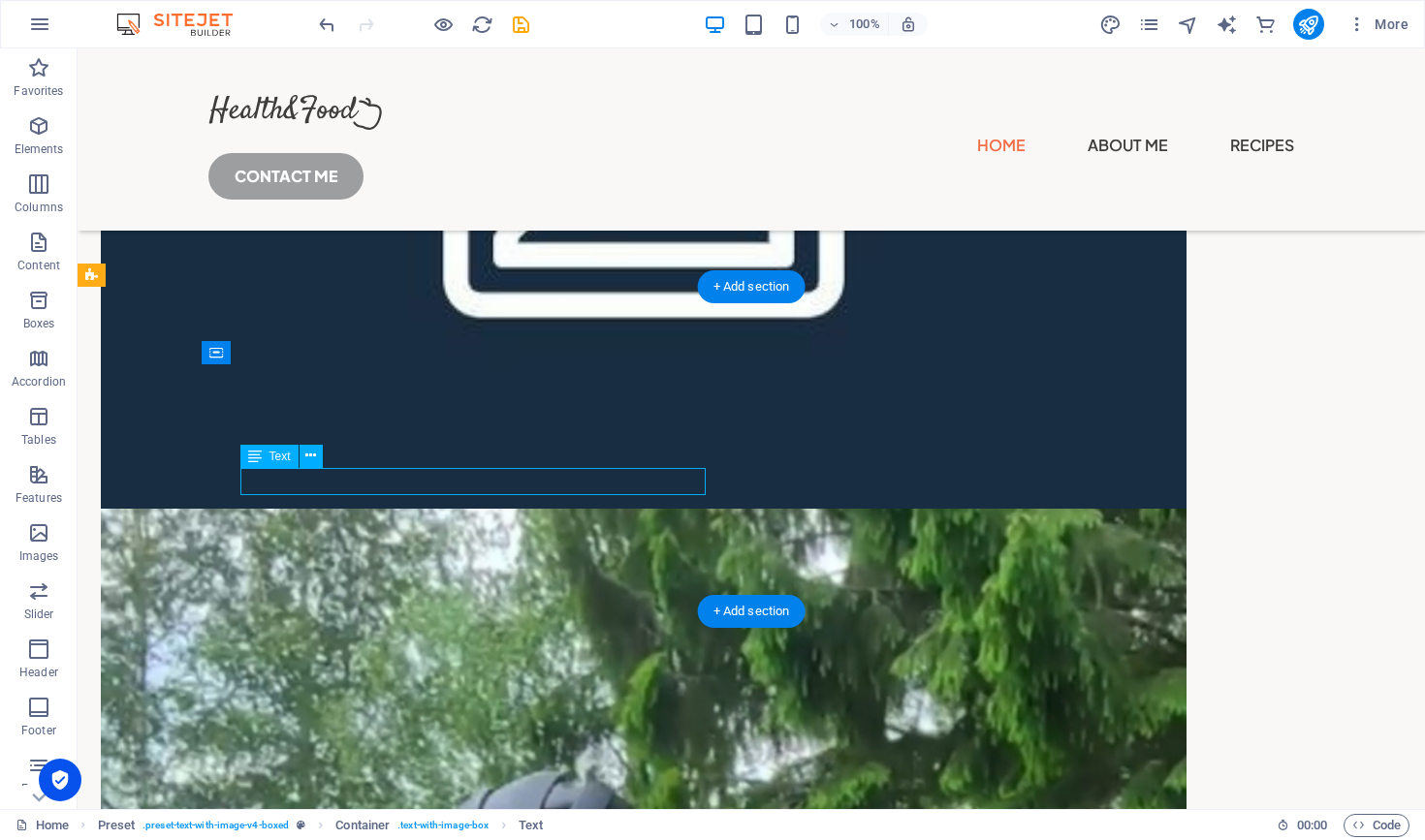 click on "Minun pyörävalintani on Trek" at bounding box center [644, 2569] 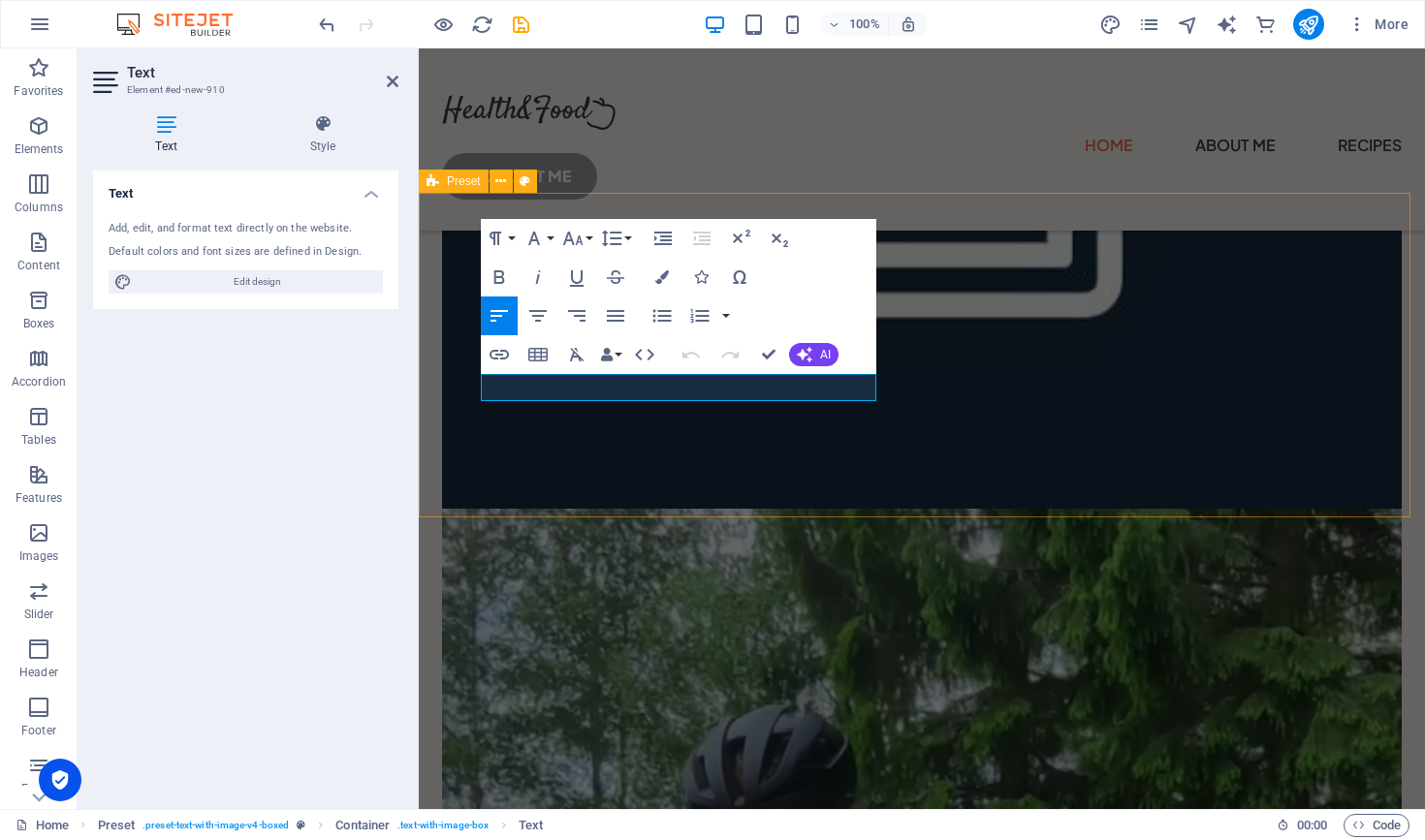 click on "Trek bikes Minun pyörävalintani on Trek Drop content here or  Add elements  Paste clipboard" at bounding box center [922, 2238] 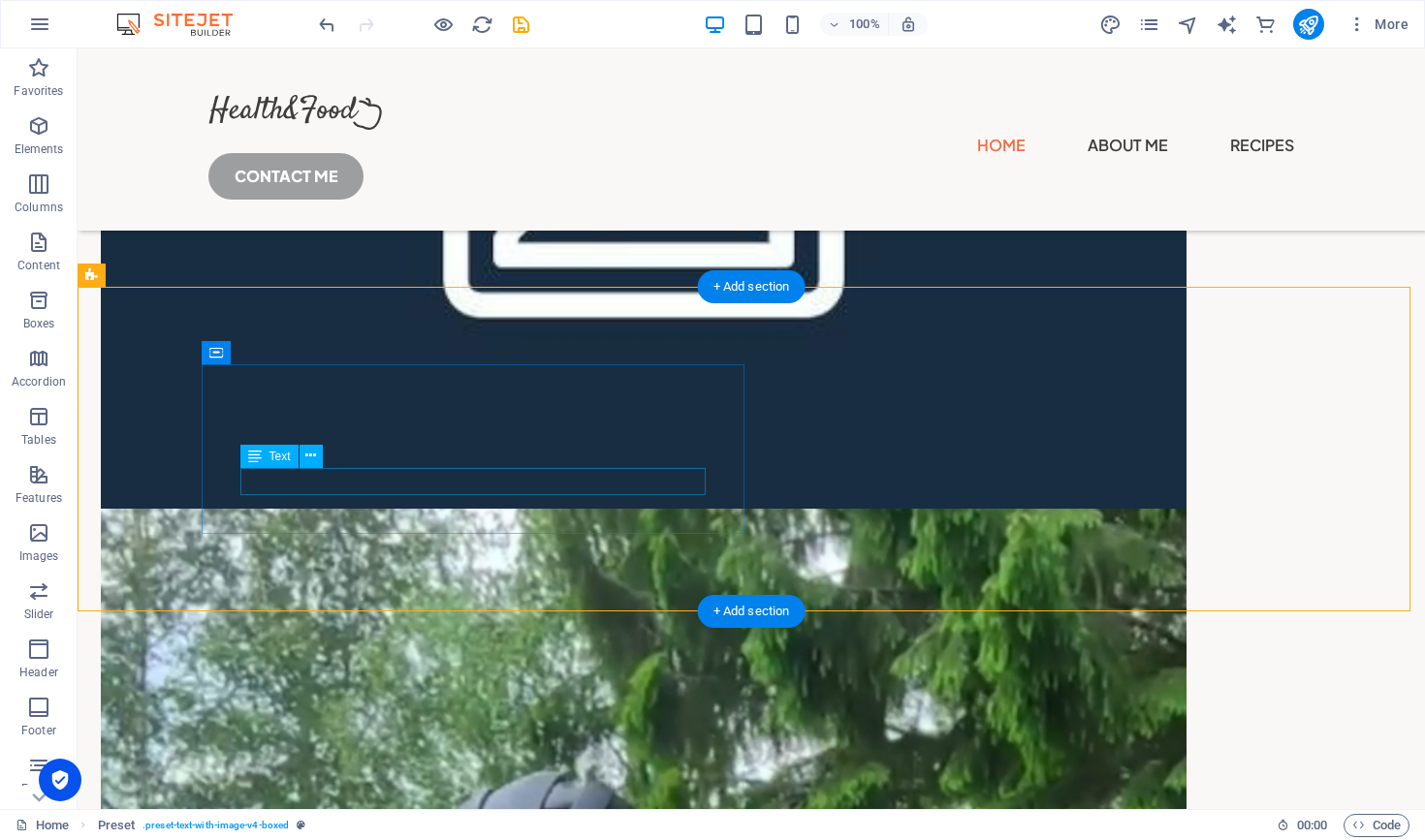 click on "Minun pyörävalintani on Trek" at bounding box center (644, 2569) 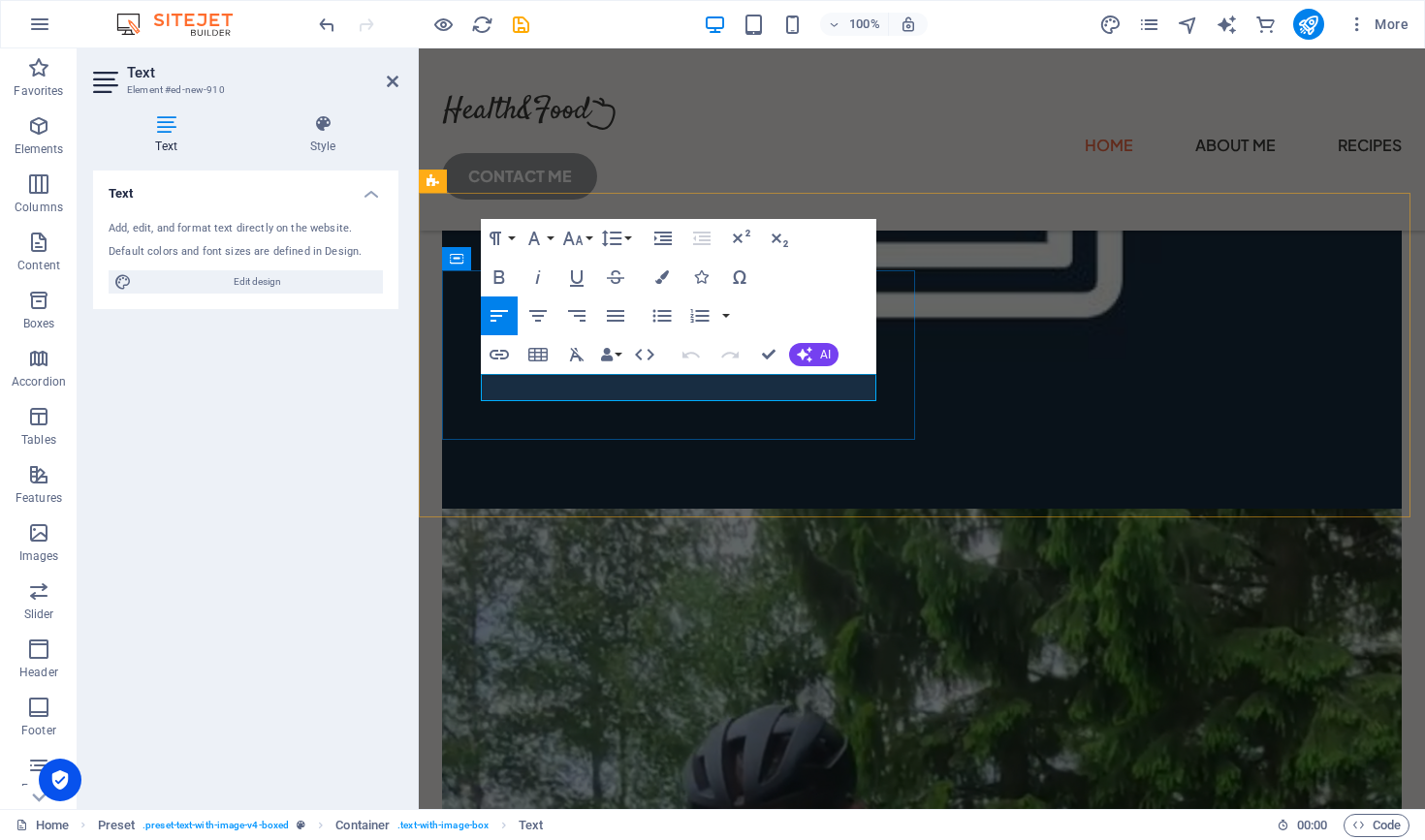 click on "Minun pyörävalintani on Trek" at bounding box center [922, 2117] 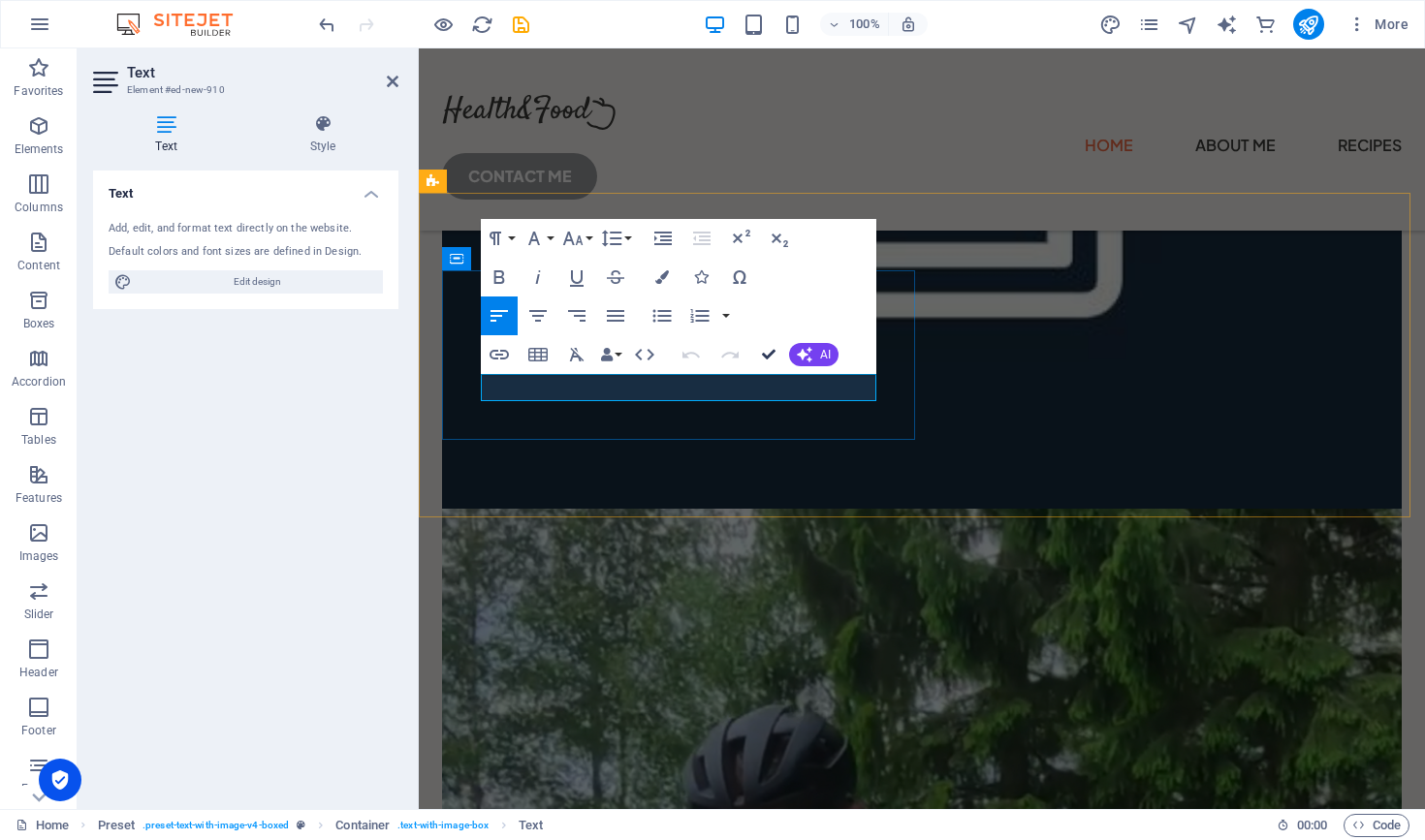 type 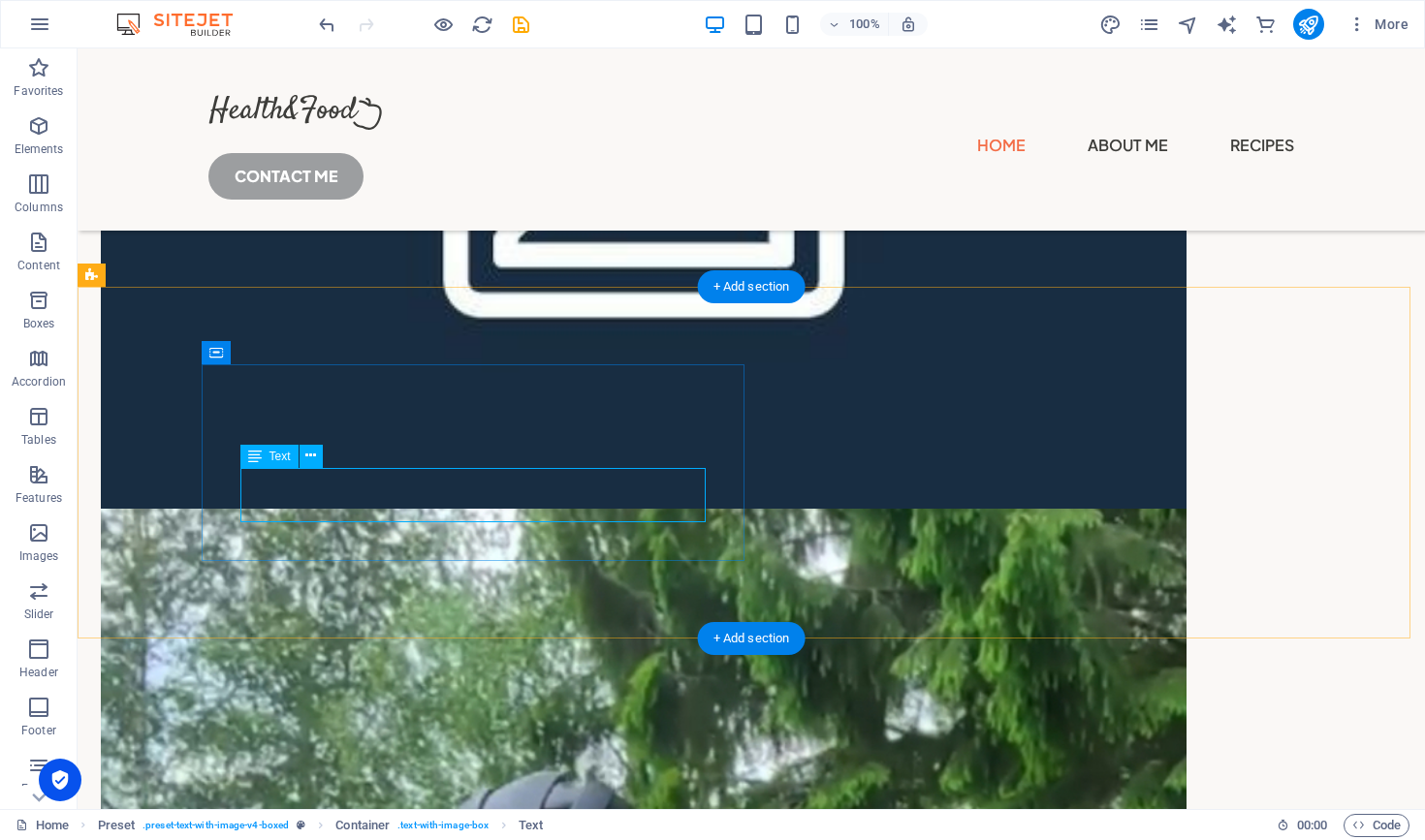 click on "Minun pyörävalintani on Trek. Miksi? Kun Trek bikes lanseerasi uuden Madone malliston, en" at bounding box center [644, 2569] 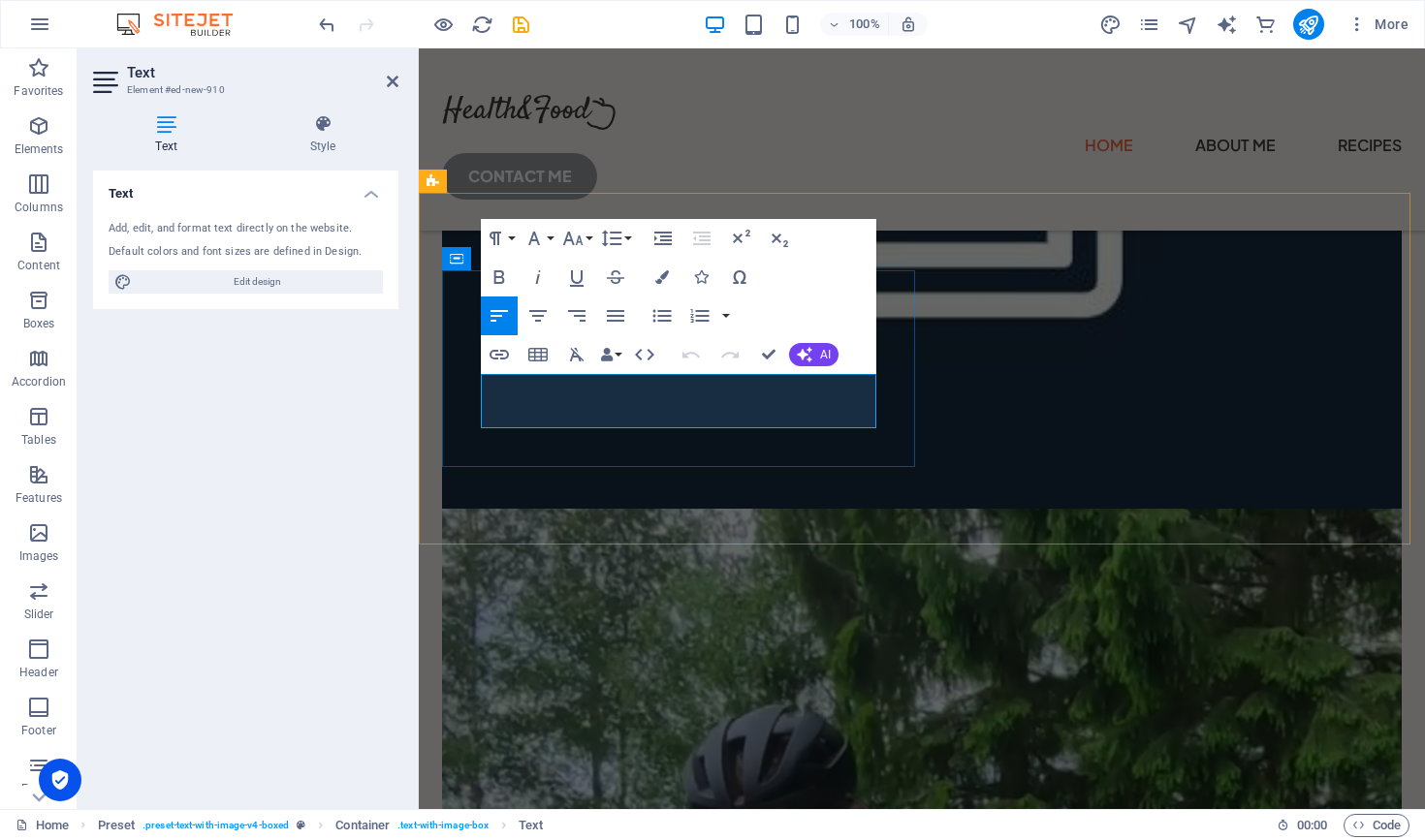 drag, startPoint x: 800, startPoint y: 417, endPoint x: 814, endPoint y: 406, distance: 17.804494 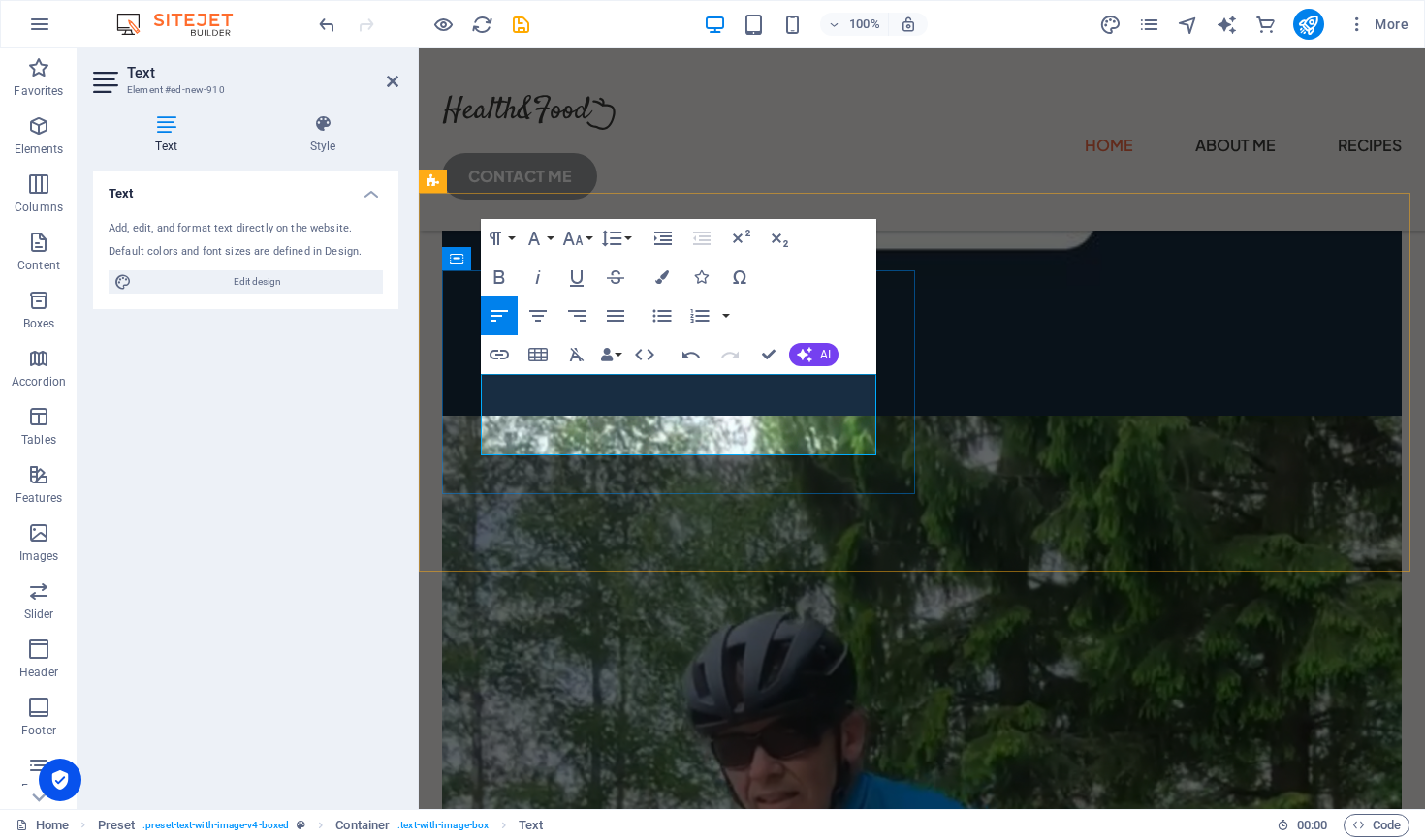 click on "Minun pyörävalintani on Trek. Miksi? Kun Trek bikes lanseerasi uuden Madone malliston (7 gen) , en" at bounding box center (922, 2024) 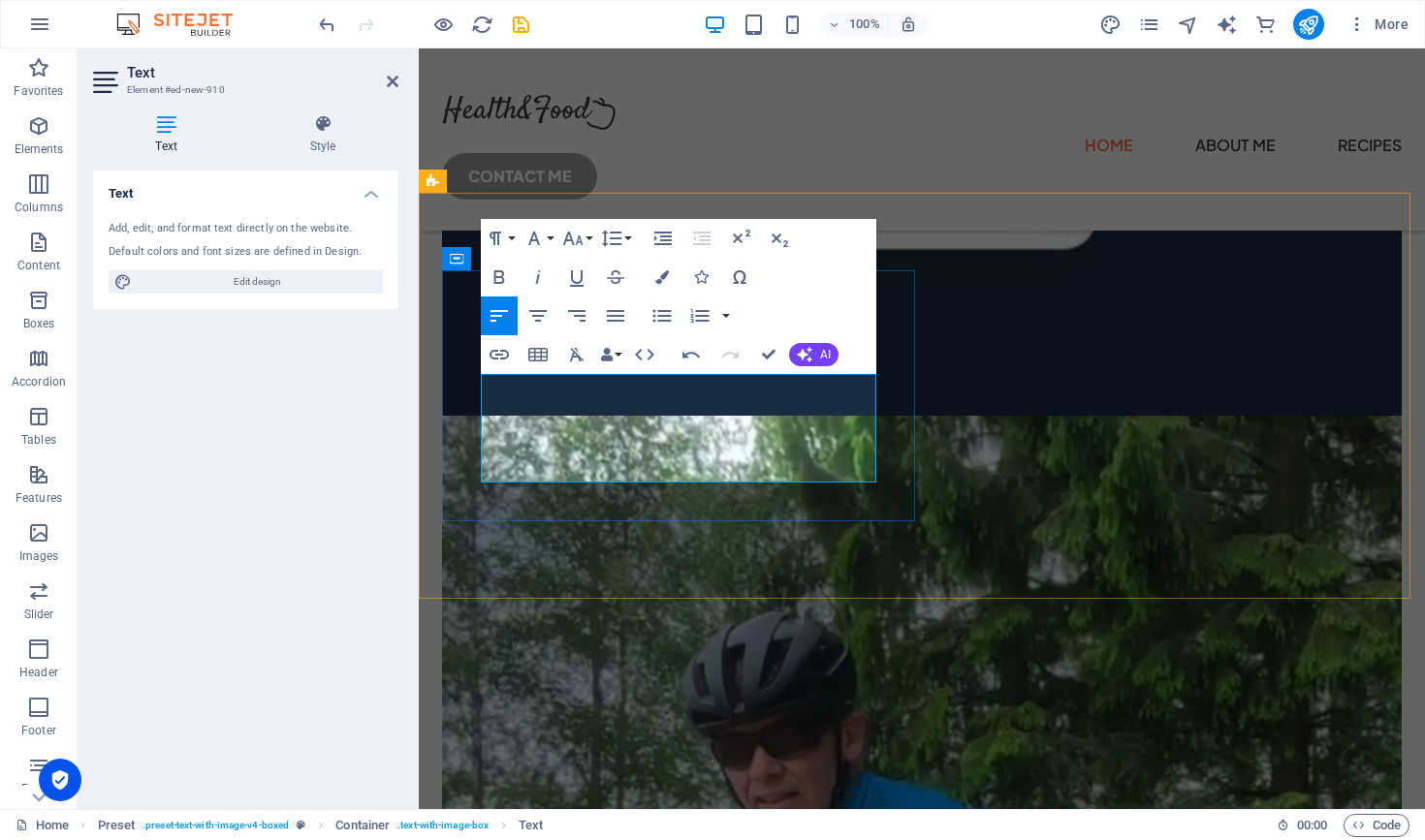click on "Minun pyörävalintani on Trek. Miksi? Kun Trek bikes lanseerasi uuden Madone malliston (7 gen), 2022, halusin, ihastuin uuteen designiin ja sen ominaisuuksiin" at bounding box center (922, 2038) 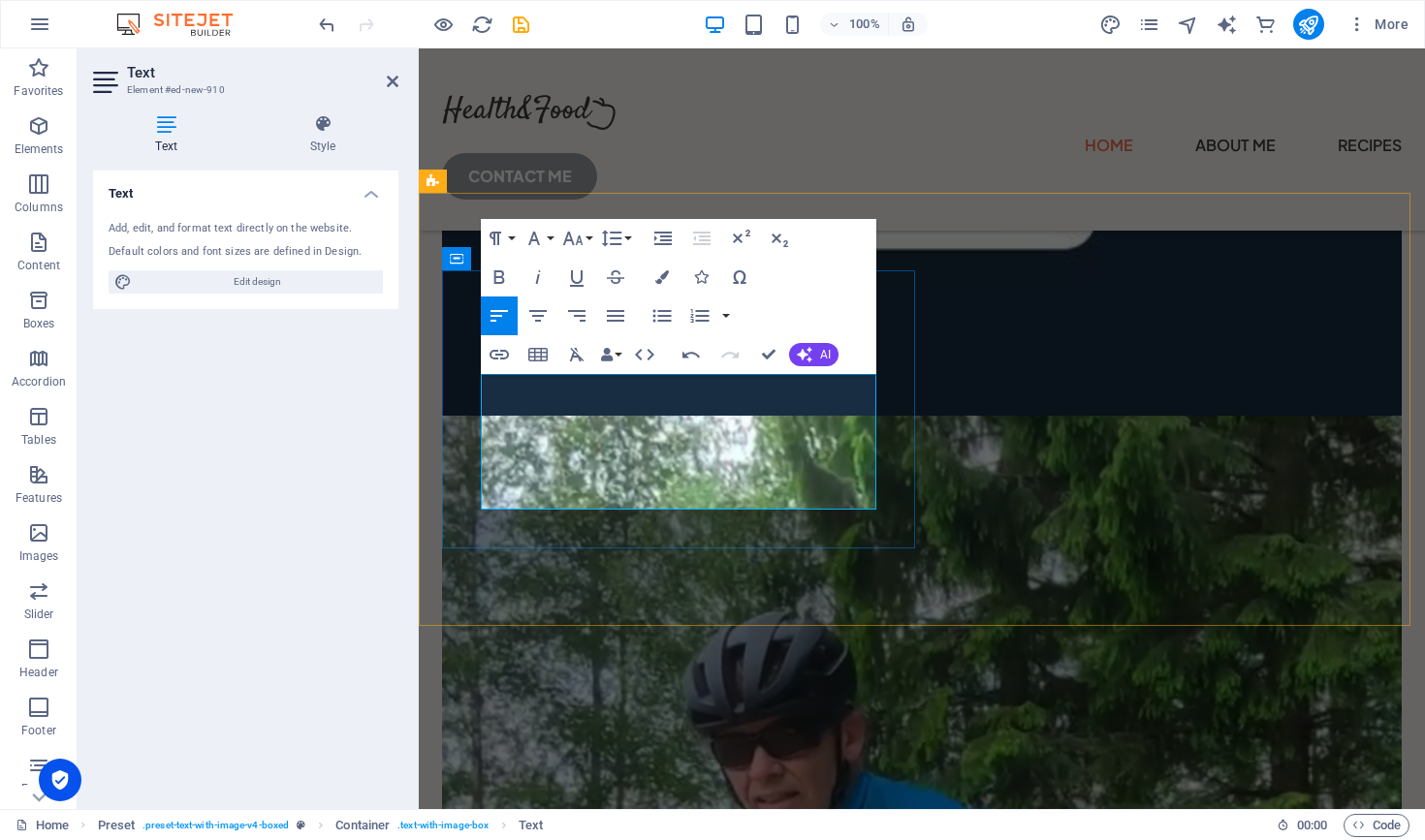 click on "Minun pyörävalintani on Trek. Miksi? Olen pyöräillyt eri pyörämerkeillä aiemmin, mutta kun Trek bikes lanseerasi uuden Madone malliston (7 gen), 2022, halusin, ihastuin uuteen designiin. sen ominaisuuksiin ja valitsin Trekin." at bounding box center (922, 2038) 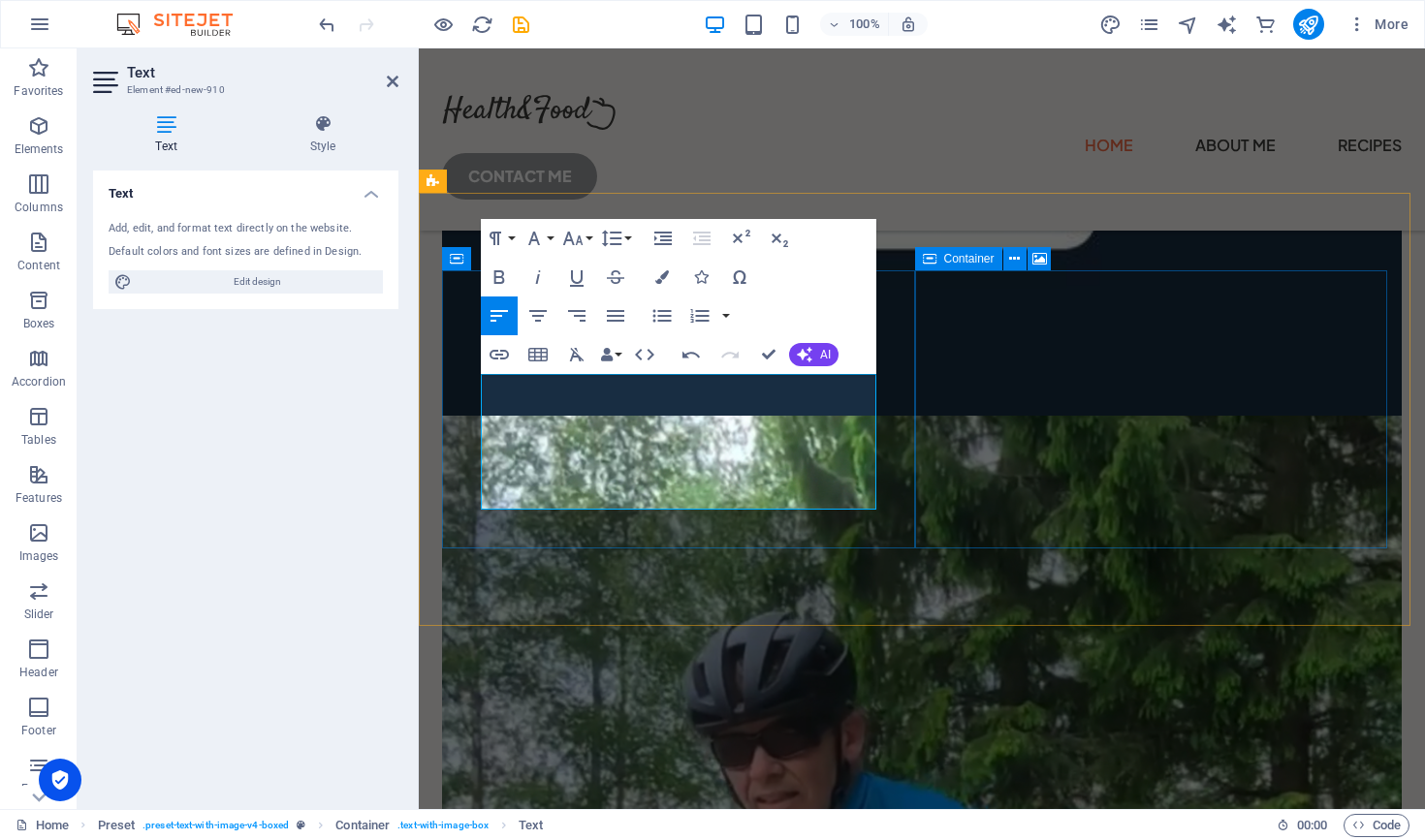 click on "Minun pyörävalintani on Trek. Miksi? Olen pyöräillyt eri pyörämerkeillä aiemmin, mutta kun Trek Bikes lanseerasi uuden Madone malliston (7 gen), 2022, halusin, ihastuin uuteen designiin. sen ominaisuuksiin ja valitsin Trekin." at bounding box center (922, 2038) 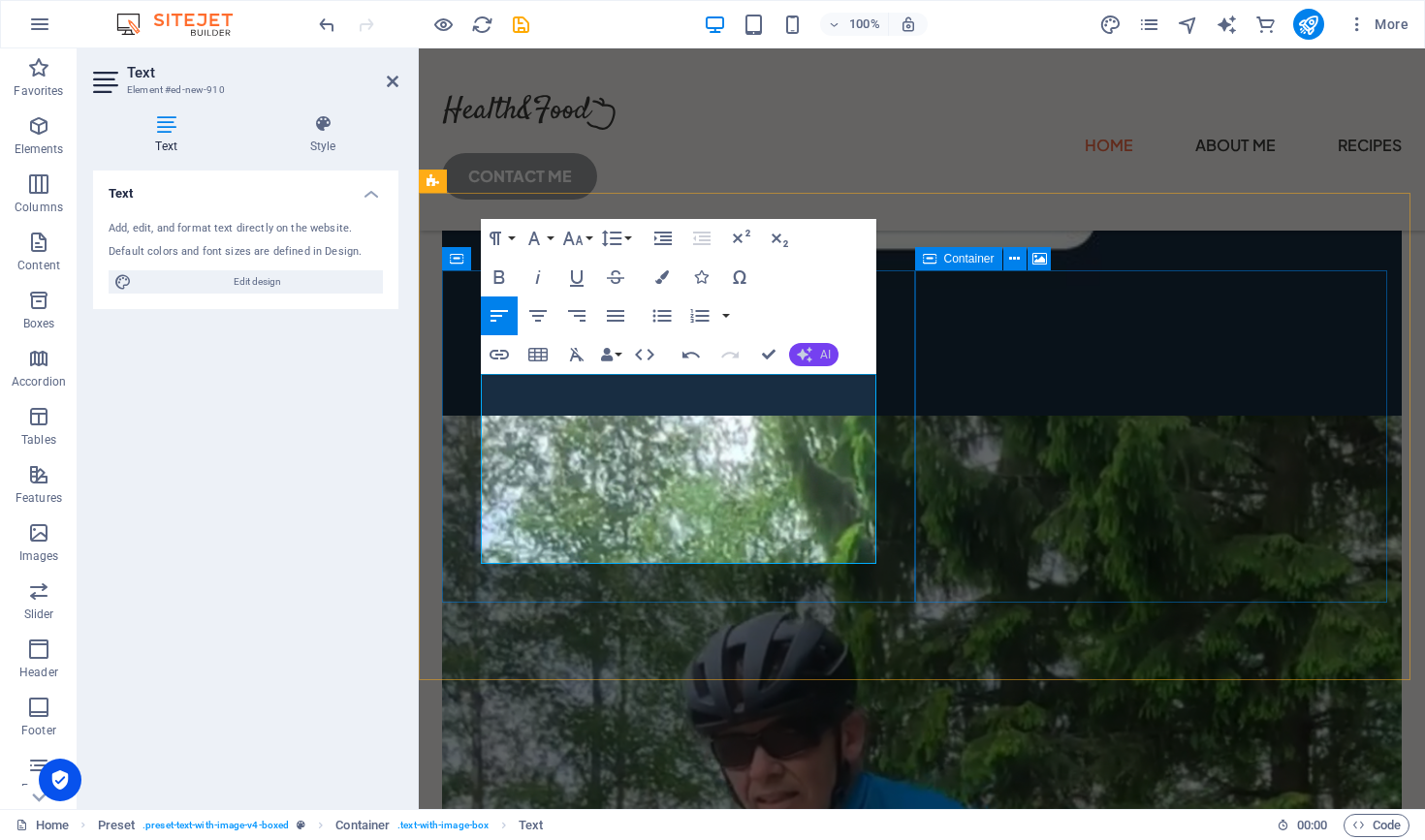 click on "AI" at bounding box center [813, 355] 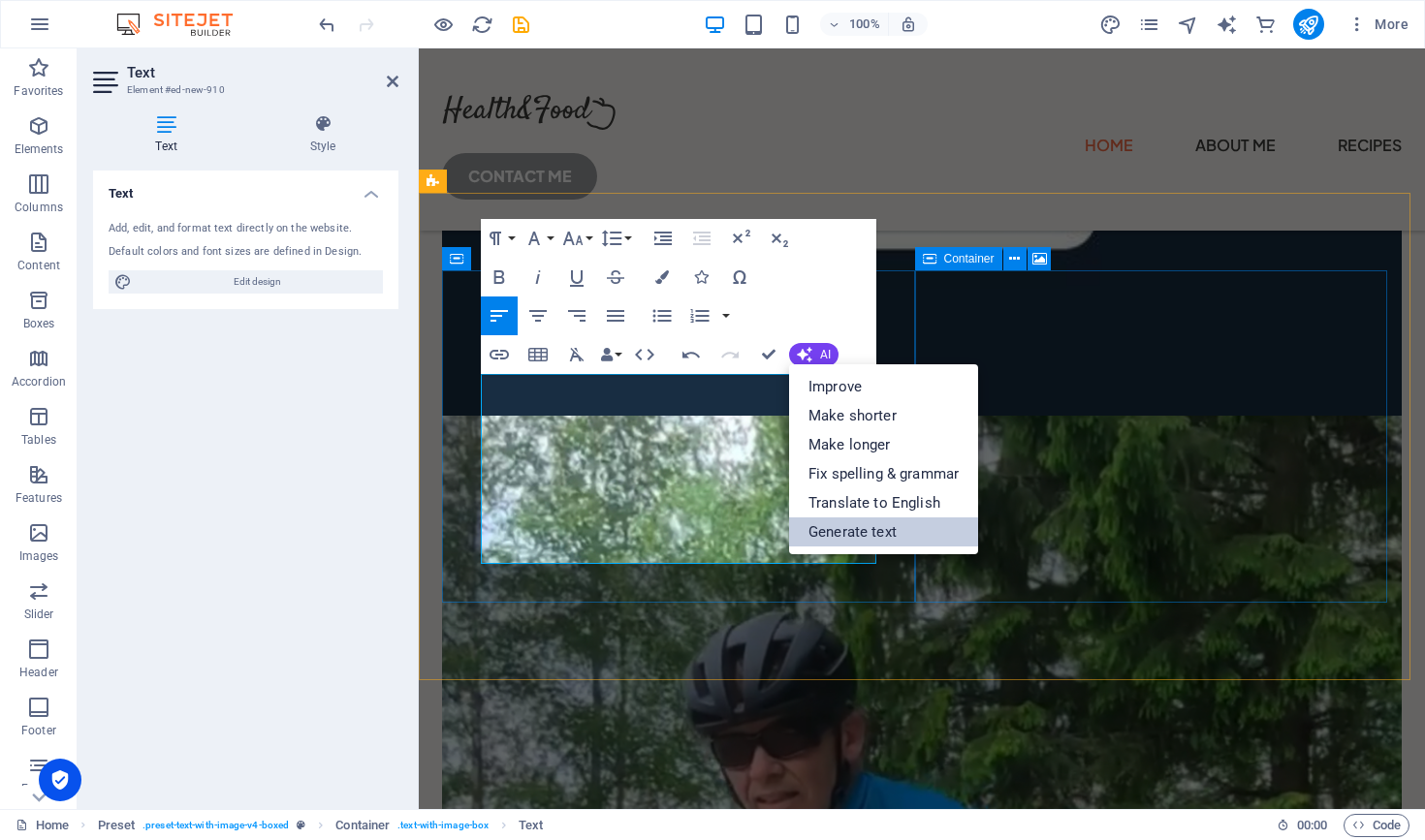 click on "Generate text" at bounding box center [883, 532] 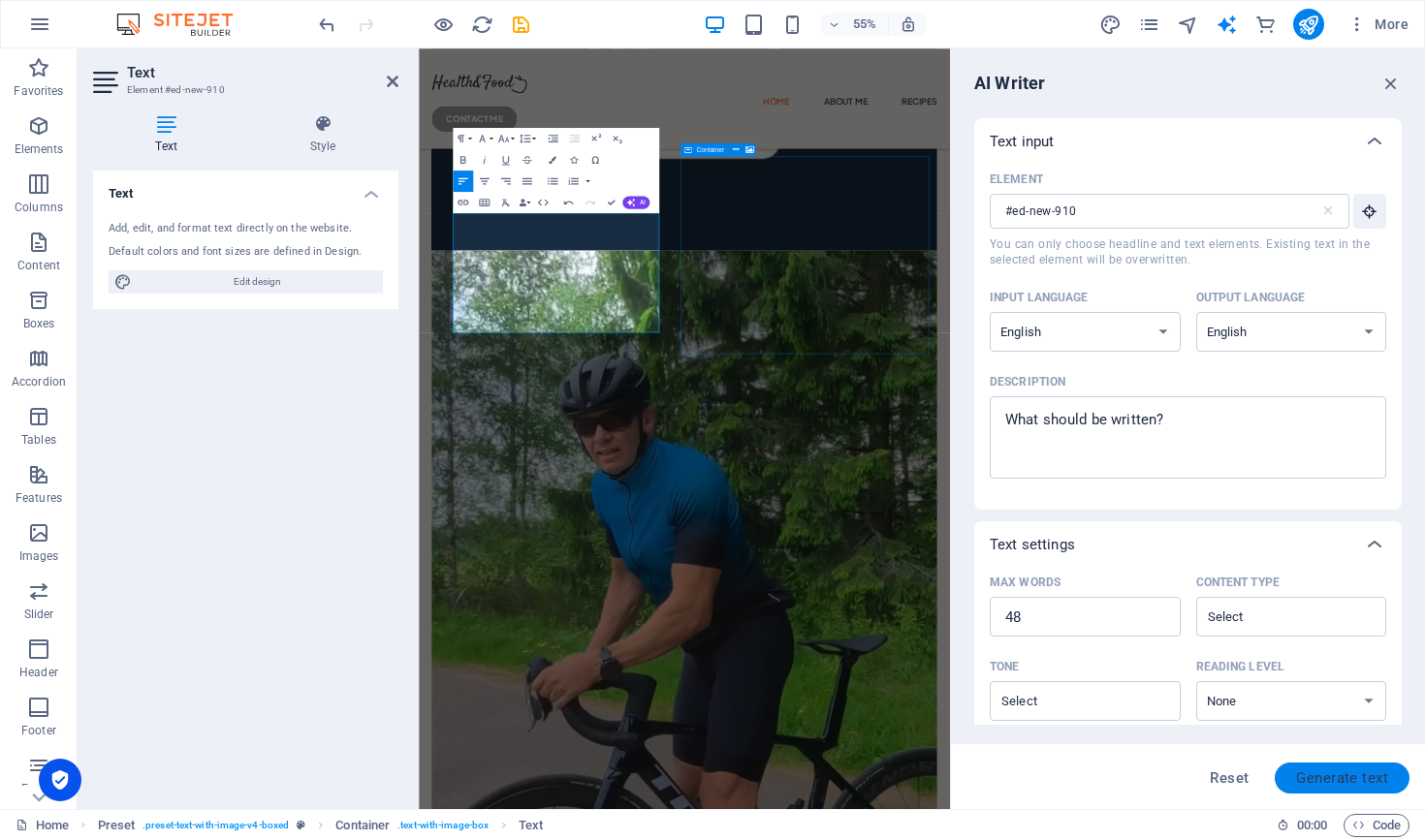 click on "Generate text" at bounding box center (1342, 778) 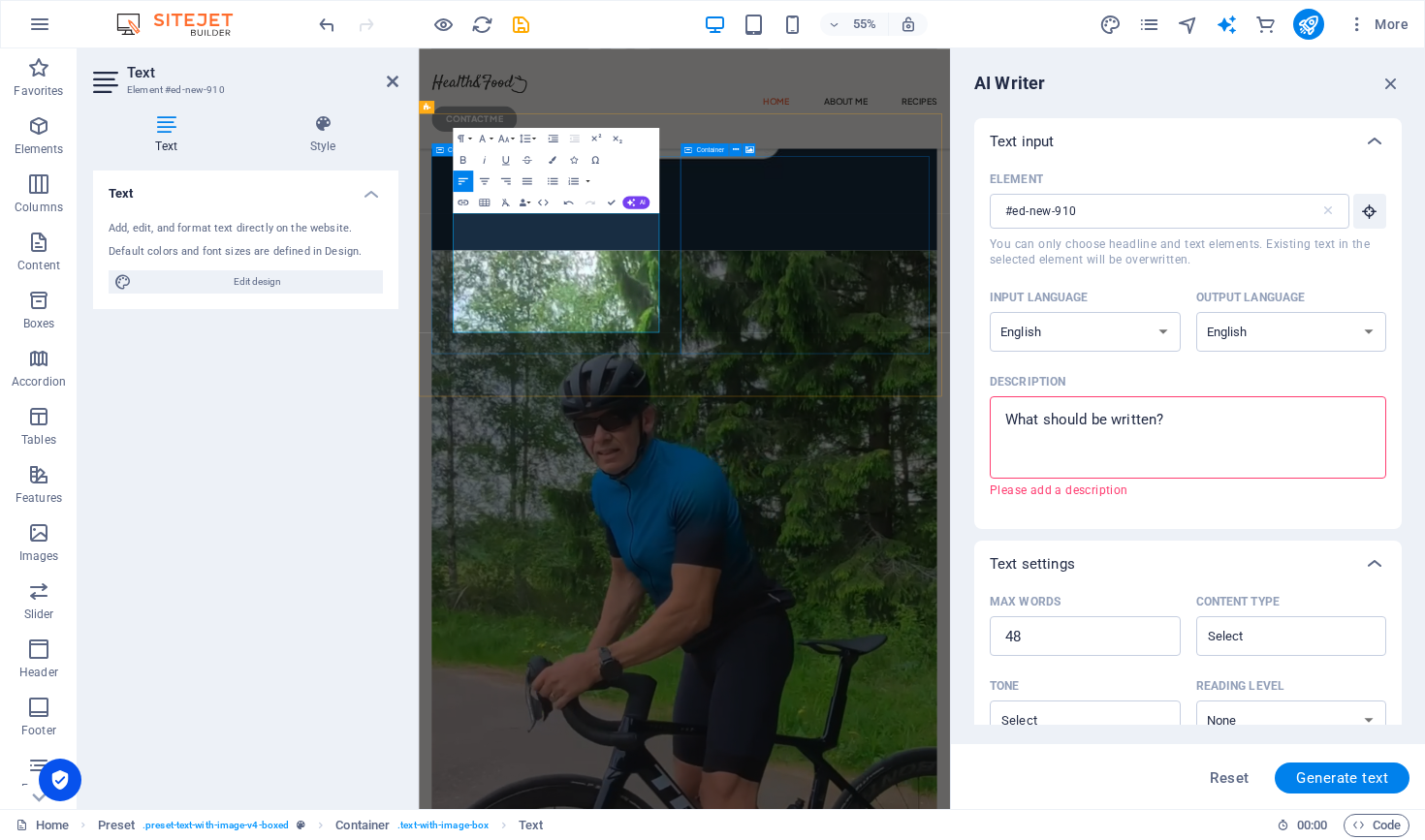 drag, startPoint x: 791, startPoint y: 556, endPoint x: 475, endPoint y: 363, distance: 370.27692 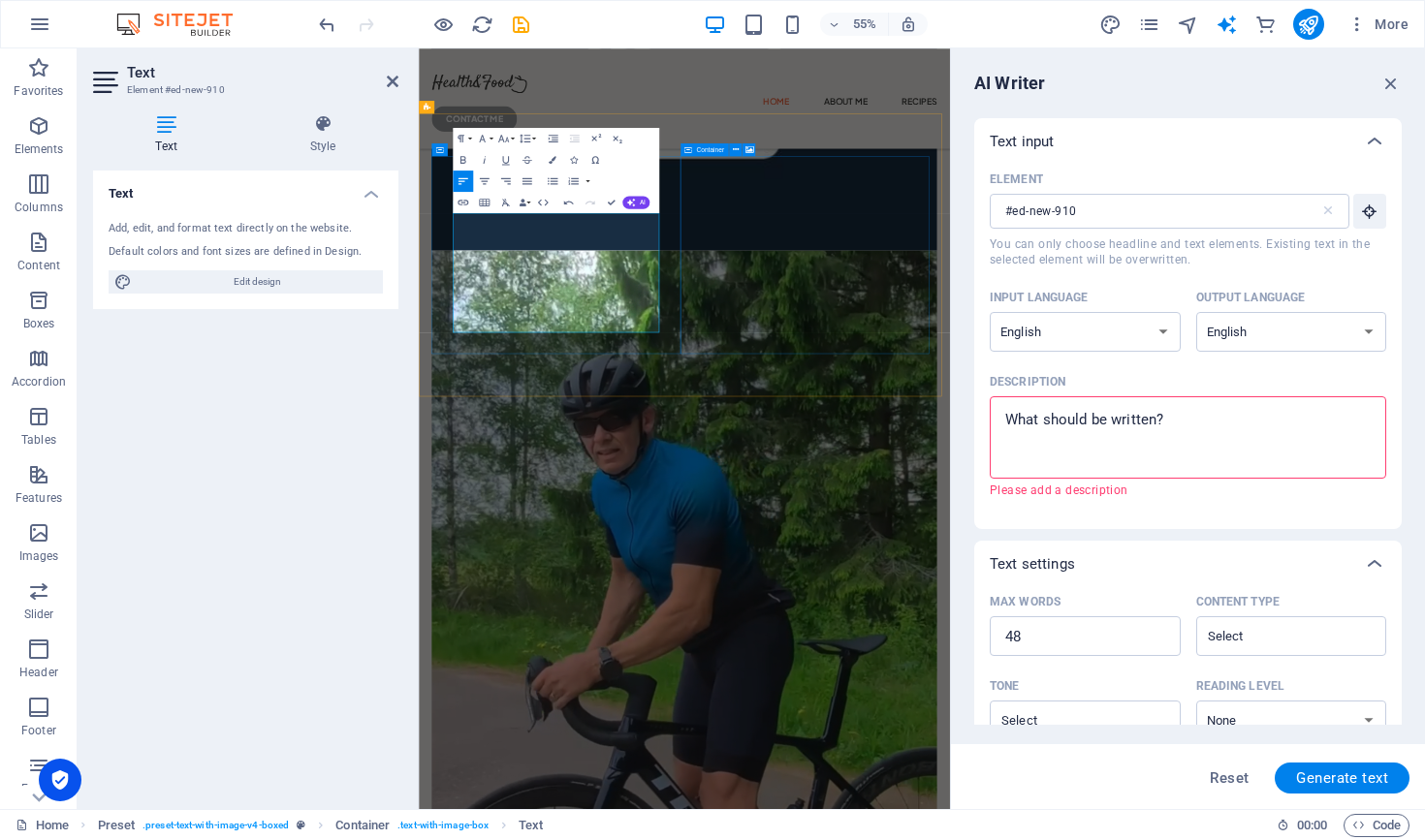 copy on "Minun pyörävalintani on Trek. Miksi? Olen pyöräillyt eri pyörämerkeillä aiemmin, mutta kun Trek Bikes lanseerasi uuden Madone malliston (7 gen) 2022, ihastuin sen designiin, sen ominaisuuksiin ja siksi valitsin pyöräkseni Trekin. Toinen tärkeä syy on se, että paikallinen pyöräkauppa edustaa Trekkiä ja haluan näin myös tukea paikallista yritystoimintaa" 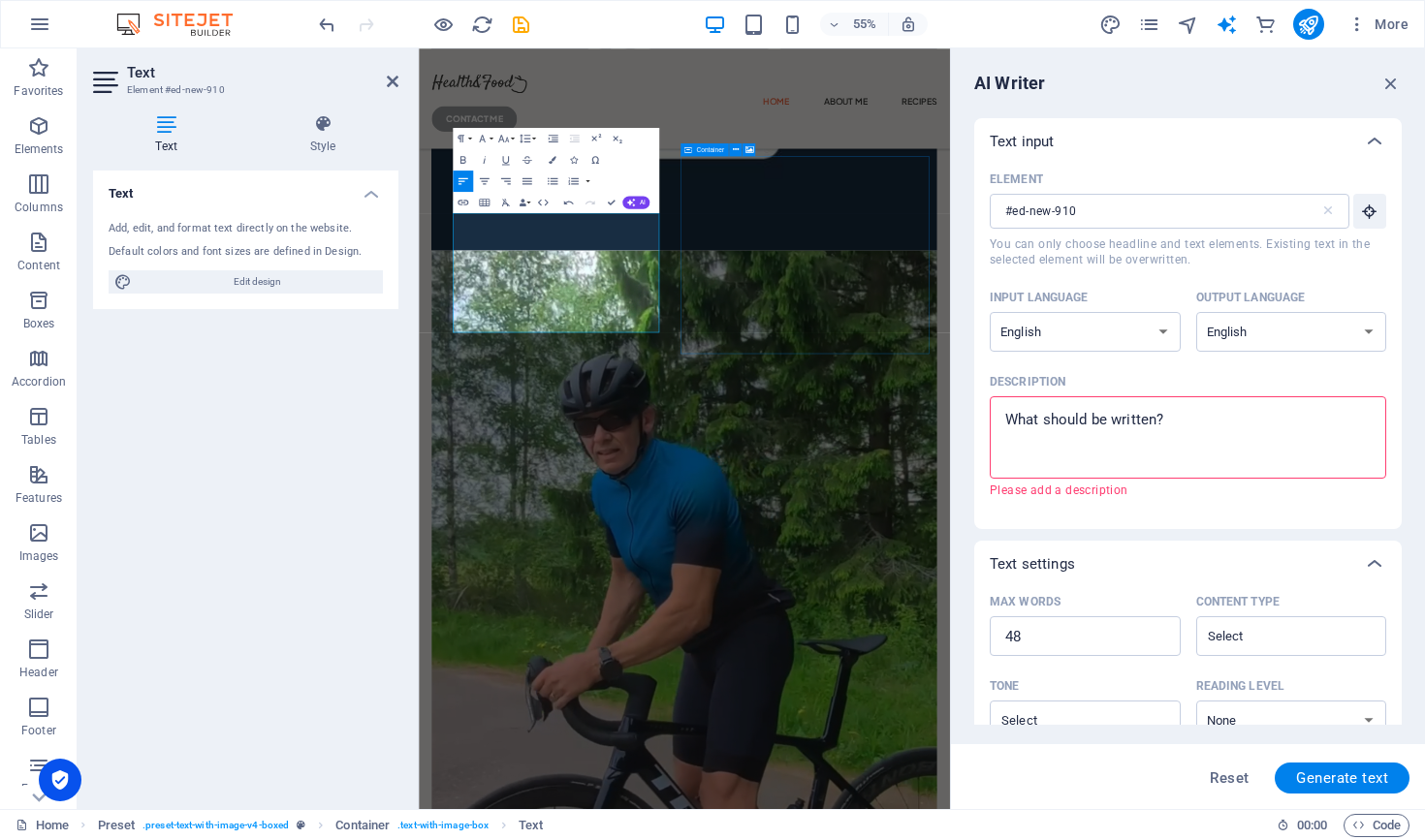 drag, startPoint x: 691, startPoint y: 726, endPoint x: 1029, endPoint y: 420, distance: 455.93859 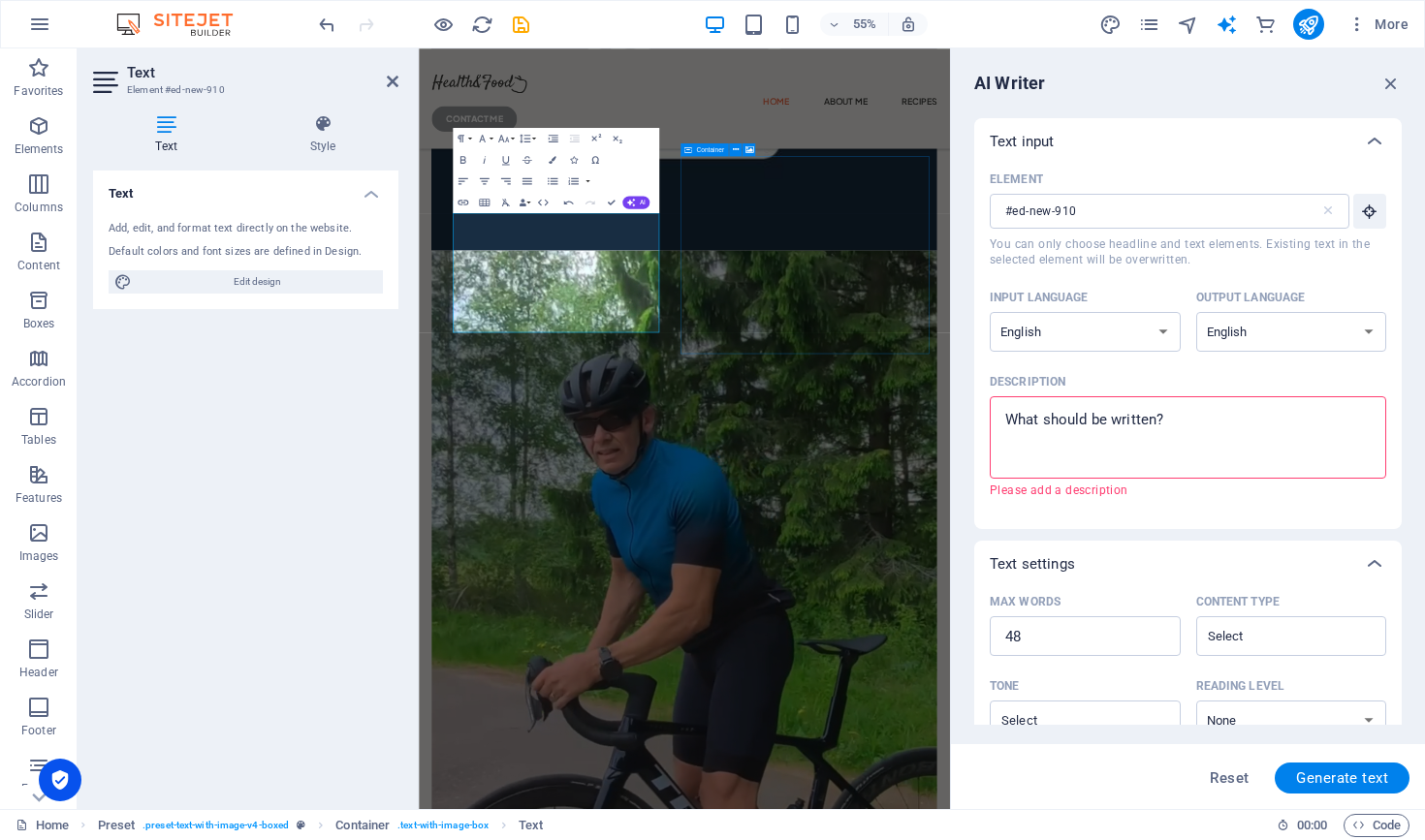 drag, startPoint x: 1239, startPoint y: 417, endPoint x: 1095, endPoint y: 429, distance: 144.49913 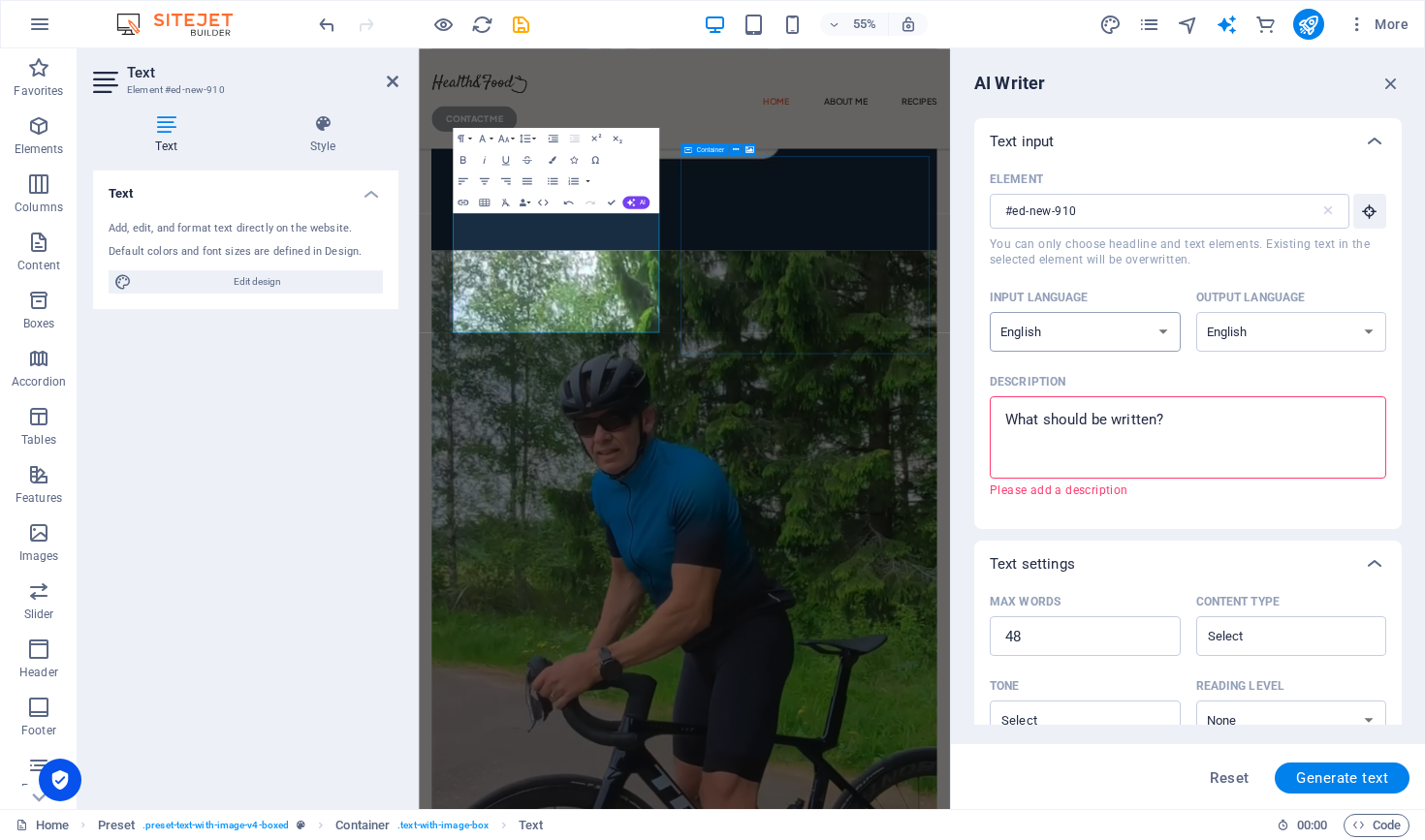 type on "x" 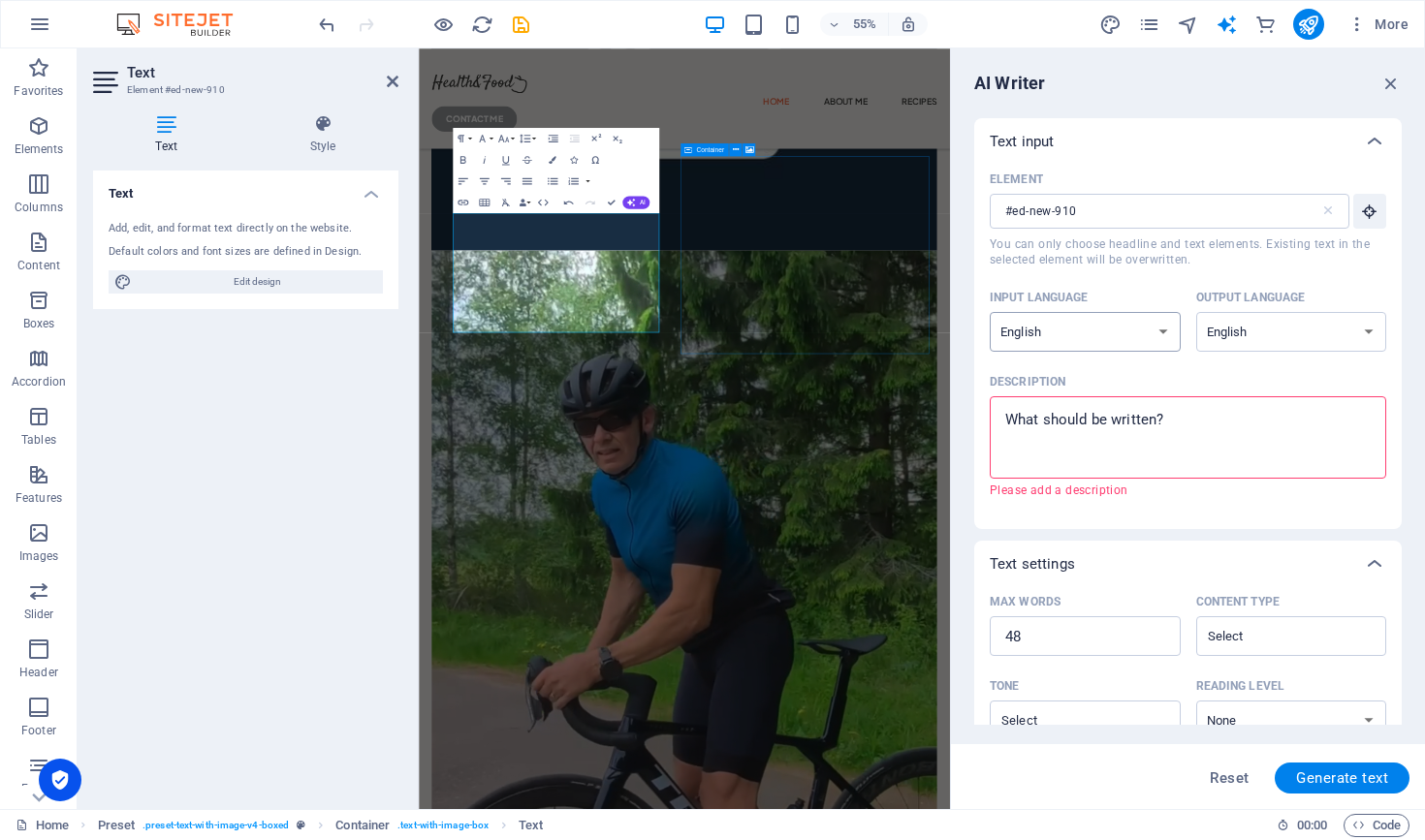 select on "Finnish" 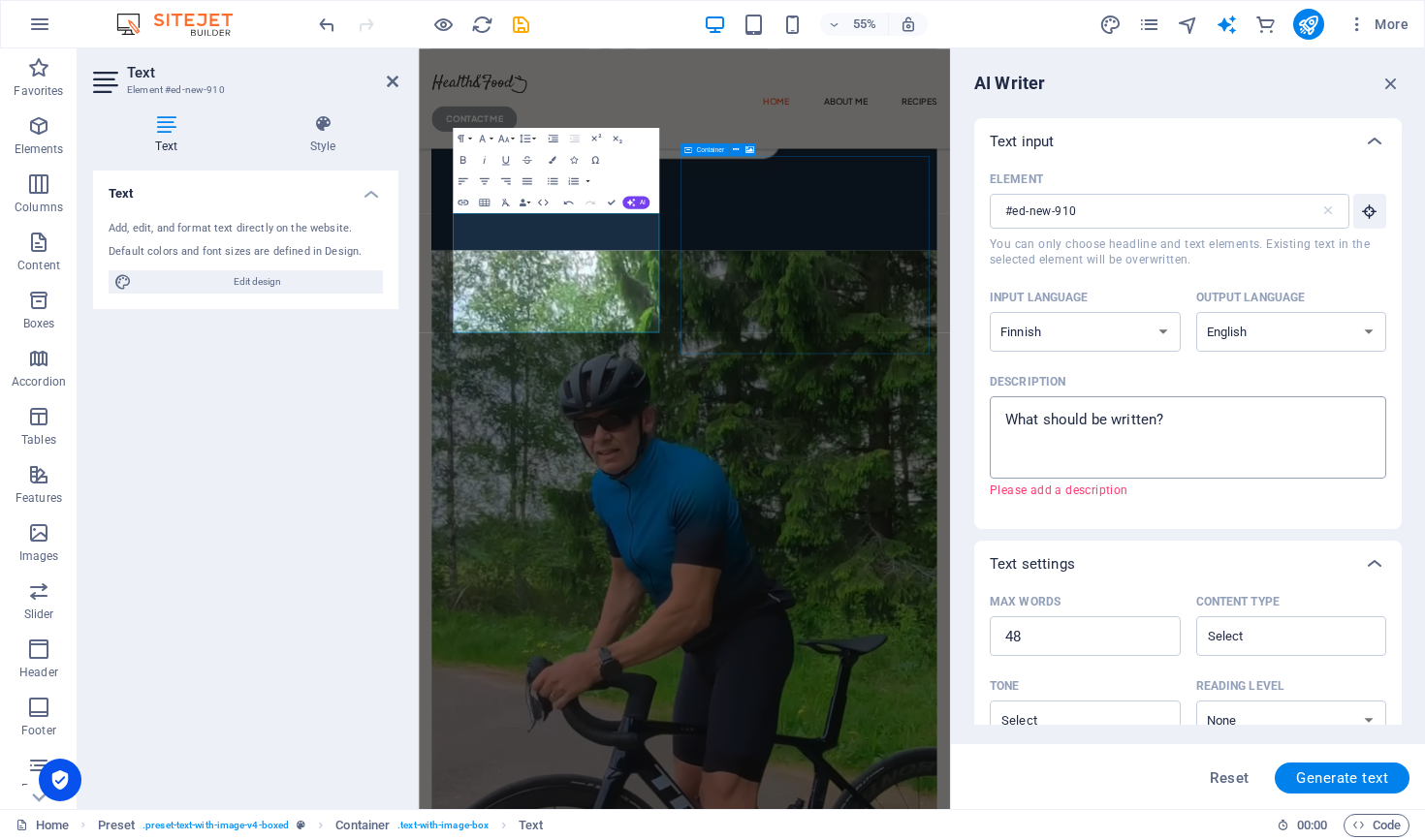 type on "x" 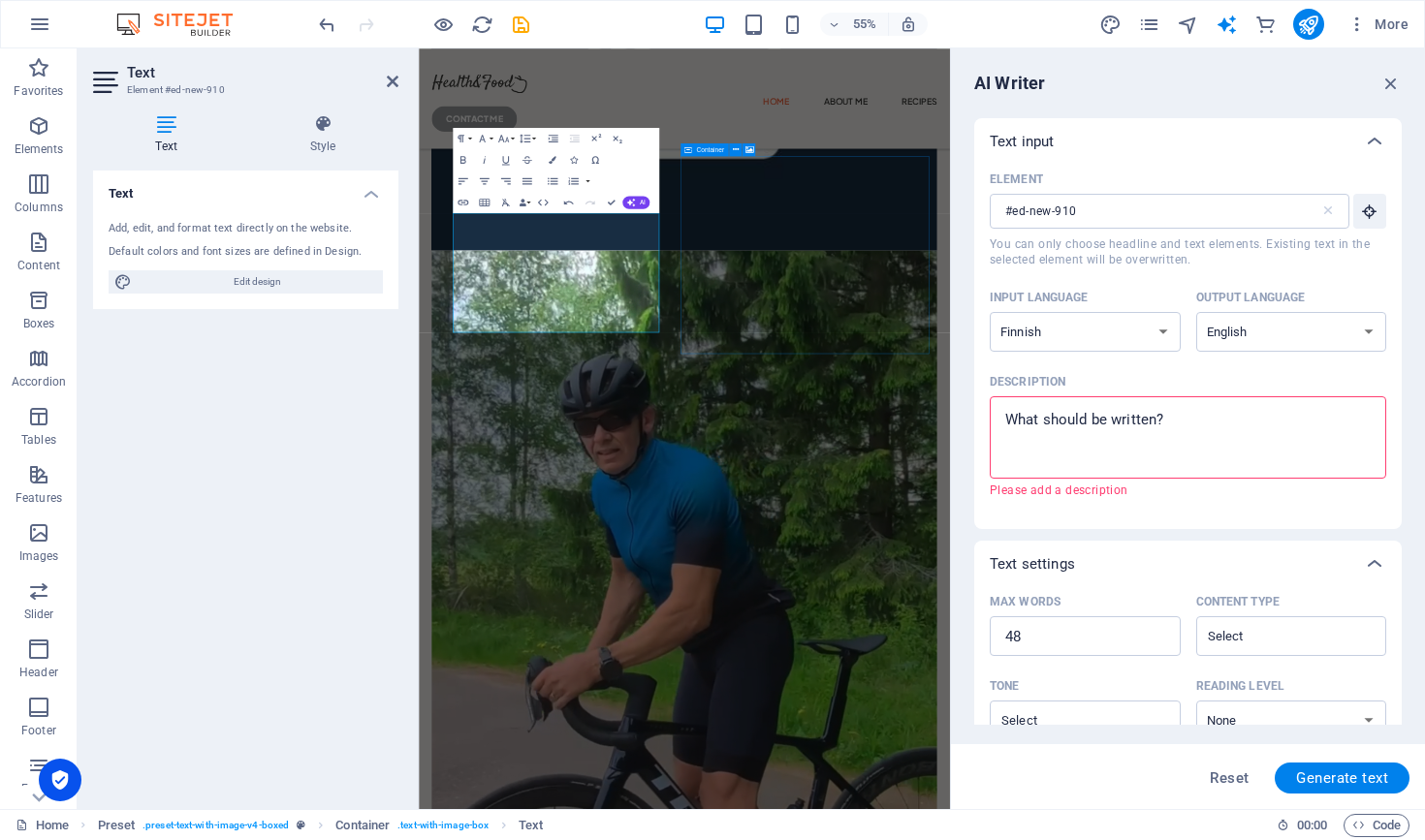 click on "Description x ​ Please add a description" at bounding box center (1188, 437) 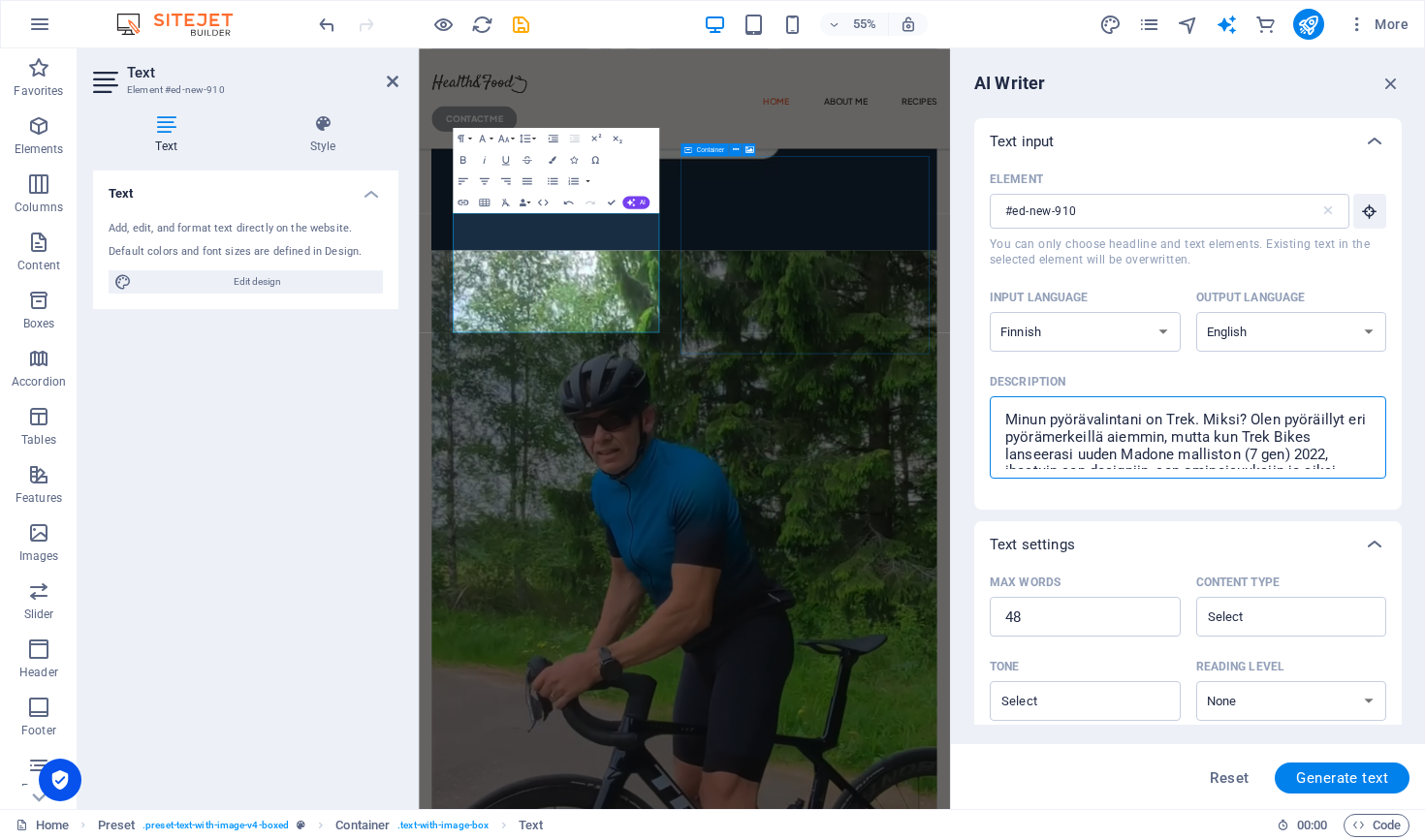 scroll, scrollTop: 64, scrollLeft: 0, axis: vertical 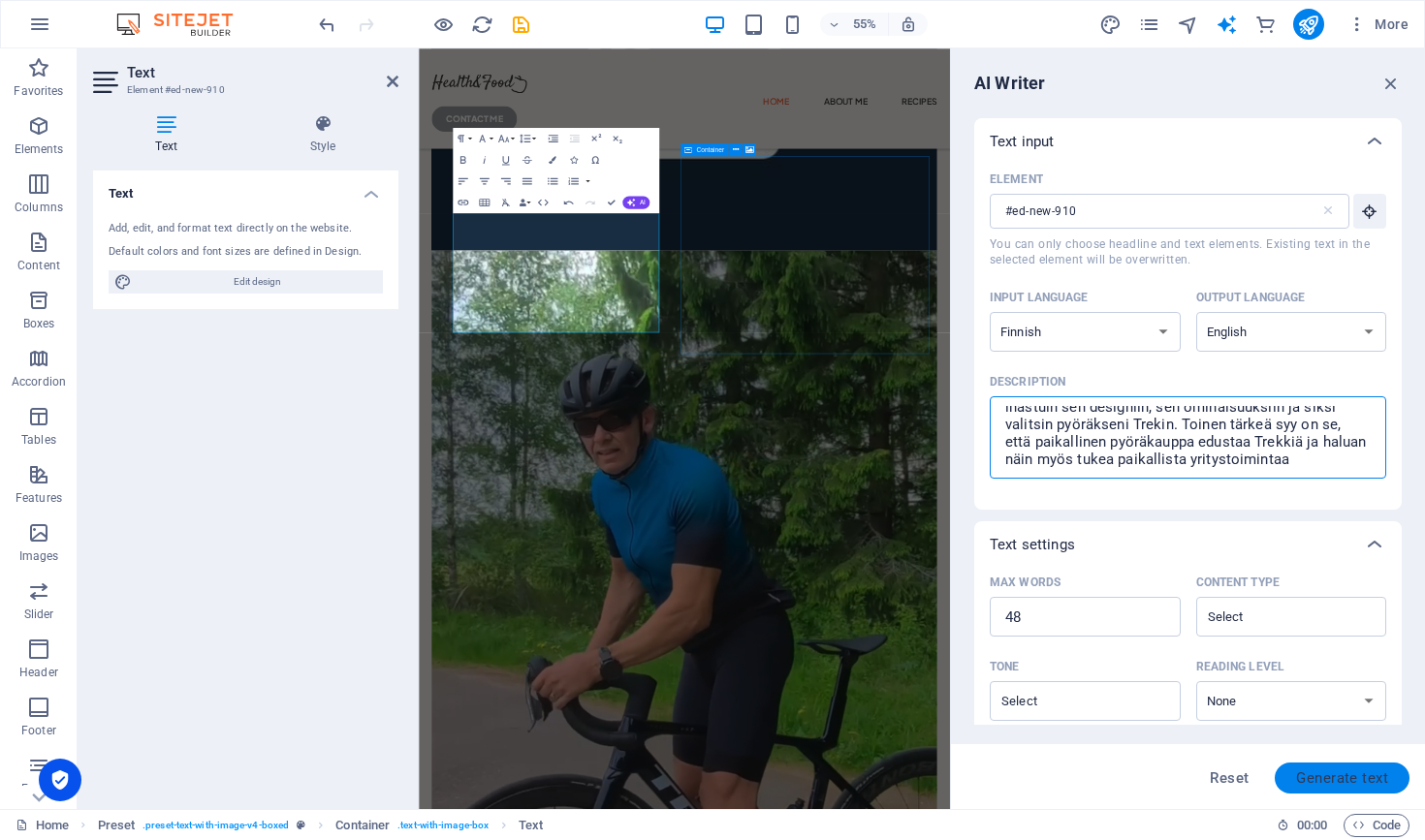 type on "Minun pyörävalintani on Trek. Miksi? Olen pyöräillyt eri pyörämerkeillä aiemmin, mutta kun Trek Bikes lanseerasi uuden Madone malliston (7 gen) 2022, ihastuin sen designiin, sen ominaisuuksiin ja siksi valitsin pyöräkseni Trekin. Toinen tärkeä syy on se, että paikallinen pyöräkauppa edustaa Trekkiä ja haluan näin myös tukea paikallista yritystoimintaa" 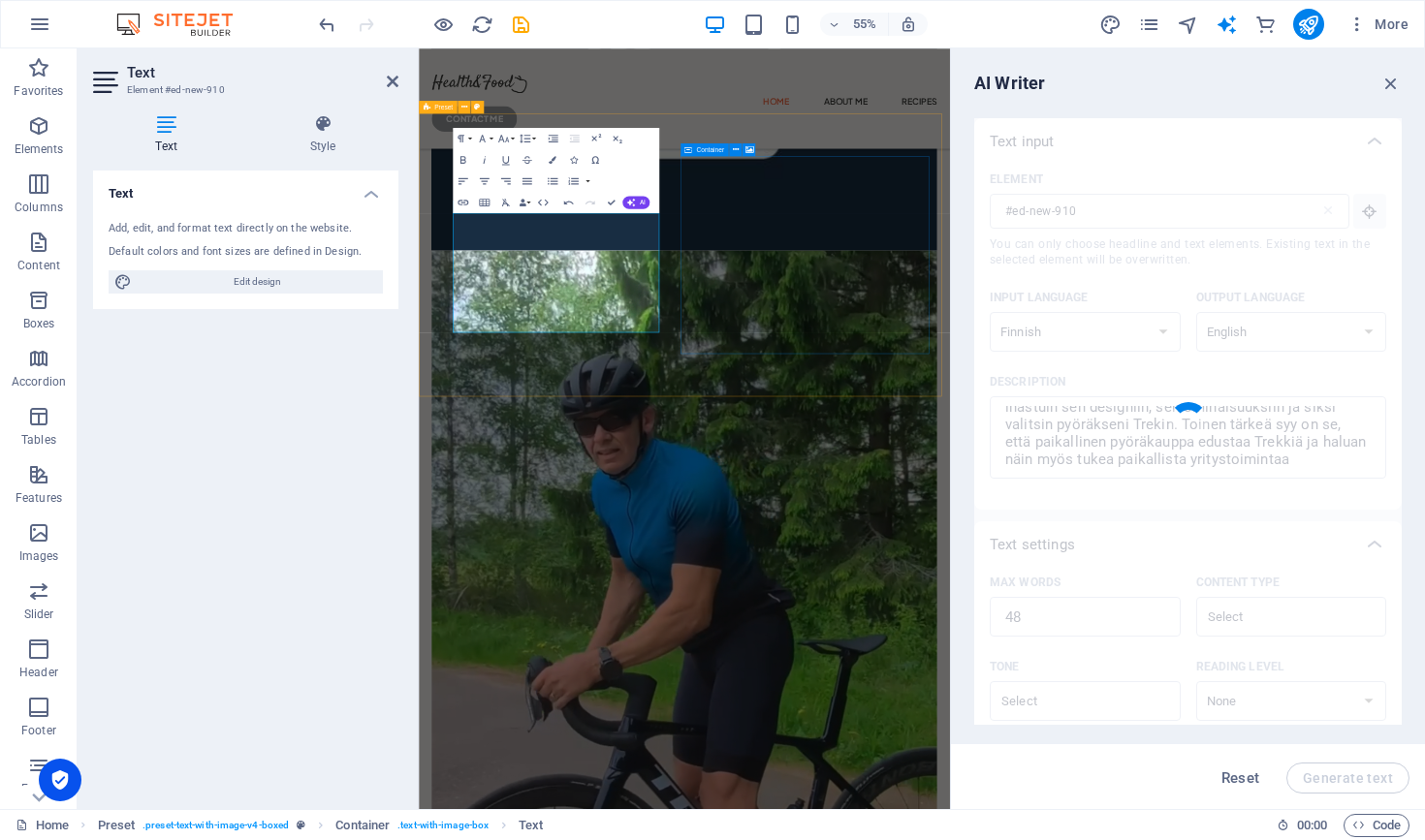type on "x" 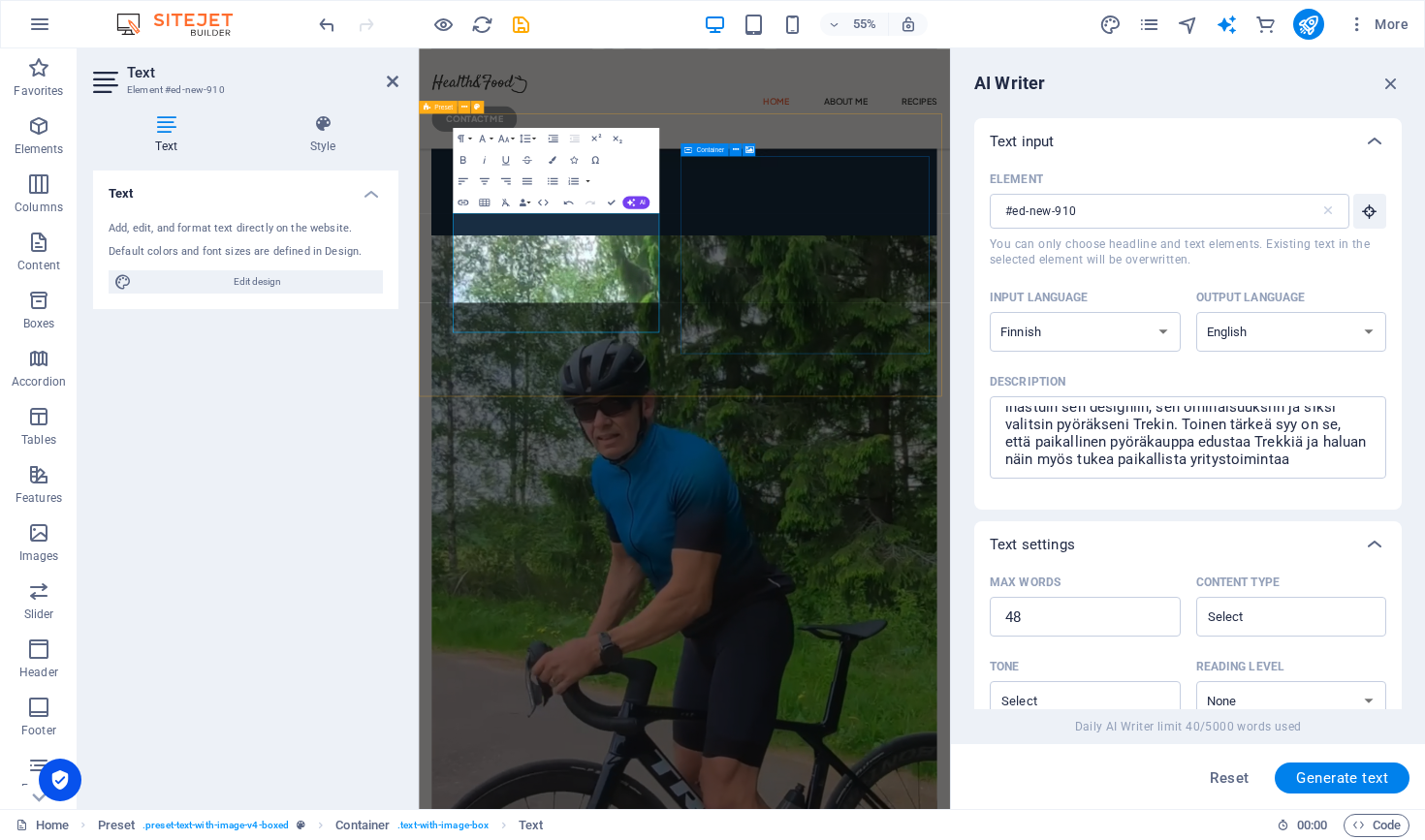 scroll, scrollTop: 446, scrollLeft: 0, axis: vertical 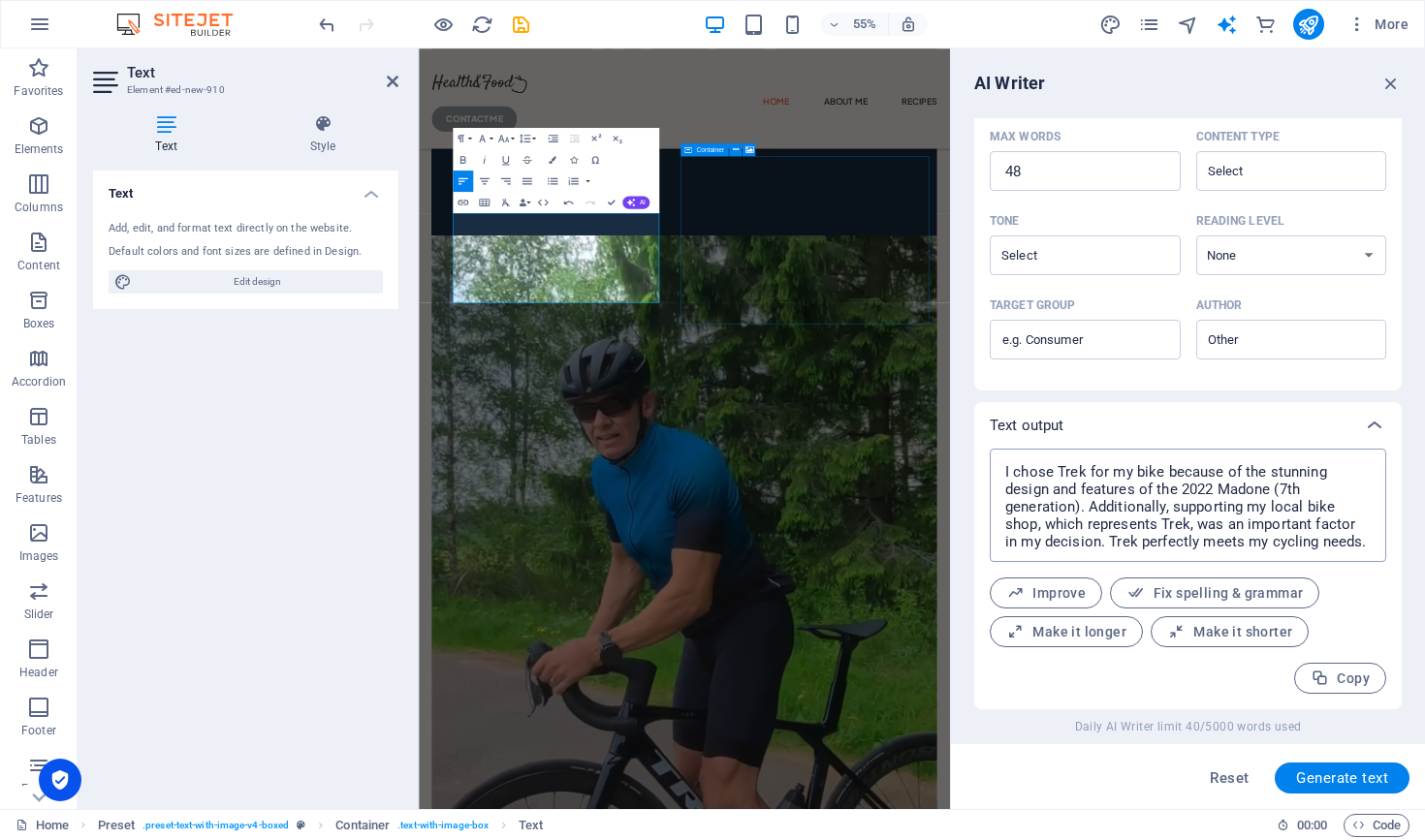 type on "x" 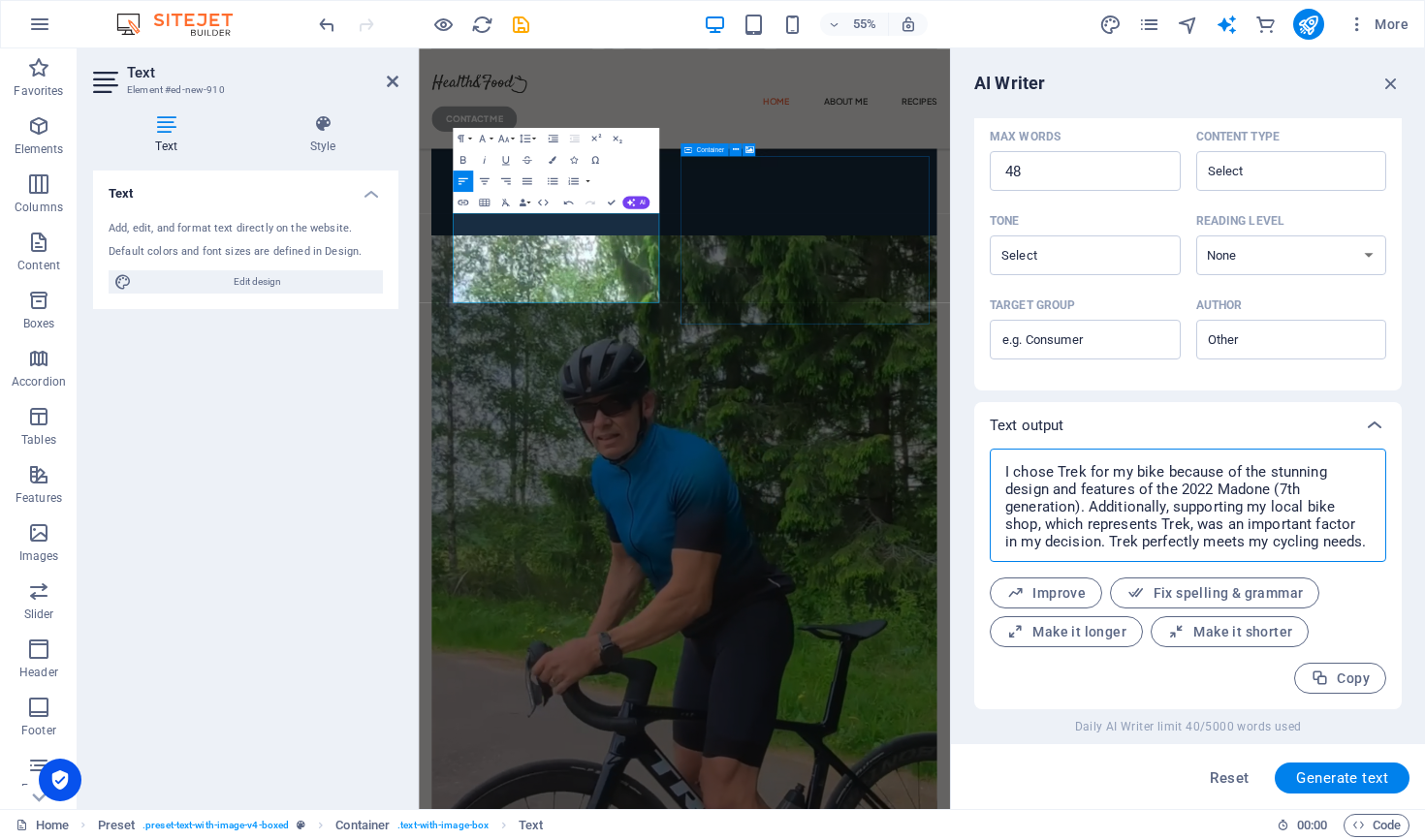 click on "I chose Trek for my bike because of the stunning design and features of the 2022 Madone (7th generation). Additionally, supporting my local bike shop, which represents Trek, was an important factor in my decision. Trek perfectly meets my cycling needs." at bounding box center [1188, 505] 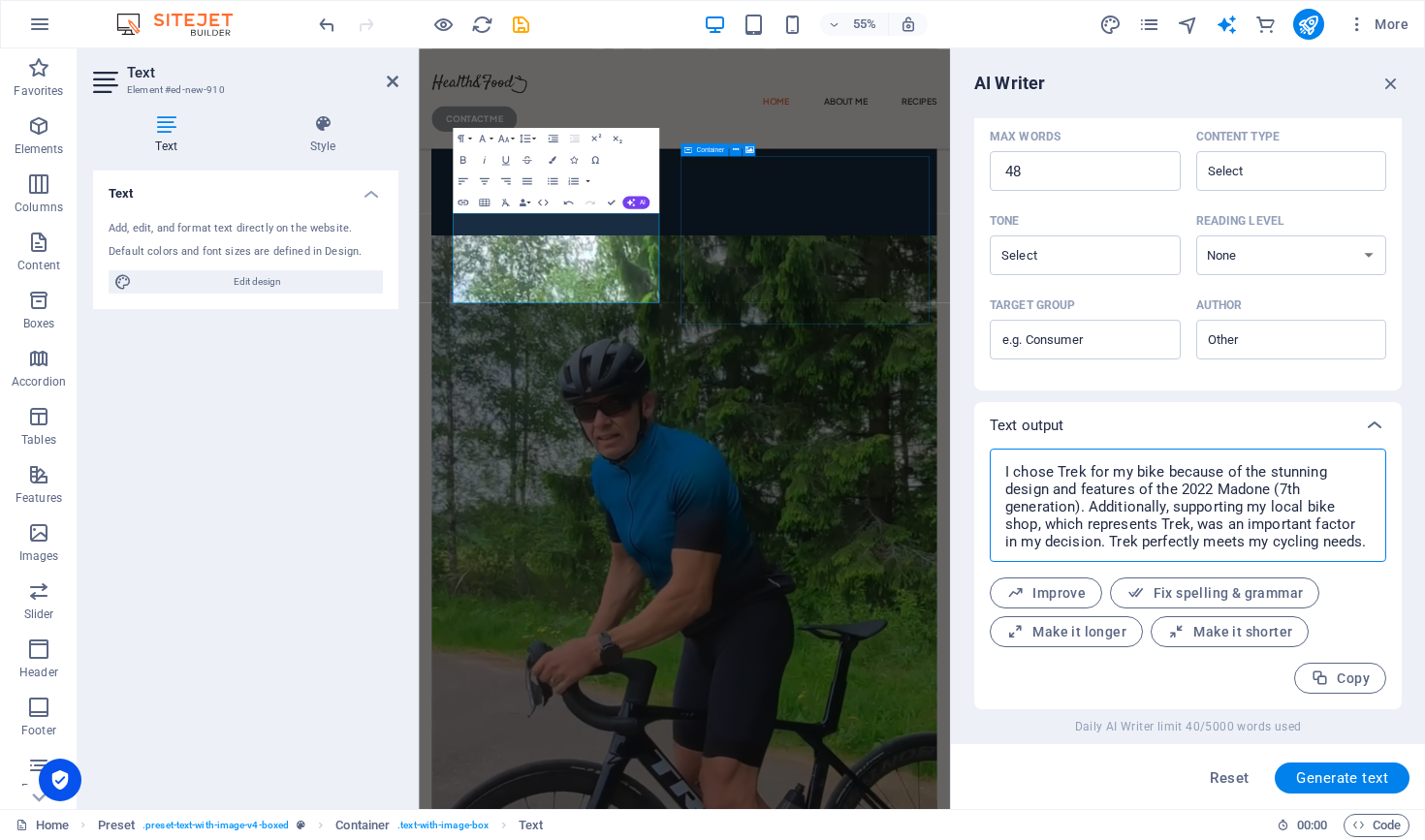 click on "I chose Trek for my bike because of the stunning design and features of the 2022 Madone (7th generation). Additionally, supporting my local bike shop, which represents Trek, was an important factor in my decision. Trek perfectly meets my cycling needs." at bounding box center [1188, 505] 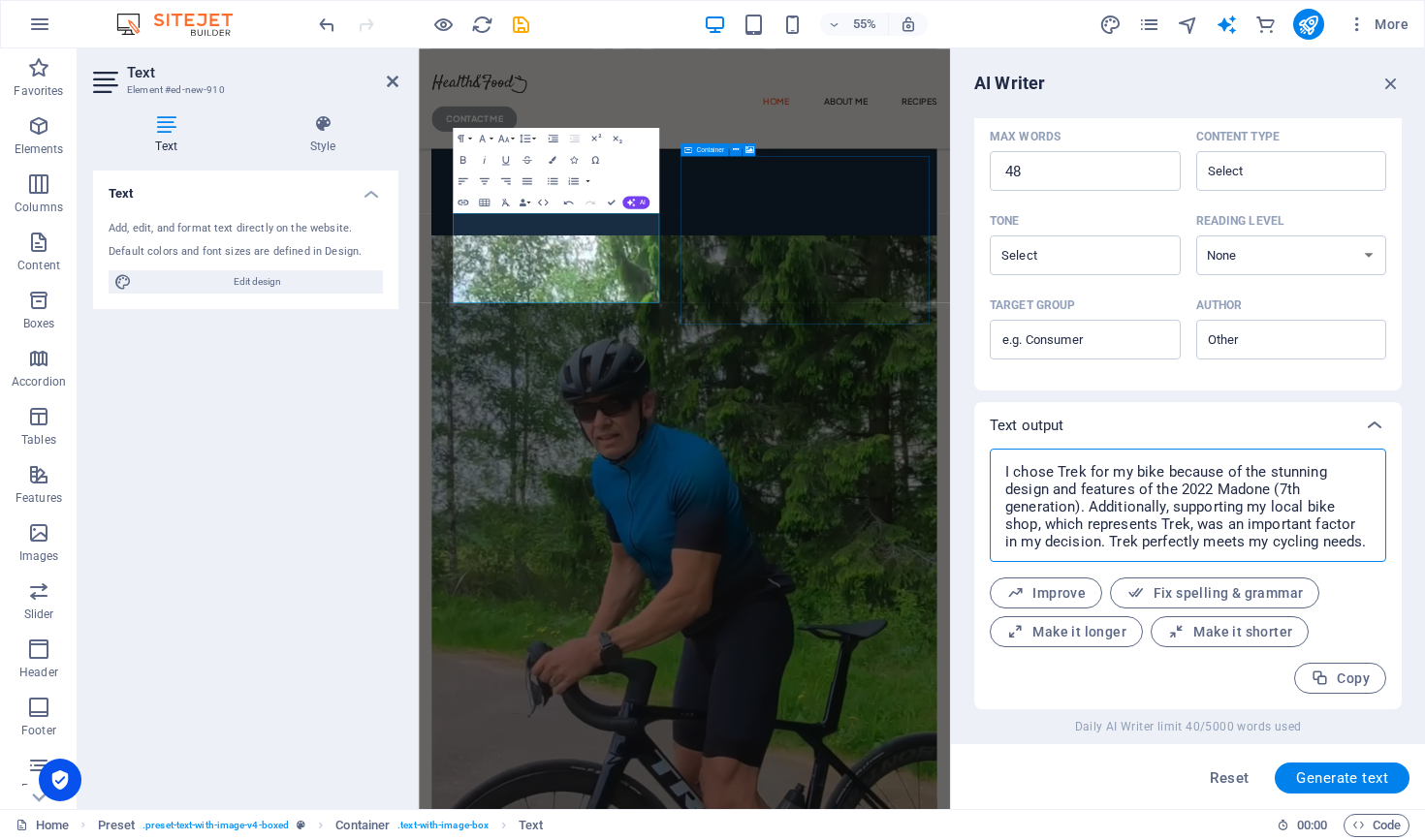 type on "I chose Trek for my bike because of the stunning design and features of the 2022 Madone (7th generation). Additionally, supporting my local bike shop, which represents Trek, was an important factor in my decision. Trek perfectly meets my cycling needs." 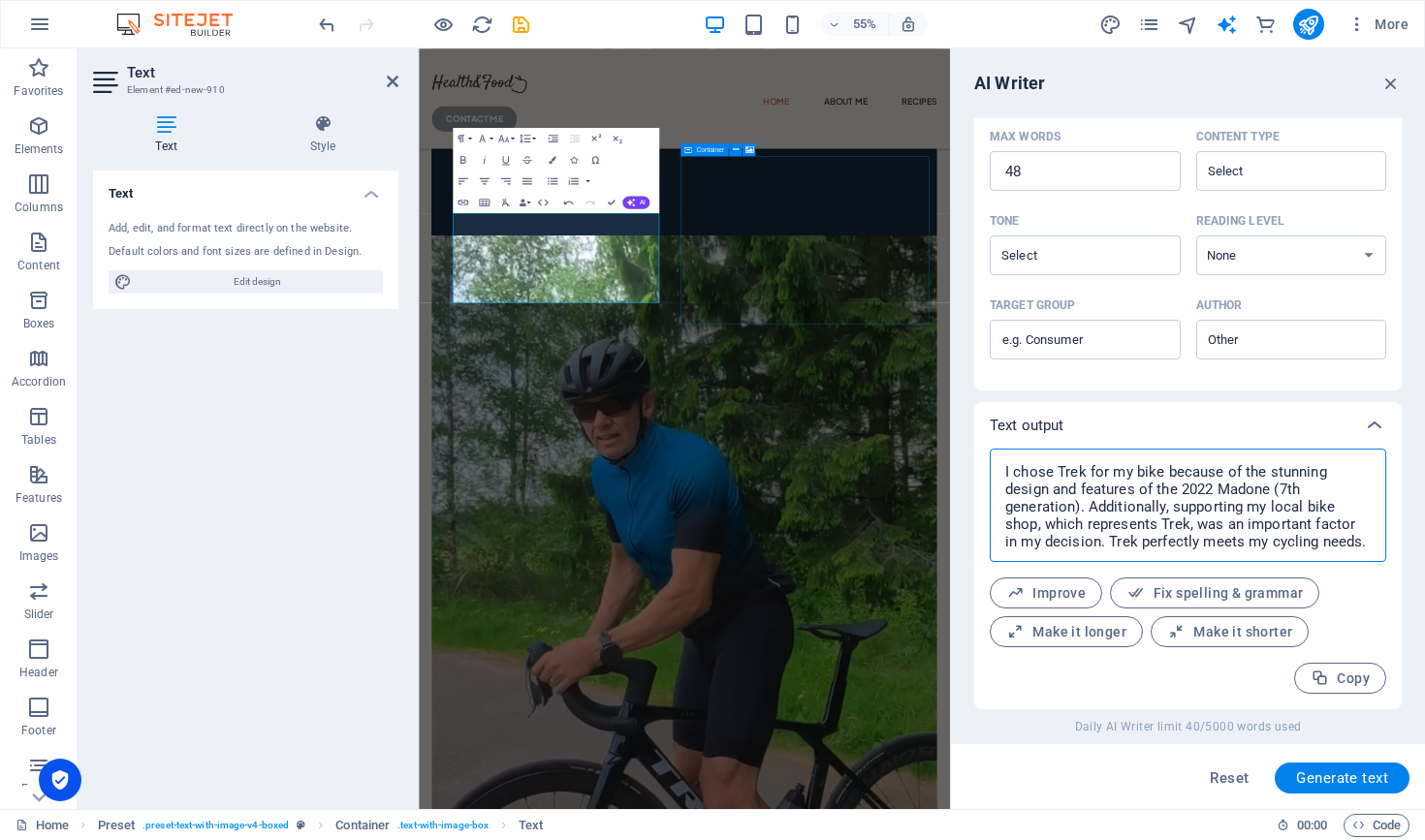 drag, startPoint x: 1370, startPoint y: 536, endPoint x: 1360, endPoint y: 535, distance: 10.049876 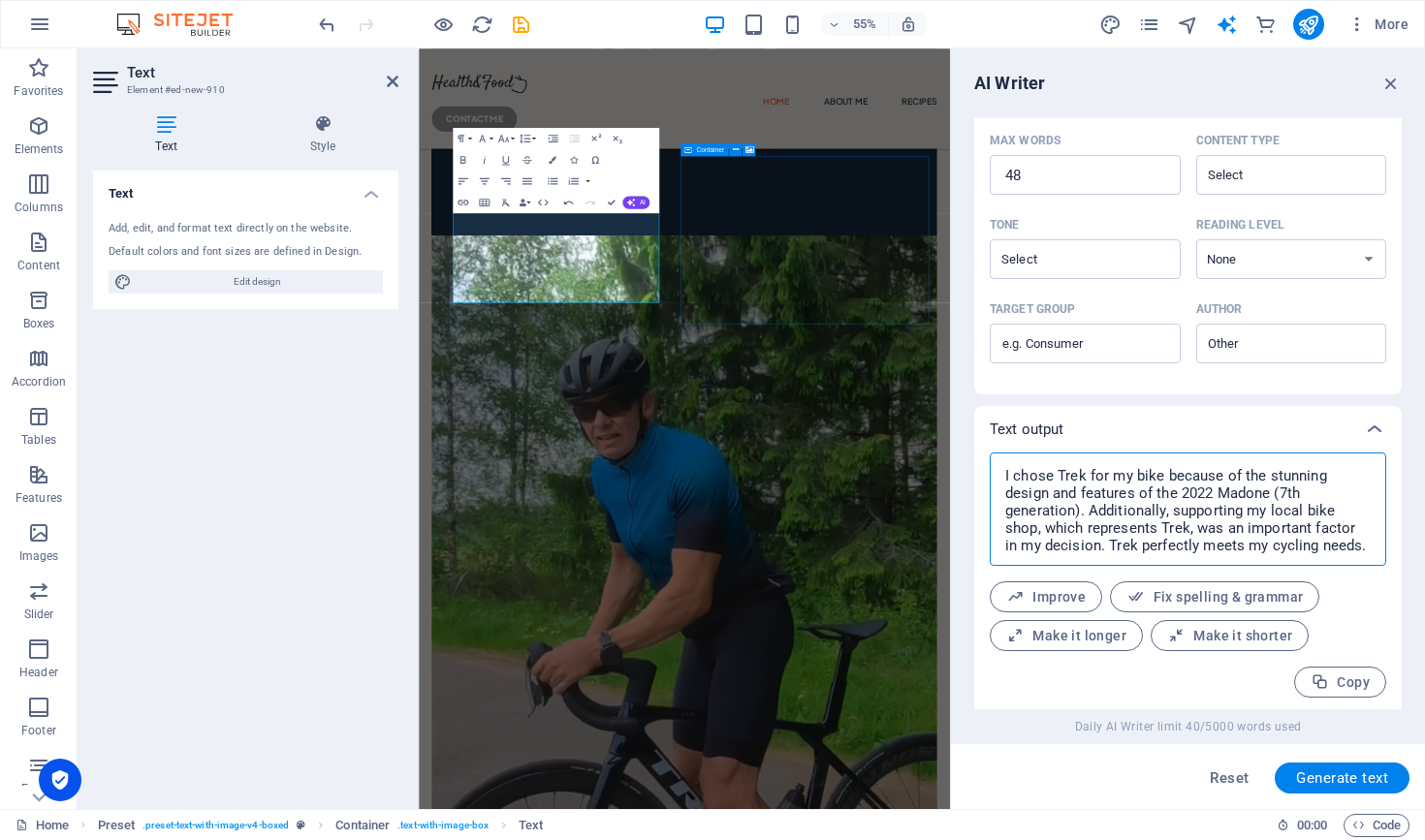 scroll, scrollTop: 446, scrollLeft: 0, axis: vertical 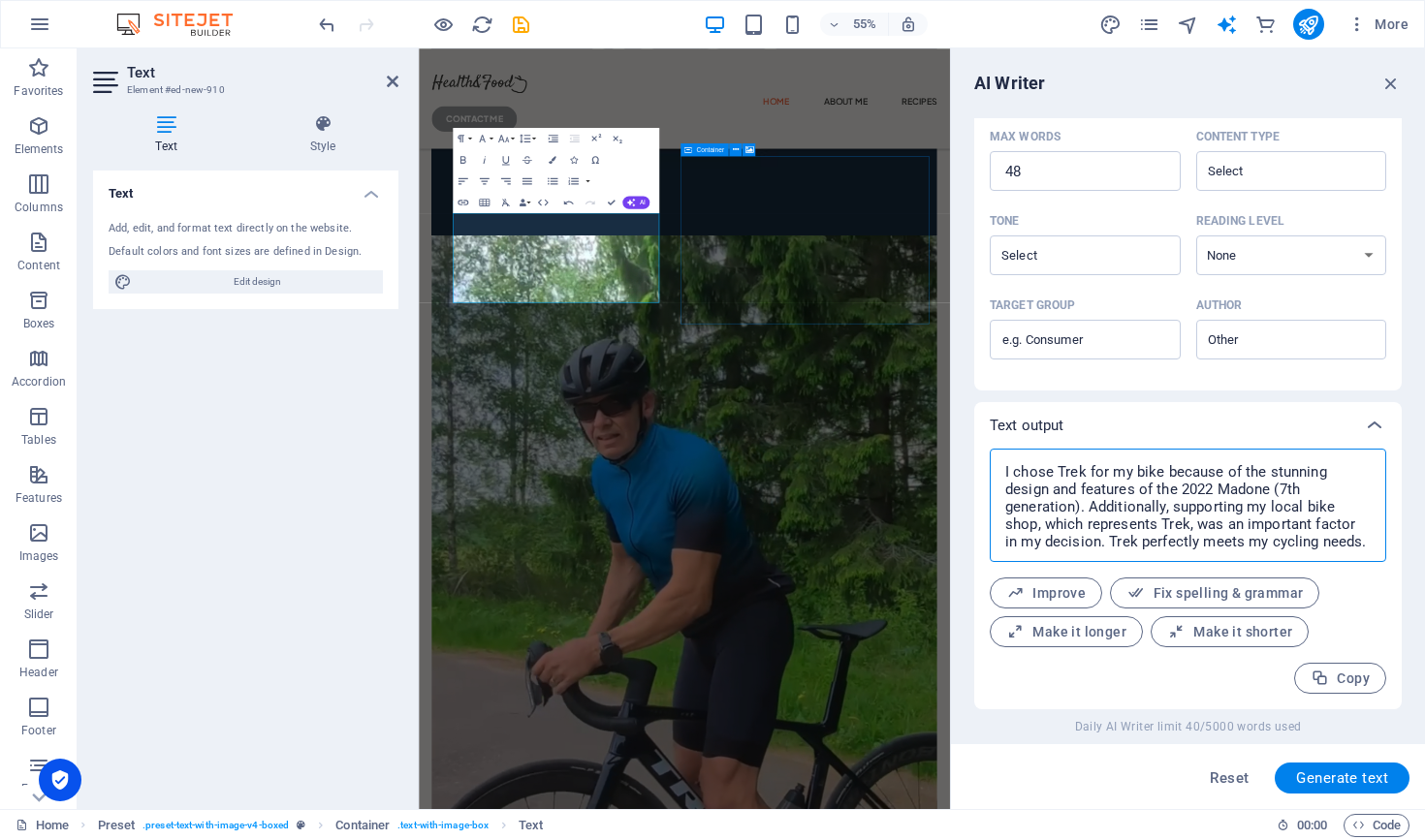 drag, startPoint x: 1366, startPoint y: 536, endPoint x: 997, endPoint y: 464, distance: 375.9588 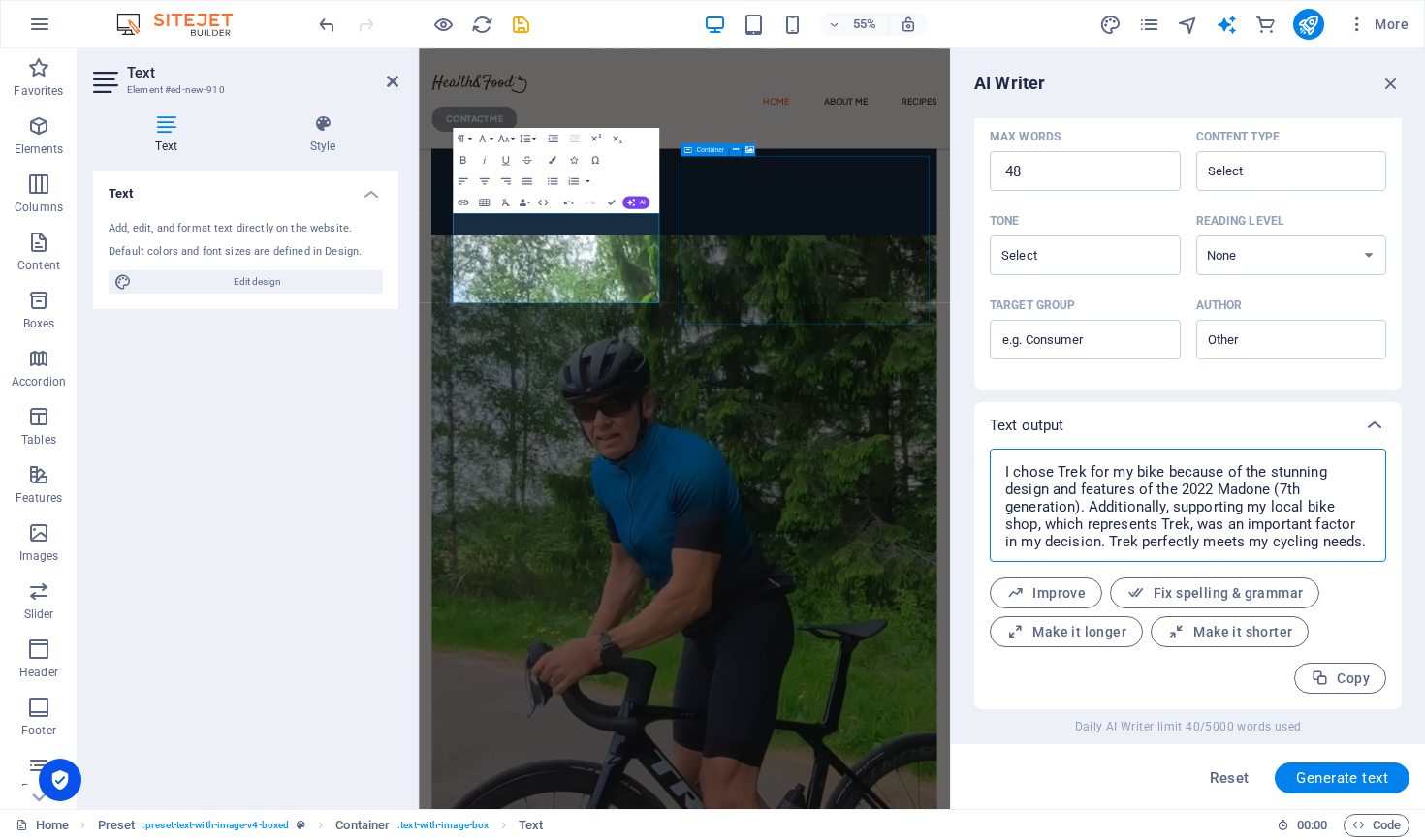 click on "I chose Trek for my bike because of the stunning design and features of the 2022 Madone (7th generation). Additionally, supporting my local bike shop, which represents Trek, was an important factor in my decision. Trek perfectly meets my cycling needs. x ​" at bounding box center [1188, 505] 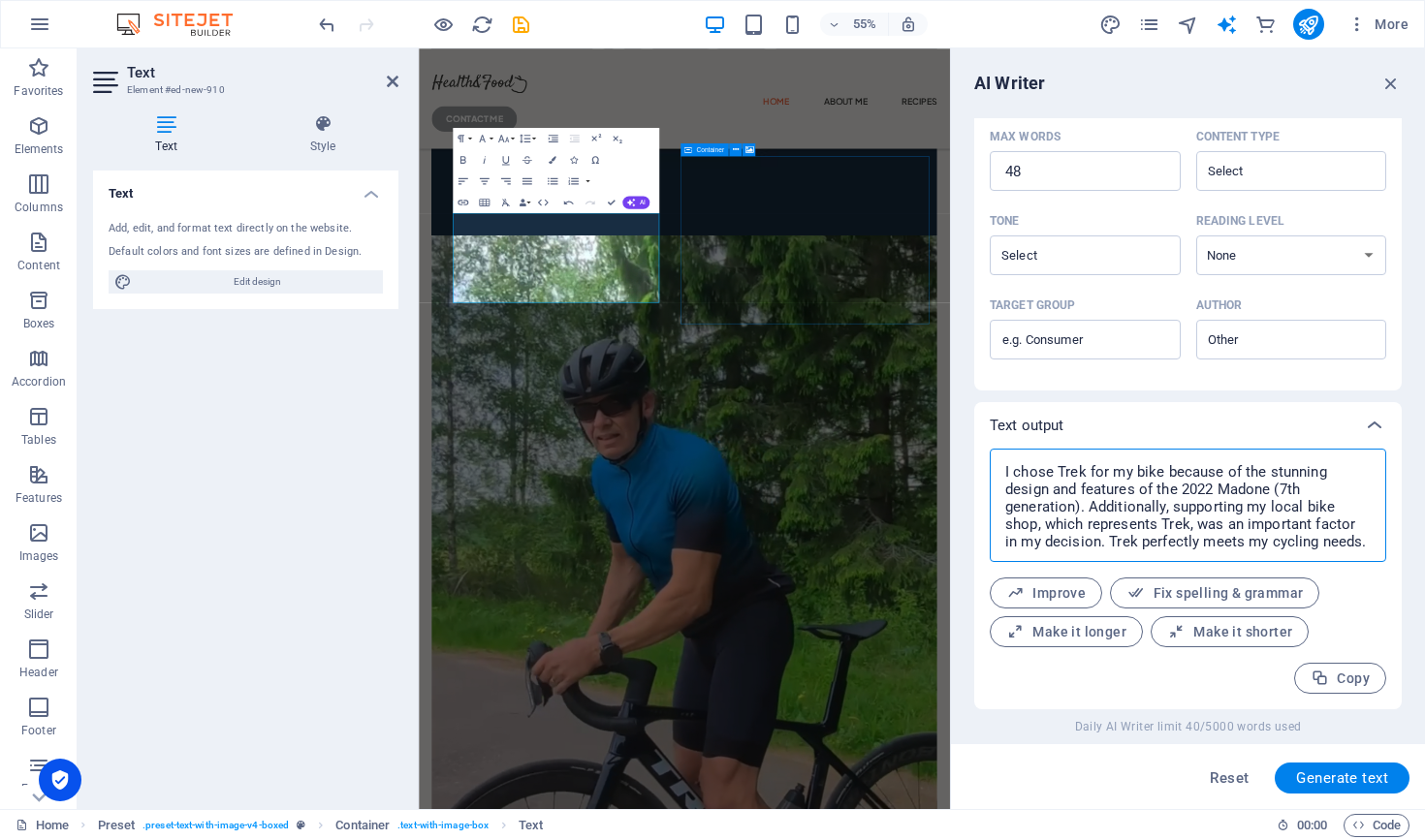 type on "x" 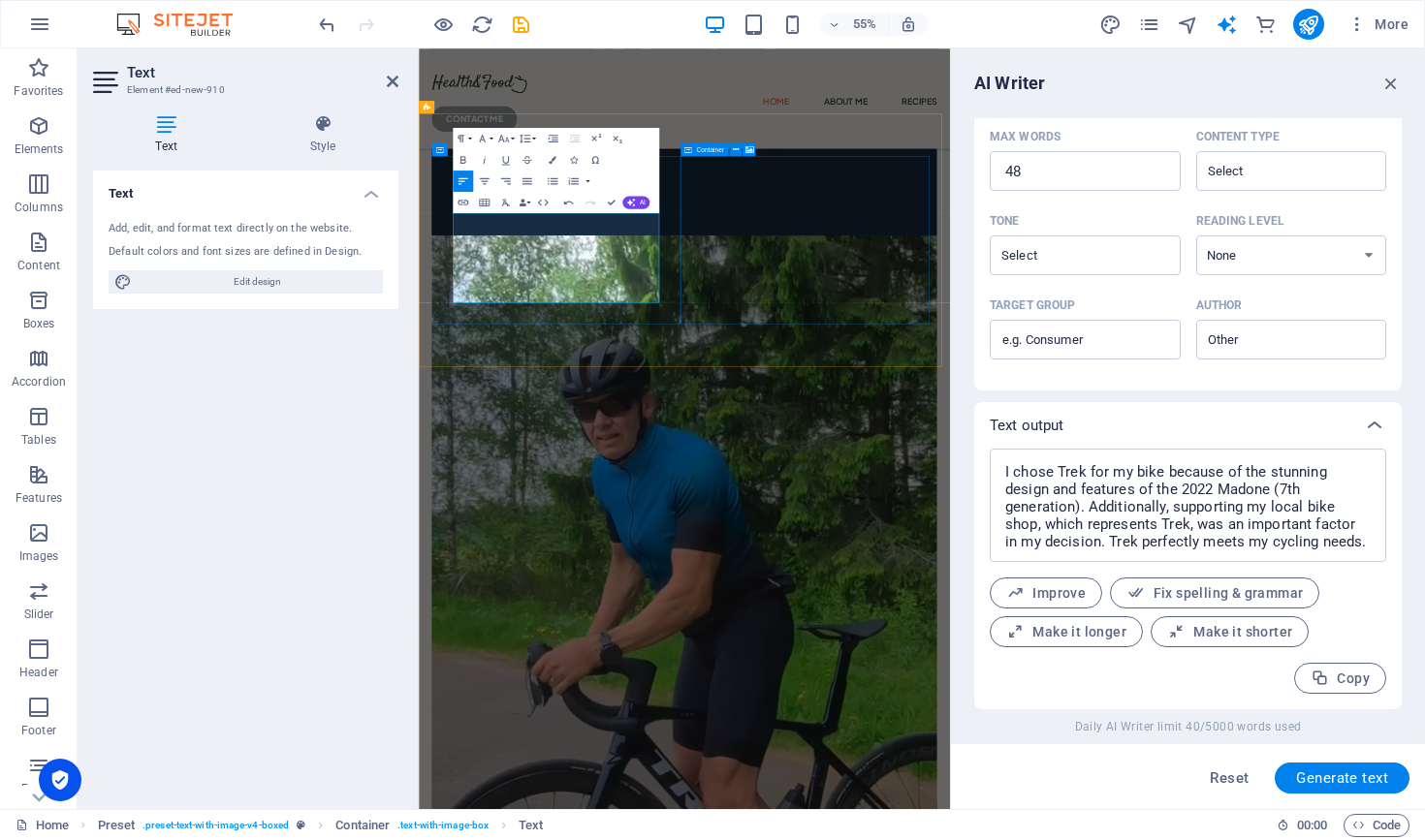 click on "I chose Trek for my bike because of the stunning design and features of the 2022 Madone (7th generation). Additionally, supporting my local bike shop, which represents Trek, was an important factor in my decision. Trek perfectly meets my cycling needs." at bounding box center (902, 1971) 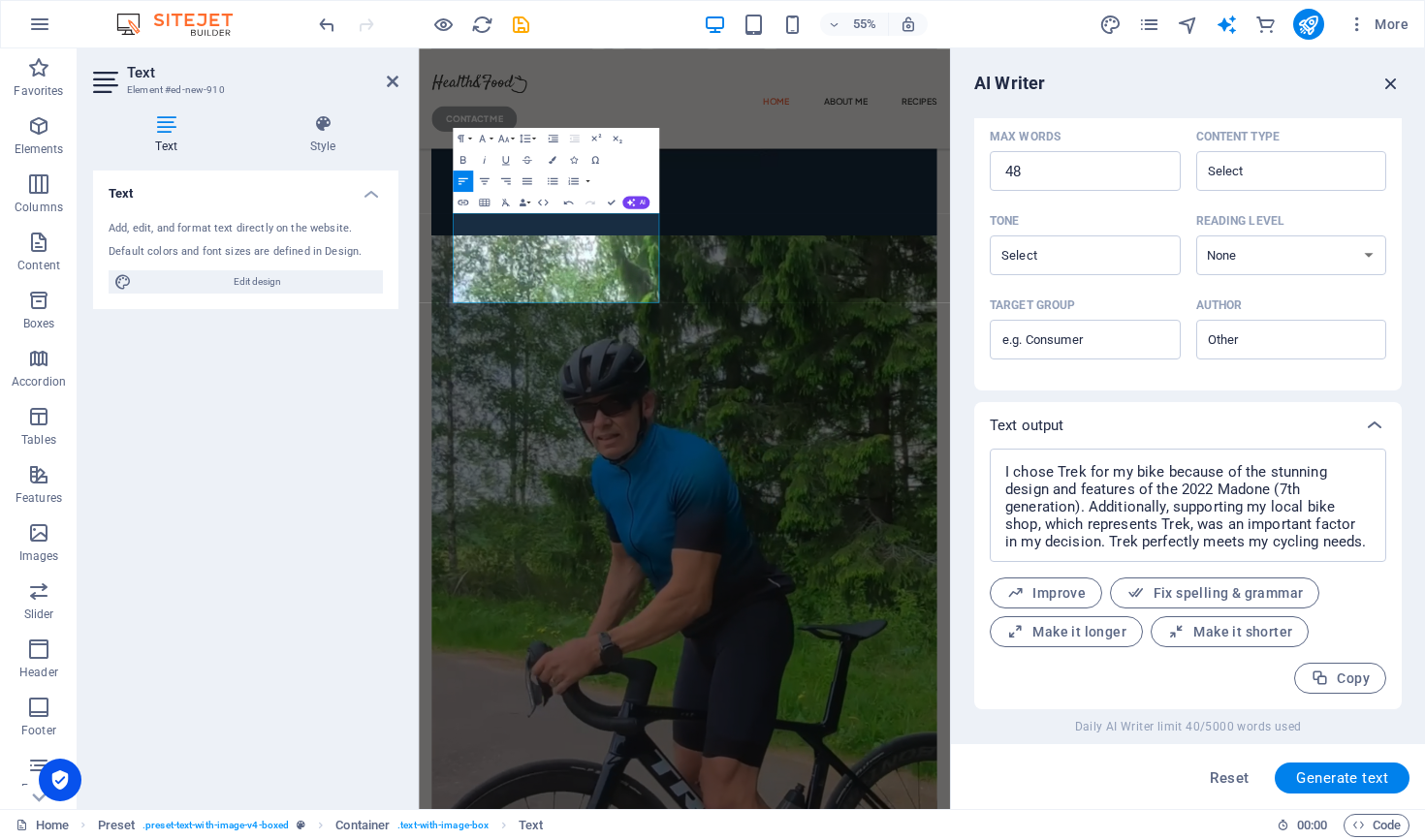 click at bounding box center (1391, 83) 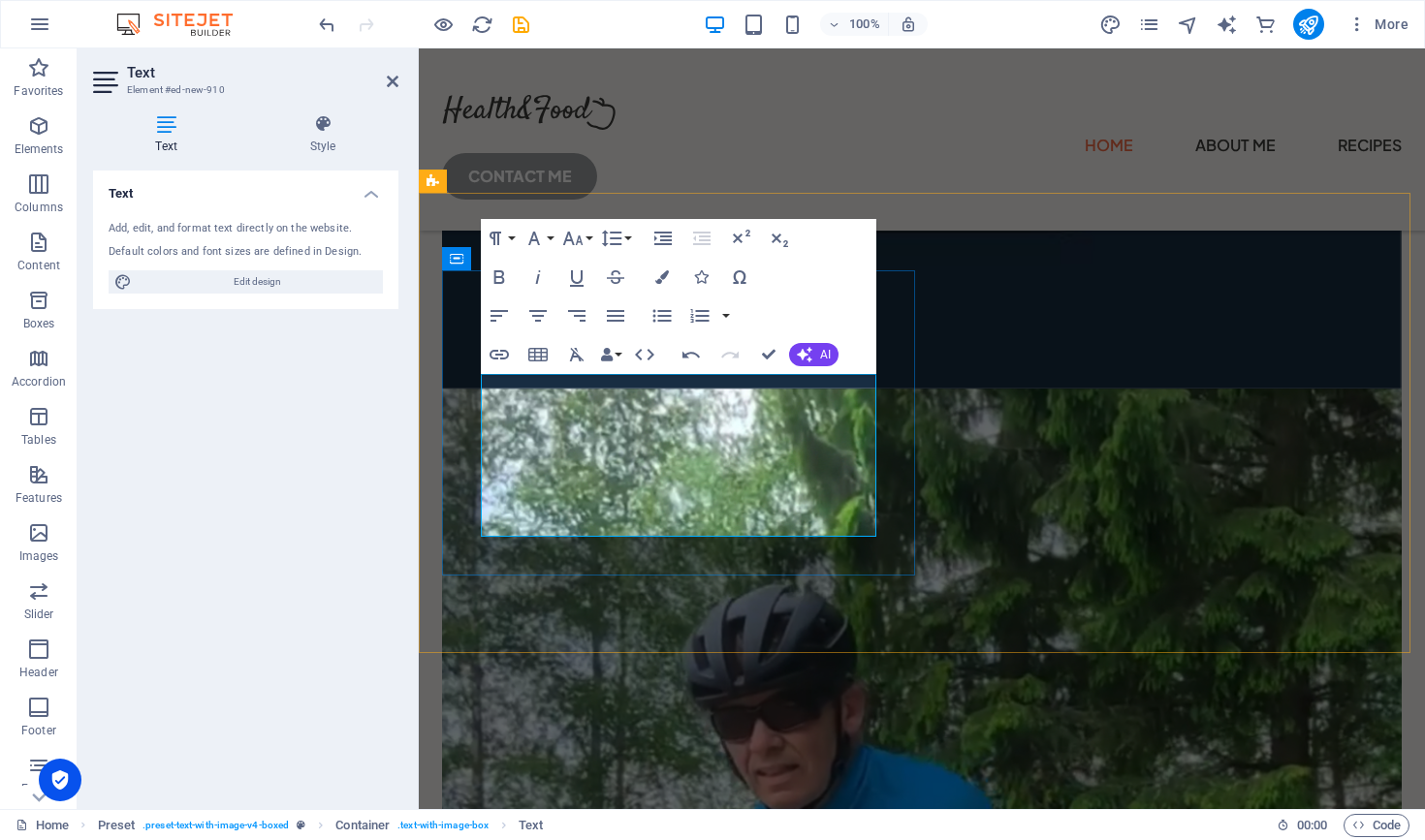 click on "I chose Trek for my bike because of the stunning design and features of the 2022 Madone (7th generation). Additionally, supporting my local bike shop, which represents Trek, was an important factor in my decision. Trek perfectly meets my cycling needs." at bounding box center [922, 2025] 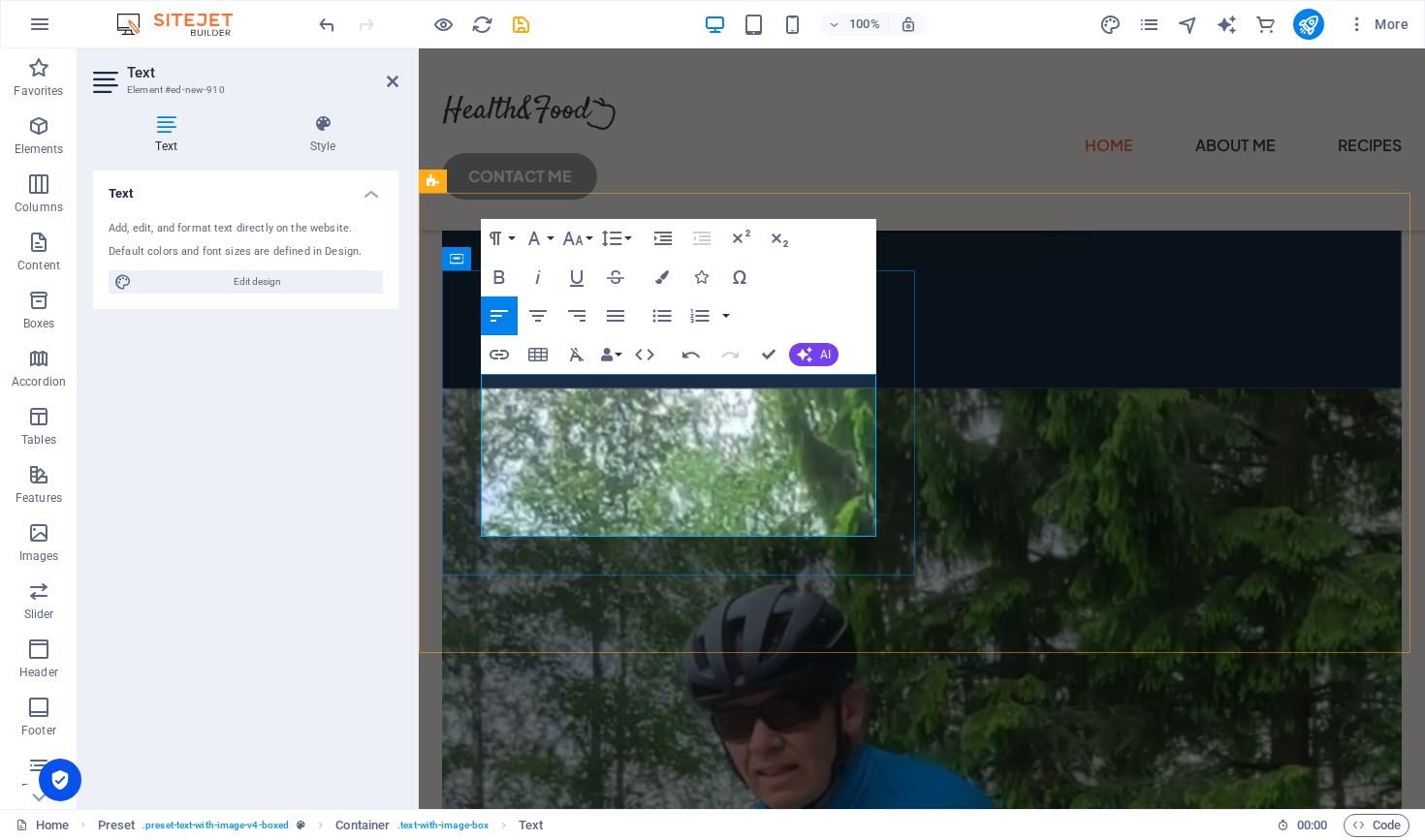 click on "I chose Trek for my bike because of the stunning design and features of the 2022 Madone (7th generation). Additionally, supporting my local bike shop, which represents Trek, was an important factor in my decision. Trek perfectly meets my cycling needs." at bounding box center [922, 2025] 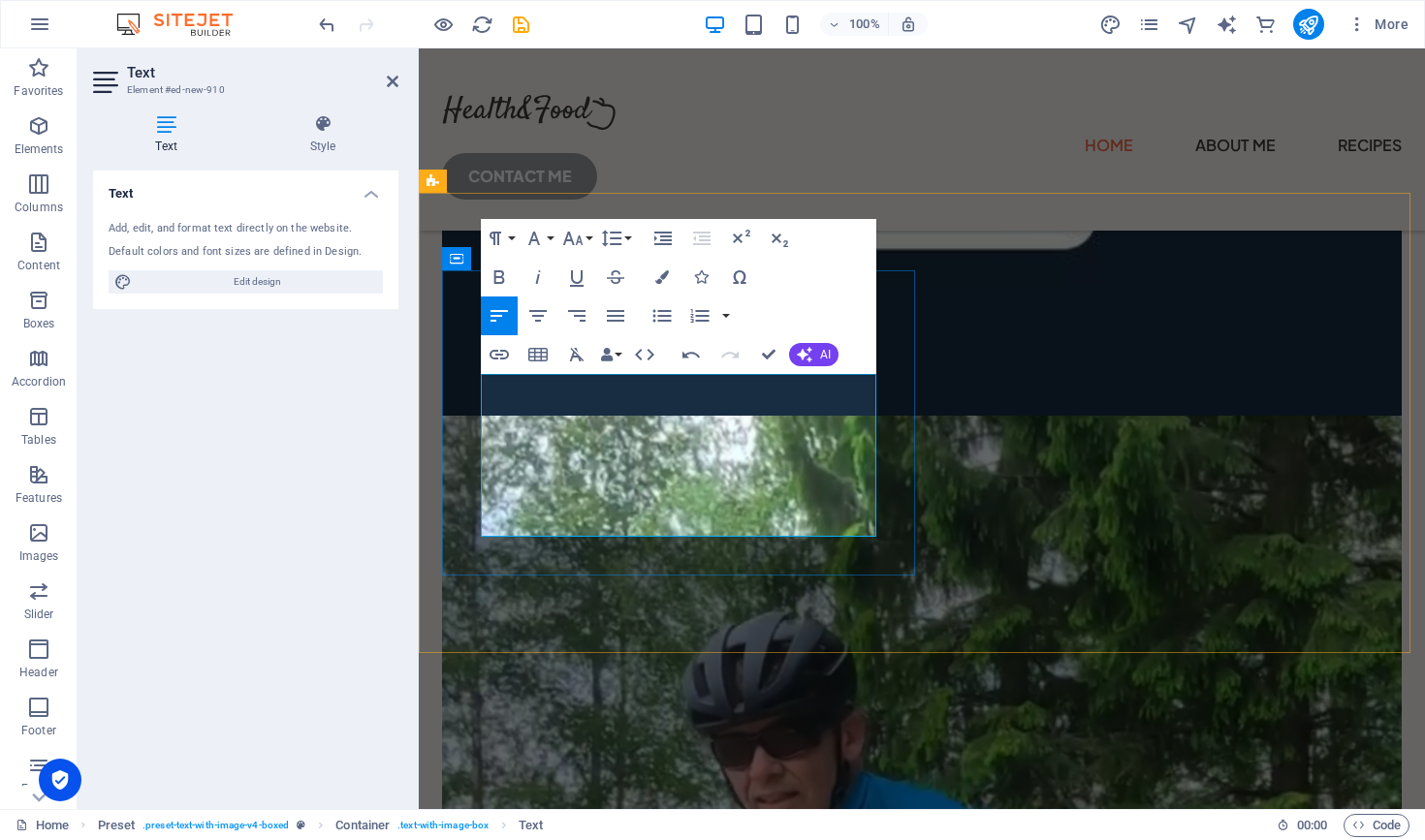 click on "I chose Trek for my bike because of the stunning design and features of the 2022 Madone 7th generation). Additionally, supporting my local bike shop, which represents Trek, was an important factor in my decision. Trek perfectly meets my cycling needs." at bounding box center (922, 2052) 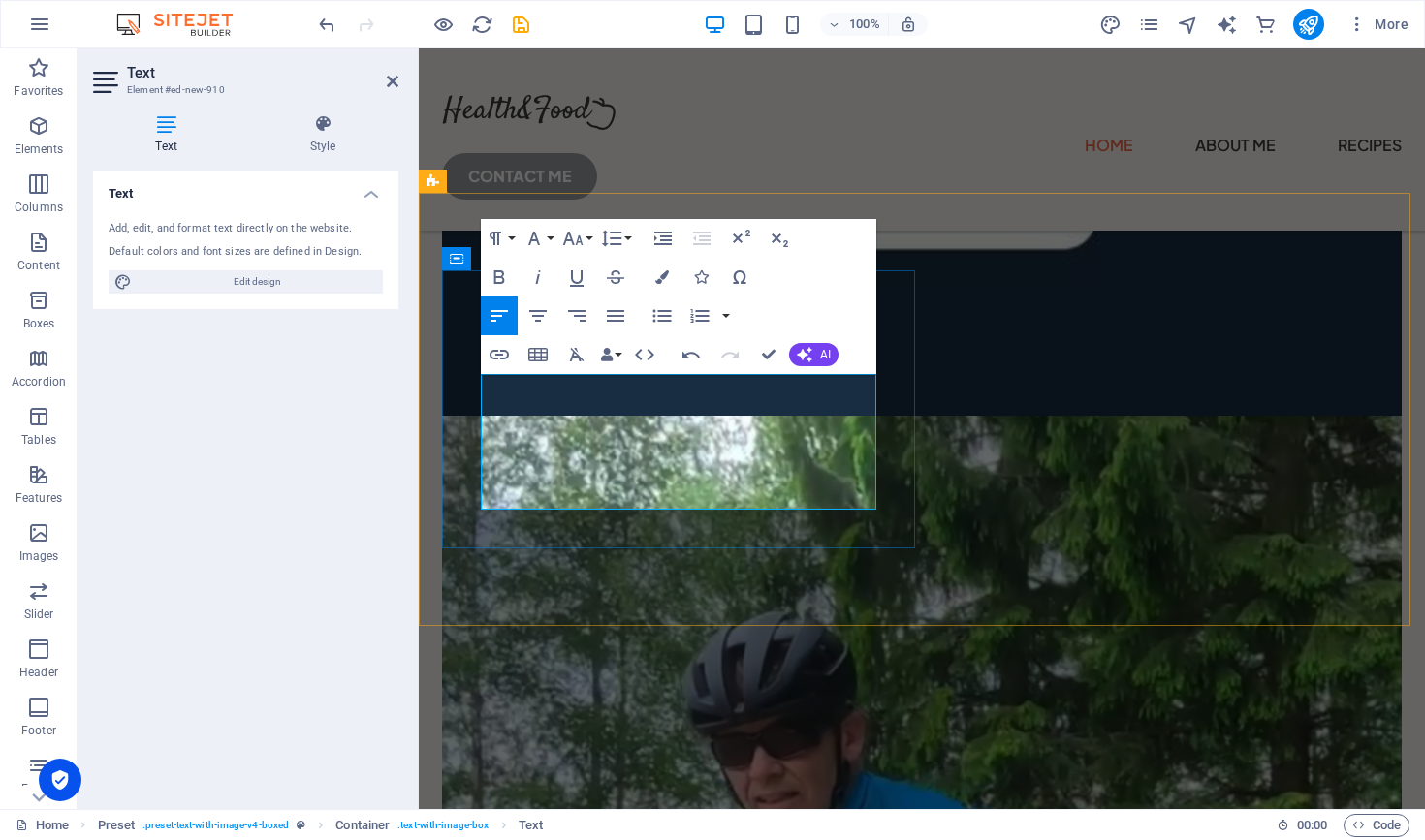click on "I chose Trek for my bike because of the stunning design and features of Madone 7th generation). Additionally, supporting my local bike shop, which represents Trek, was an important factor in my decision. Trek perfectly meets my cycling needs." at bounding box center (922, 2052) 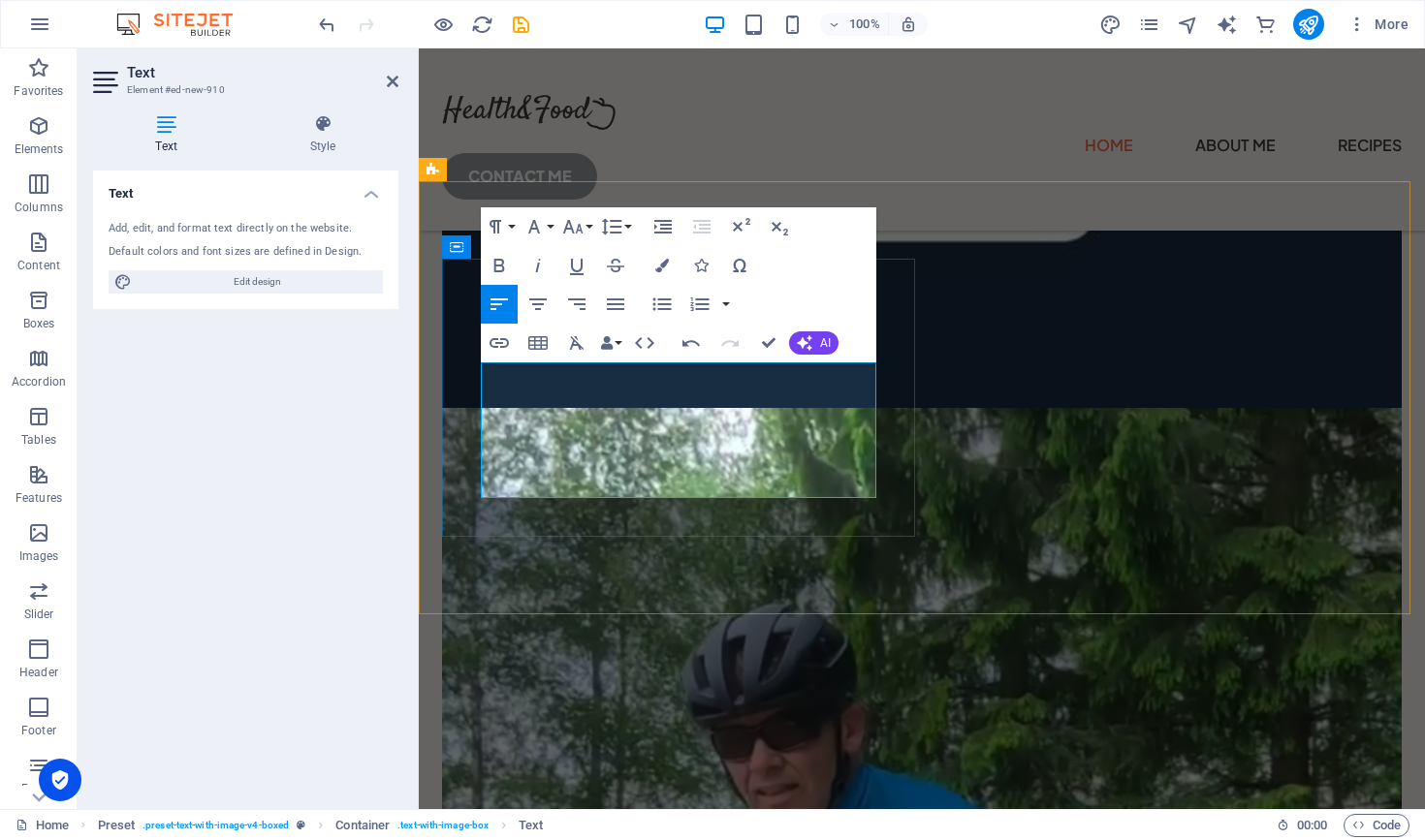 scroll, scrollTop: 765, scrollLeft: 0, axis: vertical 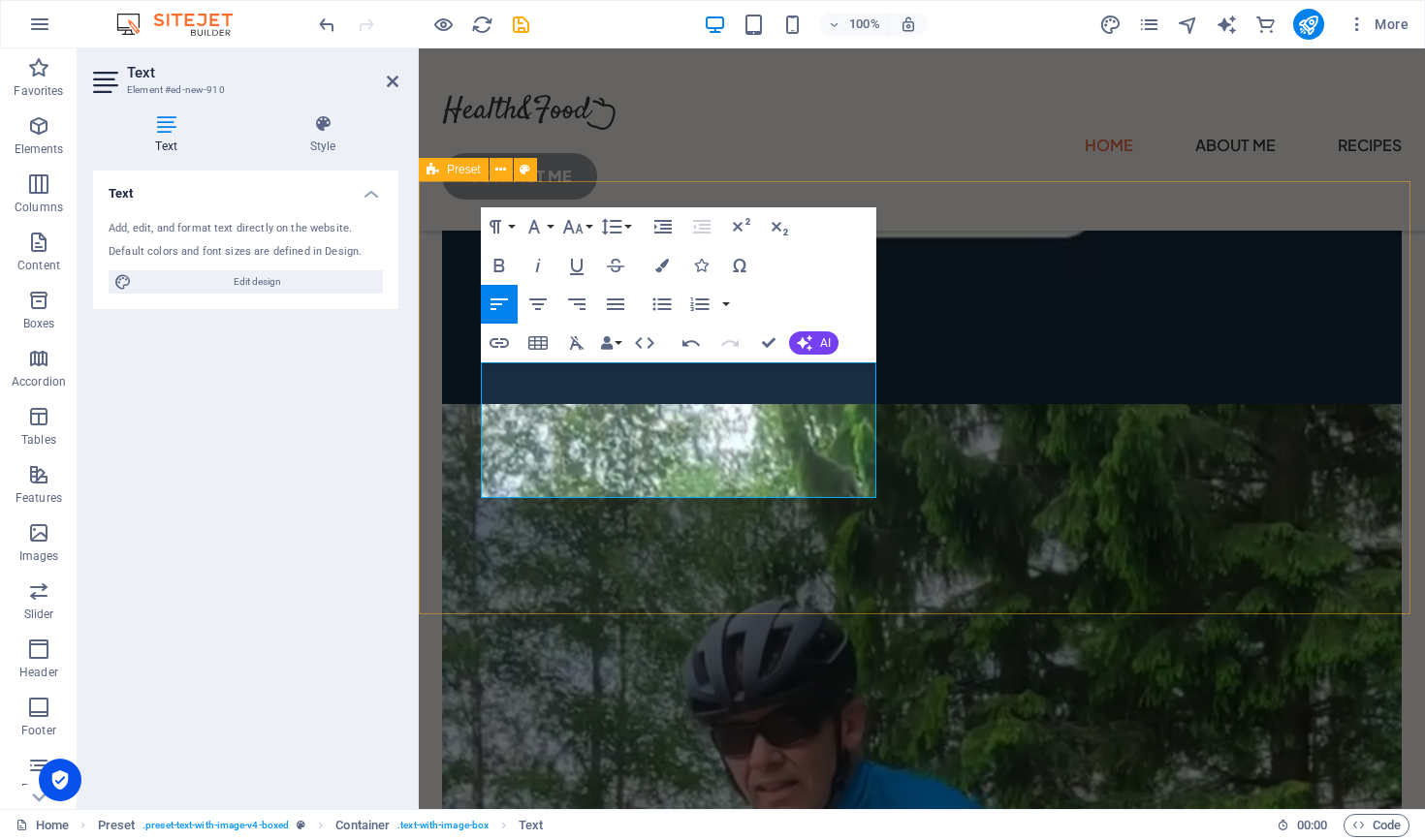 click on "Trek bikes I chose Trek for my bike because of the stunning design and features of Madone 7th generation. Additionally, supporting my local bike shop, which represents Trek, was an important factor in my decision. Trek perfectly meets my cycling needs. Drop content here or  Add elements  Paste clipboard" at bounding box center [922, 2216] 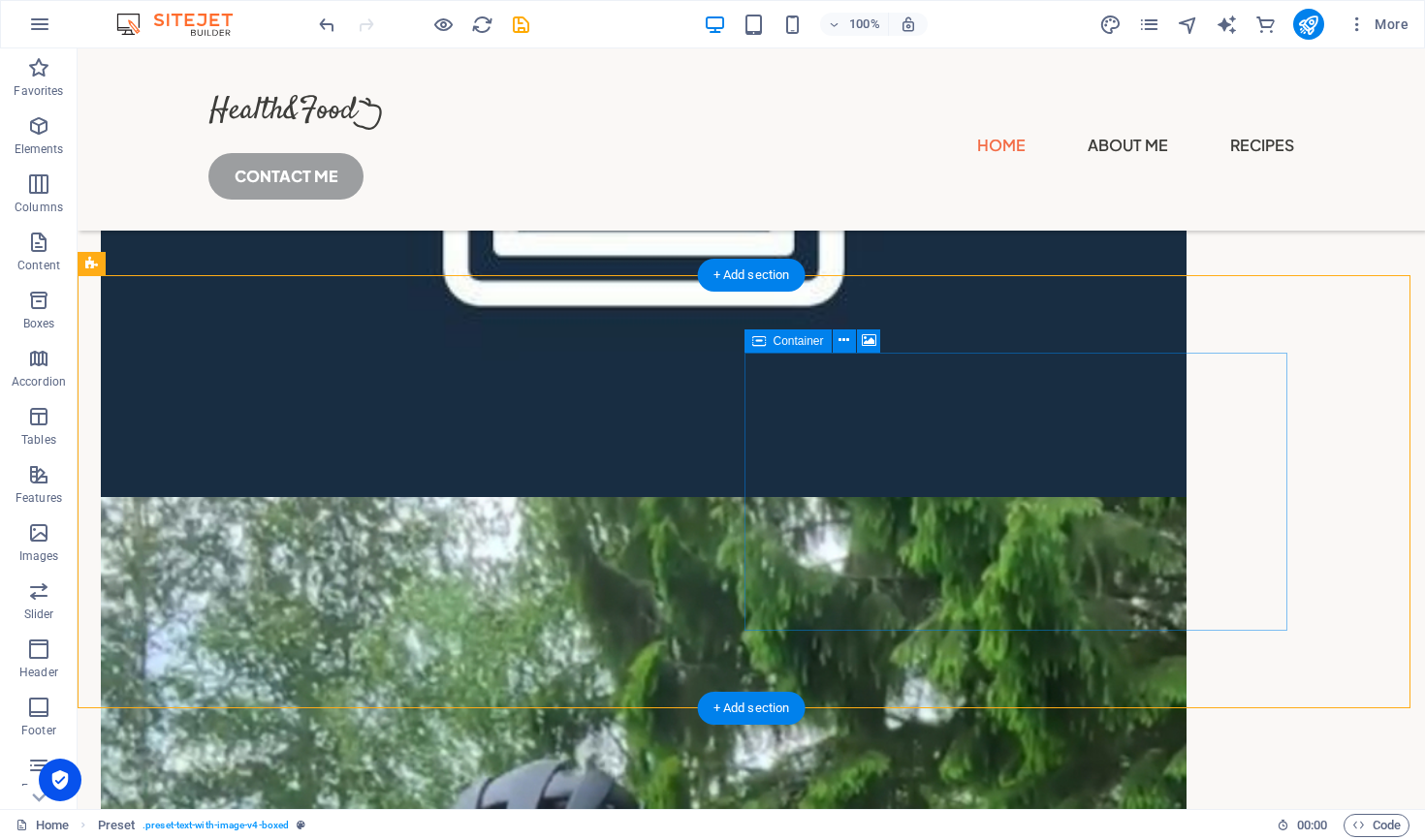 click on "Drop content here or  Add elements  Paste clipboard" at bounding box center [644, 2986] 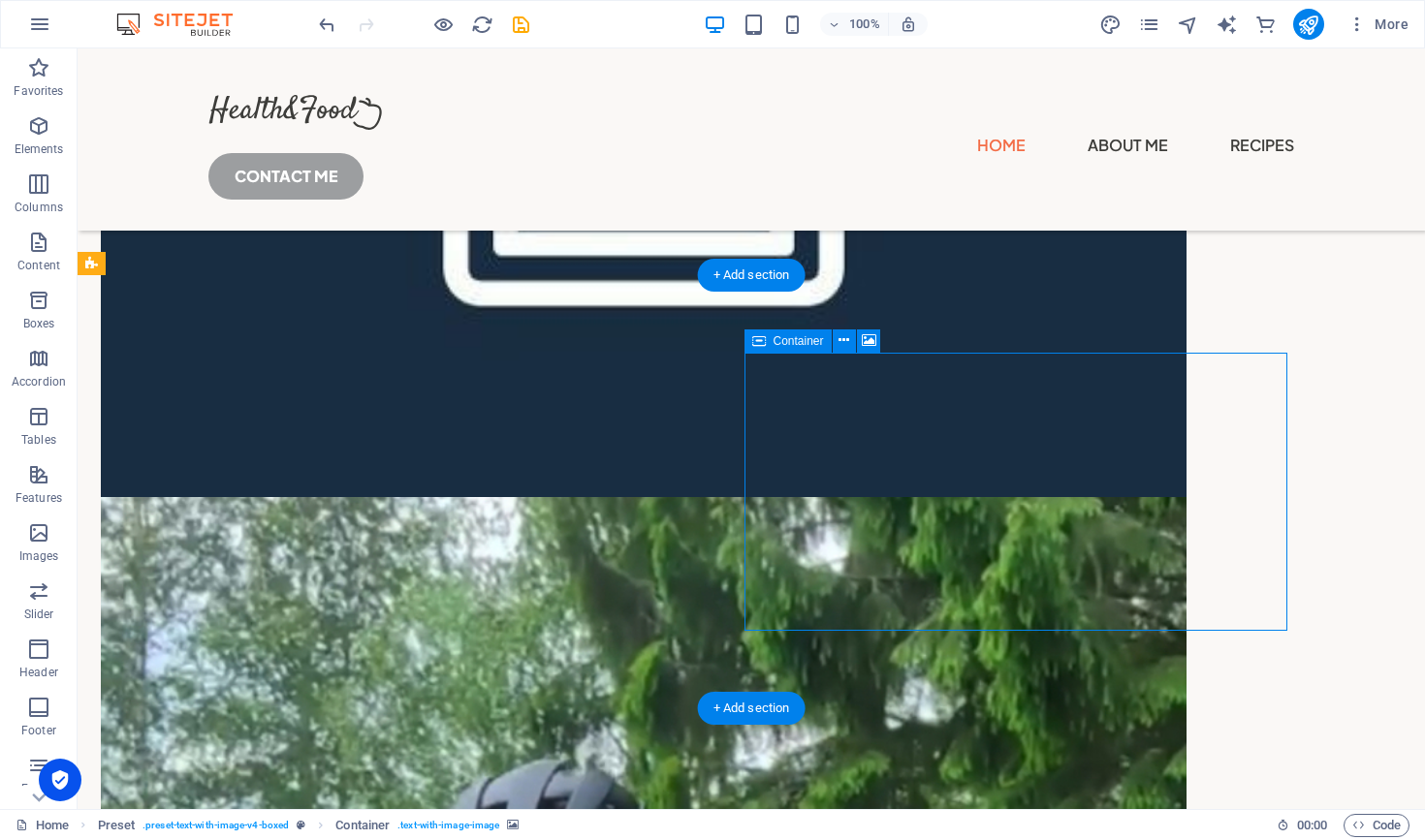 click on "Drop content here or  Add elements  Paste clipboard" at bounding box center (644, 2986) 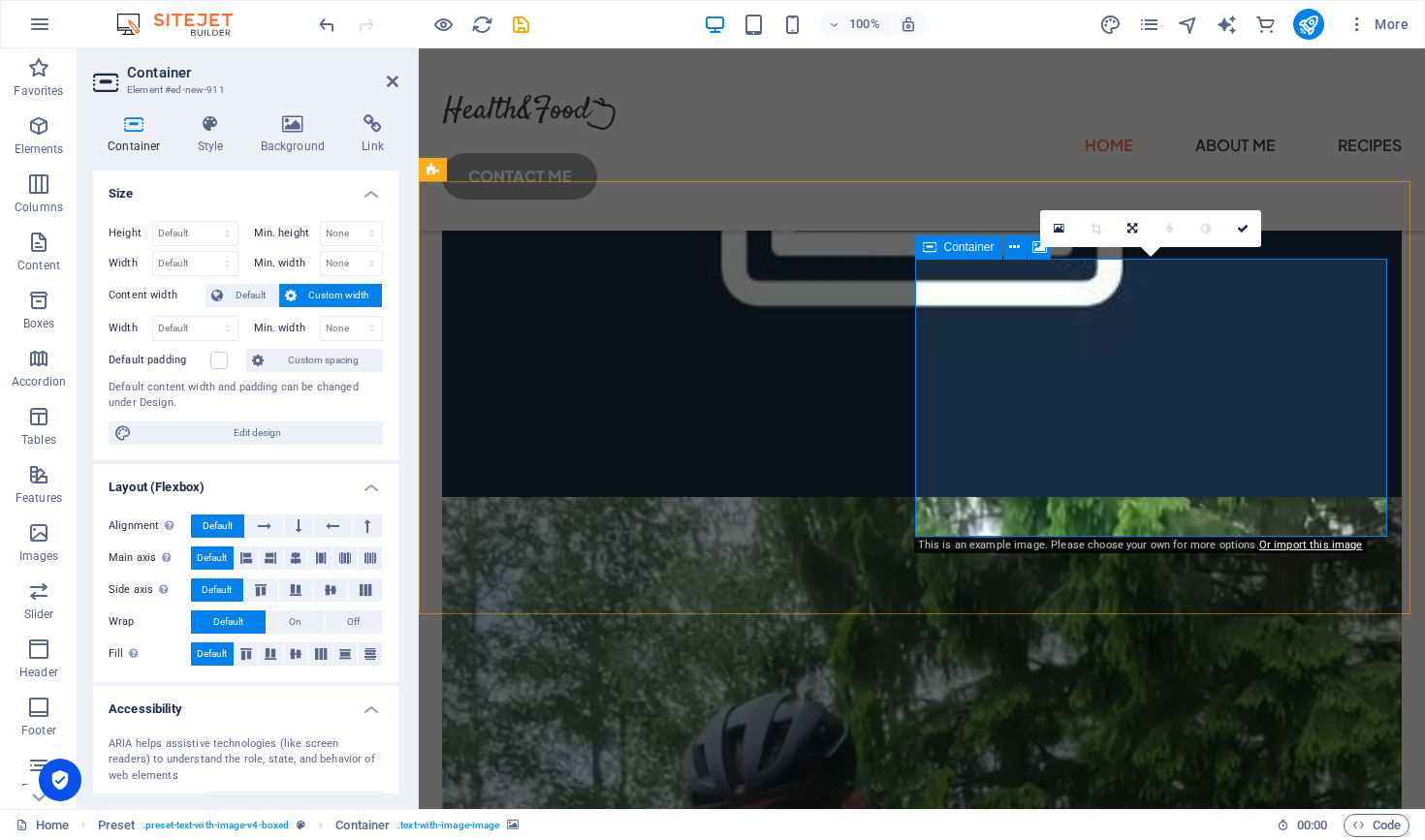 click on "Drop content here or  Add elements  Paste clipboard" at bounding box center [922, 2561] 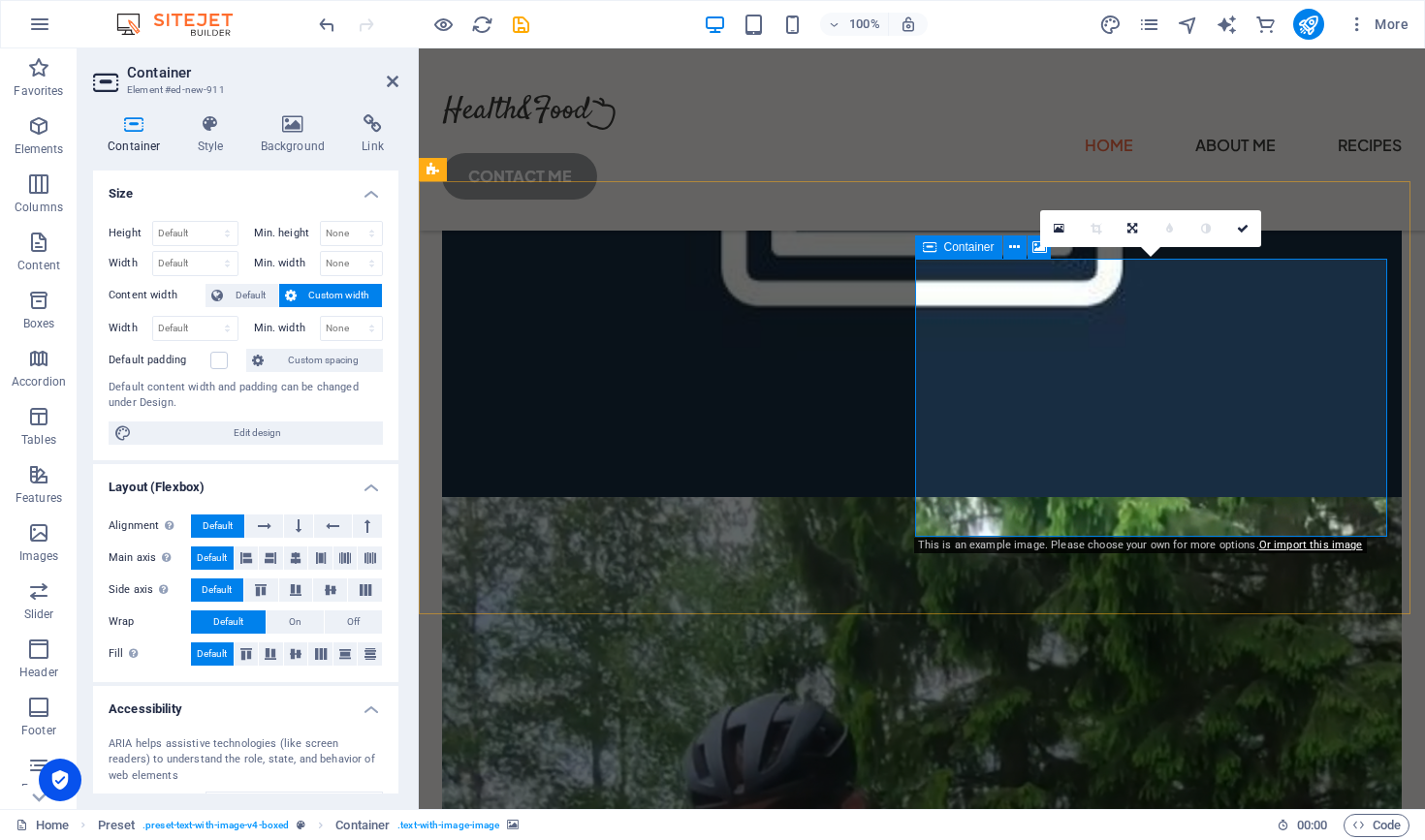 click on "Drop content here or  Add elements  Paste clipboard" at bounding box center (922, 2561) 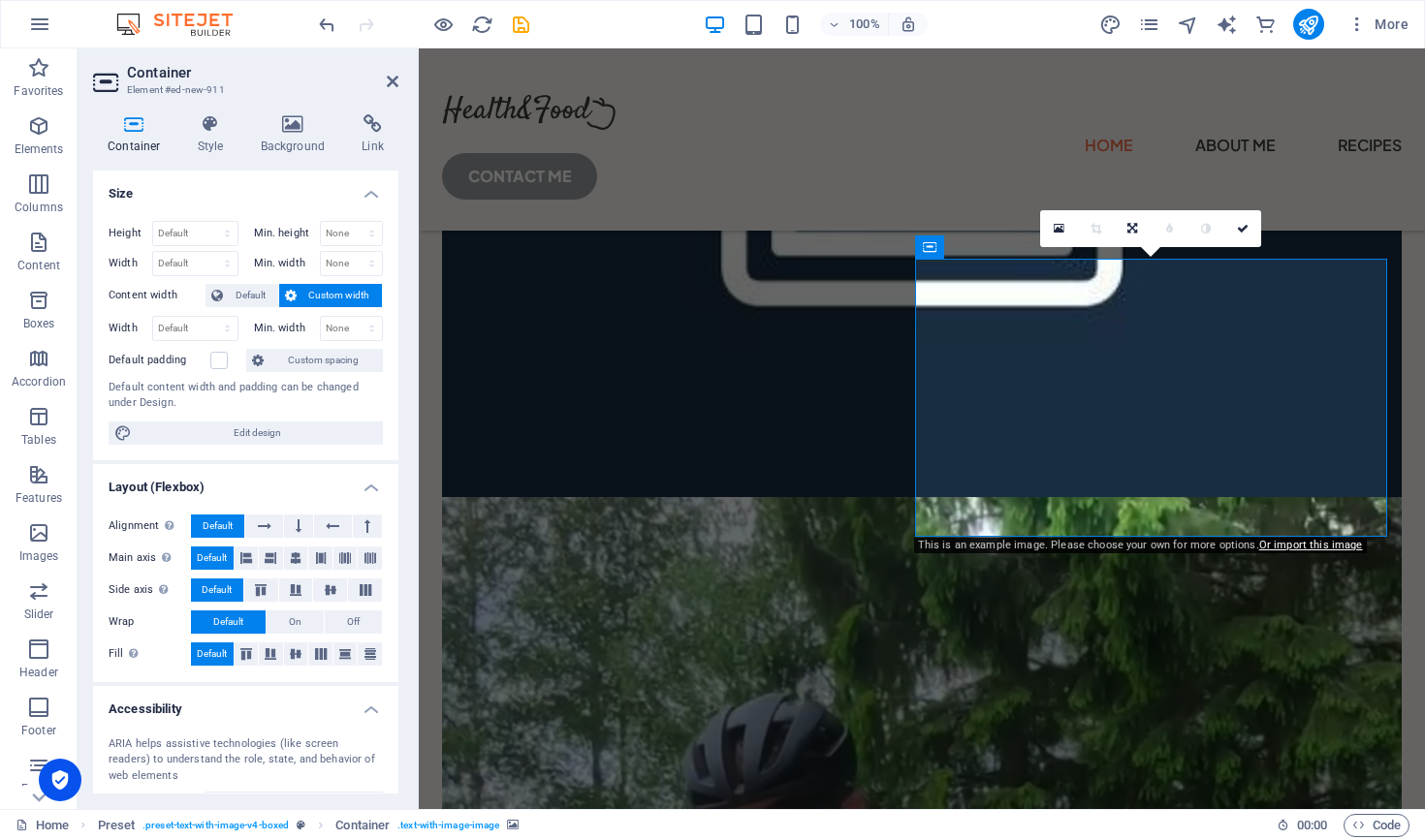 click at bounding box center (922, 2352) 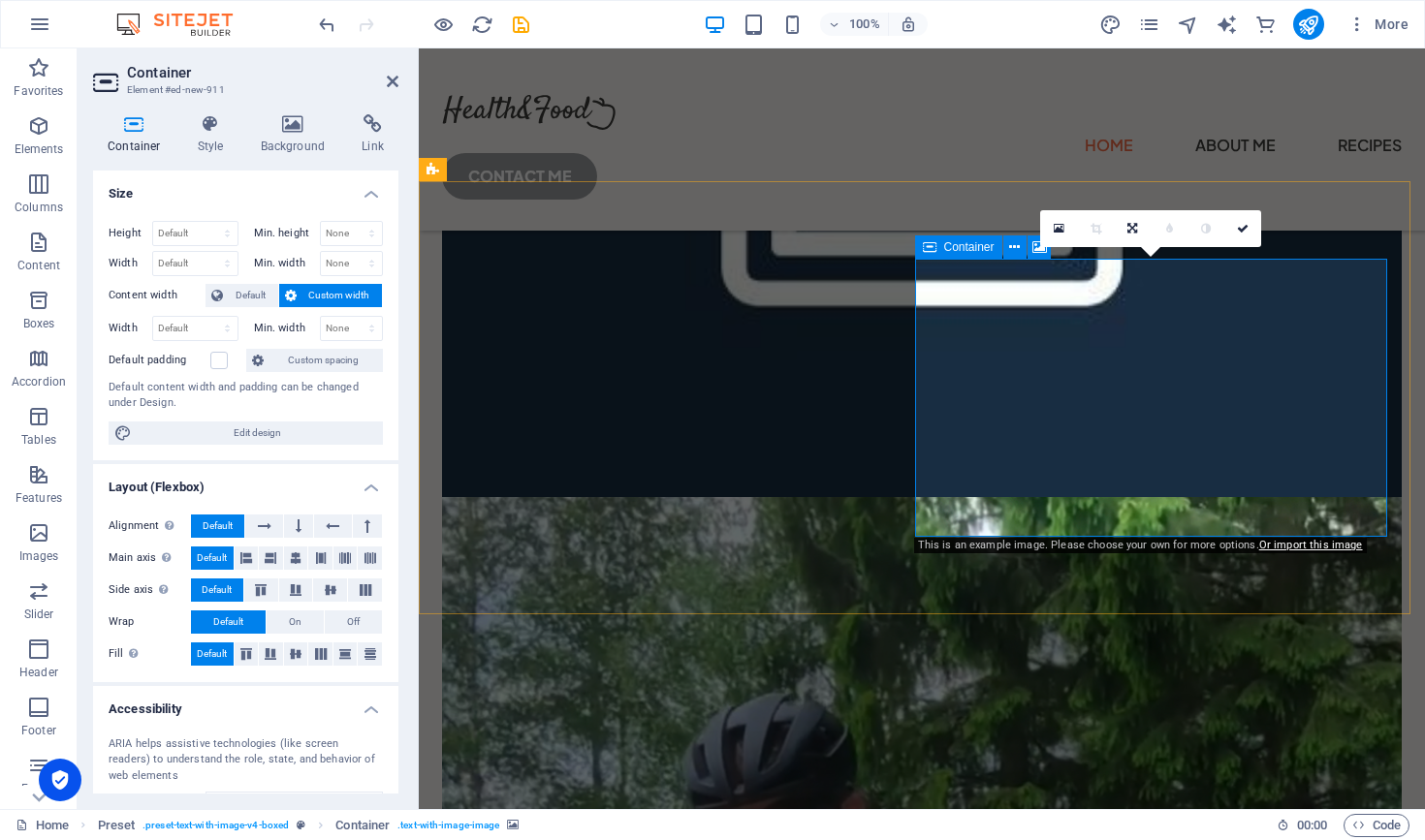 click on "Add elements" at bounding box center (865, 2590) 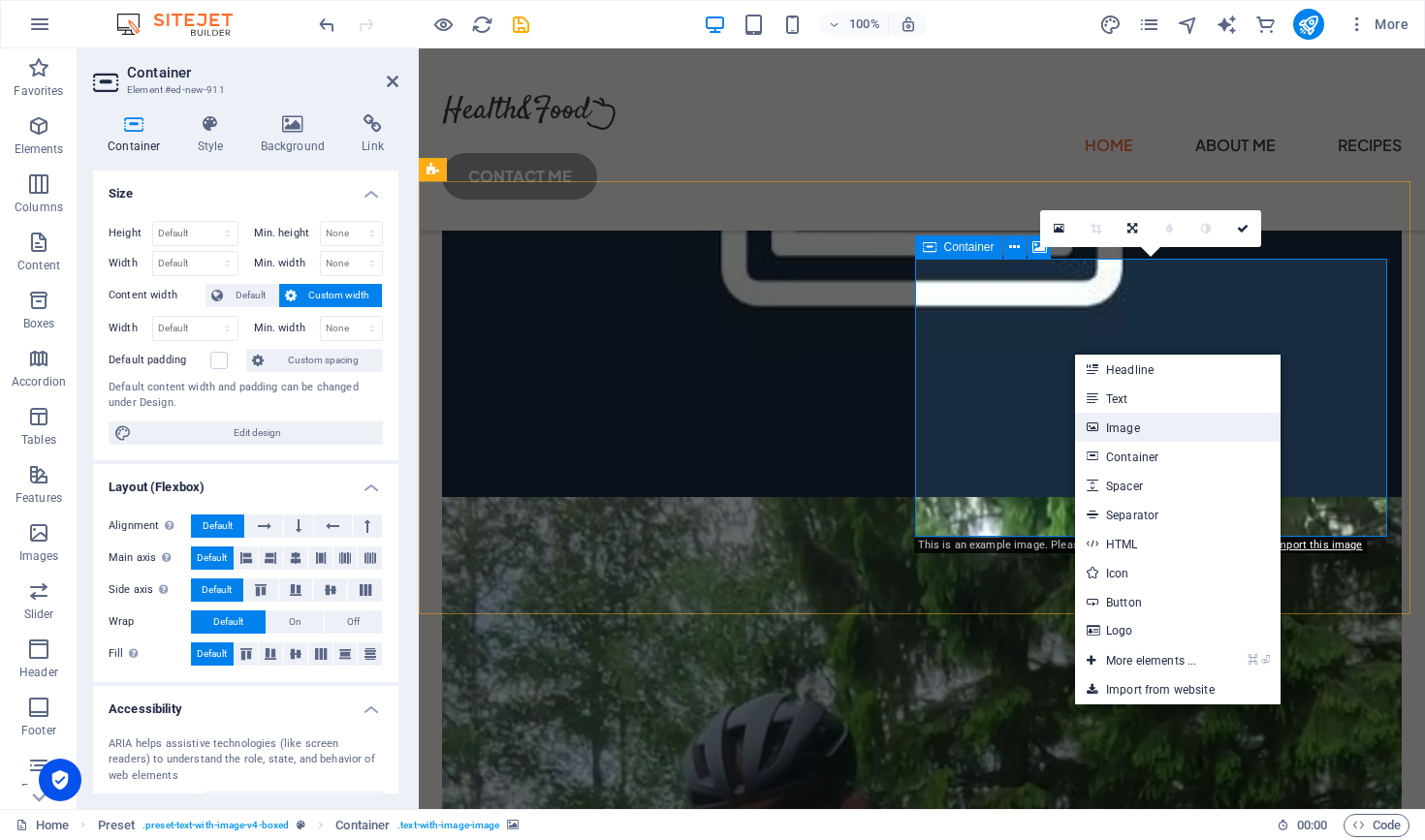 click on "Image" at bounding box center (1178, 427) 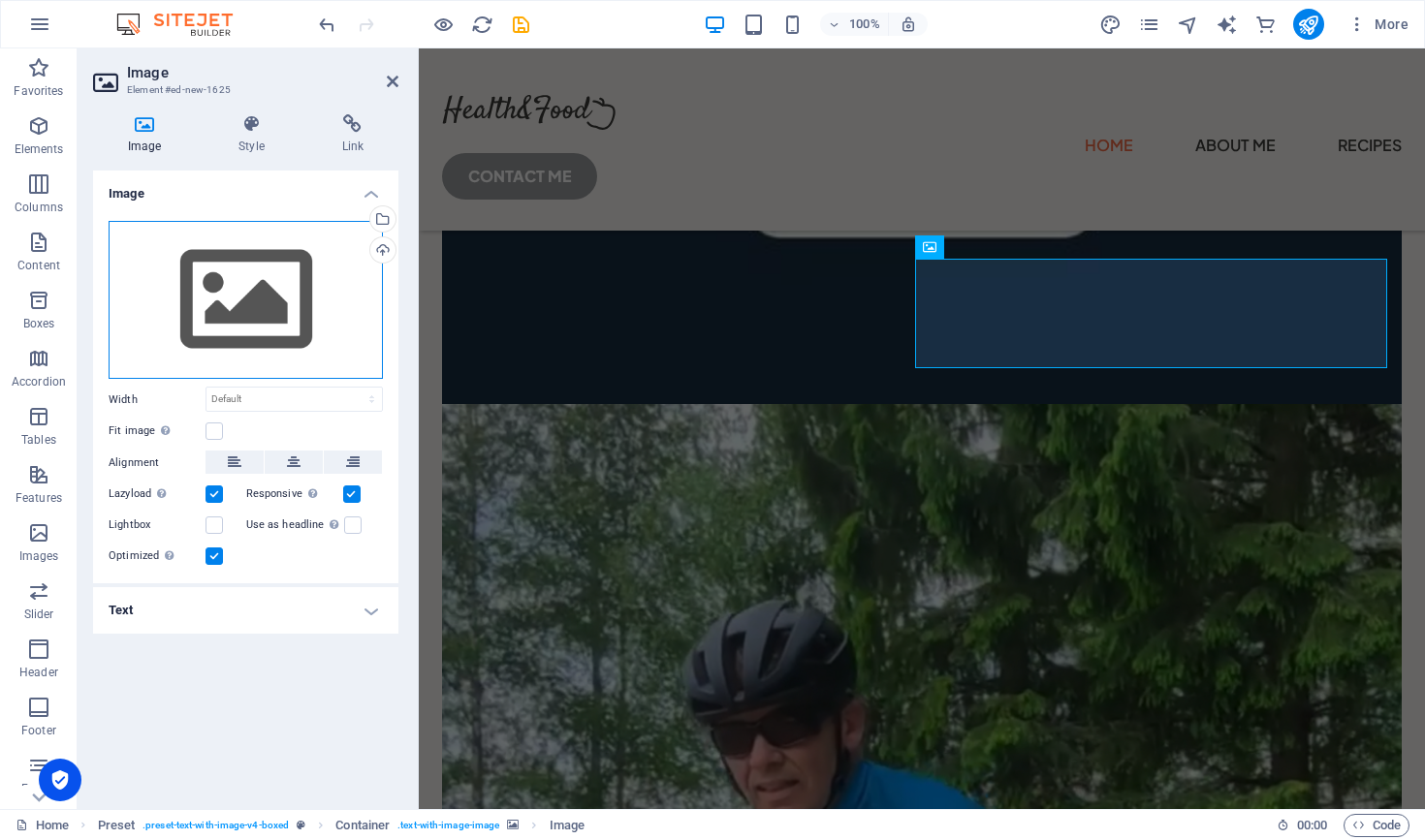 click on "Drag files here, click to choose files or select files from Files or our free stock photos & videos" at bounding box center [245, 300] 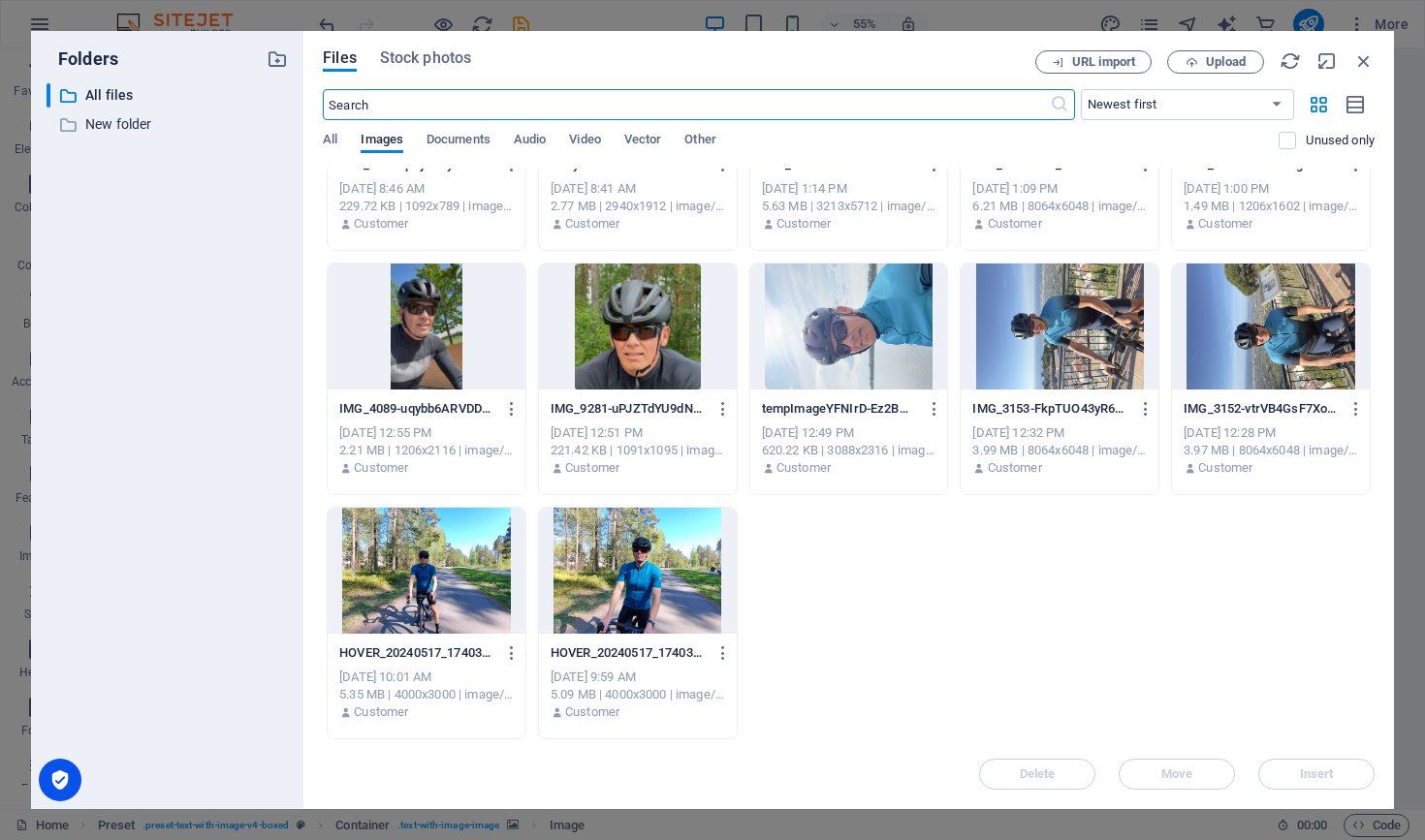 scroll, scrollTop: 0, scrollLeft: 0, axis: both 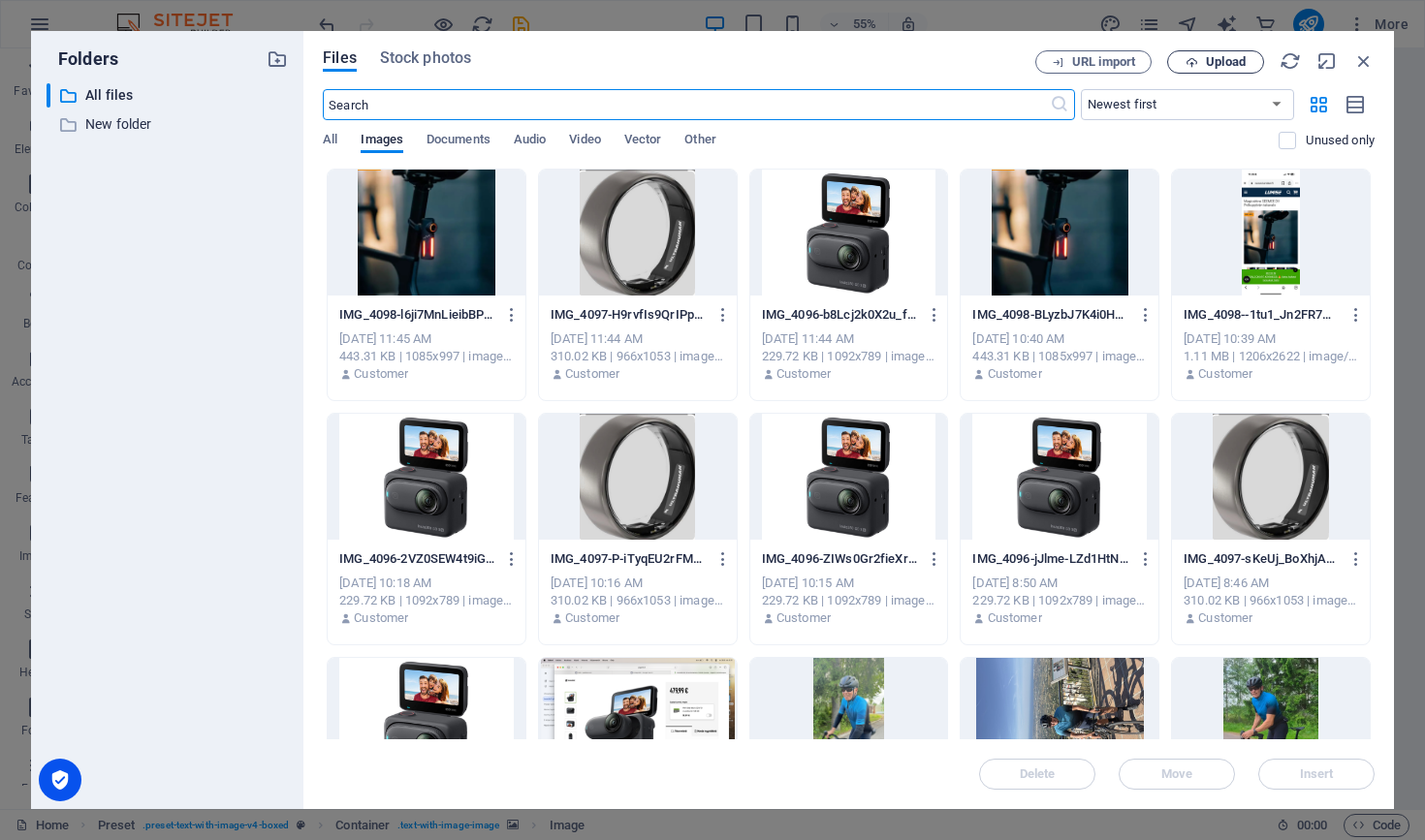 click on "Upload" at bounding box center (1225, 62) 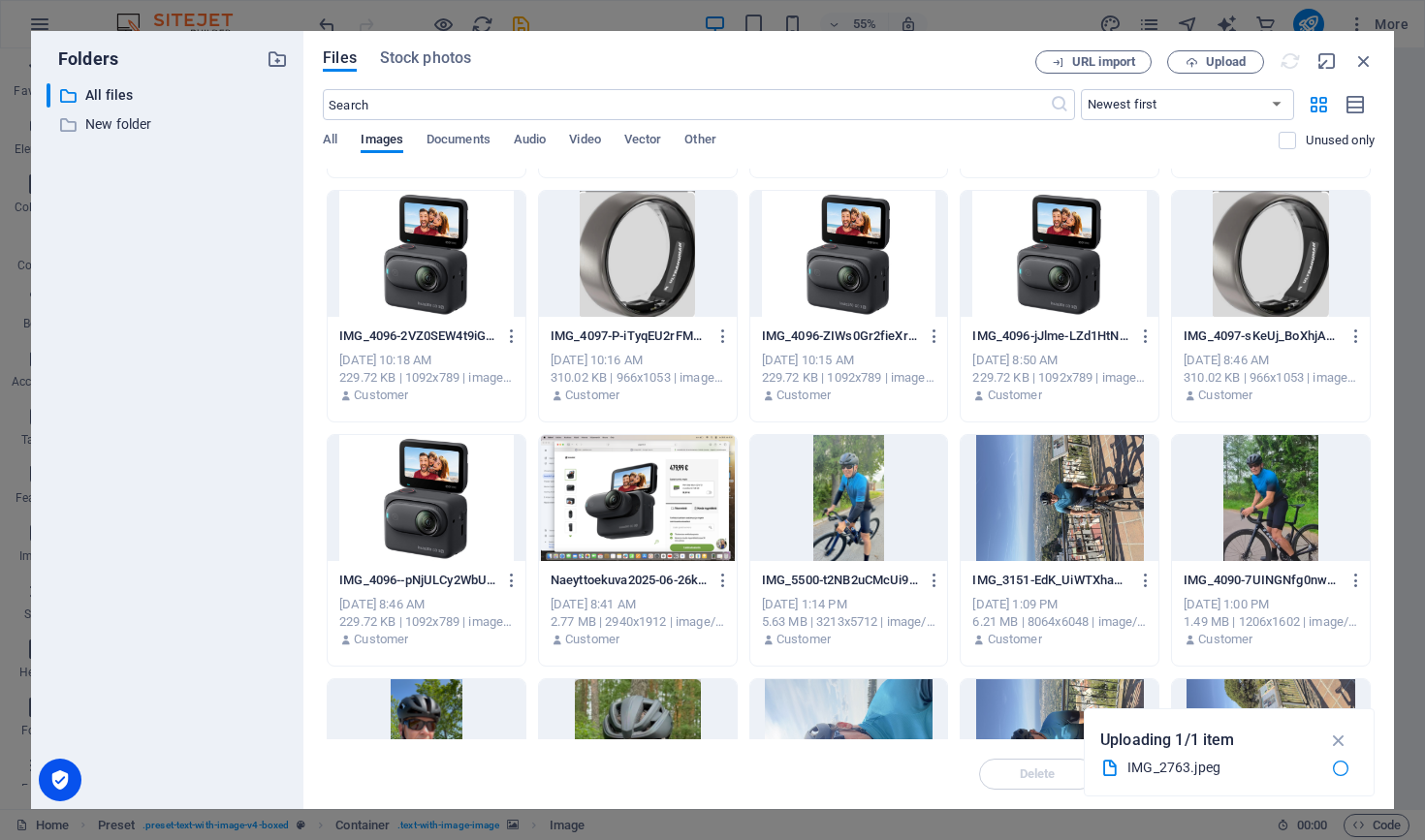 scroll, scrollTop: 431, scrollLeft: 0, axis: vertical 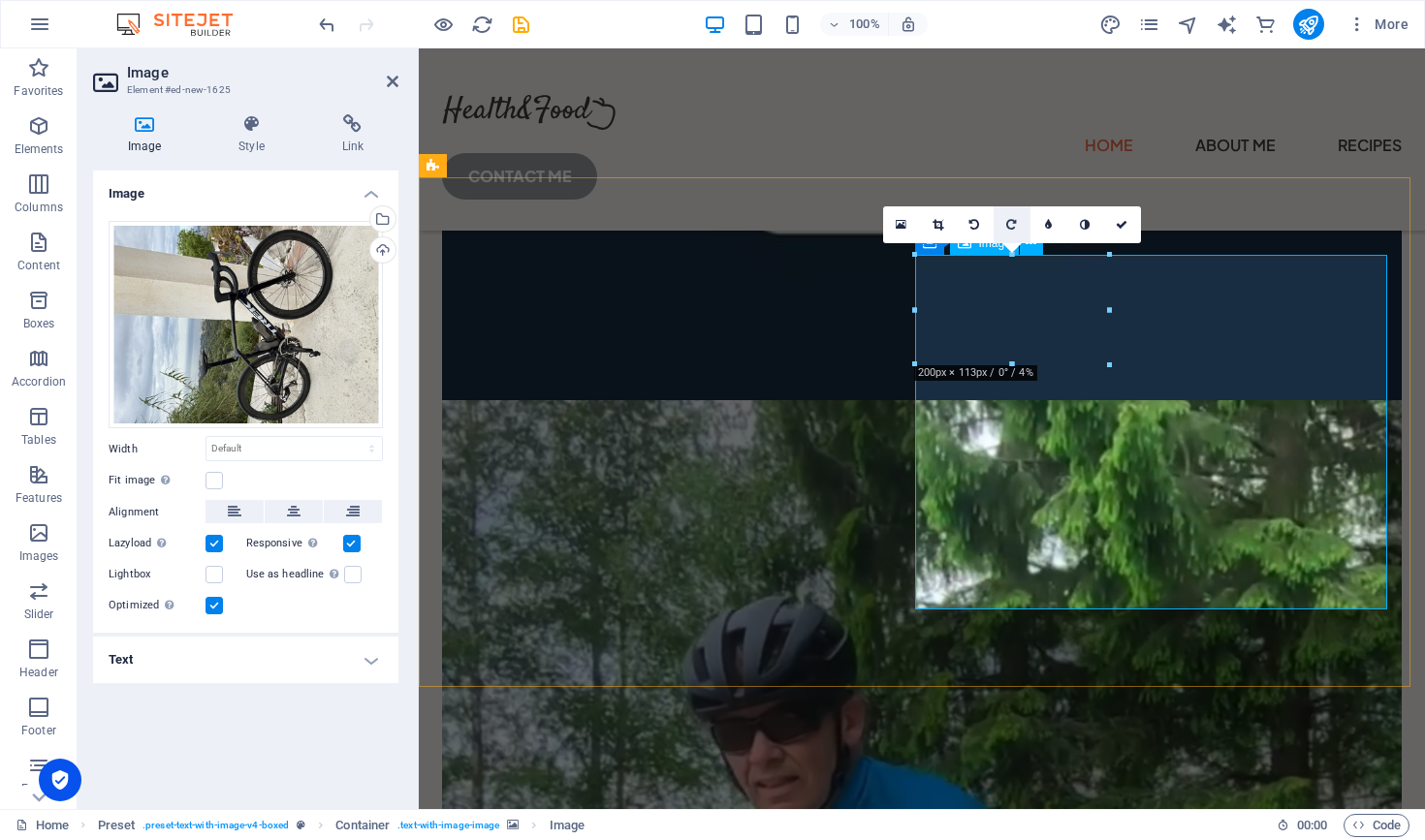 click at bounding box center [1011, 225] 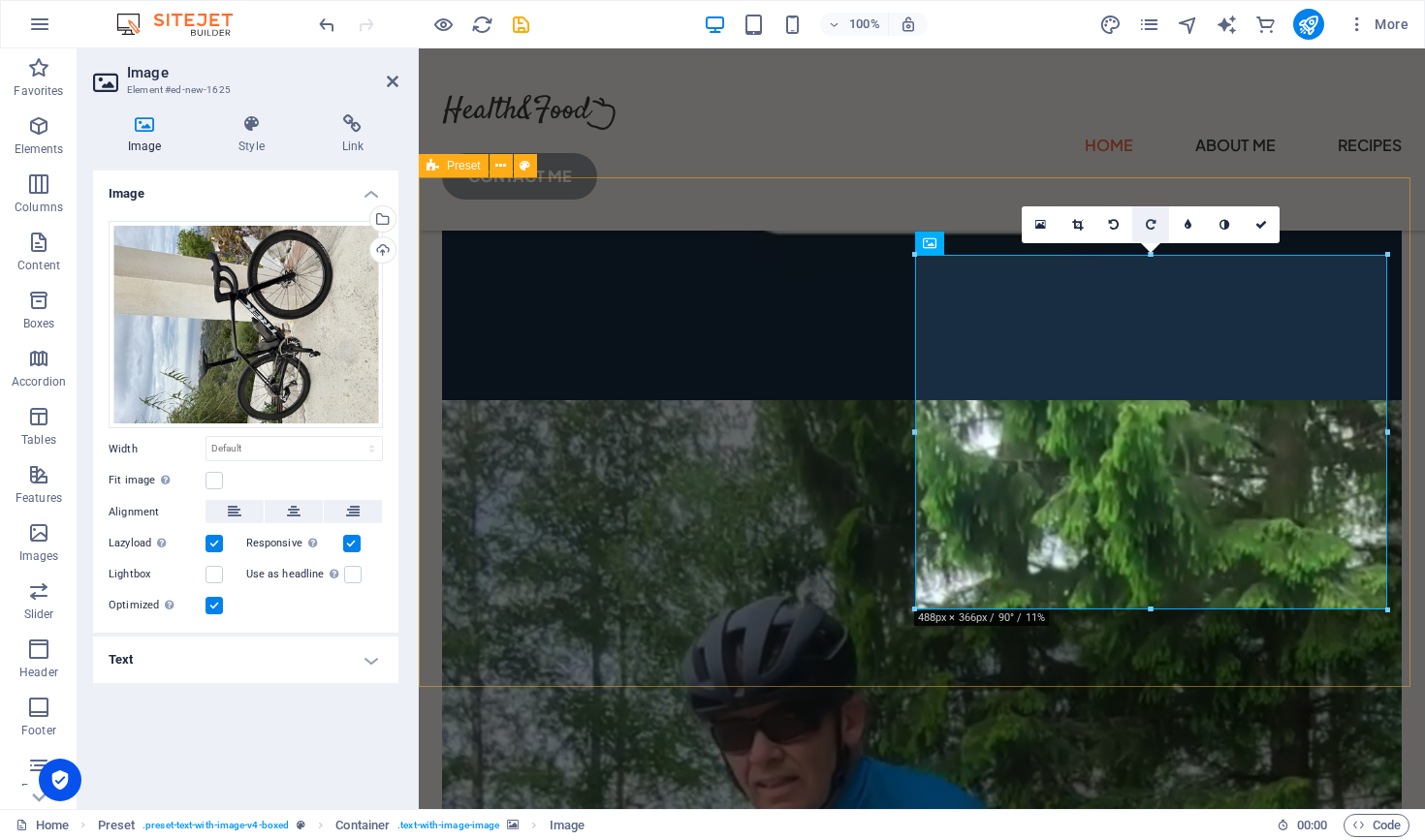 click at bounding box center (1151, 225) 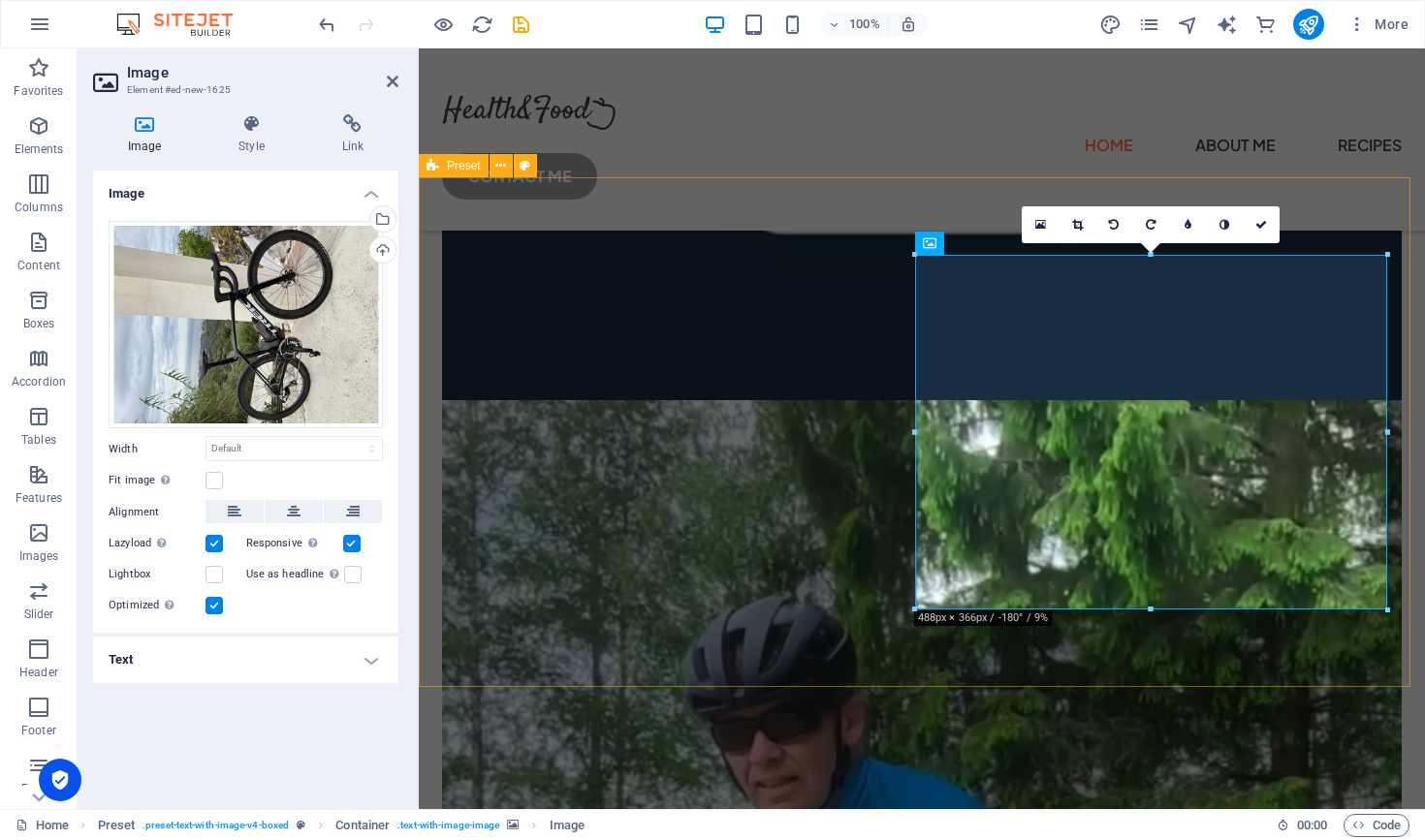 click at bounding box center (1151, 225) 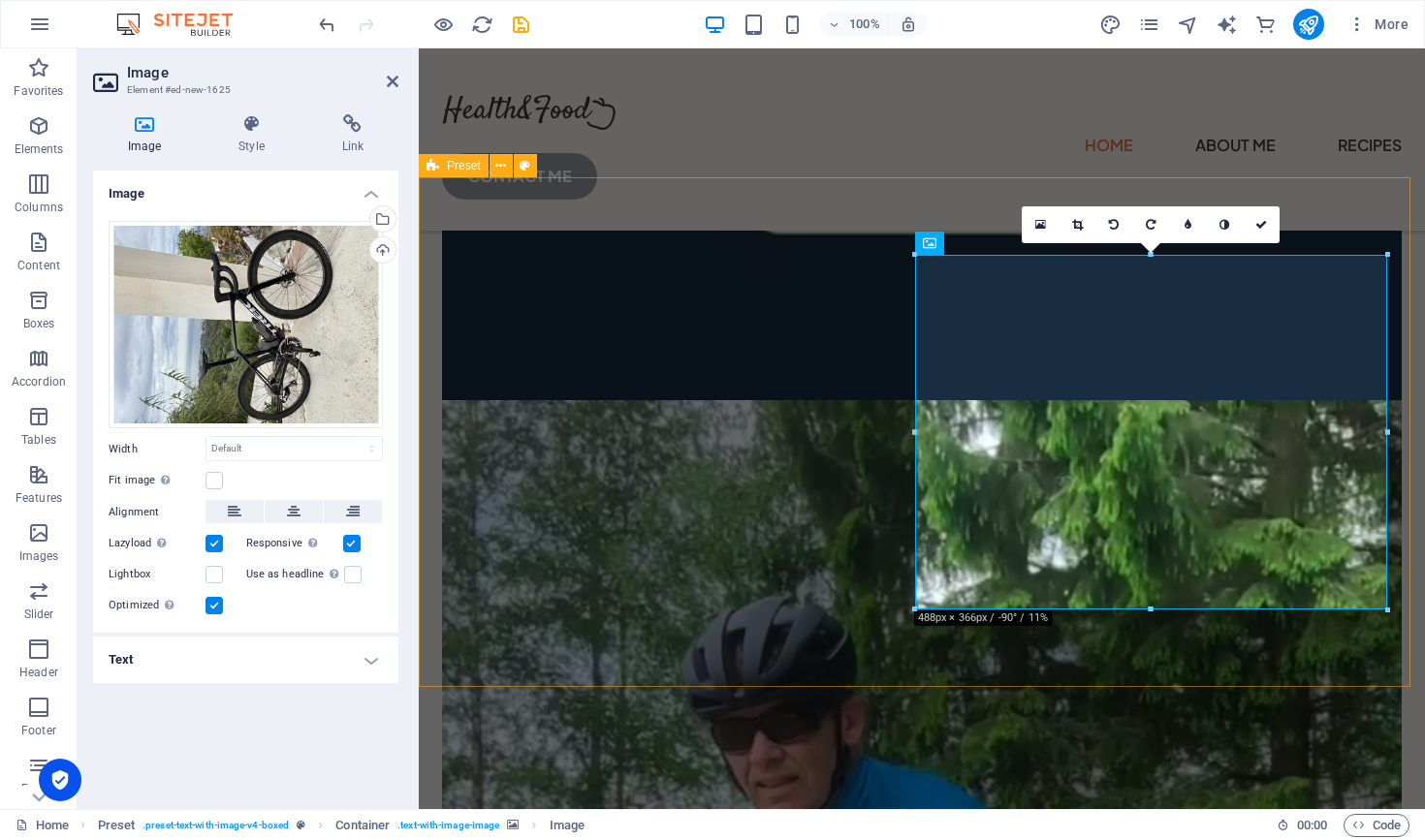 click at bounding box center [1151, 225] 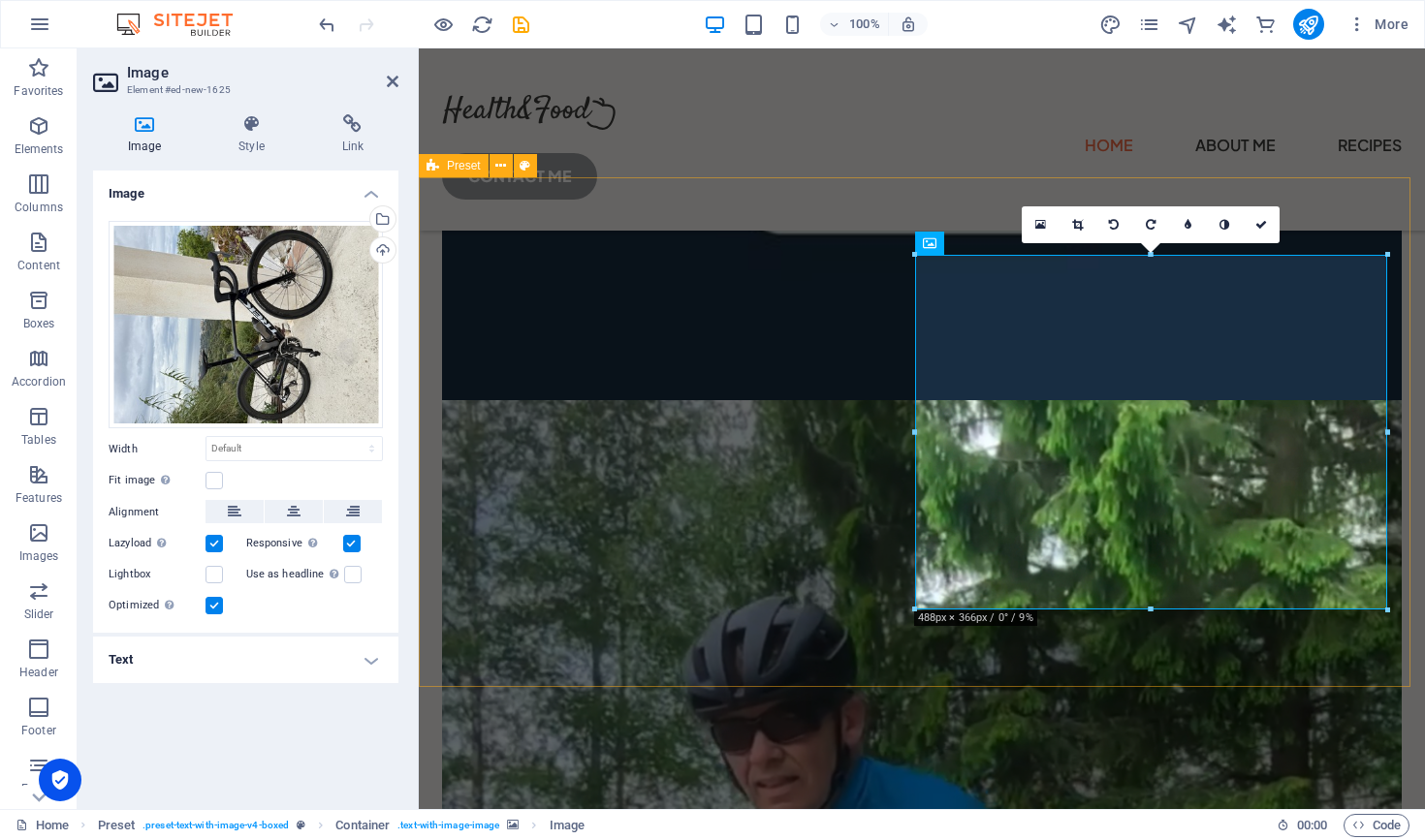 click at bounding box center (1151, 225) 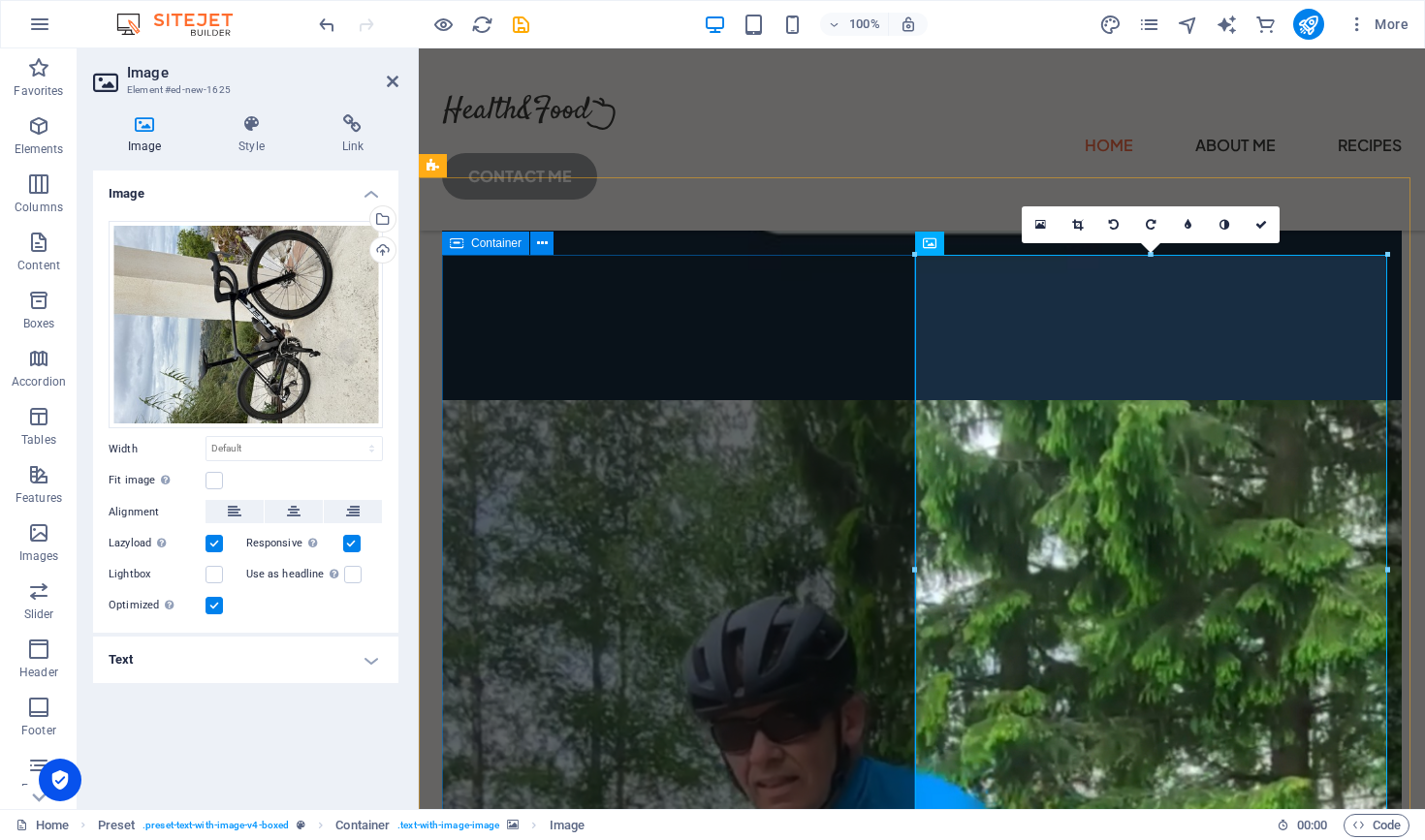 click on "Trek bikes I chose Trek for my bike because of the stunning design and features of Madone 7th generation. Additionally, supporting my local bike shop, which represents Trek, was an important factor in my decision. Trek perfectly meets my cycling needs." at bounding box center (922, 2005) 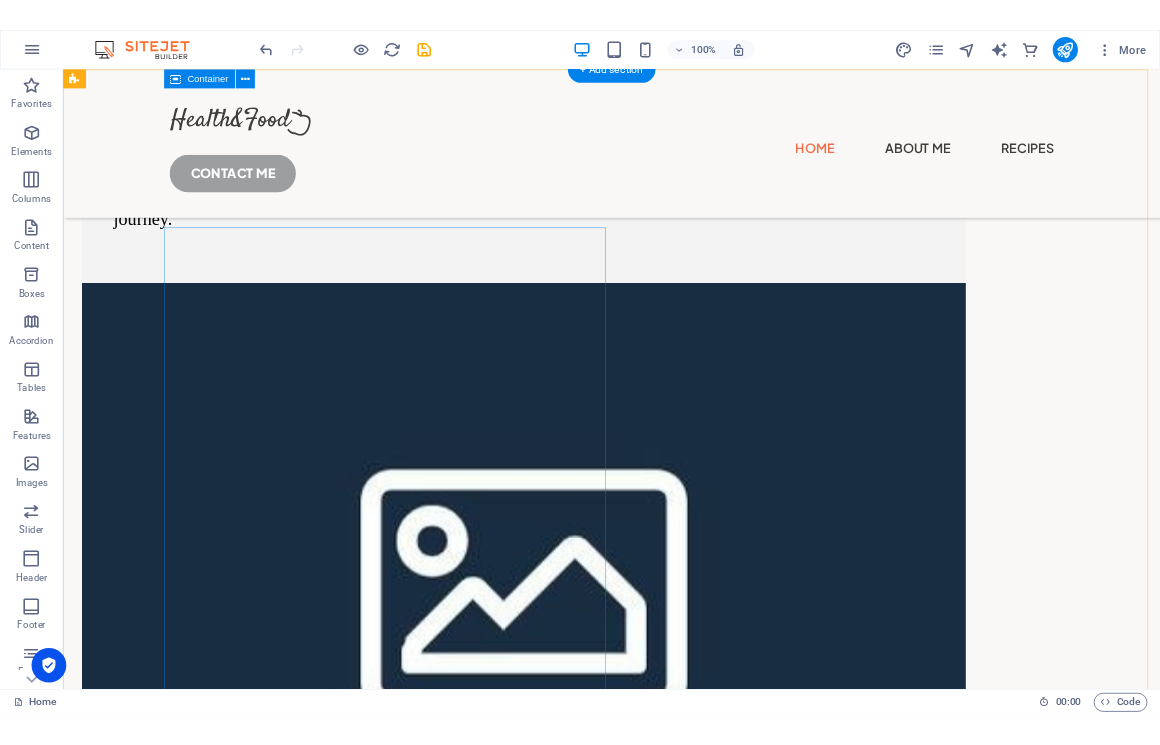 scroll, scrollTop: 0, scrollLeft: 0, axis: both 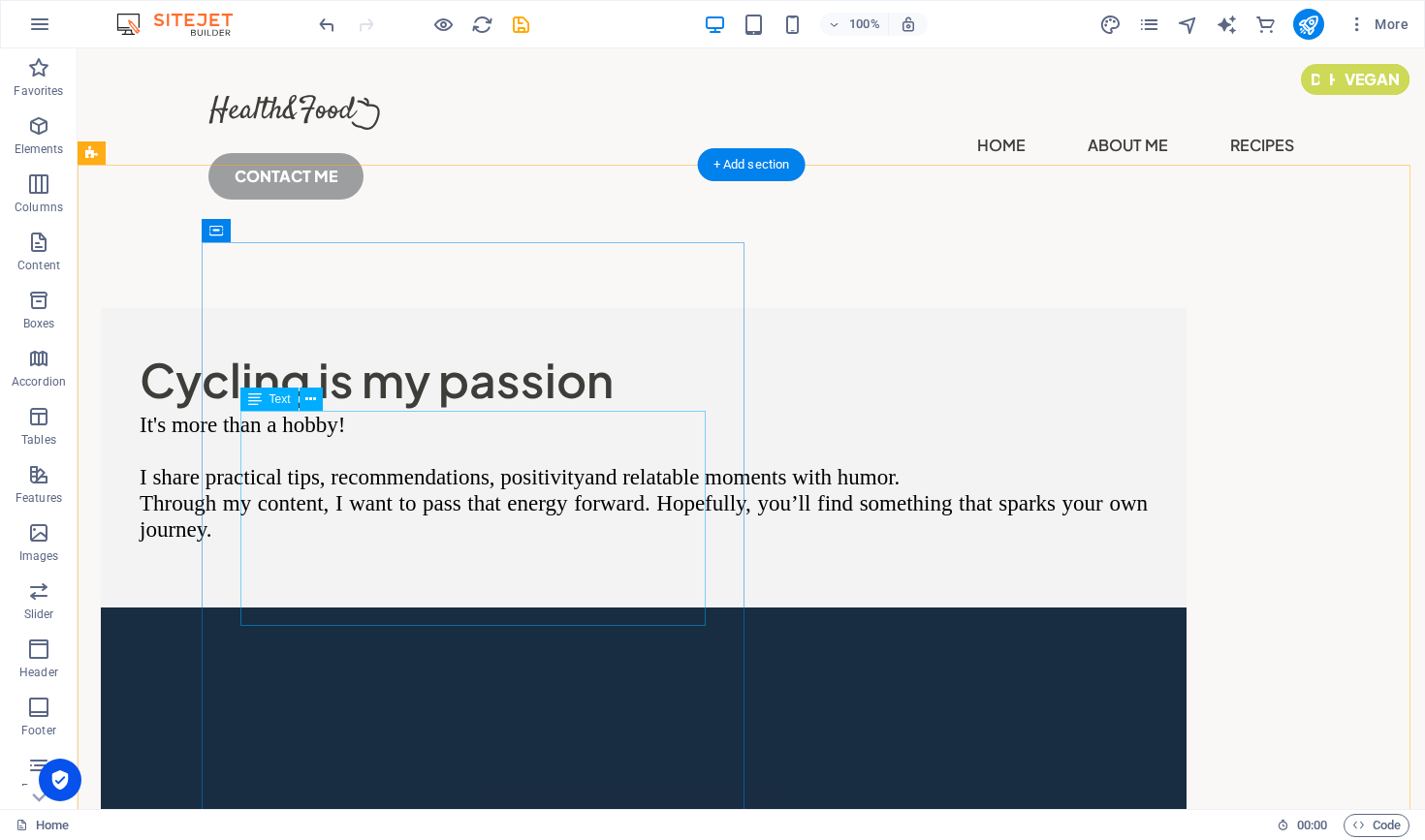 click on "It's more than a hobby! I share practical tips, recommendations, positivity  and relatable moments with humor. Through my content, I want to pass that energy forward. Hopefully, you’ll find something that sparks your own journey." at bounding box center (644, 490) 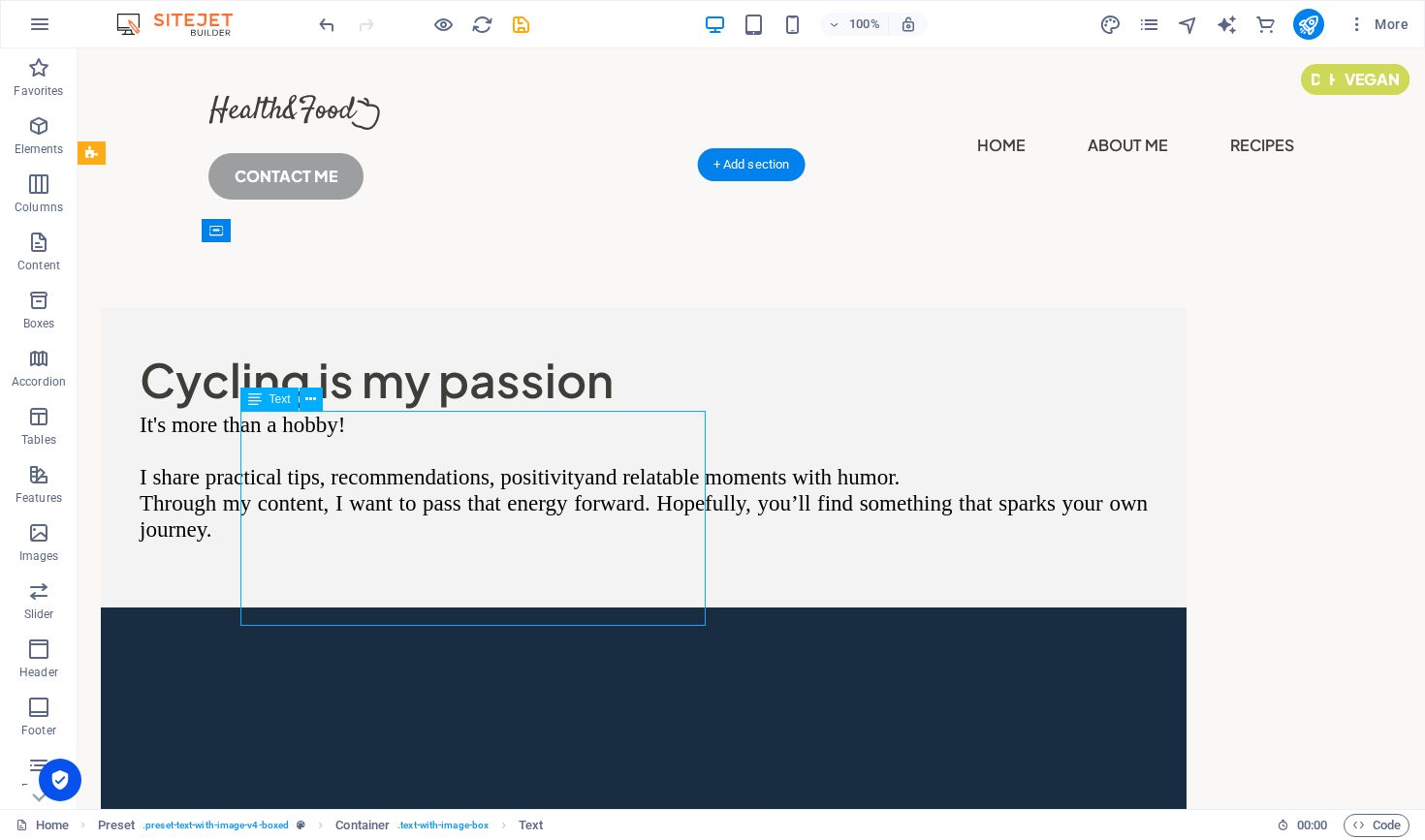 click on "It's more than a hobby! I share practical tips, recommendations, positivity  and relatable moments with humor. Through my content, I want to pass that energy forward. Hopefully, you’ll find something that sparks your own journey." at bounding box center (644, 490) 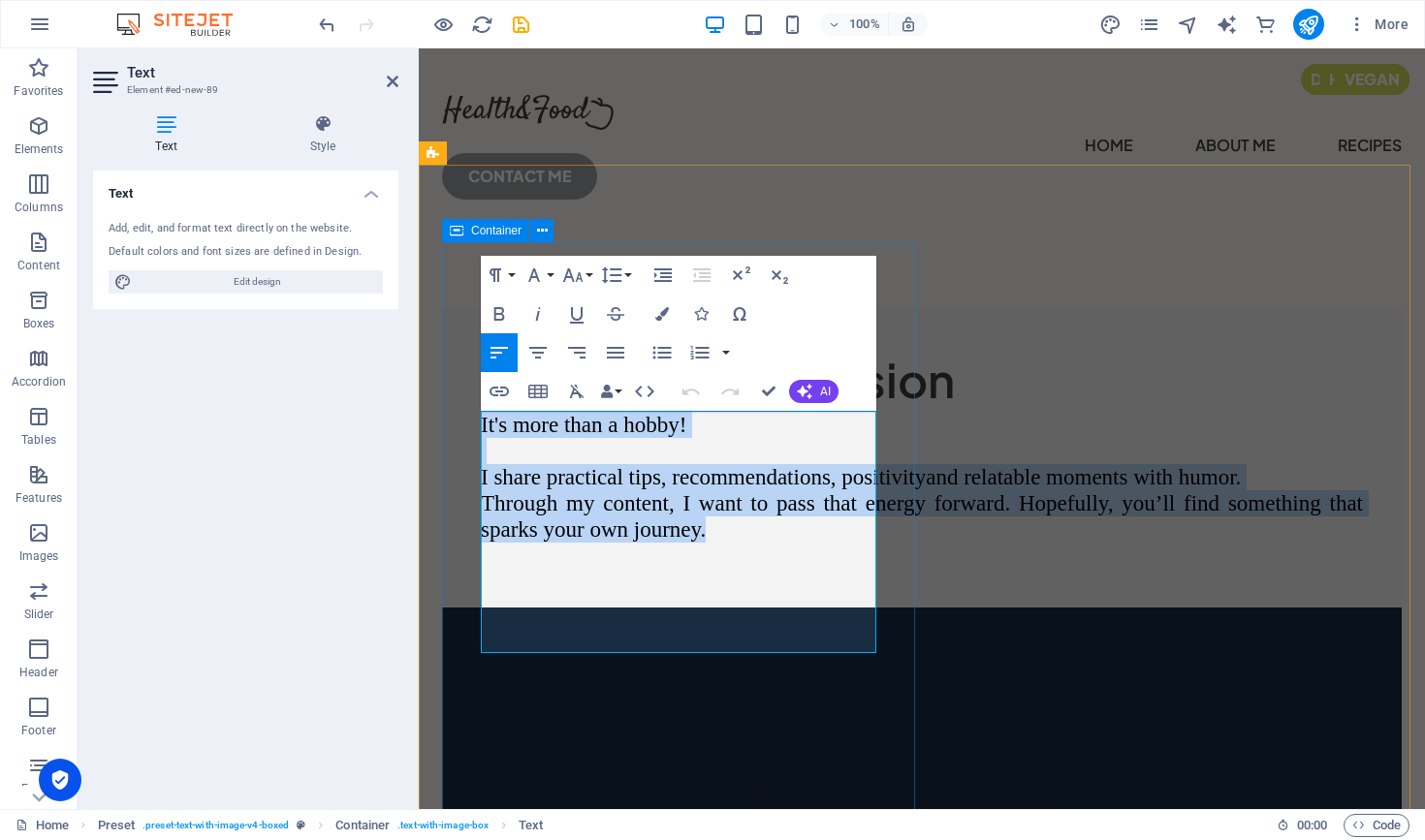 drag, startPoint x: 865, startPoint y: 622, endPoint x: 462, endPoint y: 424, distance: 449.01336 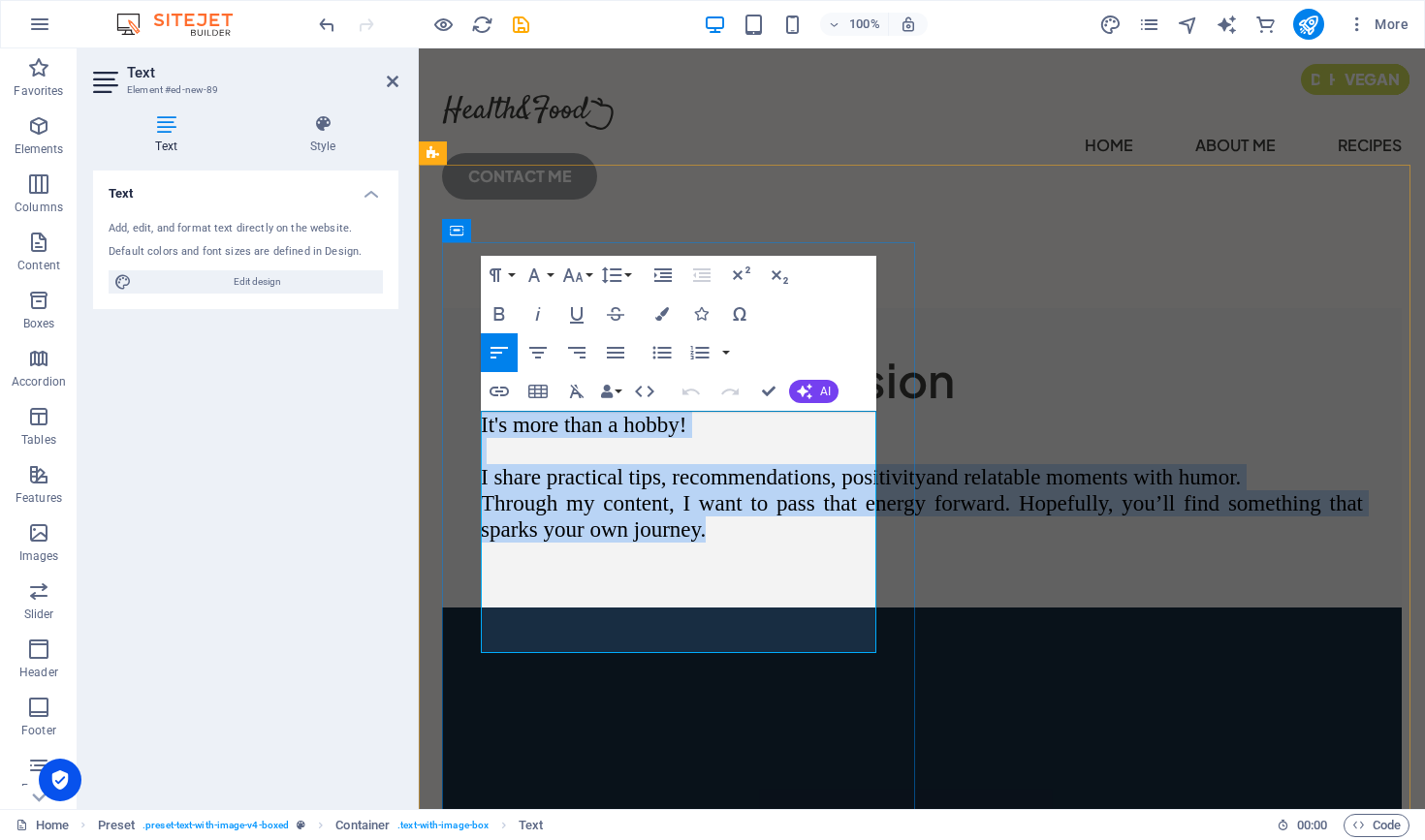 copy on "It's more than a hobby! I share practical tips, recommendations, positivity  and relatable moments with humor. Through my content, I want to pass that energy forward. Hopefully, you’ll find something that sparks your own journey." 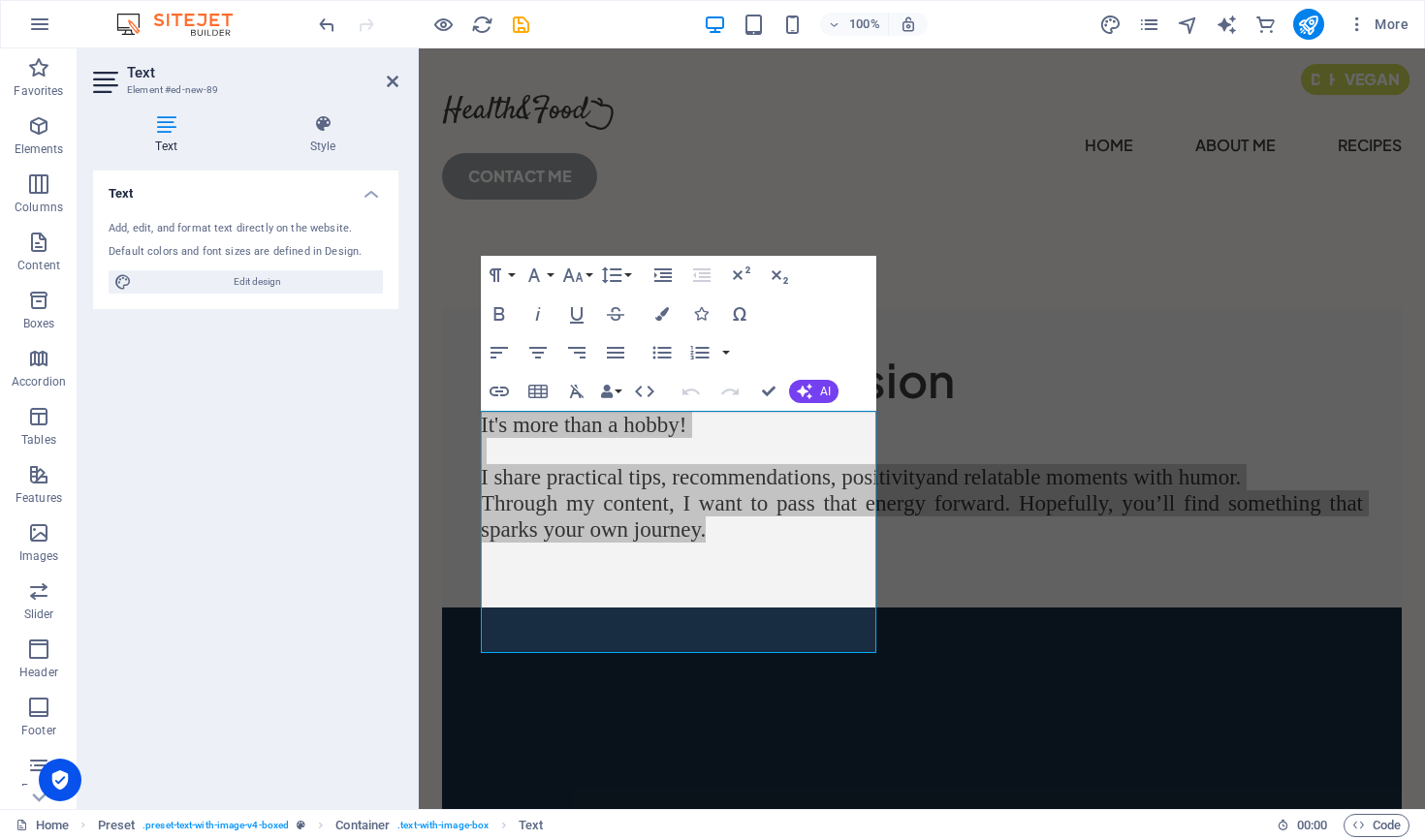 click on "Text Add, edit, and format text directly on the website. Default colors and font sizes are defined in Design. Edit design Alignment Left aligned Centered Right aligned" at bounding box center [245, 482] 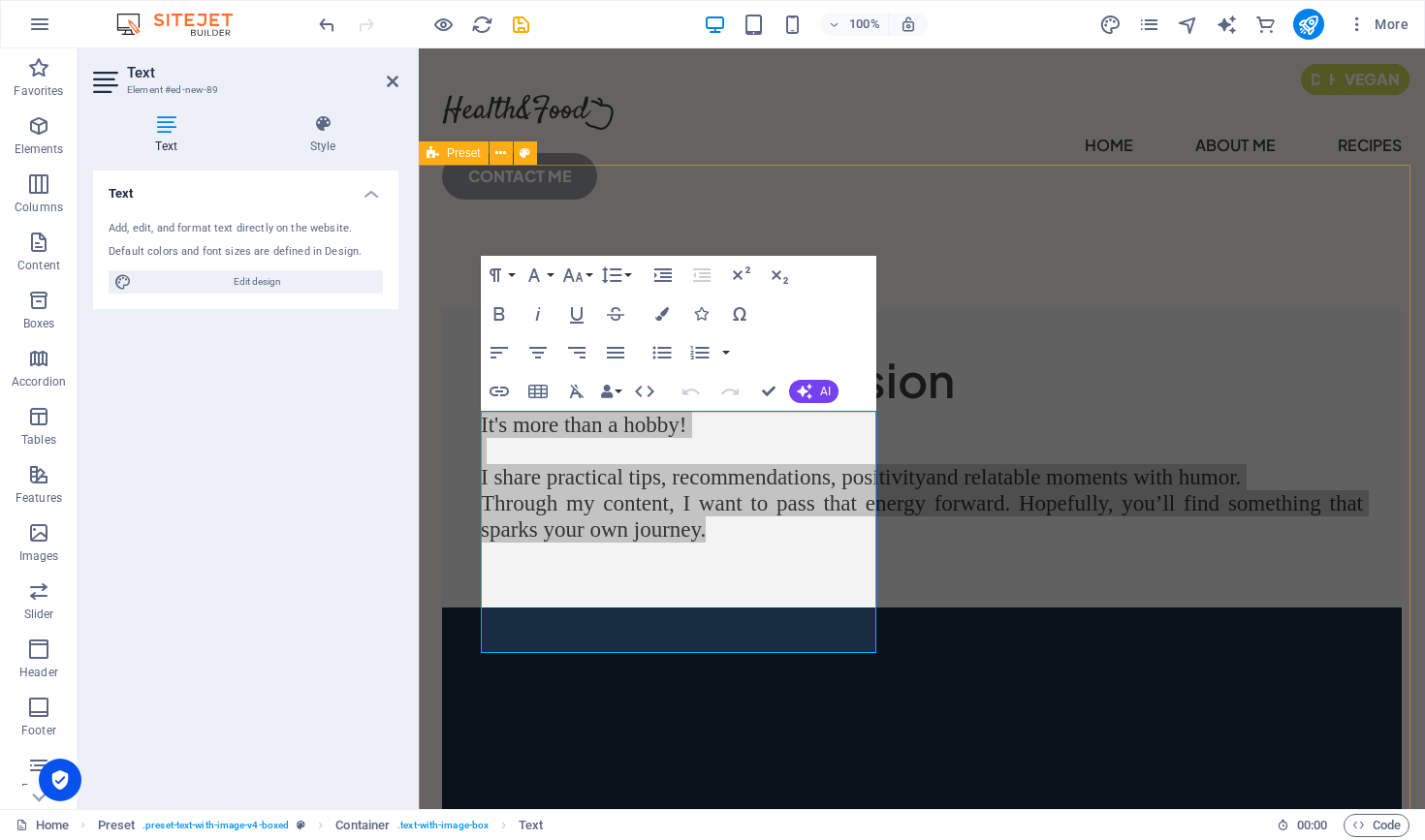 click on "Cycling is my passion It's more than a hobby! I share practical tips, recommendations, positivity  and relatable moments with humor. Through my content, I want to pass that energy forward. Hopefully, you’ll find something that sparks your own journey." at bounding box center (922, 1486) 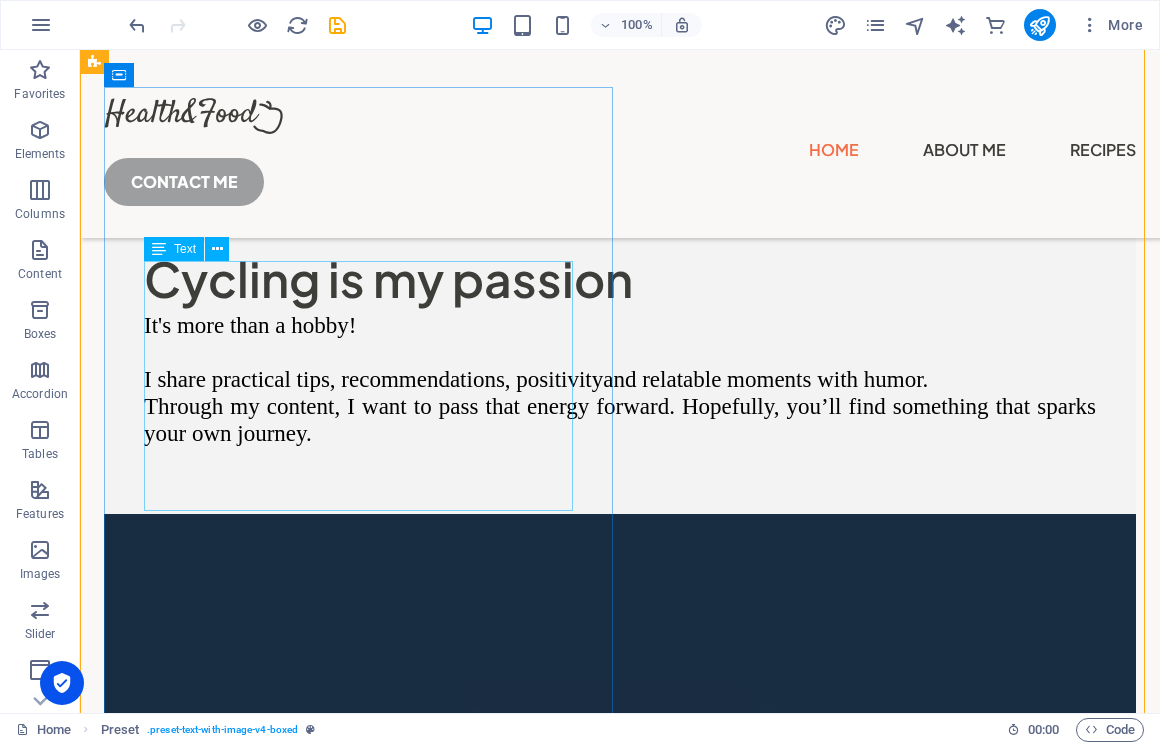 scroll, scrollTop: 312, scrollLeft: 0, axis: vertical 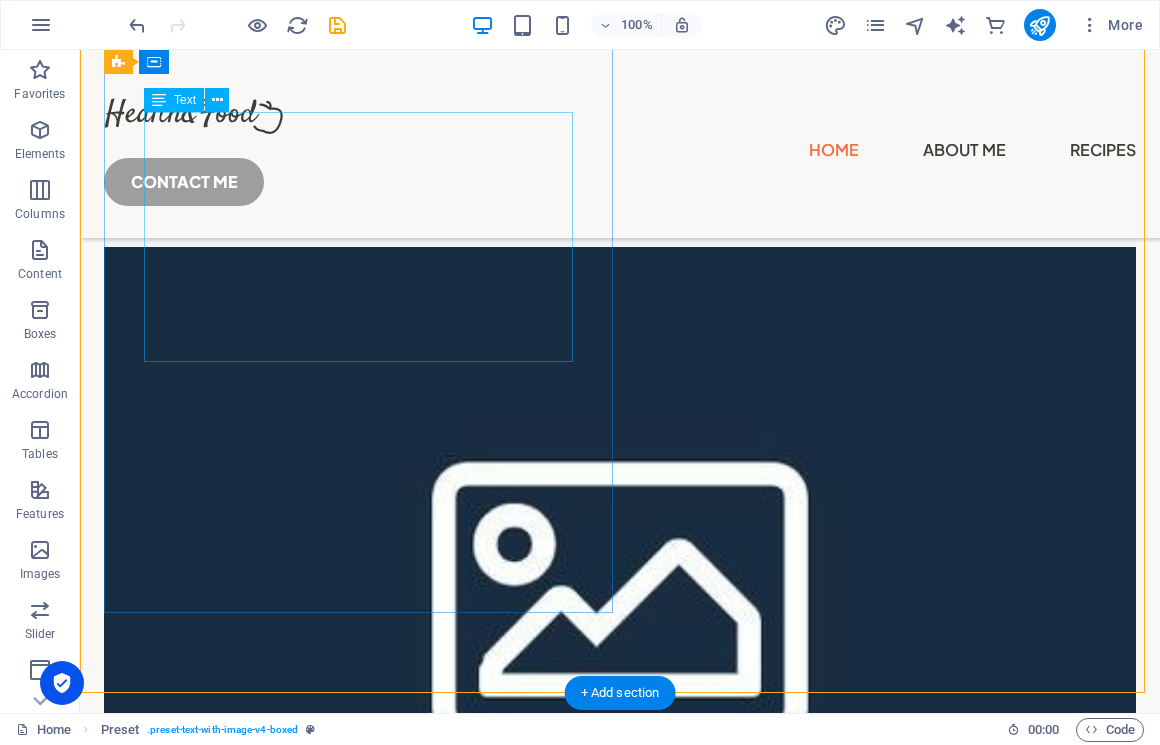 click on "It's more than a hobby! I share practical tips, recommendations, positivity  and relatable moments with humor. Through my content, I want to pass that energy forward. Hopefully, you’ll find something that sparks your own journey." at bounding box center [620, 126] 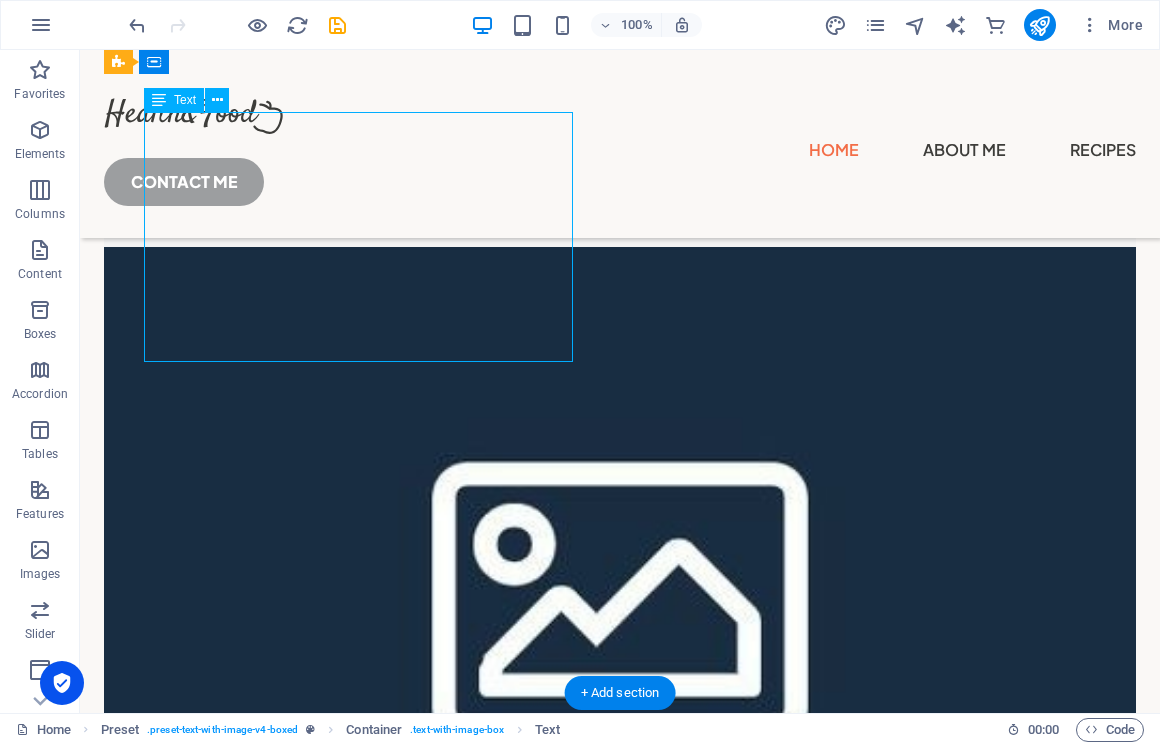 click on "It's more than a hobby! I share practical tips, recommendations, positivity  and relatable moments with humor. Through my content, I want to pass that energy forward. Hopefully, you’ll find something that sparks your own journey." at bounding box center (620, 126) 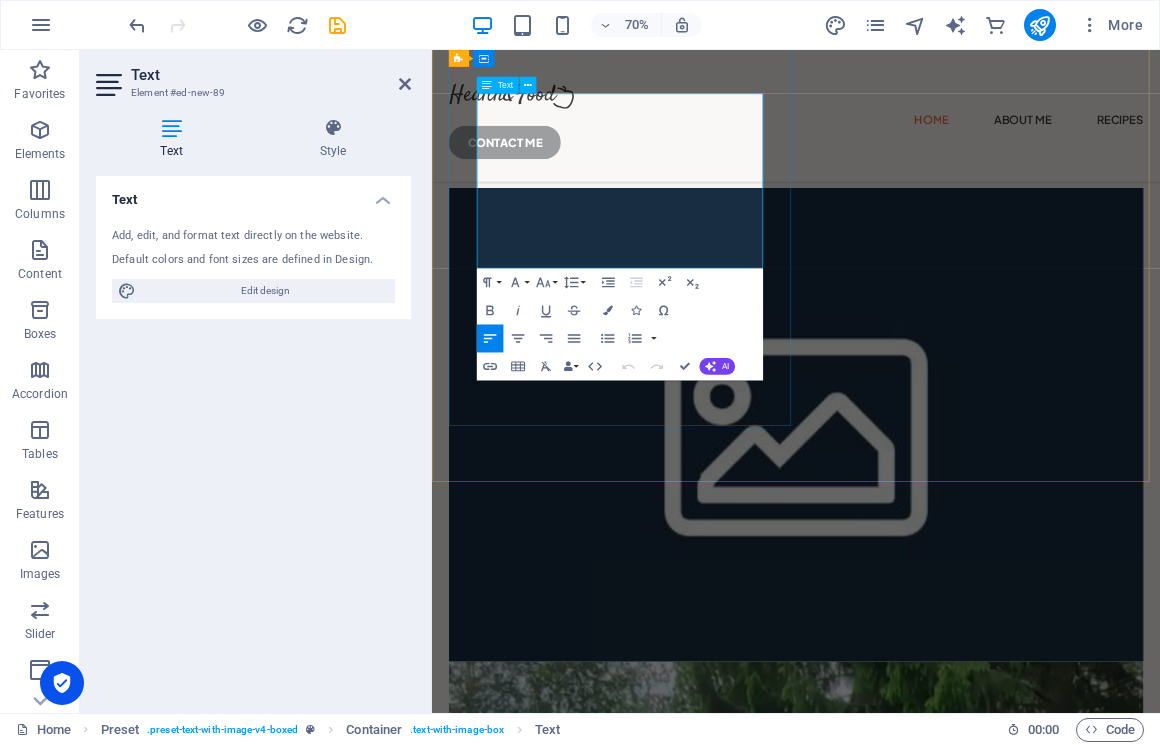 click at bounding box center [731, 166] 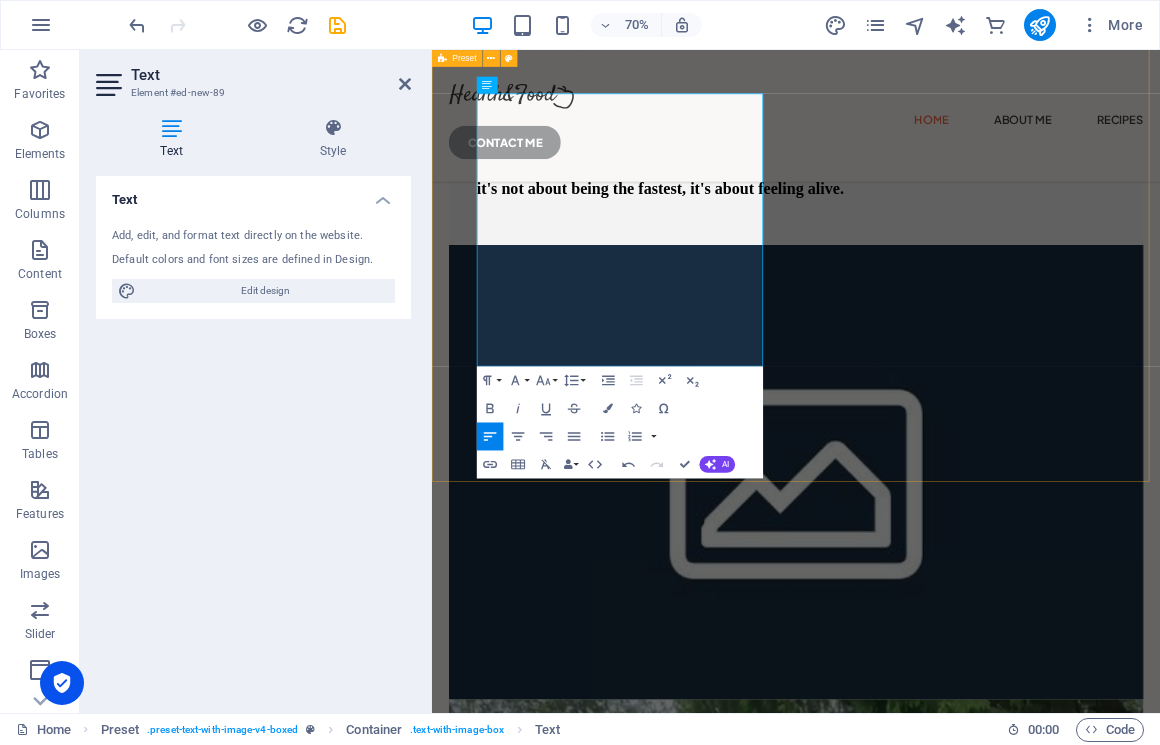 click on "Cycling is my passion It's more than a hobby! I share practical tips, recommendations, positivity  and relatable moments with humor. Through my content, I want to pass that energy forward. Hopefully, you’ll find something that sparks your own journey.   ​ You're one ride away from a better day, and remember, it's not about being the fastest, it's about feeling alive." at bounding box center [952, 1088] 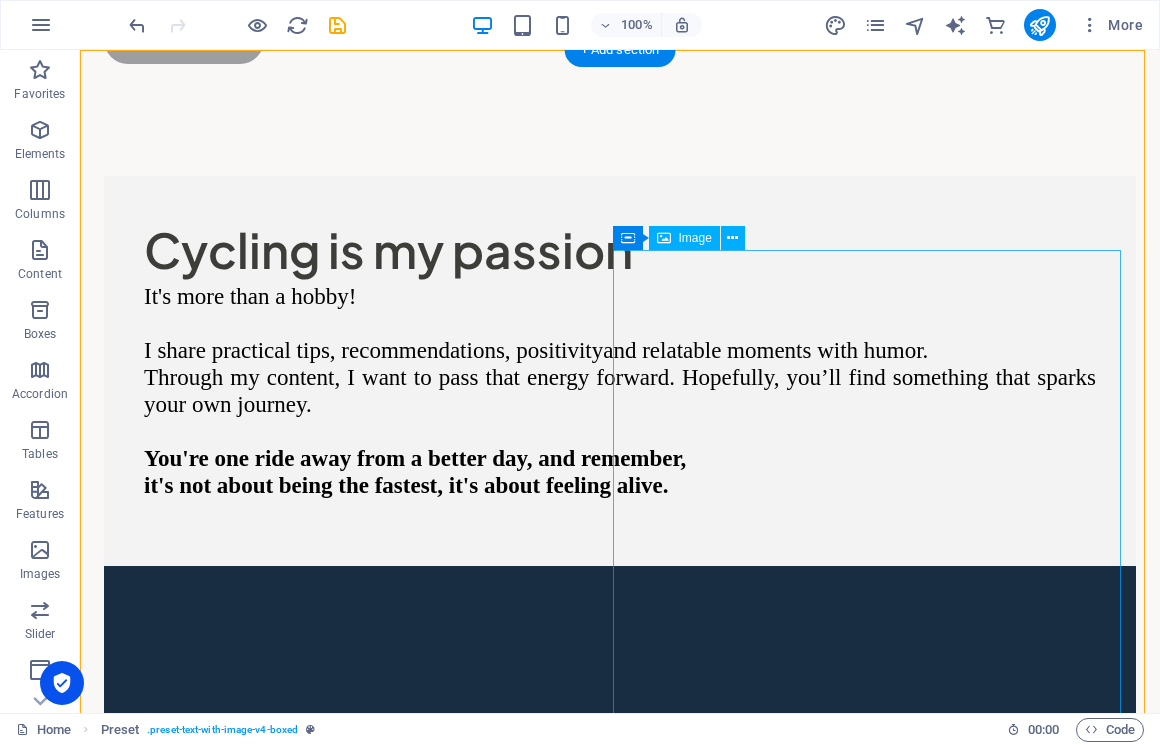scroll, scrollTop: 0, scrollLeft: 0, axis: both 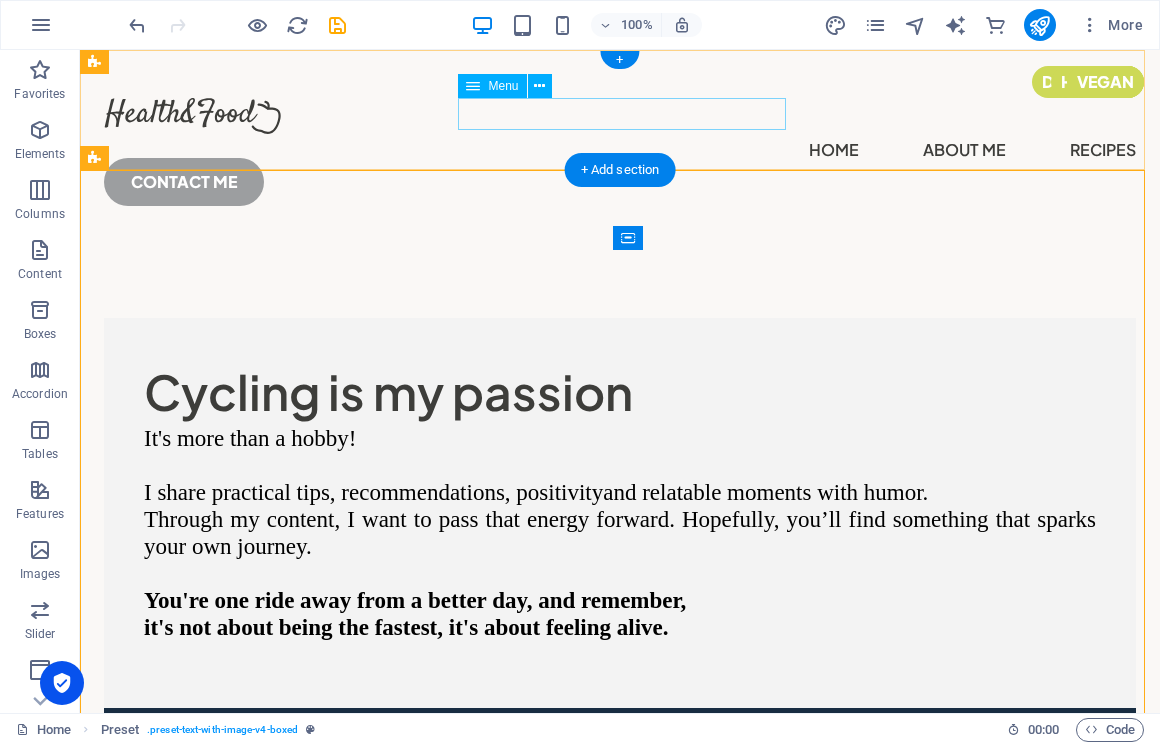 click on "Home About Me Recipes" at bounding box center [620, 150] 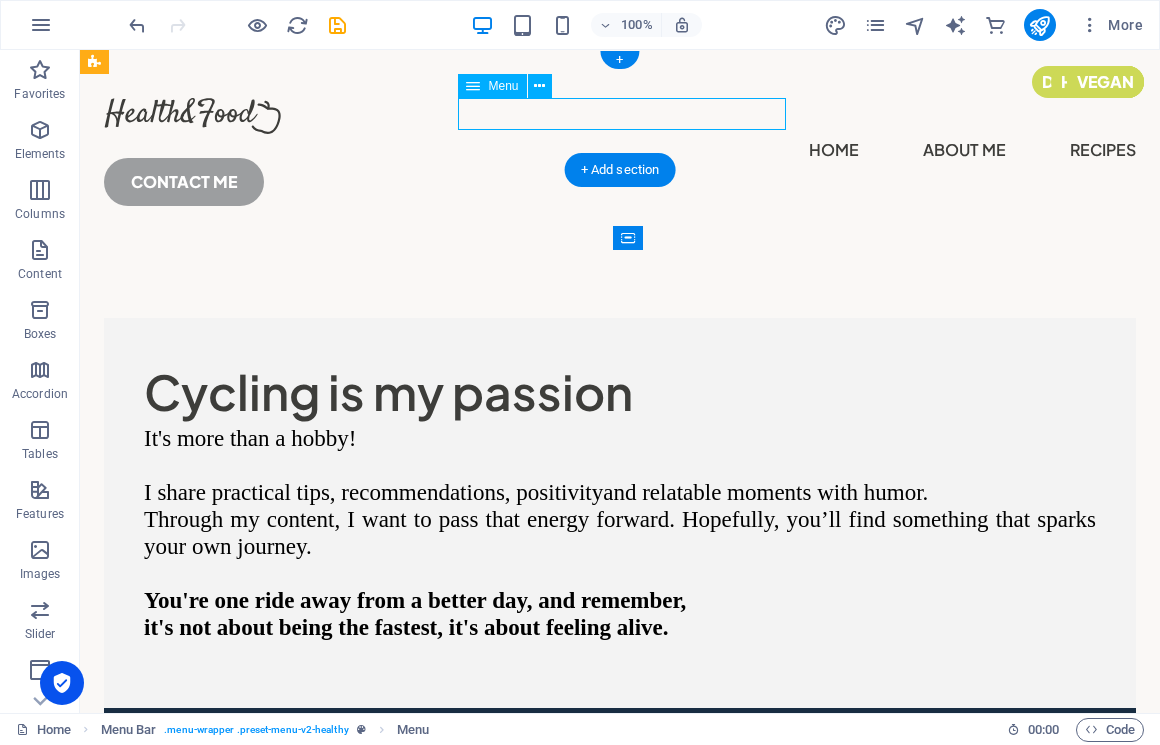 click on "Home About Me Recipes" at bounding box center [620, 150] 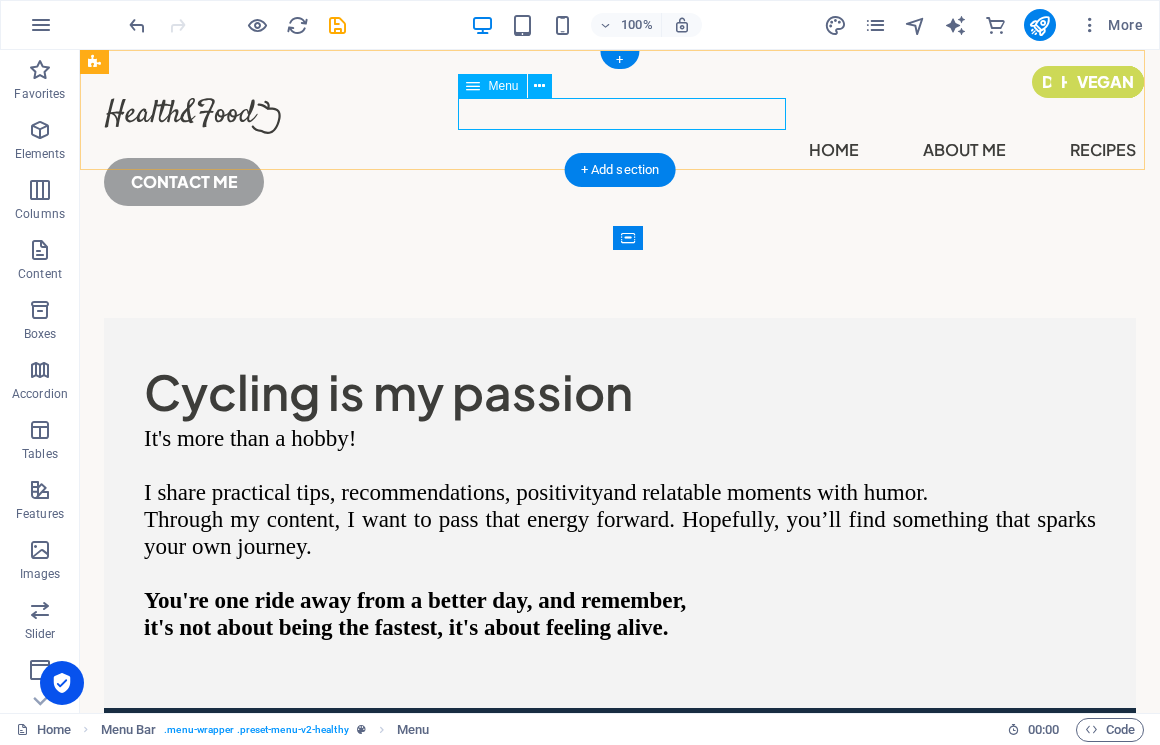 click on "Home About Me Recipes" at bounding box center [620, 150] 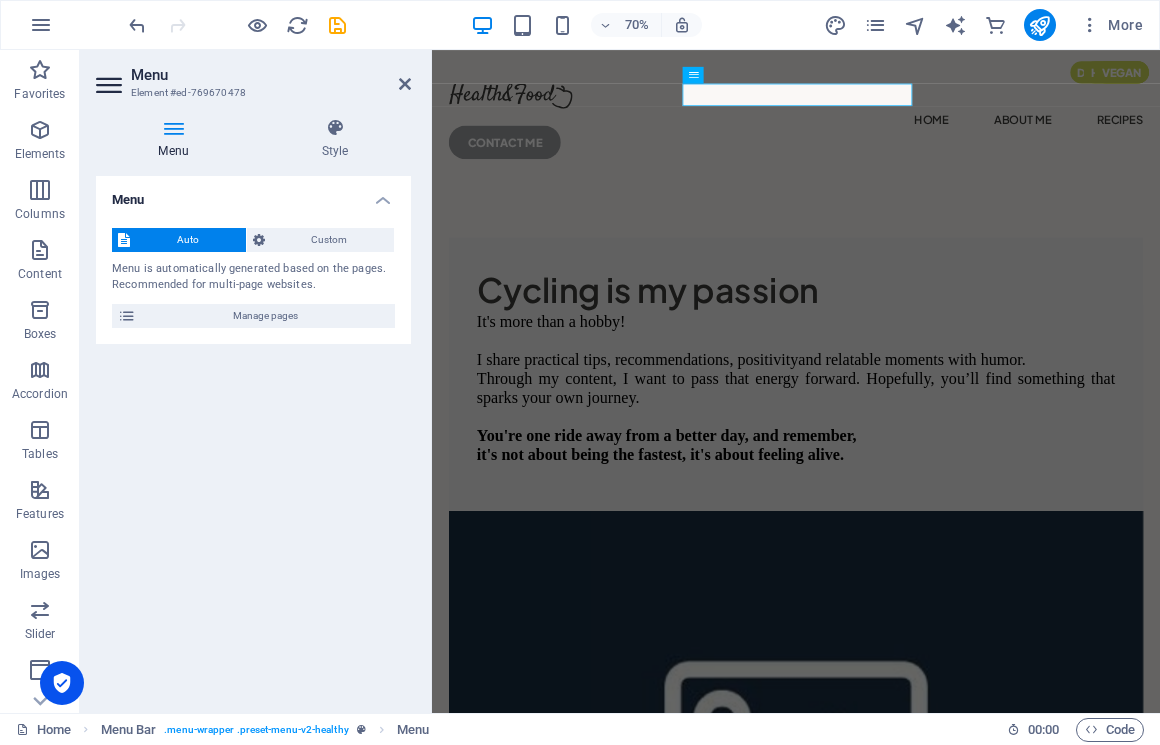 click on "Cycling is my passion It's more than a hobby! I share practical tips, recommendations, positivity  and relatable moments with humor. Through my content, I want to pass that energy forward. Hopefully, you’ll find something that sparks your own journey.   You're one ride away from a better day, and remember, it's not about being the fastest, it's about feeling alive." at bounding box center [952, 1541] 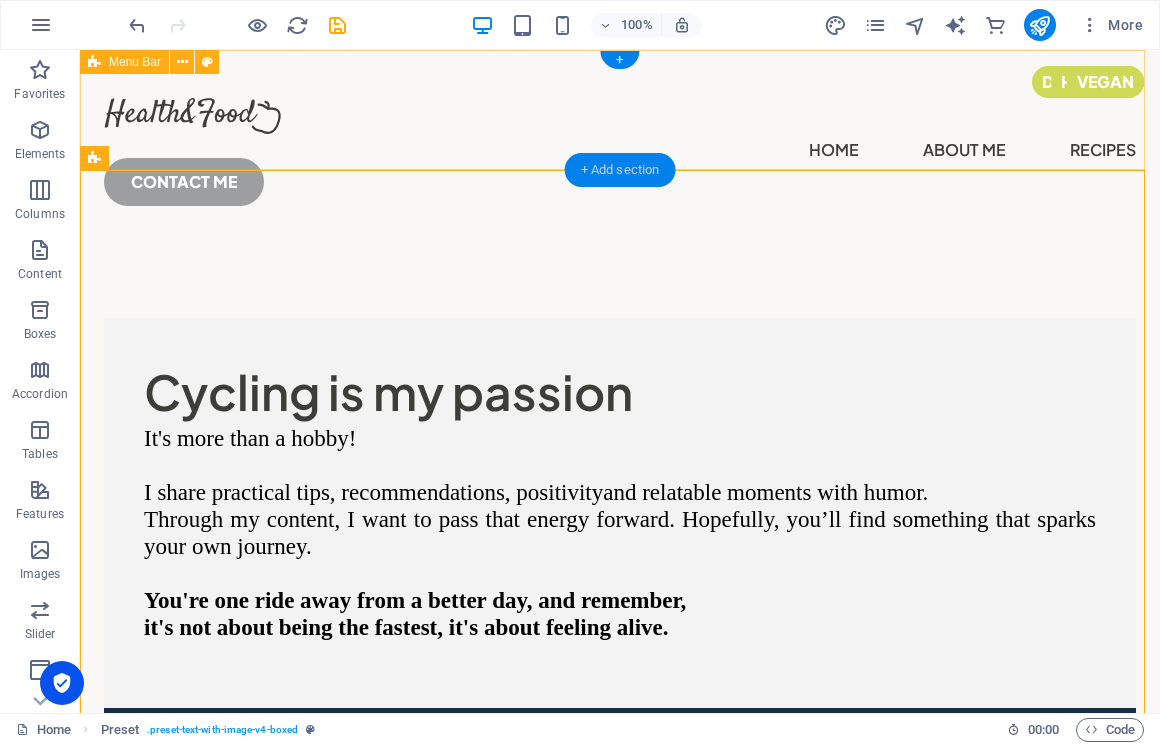 click on "+ Add section" at bounding box center [620, 170] 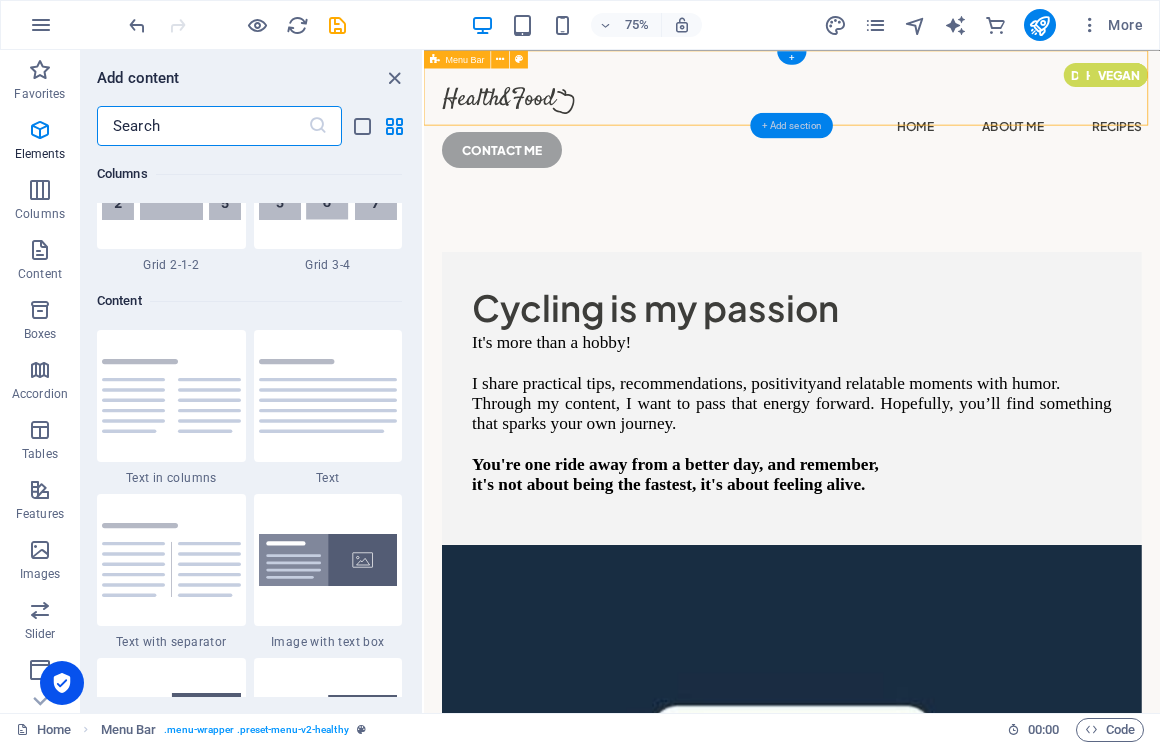 scroll, scrollTop: 3499, scrollLeft: 0, axis: vertical 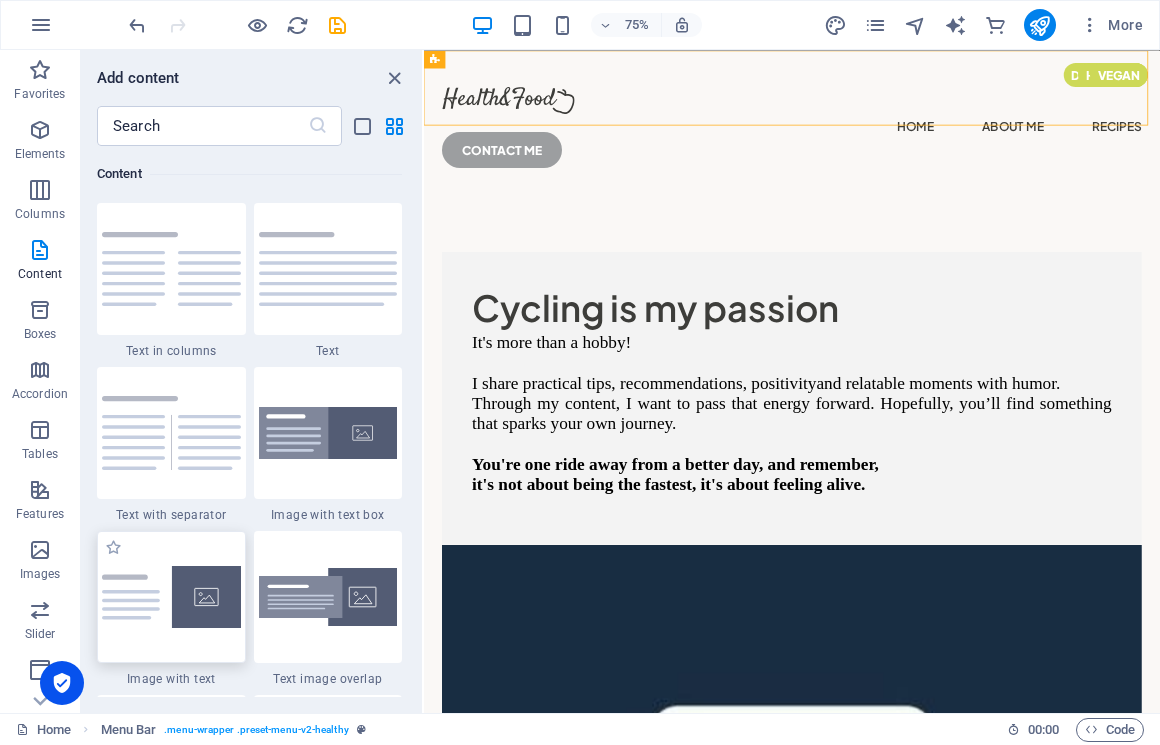 click at bounding box center [171, 597] 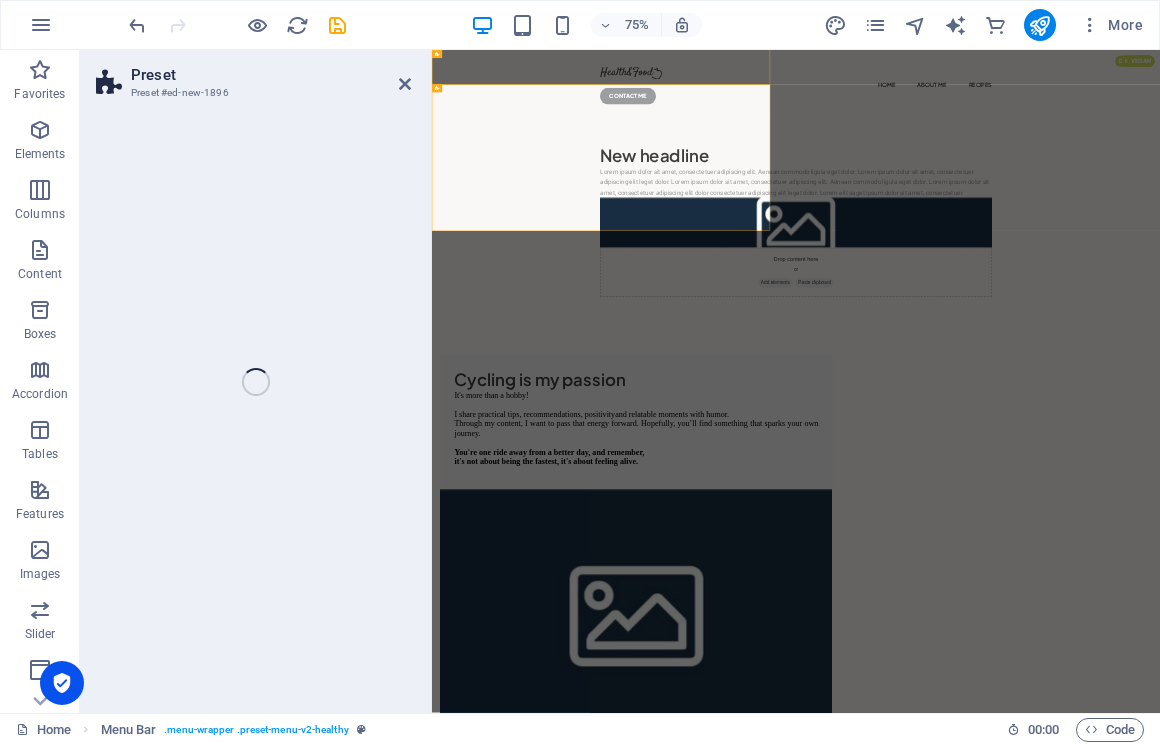 select on "rem" 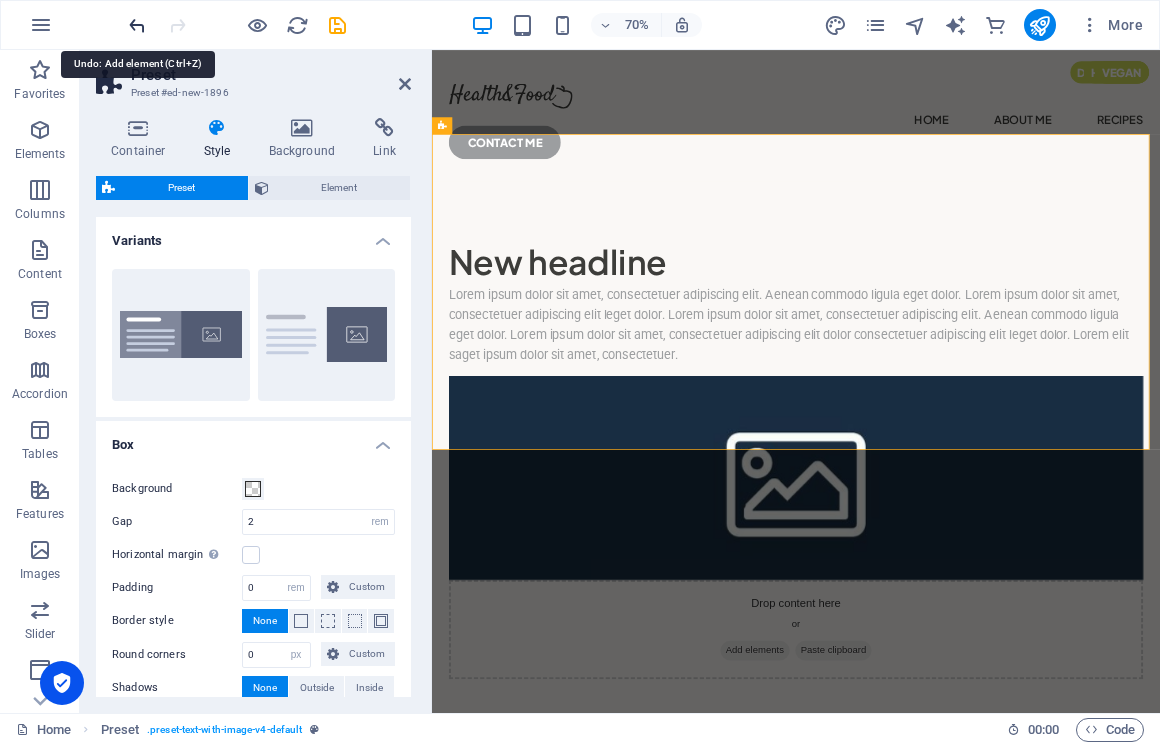click at bounding box center [137, 25] 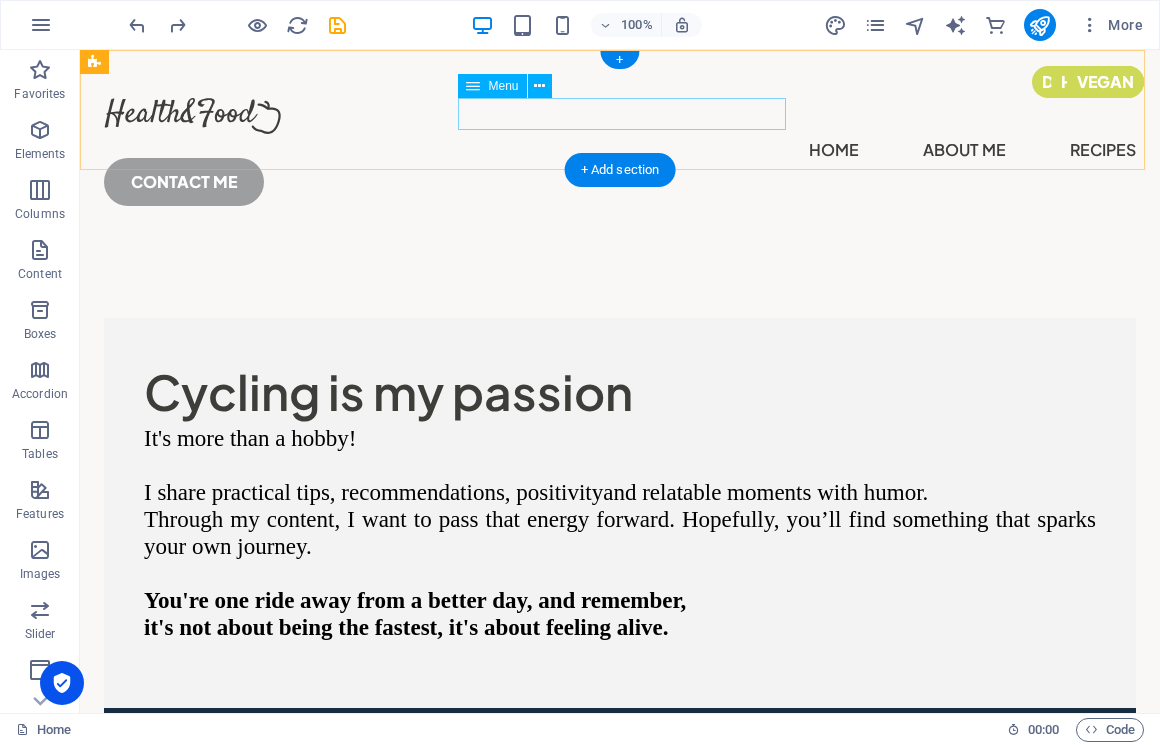 click on "Home About Me Recipes" at bounding box center (620, 150) 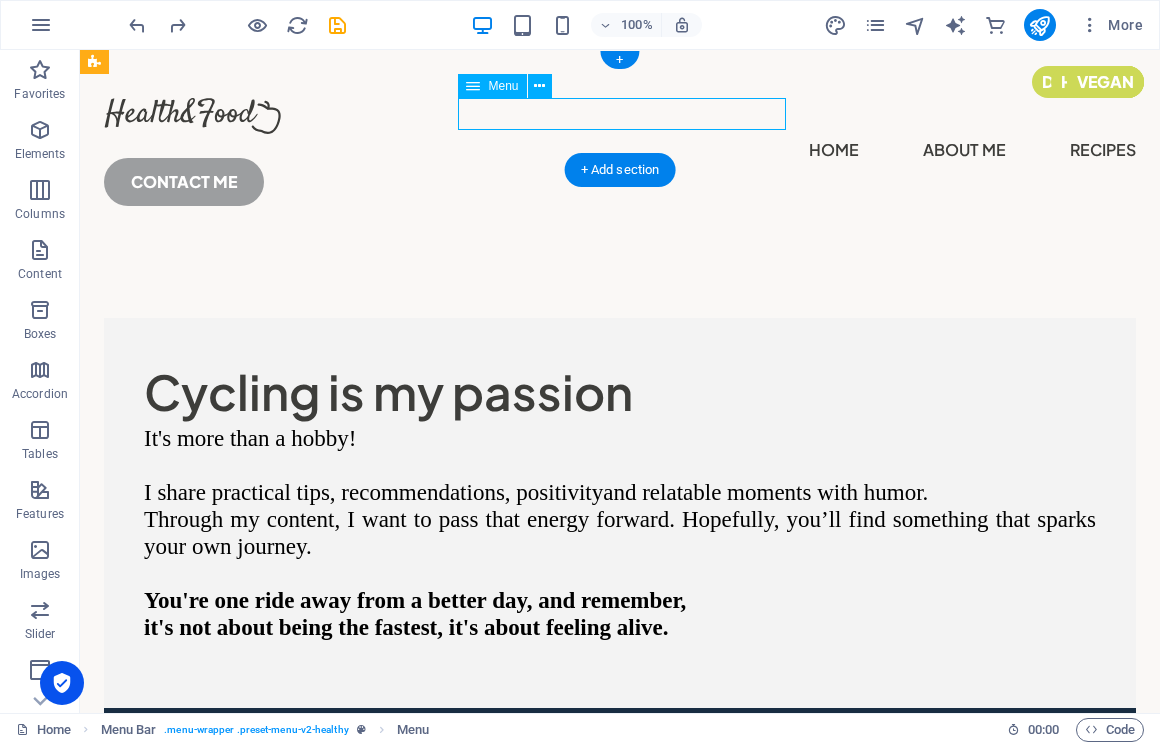 click on "Home About Me Recipes" at bounding box center [620, 150] 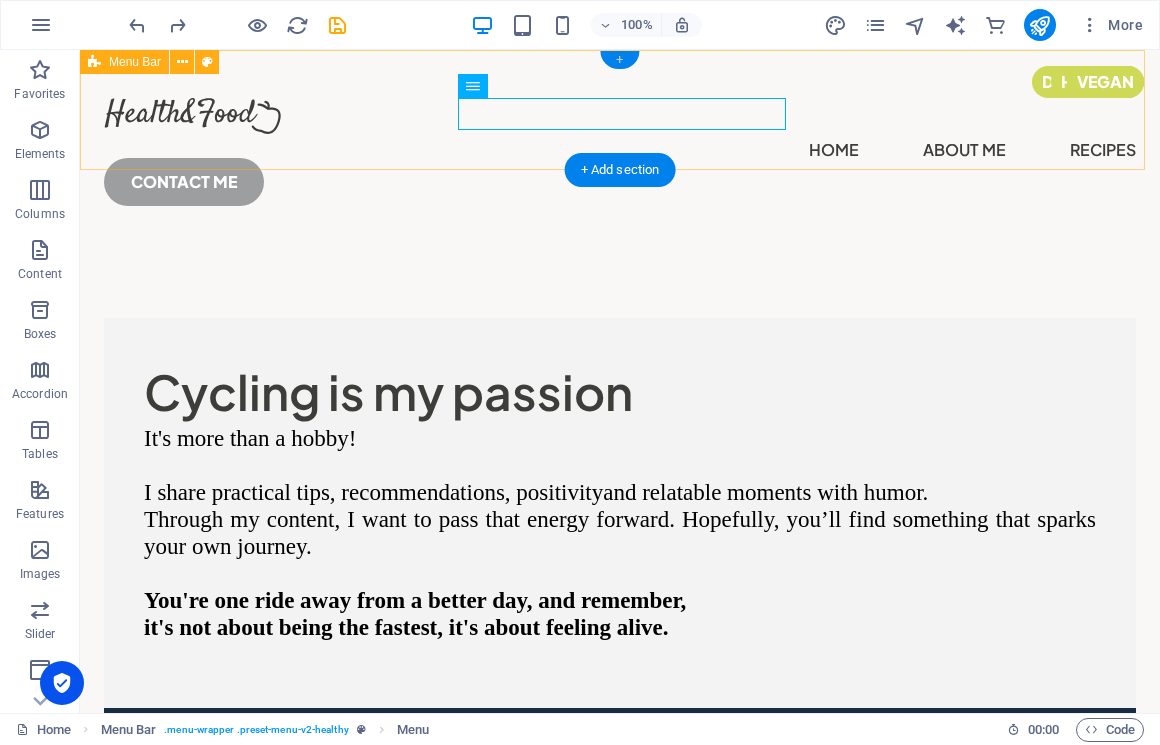 click on "+" at bounding box center (619, 60) 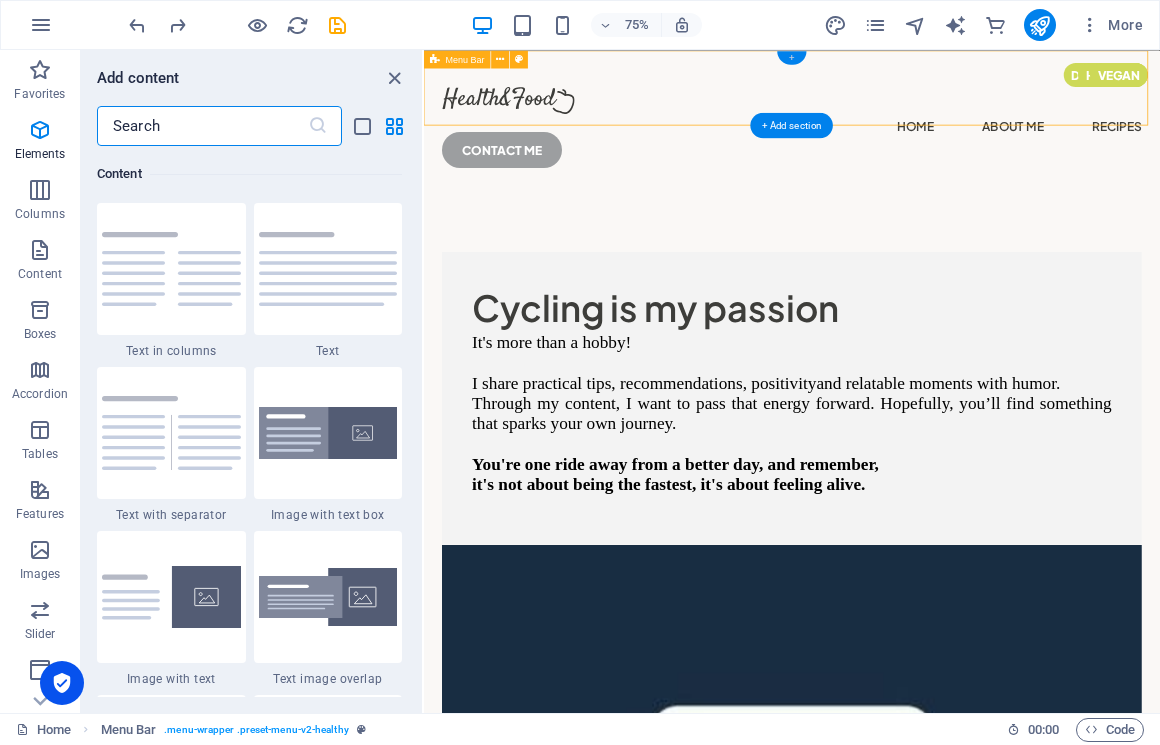 scroll, scrollTop: 3499, scrollLeft: 0, axis: vertical 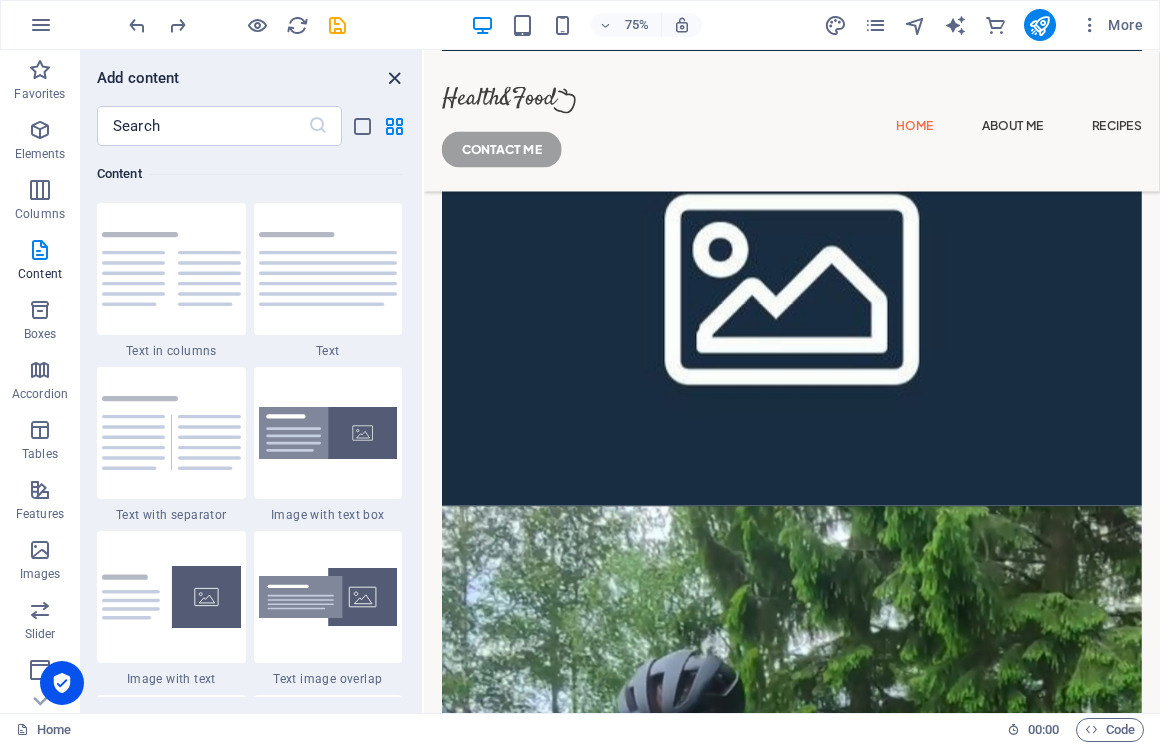 click at bounding box center [394, 78] 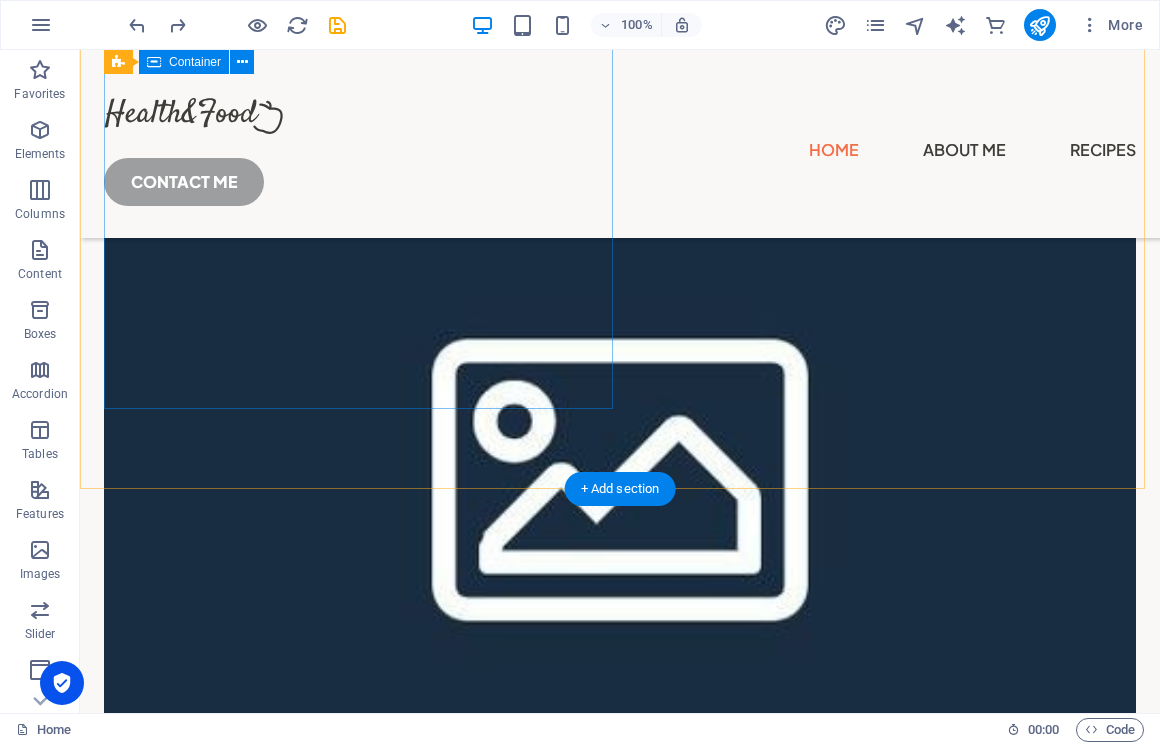 scroll, scrollTop: 0, scrollLeft: 0, axis: both 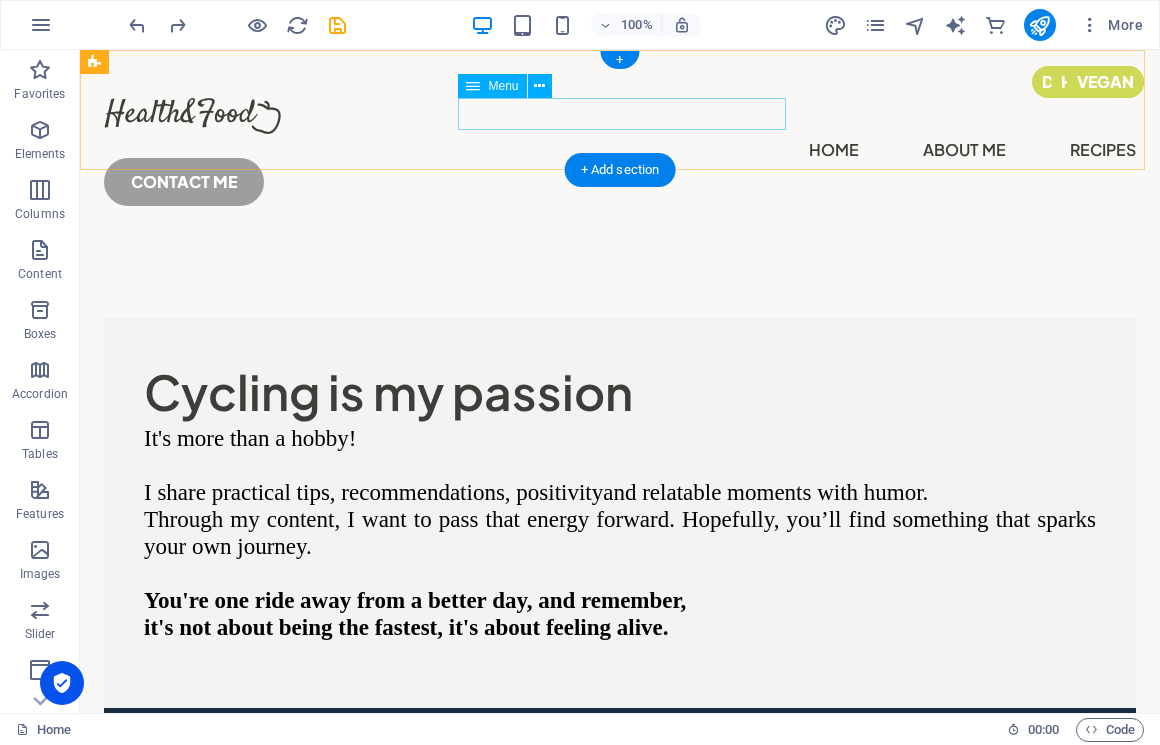 click on "Home About Me Recipes" at bounding box center [620, 150] 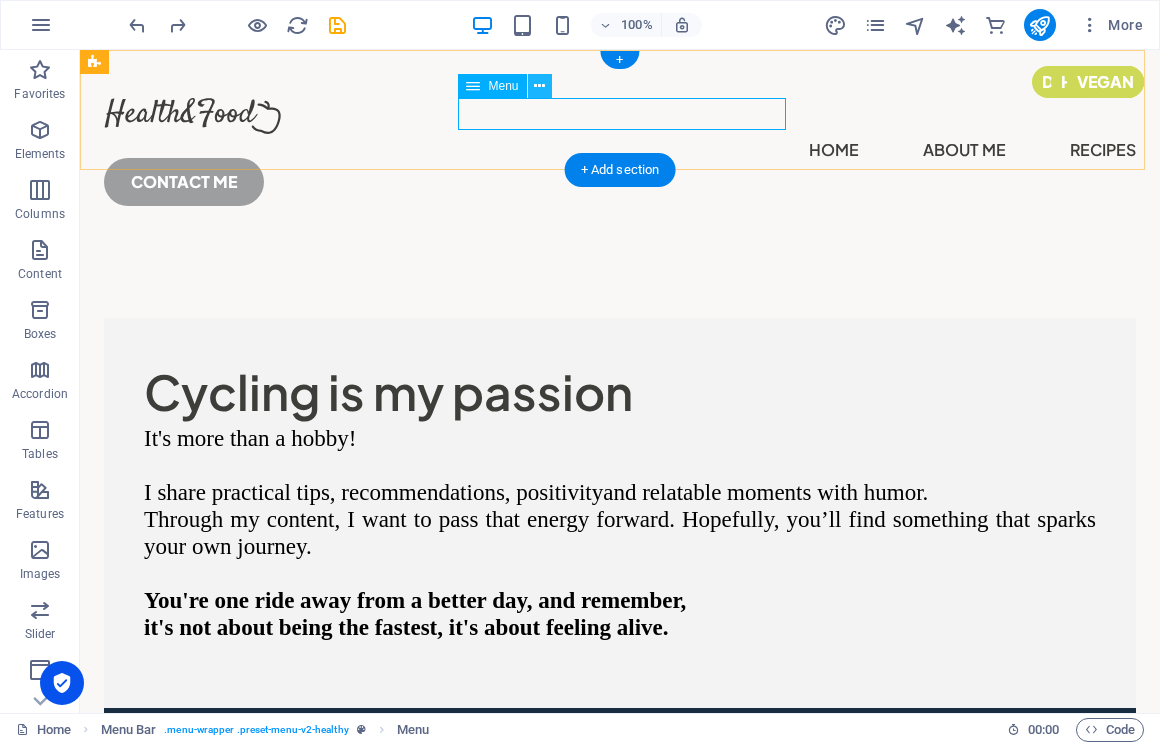 click at bounding box center (539, 86) 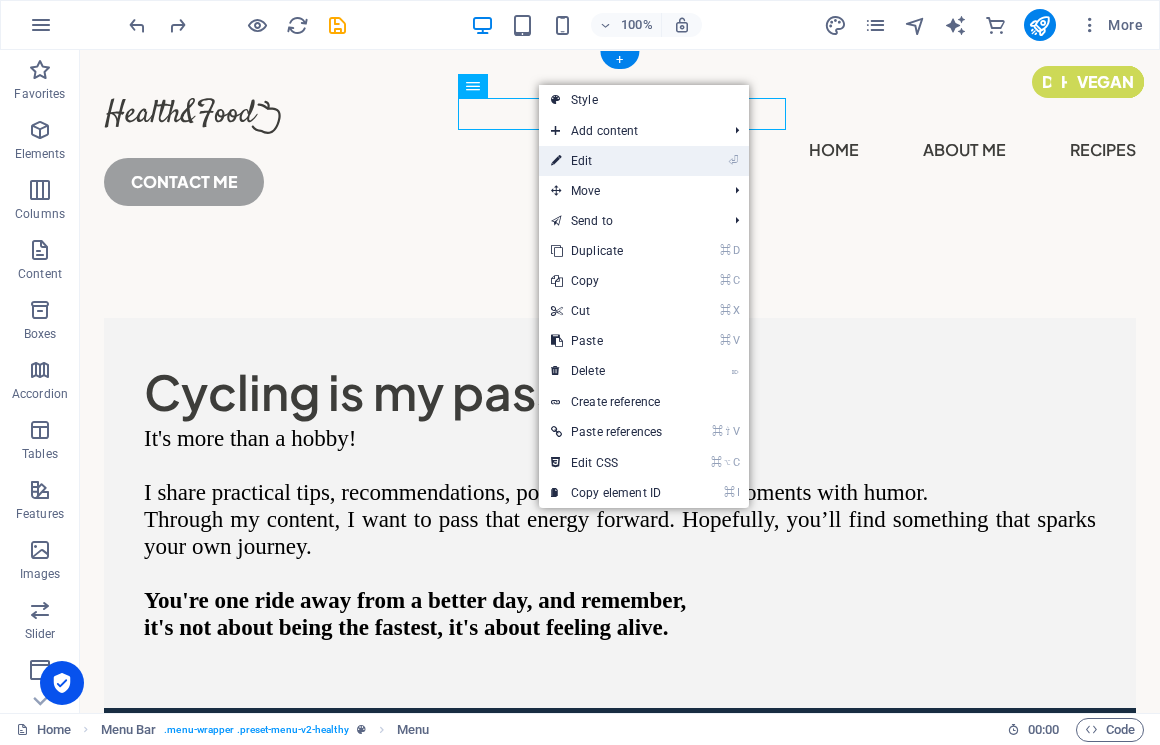 click on "⏎  Edit" at bounding box center (606, 161) 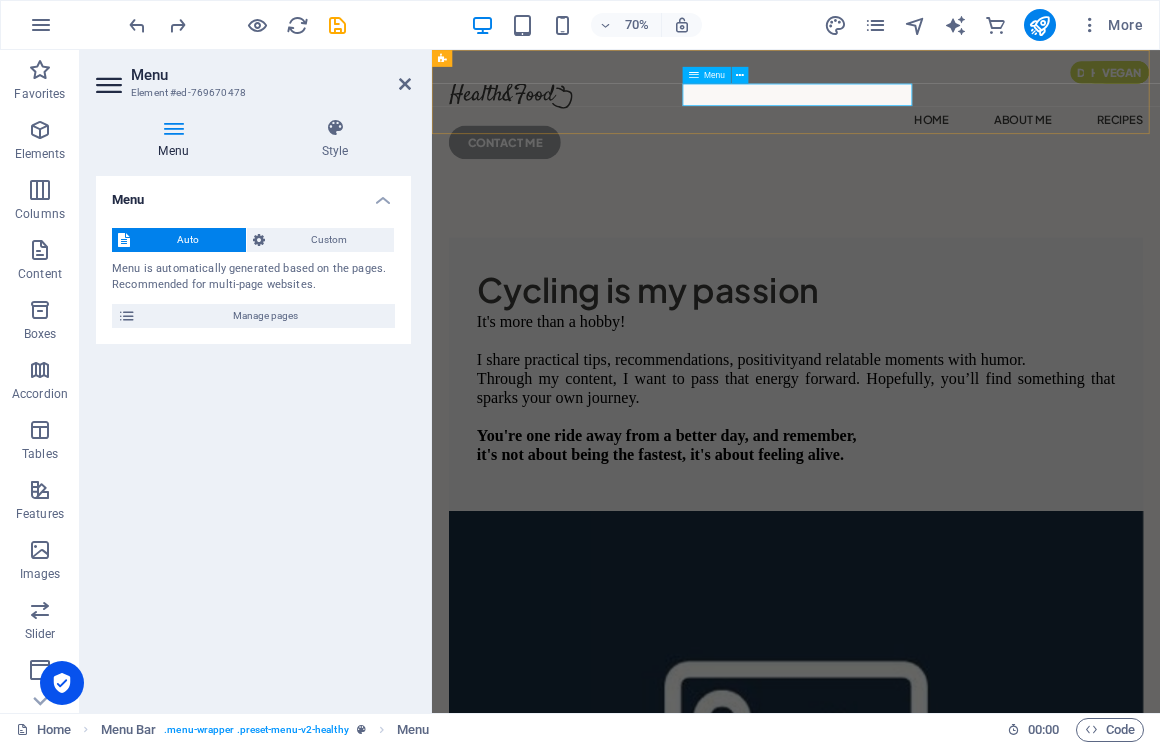 click on "Home About Me Recipes" at bounding box center [952, 150] 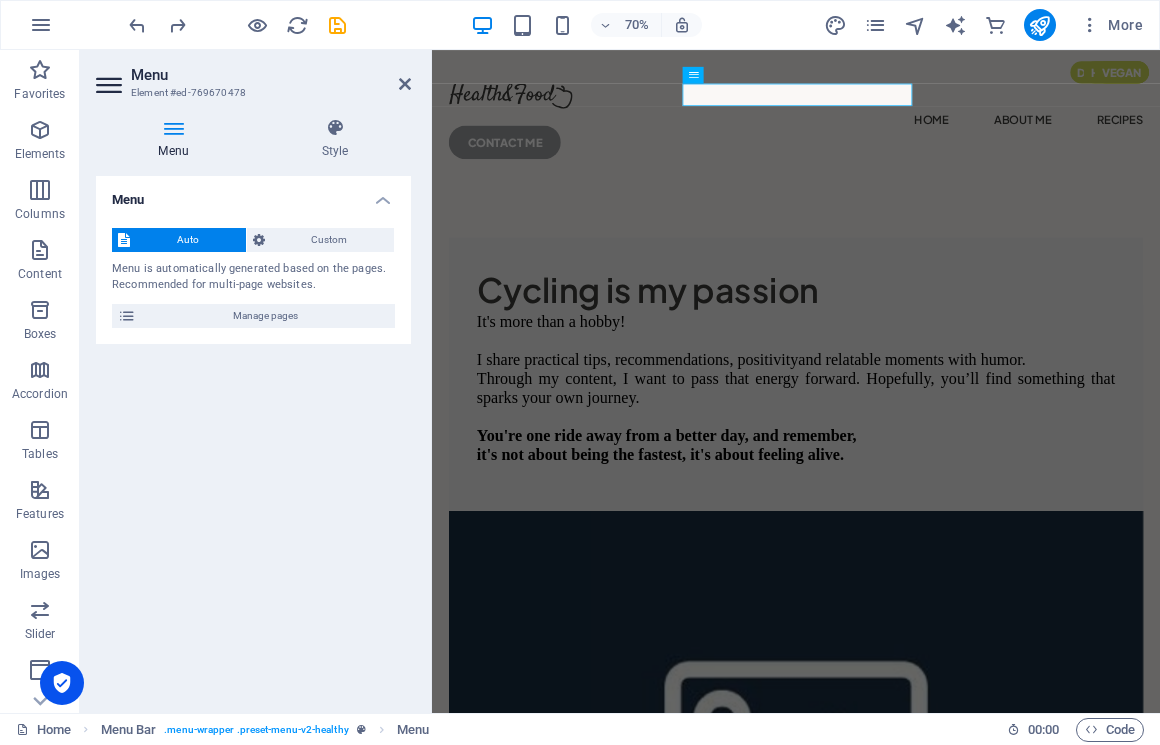 click on "Menu Auto Custom Menu is automatically generated based on the pages. Recommended for multi-page websites. Manage pages Menu items 1 None Page External Element Phone Email Page Home About Me Recipes Privacy Legal Notice Element
URL / Phone Email Link text Home Link target New tab Same tab Overlay Title Additional link description, should not be the same as the link text. The title is most often shown as a tooltip text when the mouse moves over the element. Leave empty if uncertain. Relationship Sets the  relationship of this link to the link target . For example, the value "nofollow" instructs search engines not to follow the link. Can be left empty. alternate author bookmark external help license next nofollow noreferrer noopener prev search tag Button Design None Default Primary Secondary 2 None Page External Element Phone Email Page Home About Me Recipes Privacy Legal Notice Element
URL /about-me Phone Email Link text About Me Link target New tab Same tab help" at bounding box center [253, 436] 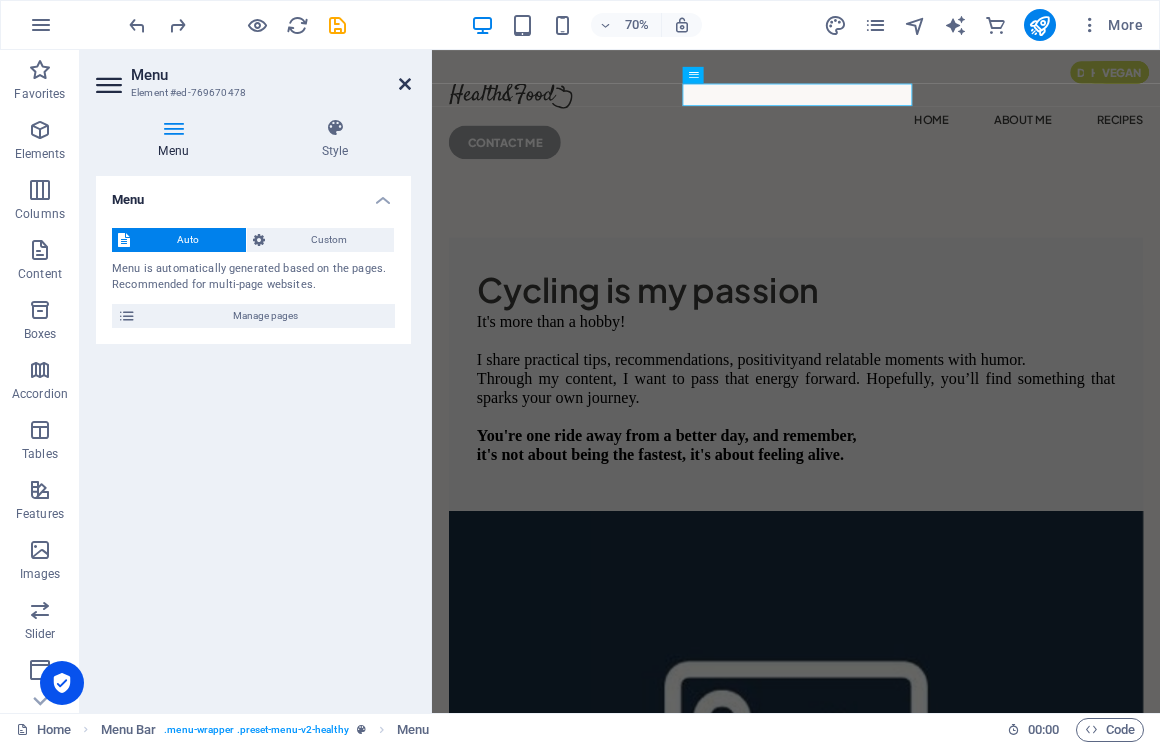 click at bounding box center (405, 84) 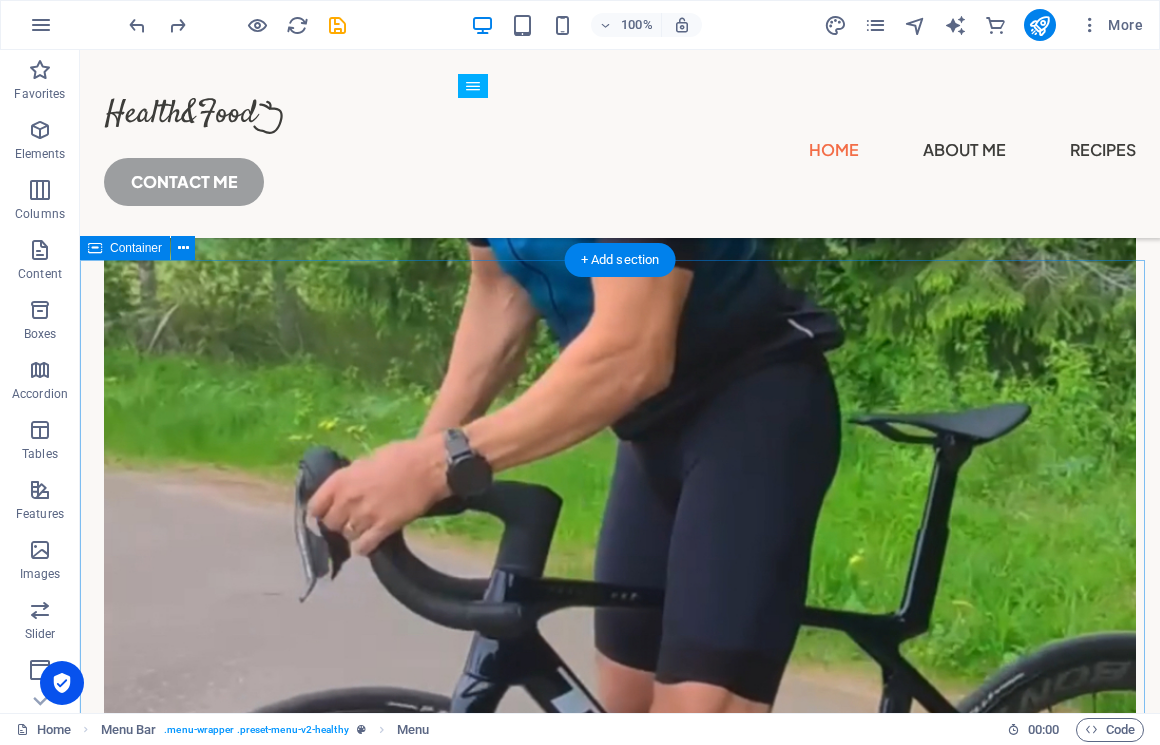 scroll, scrollTop: 1743, scrollLeft: 0, axis: vertical 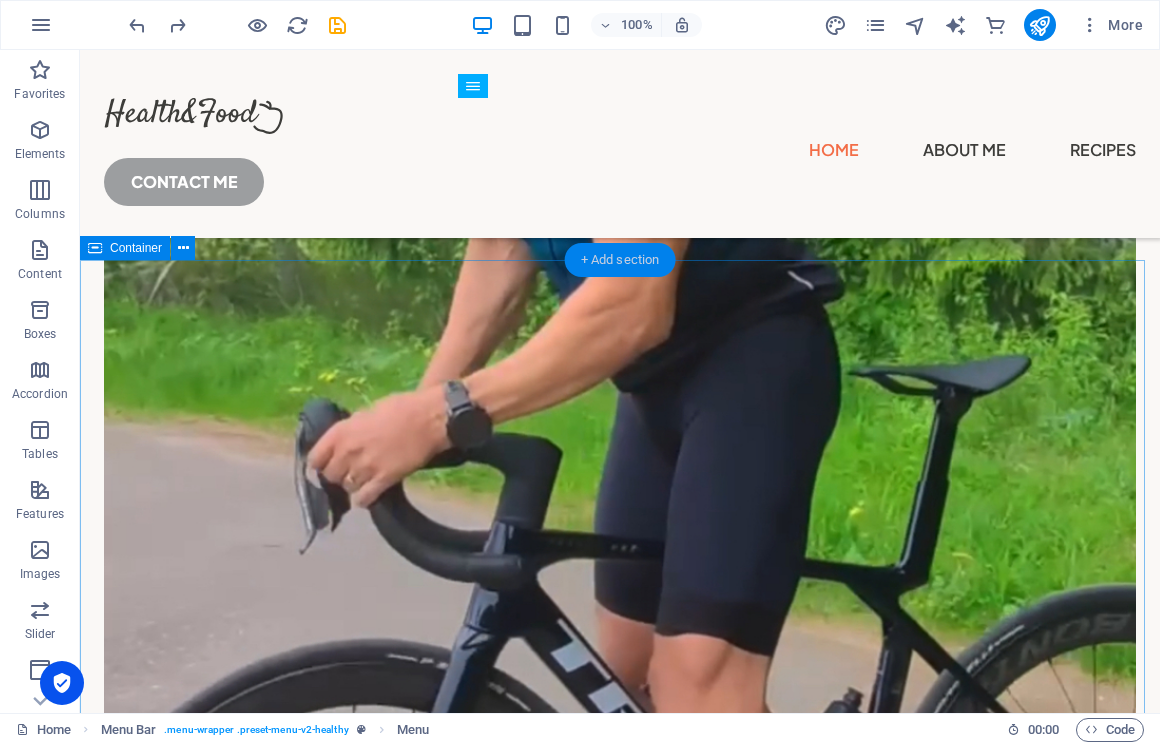 click on "+ Add section" at bounding box center (620, 260) 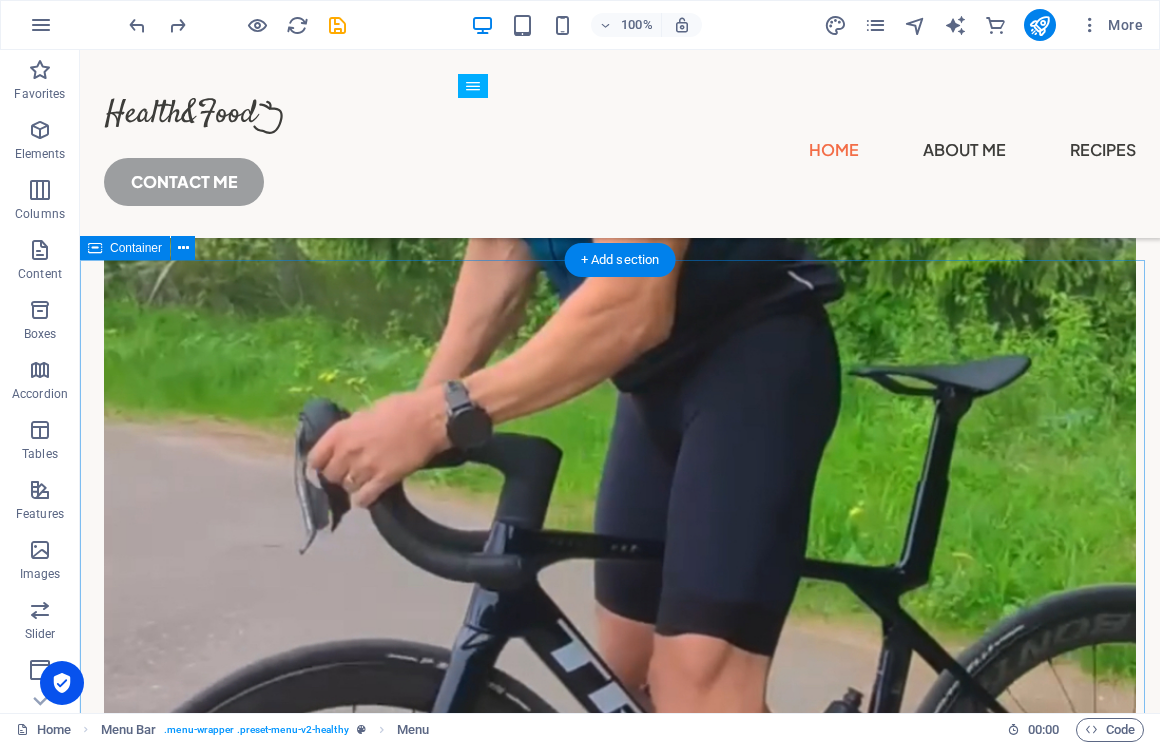 scroll, scrollTop: 1173, scrollLeft: 0, axis: vertical 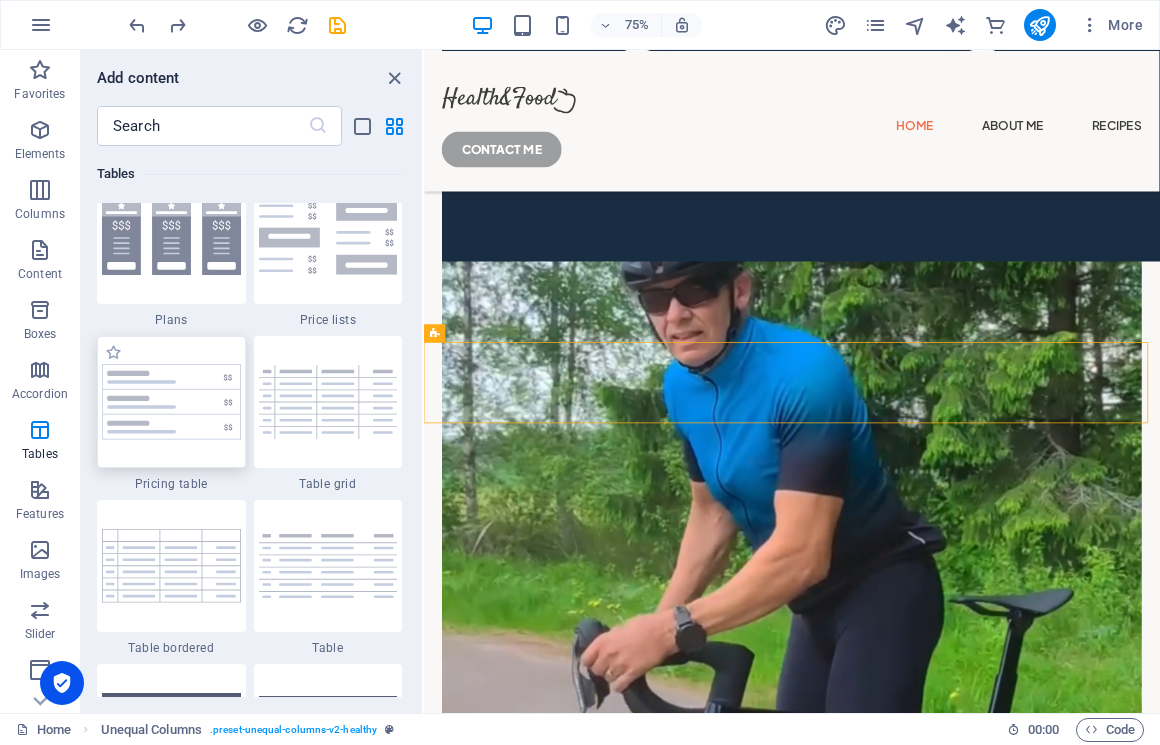 click at bounding box center (171, 402) 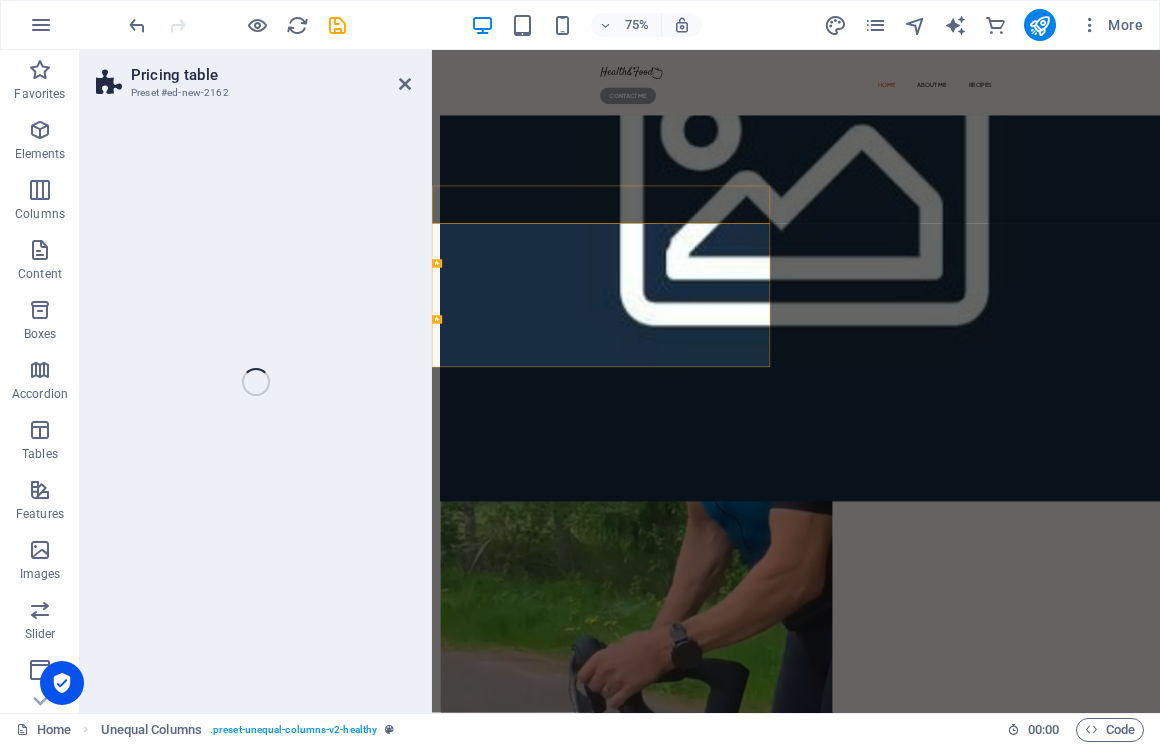 select on "rem" 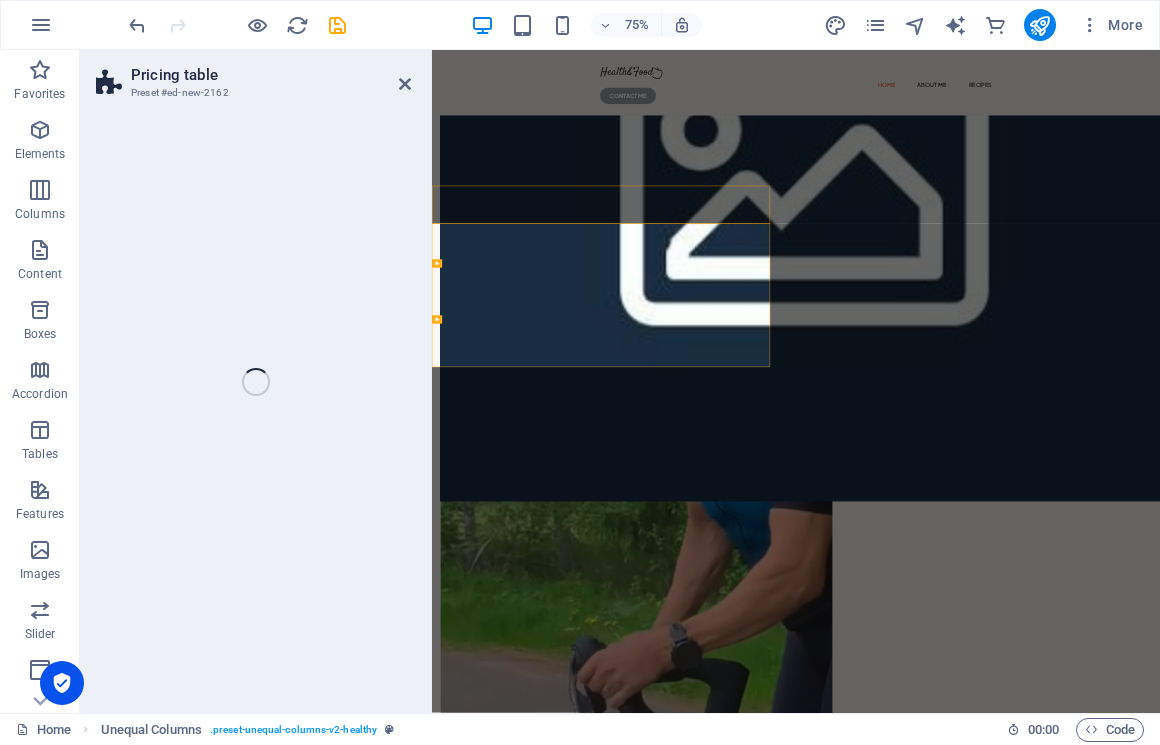 select on "px" 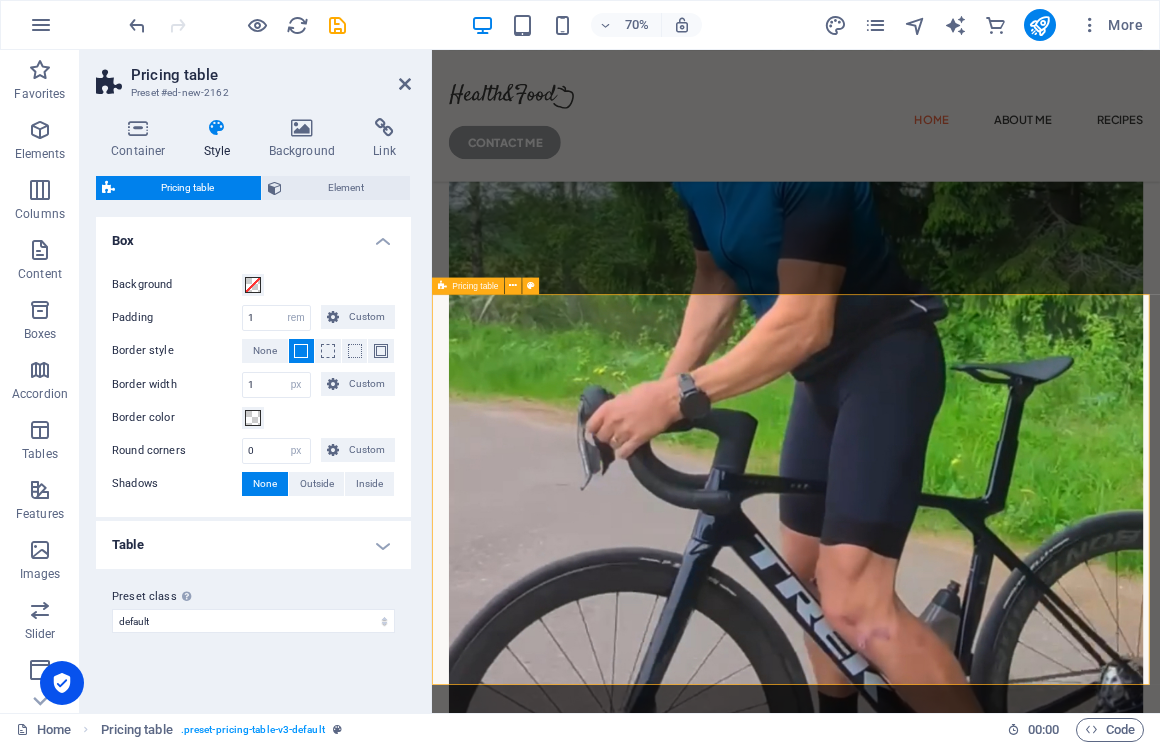scroll, scrollTop: 1551, scrollLeft: 0, axis: vertical 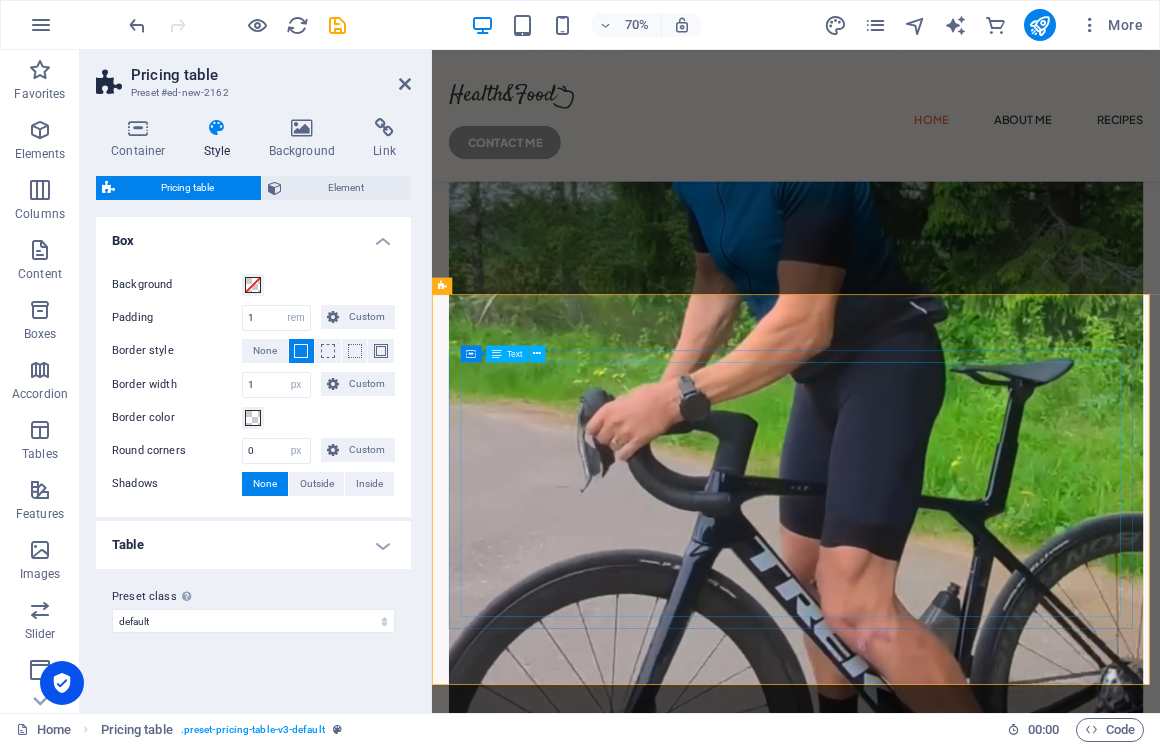 click on "Item 1 Lorem ipsum dolor sit amet, consectetur. $ 10 Item 2 Lorem ipsum dolor sit amet, consectetur. $ 10 Item 3 Lorem ipsum dolor sit amet, consectetur. $ 10 Item 4 Lorem ipsum dolor sit amet, consectetur. $ 10 Item 5 Lorem ipsum dolor sit amet, consectetur. $ 10" at bounding box center [952, 5018] 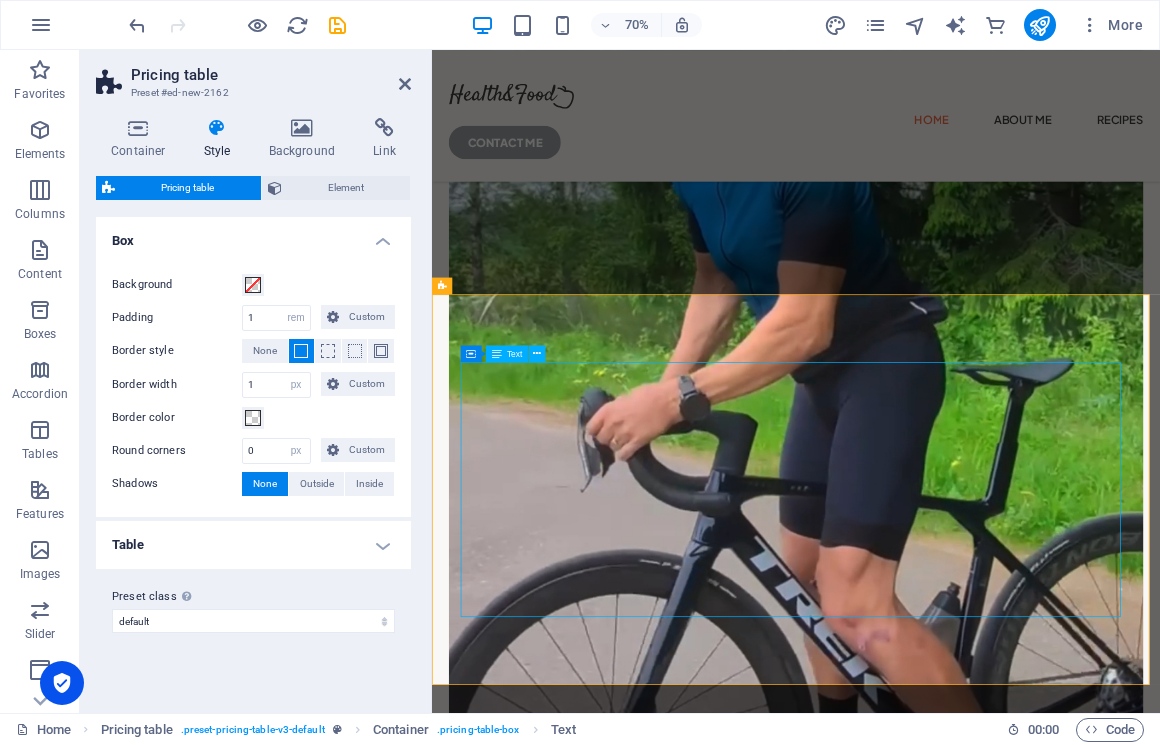 click on "Item 1 Lorem ipsum dolor sit amet, consectetur. $ 10 Item 2 Lorem ipsum dolor sit amet, consectetur. $ 10 Item 3 Lorem ipsum dolor sit amet, consectetur. $ 10 Item 4 Lorem ipsum dolor sit amet, consectetur. $ 10 Item 5 Lorem ipsum dolor sit amet, consectetur. $ 10" at bounding box center (952, 5018) 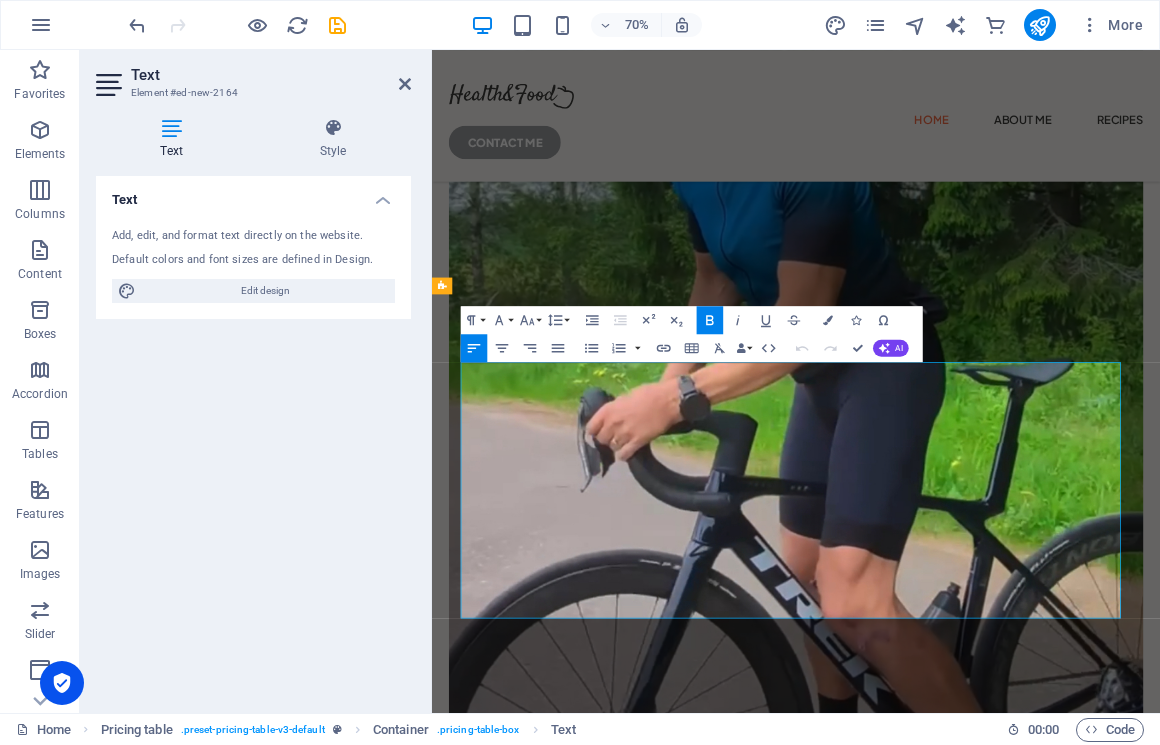 click on "Item 1 Lorem ipsum dolor sit amet, consectetur." at bounding box center (906, 4869) 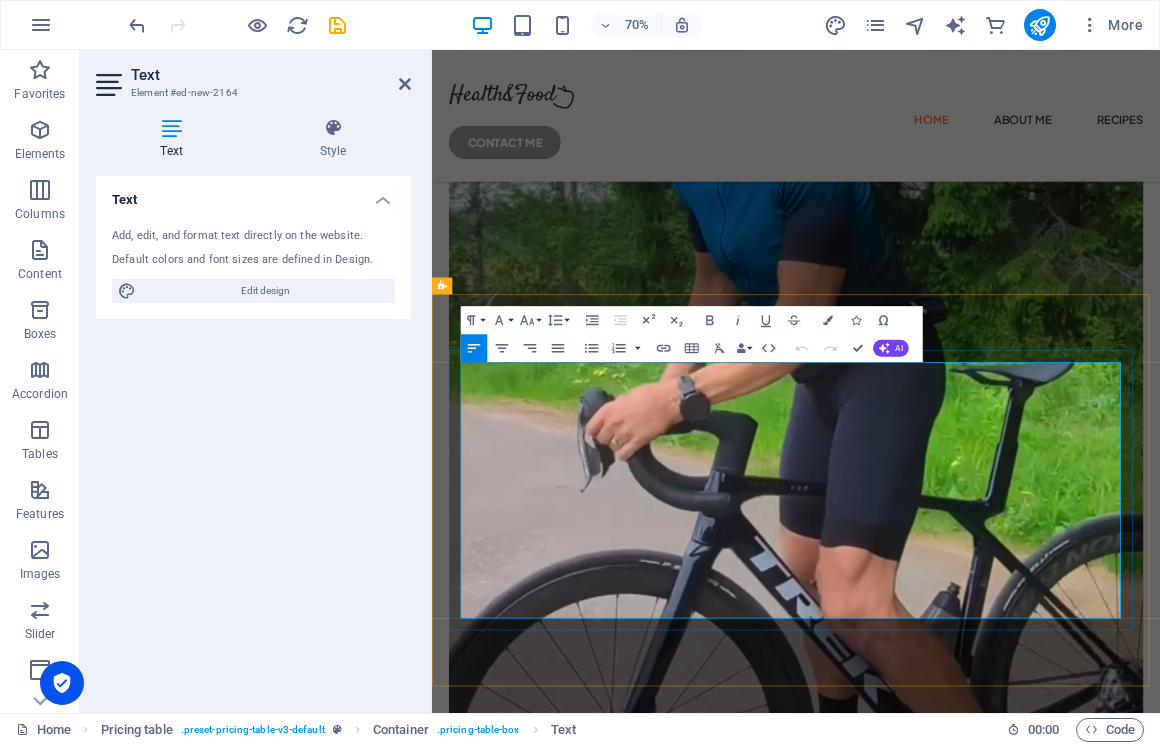 drag, startPoint x: 832, startPoint y: 544, endPoint x: 633, endPoint y: 549, distance: 199.0628 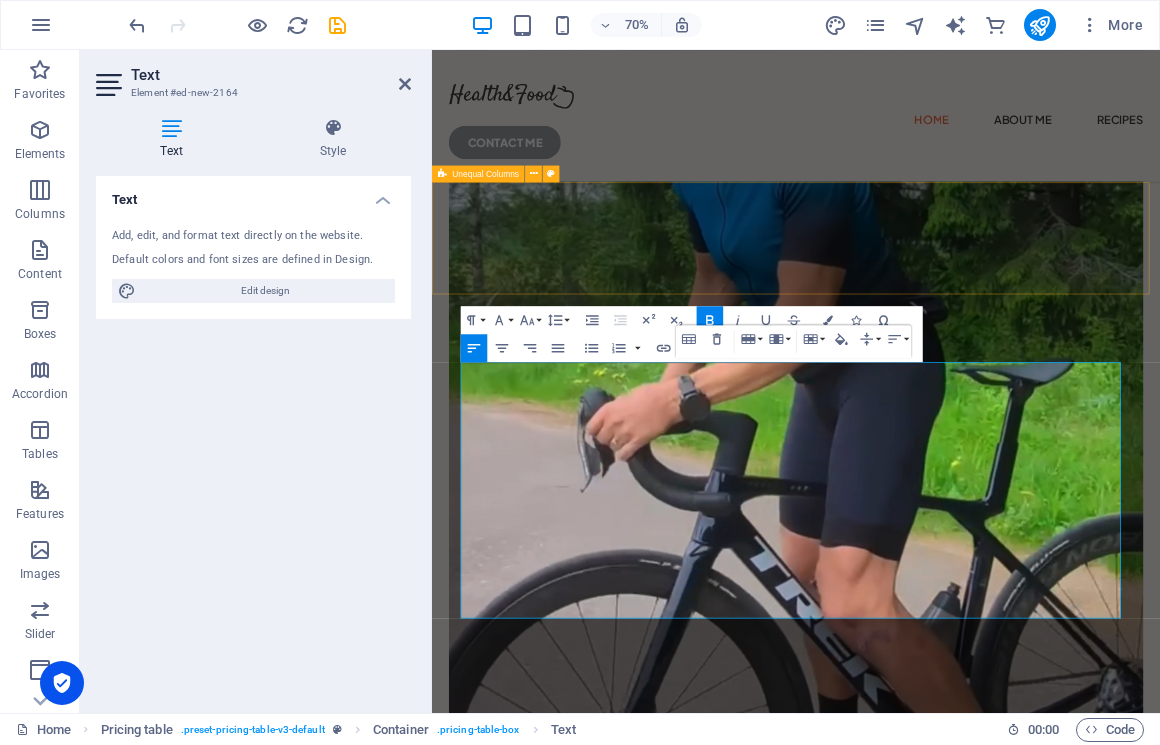 click at bounding box center [952, 4173] 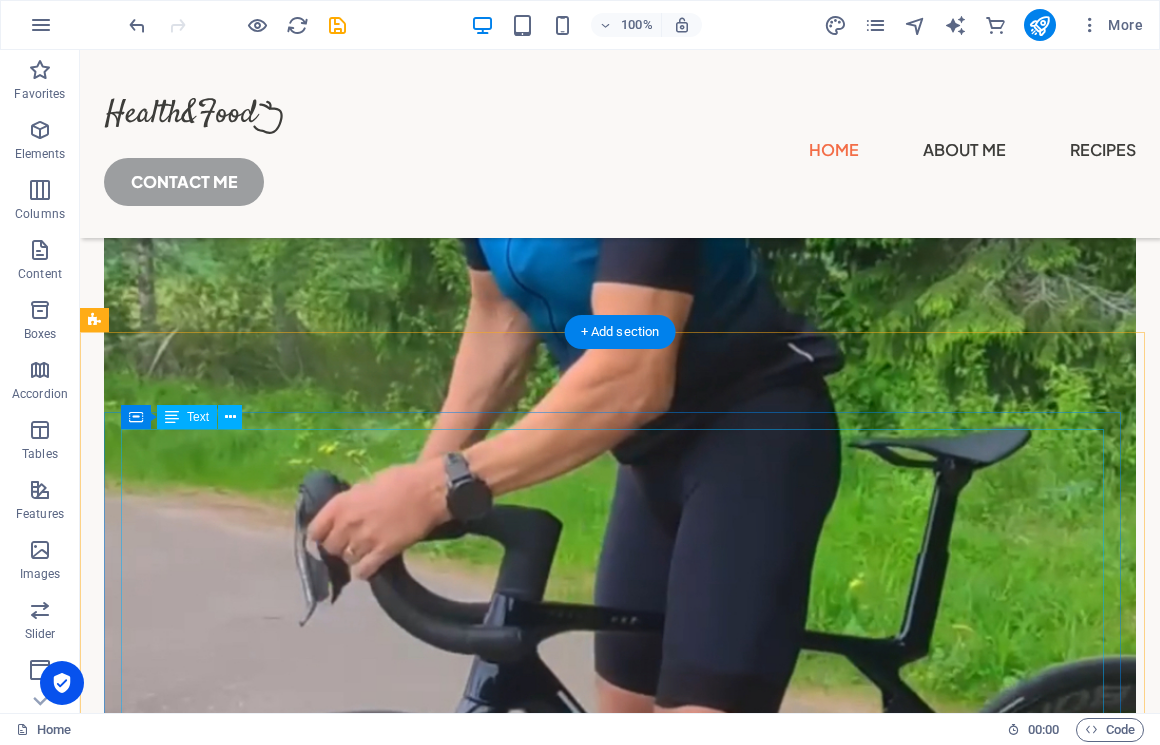scroll, scrollTop: 2223, scrollLeft: 0, axis: vertical 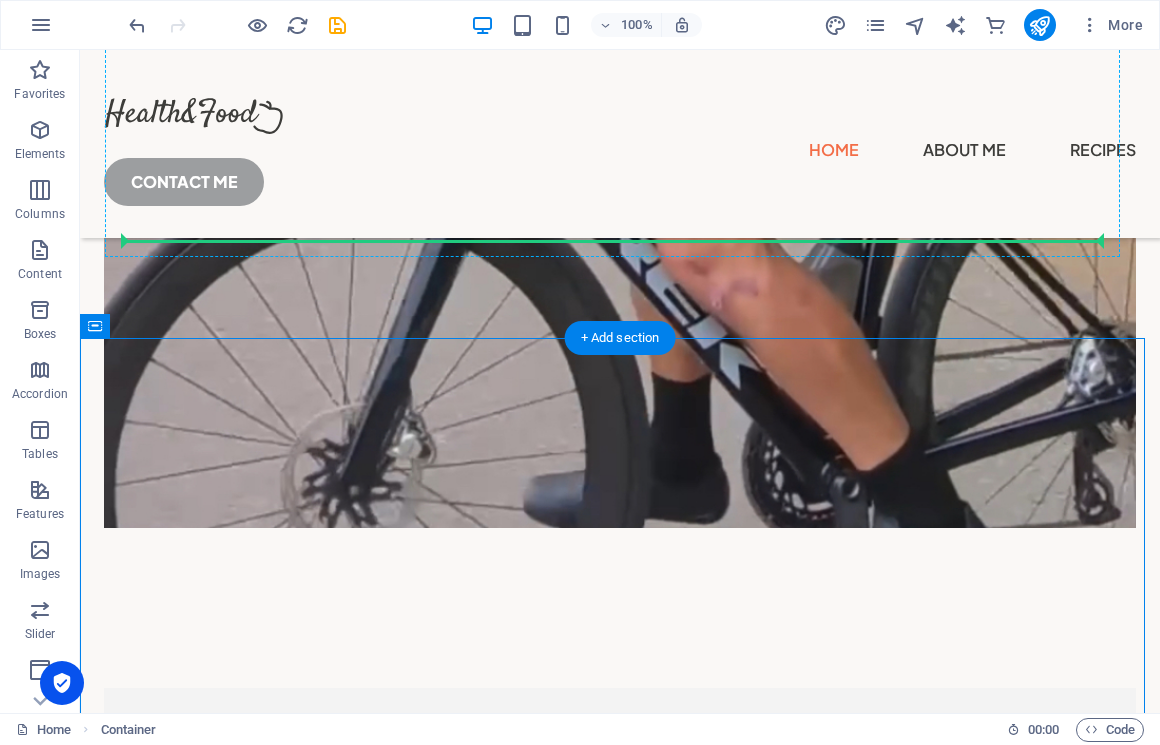 drag, startPoint x: 541, startPoint y: 510, endPoint x: 501, endPoint y: 191, distance: 321.49805 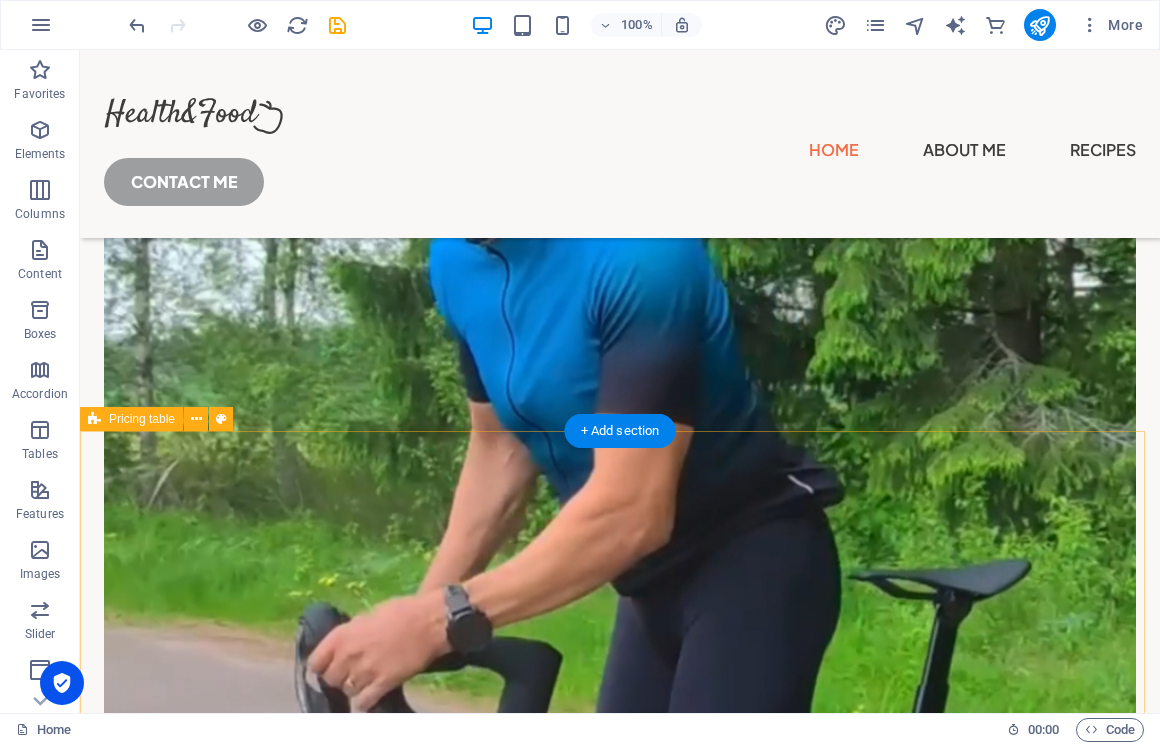 scroll, scrollTop: 1474, scrollLeft: 0, axis: vertical 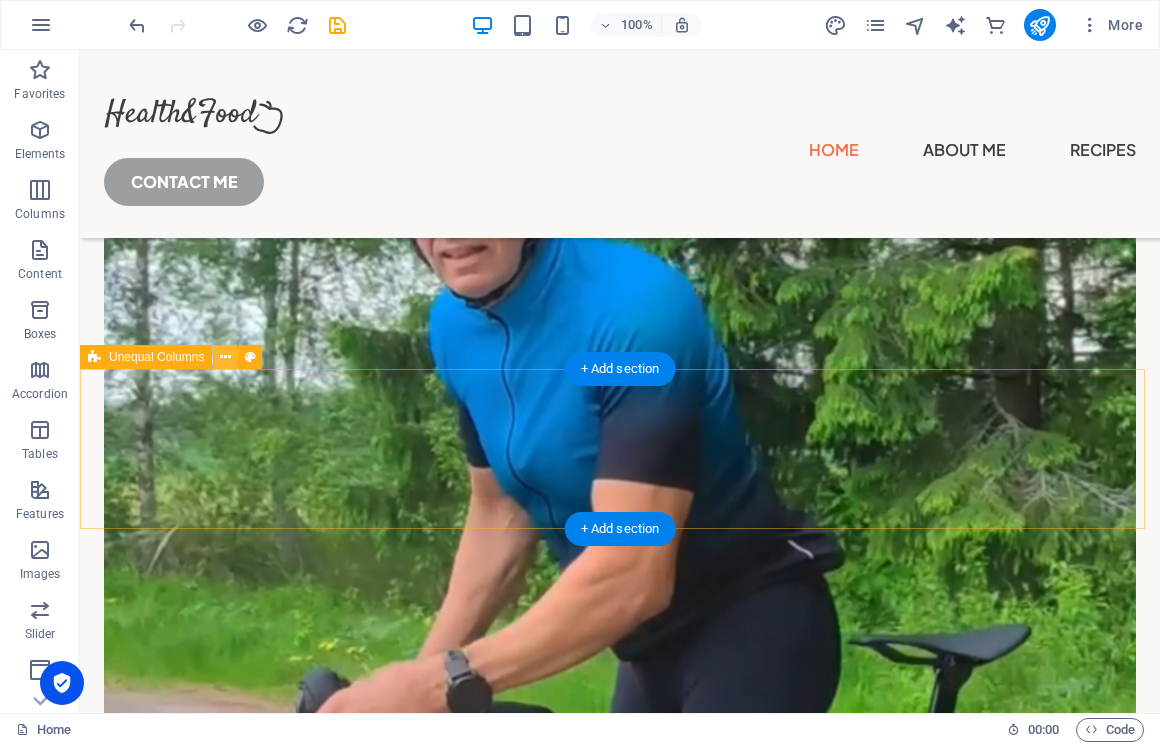 click at bounding box center (225, 357) 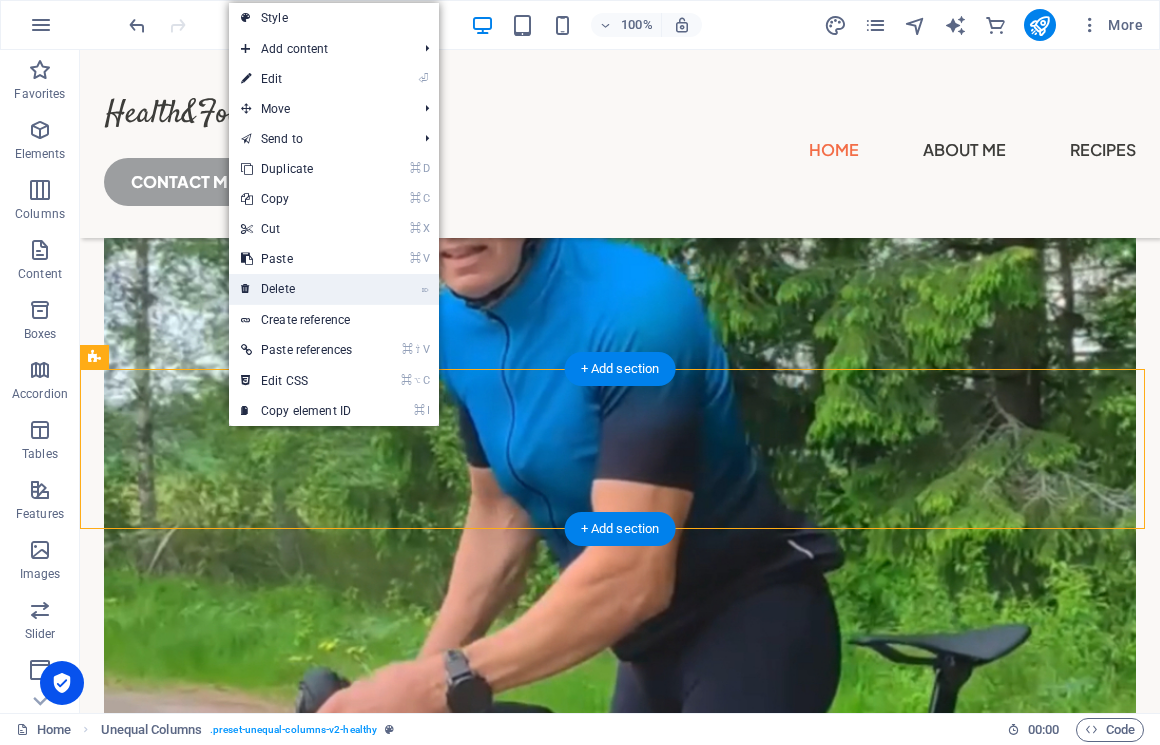 click on "⌦  Delete" at bounding box center [296, 289] 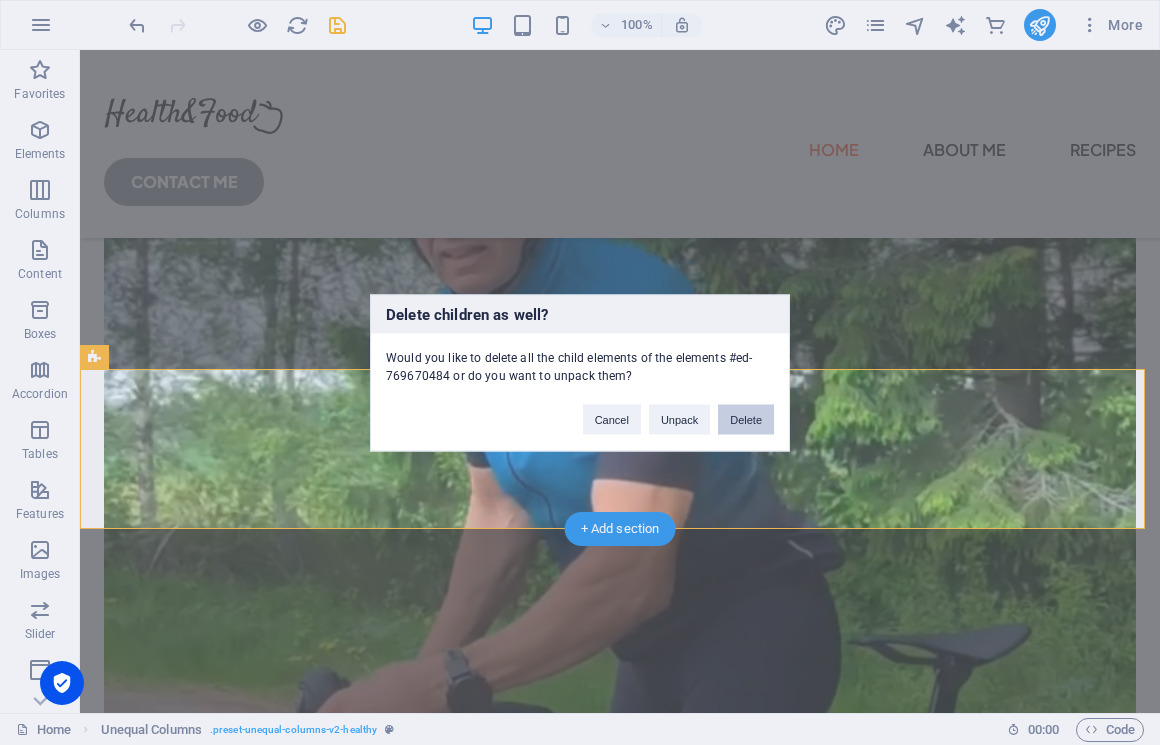 click on "Delete" at bounding box center (746, 419) 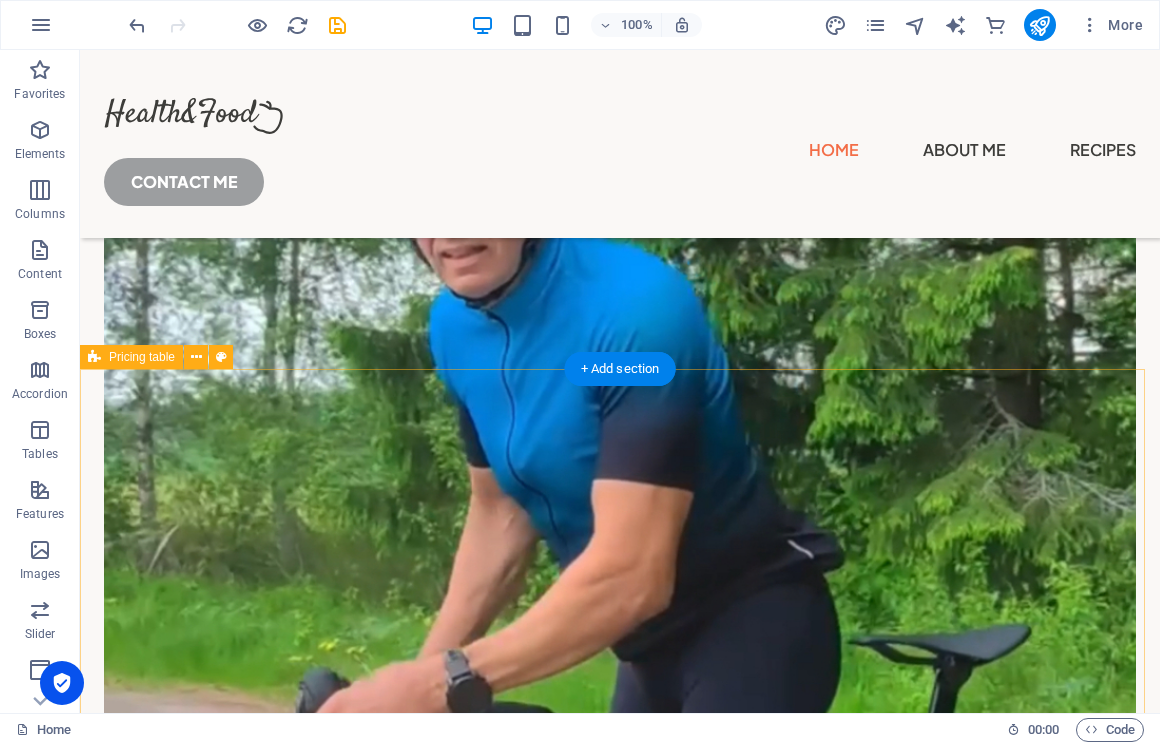 scroll, scrollTop: 784, scrollLeft: 0, axis: vertical 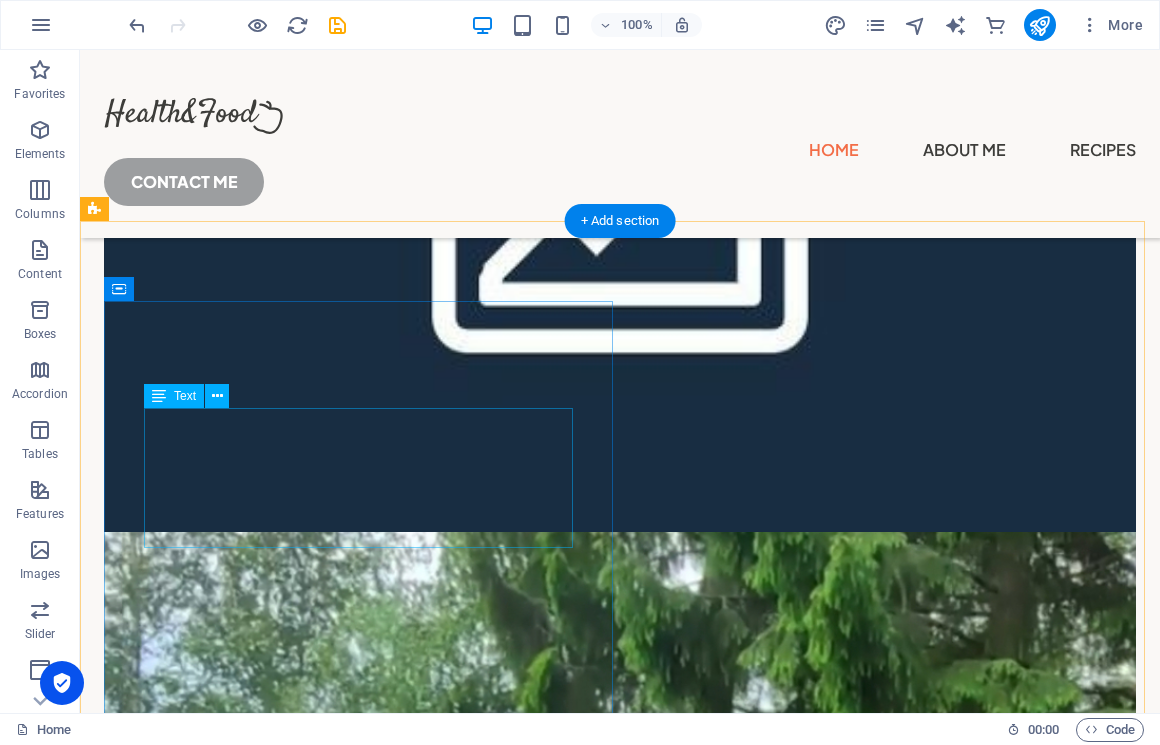 click on "I chose Trek for my bike because of the stunning design and features of Madone 7th generation. Additionally, supporting my local bike shop, which represents Trek, was an important factor in my decision. Trek perfectly meets my cycling needs." at bounding box center (620, 2277) 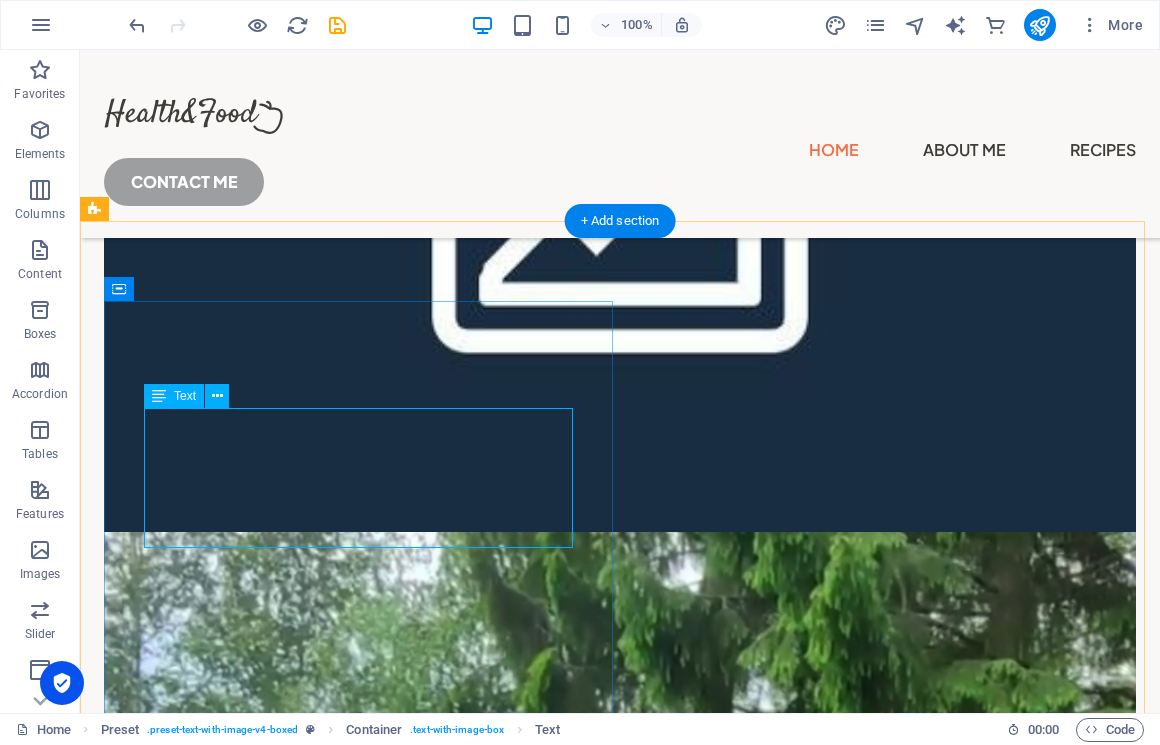 click on "I chose Trek for my bike because of the stunning design and features of Madone 7th generation. Additionally, supporting my local bike shop, which represents Trek, was an important factor in my decision. Trek perfectly meets my cycling needs." at bounding box center [620, 2277] 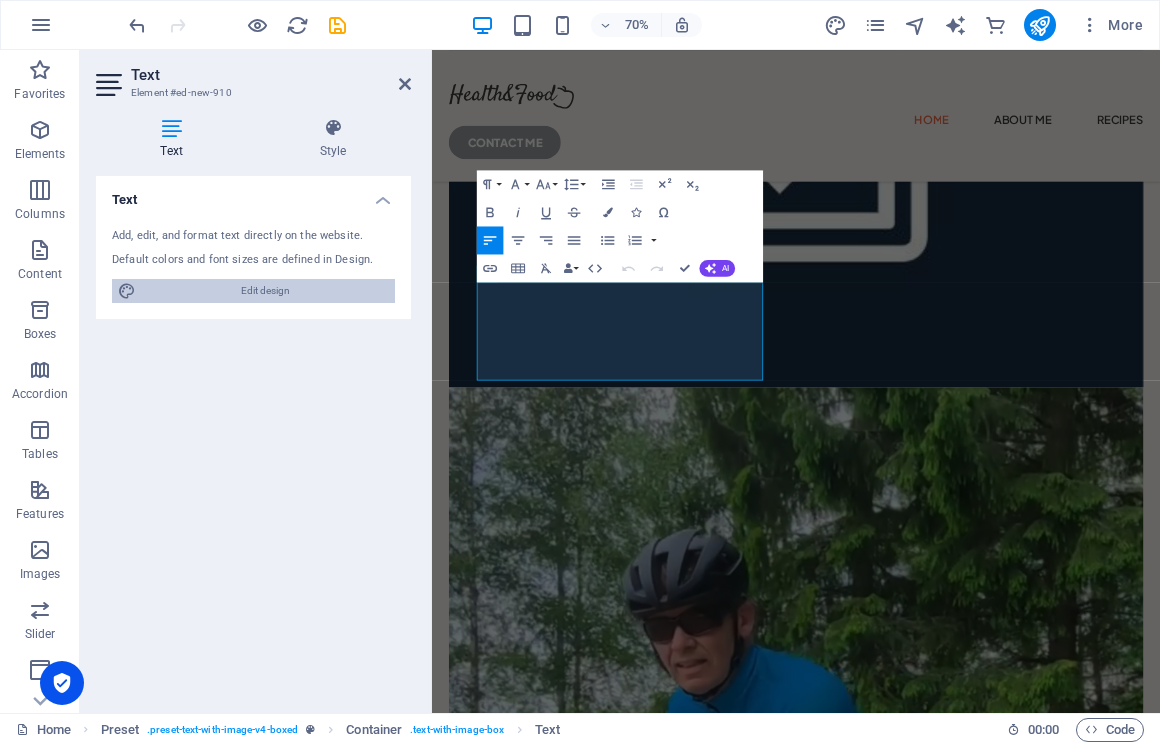 click on "Edit design" at bounding box center [265, 291] 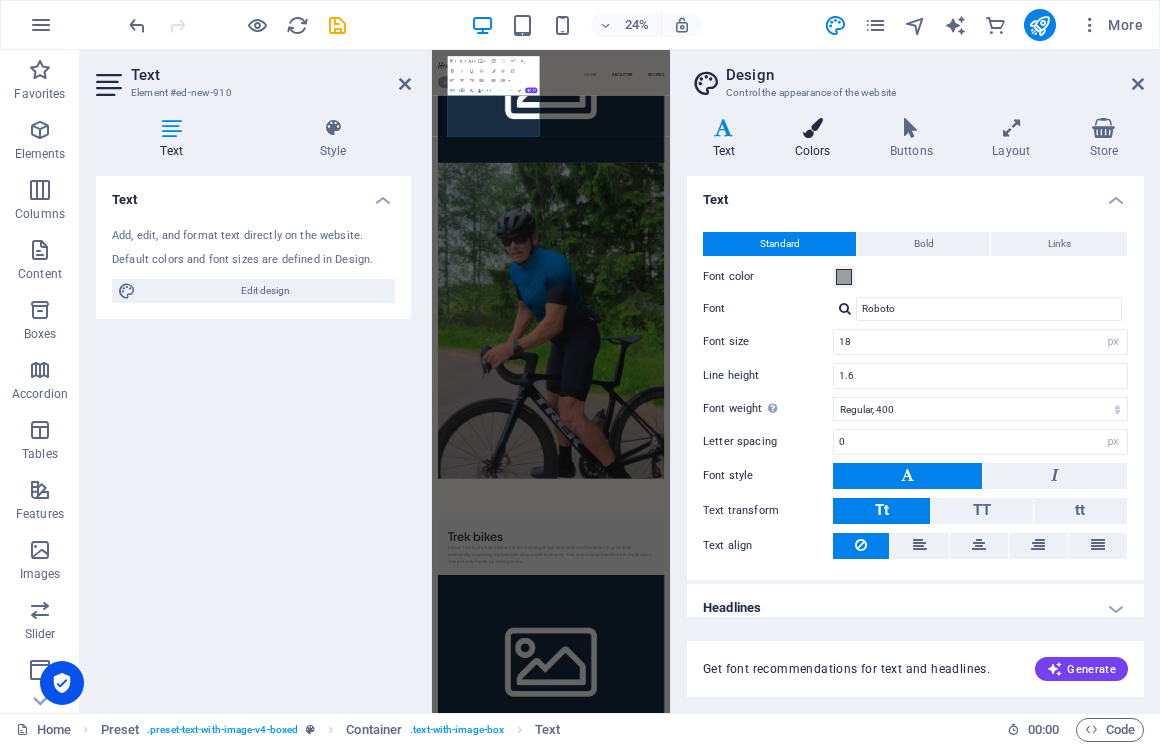 click at bounding box center [812, 128] 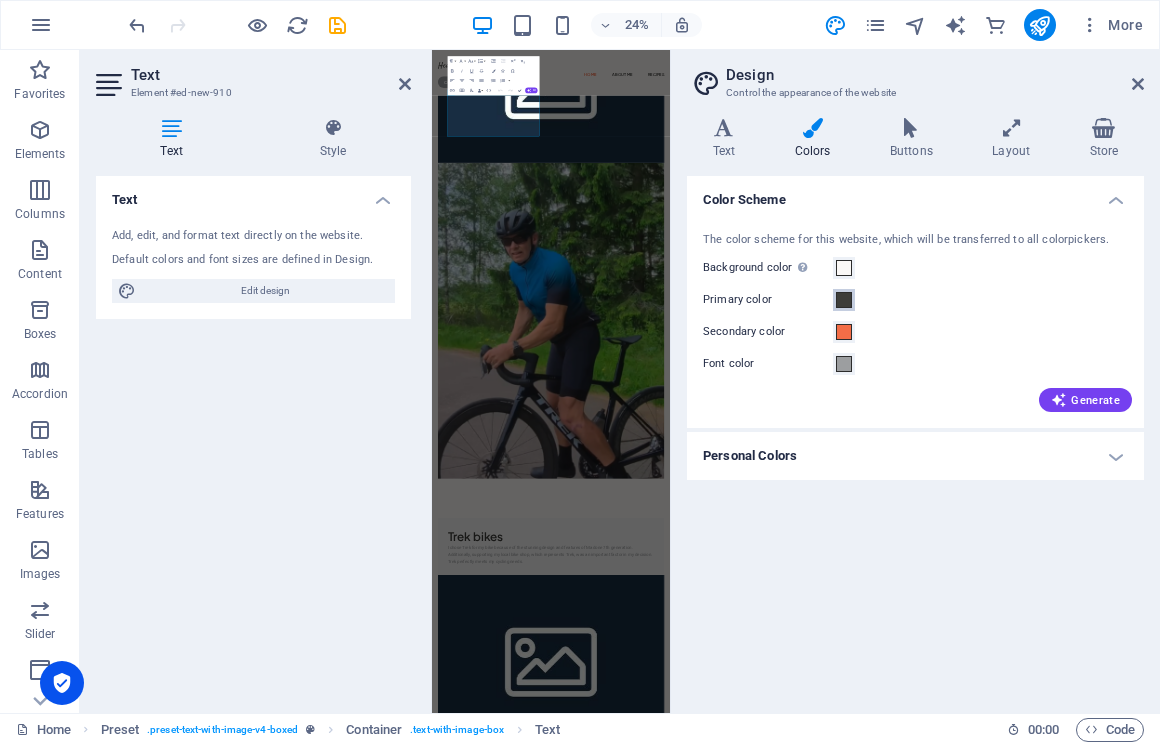 click at bounding box center [844, 300] 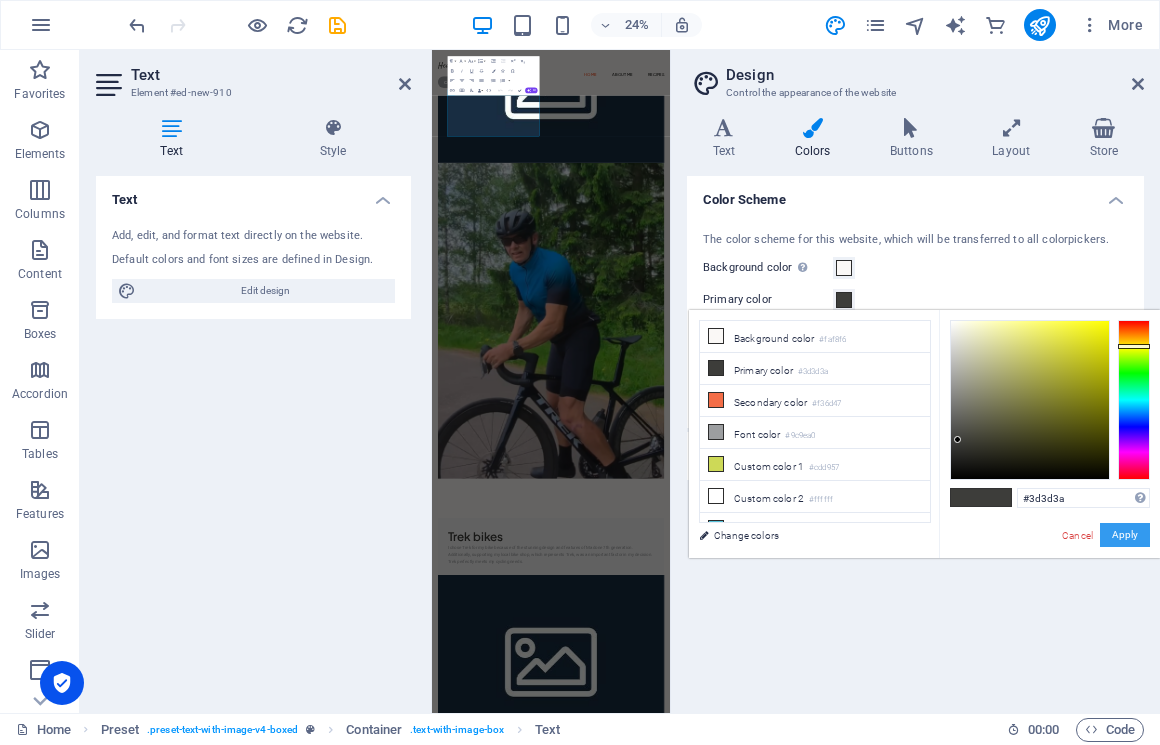 click on "Apply" at bounding box center [1125, 535] 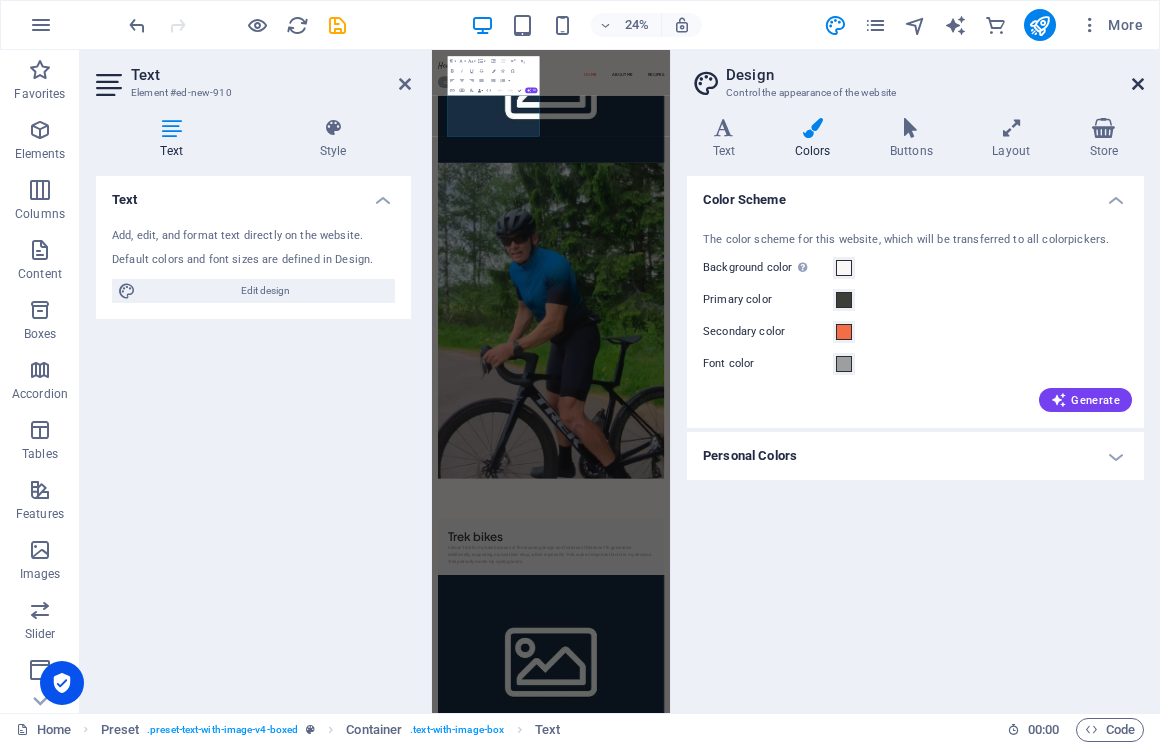 click at bounding box center (1138, 84) 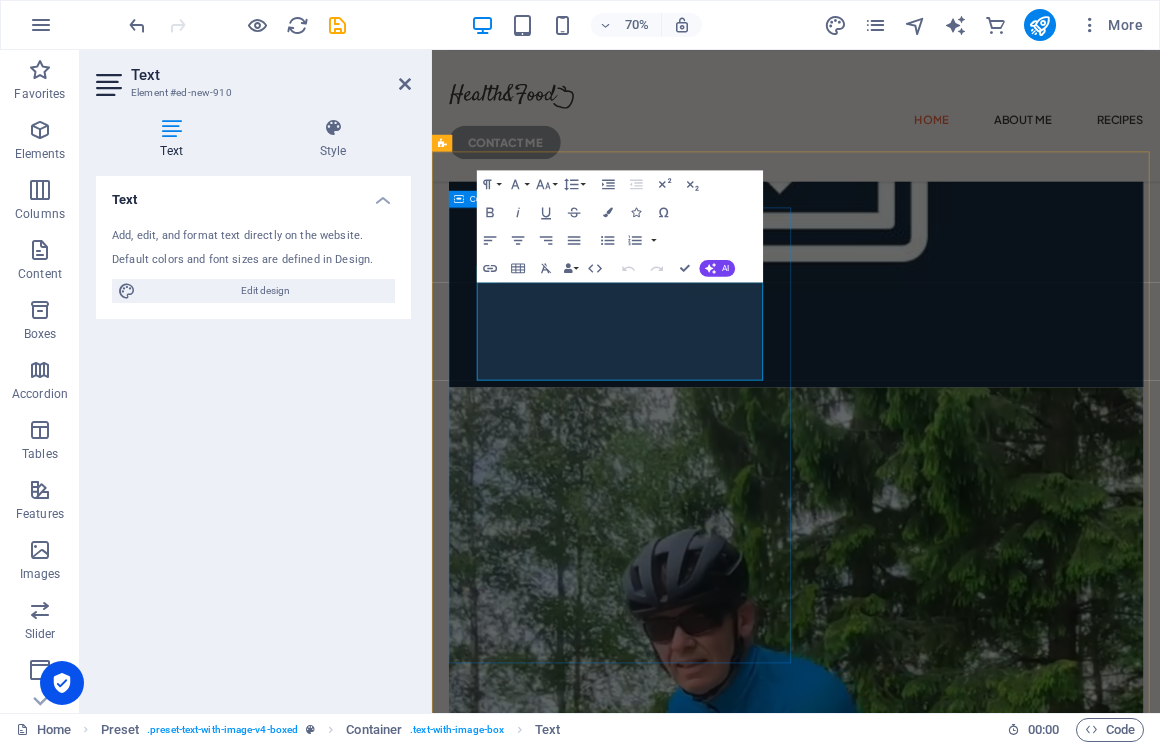 click on "Trek bikes I chose Trek for my bike because of the stunning design and features of Madone 7th generation. Additionally, supporting my local bike shop, which represents Trek, was an important factor in my decision. Trek perfectly meets my cycling needs." at bounding box center [952, 2190] 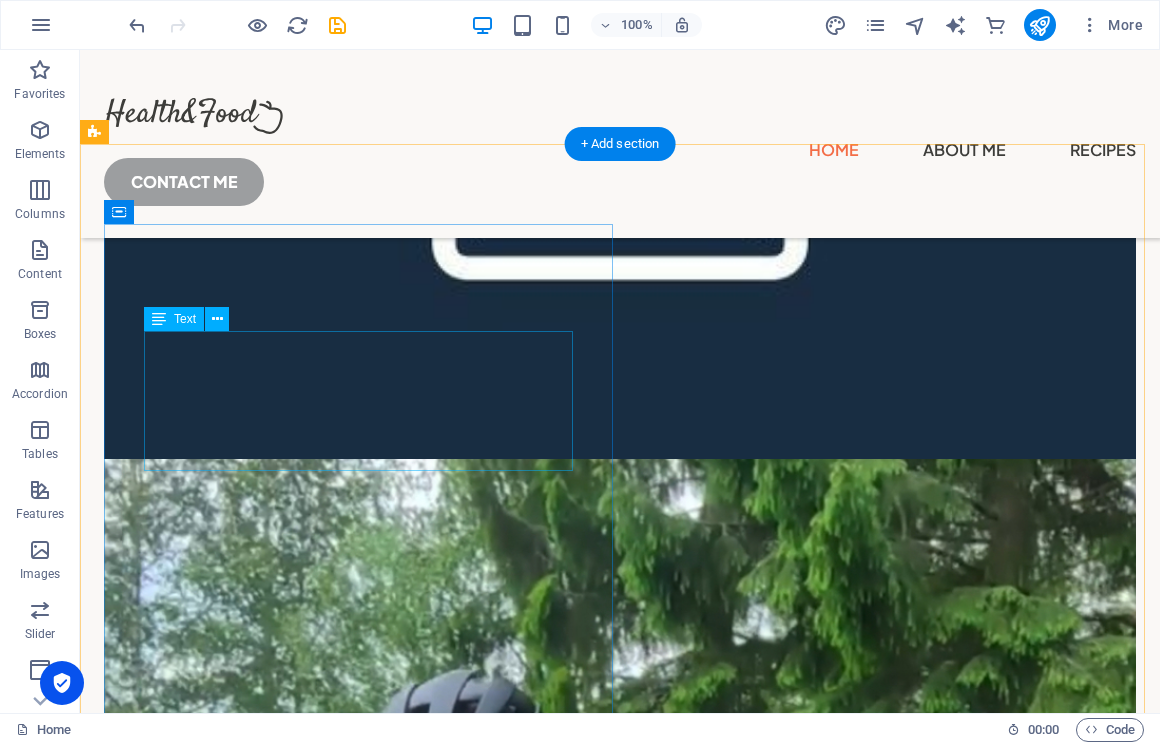 scroll, scrollTop: 861, scrollLeft: 0, axis: vertical 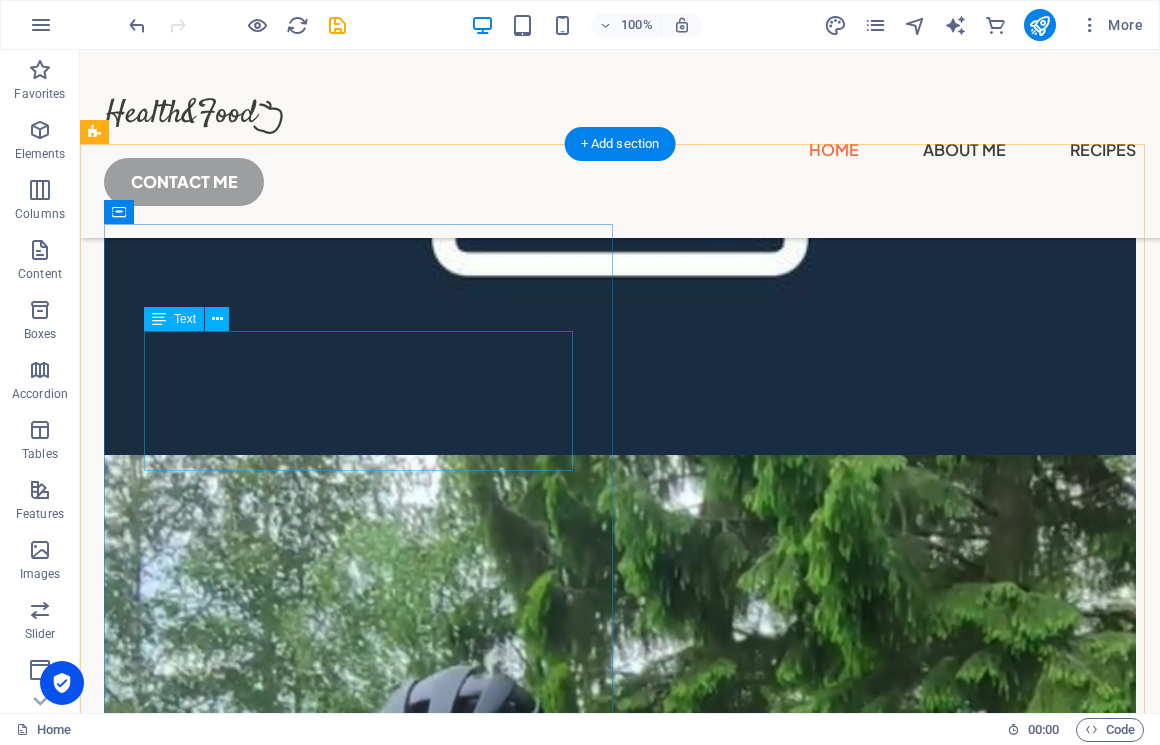 click on "I chose Trek for my bike because of the stunning design and features of Madone 7th generation. Additionally, supporting my local bike shop, which represents Trek, was an important factor in my decision. Trek perfectly meets my cycling needs." at bounding box center [620, 2200] 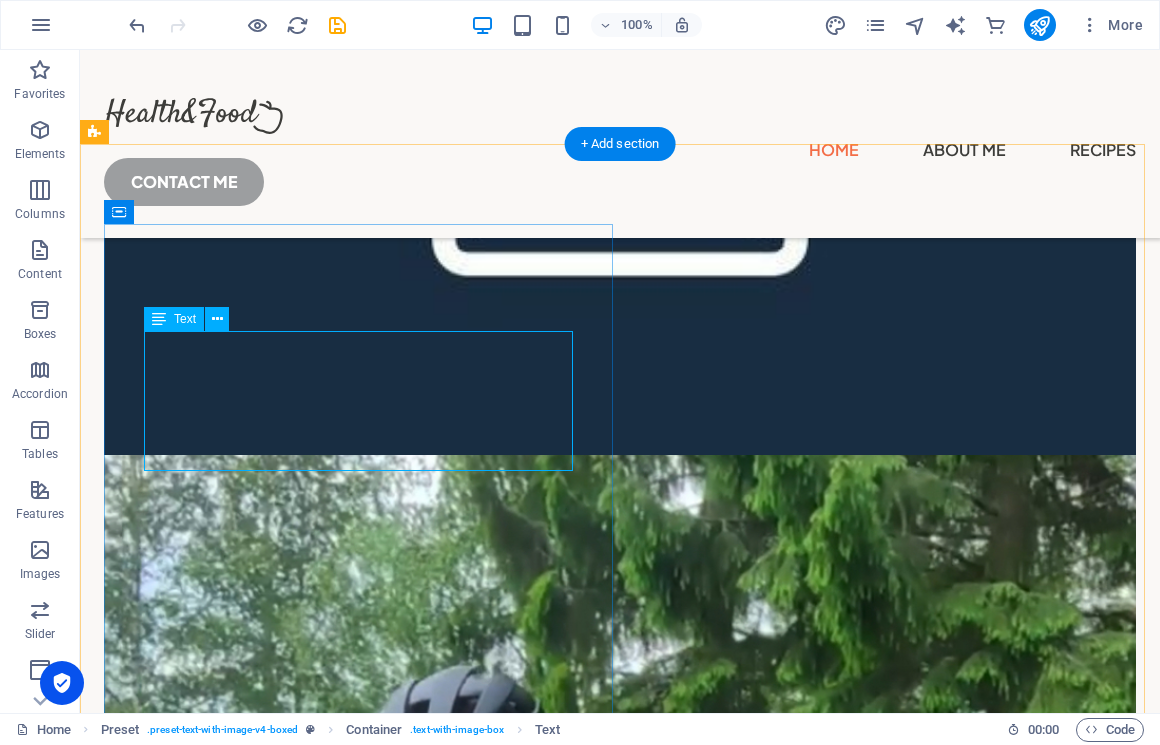 click on "I chose Trek for my bike because of the stunning design and features of Madone 7th generation. Additionally, supporting my local bike shop, which represents Trek, was an important factor in my decision. Trek perfectly meets my cycling needs." at bounding box center [620, 2200] 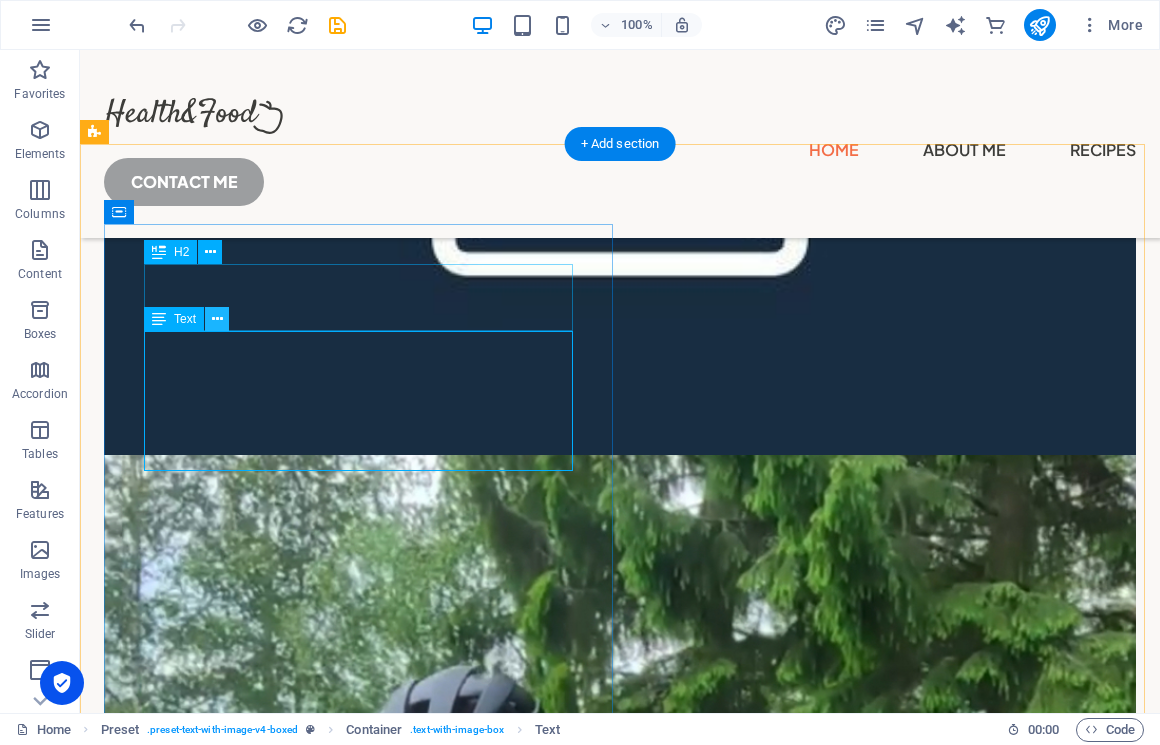 click at bounding box center [217, 319] 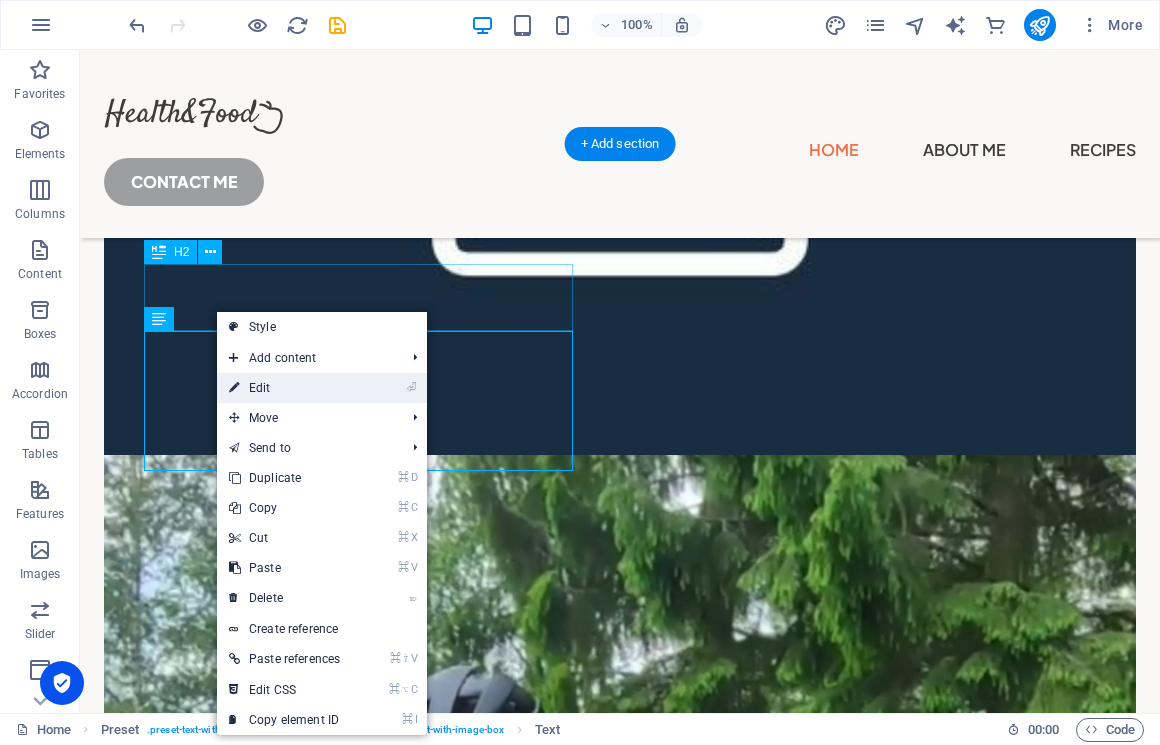 click on "⏎  Edit" at bounding box center [284, 388] 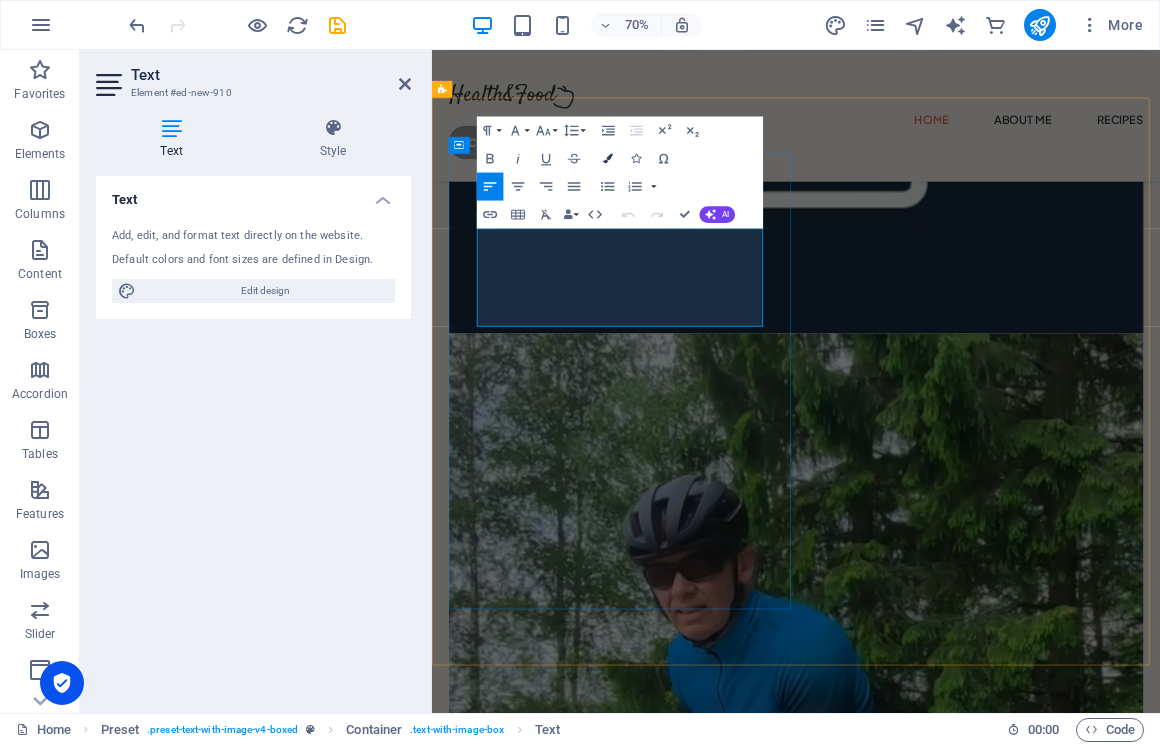 click at bounding box center (608, 158) 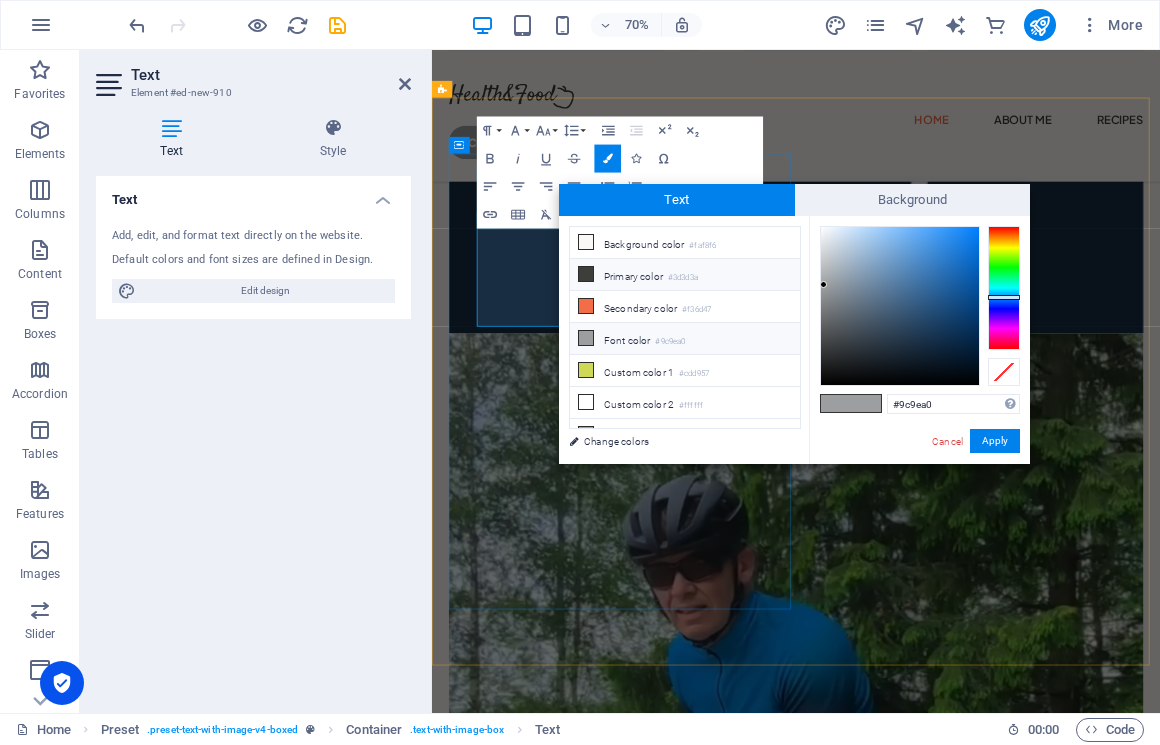 click at bounding box center (586, 274) 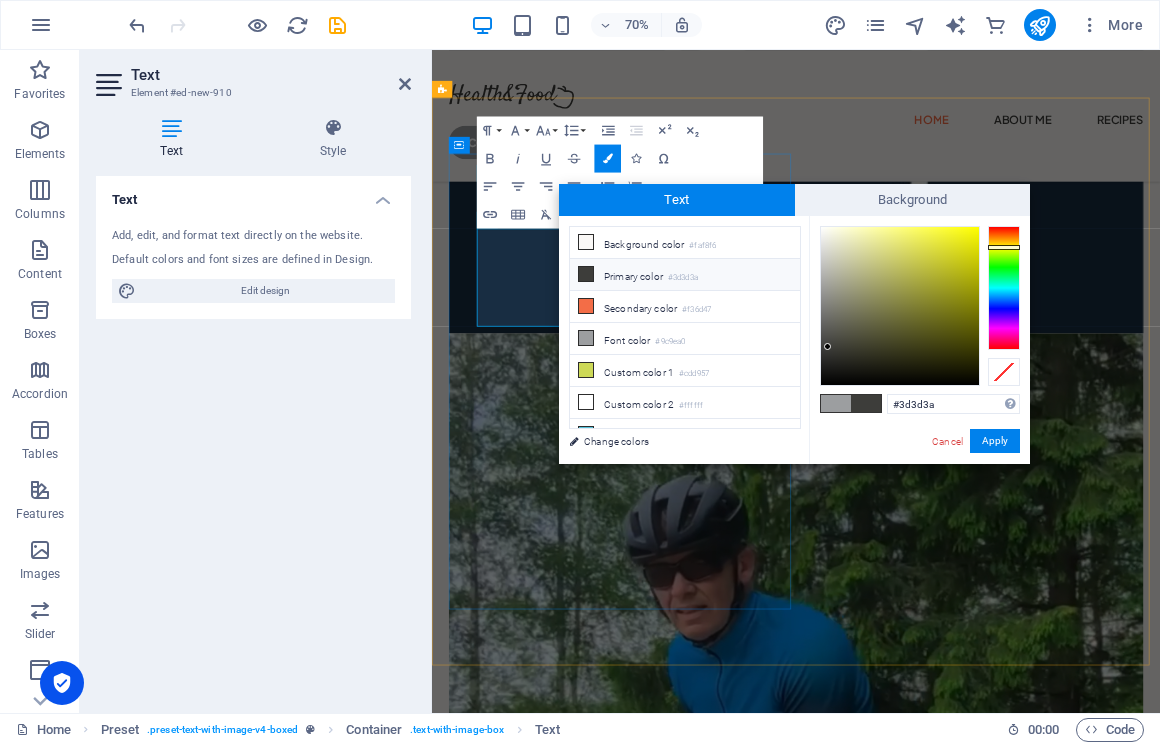 type on "#020200" 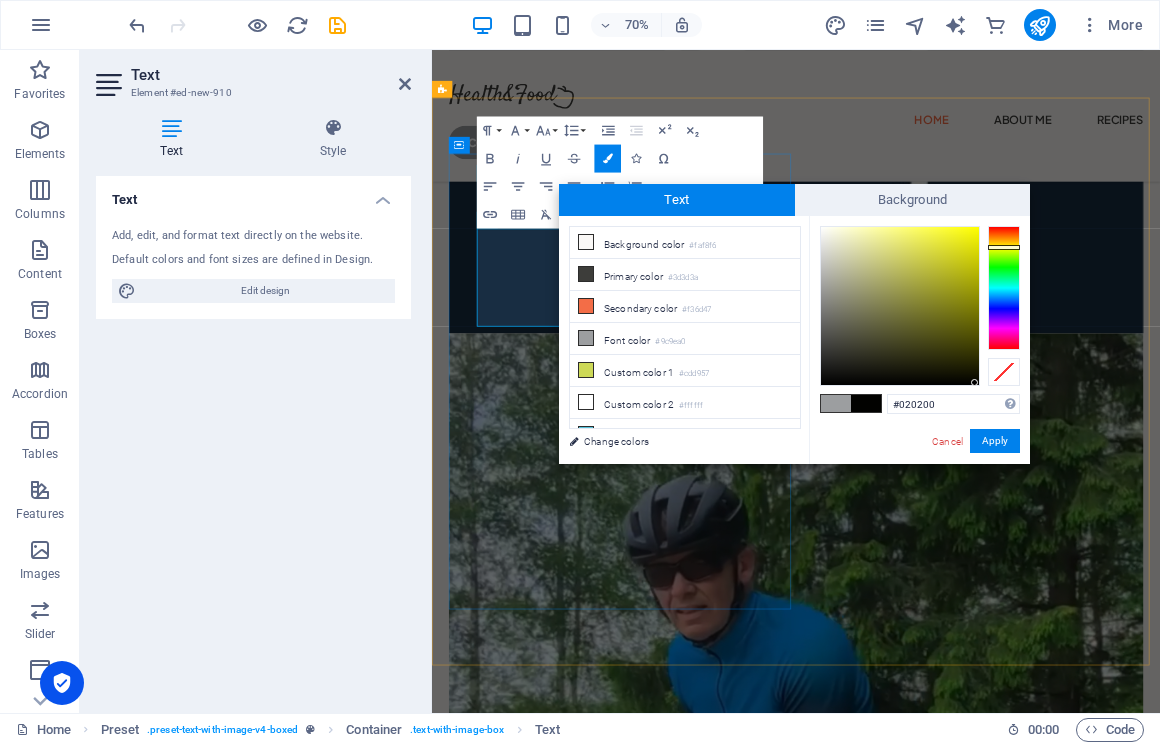 click at bounding box center (900, 306) 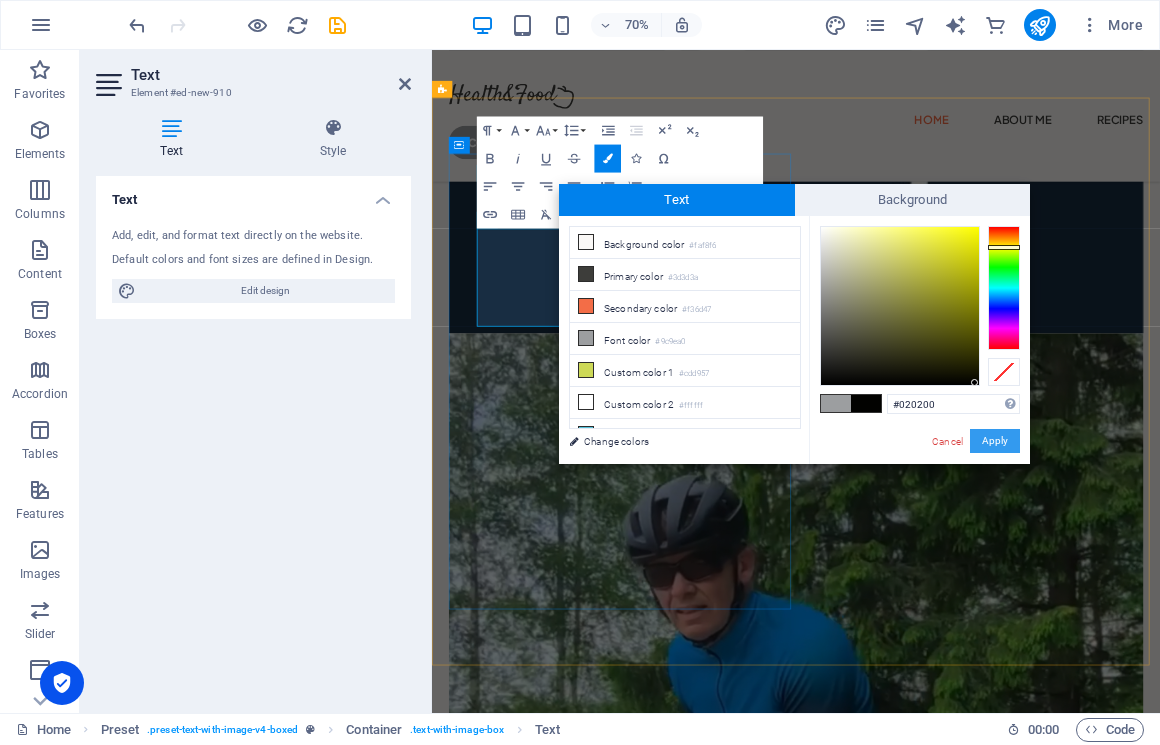 click on "Apply" at bounding box center (995, 441) 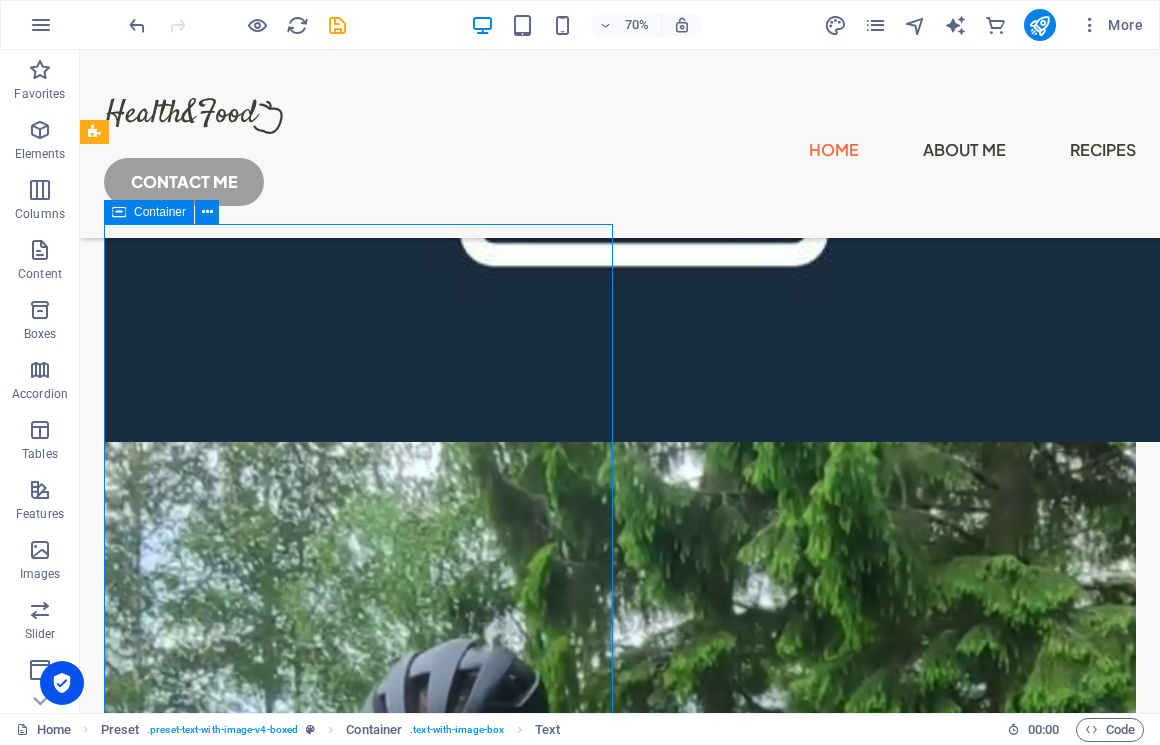 drag, startPoint x: 469, startPoint y: 617, endPoint x: 697, endPoint y: 447, distance: 284.40112 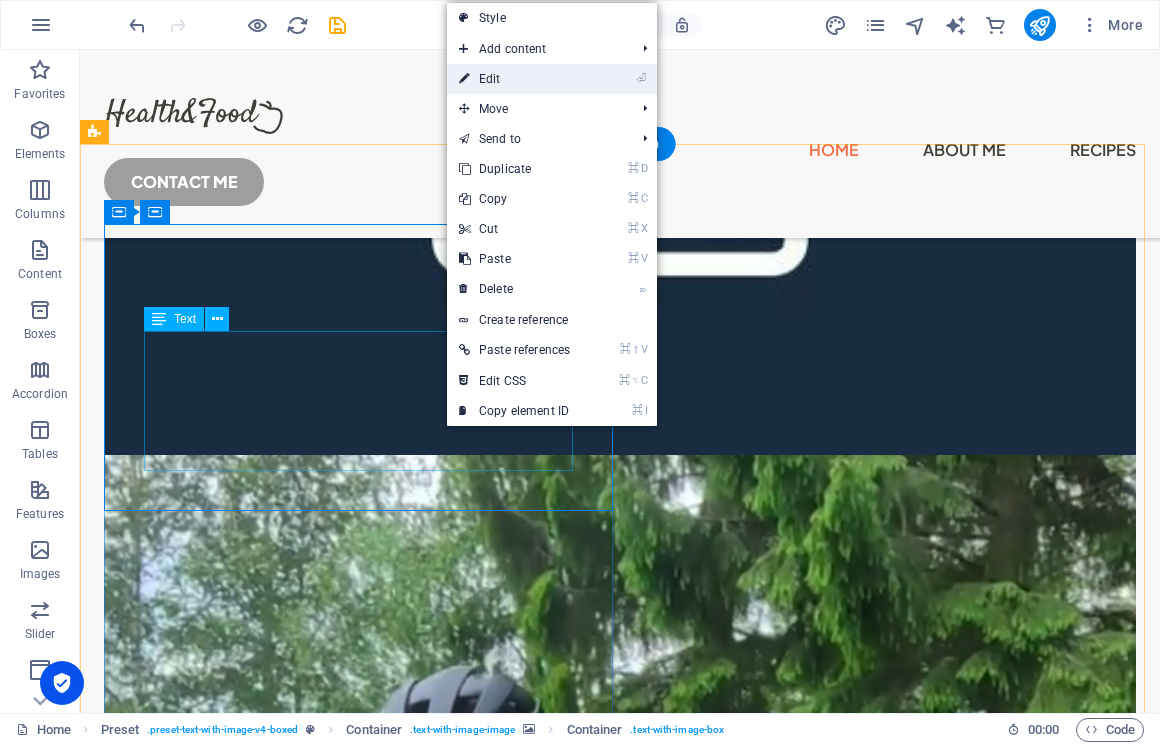 click on "⏎  Edit" at bounding box center [514, 79] 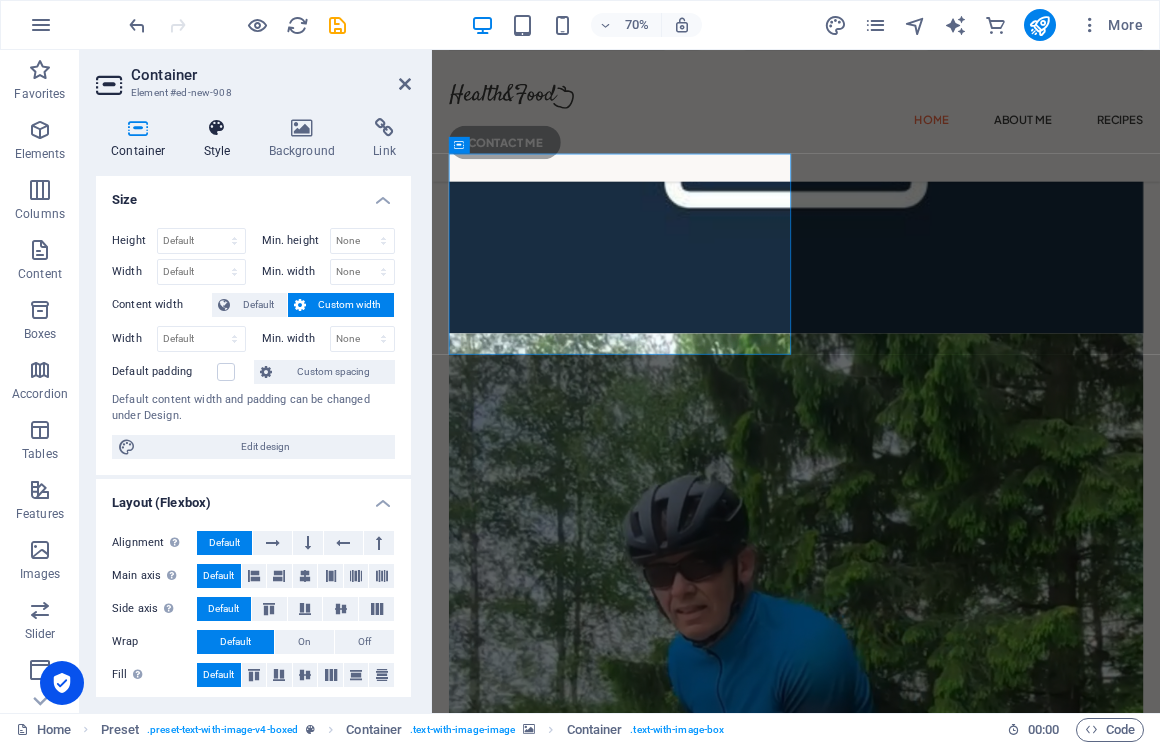 click at bounding box center (217, 128) 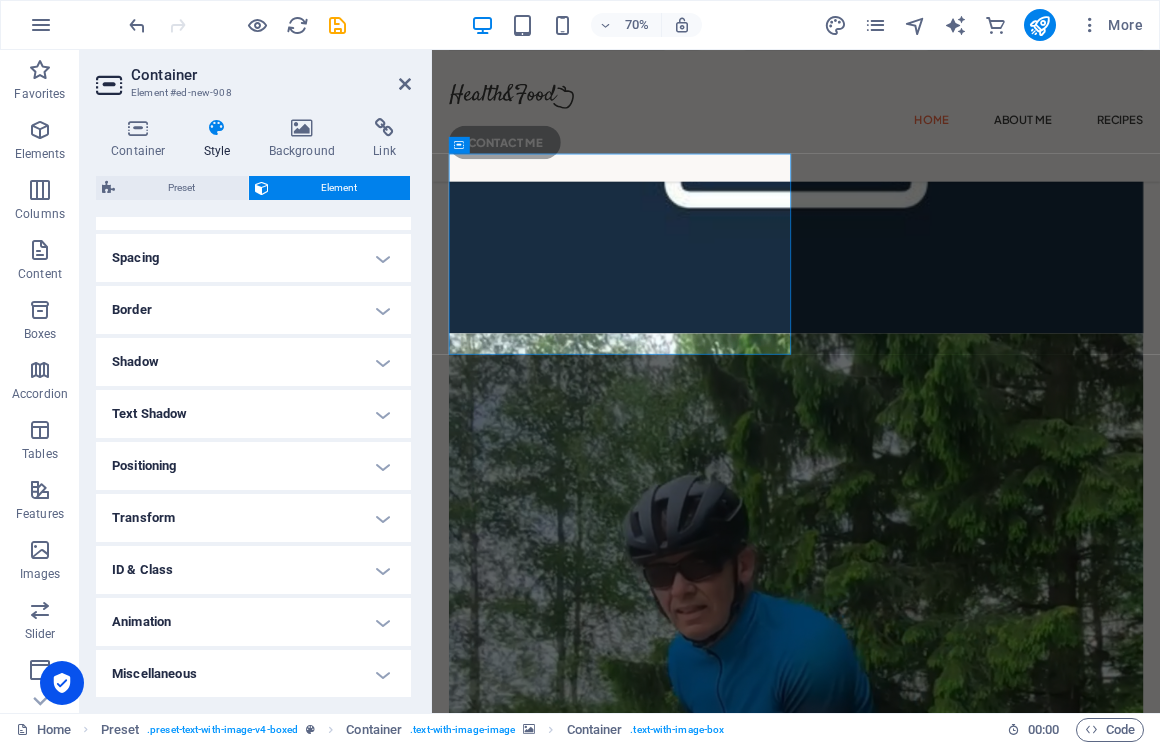 scroll, scrollTop: 0, scrollLeft: 0, axis: both 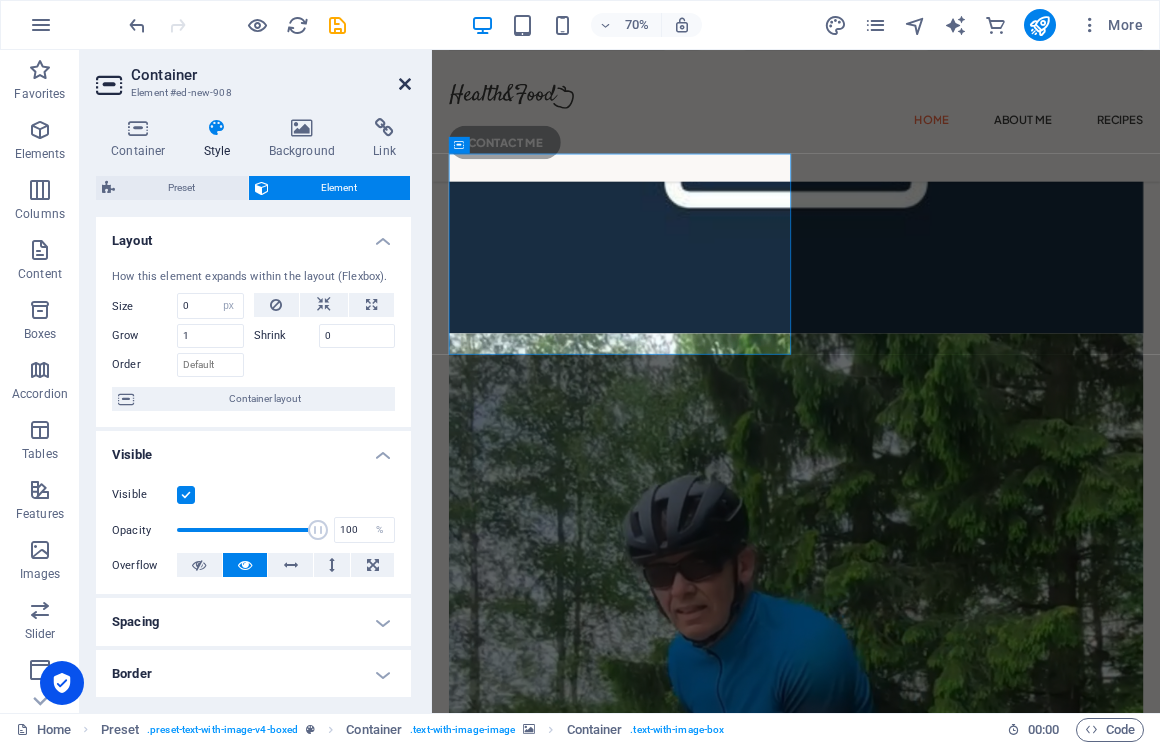 click at bounding box center (405, 84) 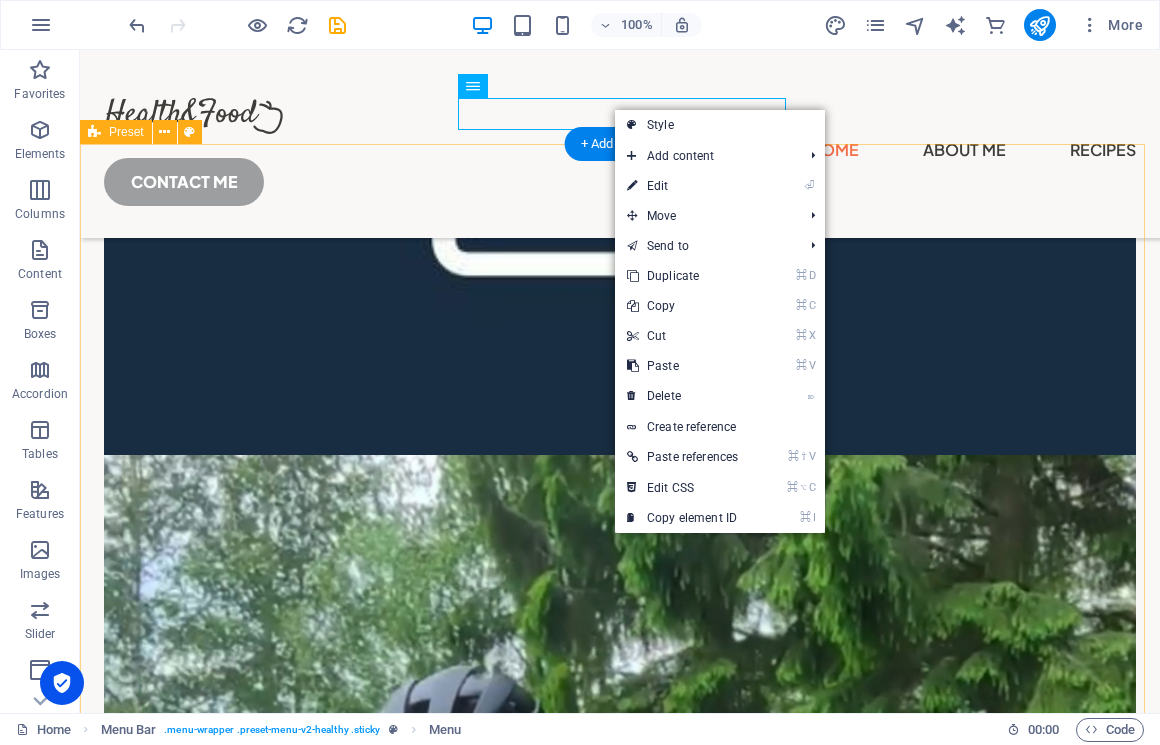 click on "Trek bikes I chose Trek for my bike because of the stunning design and features of Madone 7th generation. Additionally, supporting my local bike shop, which represents Trek, was an important factor in my decision. Trek perfectly meets my cycling needs." at bounding box center (620, 3332) 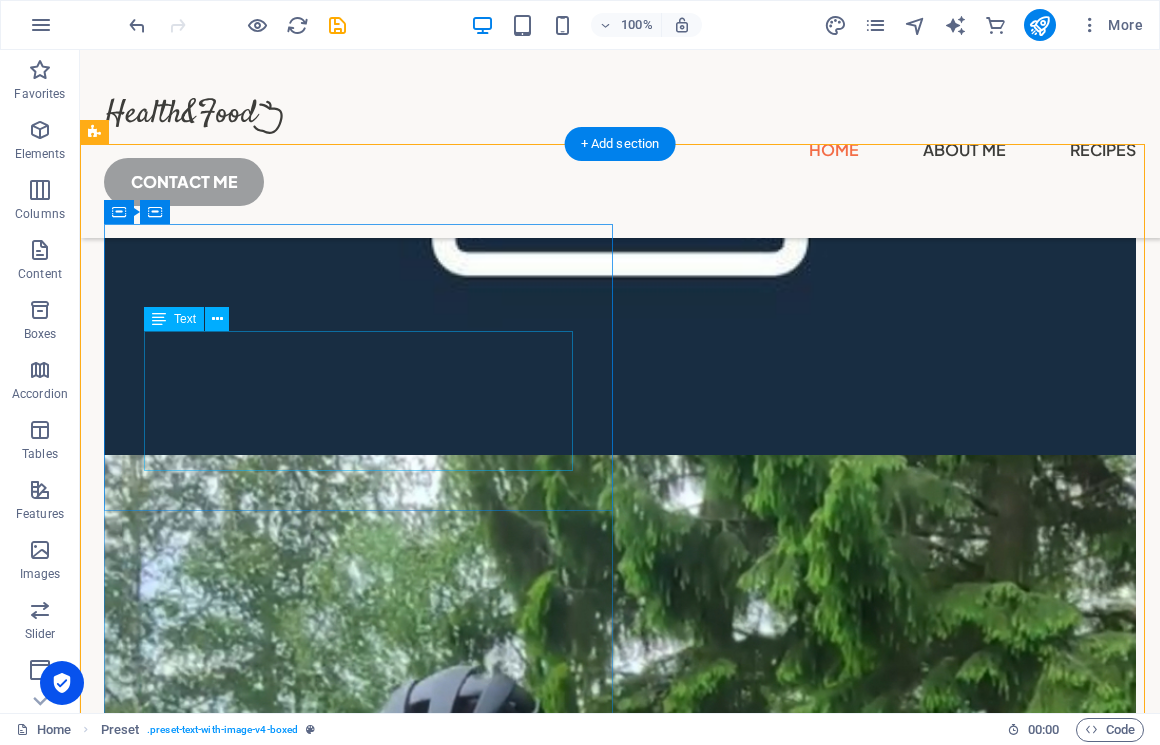 click on "I chose Trek for my bike because of the stunning design and features of Madone 7th generation. Additionally, supporting my local bike shop, which represents Trek, was an important factor in my decision. Trek perfectly meets my cycling needs." at bounding box center (620, 3166) 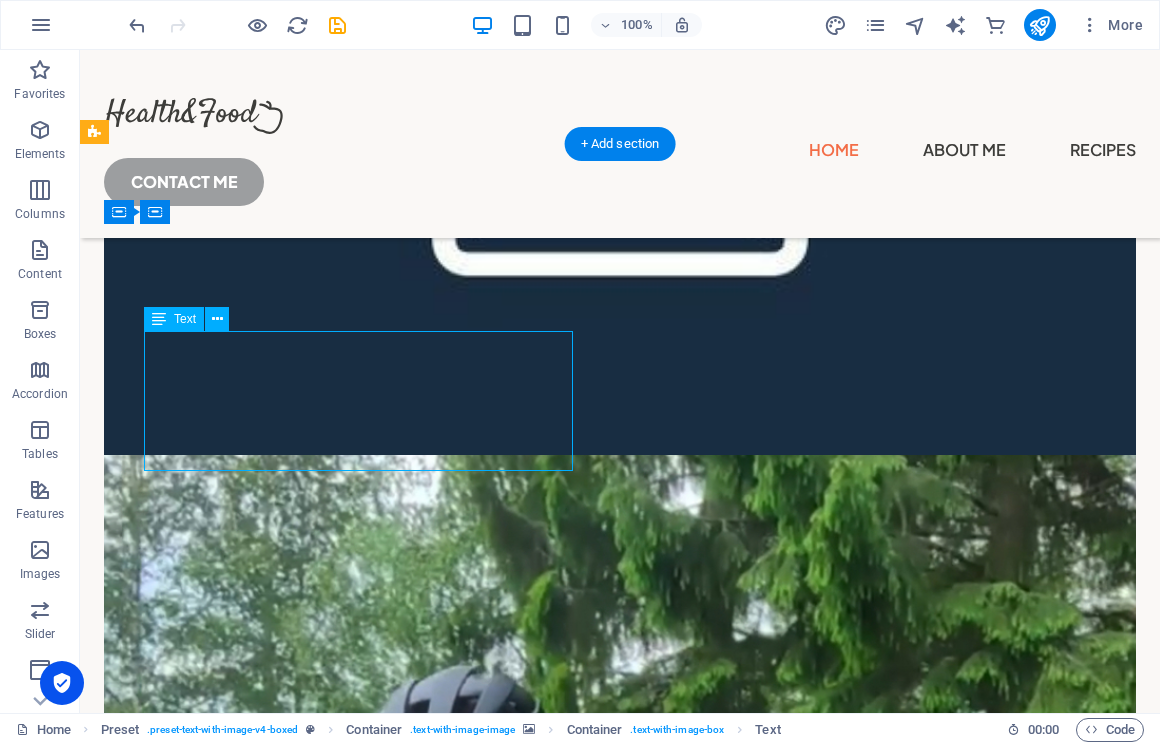 click on "I chose Trek for my bike because of the stunning design and features of Madone 7th generation. Additionally, supporting my local bike shop, which represents Trek, was an important factor in my decision. Trek perfectly meets my cycling needs." at bounding box center (620, 3166) 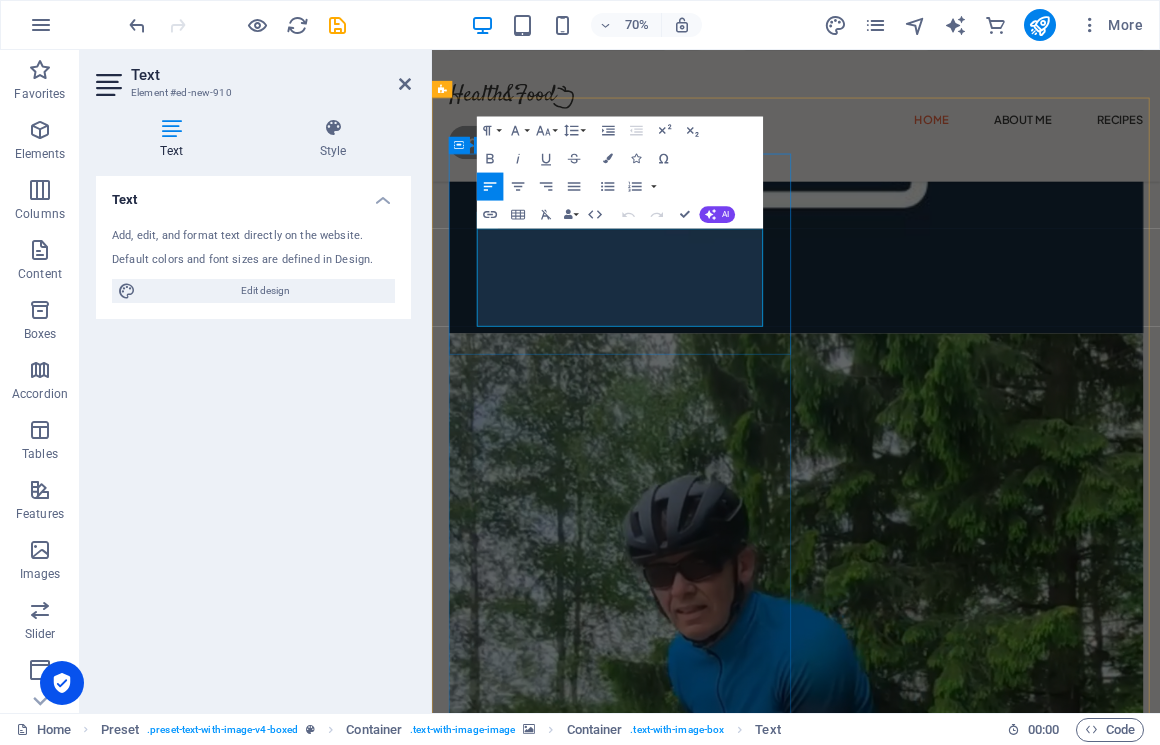 drag, startPoint x: 899, startPoint y: 427, endPoint x: 472, endPoint y: 310, distance: 442.7392 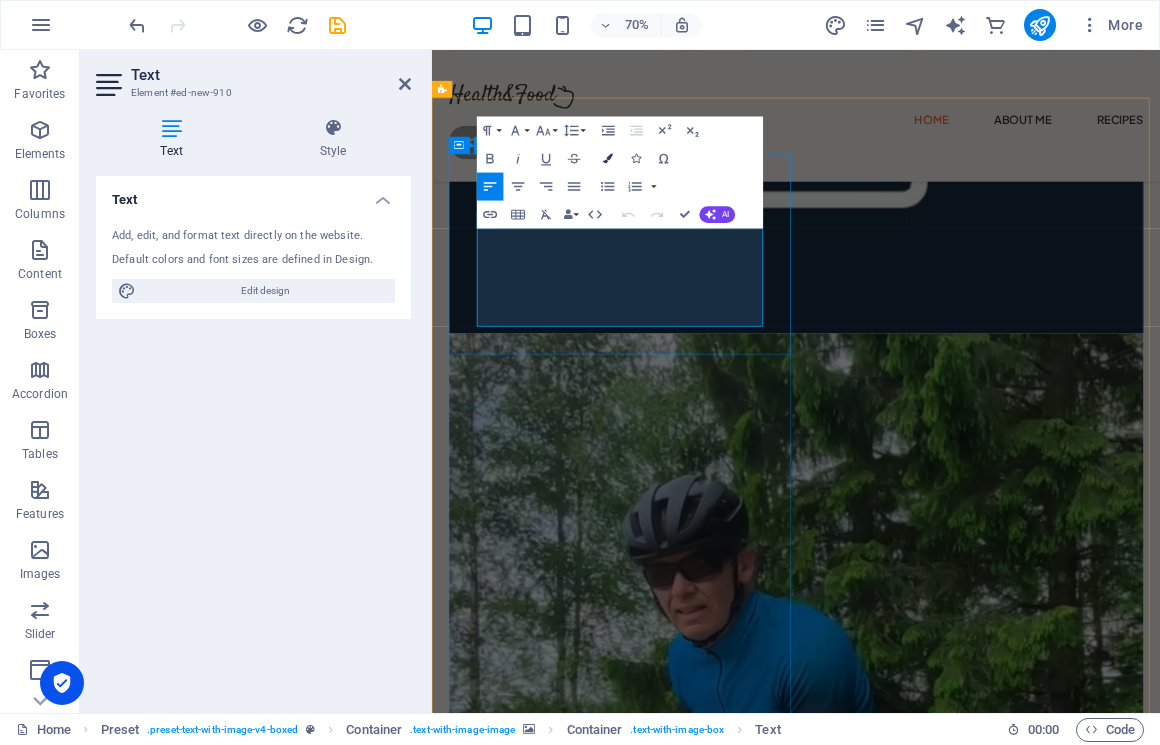 click at bounding box center (608, 158) 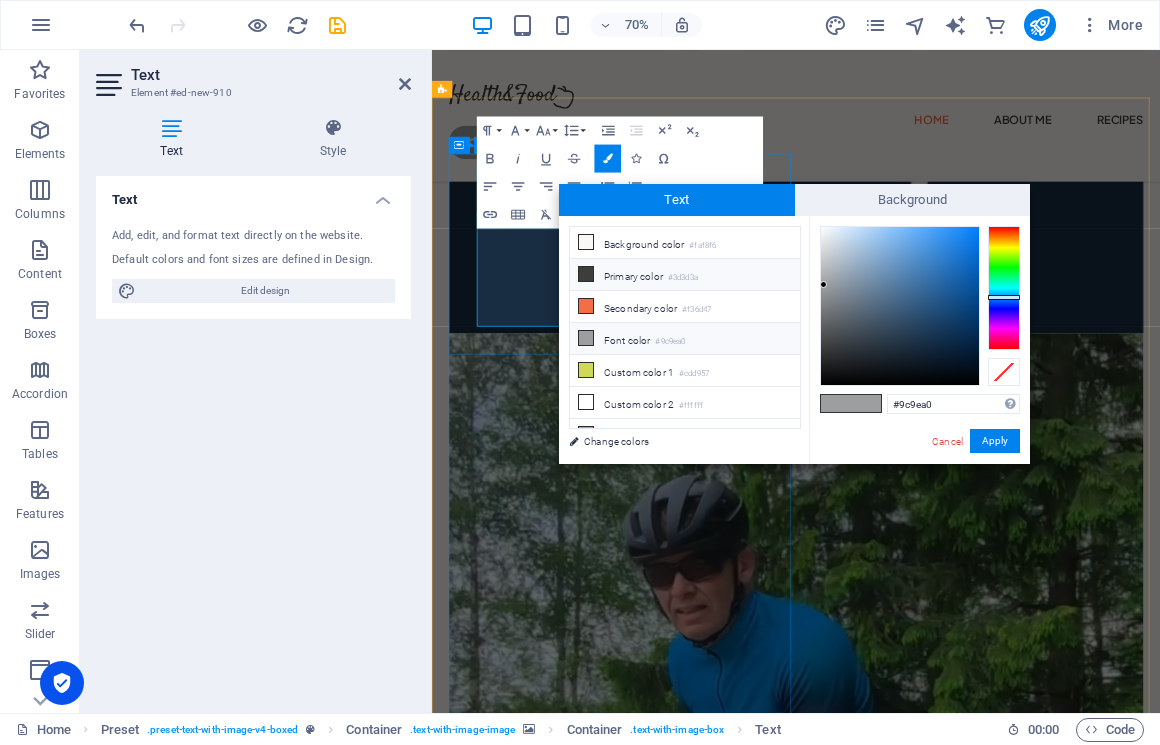 click at bounding box center [586, 274] 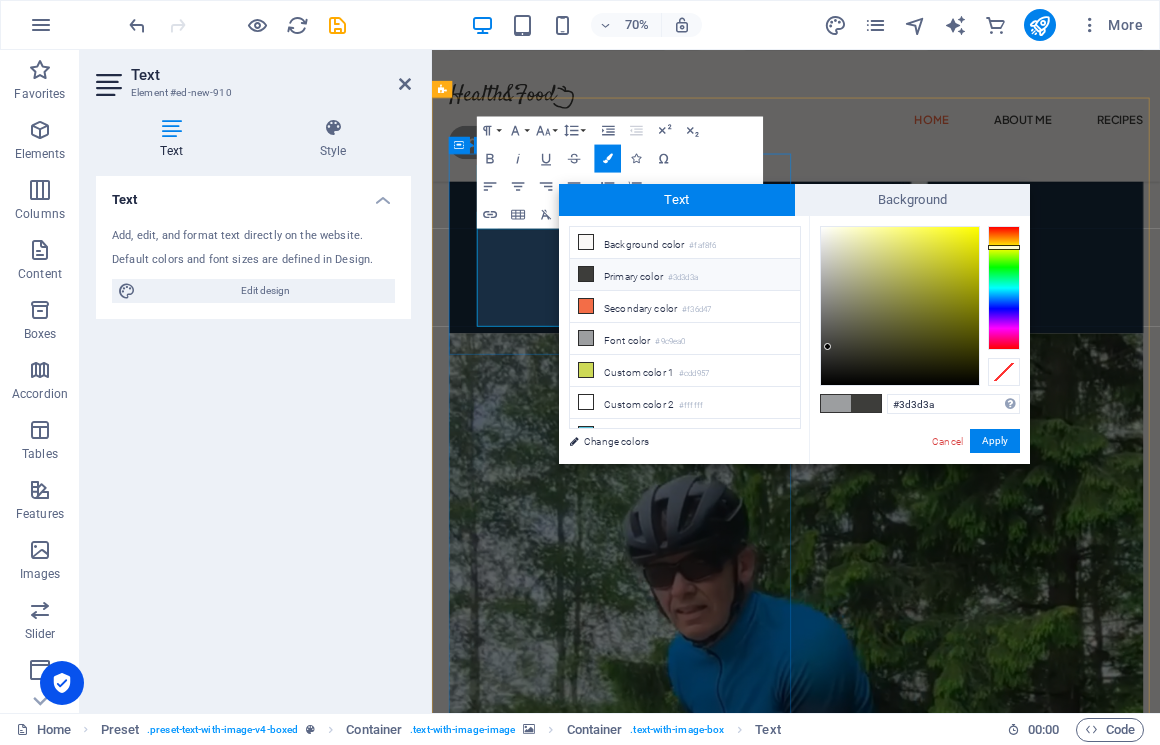 click at bounding box center [866, 403] 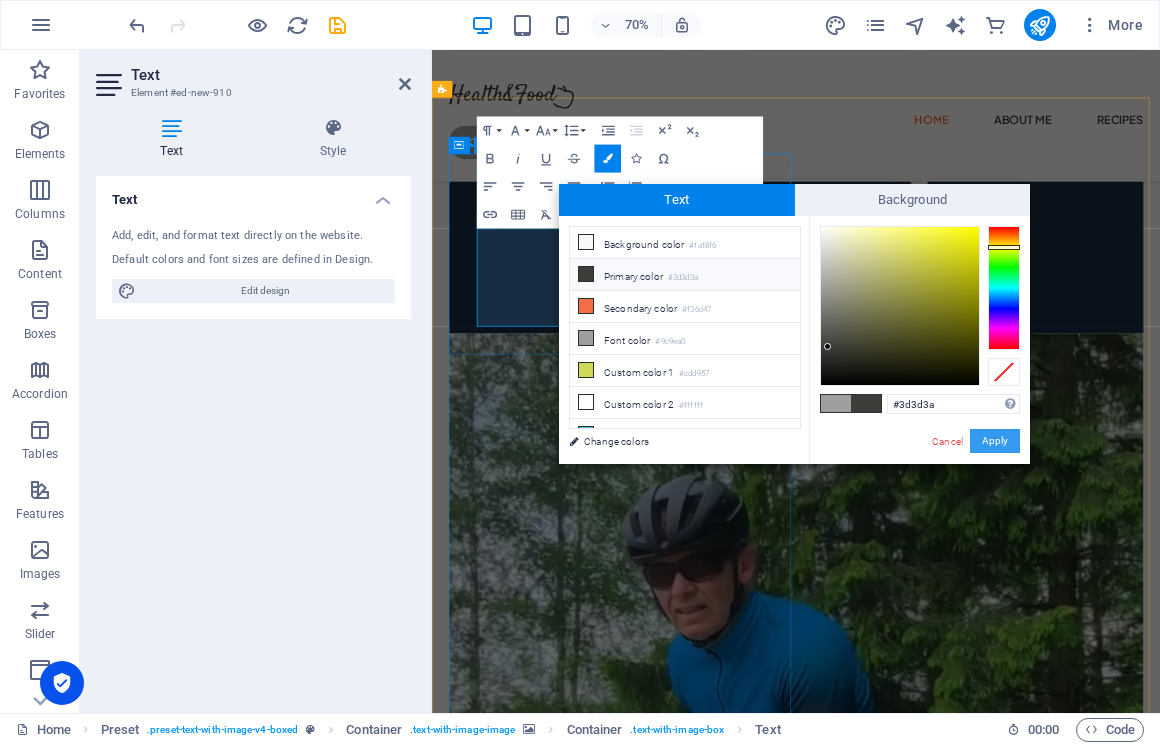 click on "Apply" at bounding box center (995, 441) 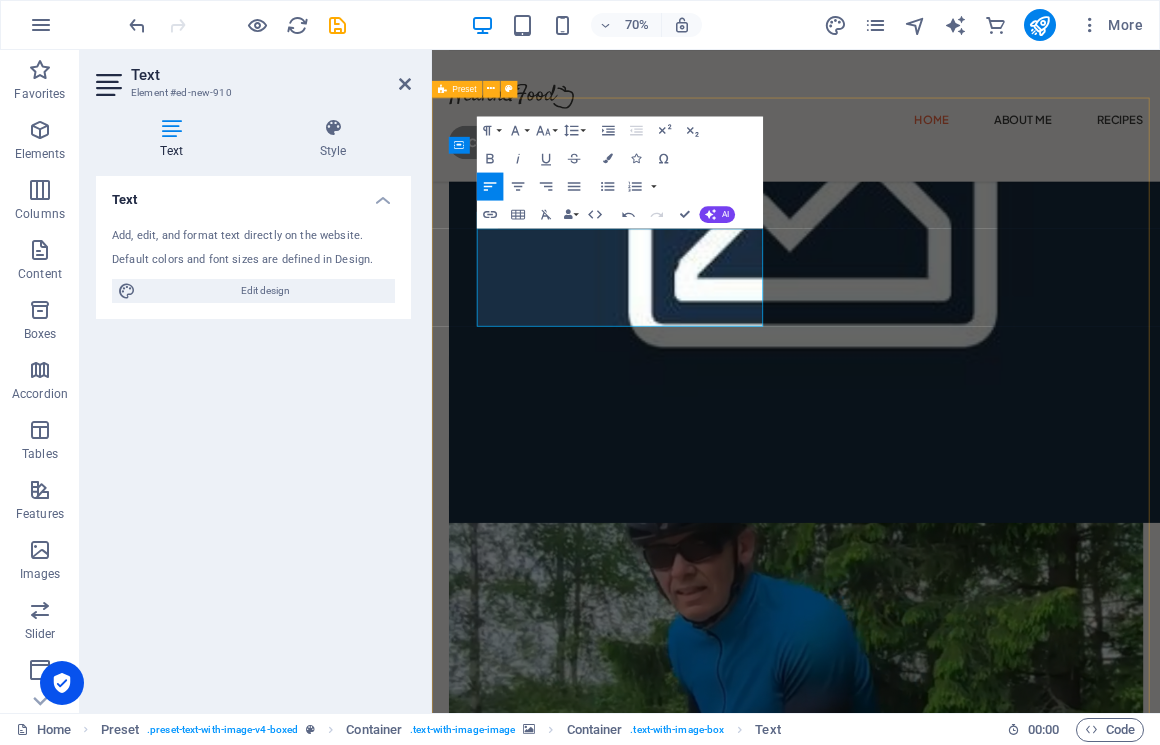 click on "Trek bikes I chose Trek for my bike because of the stunning design and features of Madone 7th generation. Additionally, supporting my local bike shop, which represents Trek, was an important factor in my decision. Trek perfectly meets my cycling needs." at bounding box center (952, 3238) 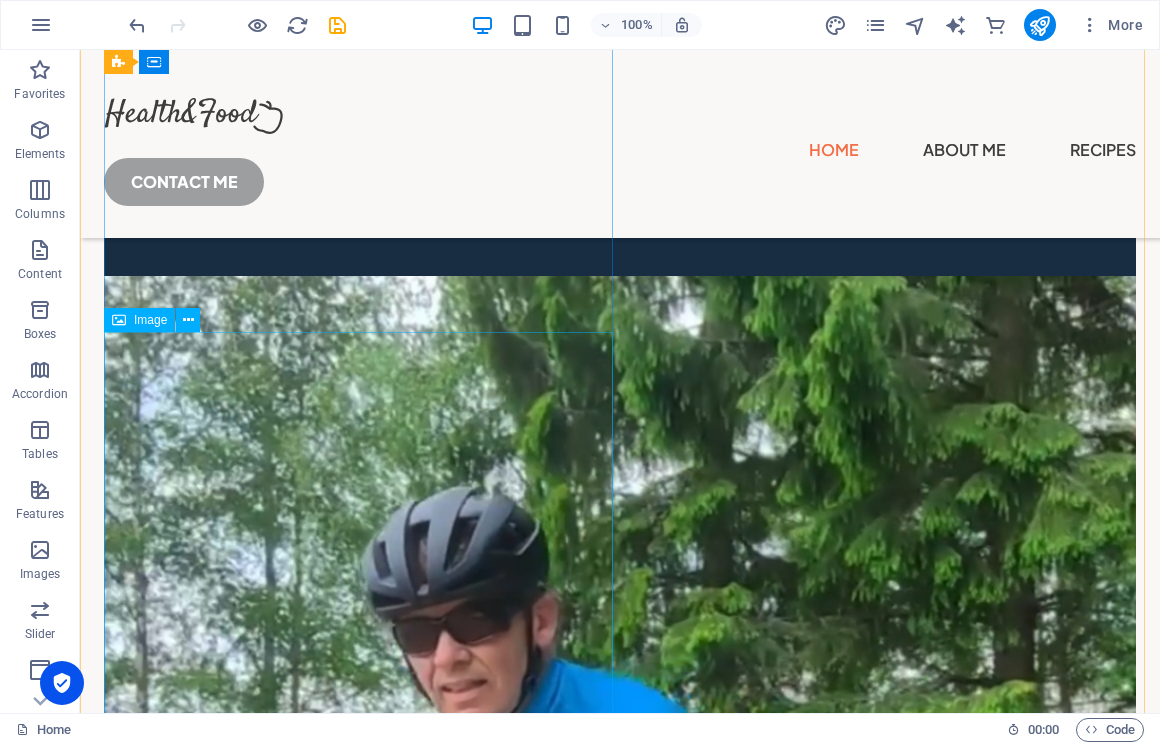 scroll, scrollTop: 1088, scrollLeft: 0, axis: vertical 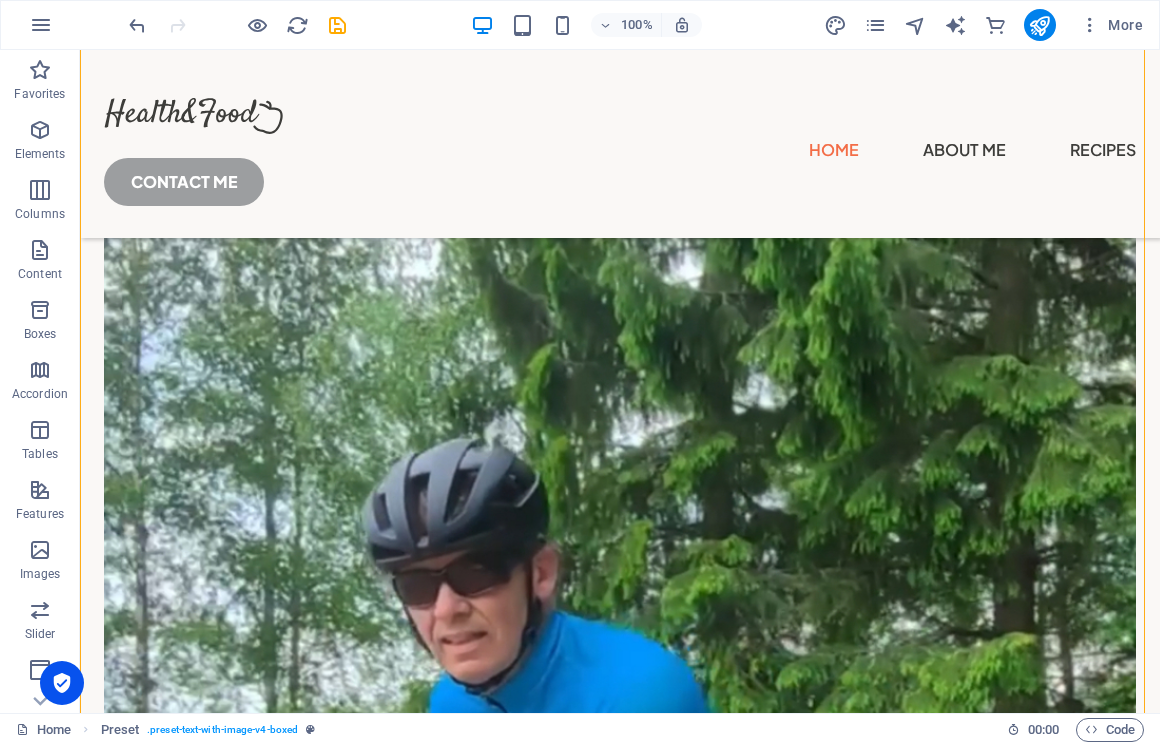 drag, startPoint x: 521, startPoint y: 452, endPoint x: 860, endPoint y: 272, distance: 383.8242 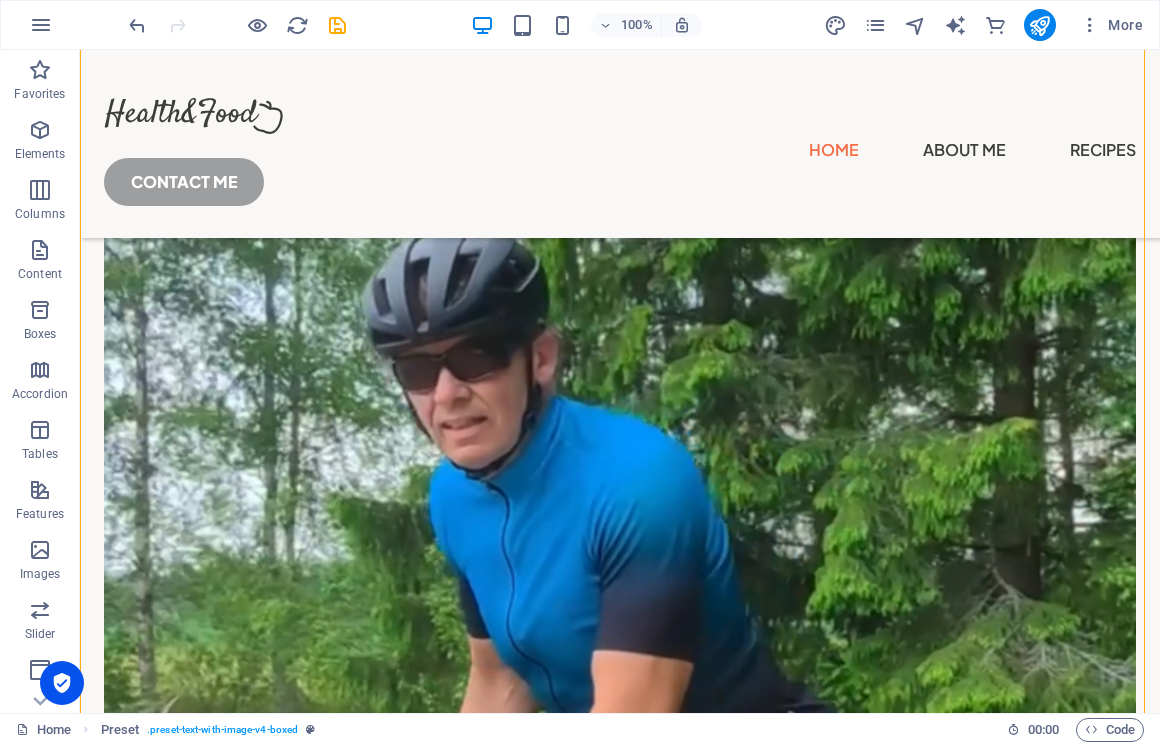 scroll, scrollTop: 804, scrollLeft: 0, axis: vertical 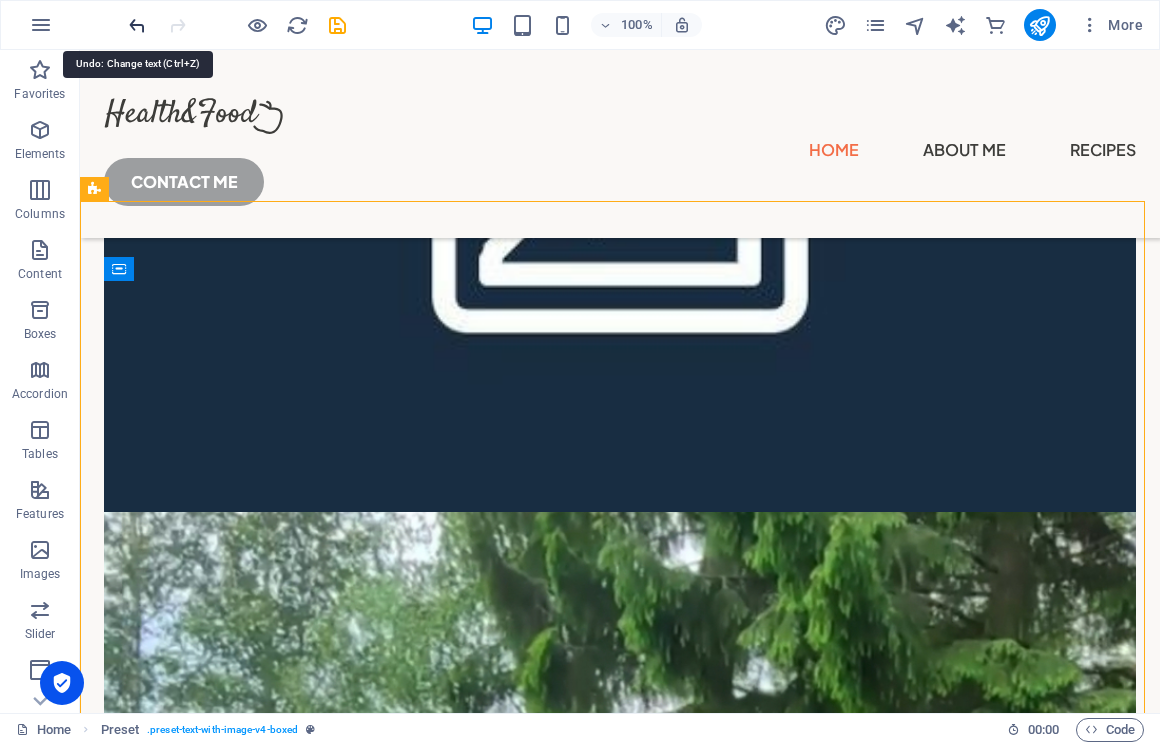 click at bounding box center [137, 25] 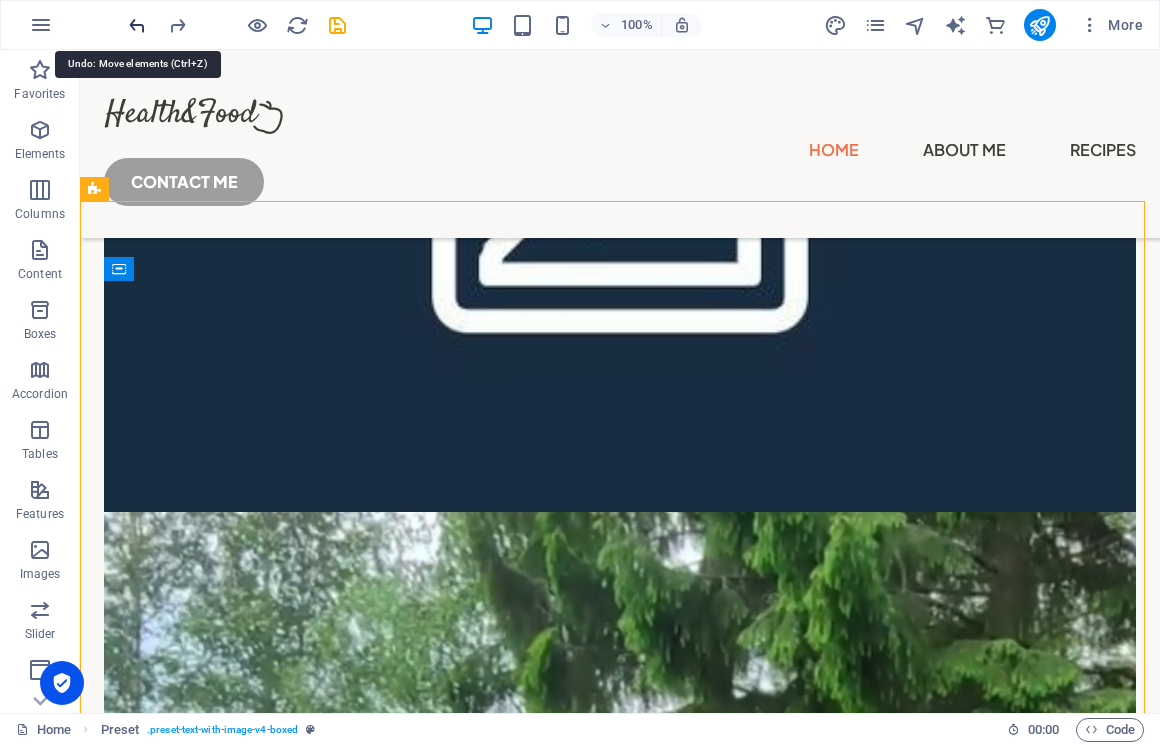 click at bounding box center [137, 25] 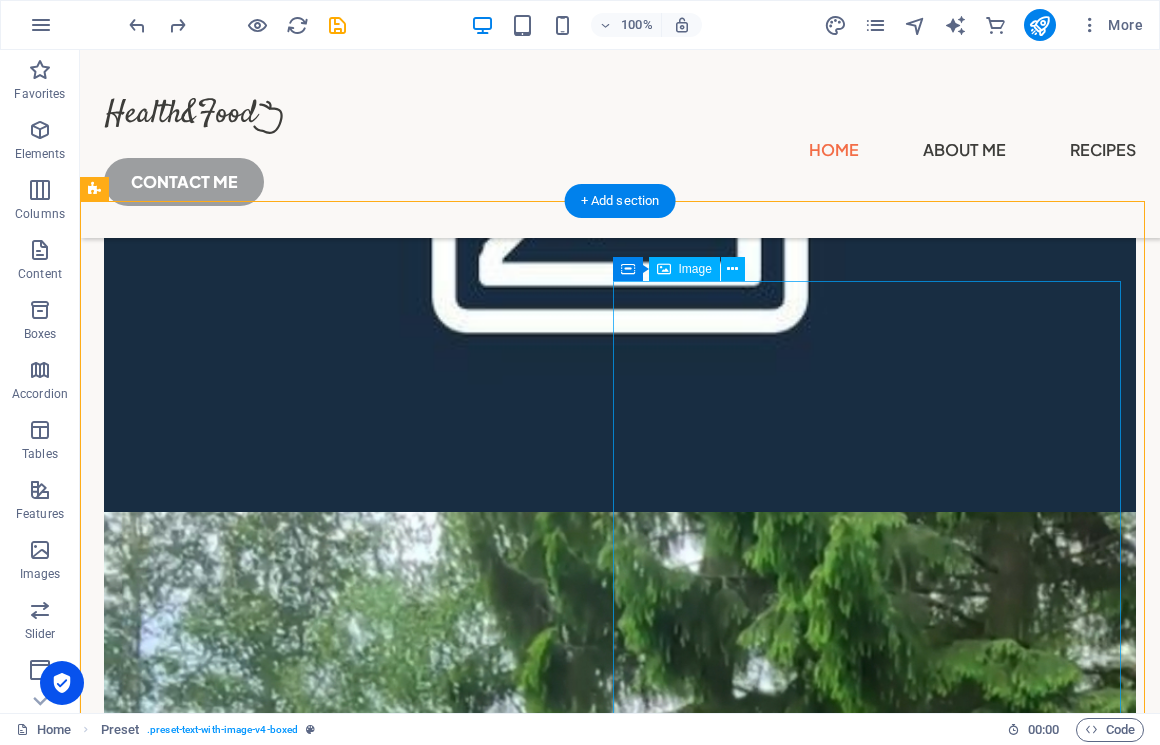 click at bounding box center [620, 3702] 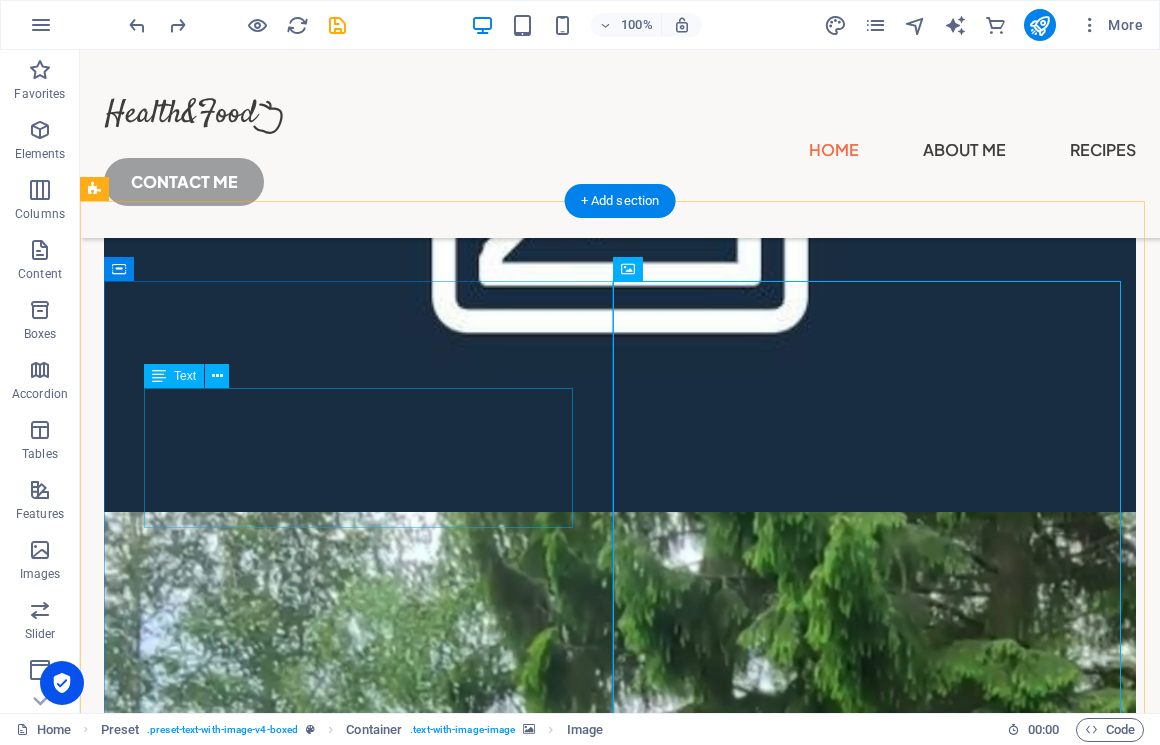 click on "I chose Trek for my bike because of the stunning design and features of Madone 7th generation. Additionally, supporting my local bike shop, which represents Trek, was an important factor in my decision. Trek perfectly meets my cycling needs." at bounding box center [620, 2257] 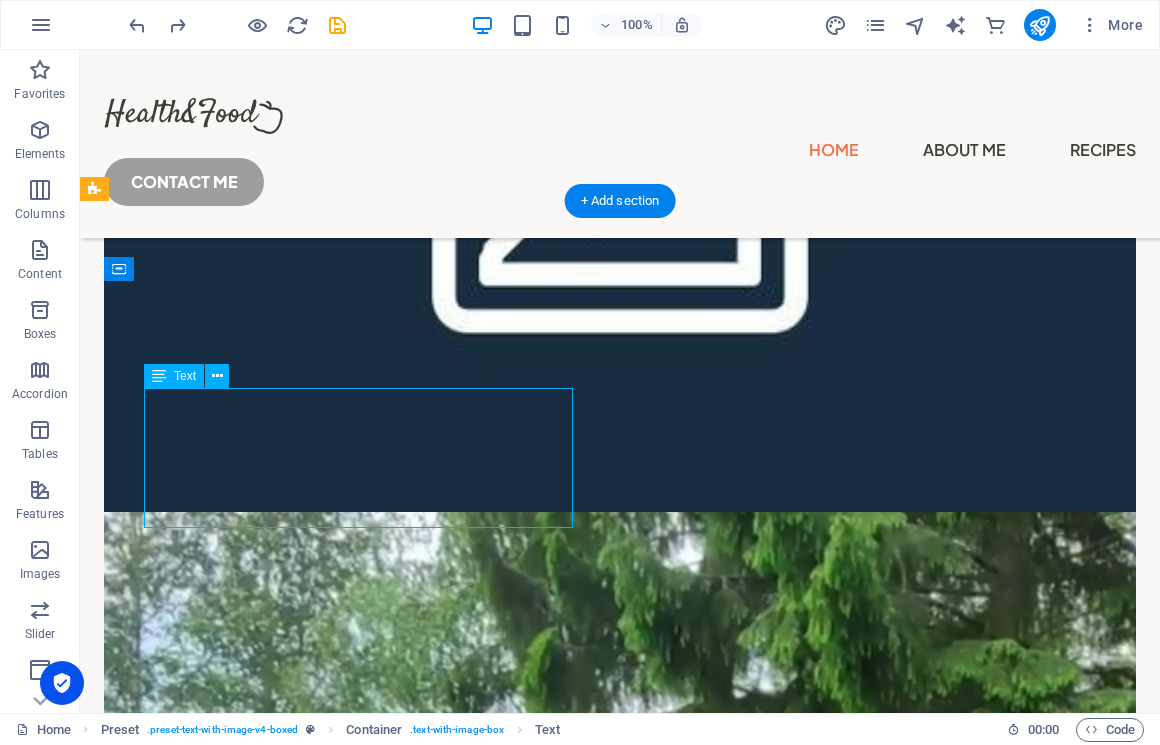 click on "I chose Trek for my bike because of the stunning design and features of Madone 7th generation. Additionally, supporting my local bike shop, which represents Trek, was an important factor in my decision. Trek perfectly meets my cycling needs." at bounding box center [620, 2257] 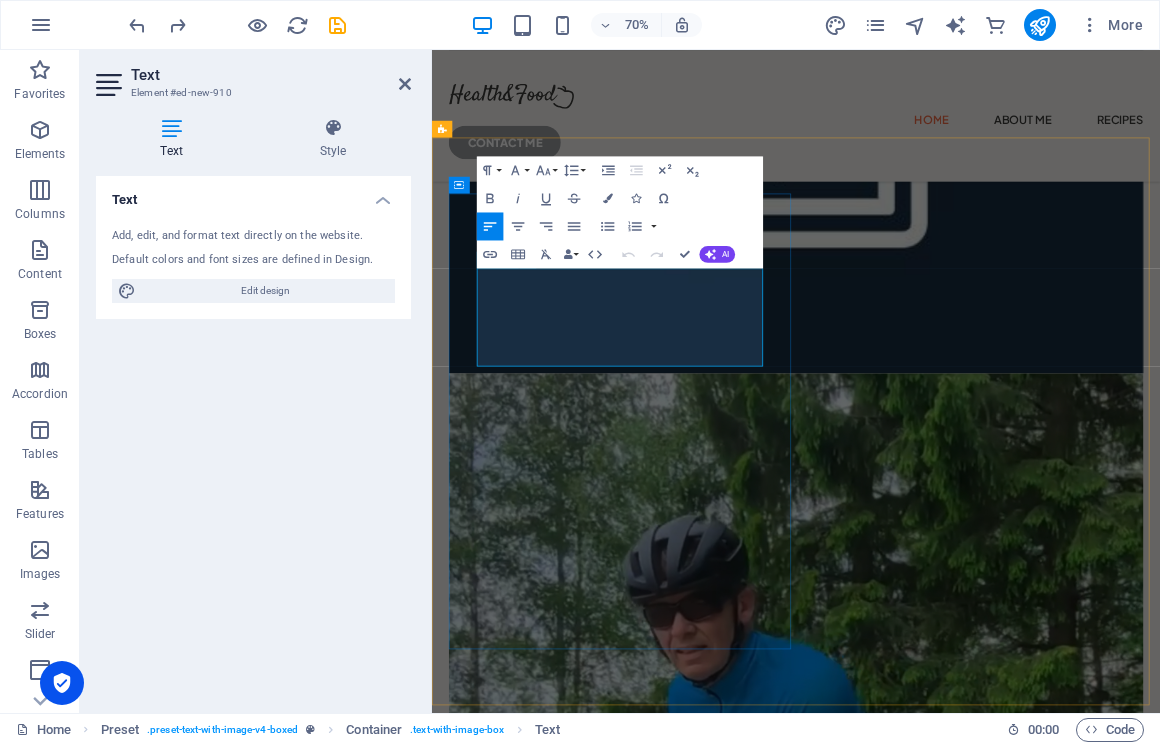 click on "I chose Trek for my bike because of the stunning design and features of Madone 7th generation. Additionally, supporting my local bike shop, which represents Trek, was an important factor in my decision. Trek perfectly meets my cycling needs." at bounding box center [952, 2204] 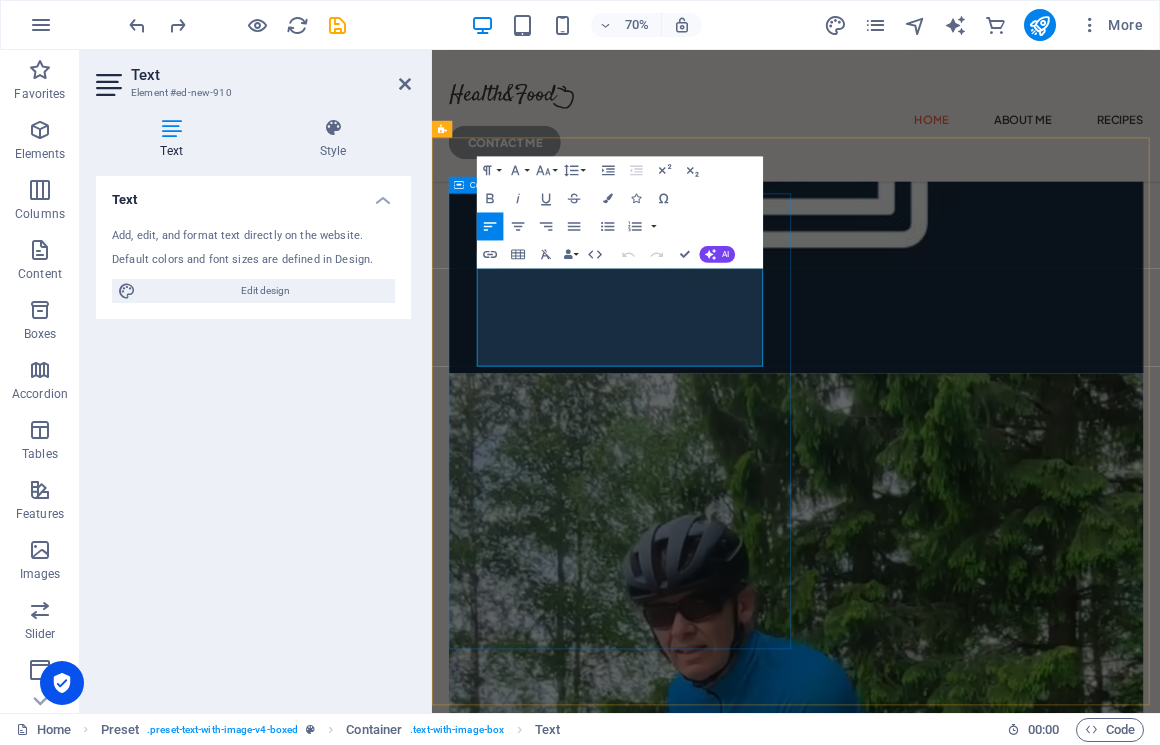 drag, startPoint x: 883, startPoint y: 484, endPoint x: 491, endPoint y: 369, distance: 408.5205 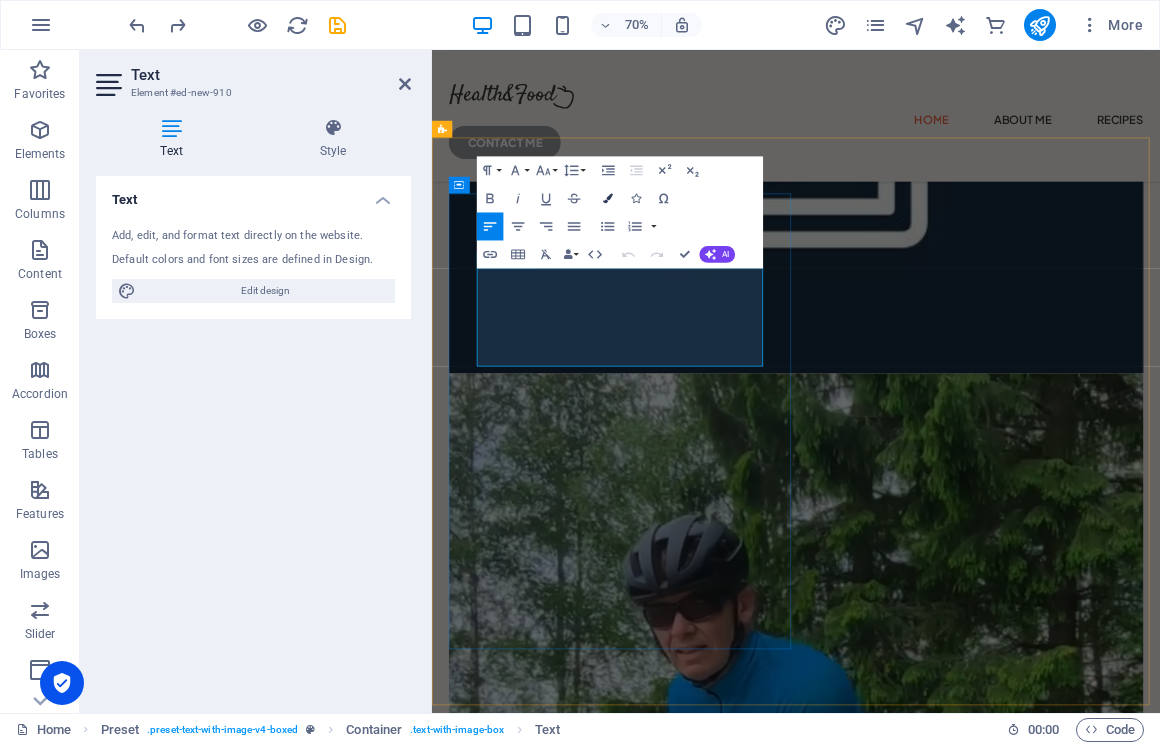 click at bounding box center [608, 198] 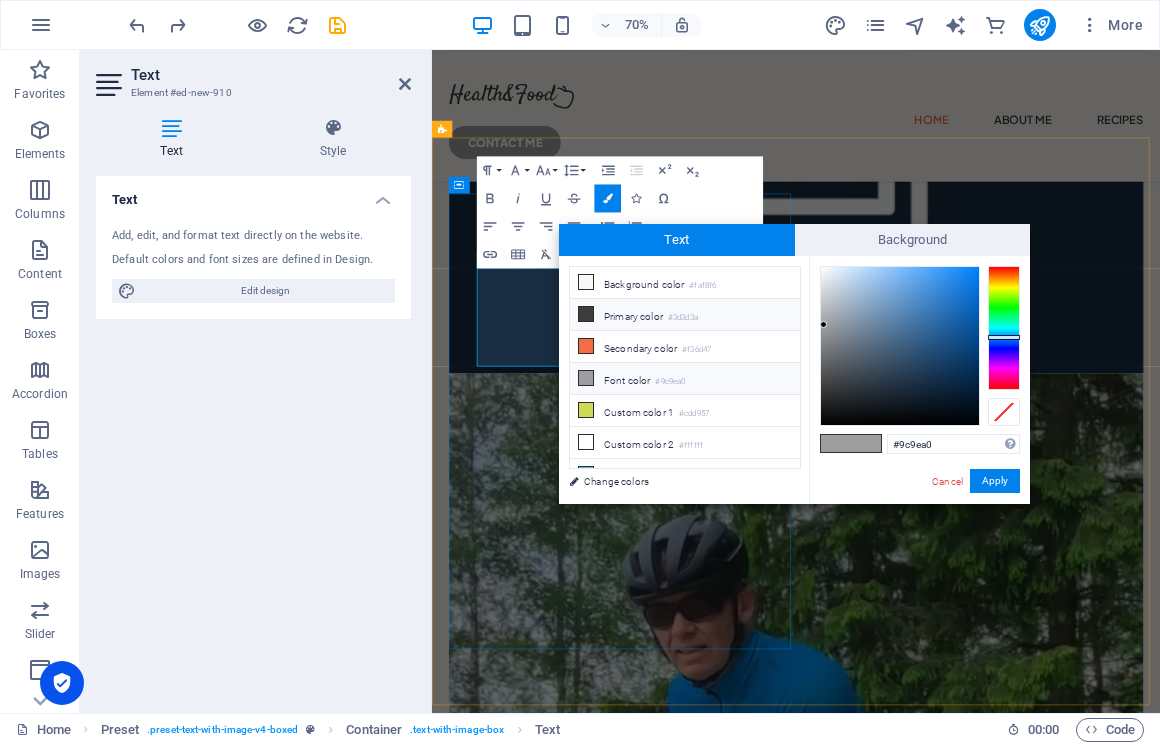click at bounding box center (586, 314) 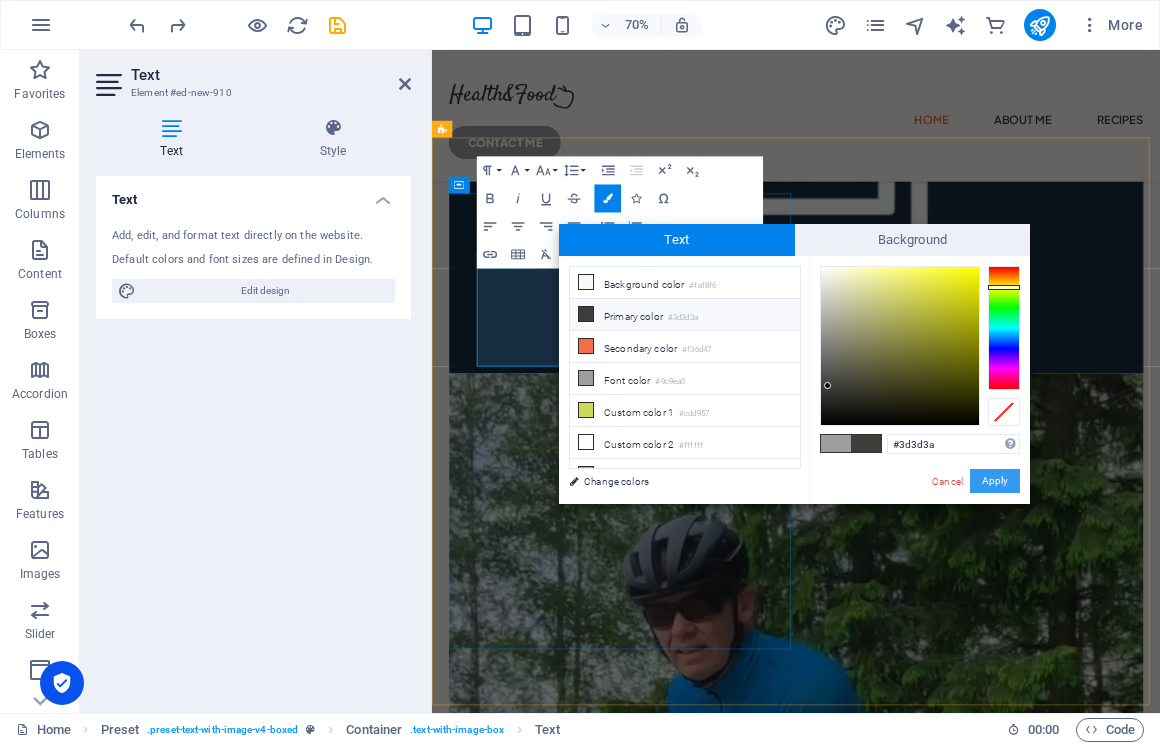 click on "Apply" at bounding box center (995, 481) 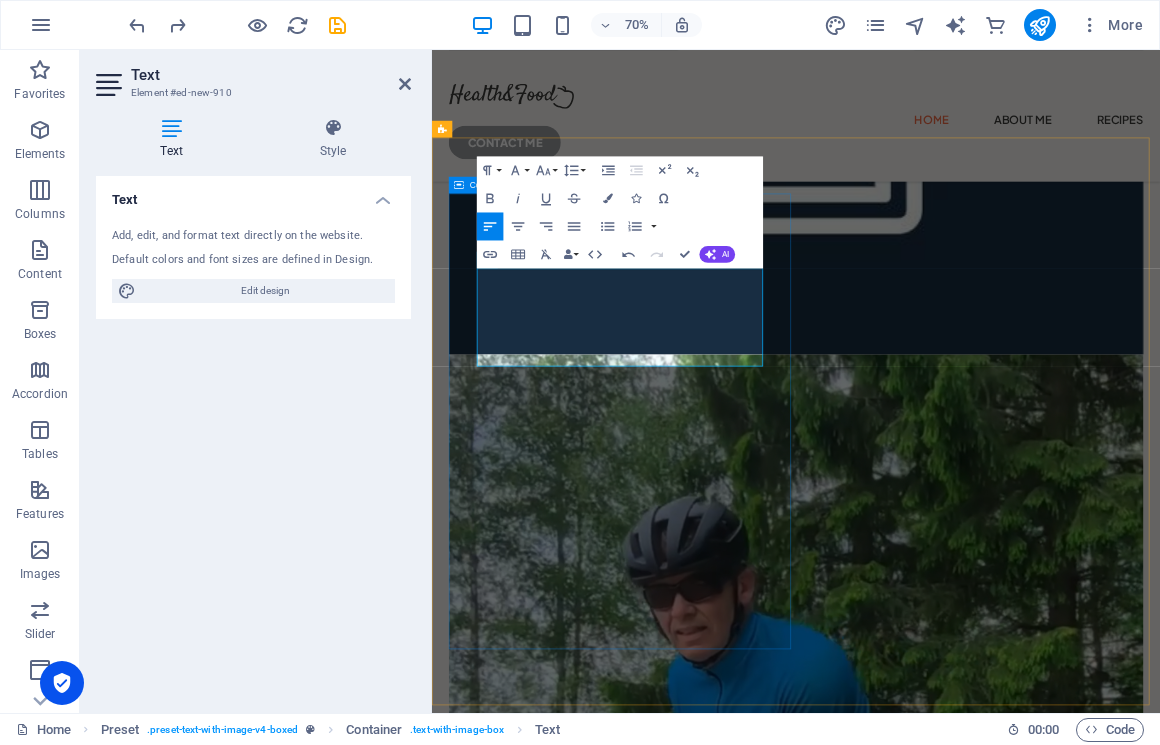 click on "Trek bikes I chose Trek for my bike because of the stunning design and features of Madone 7th generation. Additionally, supporting my local bike shop, which represents Trek, was an important factor in my decision. Trek perfectly meets my cycling needs." at bounding box center [952, 2143] 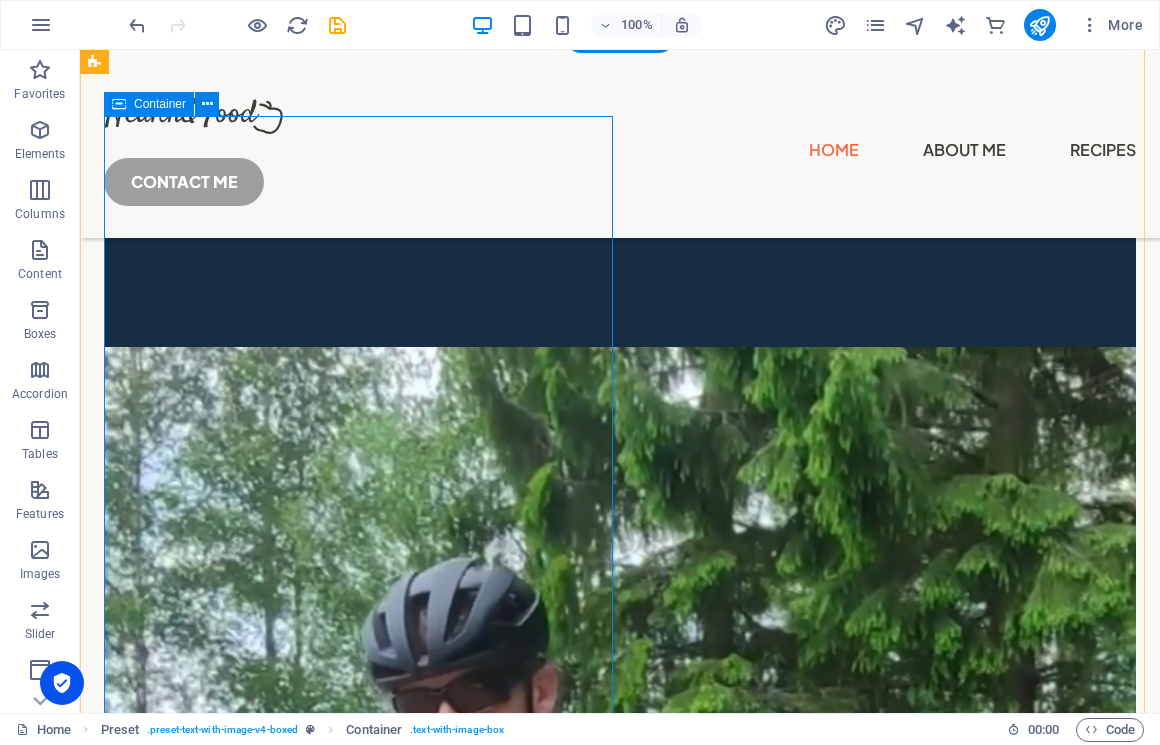 scroll, scrollTop: 1205, scrollLeft: 0, axis: vertical 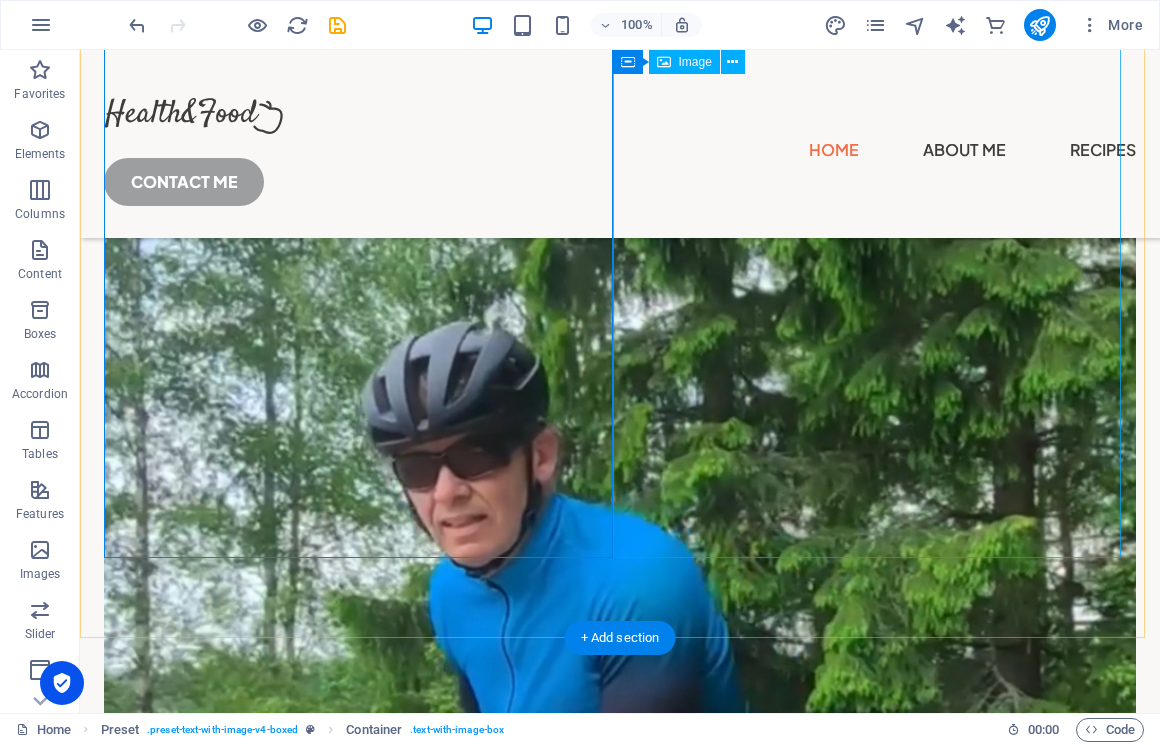 click at bounding box center [620, 3301] 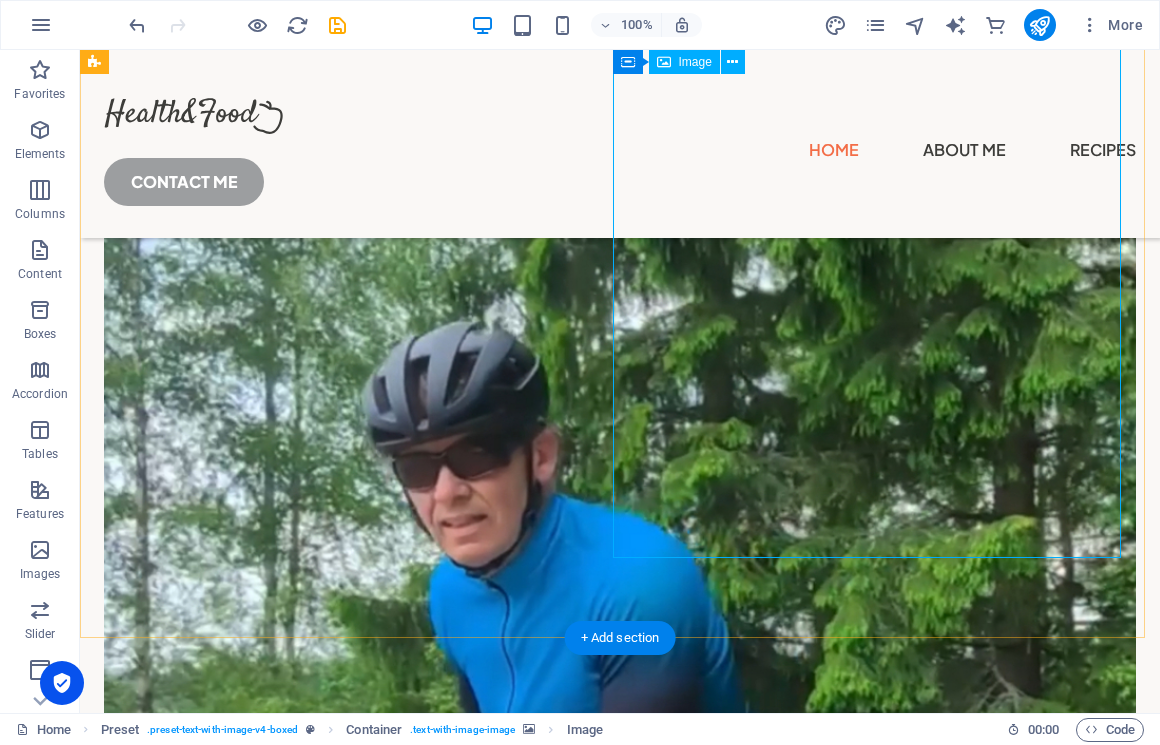 click at bounding box center (620, 3301) 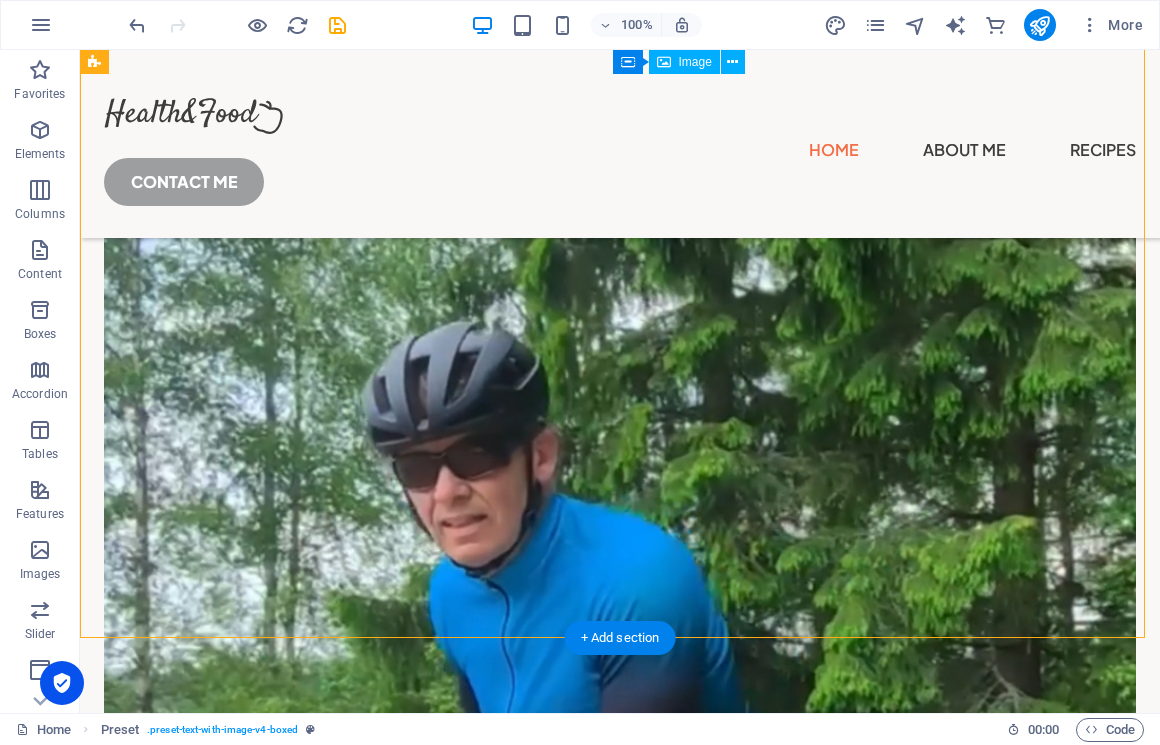 drag, startPoint x: 1121, startPoint y: 554, endPoint x: 1028, endPoint y: 459, distance: 132.9436 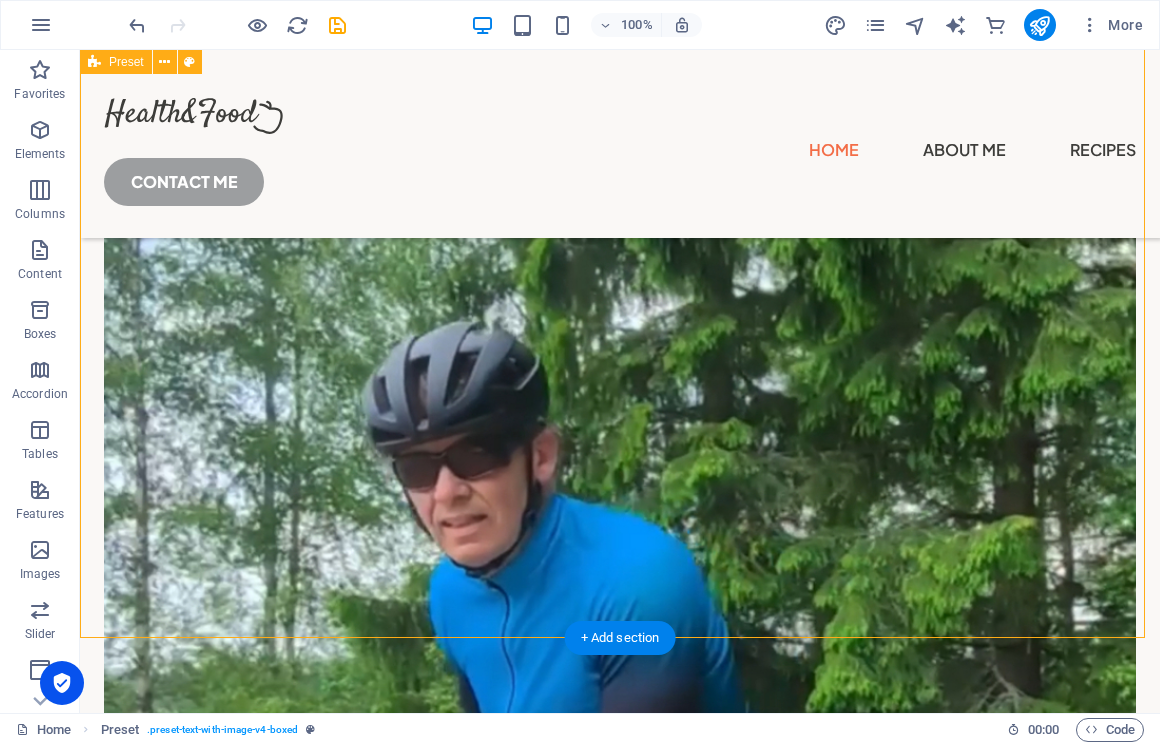 click on "Trek bikes I chose Trek for my bike because of the stunning design and features of Madone 7th generation. Additionally, supporting my local bike shop, which represents Trek, was an important factor in my decision. Trek perfectly meets my cycling needs." at bounding box center [620, 2845] 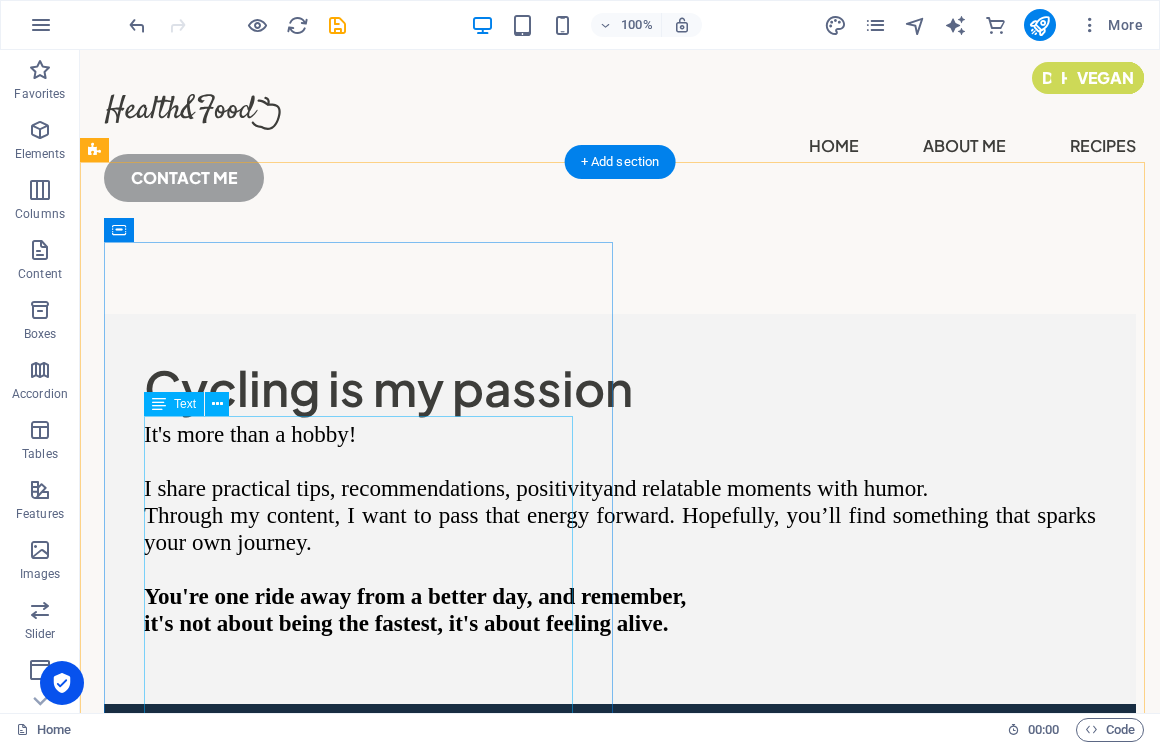 scroll, scrollTop: 8, scrollLeft: 0, axis: vertical 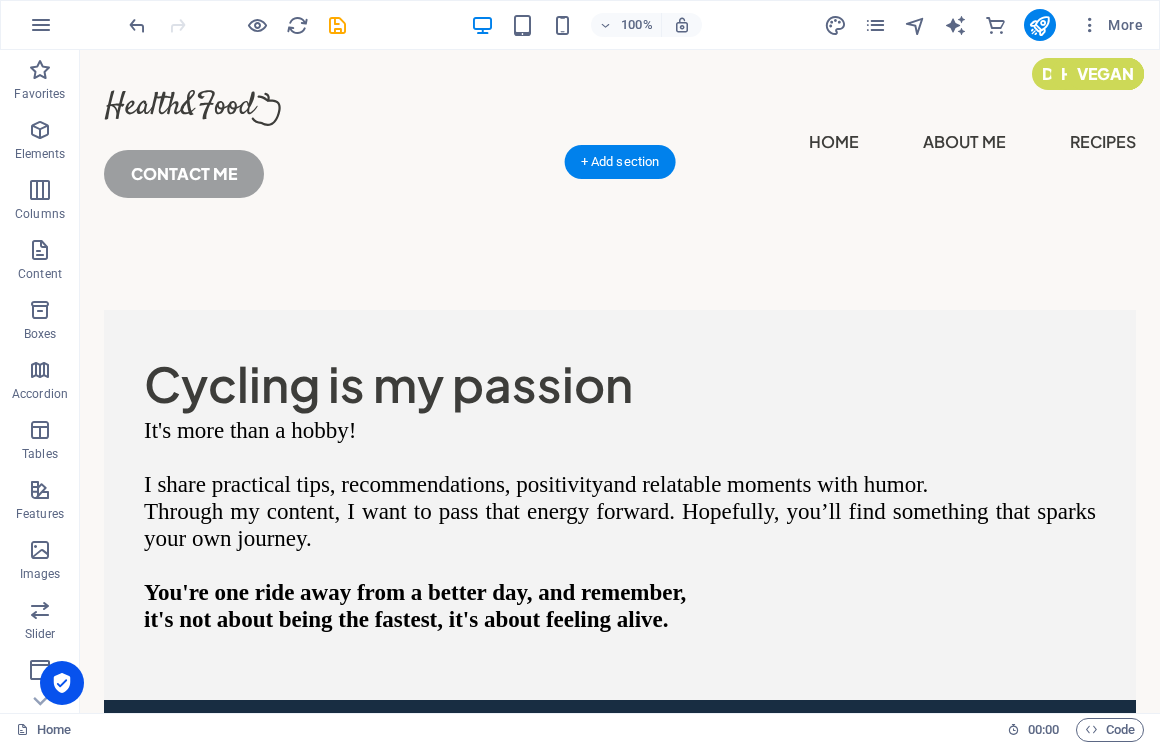 drag, startPoint x: 190, startPoint y: 290, endPoint x: 187, endPoint y: 320, distance: 30.149628 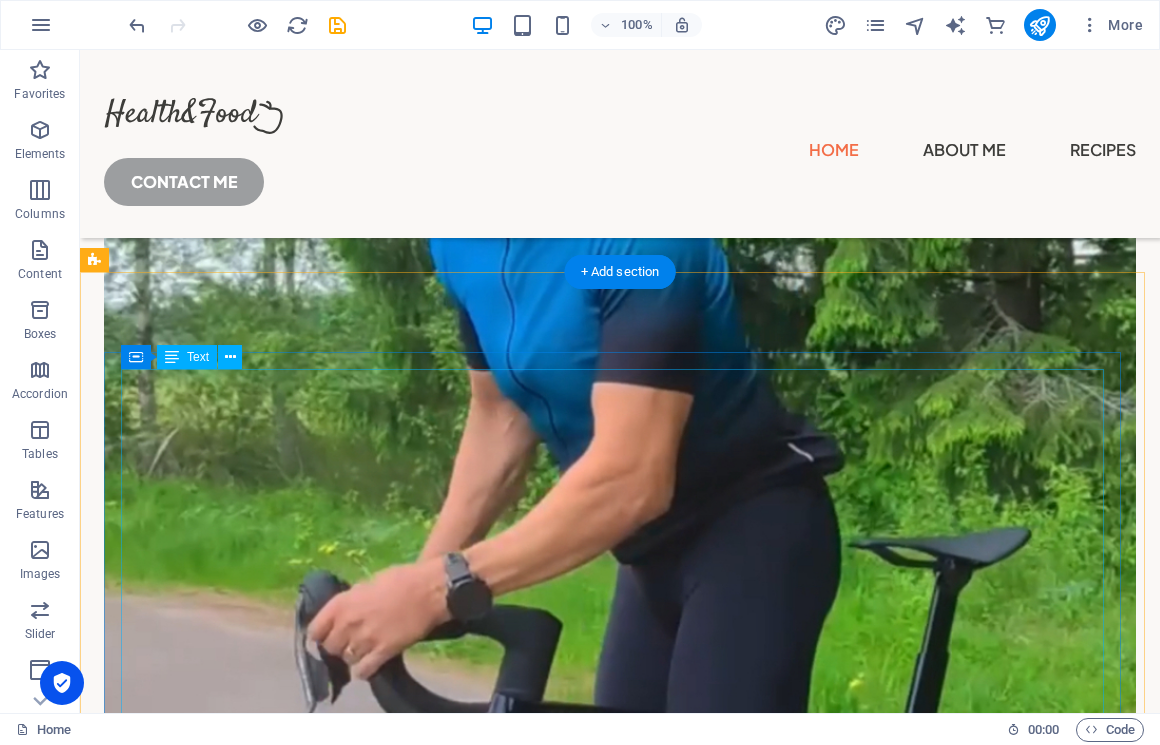 scroll, scrollTop: 1567, scrollLeft: 0, axis: vertical 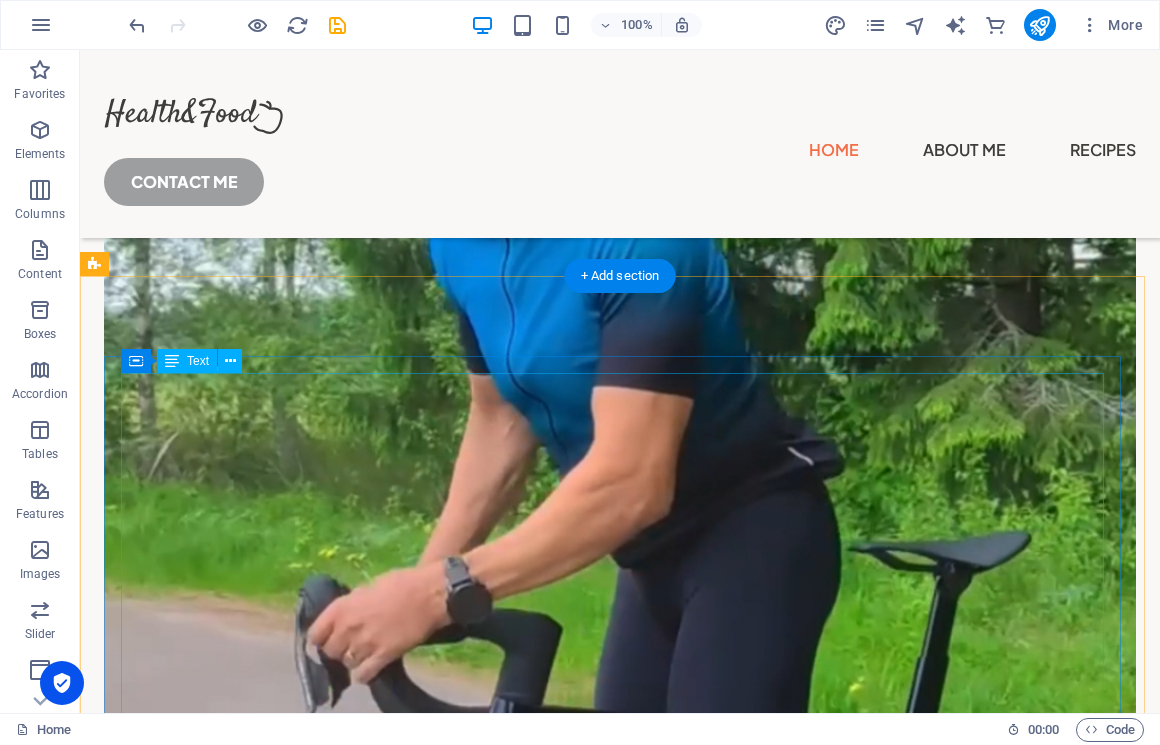 click on "Lorem ipsum dolor sit amet, consectetur. $ 10 Item 2 Lorem ipsum dolor sit amet, consectetur. $ 10 Item 3 Lorem ipsum dolor sit amet, consectetur. $ 10 Item 4 Lorem ipsum dolor sit amet, consectetur. $ 10 Item 5 Lorem ipsum dolor sit amet, consectetur. $ 10" at bounding box center (620, 3985) 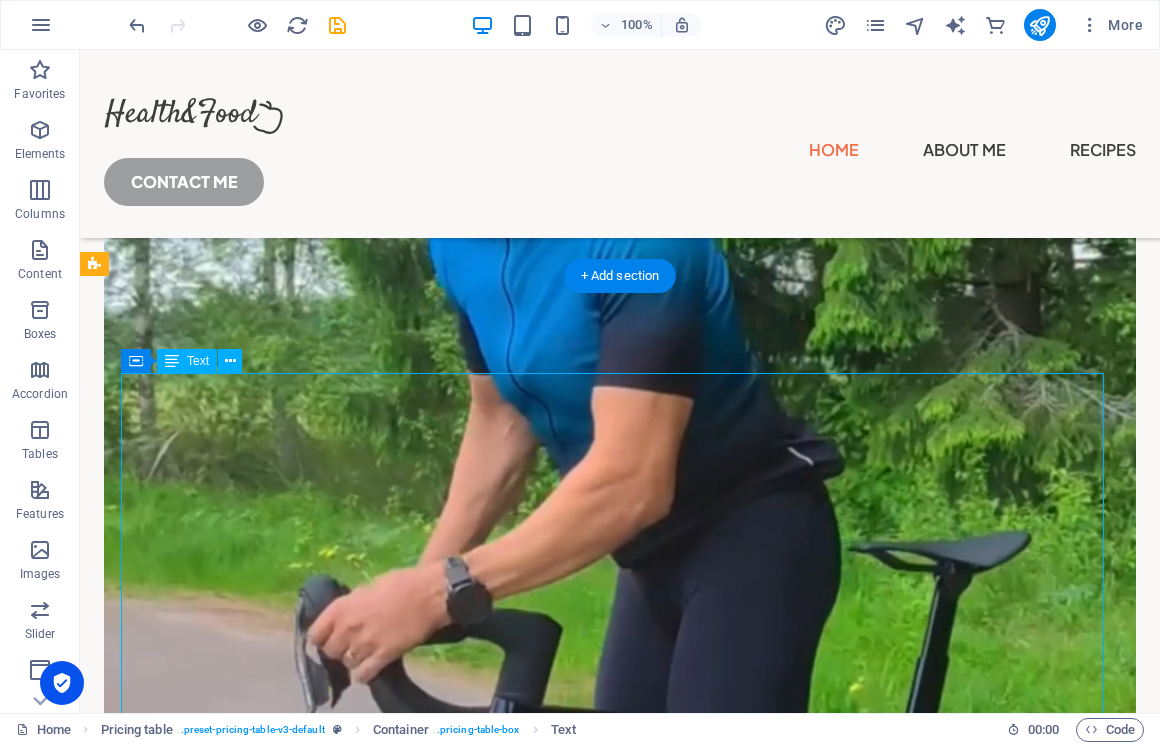 click on "Lorem ipsum dolor sit amet, consectetur. $ 10 Item 2 Lorem ipsum dolor sit amet, consectetur. $ 10 Item 3 Lorem ipsum dolor sit amet, consectetur. $ 10 Item 4 Lorem ipsum dolor sit amet, consectetur. $ 10 Item 5 Lorem ipsum dolor sit amet, consectetur. $ 10" at bounding box center (620, 3985) 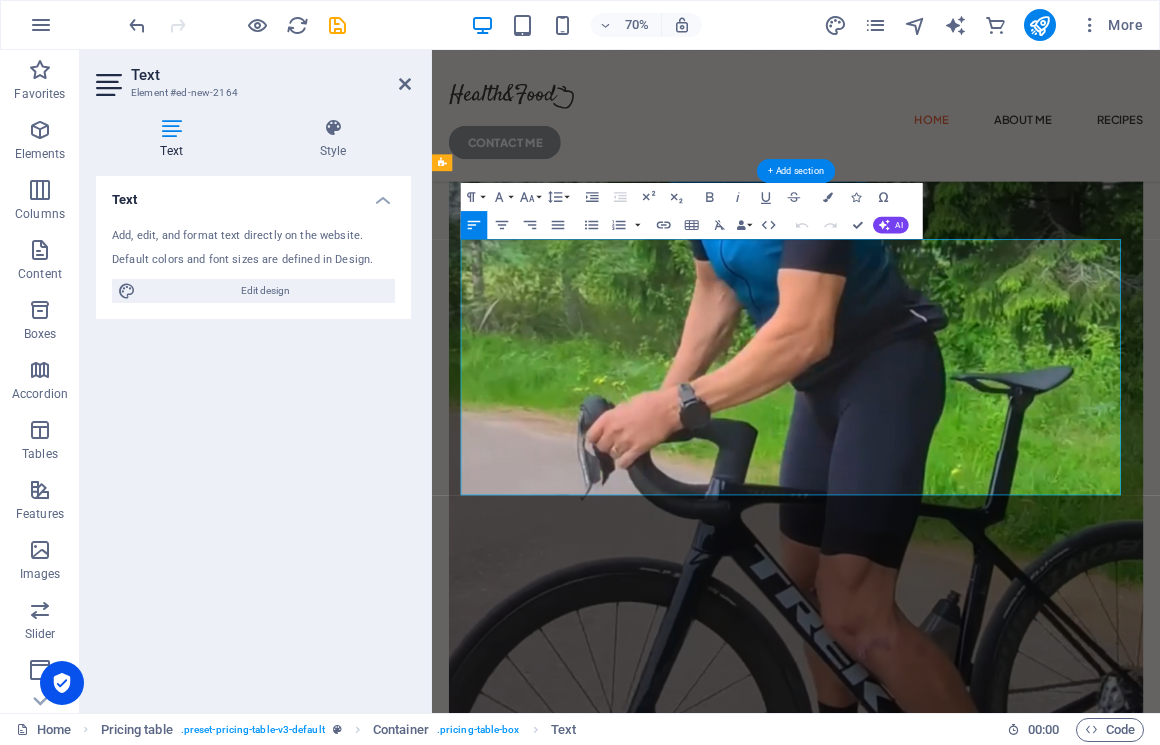 click on "$ 10" at bounding box center (1384, 3783) 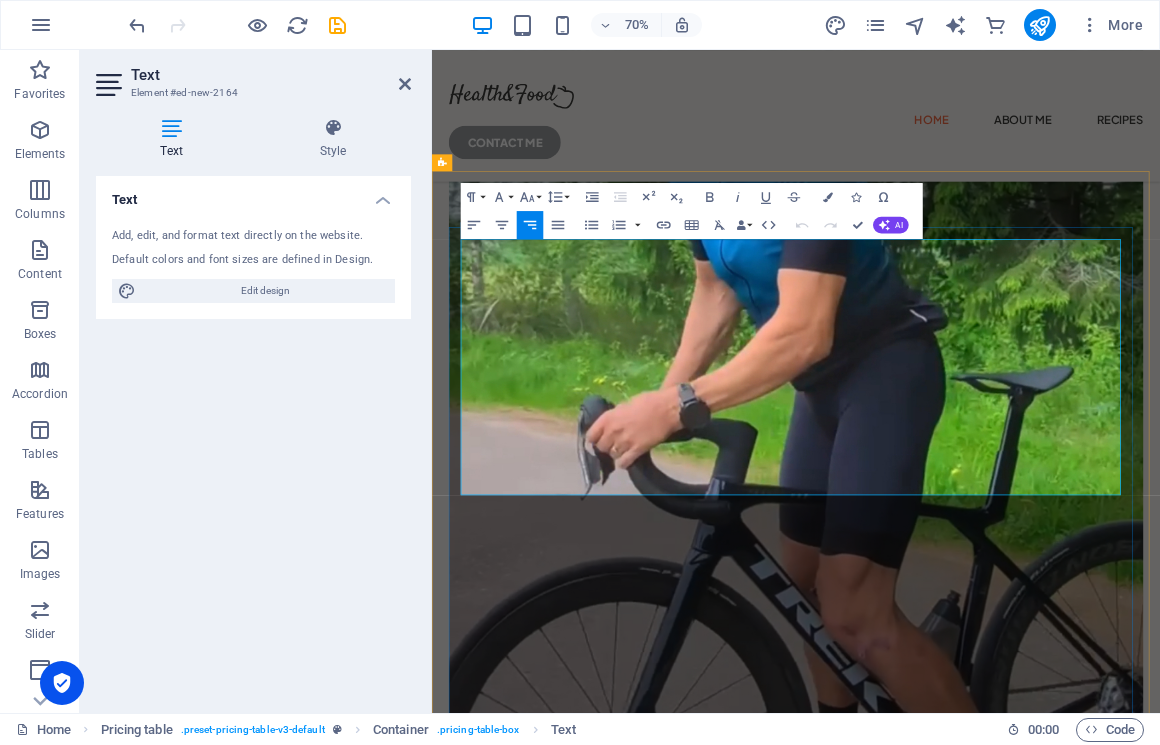 click on "$ 10" at bounding box center (1384, 3783) 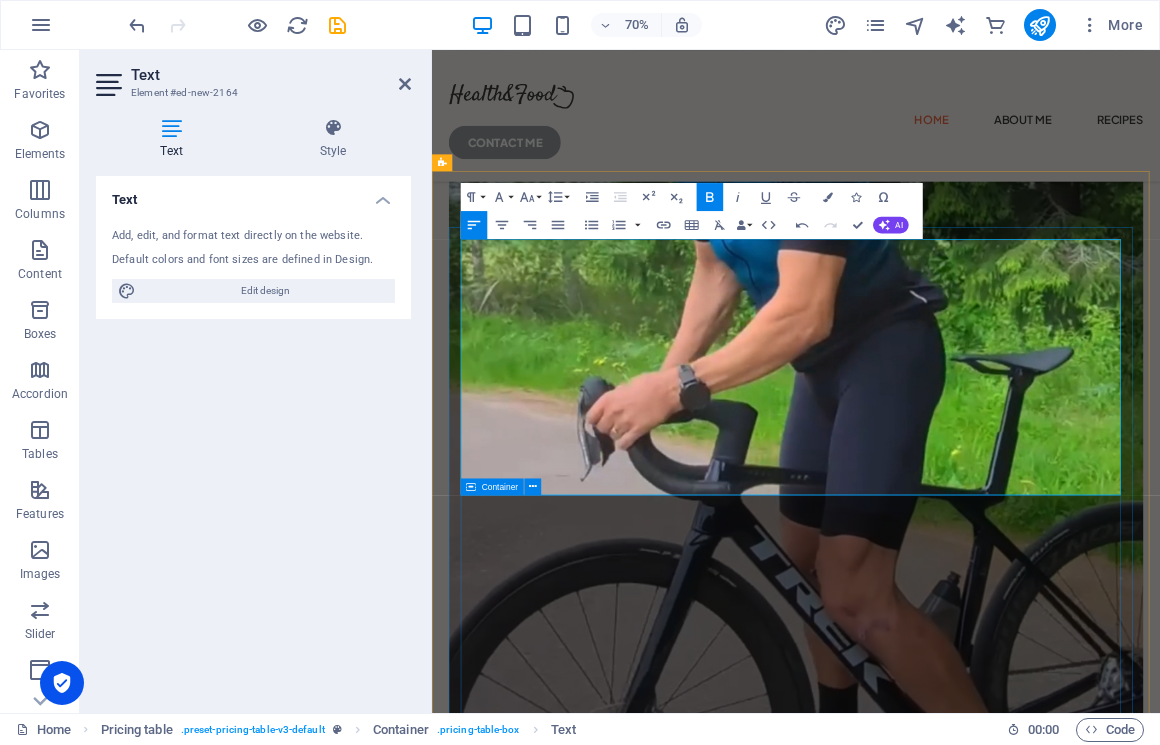 click on "300+ healthy recipes Lorem ipsum dolor sit amet consectetur. Bibendum adipiscing morbi orci nibh eget. 1000+ happy clients Lorem ipsum dolor sit amet consectetur. Bibendum adipiscing morbi orci nibh eget. 8+ years of experience Lorem ipsum dolor sit amet consectetur. Bibendum adipiscing morbi orci nibh eget." at bounding box center [952, 4662] 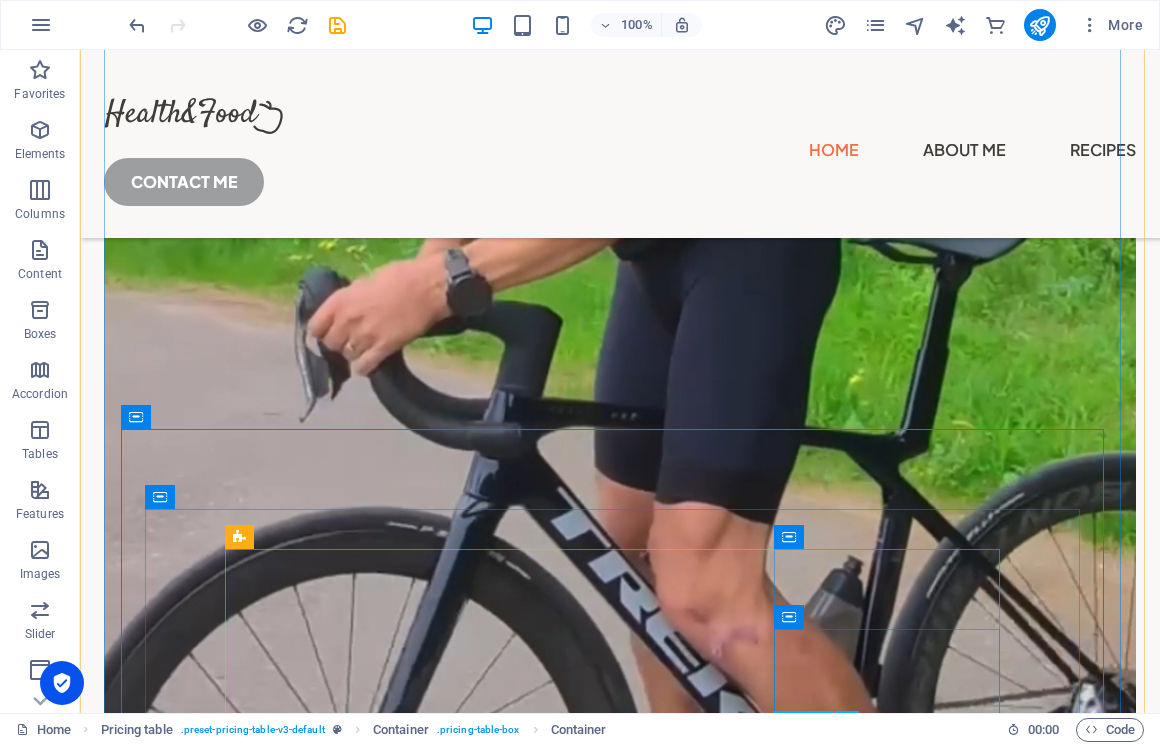 scroll, scrollTop: 1587, scrollLeft: 0, axis: vertical 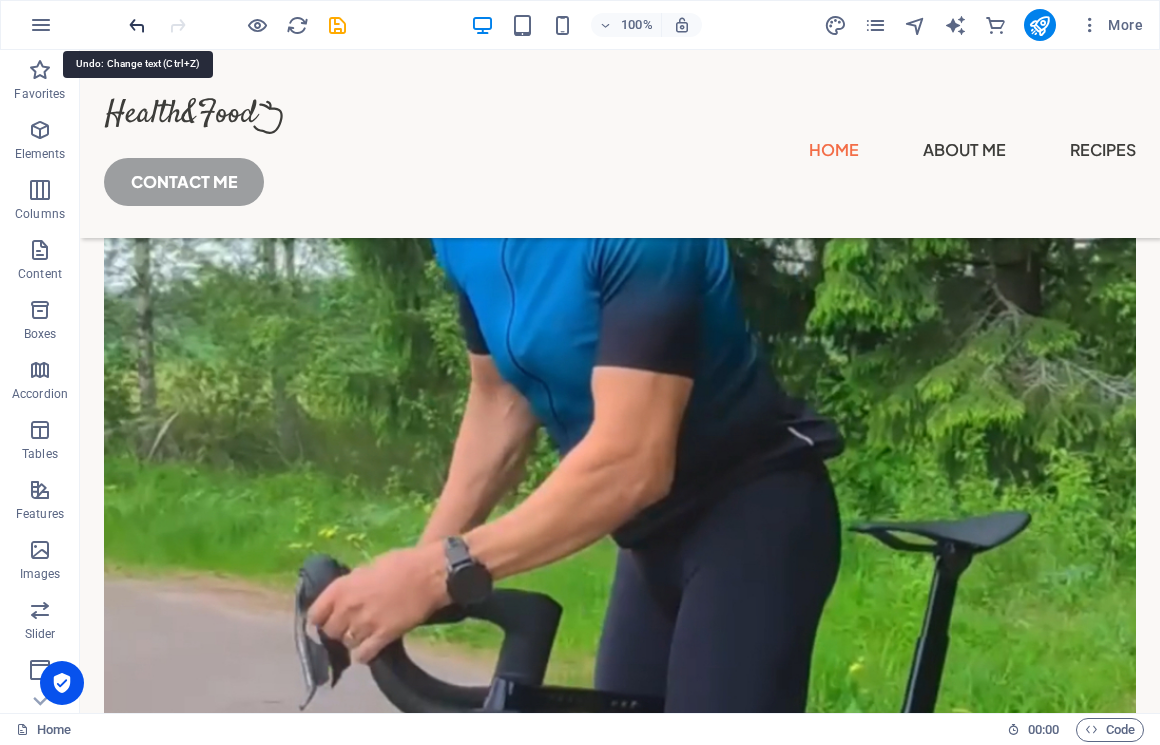 click at bounding box center (137, 25) 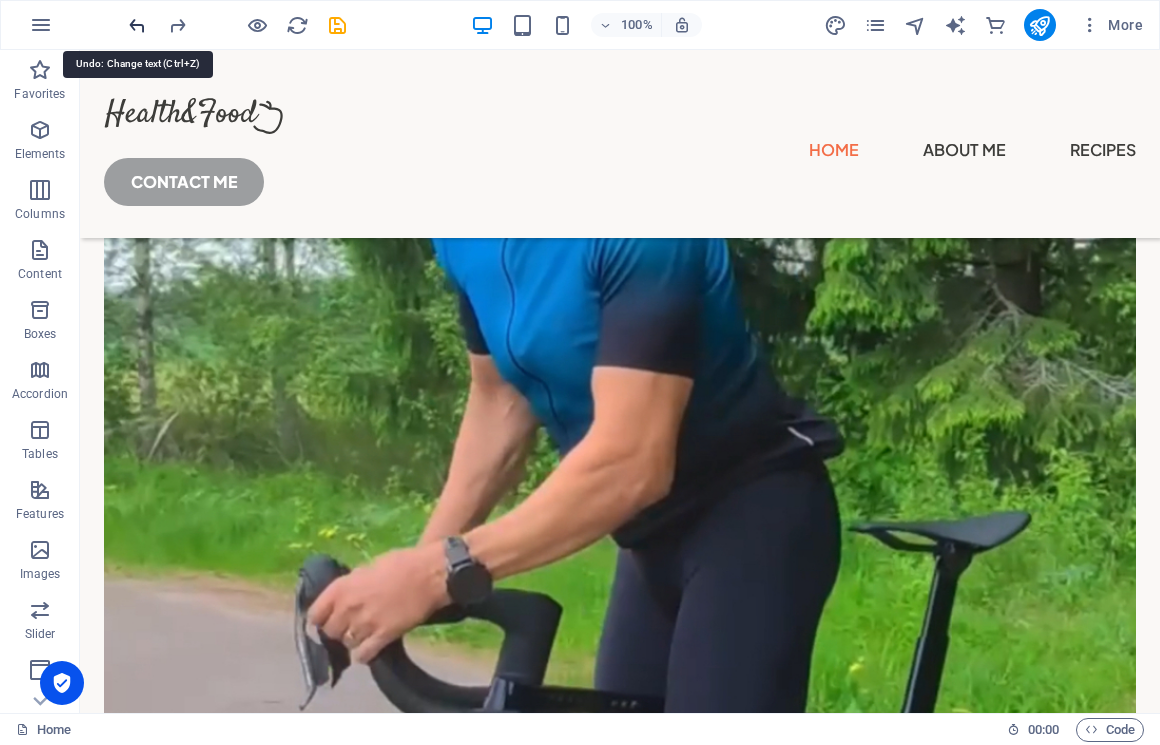 click at bounding box center (137, 25) 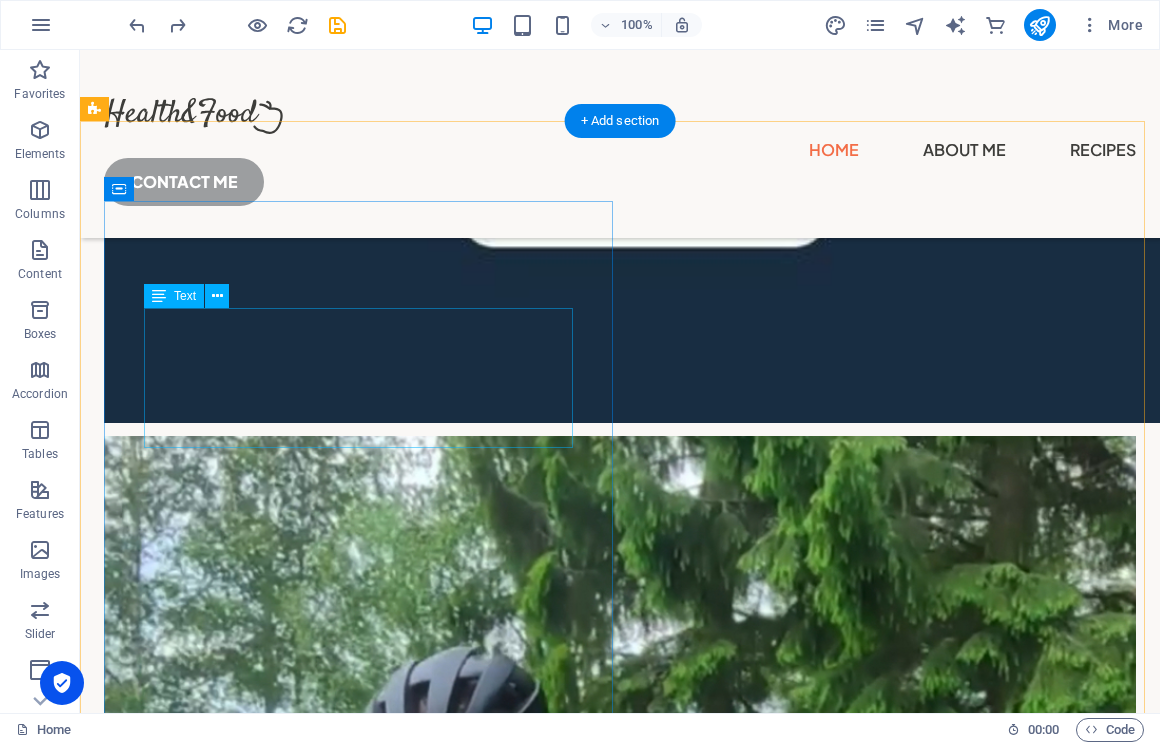 scroll, scrollTop: 1539, scrollLeft: 0, axis: vertical 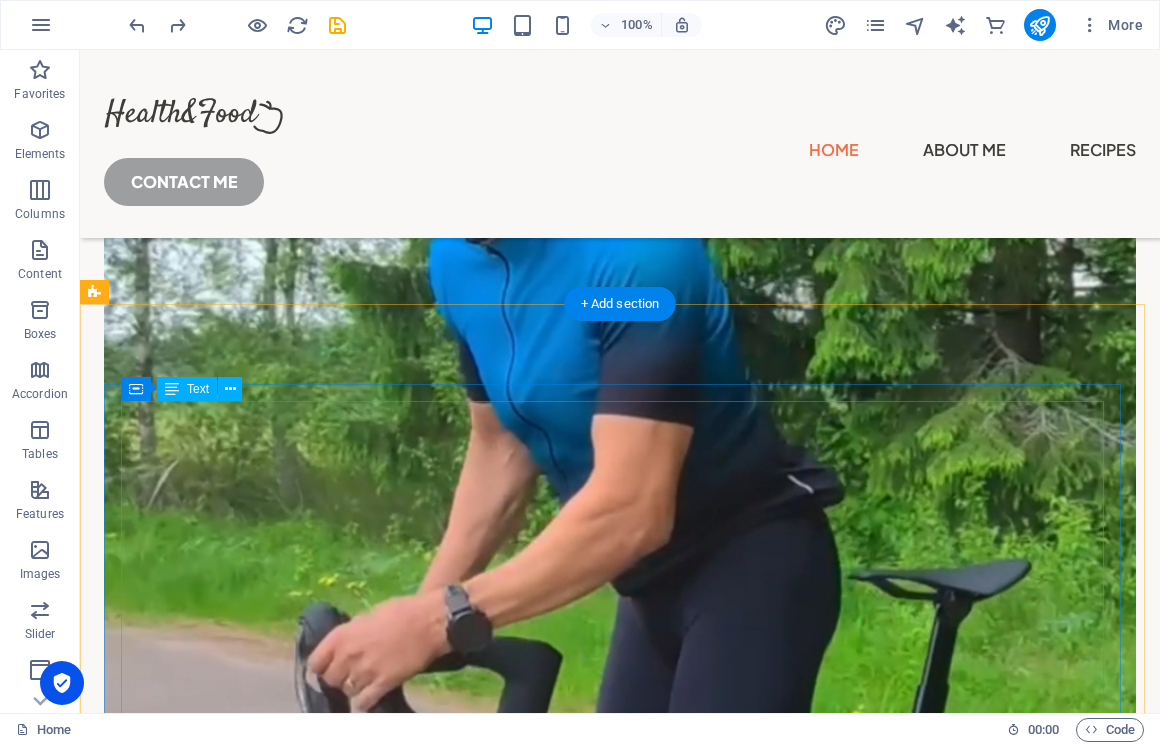 click on "Lorem ipsum dolor sit amet, consectetur. $ 10 Item 2 Lorem ipsum dolor sit amet, consectetur. $ 10 Item 3 Lorem ipsum dolor sit amet, consectetur. $ 10 Item 4 Lorem ipsum dolor sit amet, consectetur. $ 10 Item 5 Lorem ipsum dolor sit amet, consectetur. $ 10" at bounding box center (620, 4013) 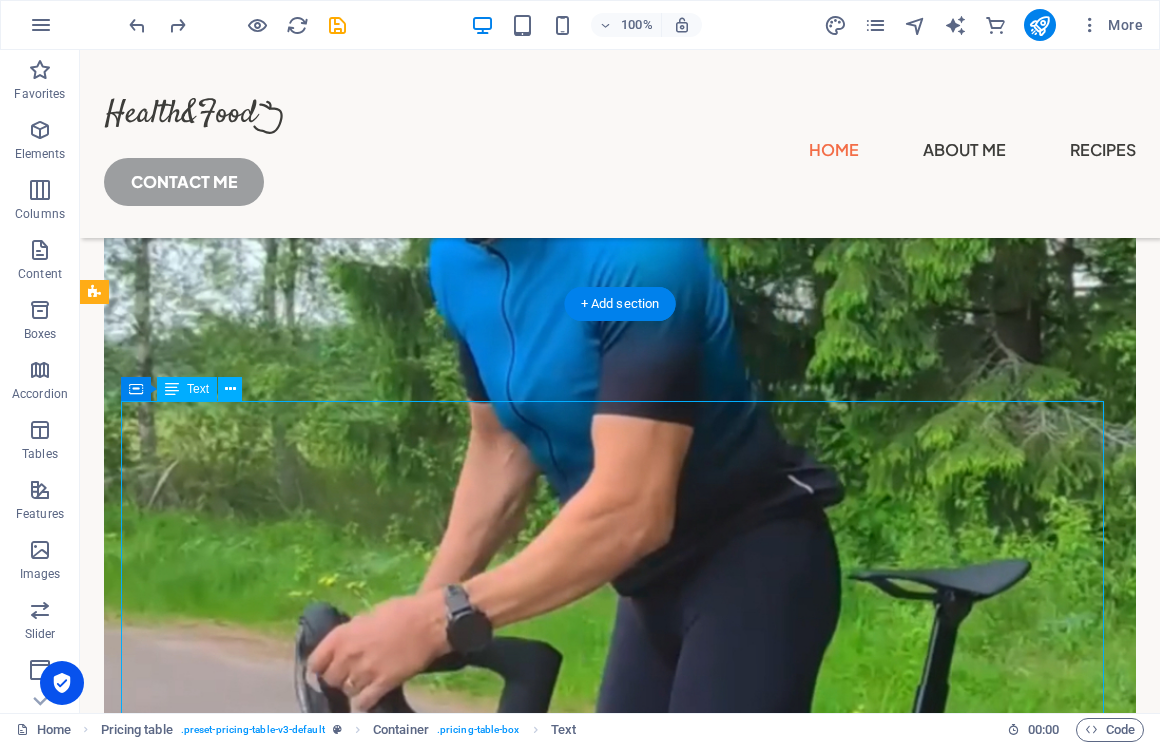 click on "Lorem ipsum dolor sit amet, consectetur. $ 10 Item 2 Lorem ipsum dolor sit amet, consectetur. $ 10 Item 3 Lorem ipsum dolor sit amet, consectetur. $ 10 Item 4 Lorem ipsum dolor sit amet, consectetur. $ 10 Item 5 Lorem ipsum dolor sit amet, consectetur. $ 10" at bounding box center (620, 4013) 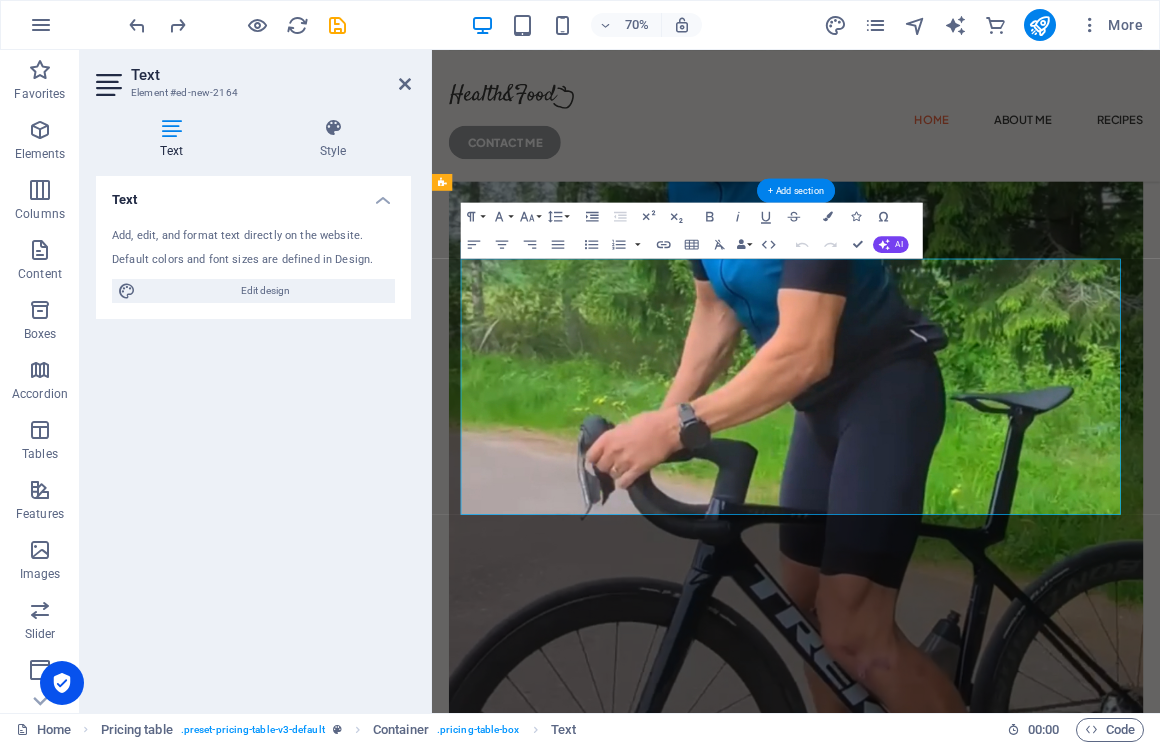 click on "Text Add, edit, and format text directly on the website. Default colors and font sizes are defined in Design. Edit design Alignment Left aligned Centered Right aligned" at bounding box center [253, 436] 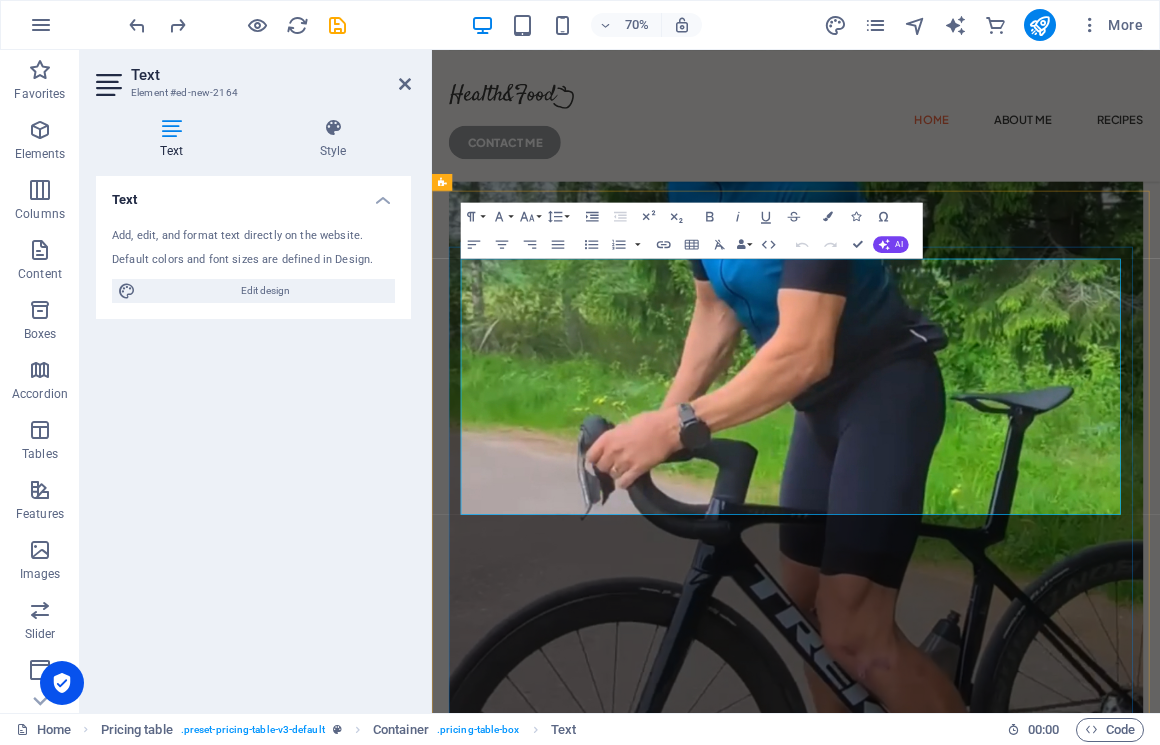 click on "Lorem ipsum dolor sit amet, consectetur." at bounding box center (906, 3811) 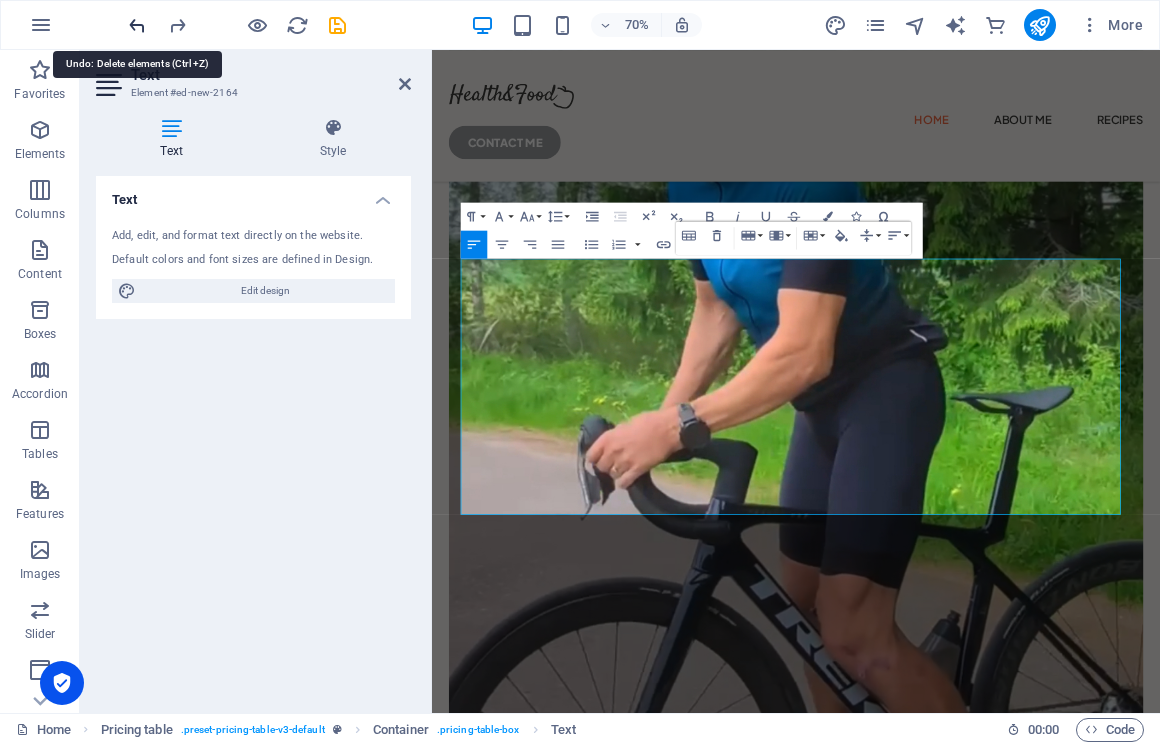 click at bounding box center [137, 25] 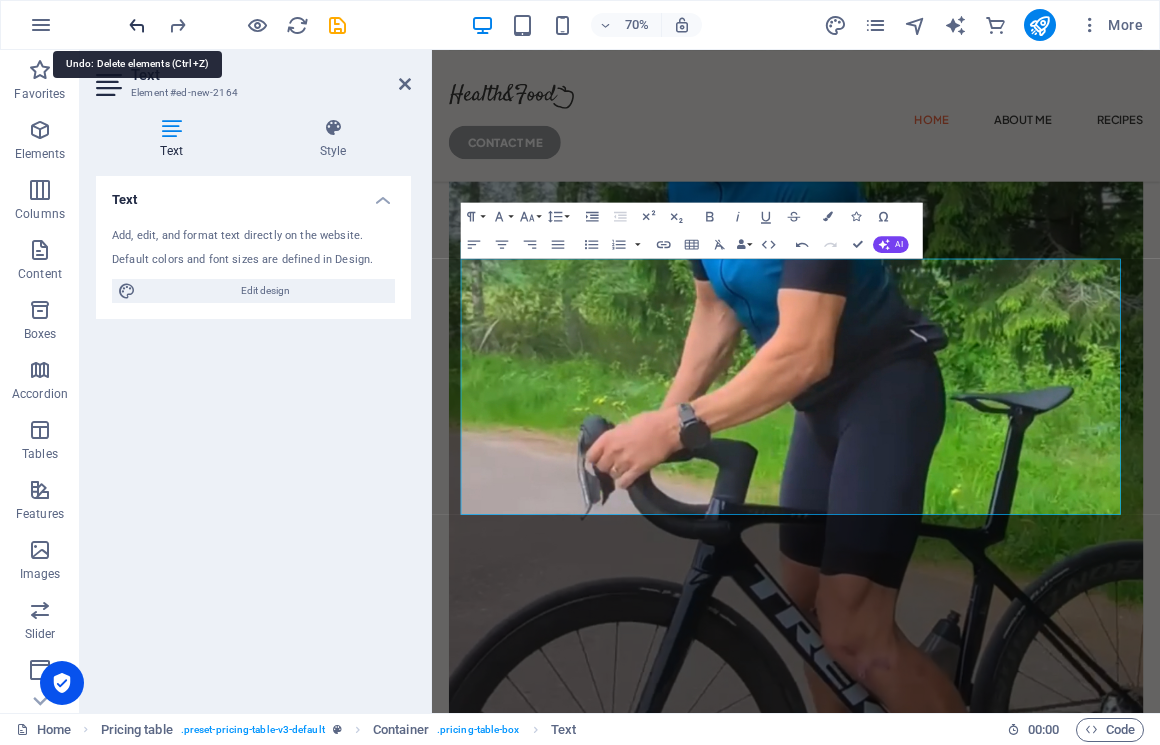 click at bounding box center [137, 25] 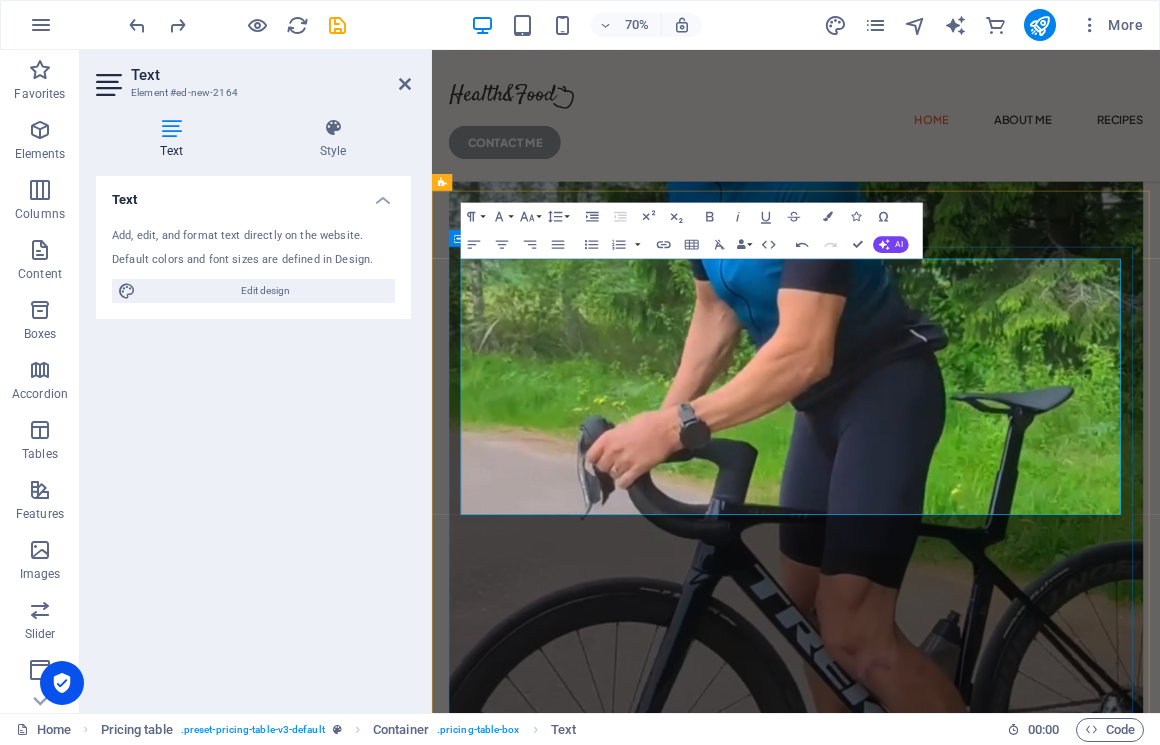 click on "Lorem ipsum dolor sit amet, consectetur. $ 10 Item 2 Lorem ipsum dolor sit amet, consectetur. $ 10 Item 3 Lorem ipsum dolor sit amet, consectetur. $ 10 Item 4 Lorem ipsum dolor sit amet, consectetur. $ 10 Item 5 Lorem ipsum dolor sit amet, consectetur. $ 10 300+ healthy recipes Lorem ipsum dolor sit amet consectetur. Bibendum adipiscing morbi orci nibh eget. 1000+ happy clients Lorem ipsum dolor sit amet consectetur. Bibendum adipiscing morbi orci nibh eget. 8+ years of experience Lorem ipsum dolor sit amet consectetur. Bibendum adipiscing morbi orci nibh eget." at bounding box center (952, 4558) 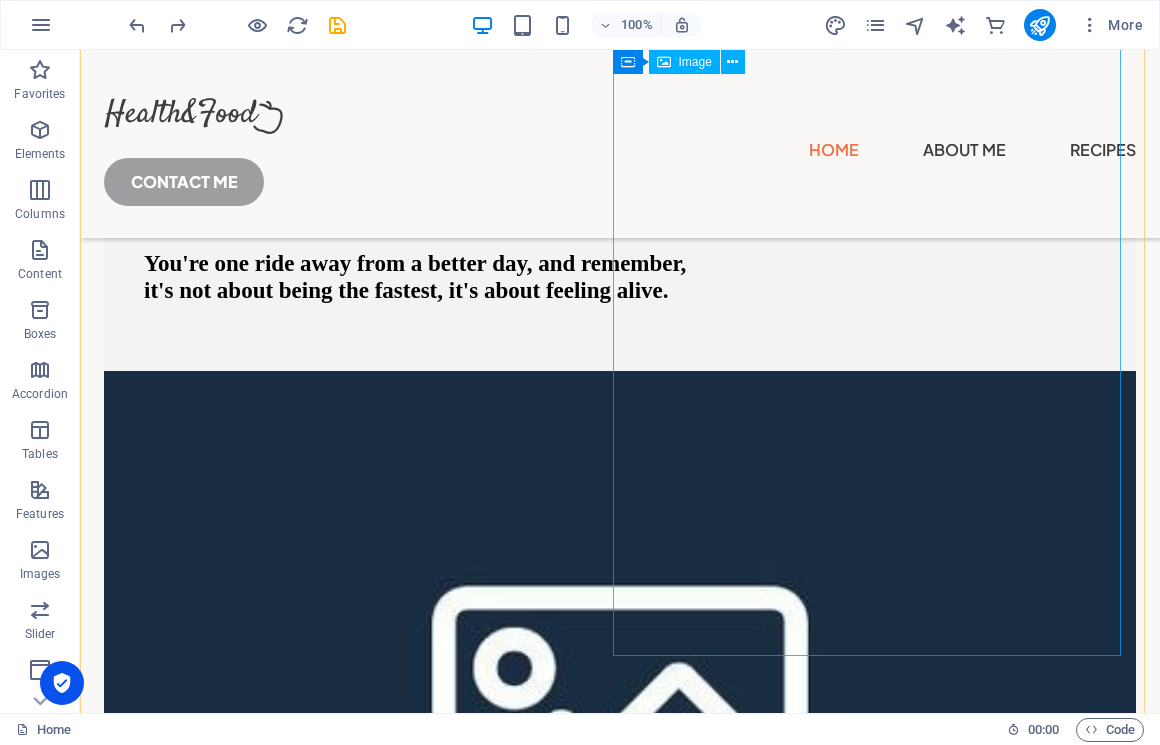 scroll, scrollTop: 0, scrollLeft: 0, axis: both 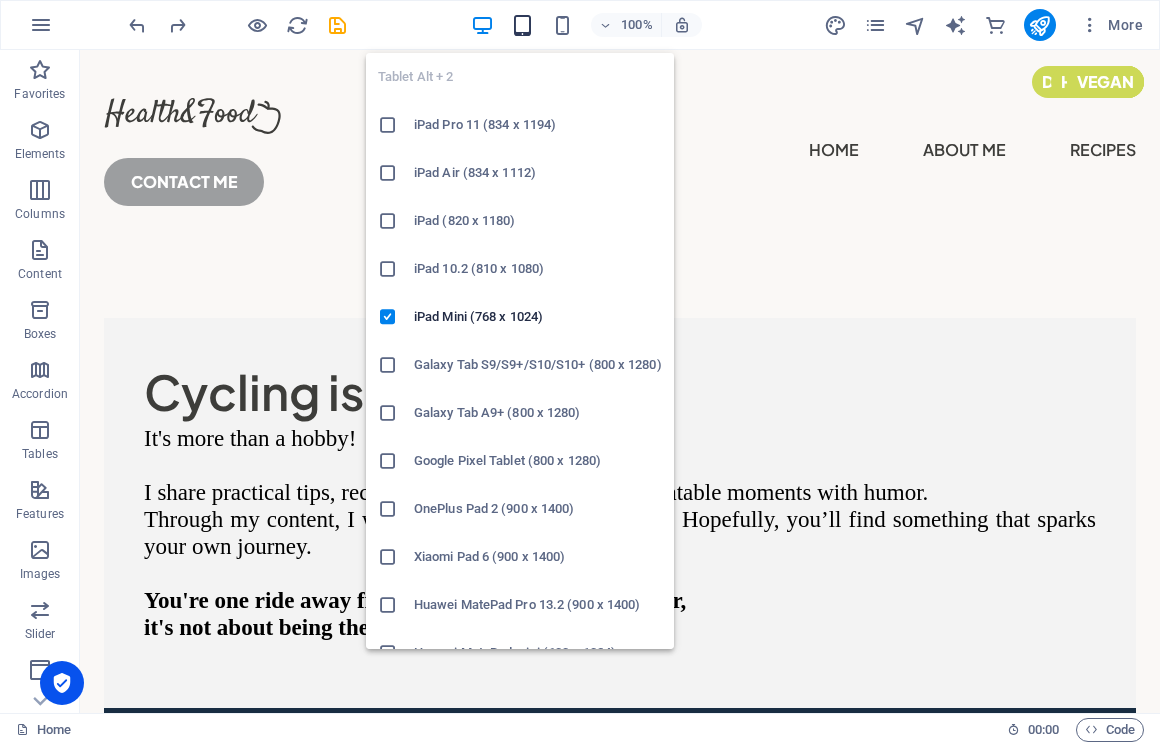 click at bounding box center [522, 25] 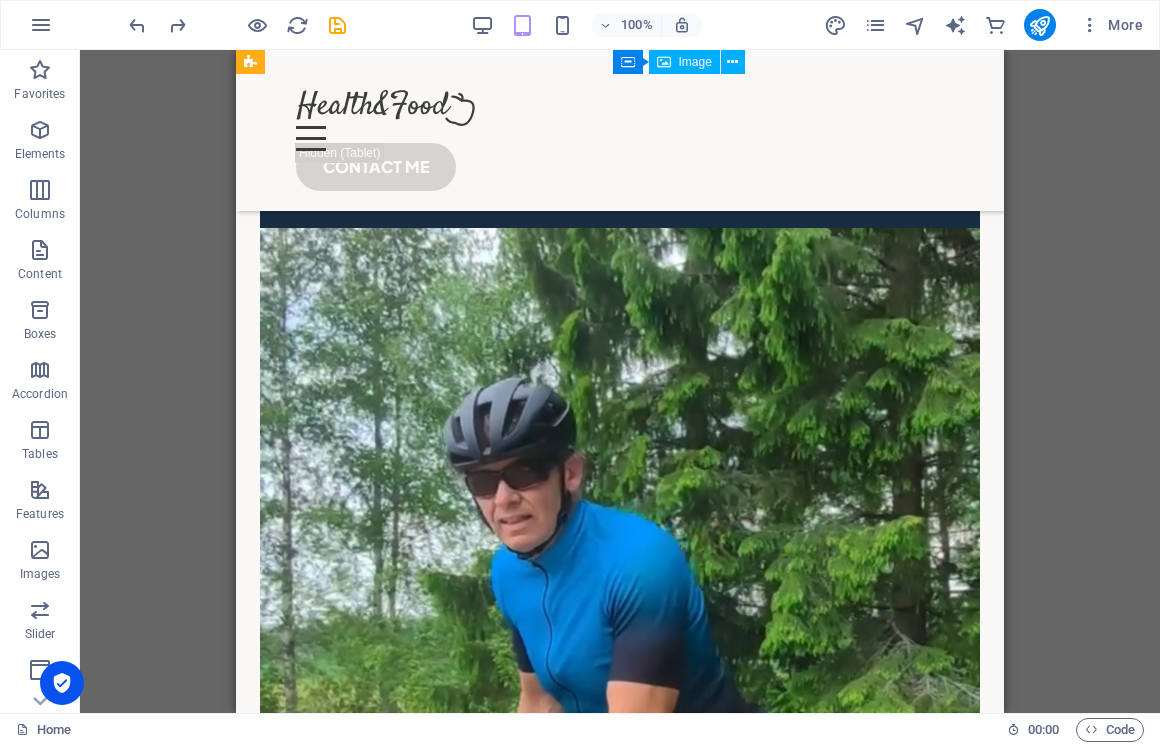 scroll, scrollTop: 0, scrollLeft: 0, axis: both 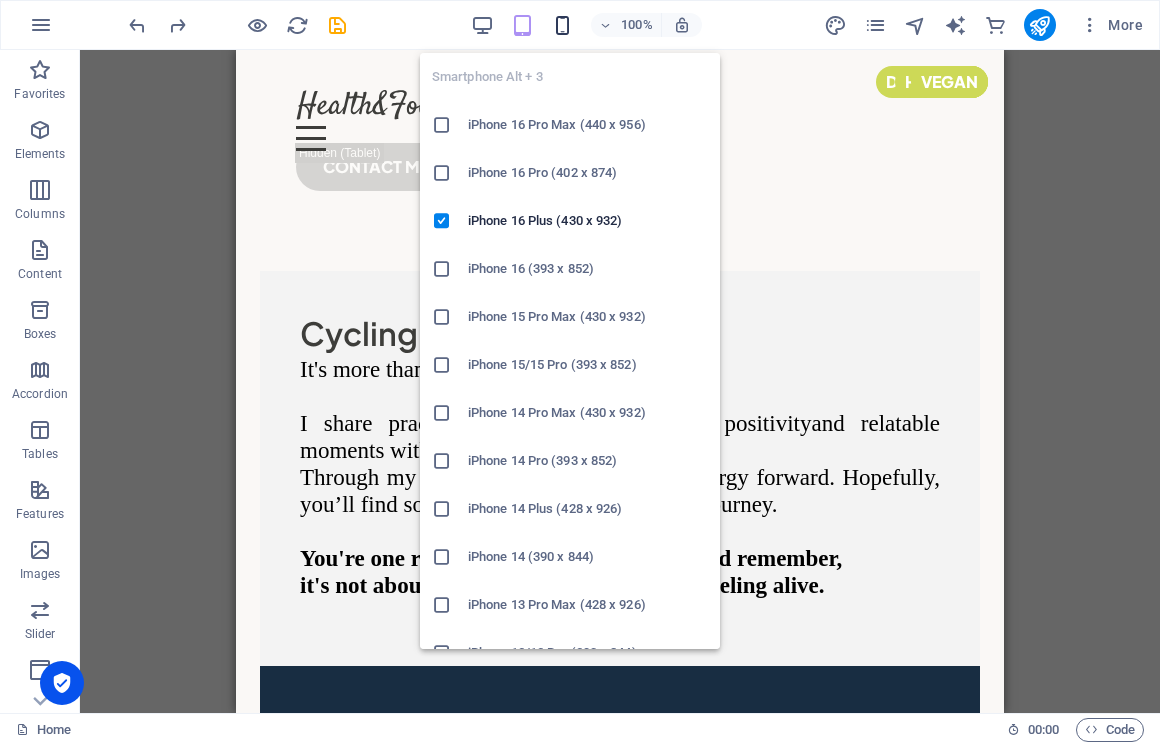 click at bounding box center [562, 25] 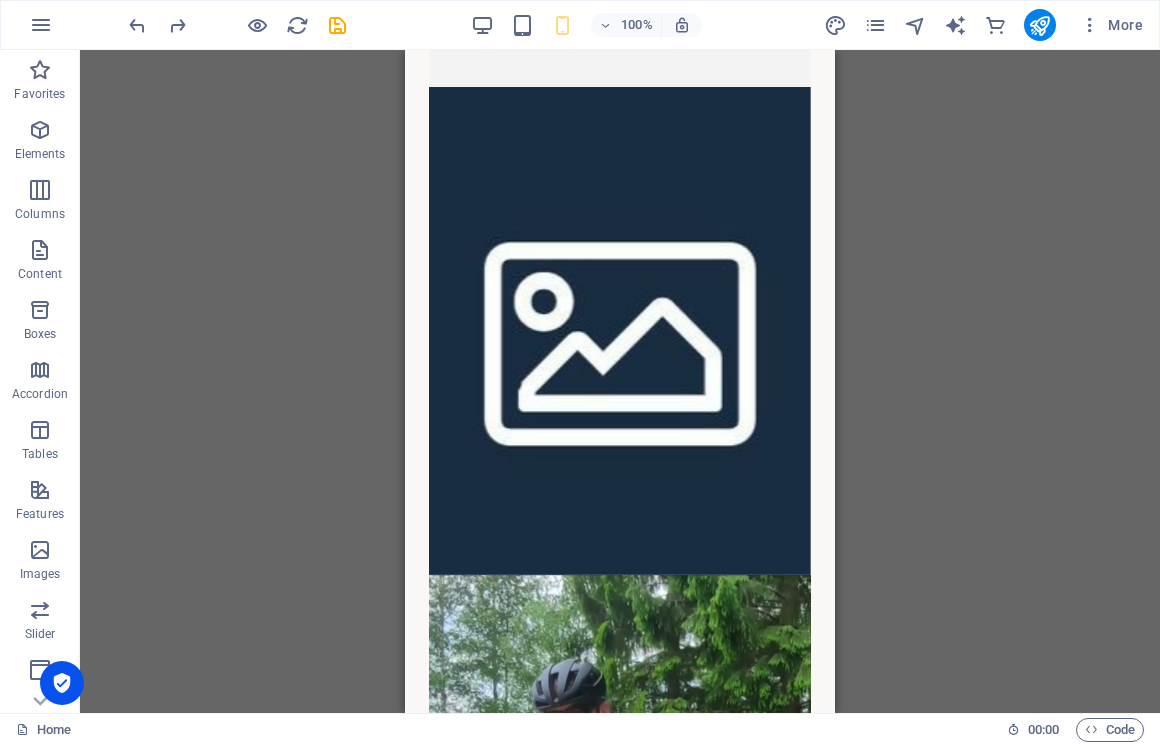 scroll, scrollTop: 0, scrollLeft: 0, axis: both 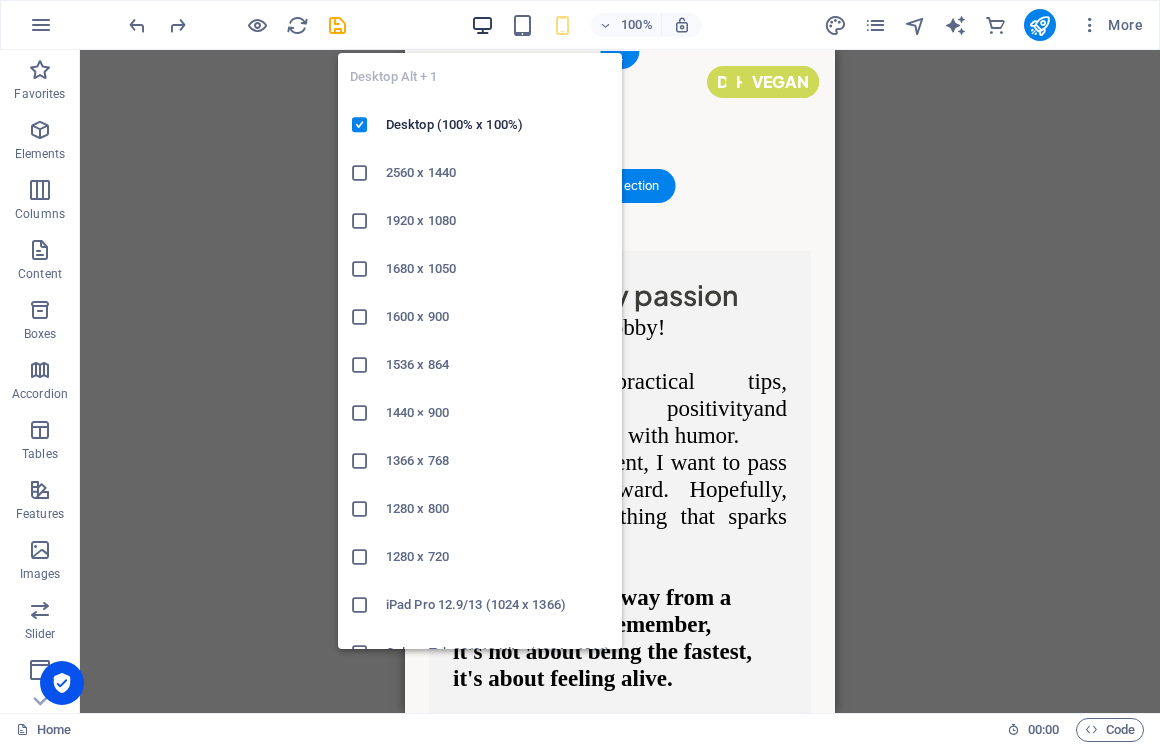 click at bounding box center (482, 25) 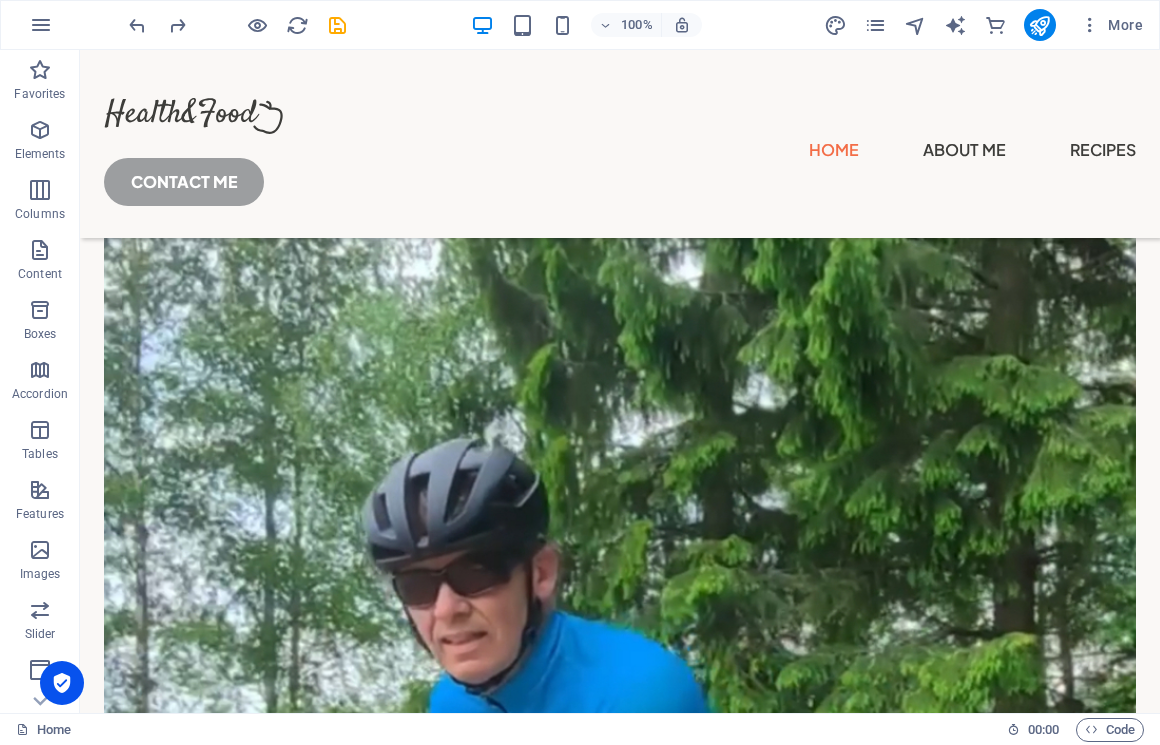 scroll, scrollTop: 883, scrollLeft: 0, axis: vertical 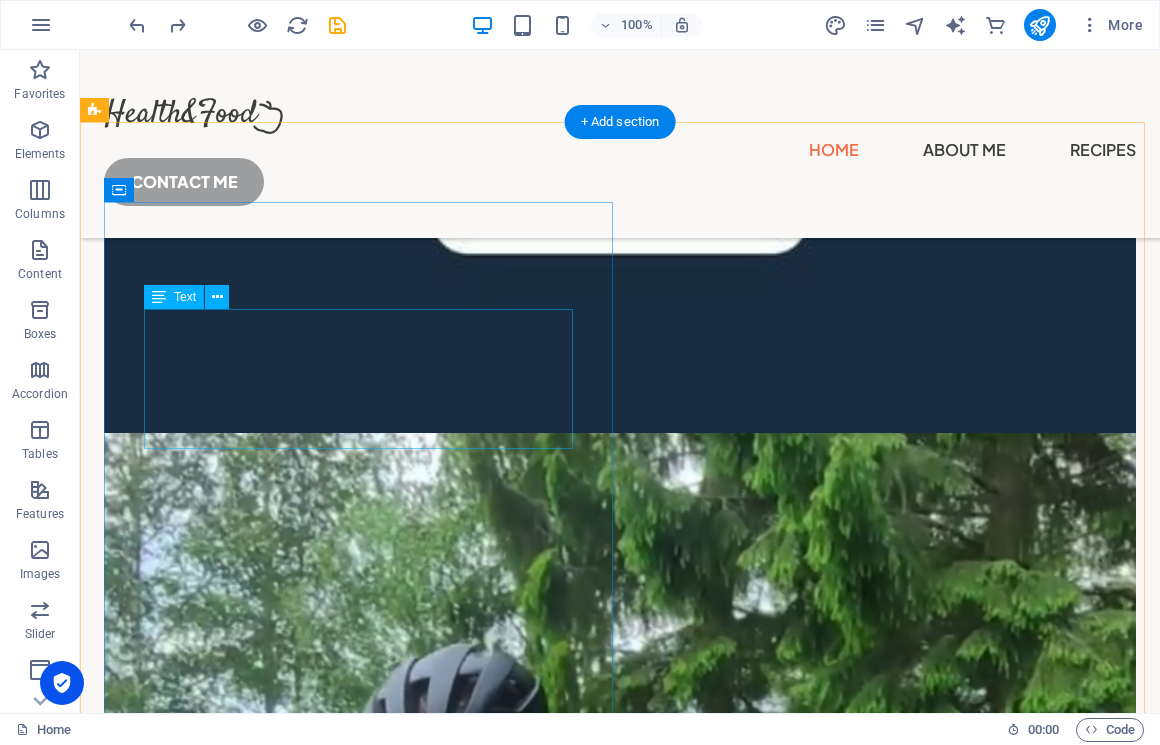 click on "I chose Trek for my bike because of the stunning design and features of Madone 7th generation. Additionally, supporting my local bike shop, which represents Trek, was an important factor in my decision. Trek perfectly meets my cycling needs." at bounding box center [620, 2178] 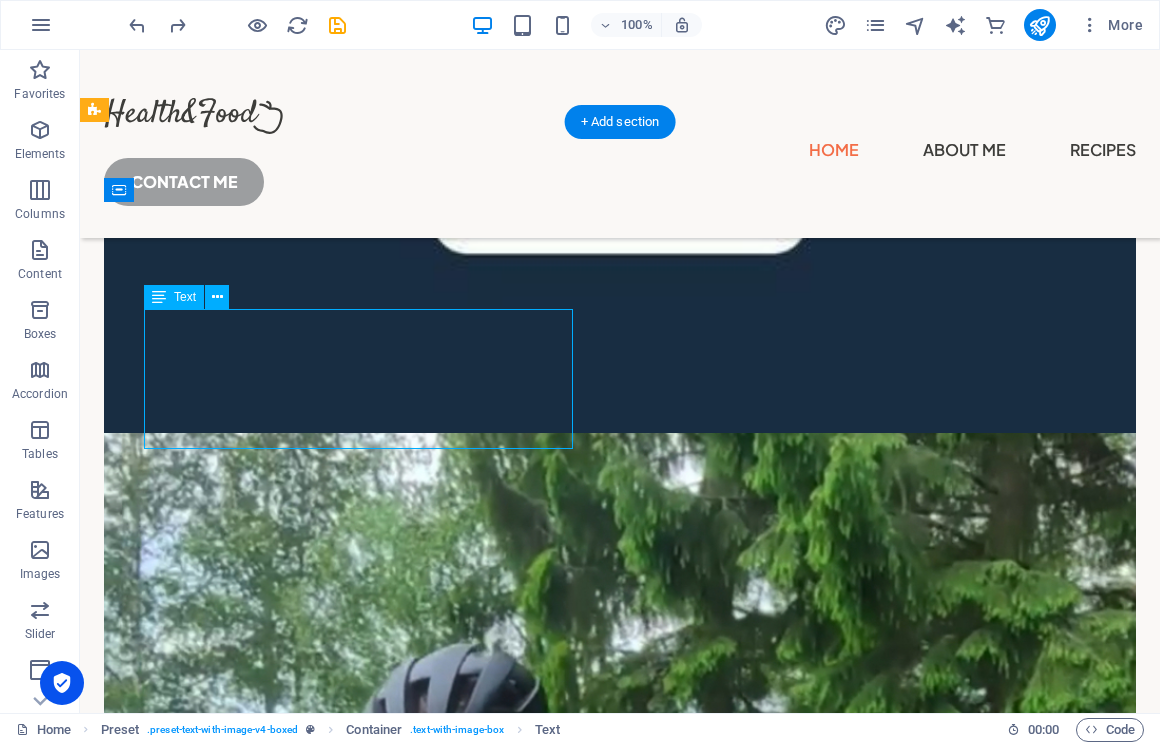 click on "I chose Trek for my bike because of the stunning design and features of Madone 7th generation. Additionally, supporting my local bike shop, which represents Trek, was an important factor in my decision. Trek perfectly meets my cycling needs." at bounding box center [620, 2178] 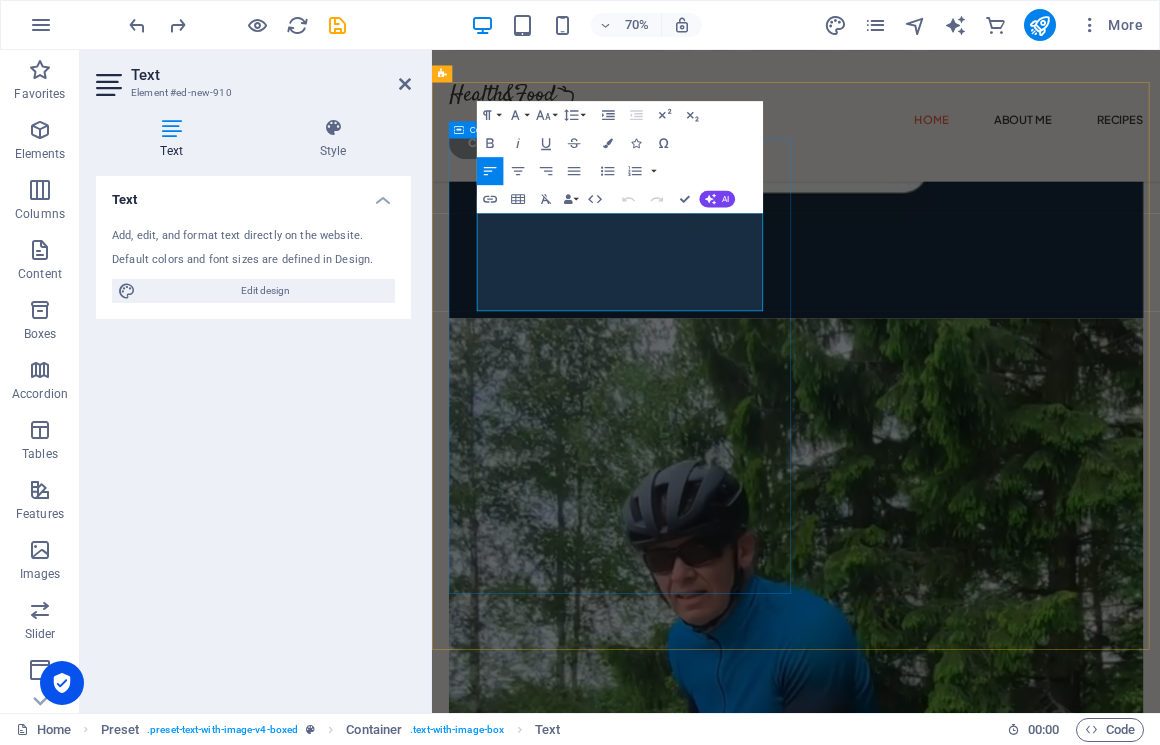 drag, startPoint x: 886, startPoint y: 409, endPoint x: 463, endPoint y: 296, distance: 437.8333 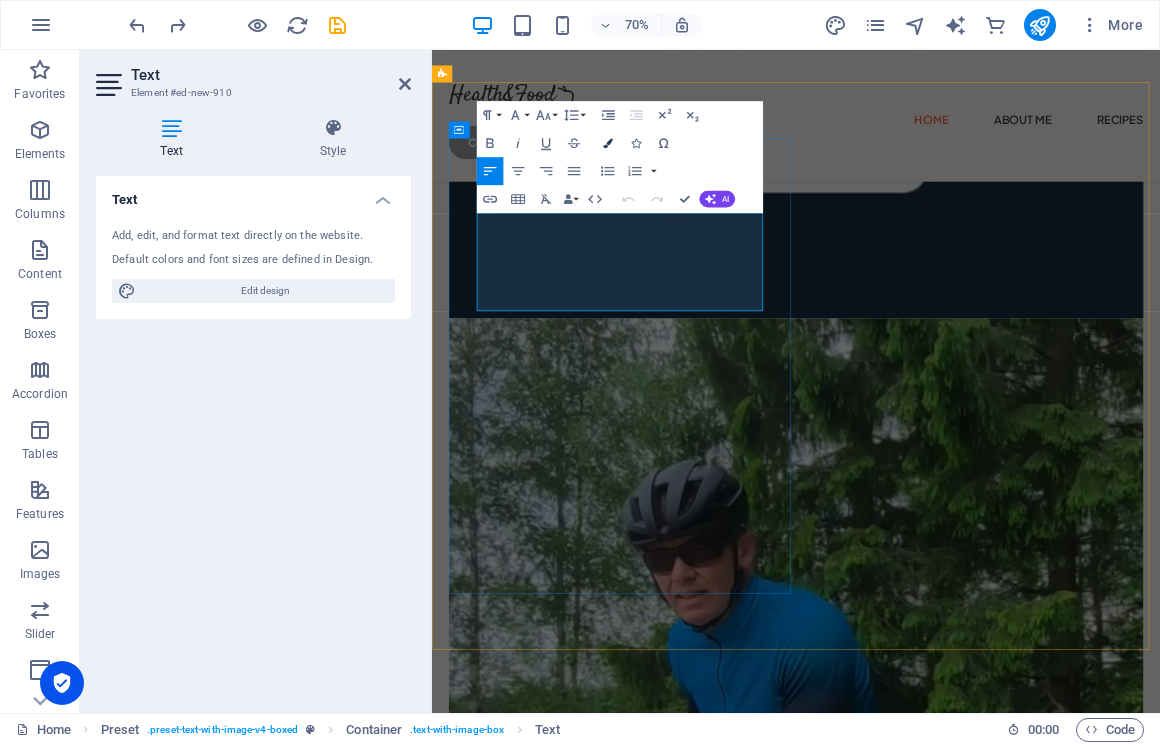 click at bounding box center [608, 143] 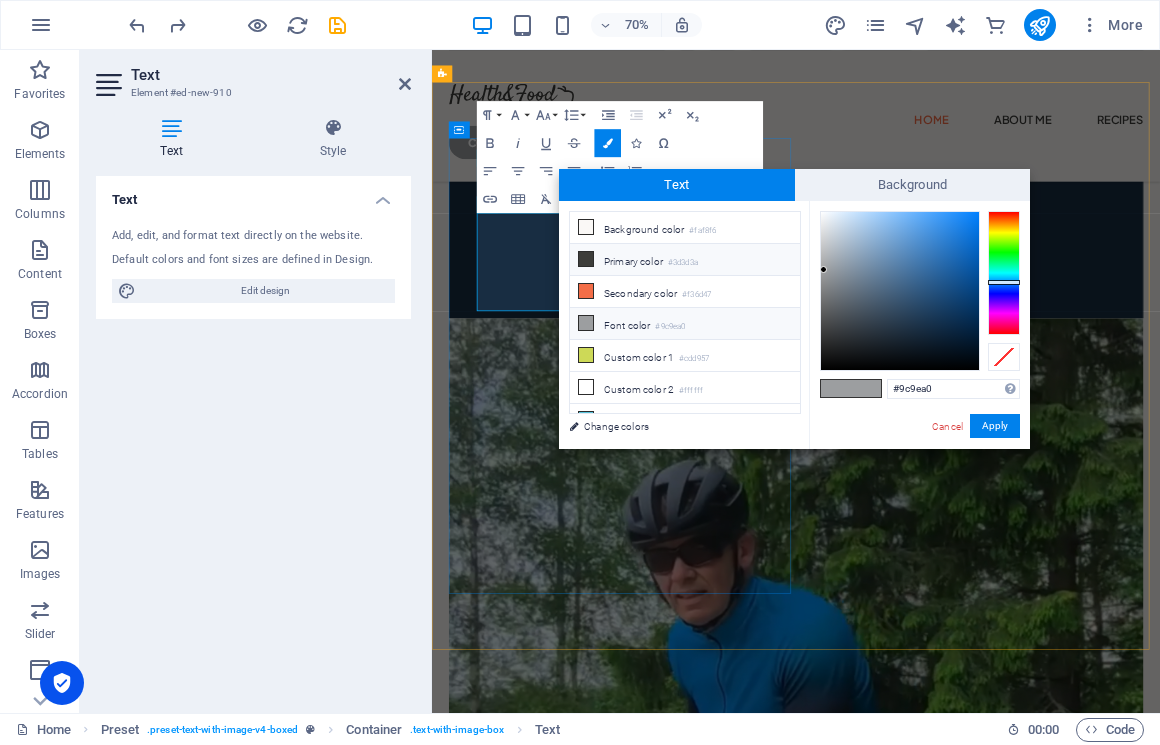 click at bounding box center [586, 259] 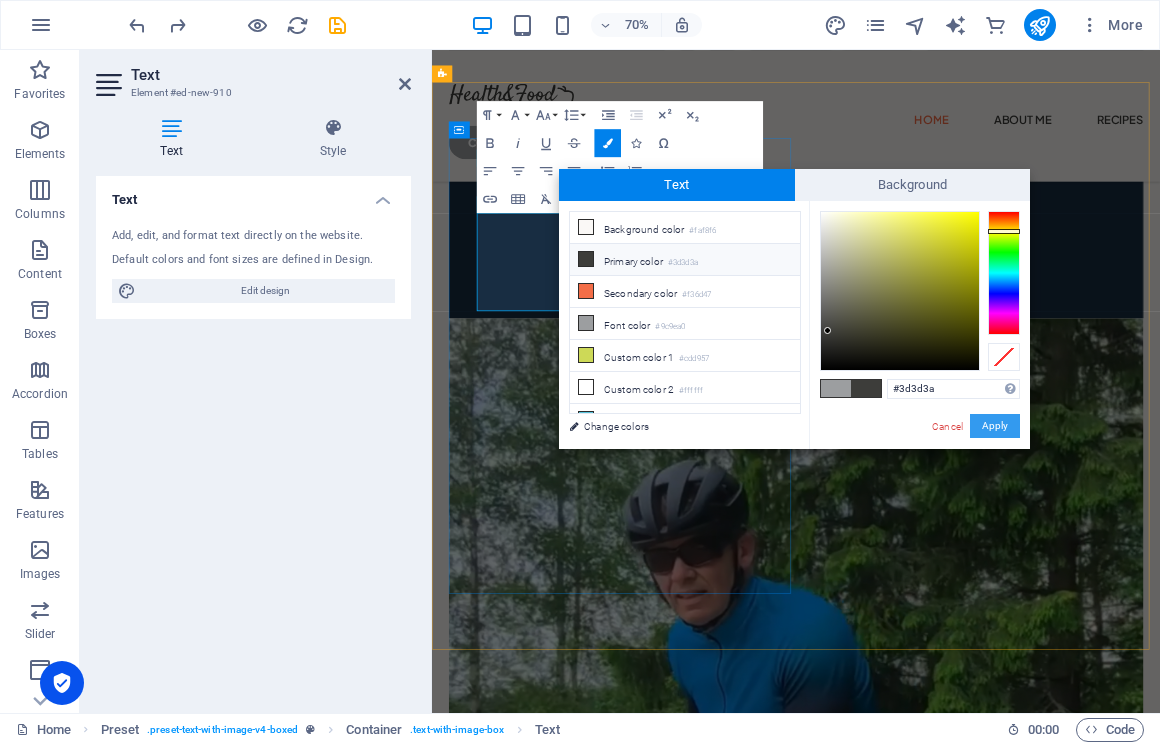 click on "Apply" at bounding box center [995, 426] 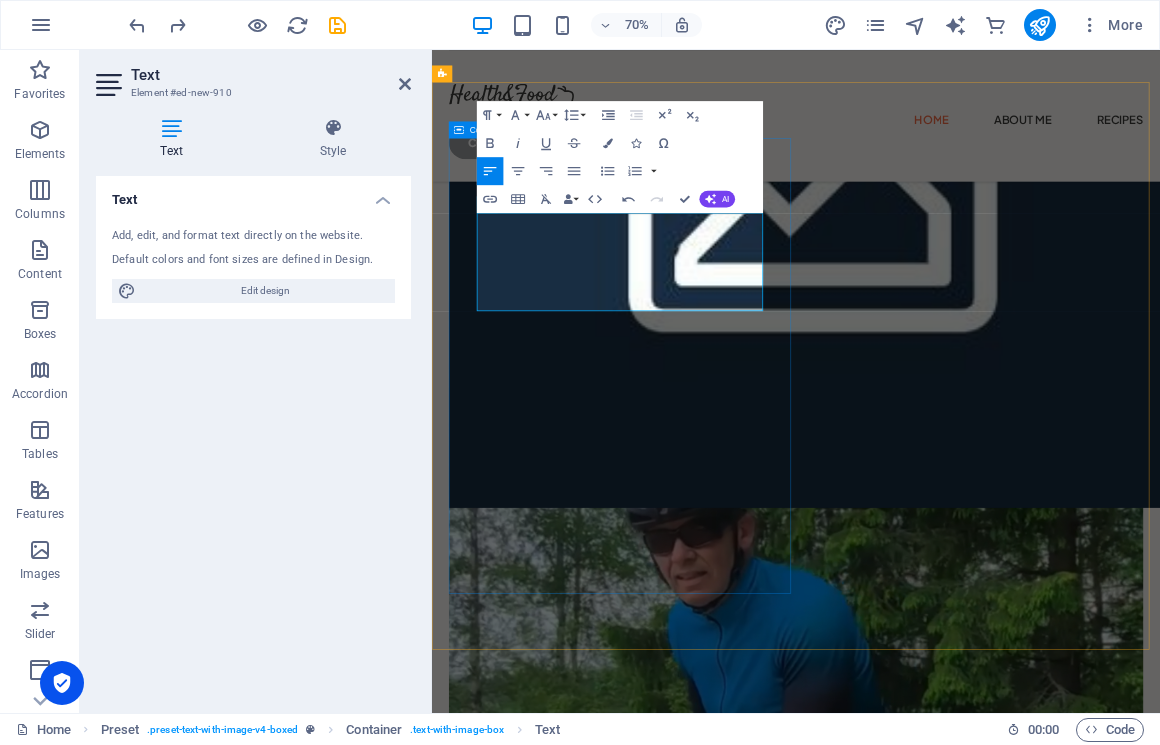 click on "Trek bikes I chose Trek for my bike because of the stunning design and features of Madone 7th generation. Additionally, supporting my local bike shop, which represents Trek, was an important factor in my decision. Trek perfectly meets my cycling needs." at bounding box center (952, 2064) 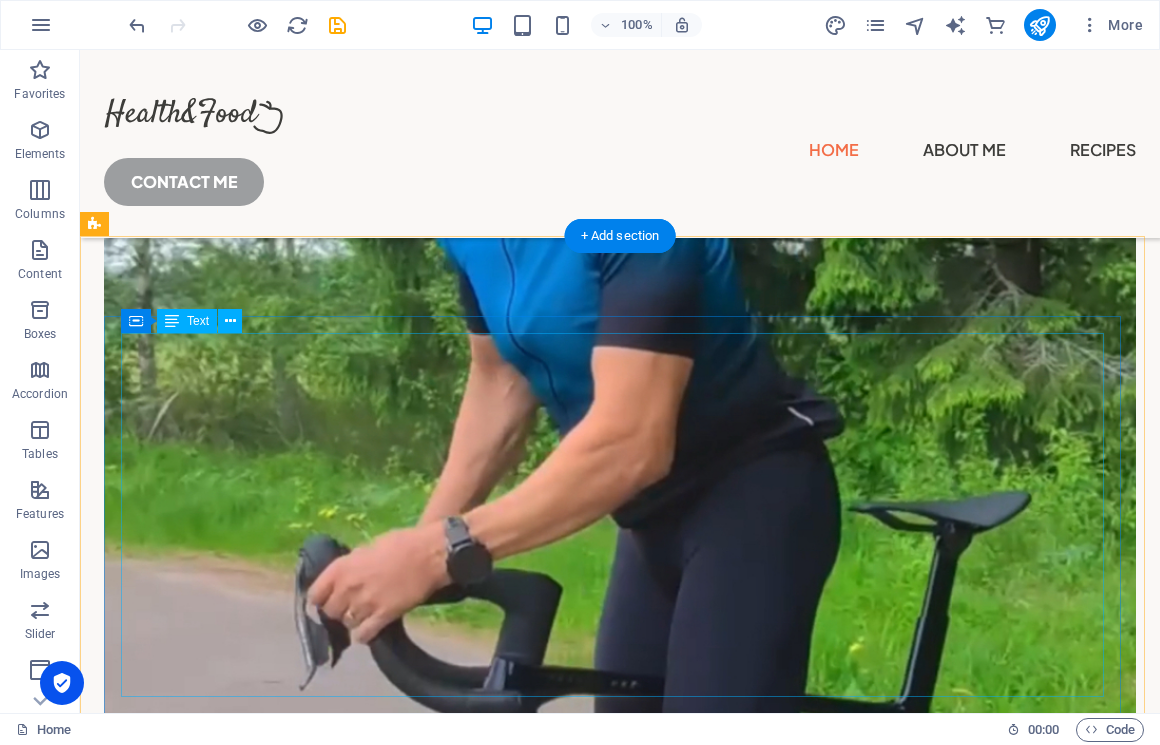scroll, scrollTop: 1559, scrollLeft: 0, axis: vertical 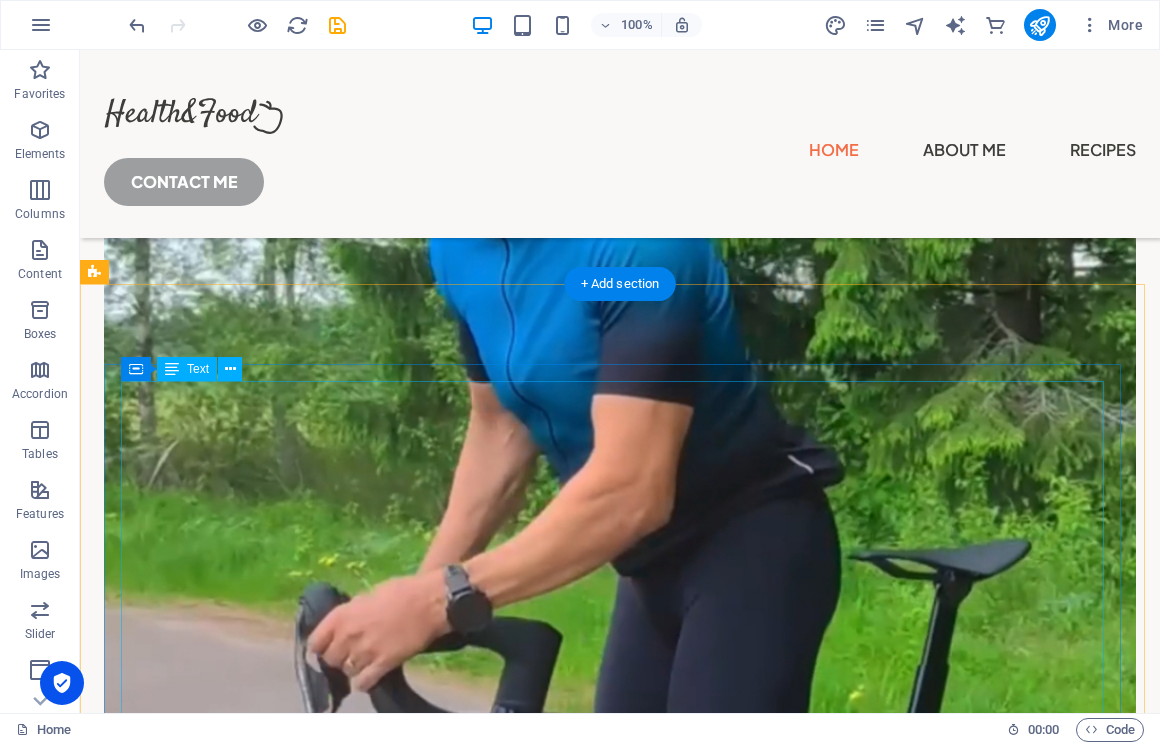 click on "Lorem ipsum dolor sit amet, consectetur. $ 10 Item 2 Lorem ipsum dolor sit amet, consectetur. $ 10 Item 3 Lorem ipsum dolor sit amet, consectetur. $ 10 Item 4 Lorem ipsum dolor sit amet, consectetur. $ 10 Item 5 Lorem ipsum dolor sit amet, consectetur. $ 10" at bounding box center [620, 3993] 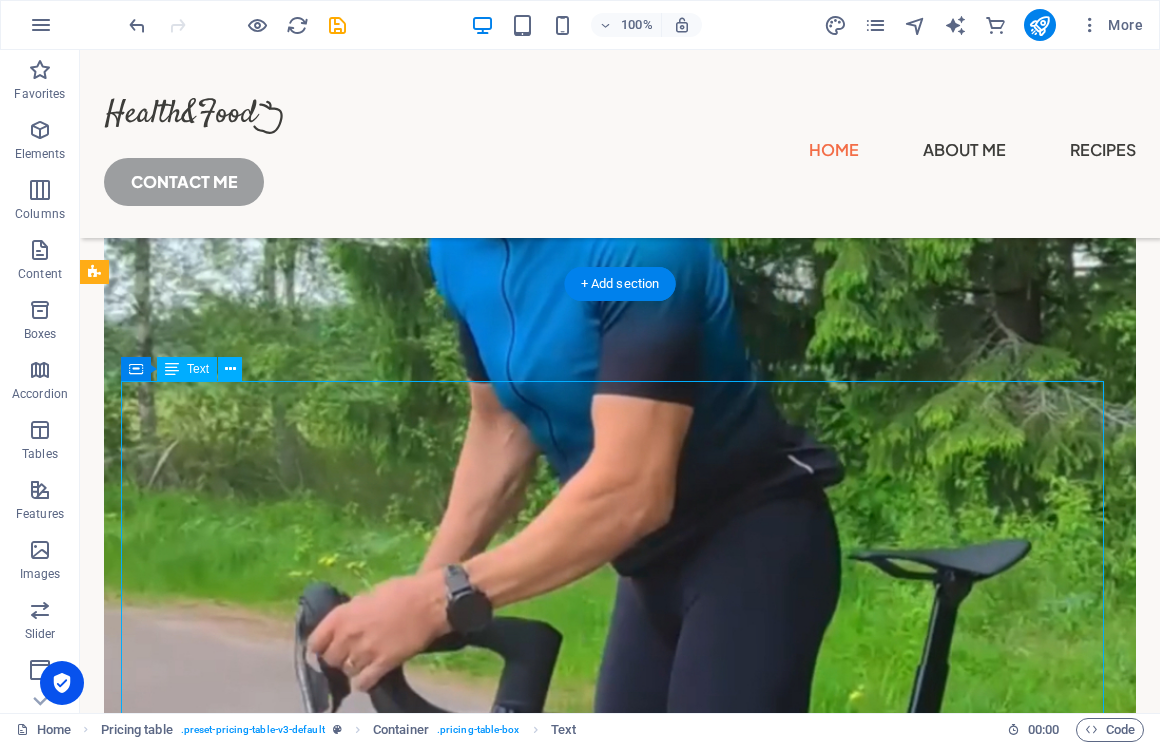 click on "Lorem ipsum dolor sit amet, consectetur. $ 10 Item 2 Lorem ipsum dolor sit amet, consectetur. $ 10 Item 3 Lorem ipsum dolor sit amet, consectetur. $ 10 Item 4 Lorem ipsum dolor sit amet, consectetur. $ 10 Item 5 Lorem ipsum dolor sit amet, consectetur. $ 10" at bounding box center [620, 3993] 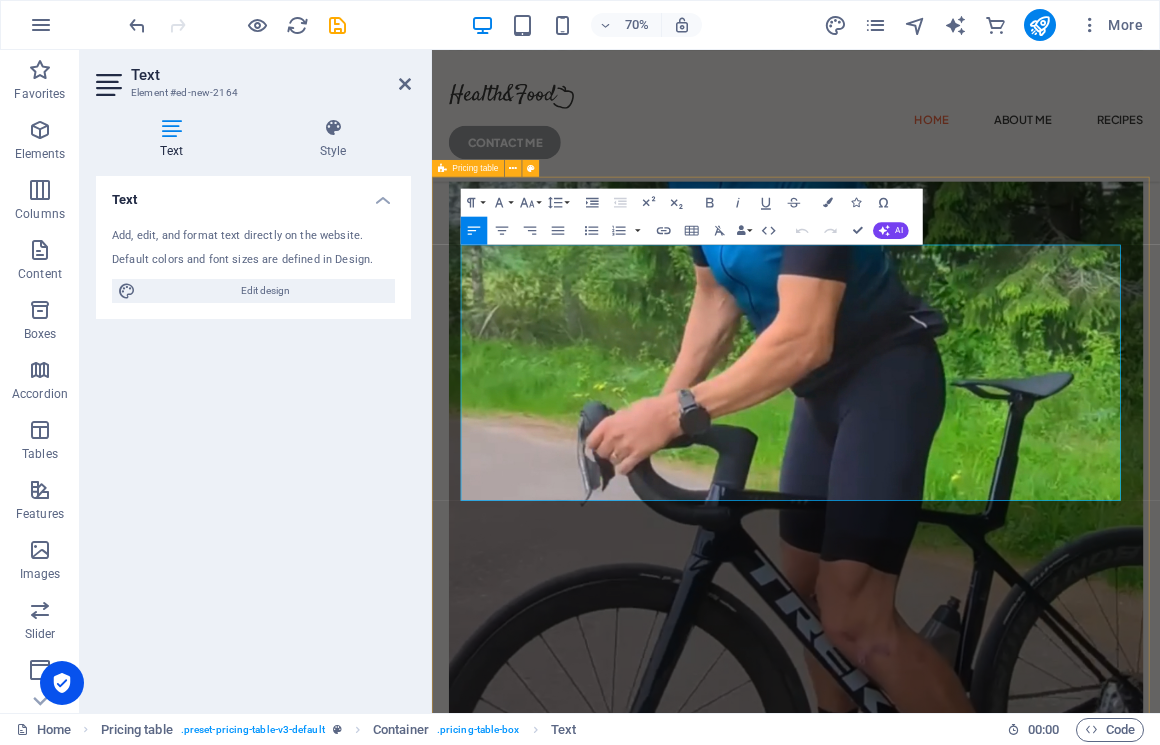 click on "Lorem ipsum dolor sit amet, consectetur. $ 10 Item 2 Lorem ipsum dolor sit amet, consectetur. $ 10 Item 3 Lorem ipsum dolor sit amet, consectetur. $ 10 Item 4 Lorem ipsum dolor sit amet, consectetur. $ 10 Item 5 Lorem ipsum dolor sit amet, consectetur. $ 10 300+ healthy recipes Lorem ipsum dolor sit amet consectetur. Bibendum adipiscing morbi orci nibh eget. 1000+ happy clients Lorem ipsum dolor sit amet consectetur. Bibendum adipiscing morbi orci nibh eget. 8+ years of experience Lorem ipsum dolor sit amet consectetur. Bibendum adipiscing morbi orci nibh eget." at bounding box center [952, 4538] 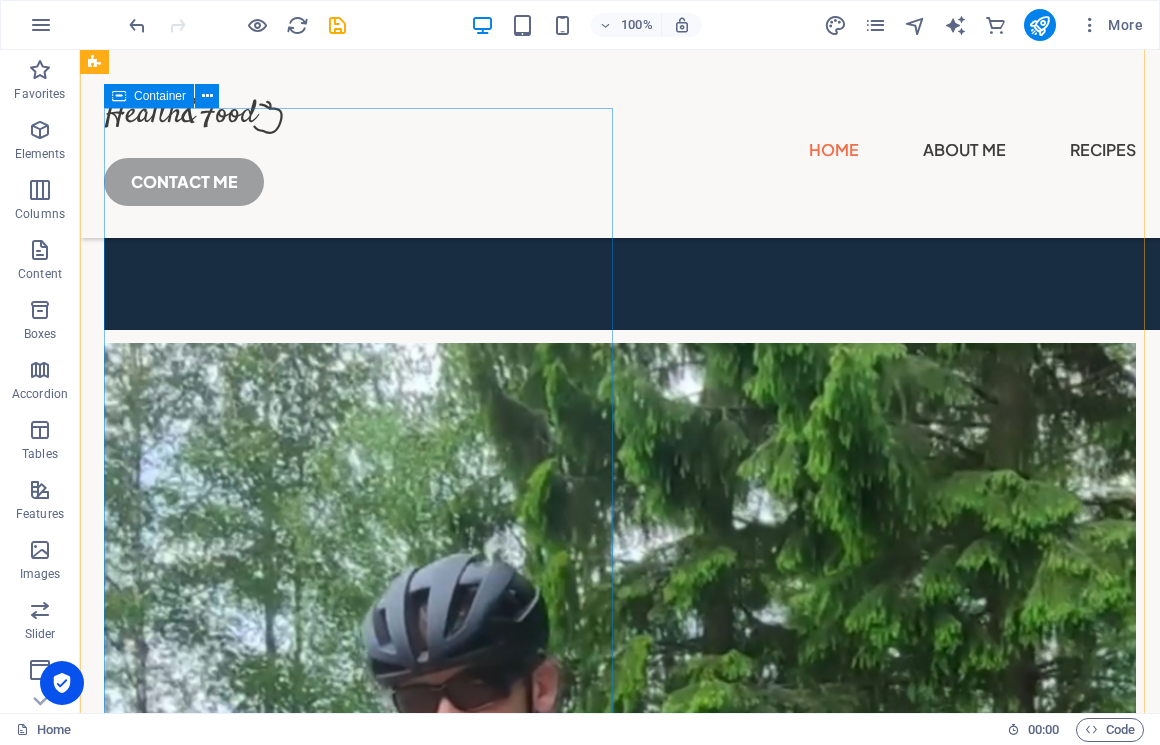 scroll, scrollTop: 977, scrollLeft: 0, axis: vertical 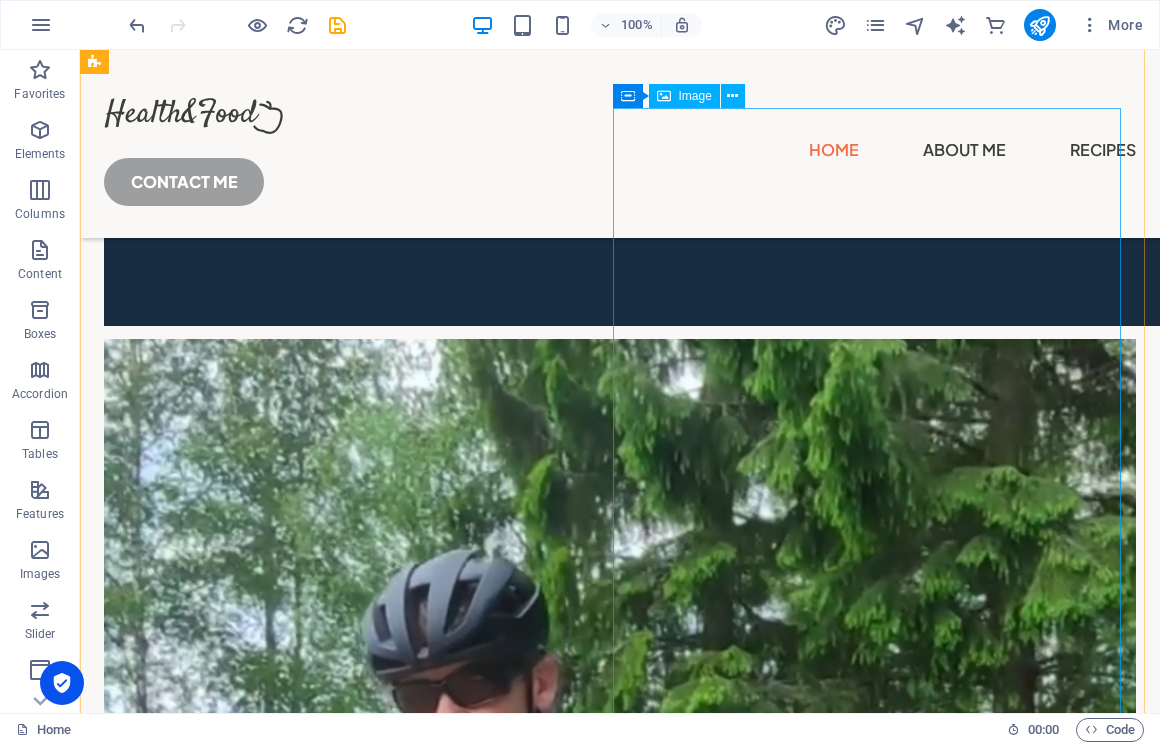 click at bounding box center (620, 3529) 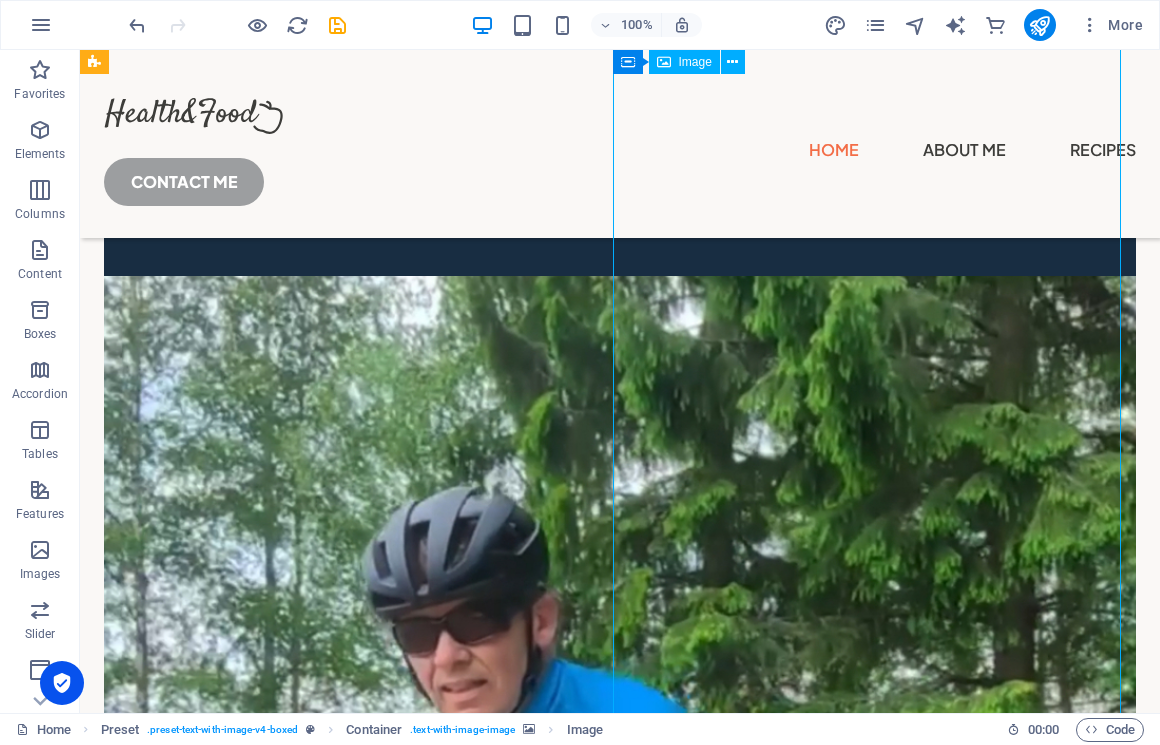scroll, scrollTop: 1044, scrollLeft: 0, axis: vertical 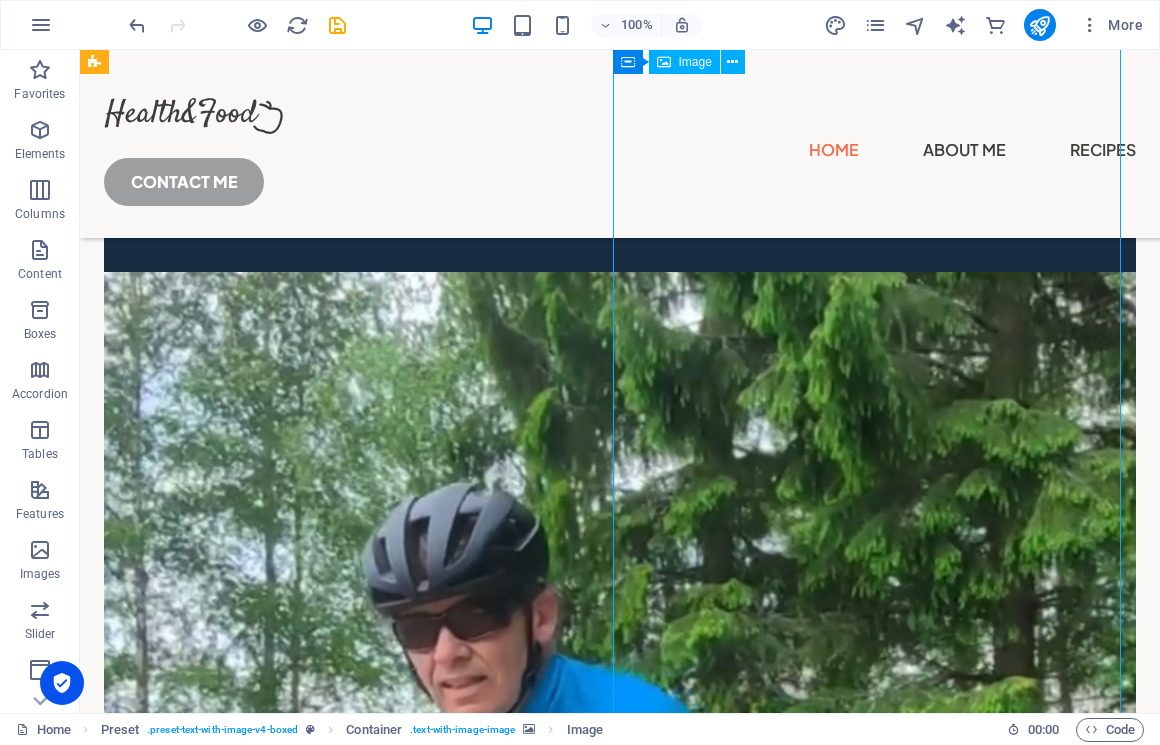 click at bounding box center (620, 3462) 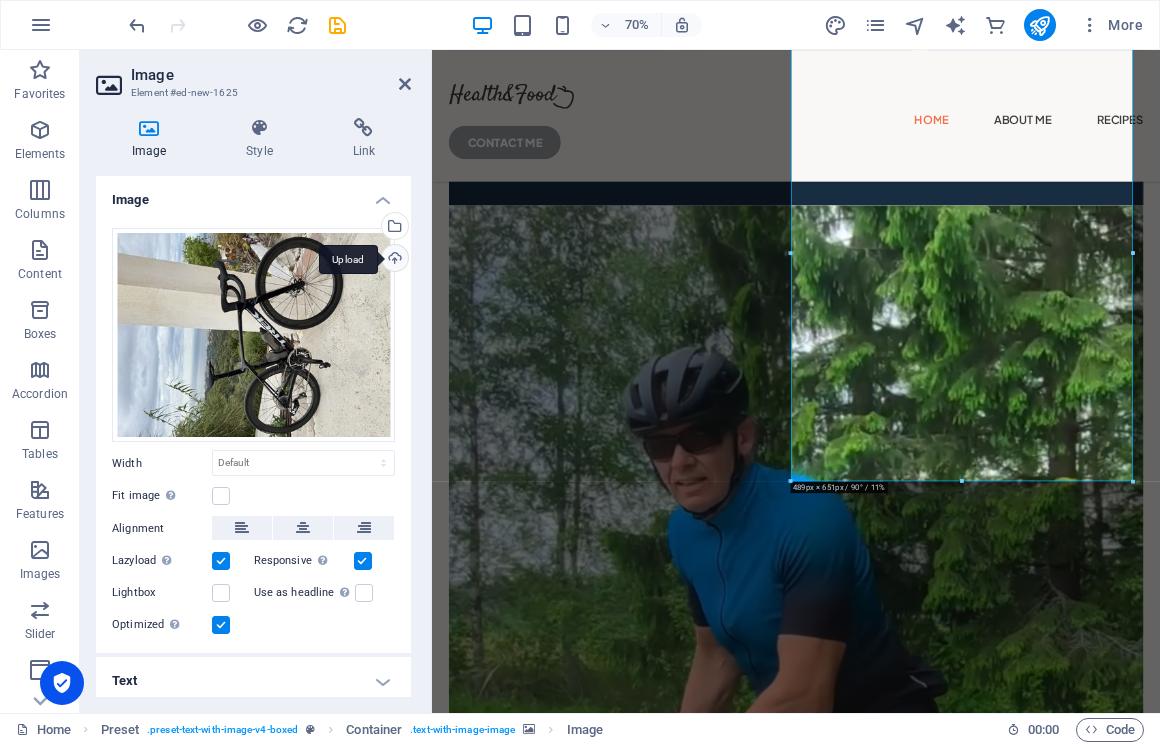 click on "Upload" at bounding box center (393, 260) 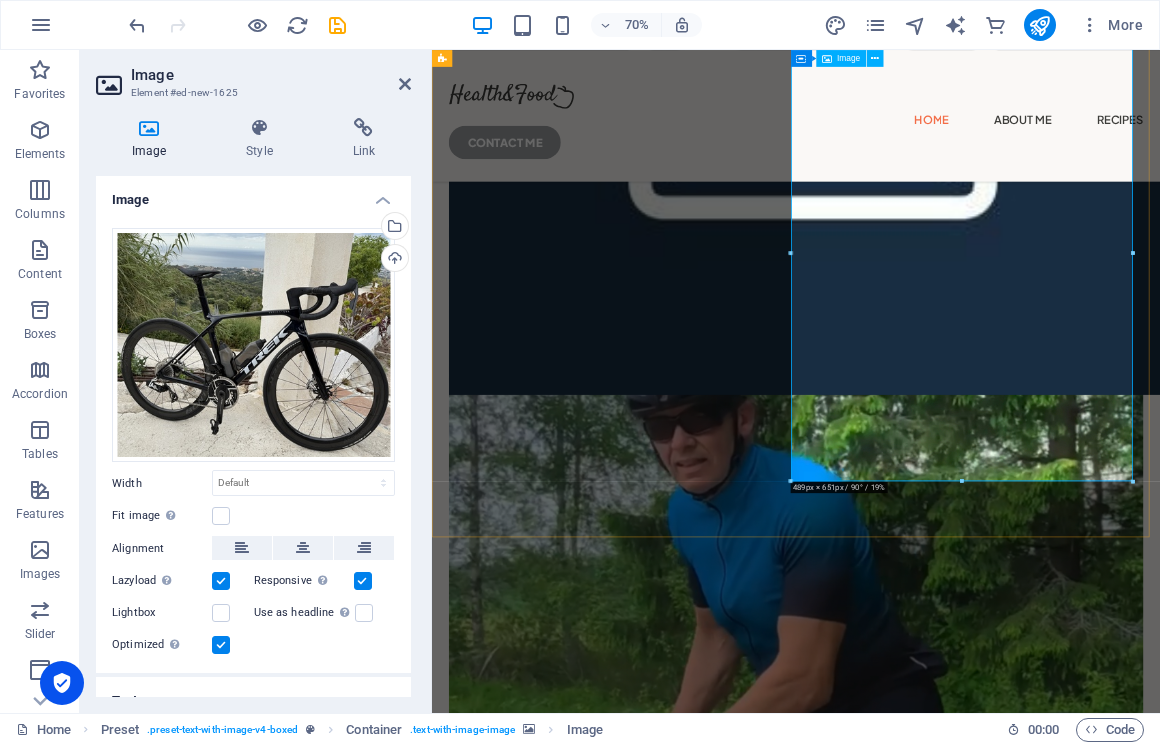 click at bounding box center (952, 3355) 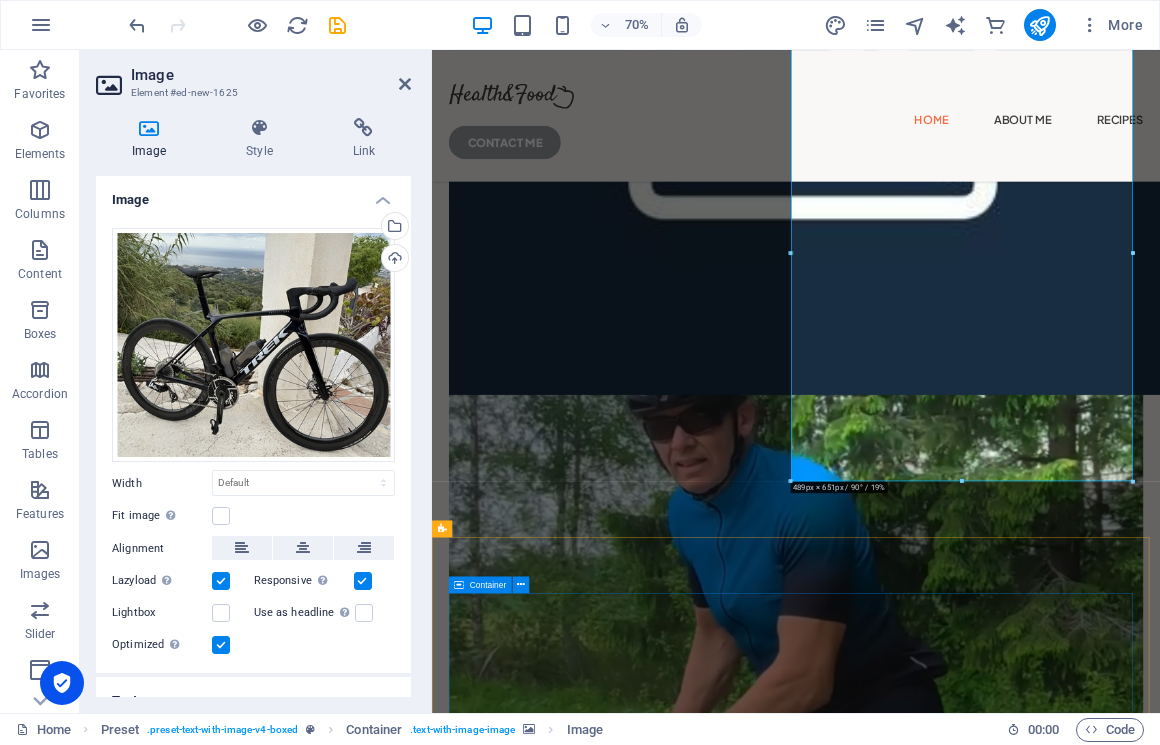 click on "Lorem ipsum dolor sit amet, consectetur. $ 10 Item 2 Lorem ipsum dolor sit amet, consectetur. $ 10 Item 3 Lorem ipsum dolor sit amet, consectetur. $ 10 Item 4 Lorem ipsum dolor sit amet, consectetur. $ 10 Item 5 Lorem ipsum dolor sit amet, consectetur. $ 10 300+ healthy recipes Lorem ipsum dolor sit amet consectetur. Bibendum adipiscing morbi orci nibh eget. 1000+ happy clients Lorem ipsum dolor sit amet consectetur. Bibendum adipiscing morbi orci nibh eget. 8+ years of experience Lorem ipsum dolor sit amet consectetur. Bibendum adipiscing morbi orci nibh eget." at bounding box center (952, 4998) 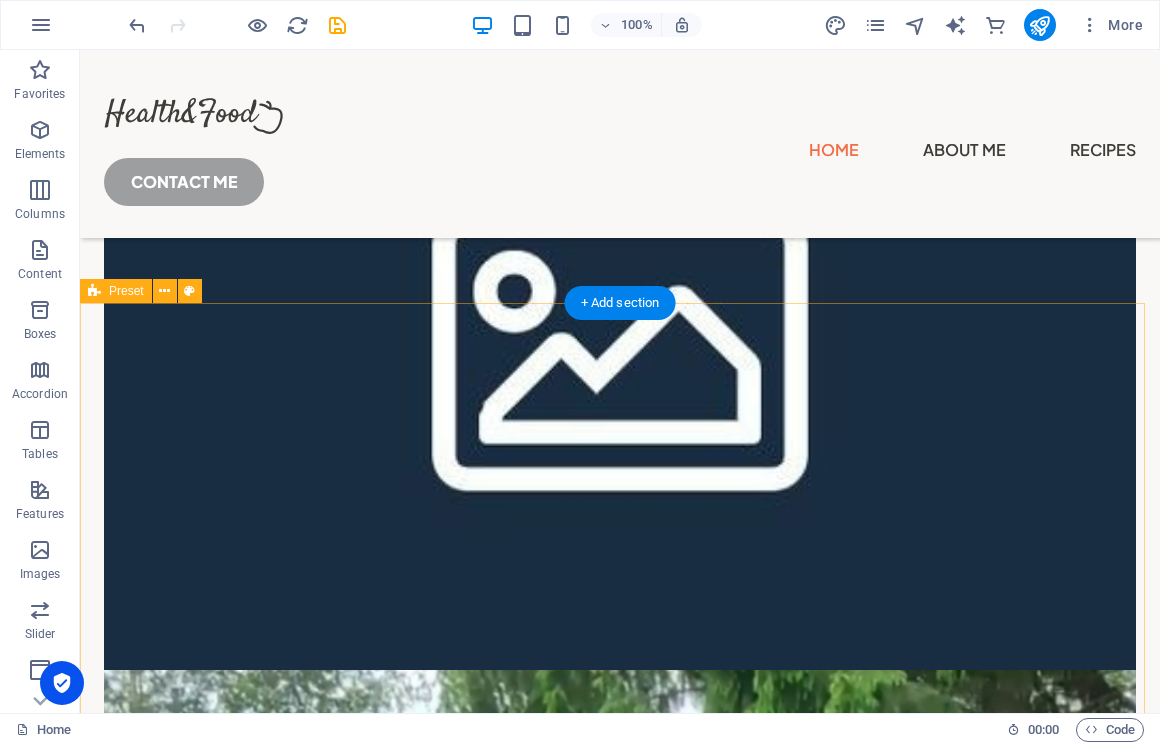 scroll, scrollTop: 909, scrollLeft: 0, axis: vertical 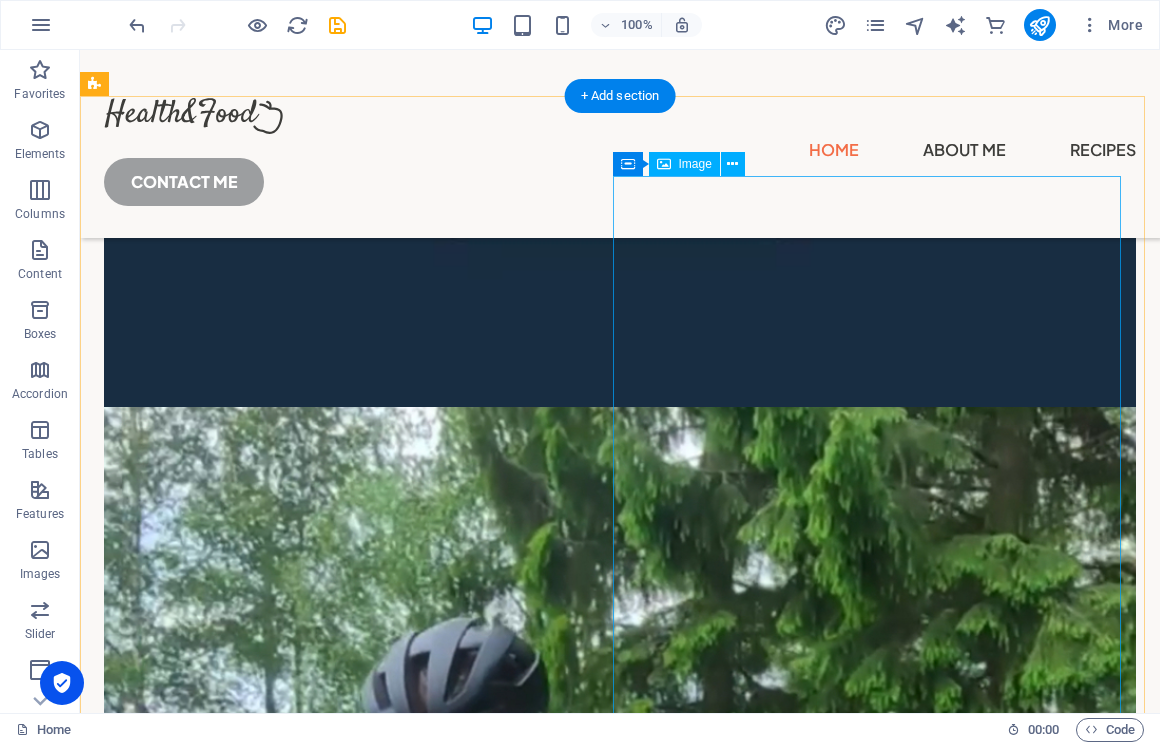 click at bounding box center (620, 3597) 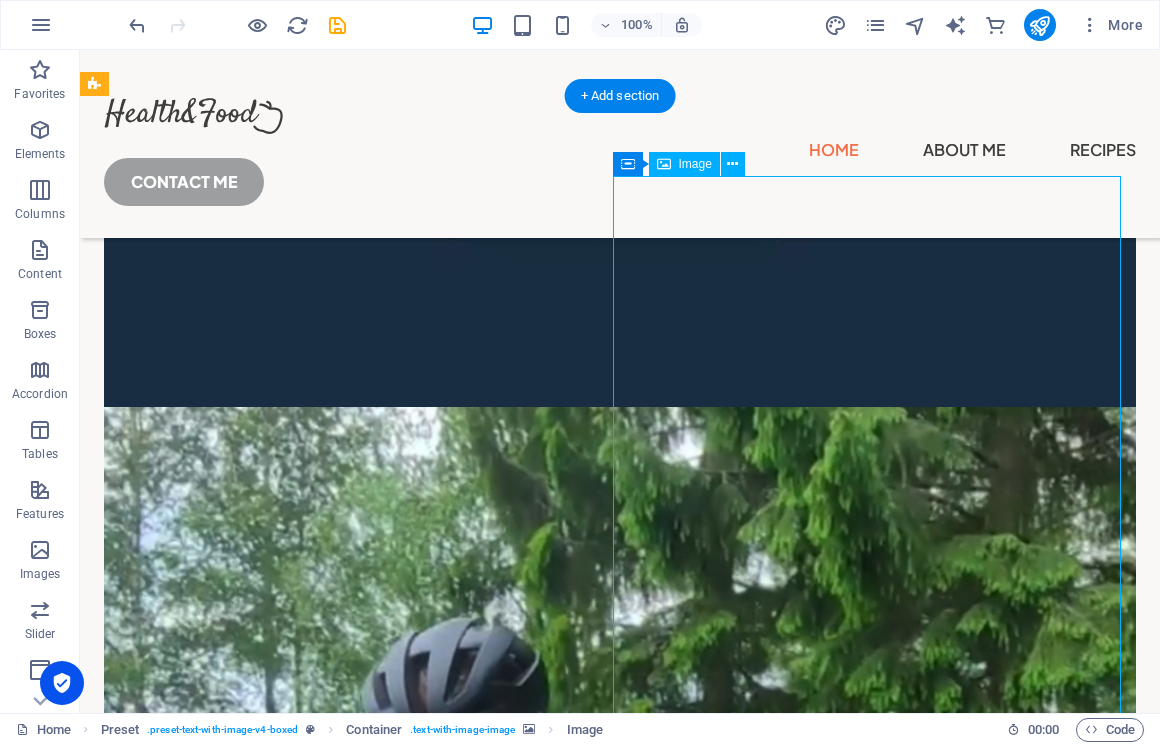click at bounding box center [620, 3597] 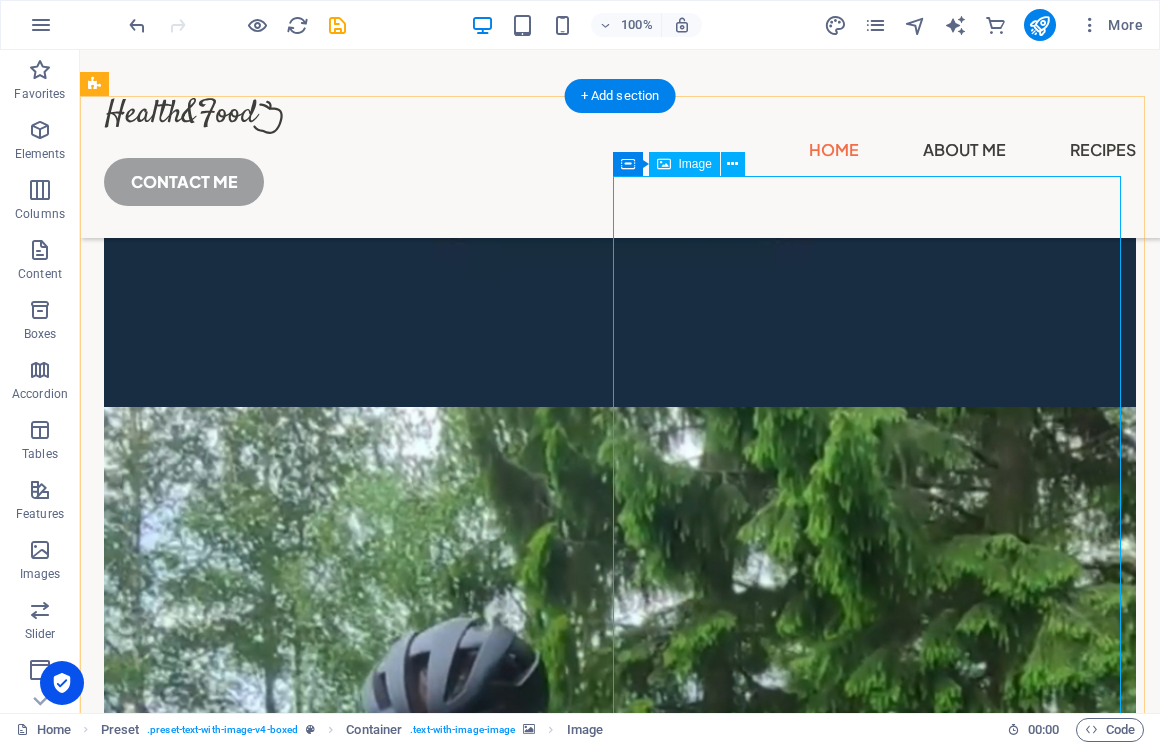 click at bounding box center (620, 3597) 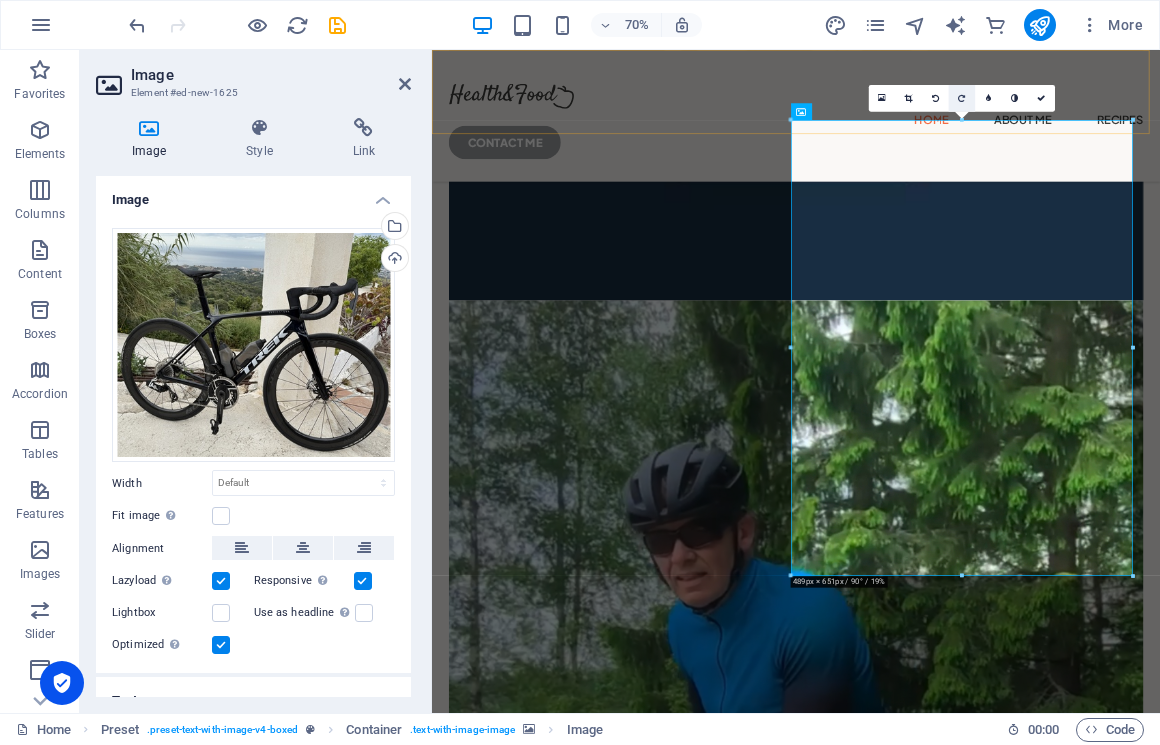 click at bounding box center (961, 98) 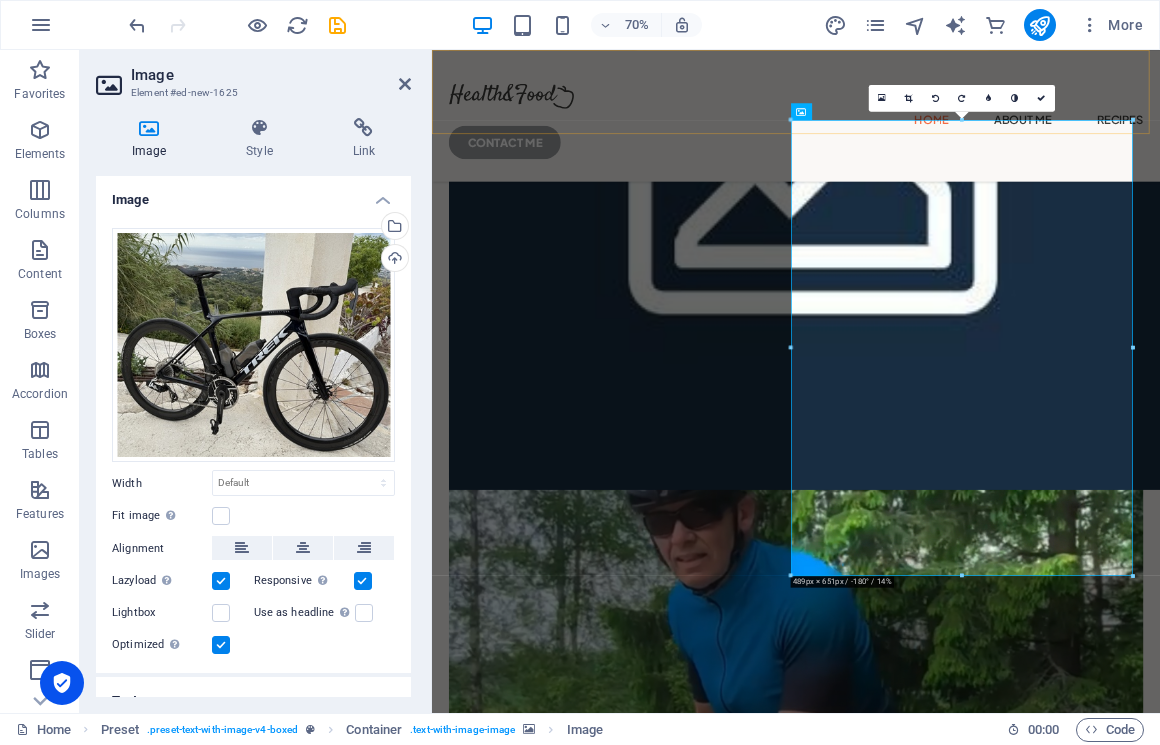 click at bounding box center (961, 98) 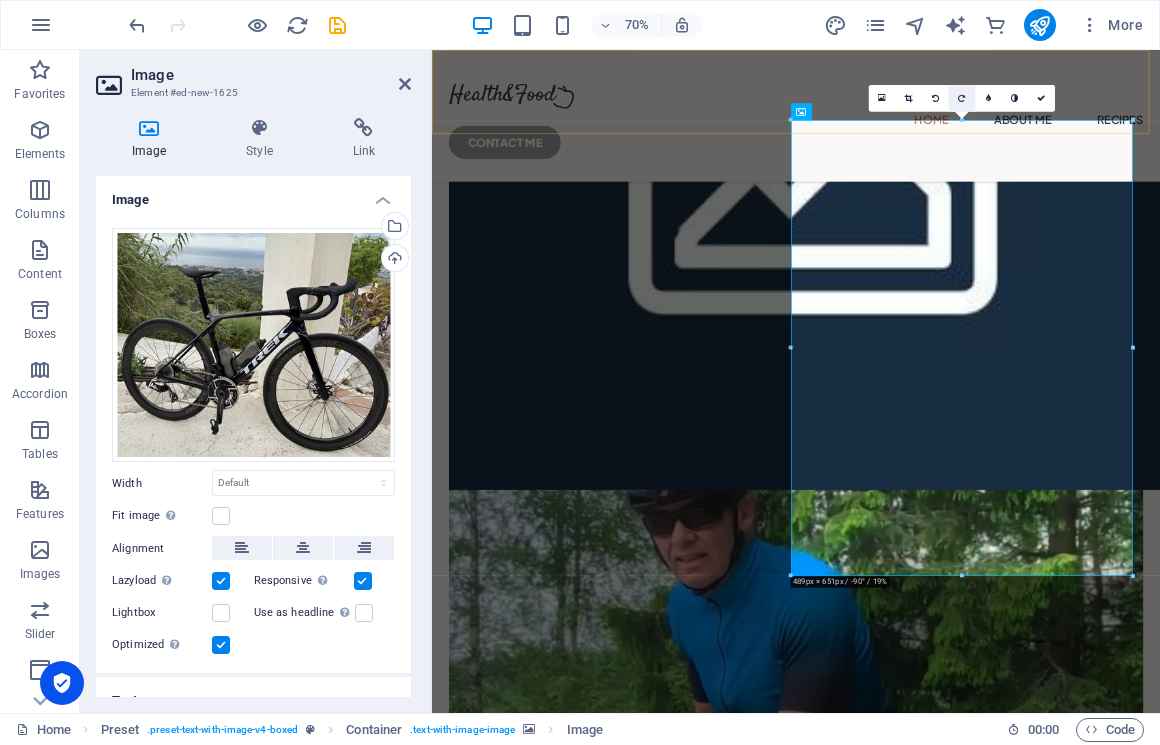 click at bounding box center (961, 98) 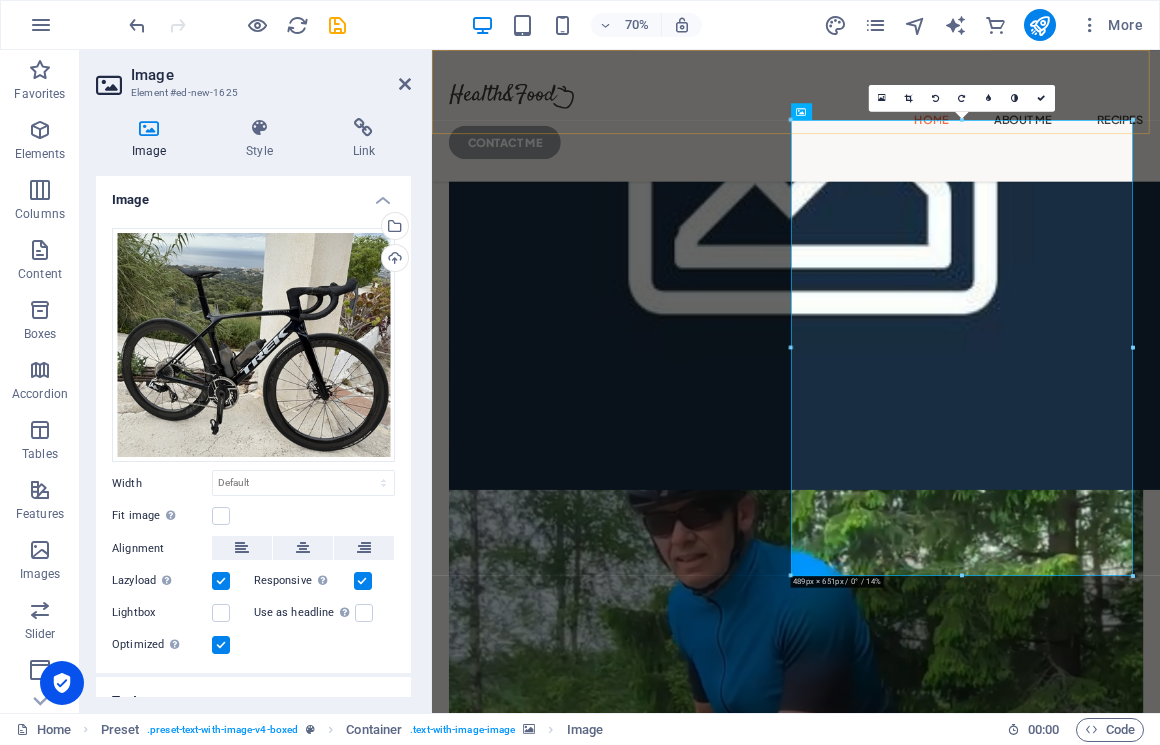 click at bounding box center [961, 98] 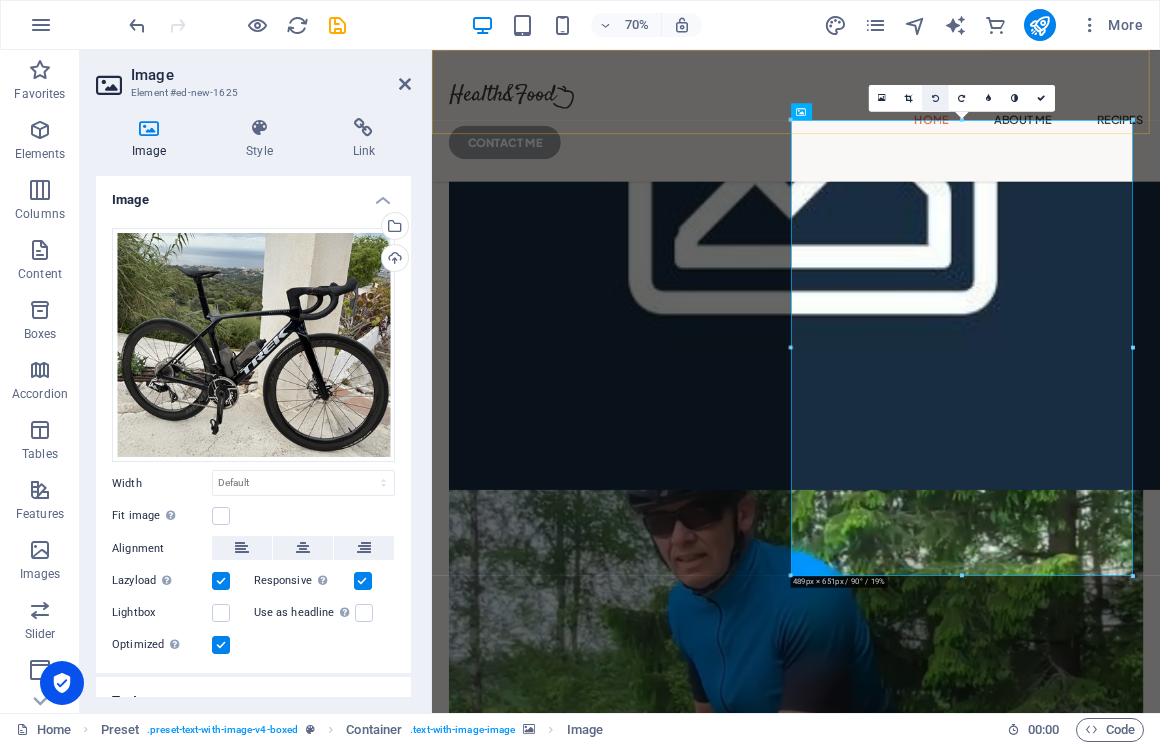 click at bounding box center (935, 98) 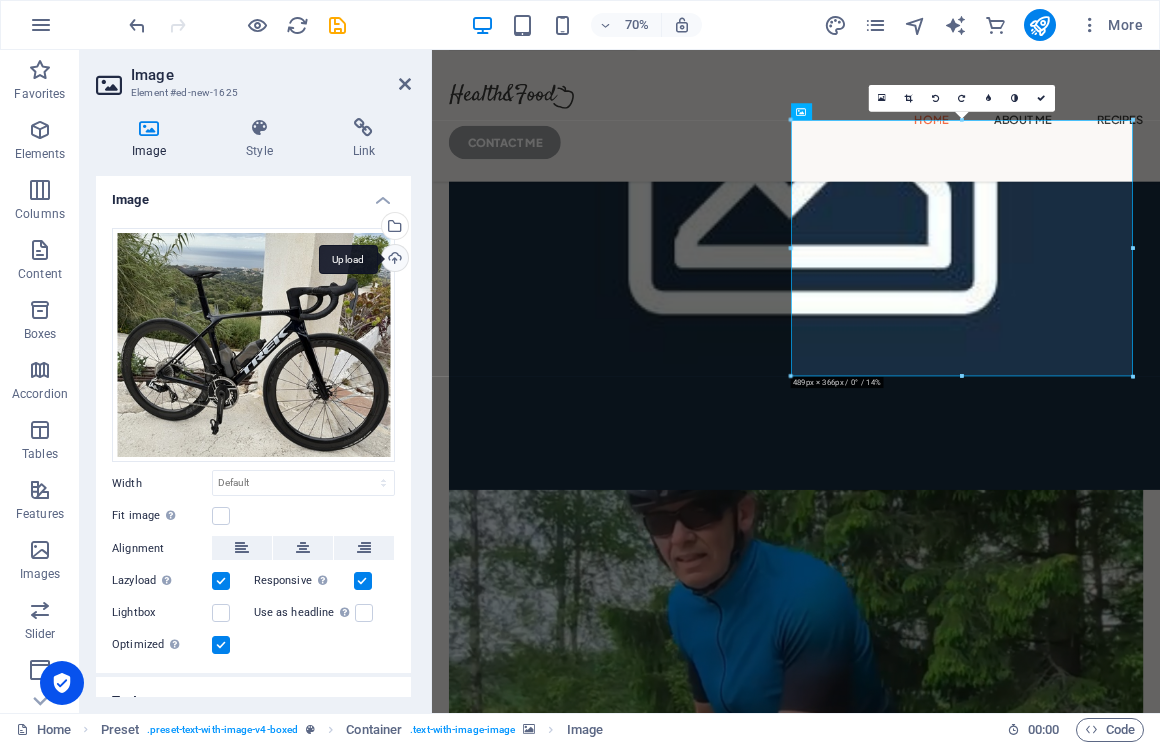 click on "Upload" at bounding box center [393, 260] 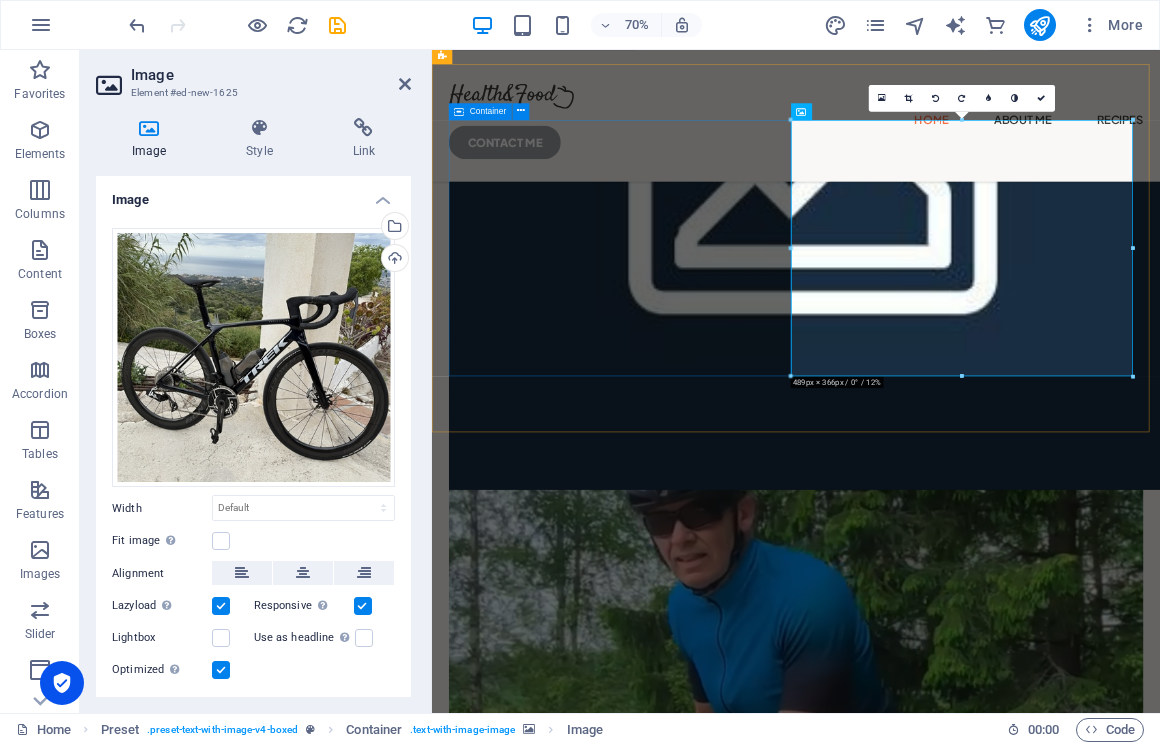 click on "Trek bikes I chose Trek for my bike because of the stunning design and features of Madone 7th generation. Additionally, supporting my local bike shop, which represents Trek, was an important factor in my decision. Trek perfectly meets my cycling needs." at bounding box center [952, 2038] 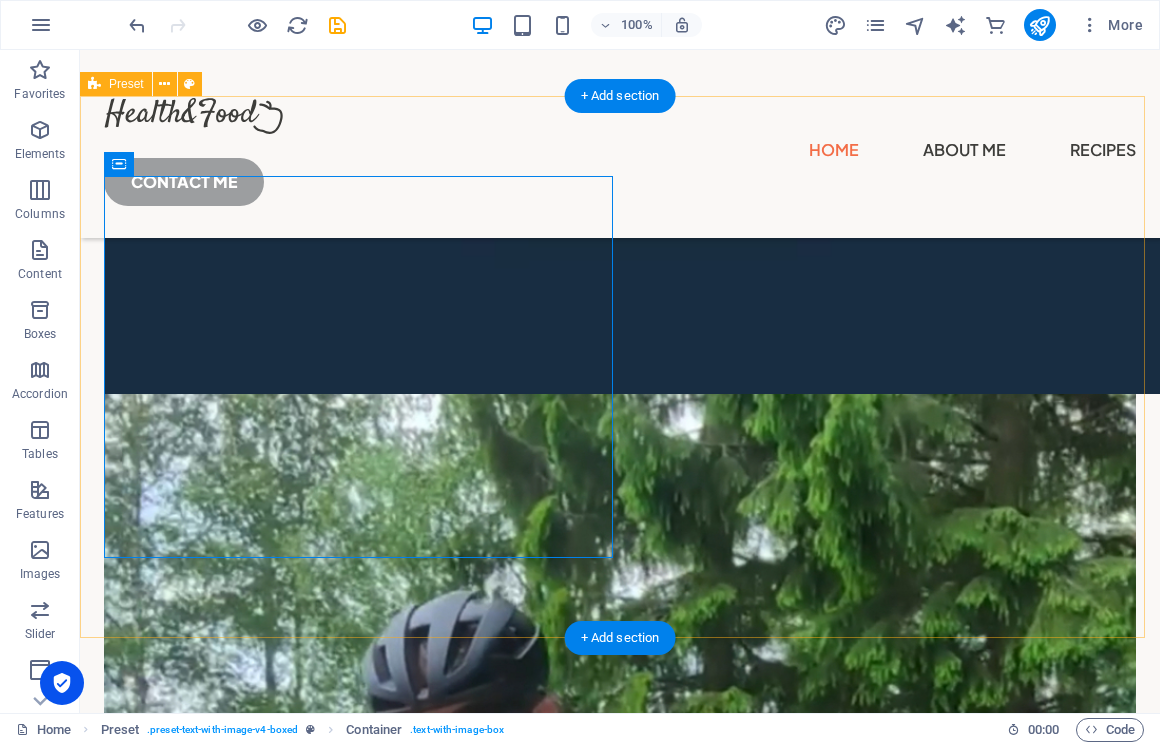 click on "Trek bikes I chose Trek for my bike because of the stunning design and features of Madone 7th generation. Additionally, supporting my local bike shop, which represents Trek, was an important factor in my decision. Trek perfectly meets my cycling needs." at bounding box center [620, 2659] 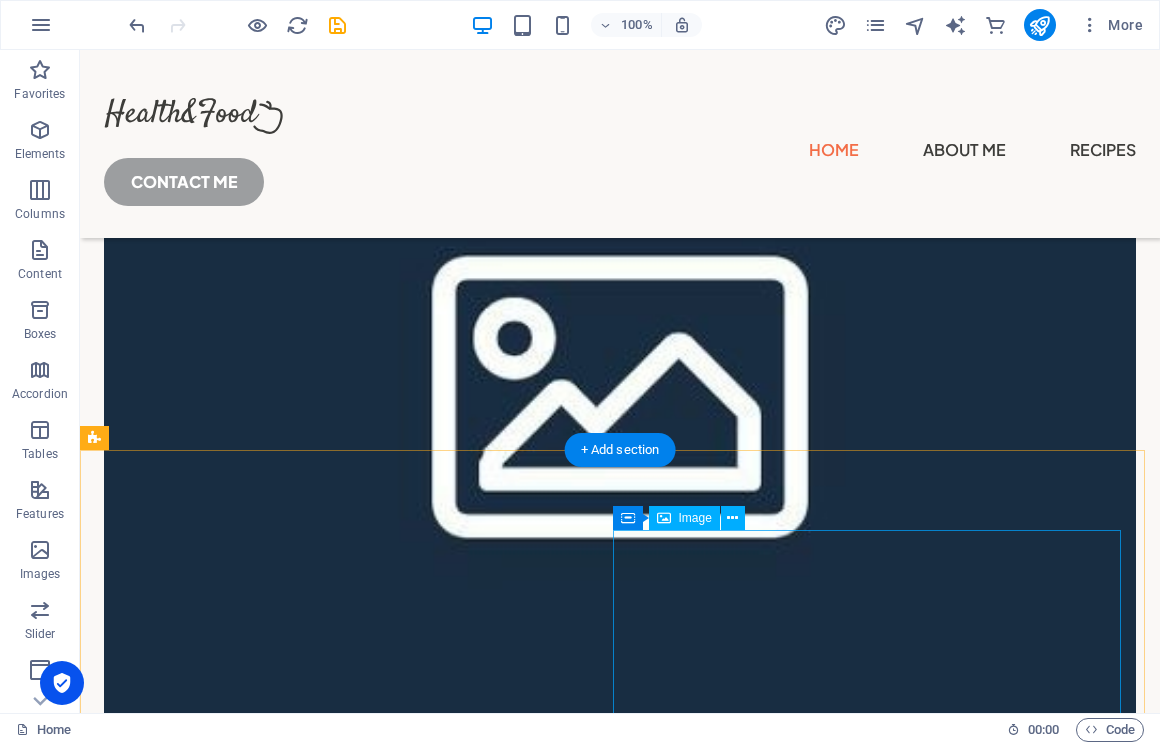 scroll, scrollTop: 852, scrollLeft: 0, axis: vertical 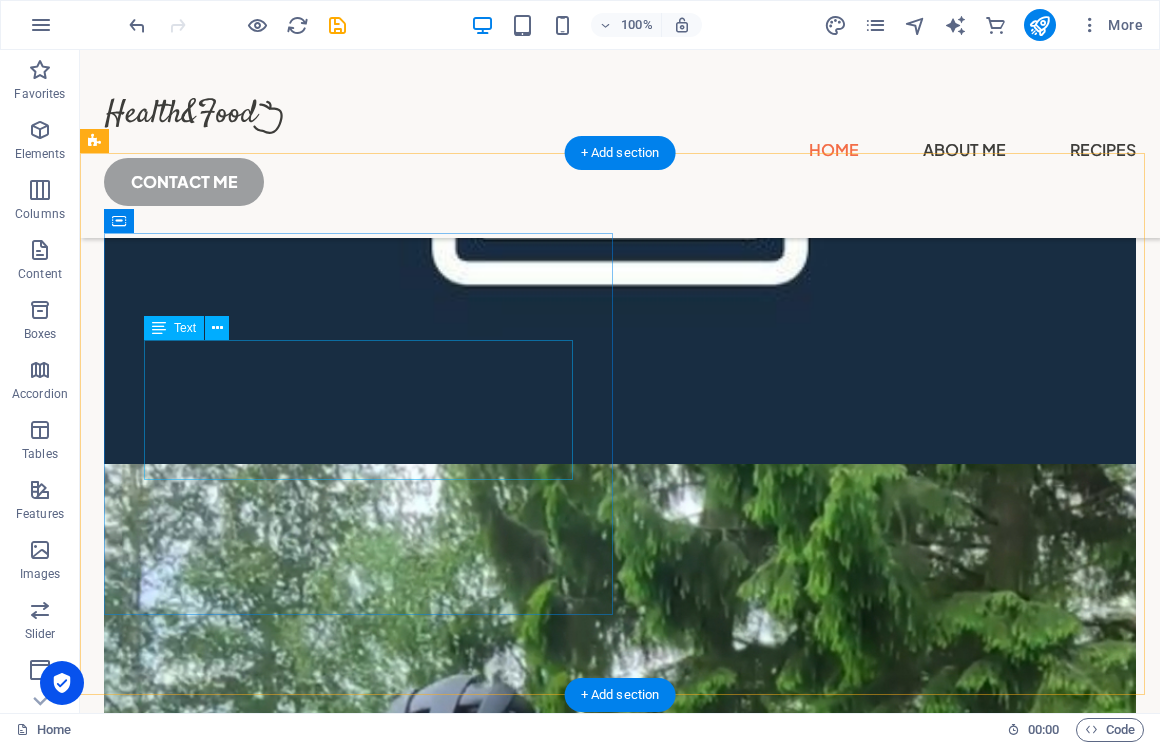 click on "I chose Trek for my bike because of the stunning design and features of Madone 7th generation. Additionally, supporting my local bike shop, which represents Trek, was an important factor in my decision. Trek perfectly meets my cycling needs." at bounding box center [620, 2209] 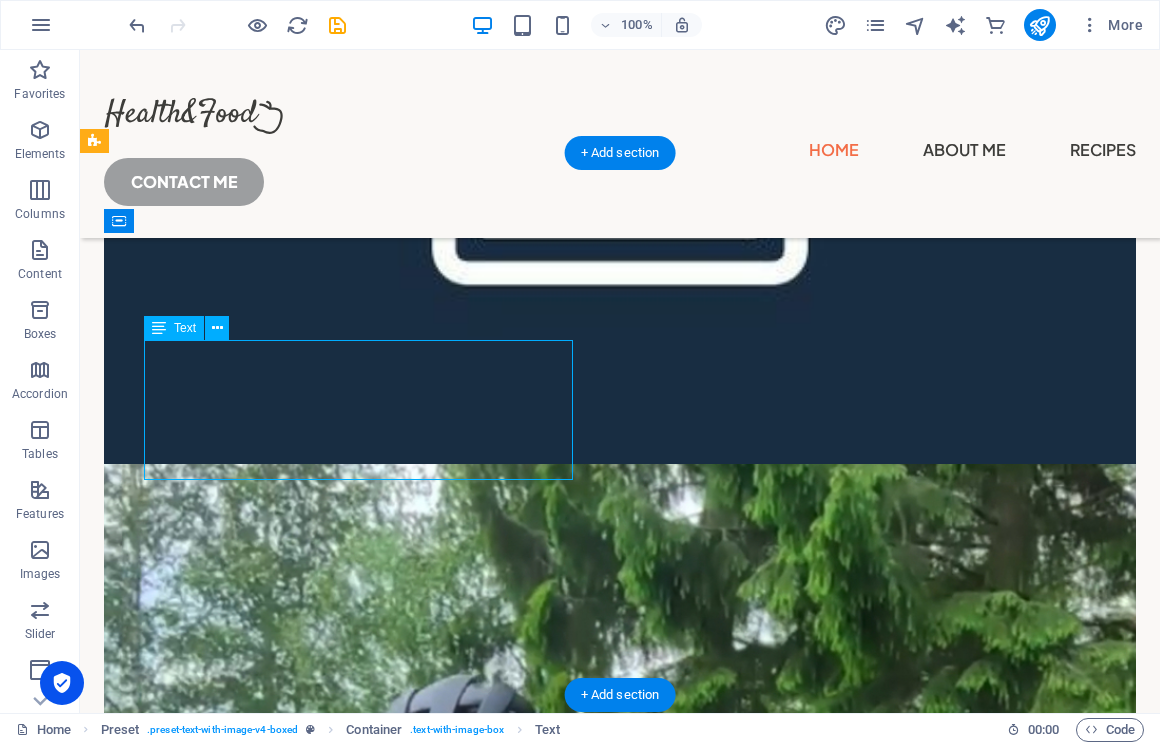 click on "I chose Trek for my bike because of the stunning design and features of Madone 7th generation. Additionally, supporting my local bike shop, which represents Trek, was an important factor in my decision. Trek perfectly meets my cycling needs." at bounding box center [620, 2209] 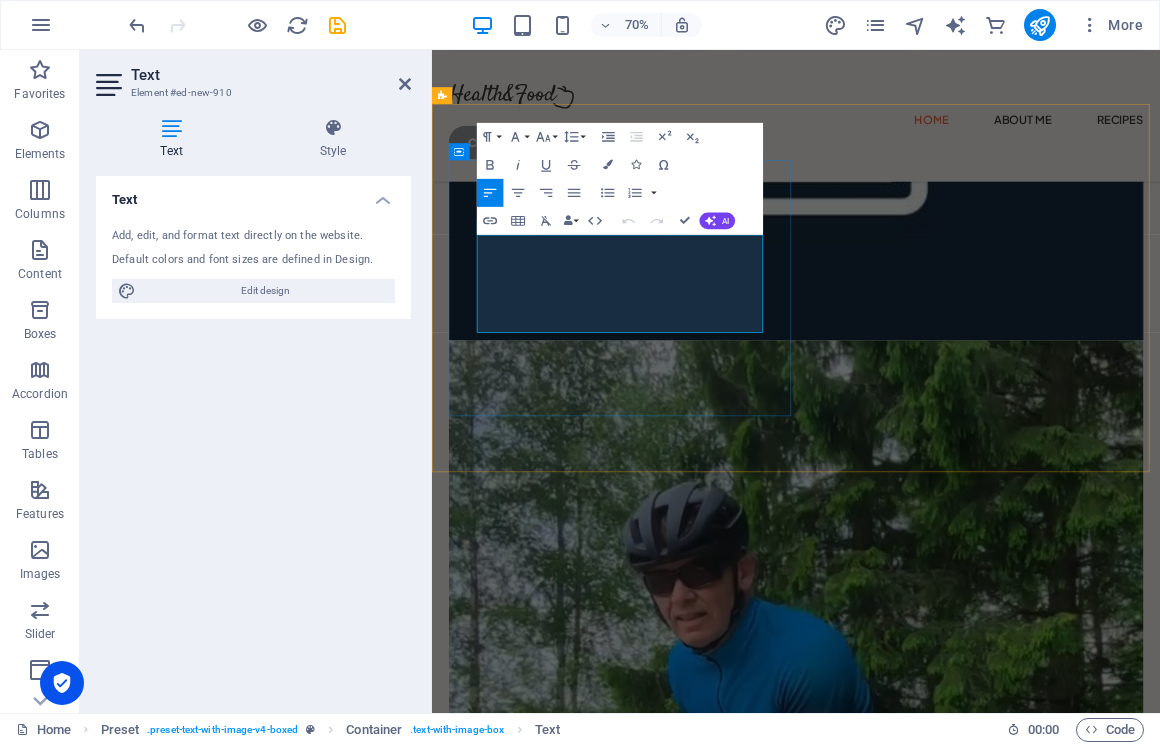 click on "I chose Trek for my bike because of the stunning design and features of Madone 7th generation. Additionally, supporting my local bike shop, which represents Trek, was an important factor in my decision. Trek perfectly meets my cycling needs." at bounding box center (949, 2155) 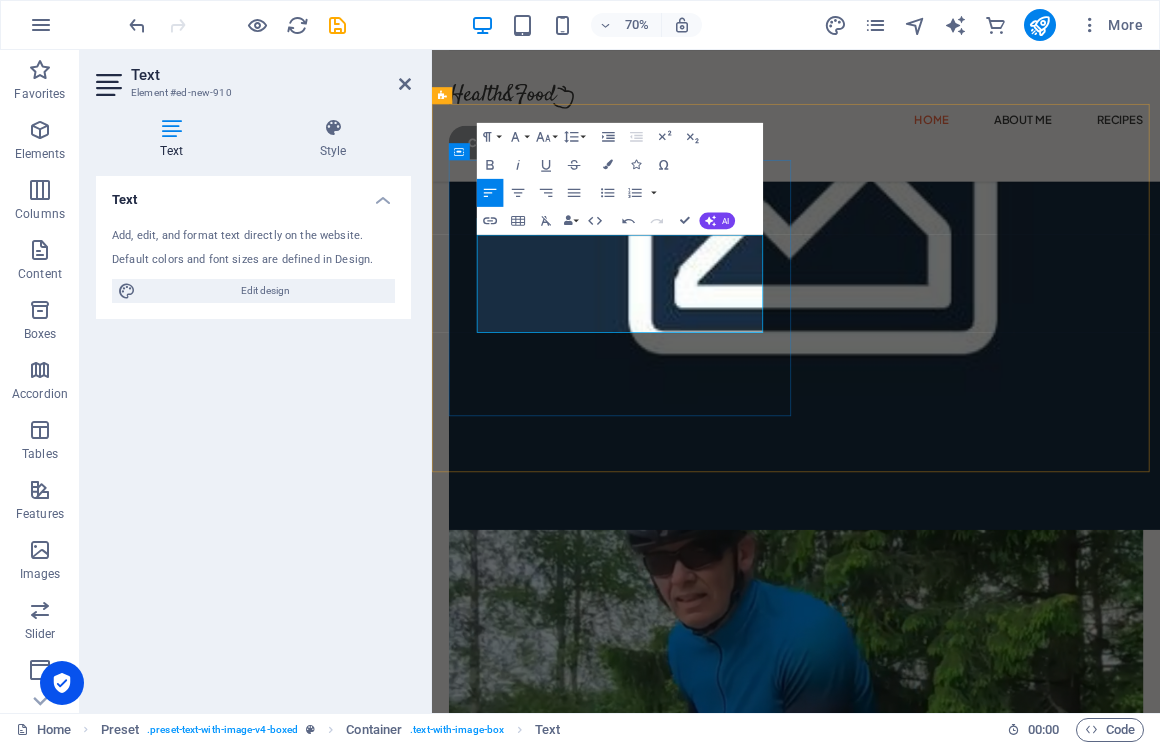 type 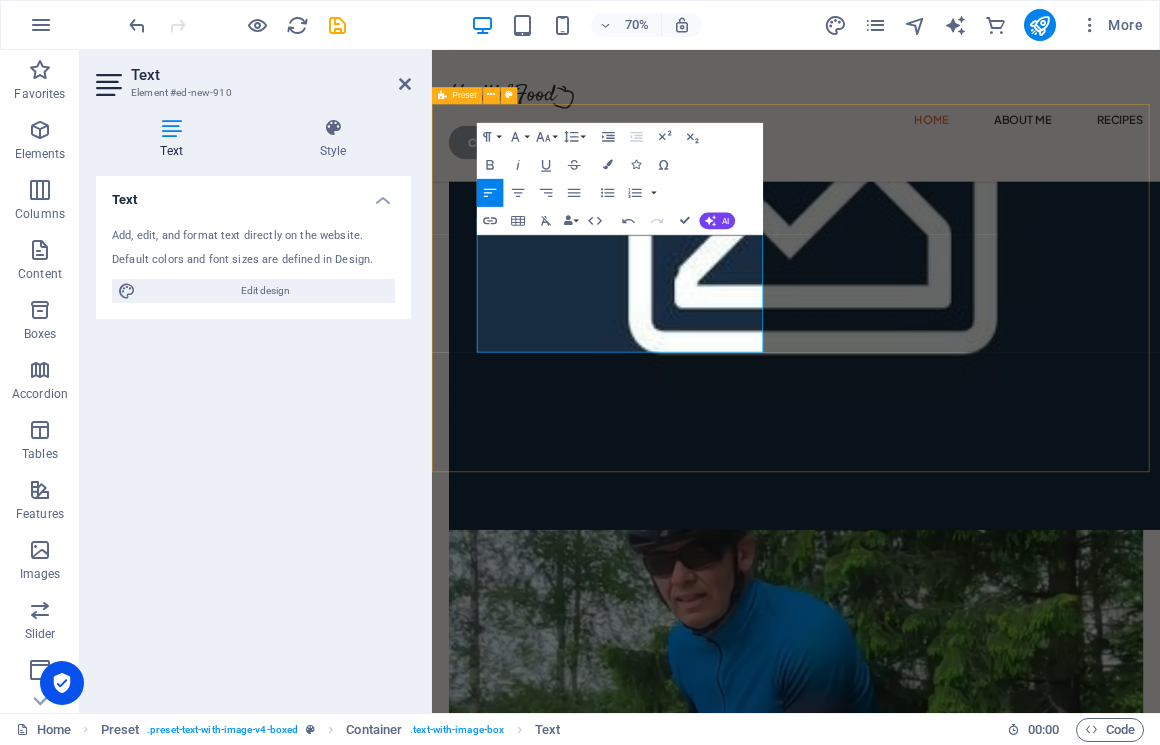 click on "Trek bikes I chose Trek for my bike because of the stunning design and features of Madone new generation  generation. Additionally, supporting my local bike shop, which represents Trek, was an important factor in my decision. Trek perfectly meets my cycling needs." at bounding box center (952, 2662) 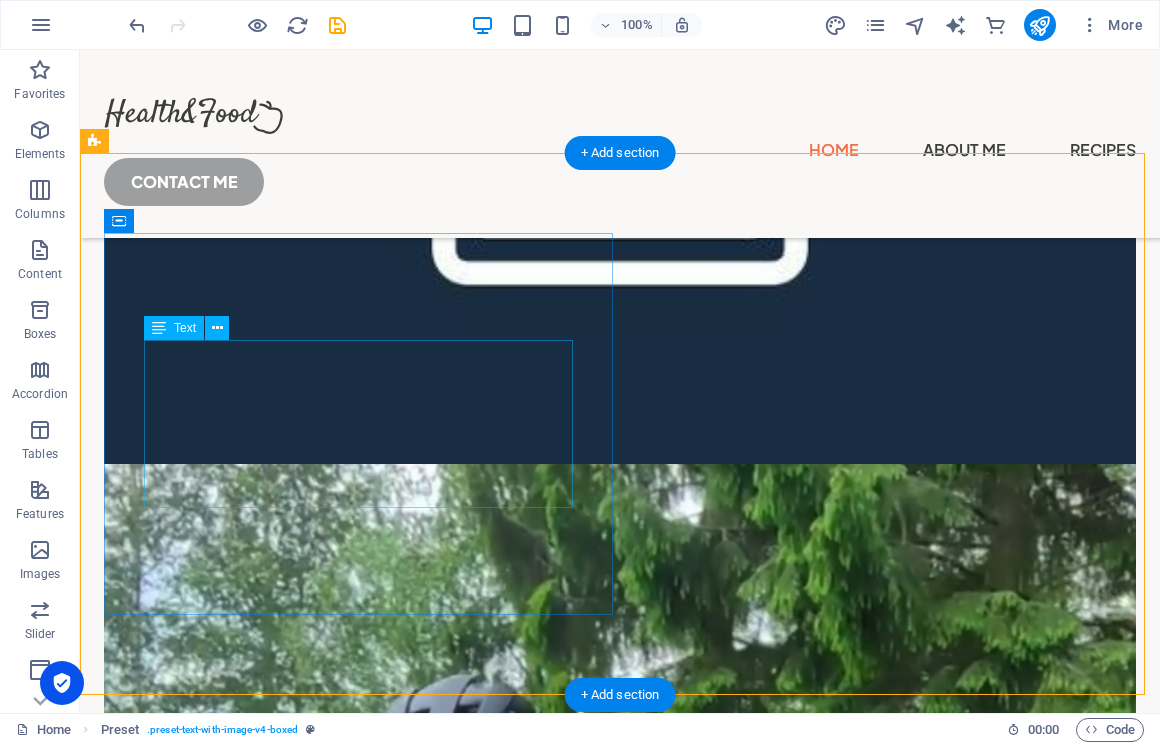 click on "I chose Trek for my bike because of the stunning design and features of Madone new generation generation. Additionally, supporting my local bike shop, which represents Trek, was an important factor in my decision. Trek perfectly meets my cycling needs." at bounding box center (620, 2209) 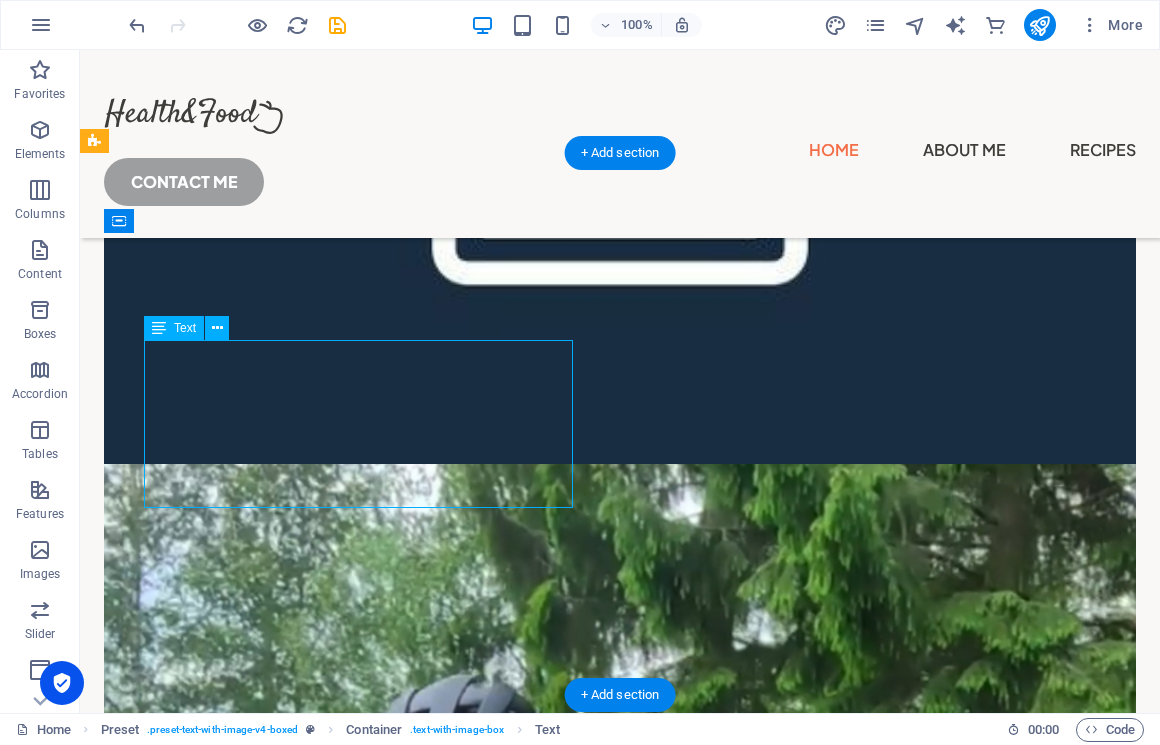 click on "I chose Trek for my bike because of the stunning design and features of Madone new generation generation. Additionally, supporting my local bike shop, which represents Trek, was an important factor in my decision. Trek perfectly meets my cycling needs." at bounding box center (620, 2209) 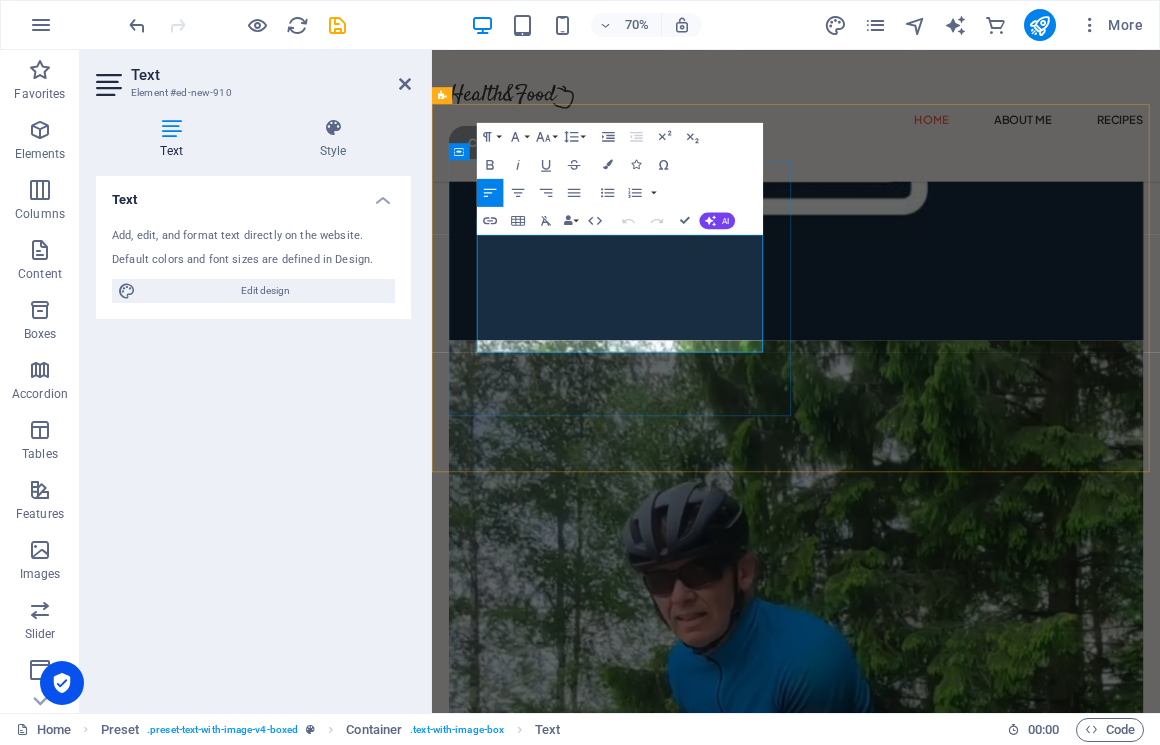 click on "I chose Trek for my bike because of the stunning design and features of Madone new generation generation. Additionally, supporting my local bike shop, which represents Trek, was an important factor in my decision. Trek perfectly meets my cycling needs." at bounding box center [935, 2155] 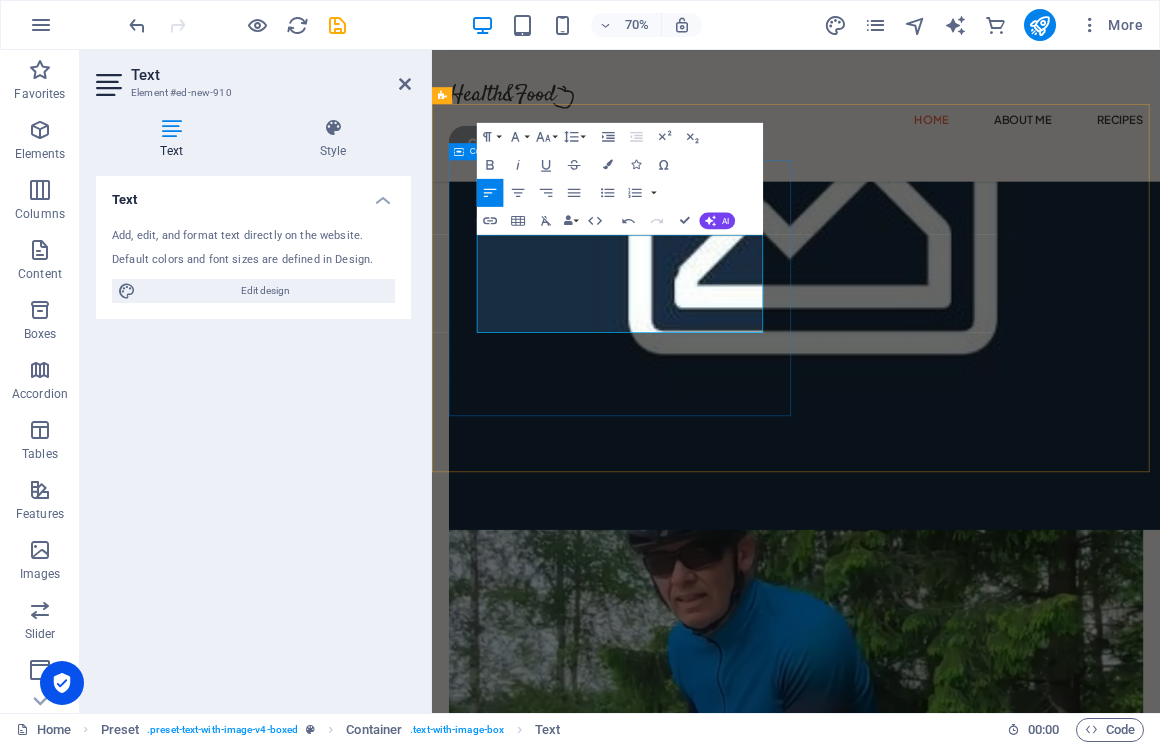 click on "Trek bikes I chose Trek for my bike because of the stunning design and features of Madone new generation. Additionally, supporting my local bike shop, which represents Trek, was an important factor in my decision. Trek perfectly meets my cycling needs." at bounding box center (952, 2095) 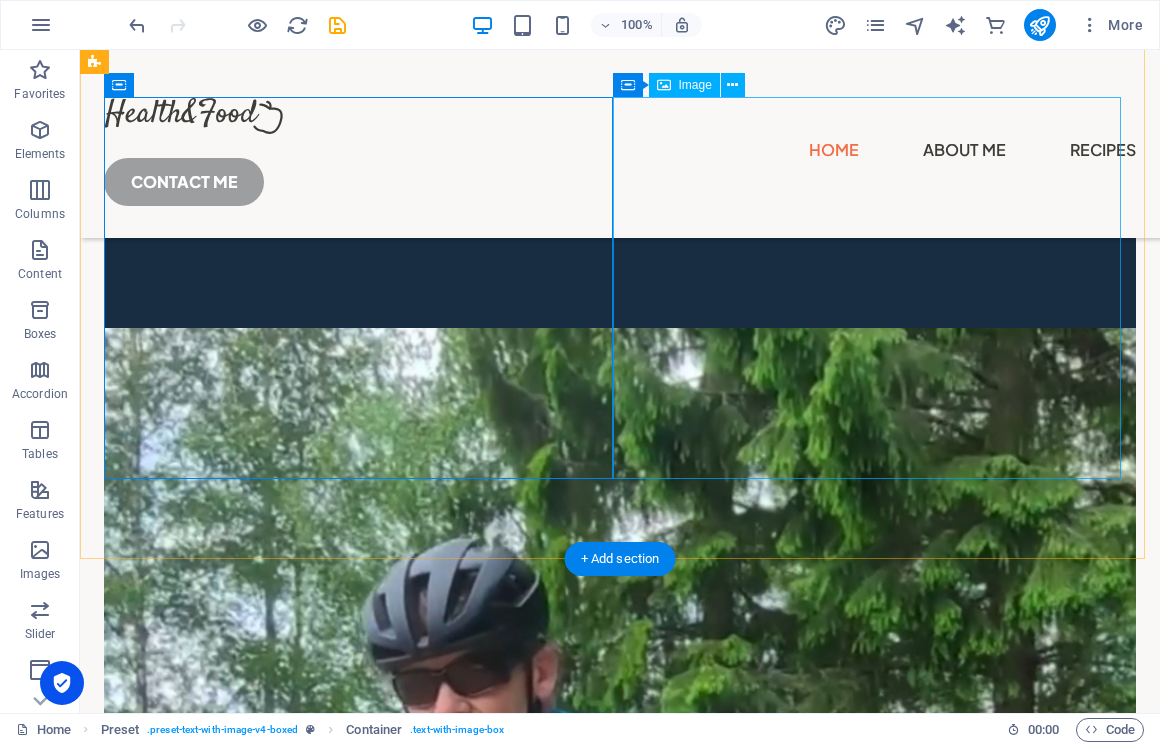 scroll, scrollTop: 1033, scrollLeft: 0, axis: vertical 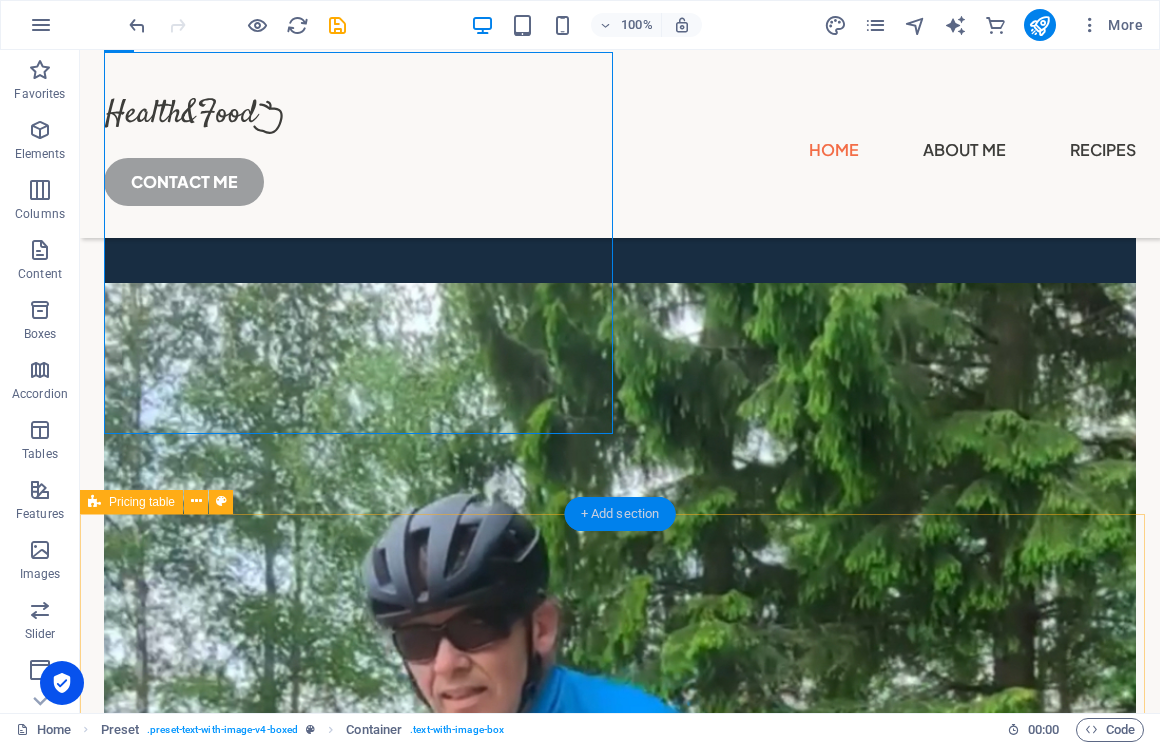 click on "+ Add section" at bounding box center (620, 514) 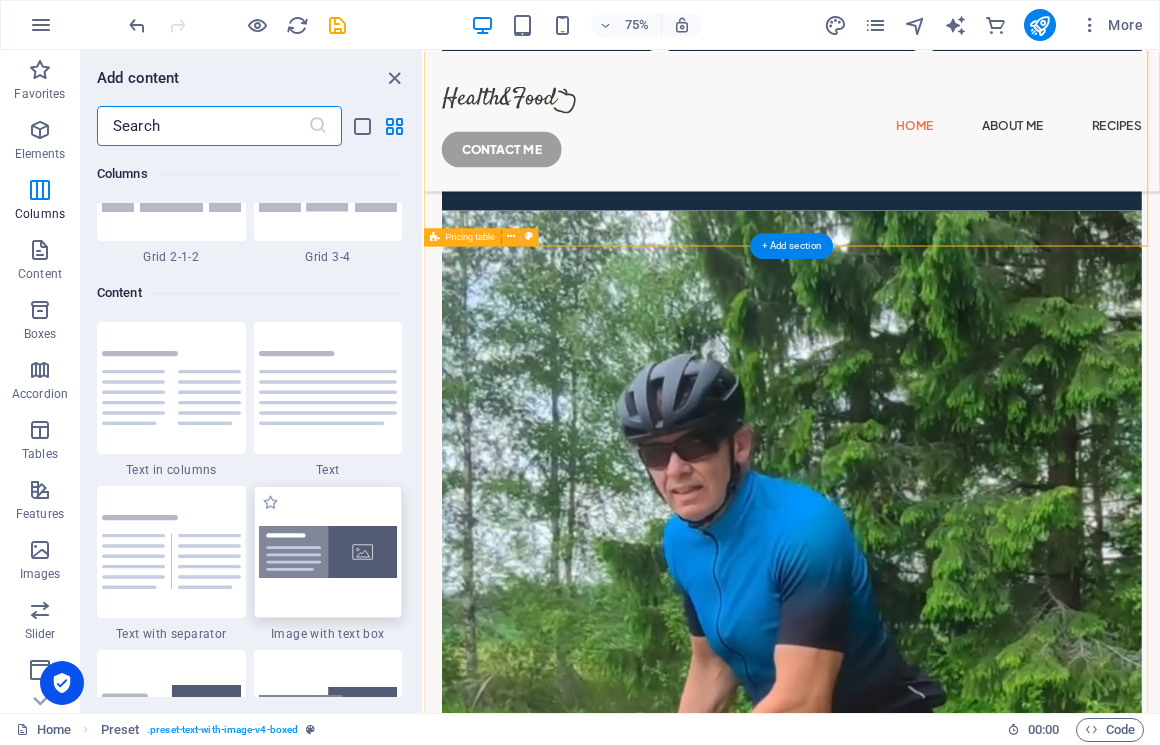 scroll, scrollTop: 3376, scrollLeft: 0, axis: vertical 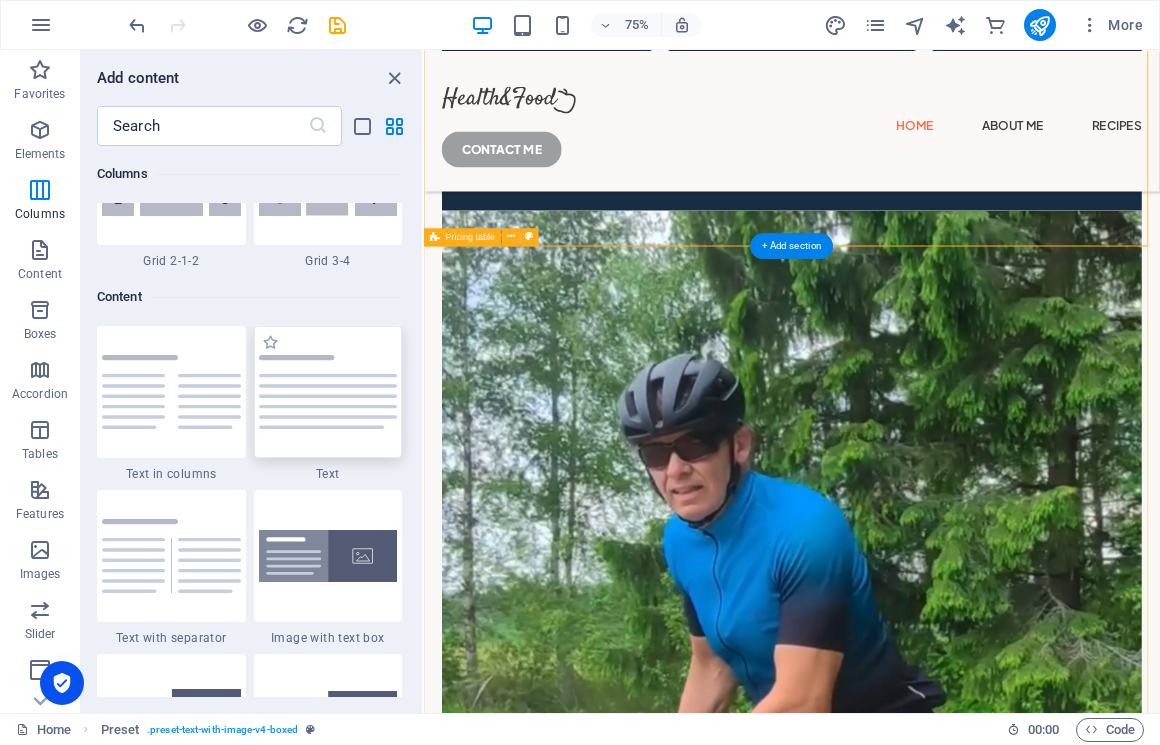 click at bounding box center [328, 392] 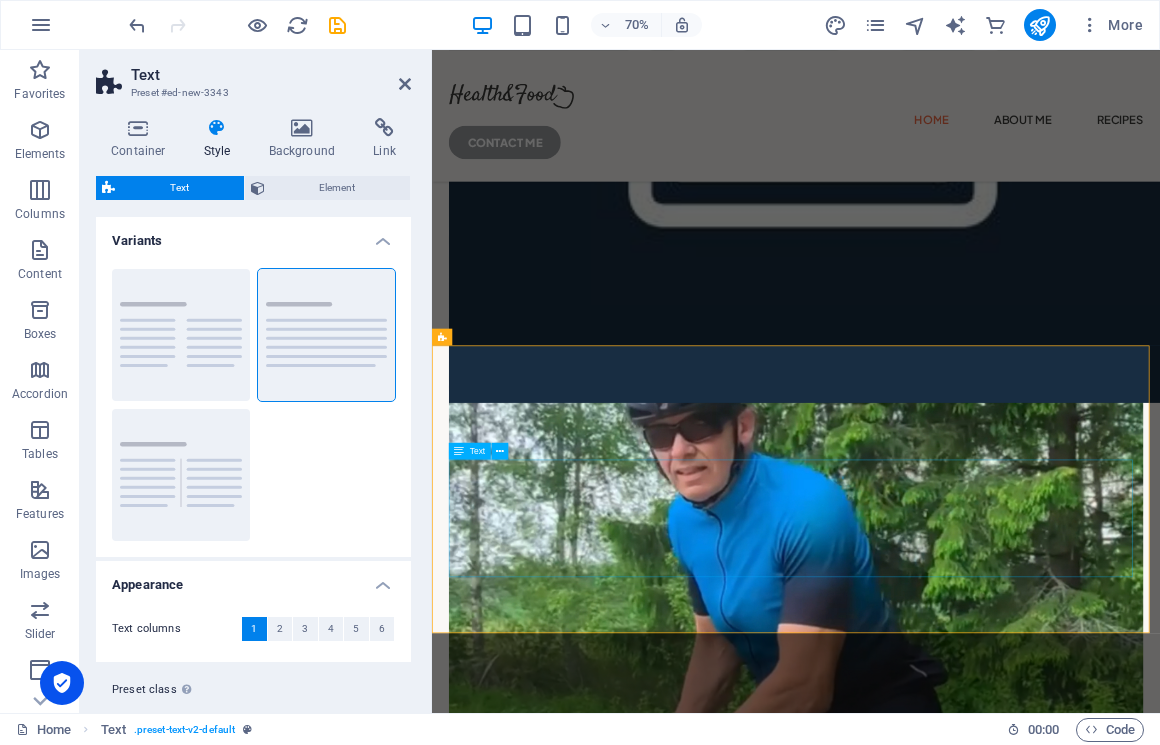 click on "Lorem ipsum dolor sitope amet, consectetur adipisicing elitip. Massumenda, dolore, cum vel modi asperiores consequatur suscipit quidem ducimus eveniet iure expedita consecteture odiogil voluptatum similique fugit voluptates atem accusamus quae quas dolorem tenetur facere tempora maiores adipisci reiciendis accusantium voluptatibus id voluptate tempore dolor harum nisi amet! Nobis, eaque. Aenean commodo ligula eget dolor. Lorem ipsum dolor sit amet, consectetuer adipiscing elit leget odiogil voluptatum similique fugit voluptates dolor. Libero assumenda, dolore, cum vel modi asperiores consequatur." at bounding box center [952, 3481] 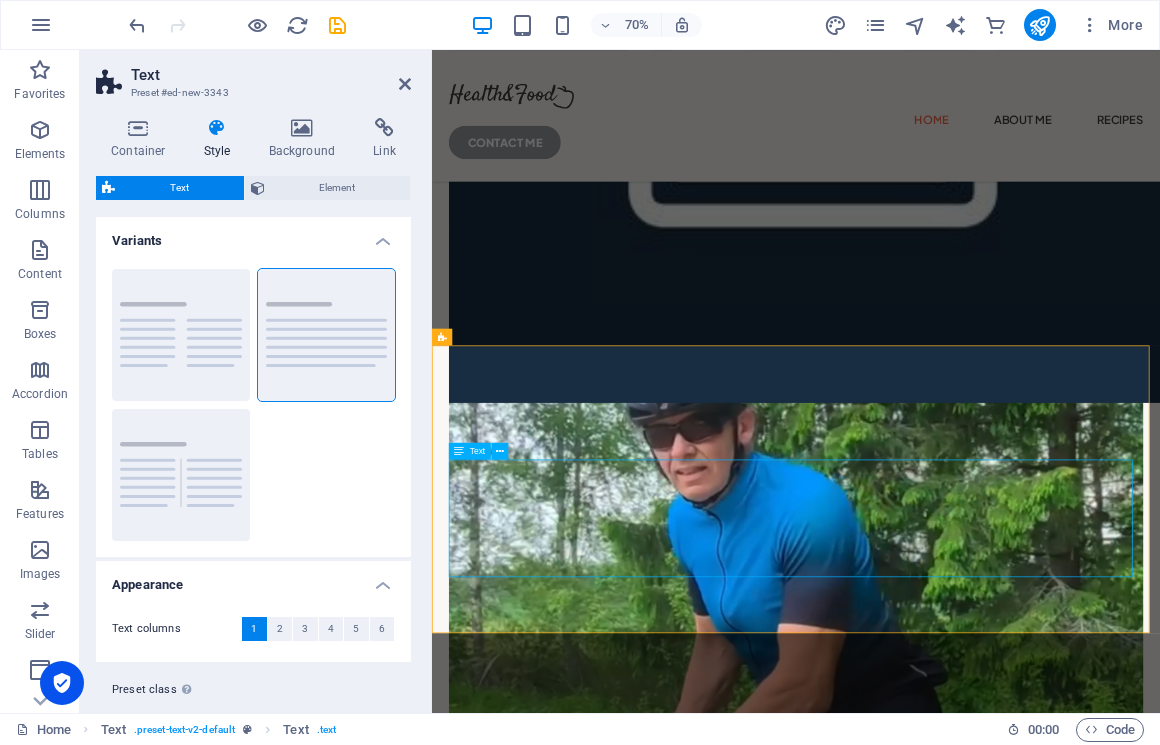 click on "Lorem ipsum dolor sitope amet, consectetur adipisicing elitip. Massumenda, dolore, cum vel modi asperiores consequatur suscipit quidem ducimus eveniet iure expedita consecteture odiogil voluptatum similique fugit voluptates atem accusamus quae quas dolorem tenetur facere tempora maiores adipisci reiciendis accusantium voluptatibus id voluptate tempore dolor harum nisi amet! Nobis, eaque. Aenean commodo ligula eget dolor. Lorem ipsum dolor sit amet, consectetuer adipiscing elit leget odiogil voluptatum similique fugit voluptates dolor. Libero assumenda, dolore, cum vel modi asperiores consequatur." at bounding box center [952, 3481] 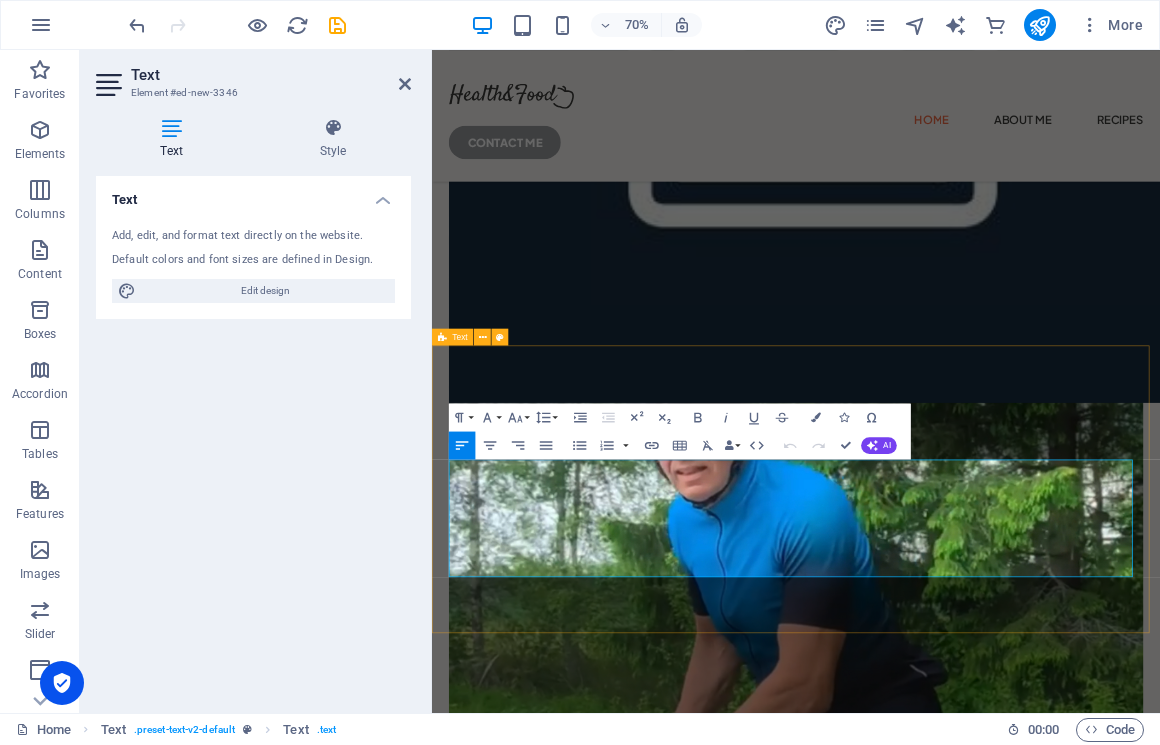 drag, startPoint x: 708, startPoint y: 791, endPoint x: 446, endPoint y: 646, distance: 299.4478 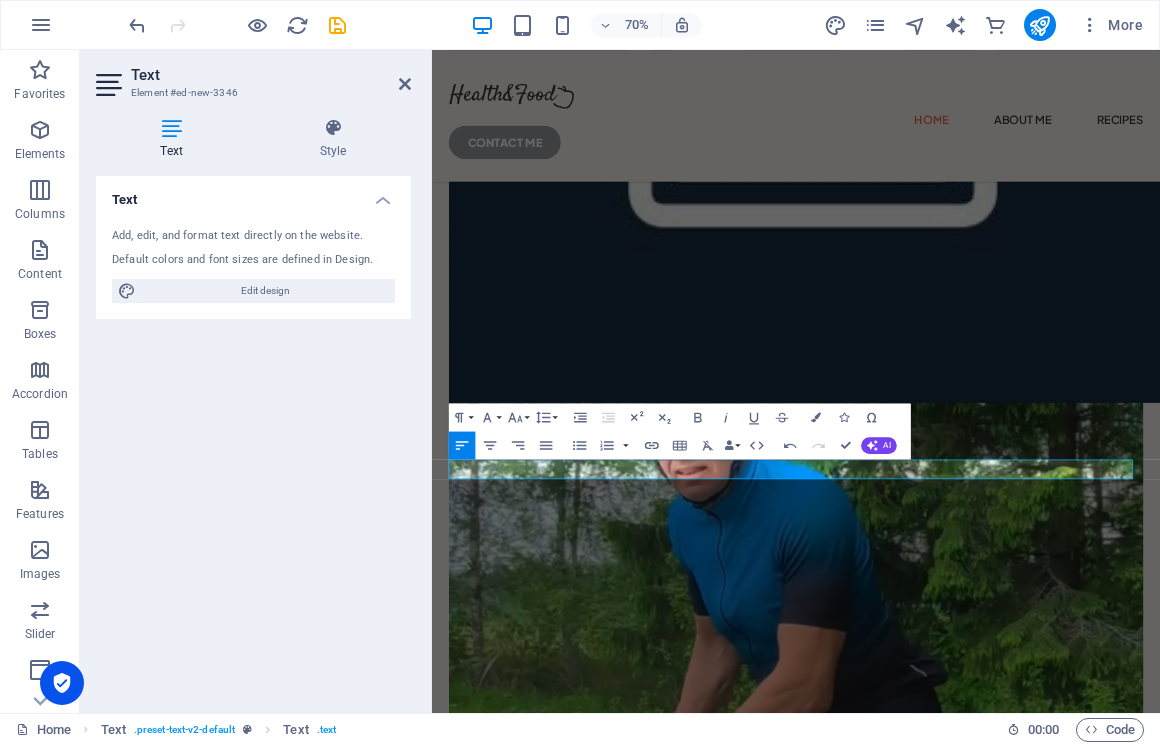 click on "Text Add, edit, and format text directly on the website. Default colors and font sizes are defined in Design. Edit design Alignment Left aligned Centered Right aligned" at bounding box center (253, 436) 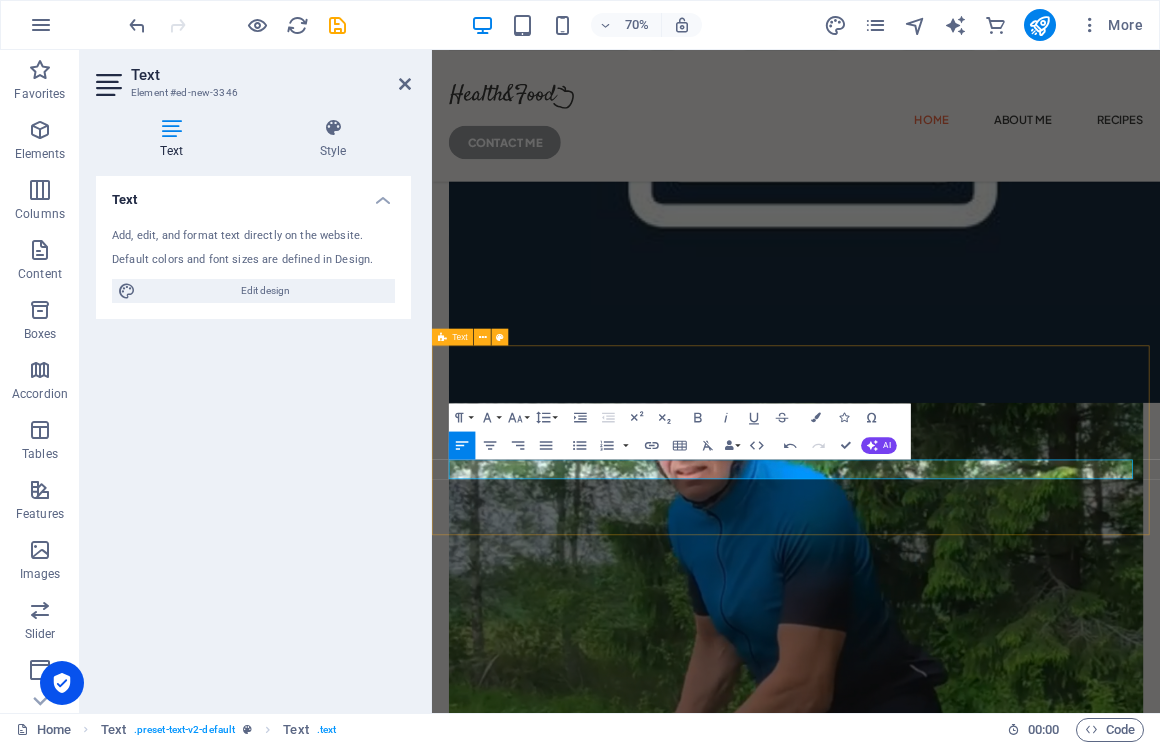 click on "Headline" at bounding box center [952, 3382] 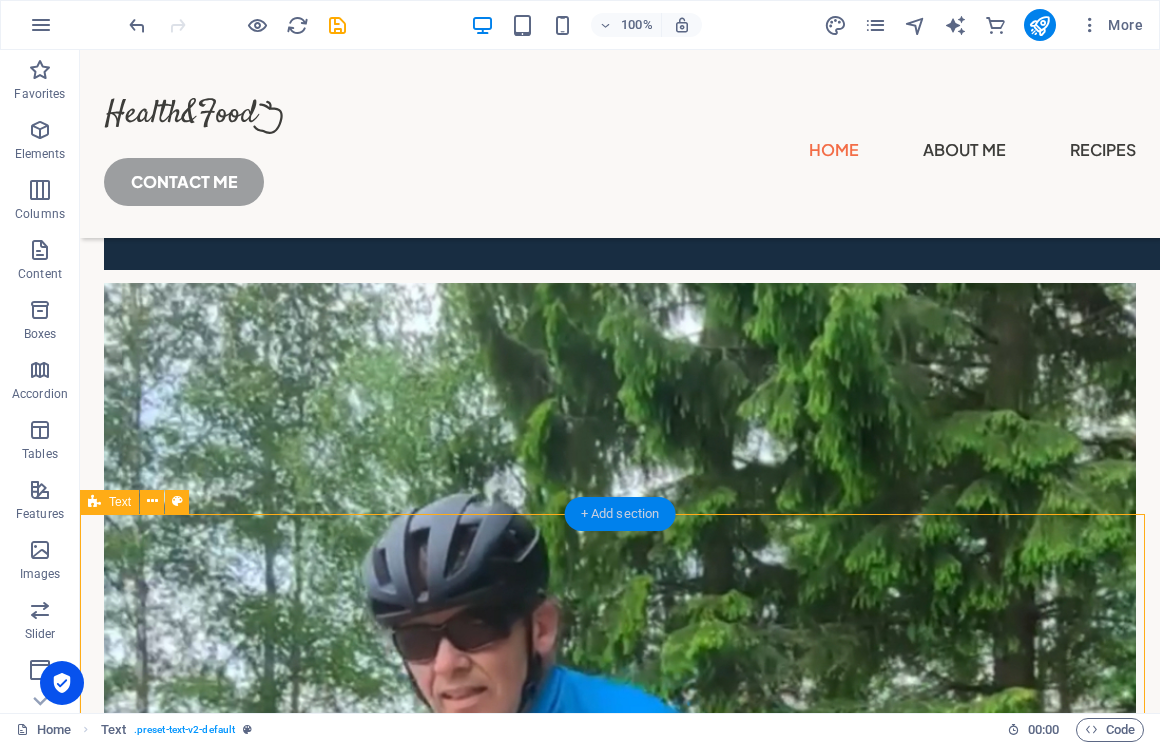 click on "+ Add section" at bounding box center [620, 514] 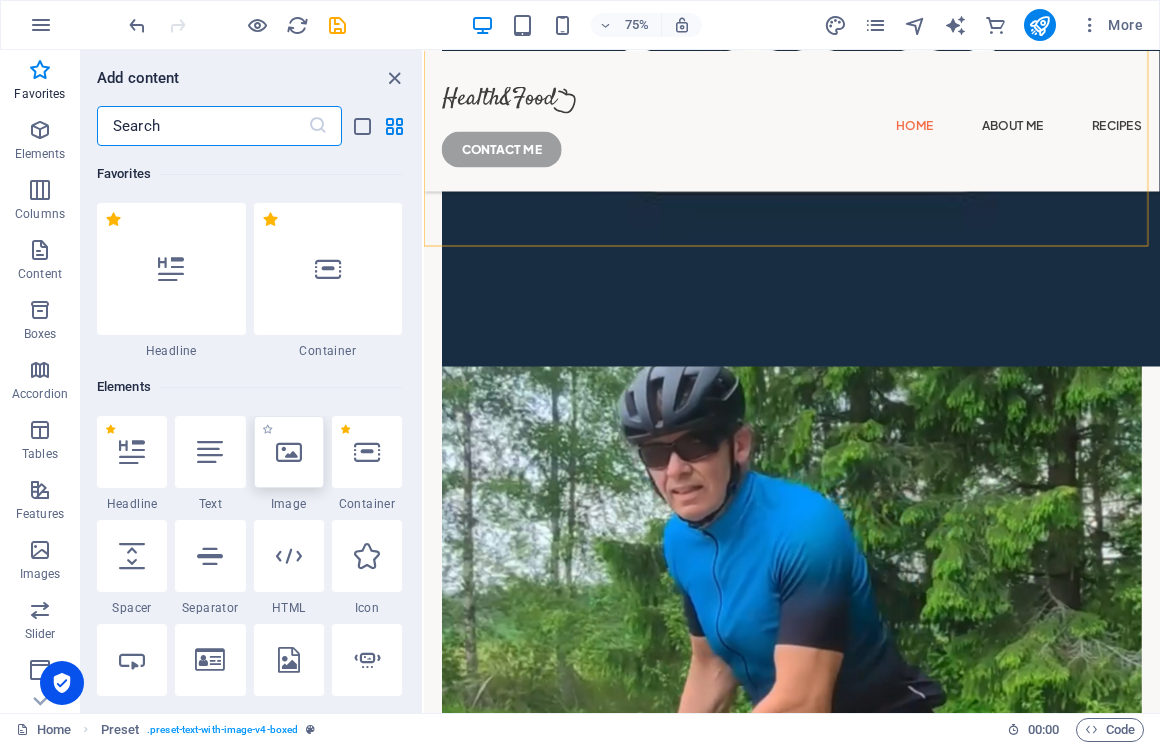 scroll, scrollTop: 64, scrollLeft: 0, axis: vertical 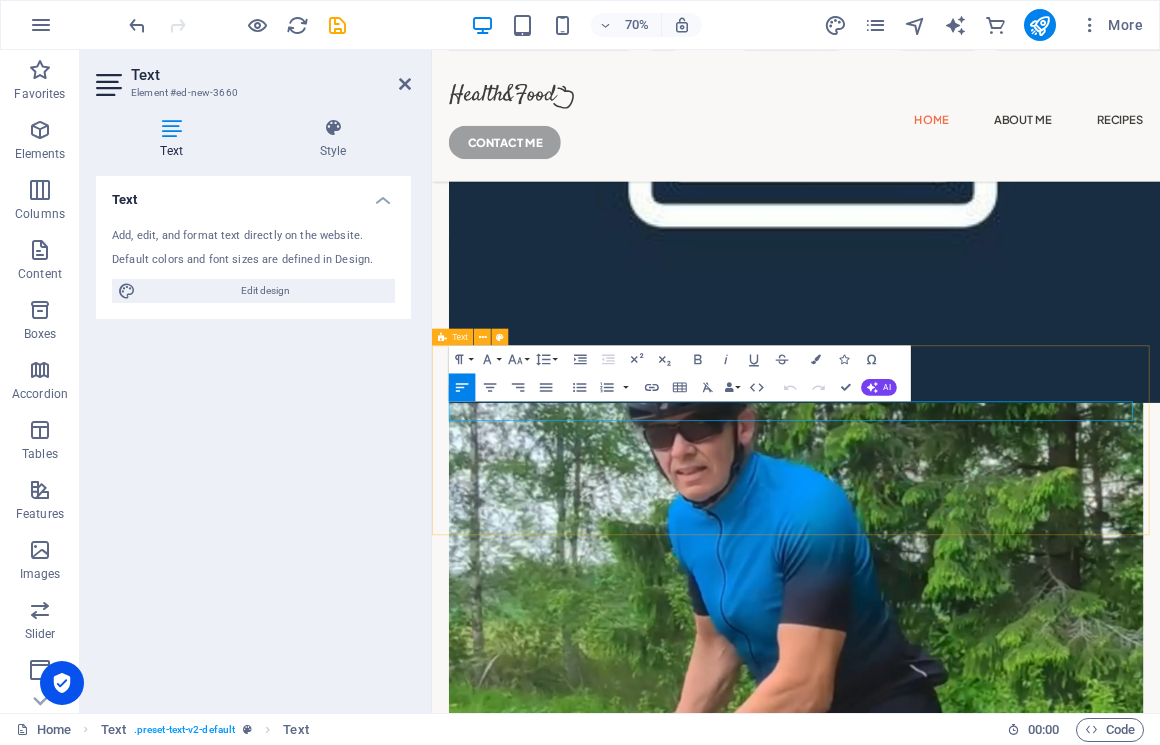 click on "New text element Headline" at bounding box center (952, 3382) 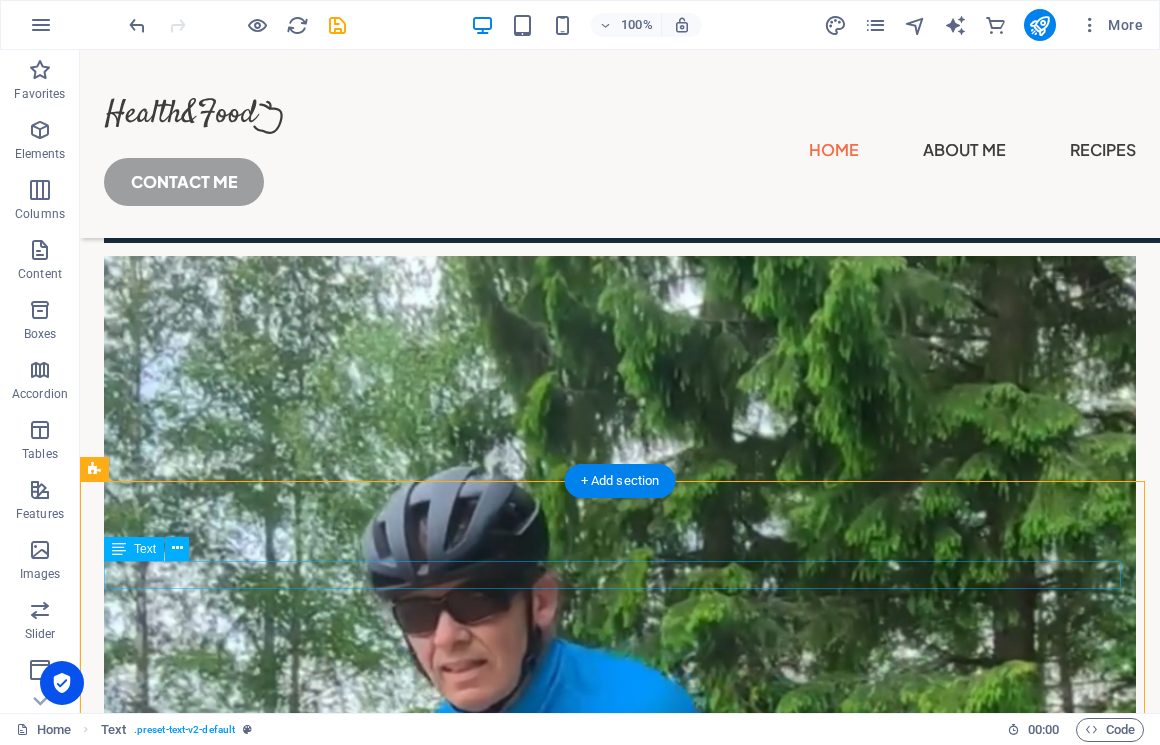 scroll, scrollTop: 1066, scrollLeft: 0, axis: vertical 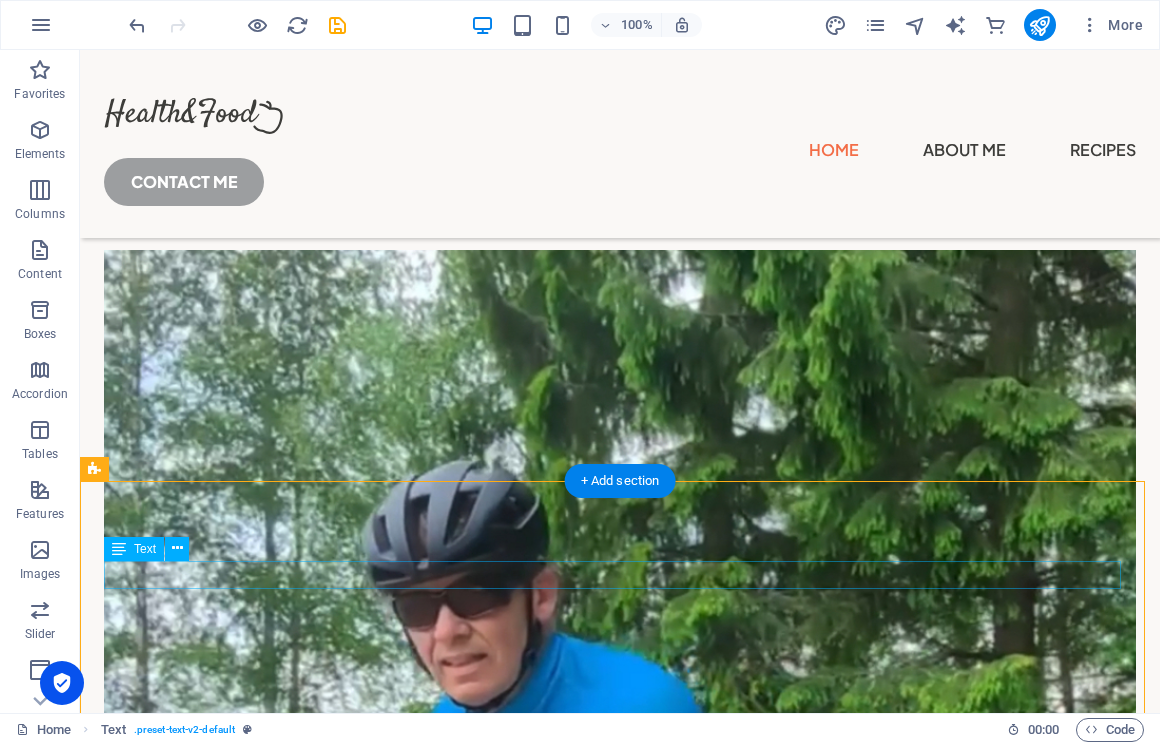 click on "New text element" at bounding box center (620, 3402) 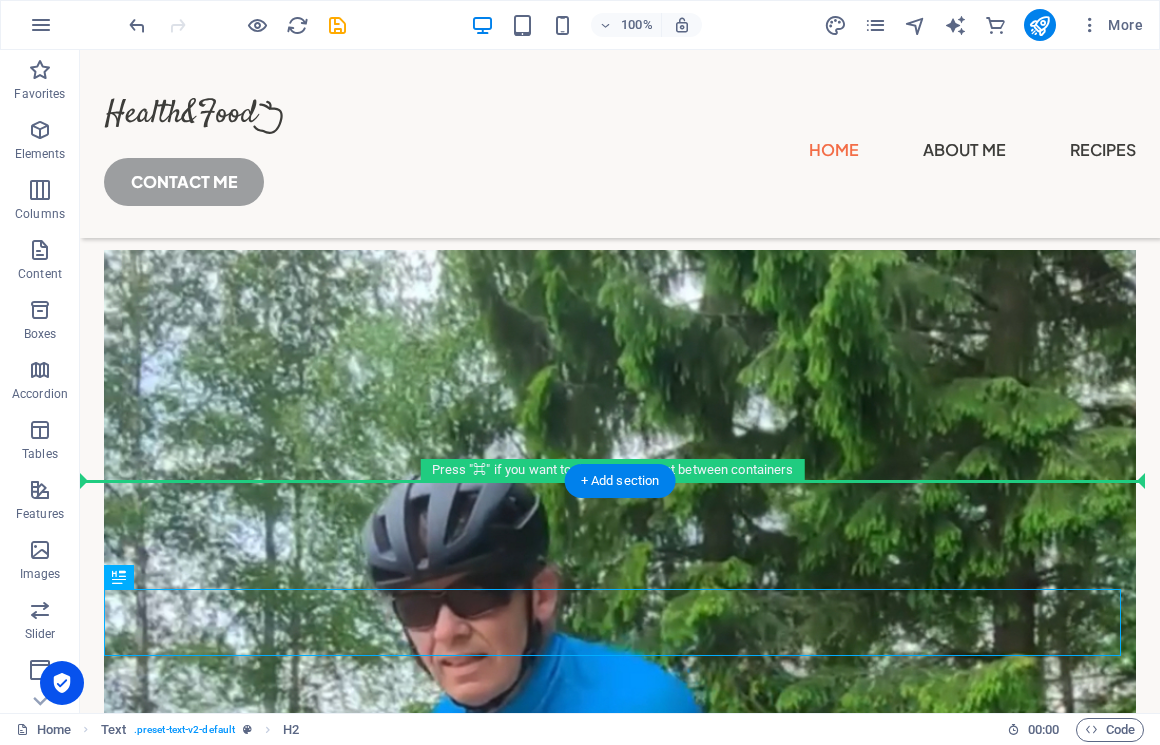 drag, startPoint x: 276, startPoint y: 630, endPoint x: 289, endPoint y: 526, distance: 104.80935 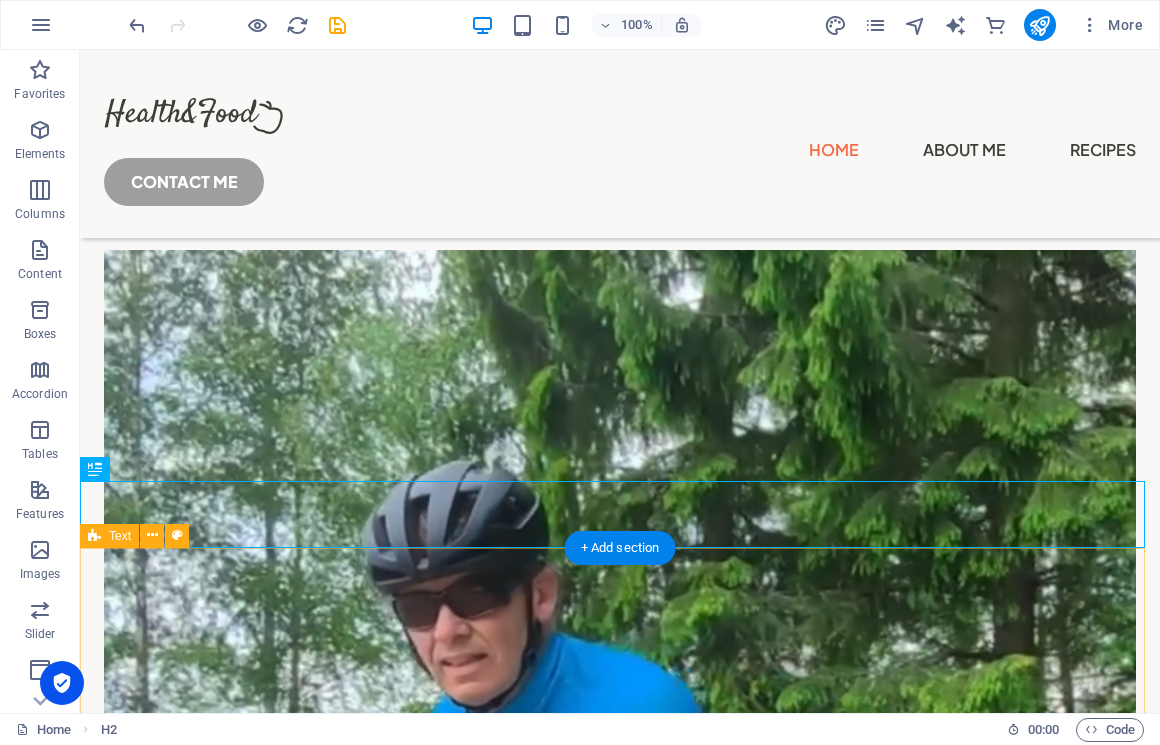 click on "New text element" at bounding box center (620, 3477) 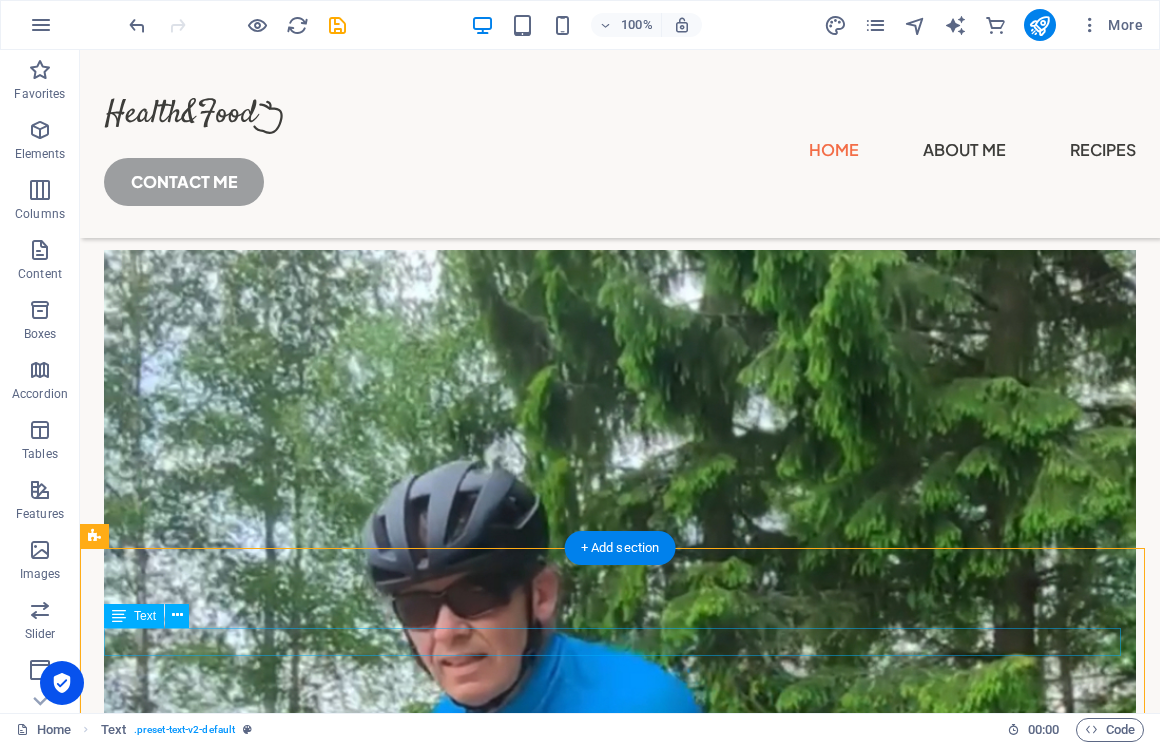 click on "New text element" at bounding box center (620, 3469) 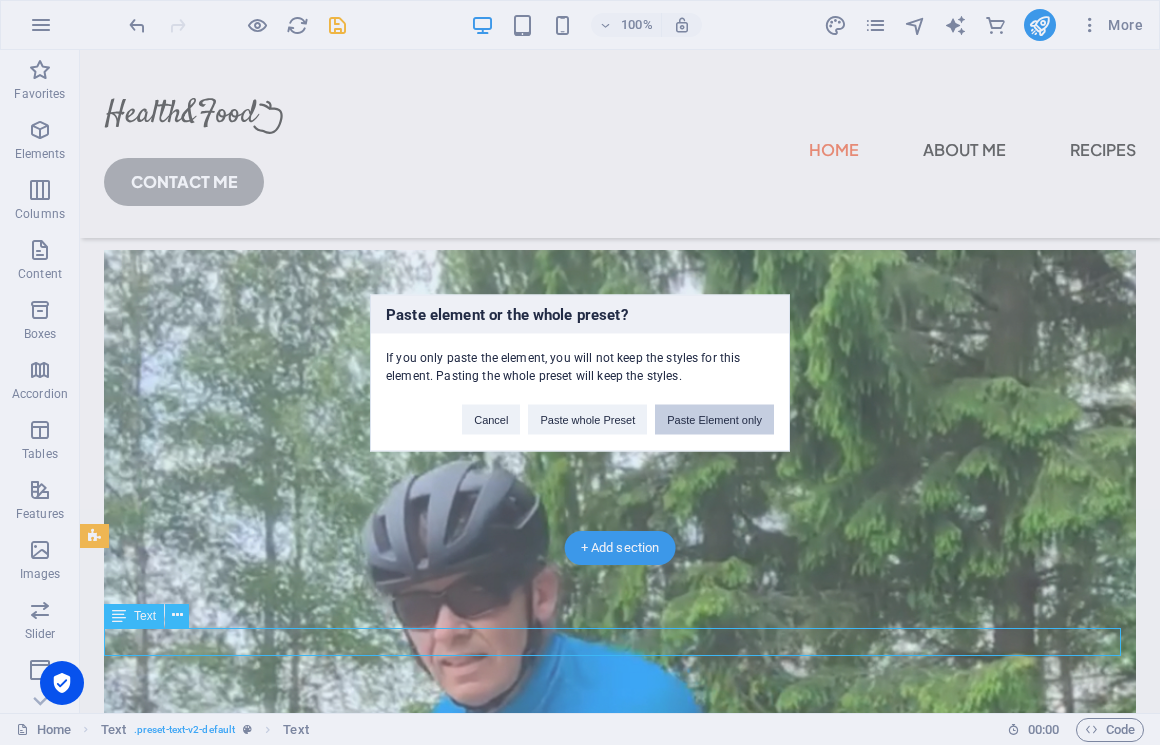 type 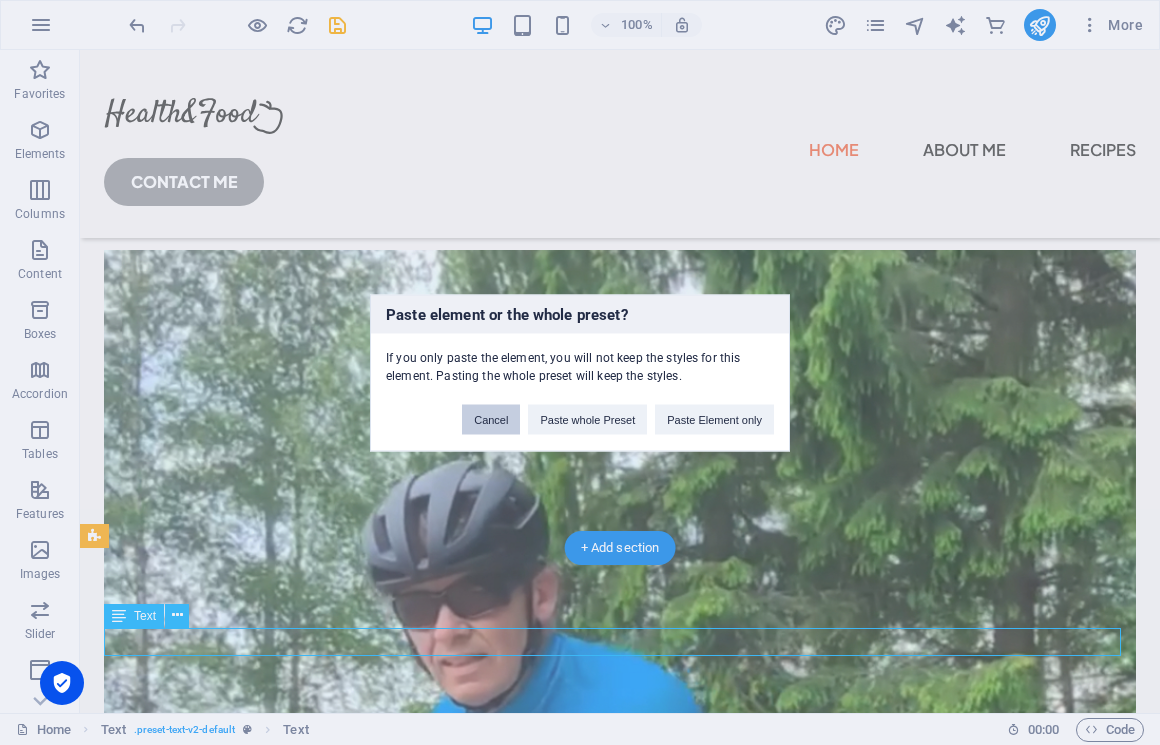 click on "Cancel" at bounding box center [491, 419] 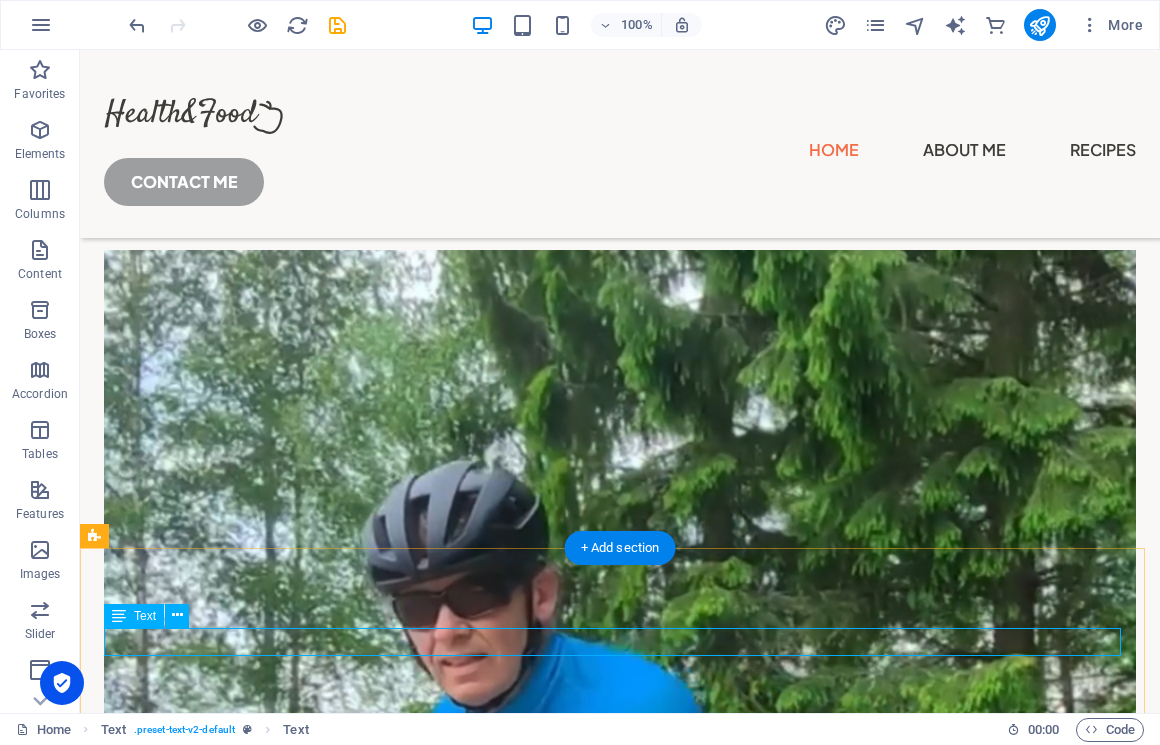 click on "New text element" at bounding box center [620, 3469] 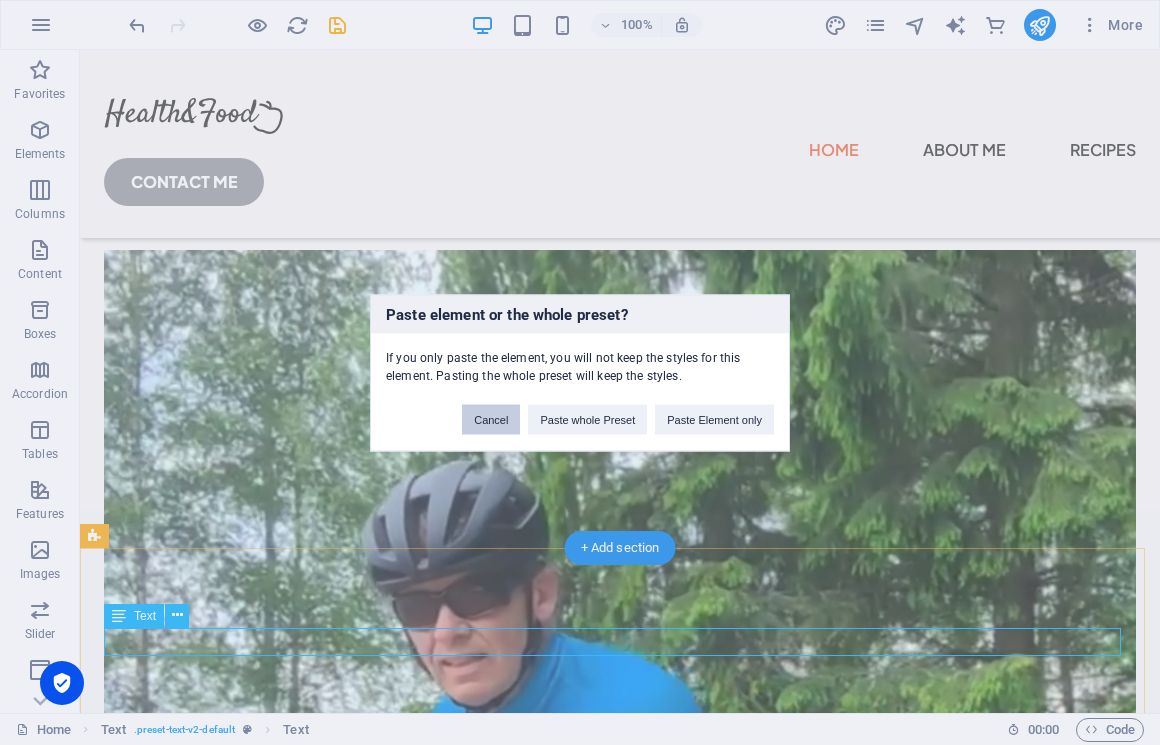 click on "Cancel" at bounding box center (491, 419) 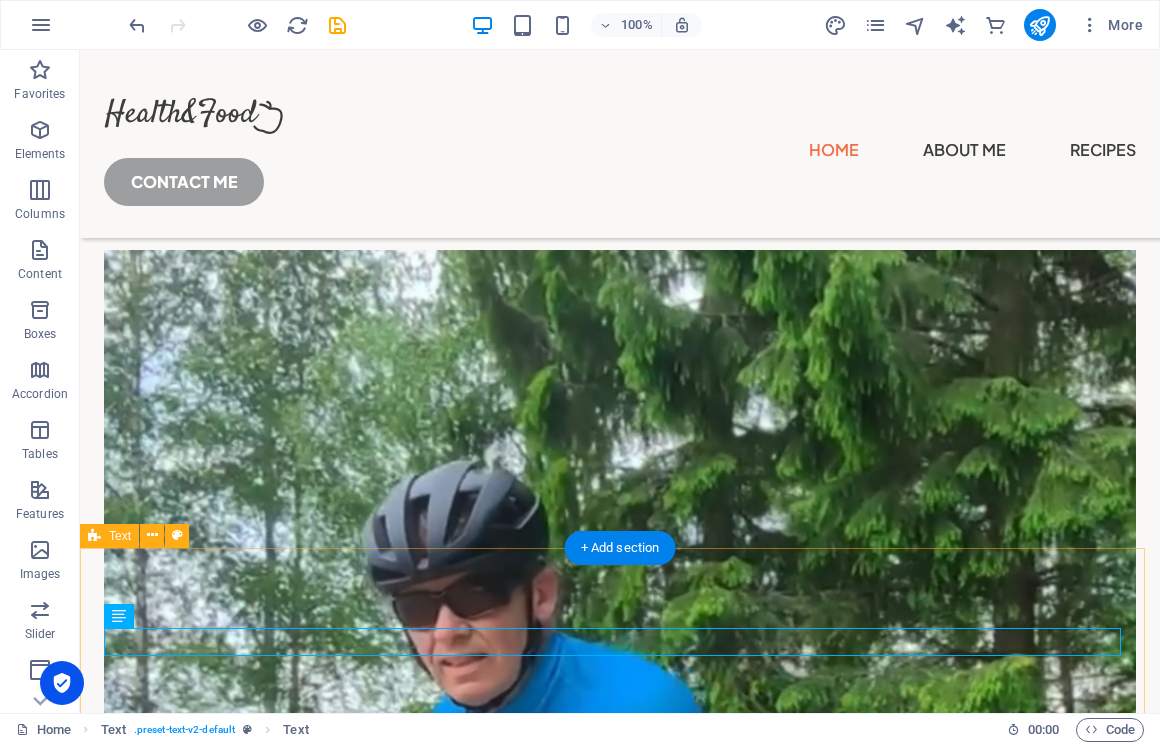 click on "New text element" at bounding box center (620, 3477) 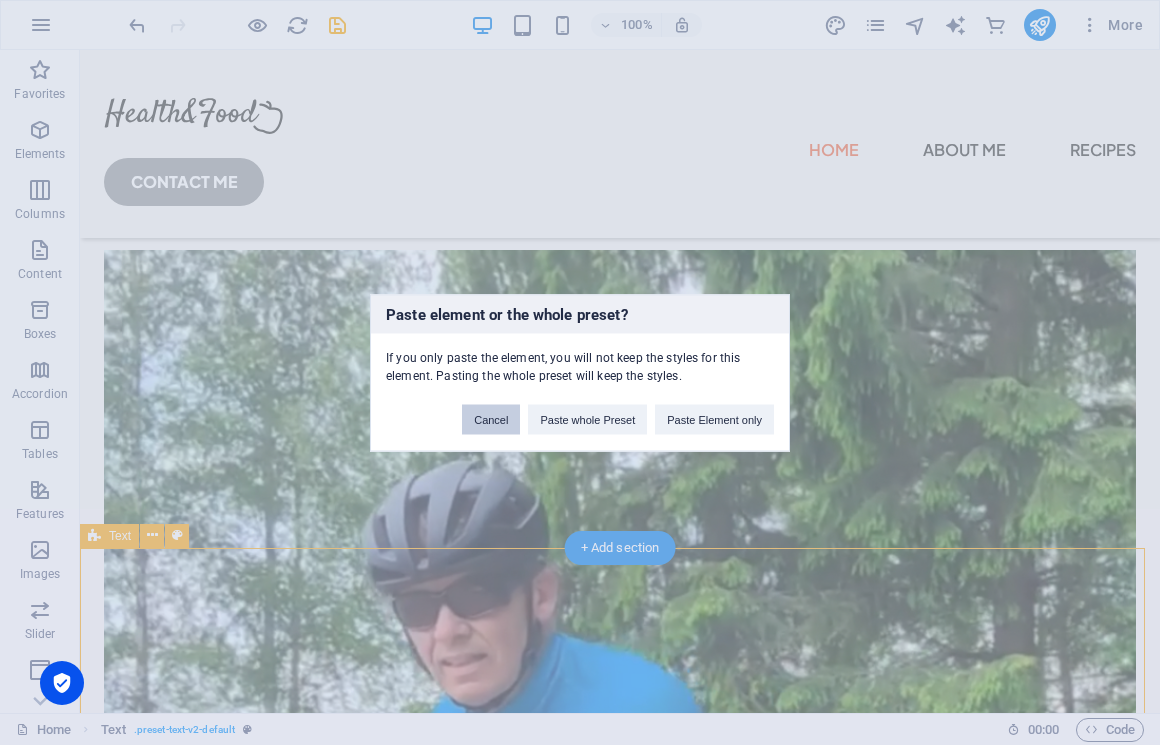 click on "Cancel" at bounding box center [491, 419] 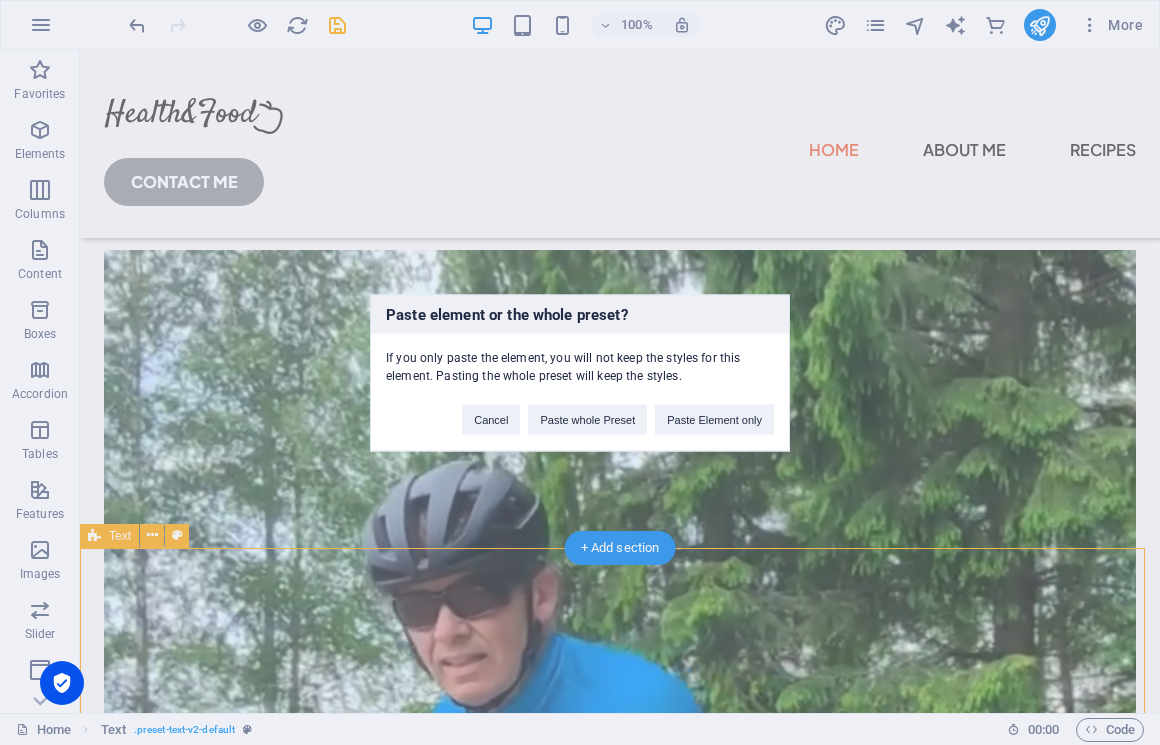 click on "Paste element or the whole preset? If you only paste the element, you will not keep the styles for this element. Pasting the whole preset will keep the styles. Cancel Paste whole Preset Paste Element only" at bounding box center (580, 372) 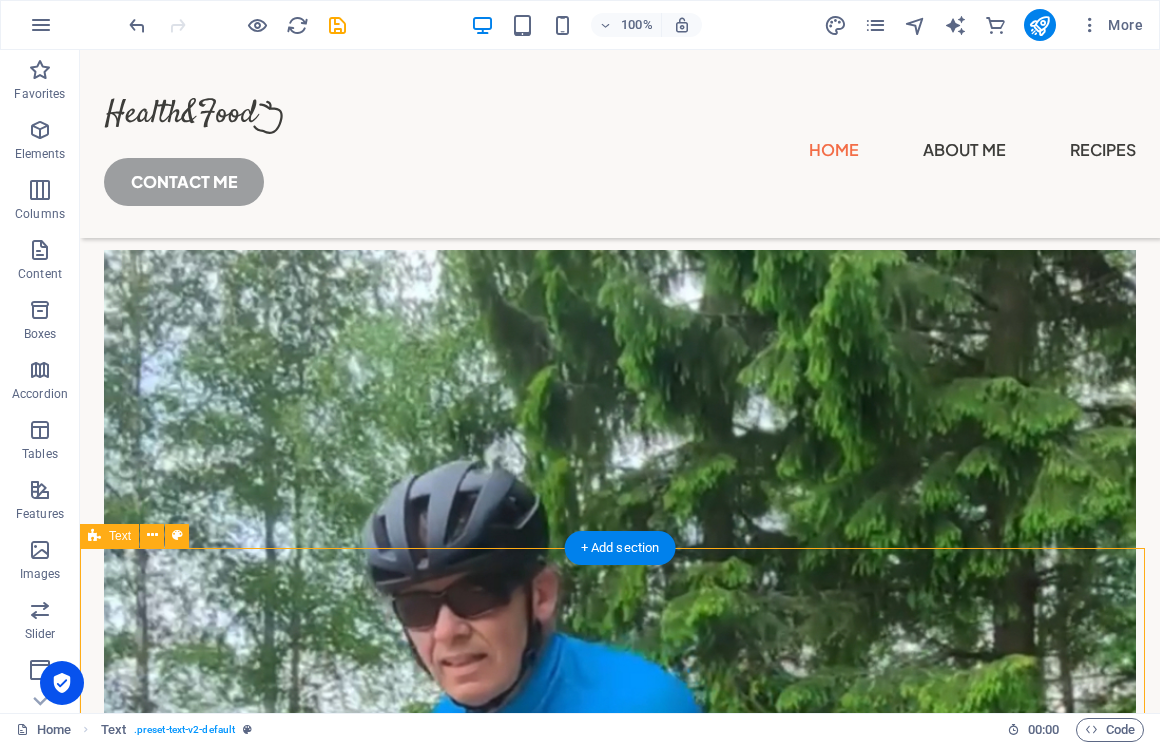 click on "Headline" at bounding box center (620, 3341) 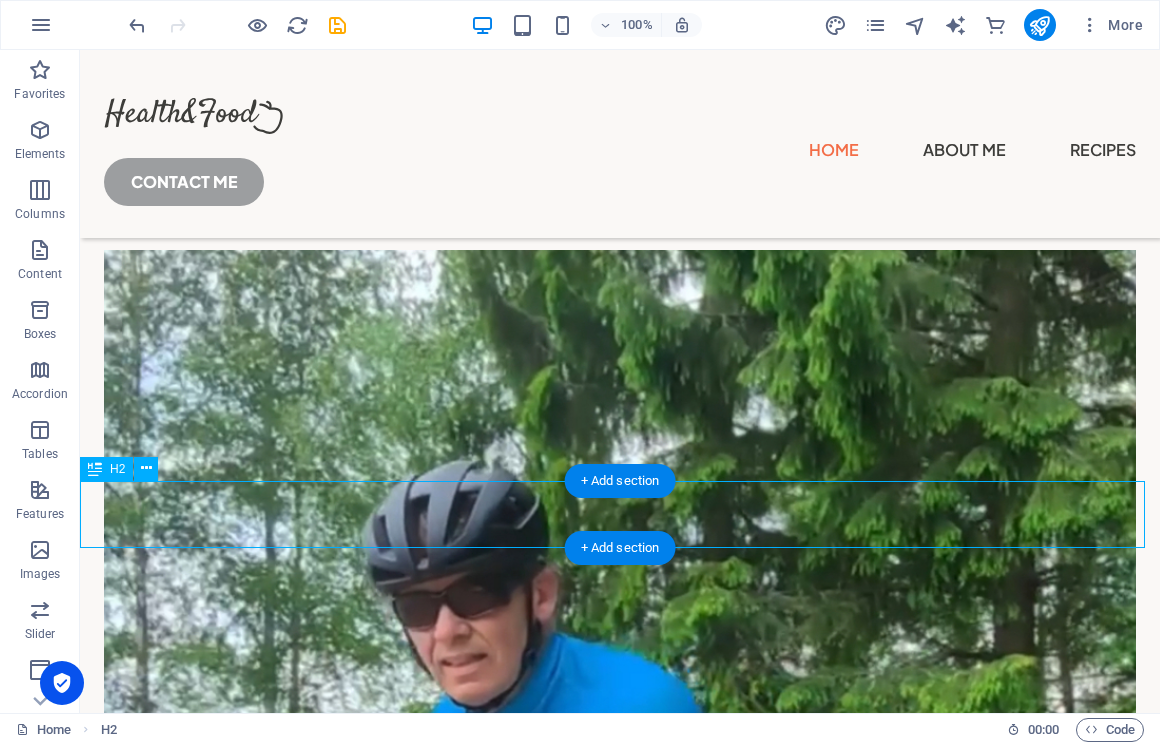 click on "Headline" at bounding box center [620, 3341] 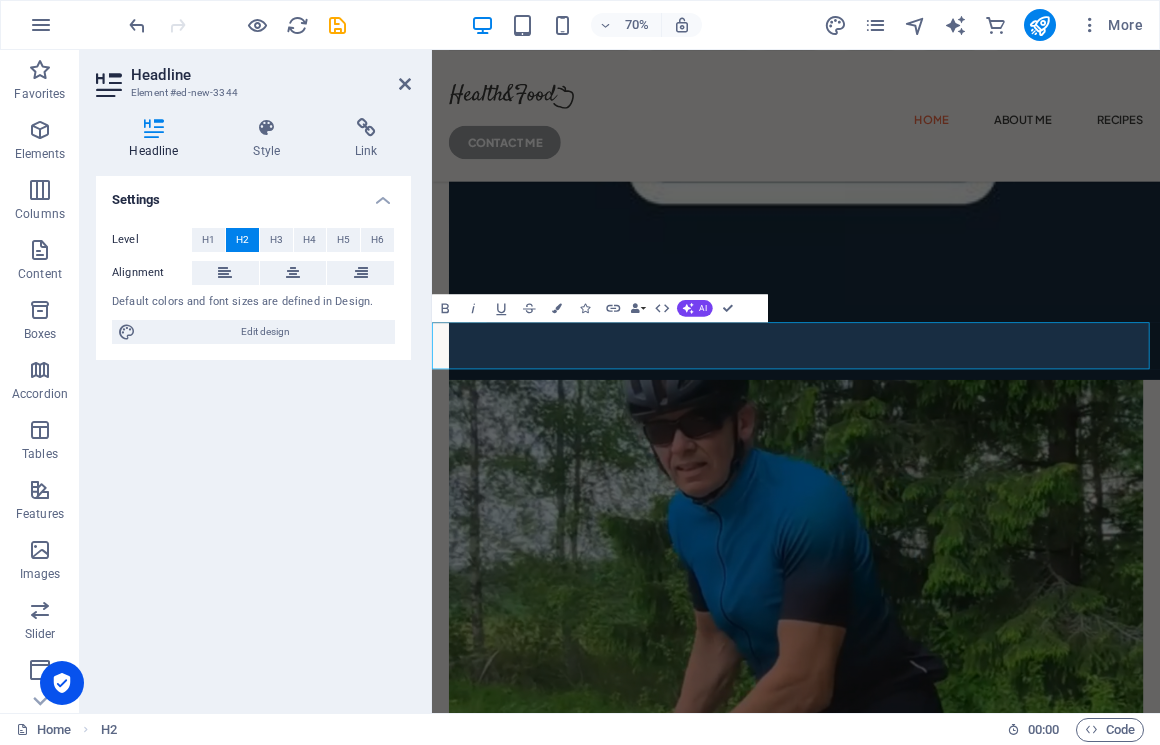 click on "Headline" at bounding box center [952, 3288] 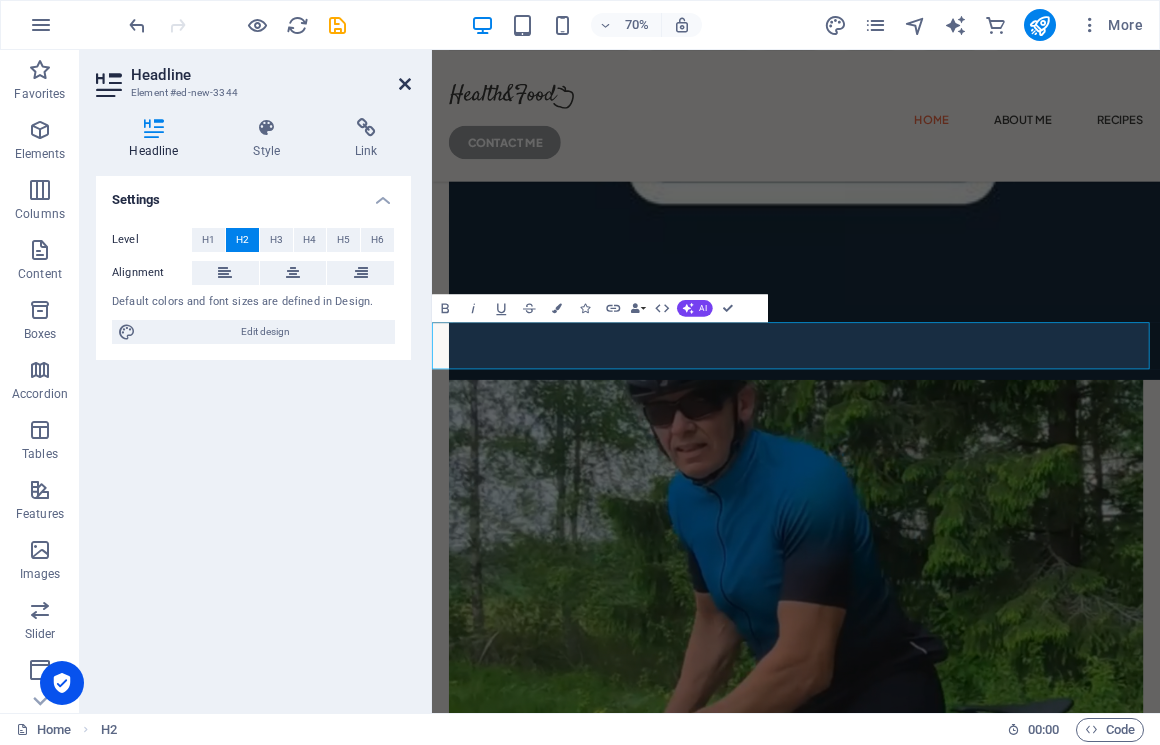 click at bounding box center (405, 84) 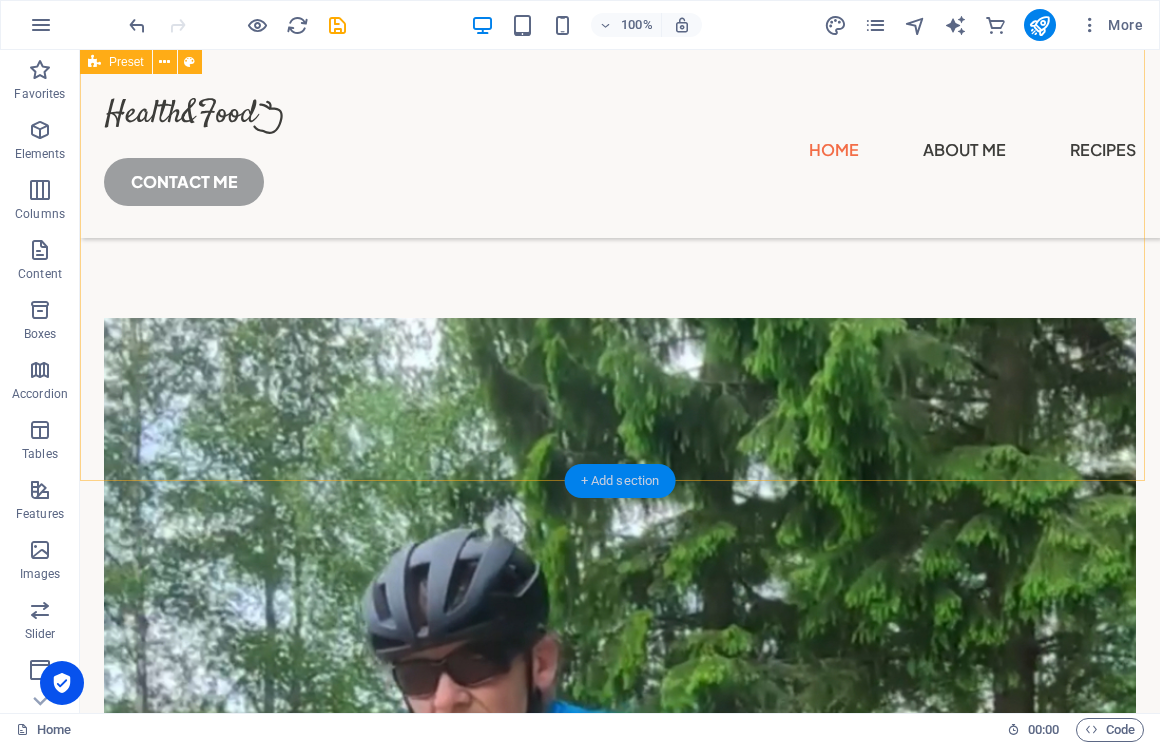 click on "+ Add section" at bounding box center [620, 481] 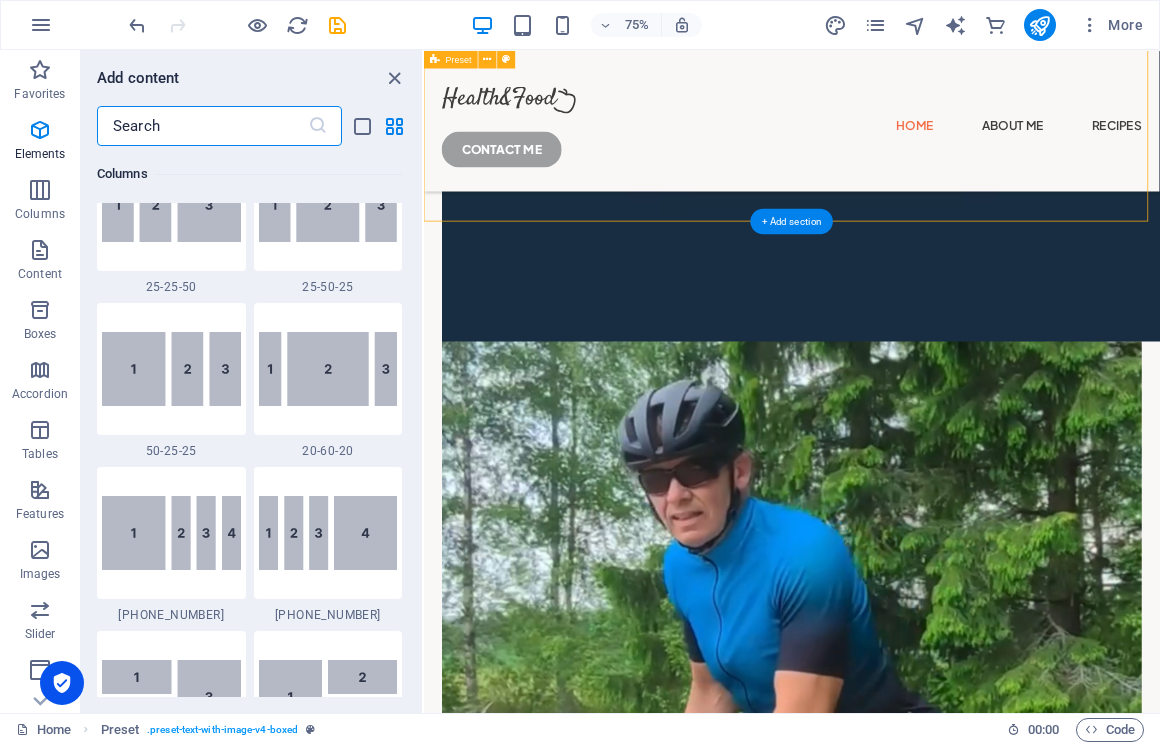 scroll, scrollTop: 3499, scrollLeft: 0, axis: vertical 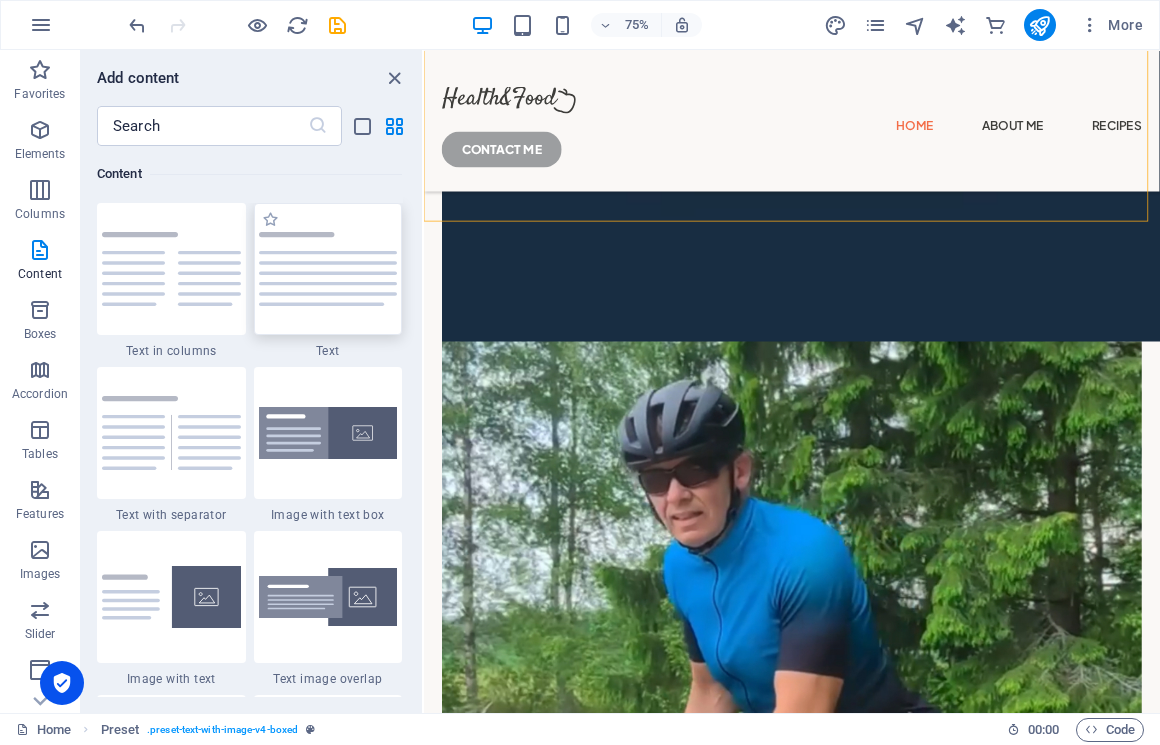 click at bounding box center [328, 269] 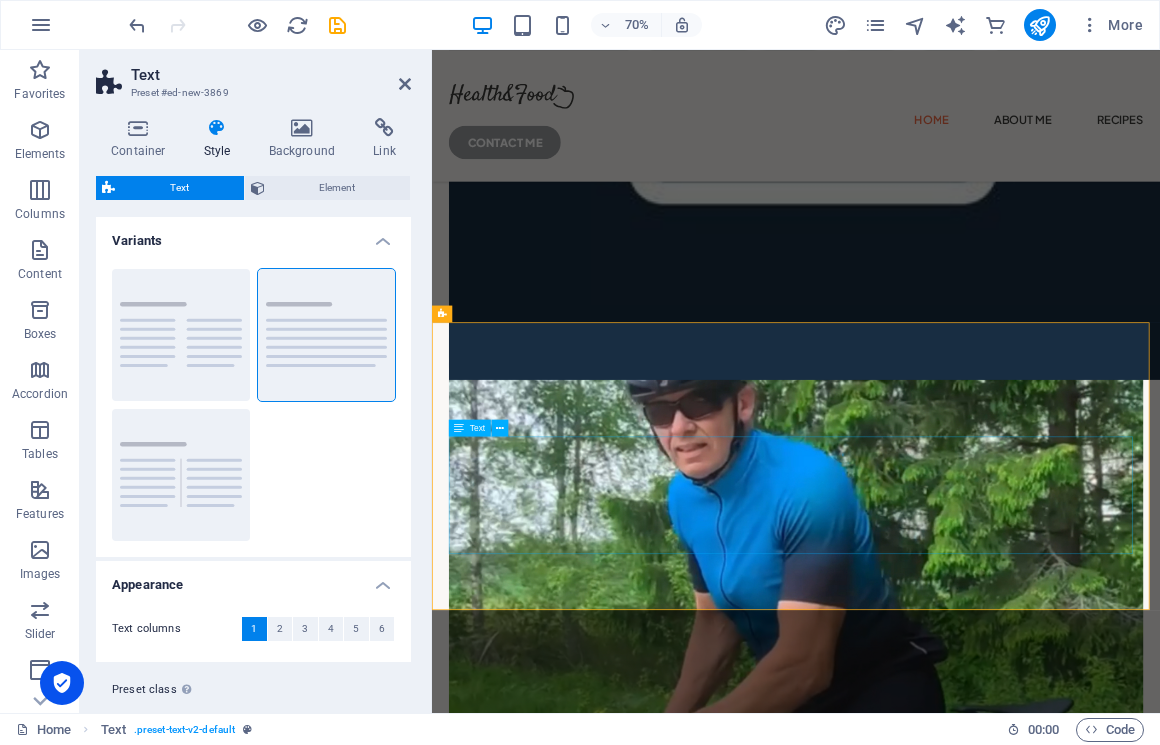 click on "Lorem ipsum dolor sitope amet, consectetur adipisicing elitip. Massumenda, dolore, cum vel modi asperiores consequatur suscipit quidem ducimus eveniet iure expedita consecteture odiogil voluptatum similique fugit voluptates atem accusamus quae quas dolorem tenetur facere tempora maiores adipisci reiciendis accusantium voluptatibus id voluptate tempore dolor harum nisi amet! Nobis, eaque. Aenean commodo ligula eget dolor. Lorem ipsum dolor sit amet, consectetuer adipiscing elit leget odiogil voluptatum similique fugit voluptates dolor. Libero assumenda, dolore, cum vel modi asperiores consequatur." at bounding box center [952, 3448] 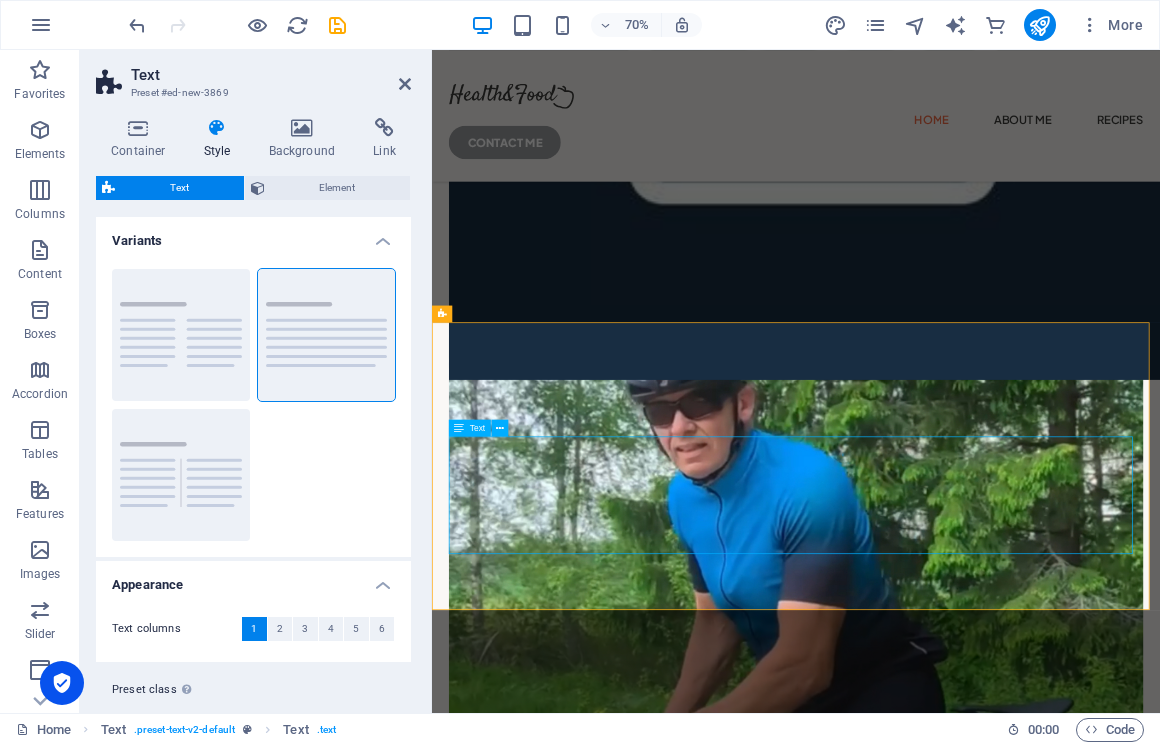 click on "Lorem ipsum dolor sitope amet, consectetur adipisicing elitip. Massumenda, dolore, cum vel modi asperiores consequatur suscipit quidem ducimus eveniet iure expedita consecteture odiogil voluptatum similique fugit voluptates atem accusamus quae quas dolorem tenetur facere tempora maiores adipisci reiciendis accusantium voluptatibus id voluptate tempore dolor harum nisi amet! Nobis, eaque. Aenean commodo ligula eget dolor. Lorem ipsum dolor sit amet, consectetuer adipiscing elit leget odiogil voluptatum similique fugit voluptates dolor. Libero assumenda, dolore, cum vel modi asperiores consequatur." at bounding box center (952, 3448) 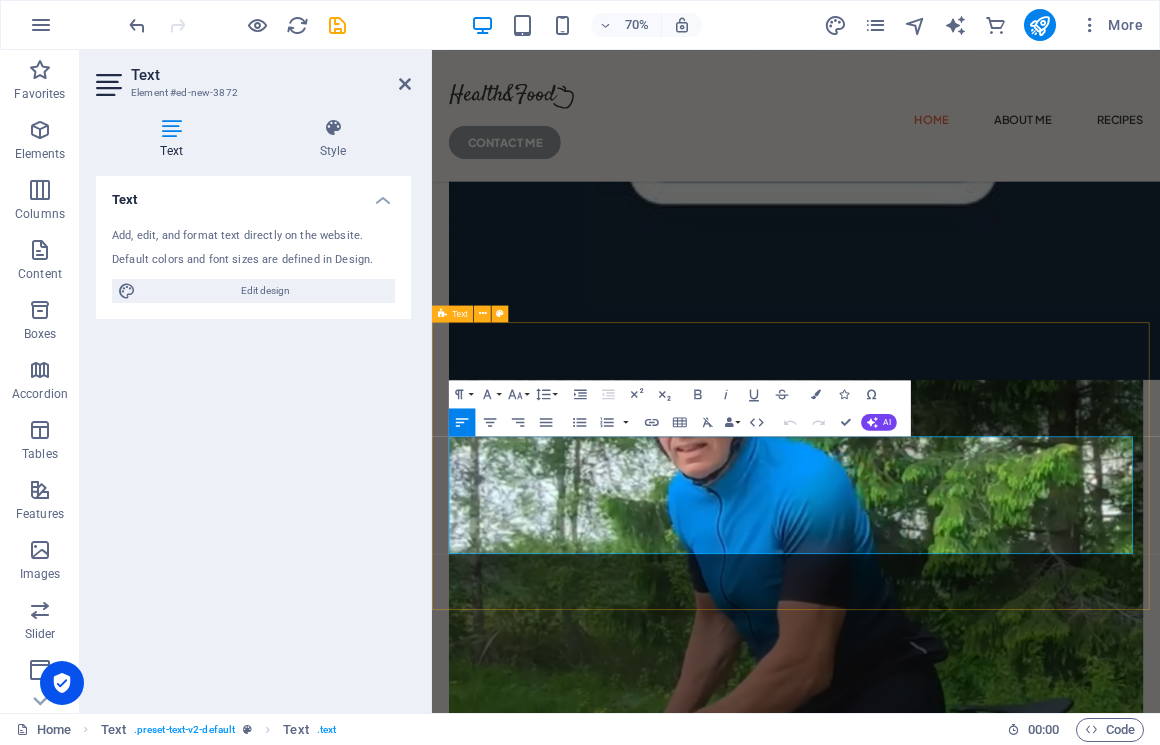 drag, startPoint x: 693, startPoint y: 753, endPoint x: 442, endPoint y: 603, distance: 292.40555 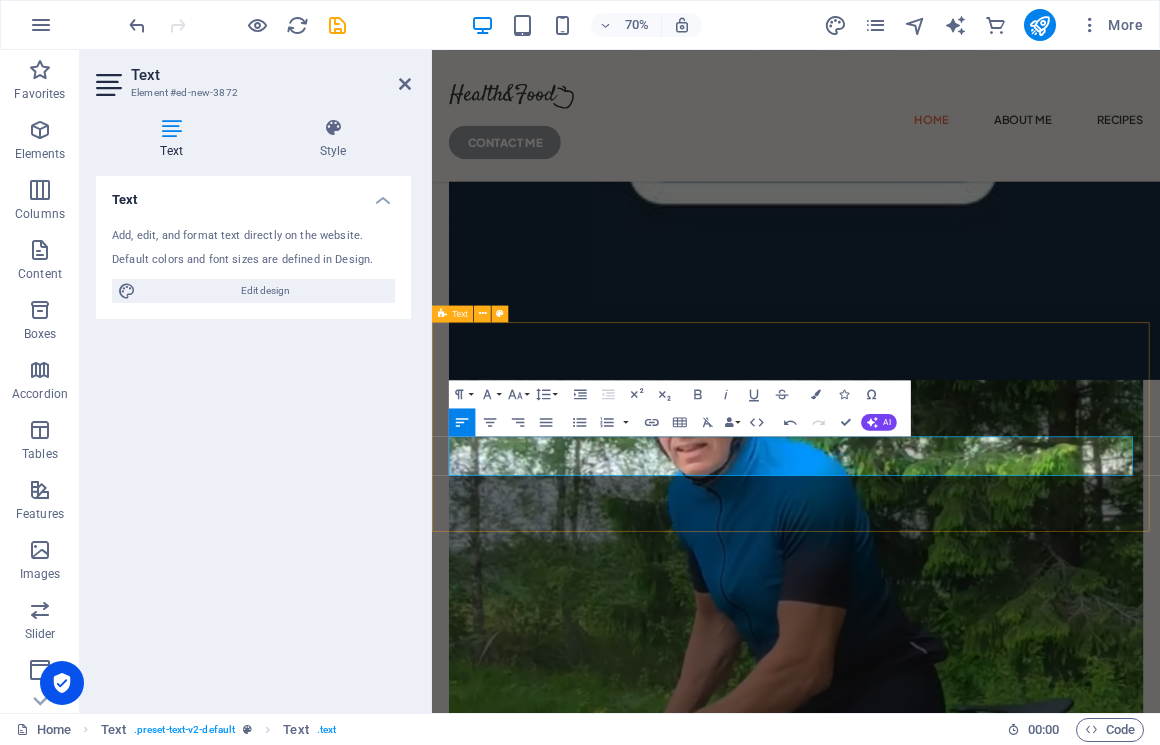 drag, startPoint x: 1019, startPoint y: 646, endPoint x: 439, endPoint y: 613, distance: 580.93805 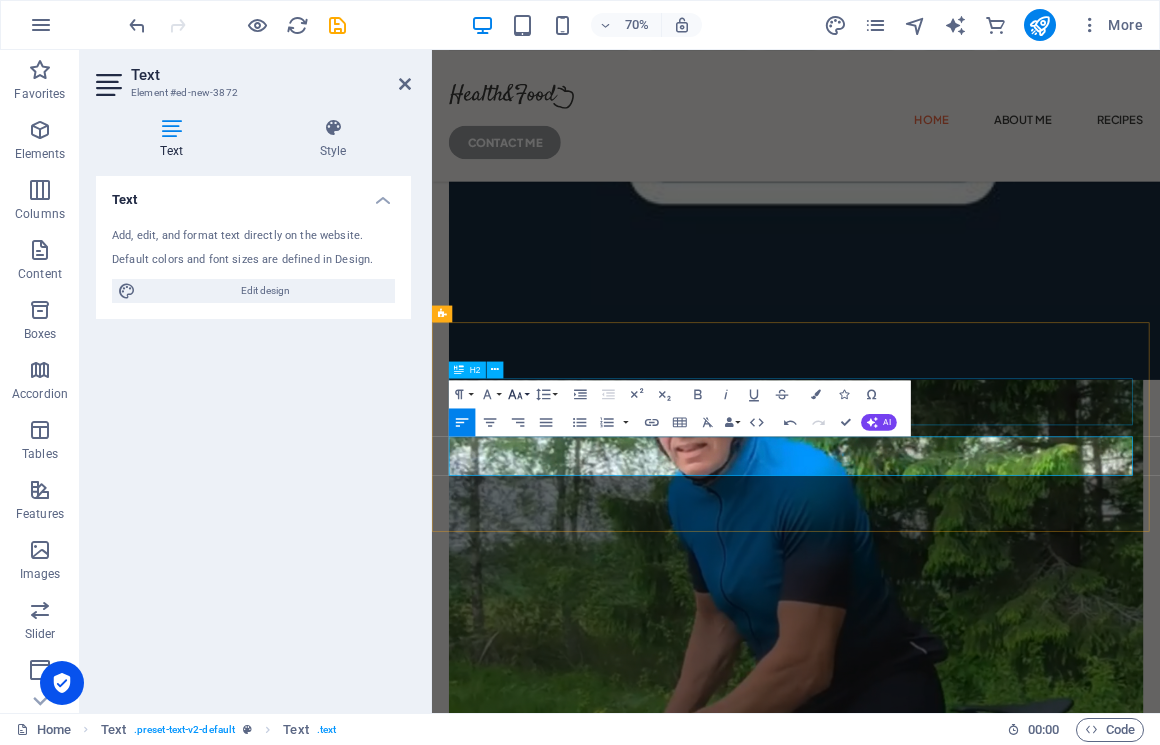 click on "Font Size" at bounding box center (518, 395) 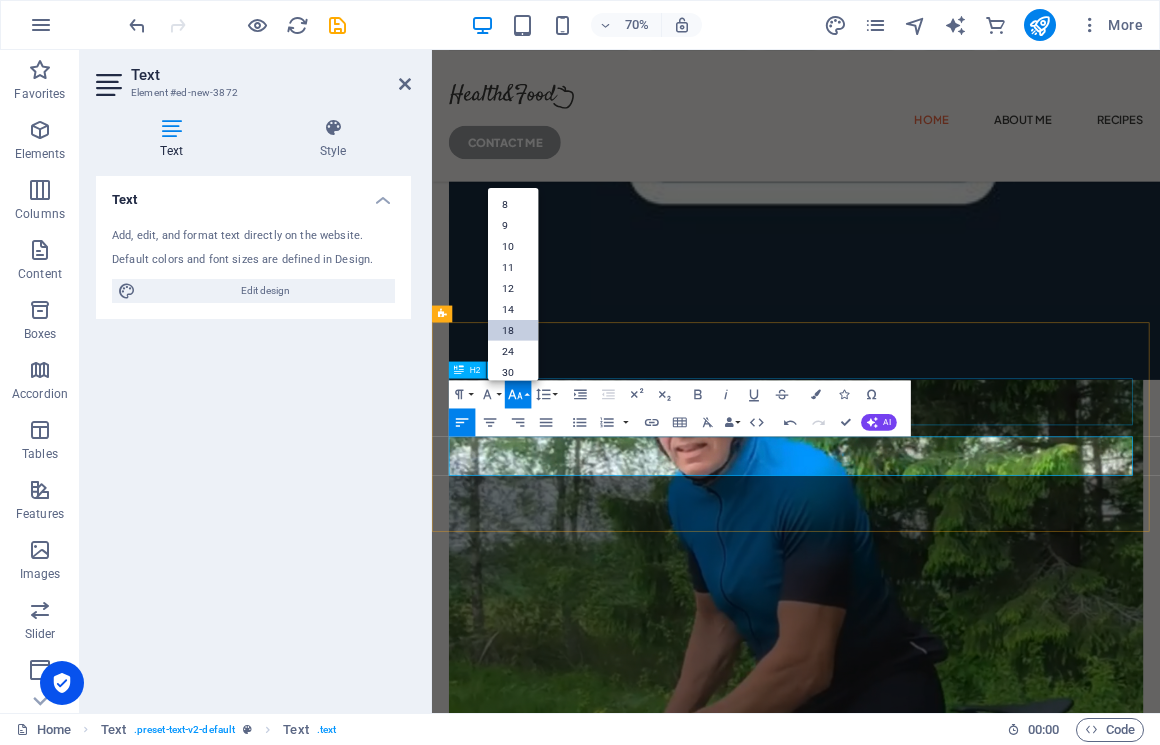 click on "18" at bounding box center [513, 330] 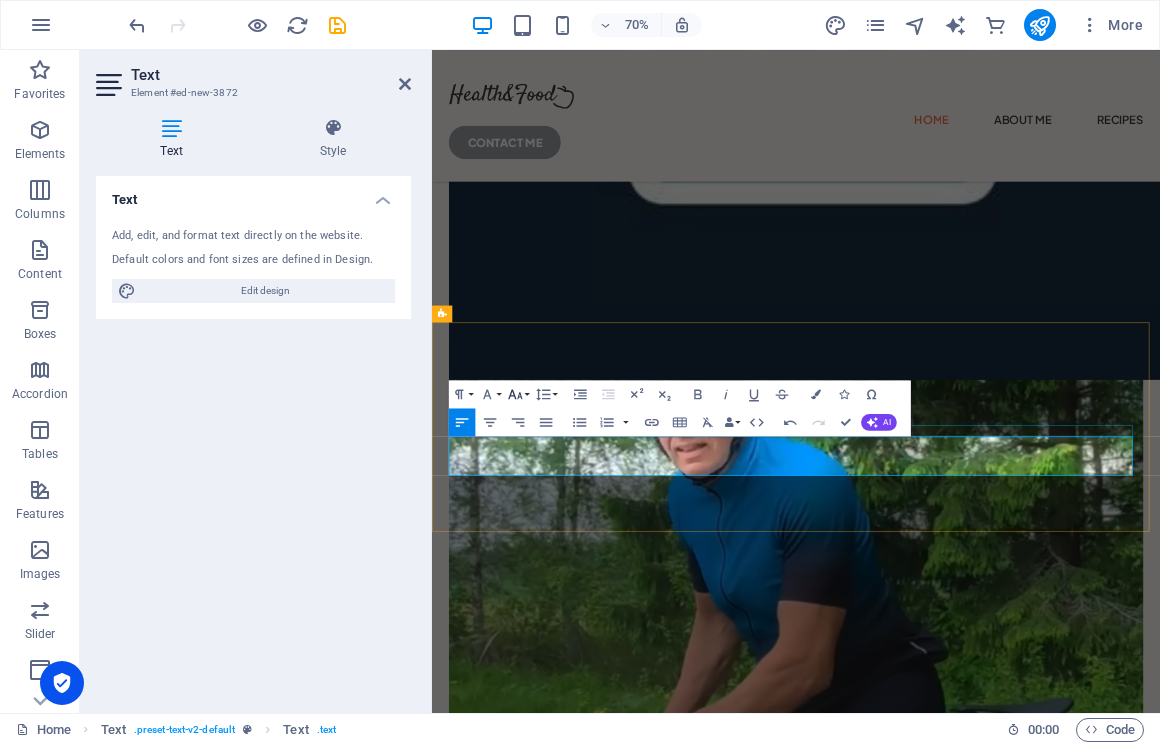 click on "Font Size" at bounding box center (518, 395) 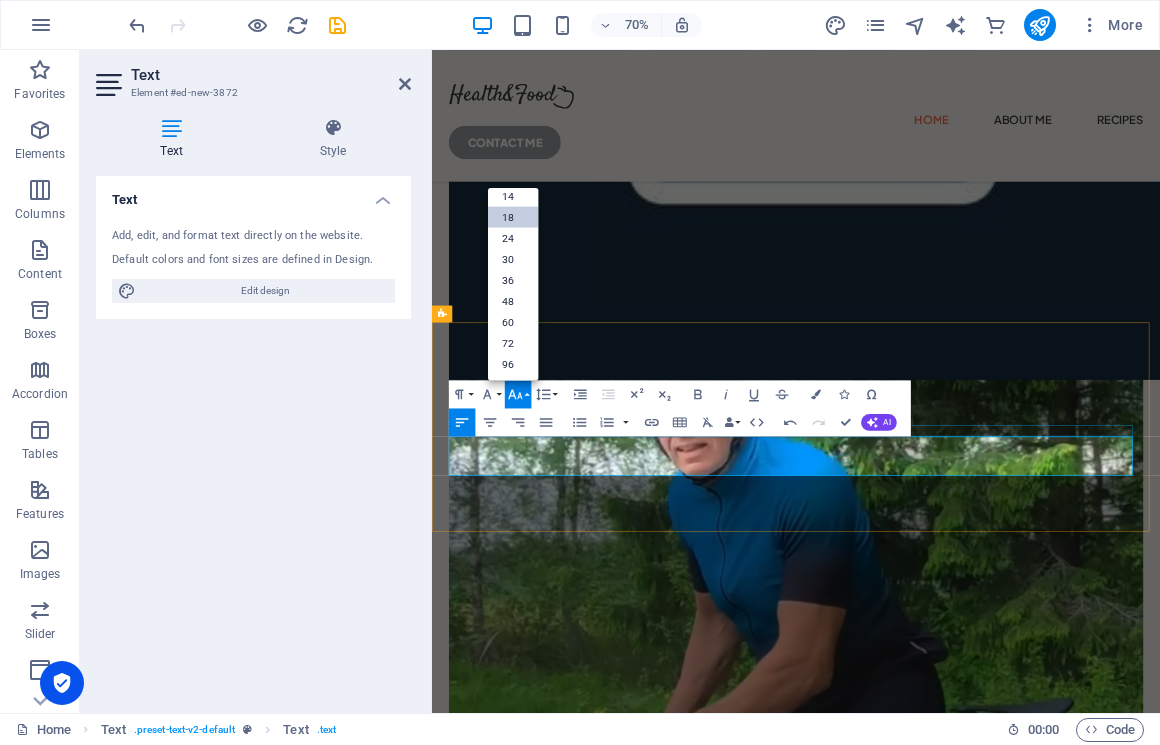 scroll, scrollTop: 161, scrollLeft: 0, axis: vertical 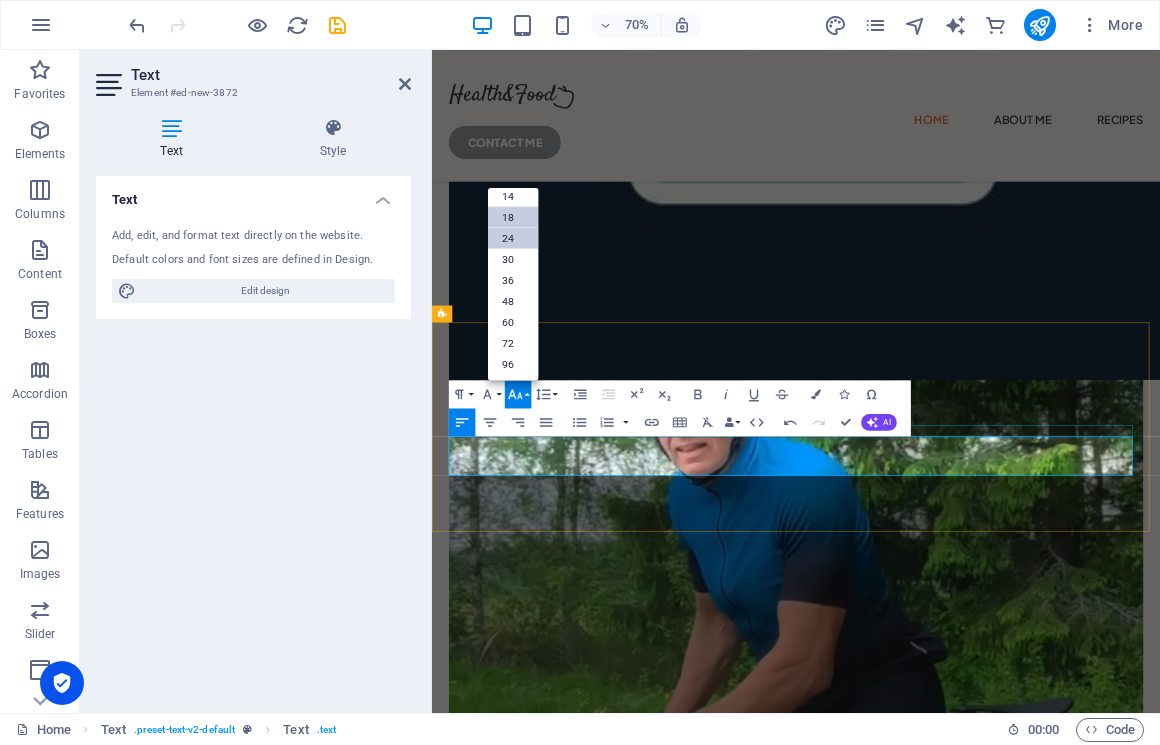 click on "24" at bounding box center (513, 238) 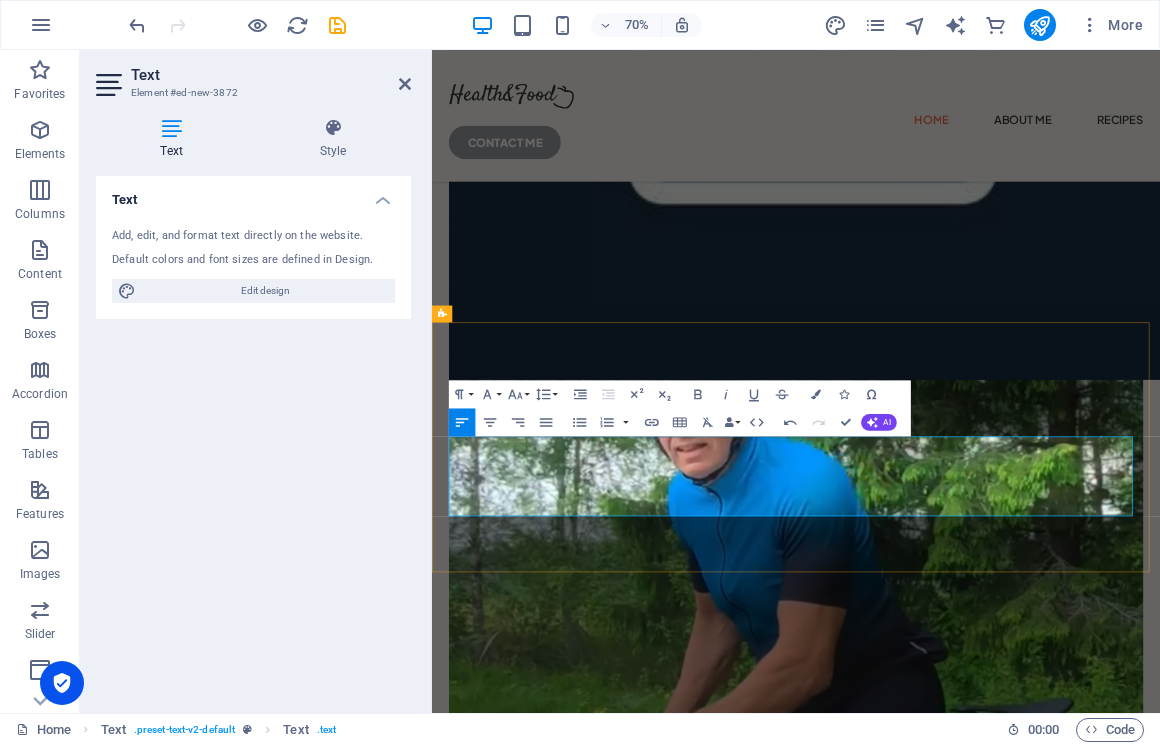 click on "I only recommend products I believe in. Use the links below to get your follower discount directly from the manufacturer." at bounding box center [952, 3414] 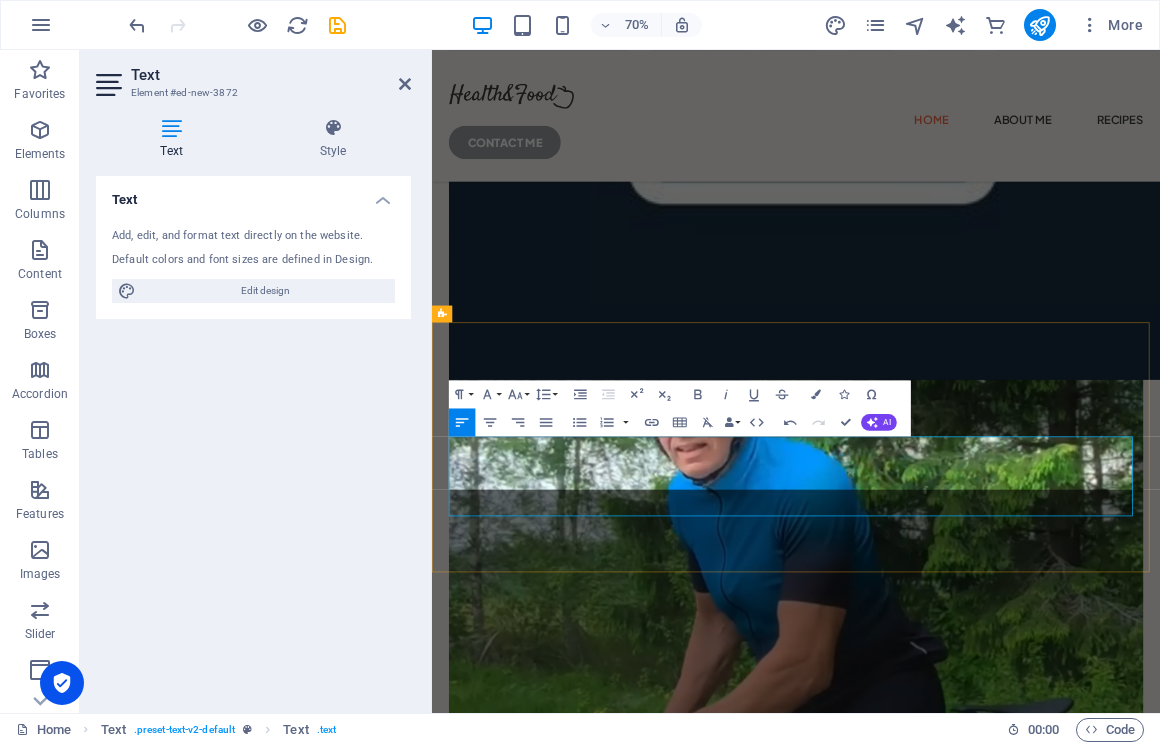 type 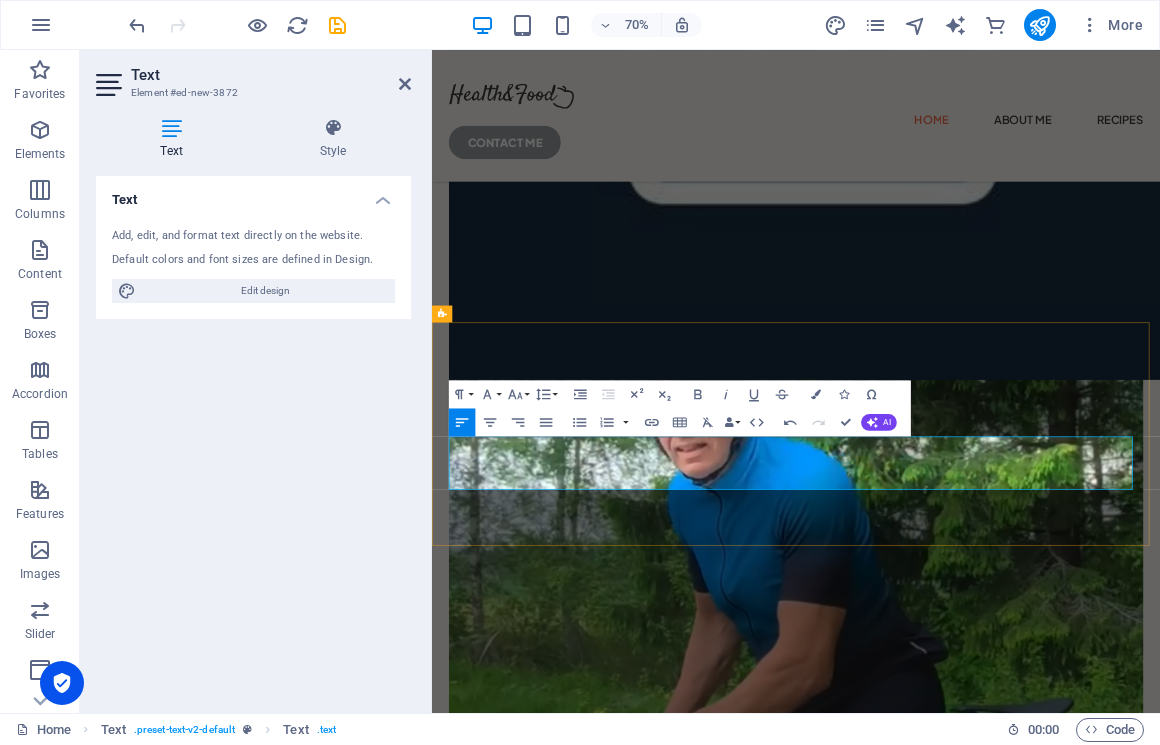 click on "​ Here are some of my favourite products that I personally use and trust." at bounding box center [952, 3434] 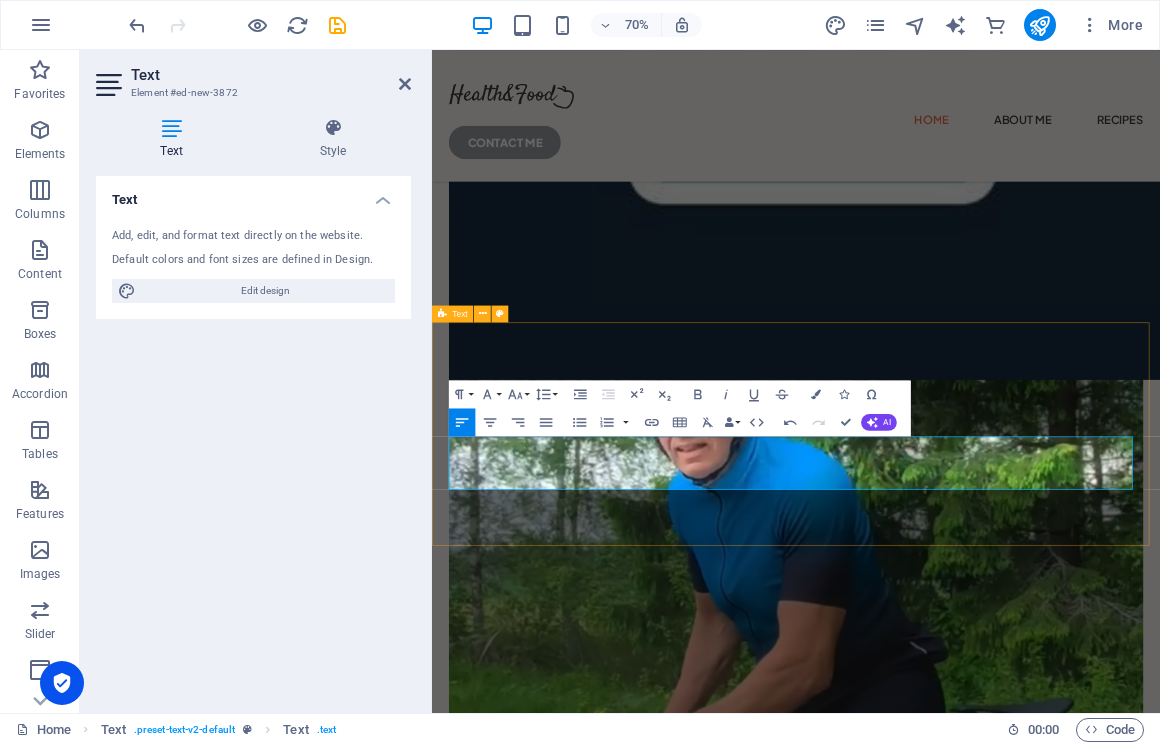 click on "Headline I only recommend products I believe in.  ​ Here are some of my favourite products that I personally use and trust." at bounding box center (952, 3373) 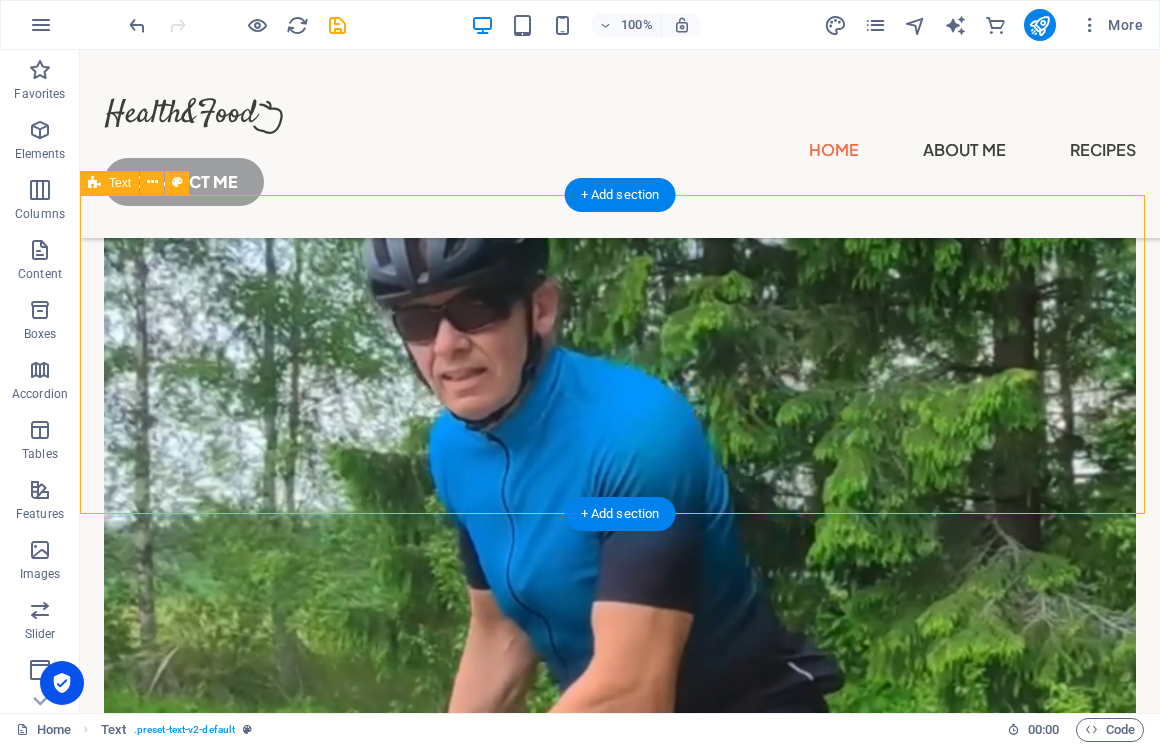 scroll, scrollTop: 0, scrollLeft: 0, axis: both 